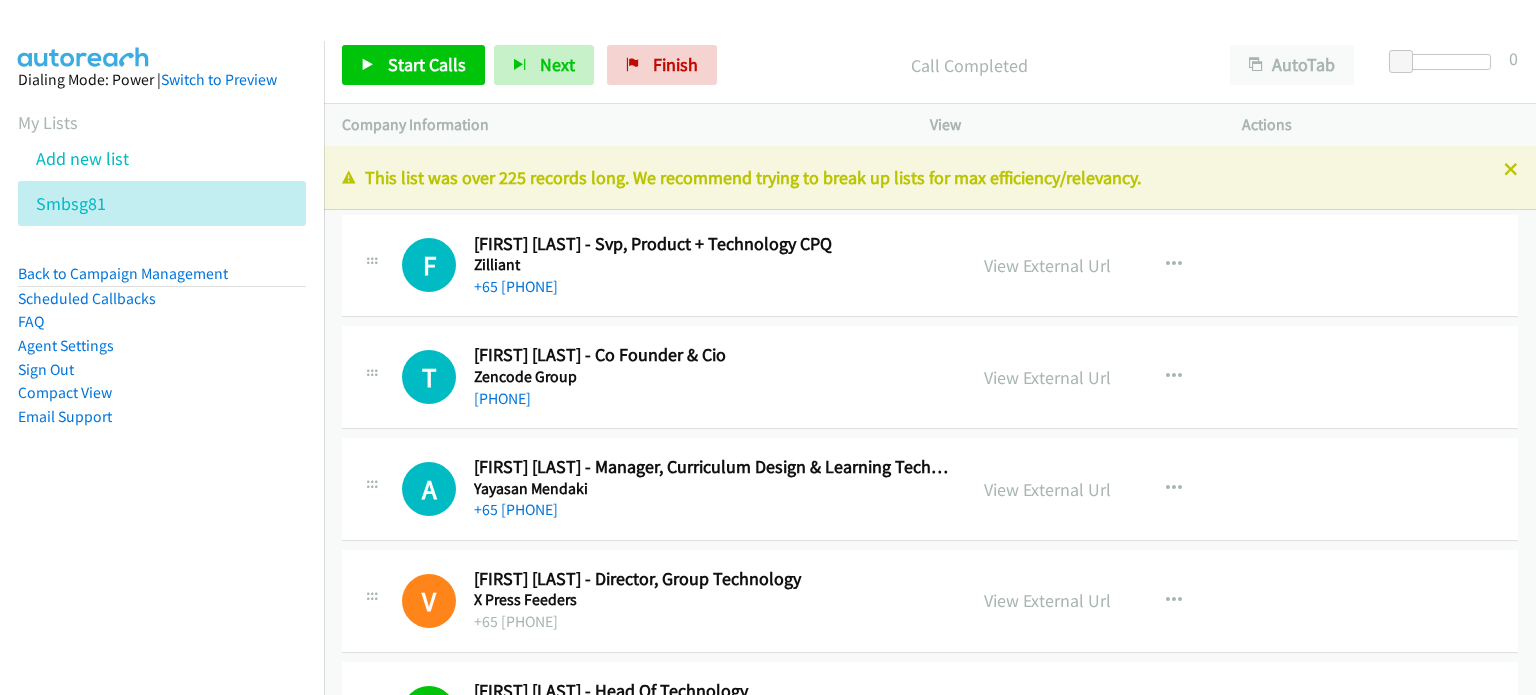scroll, scrollTop: 0, scrollLeft: 0, axis: both 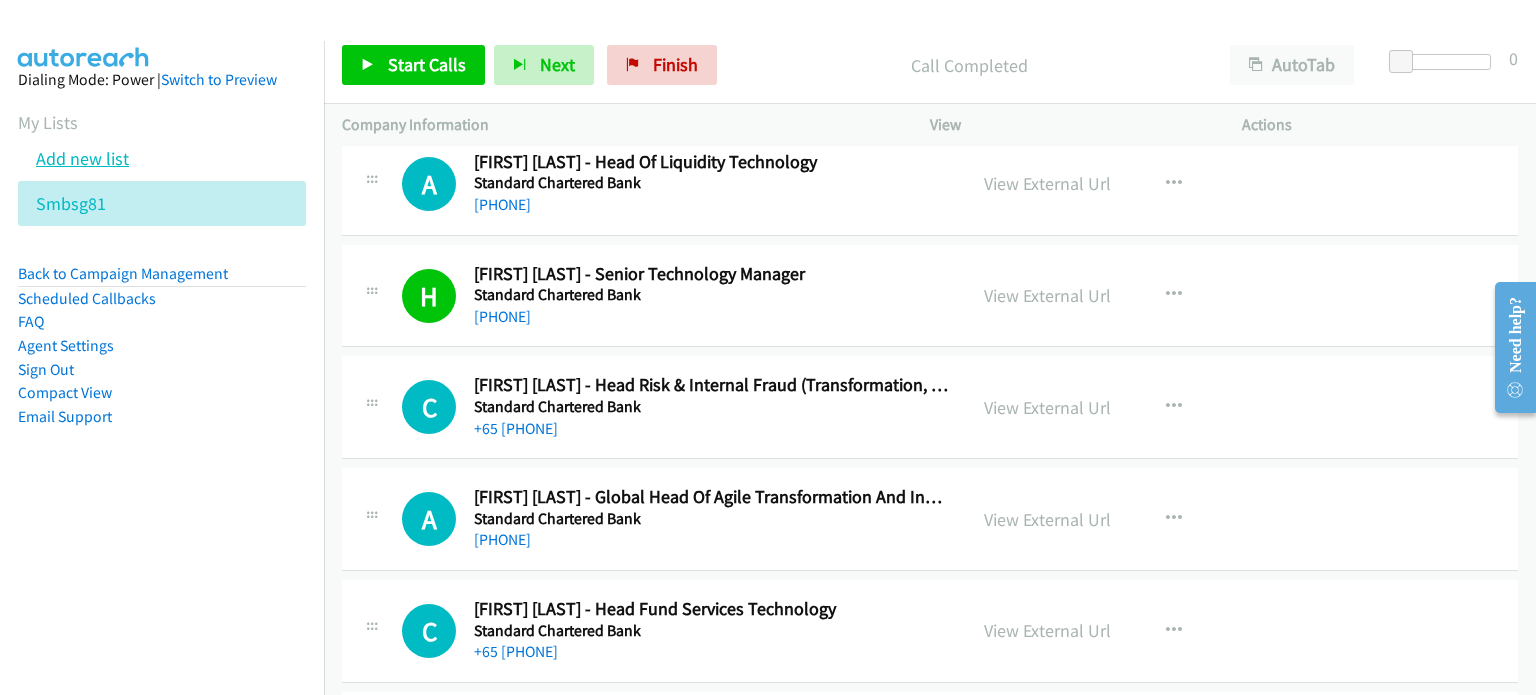 click on "Add new list" at bounding box center (82, 158) 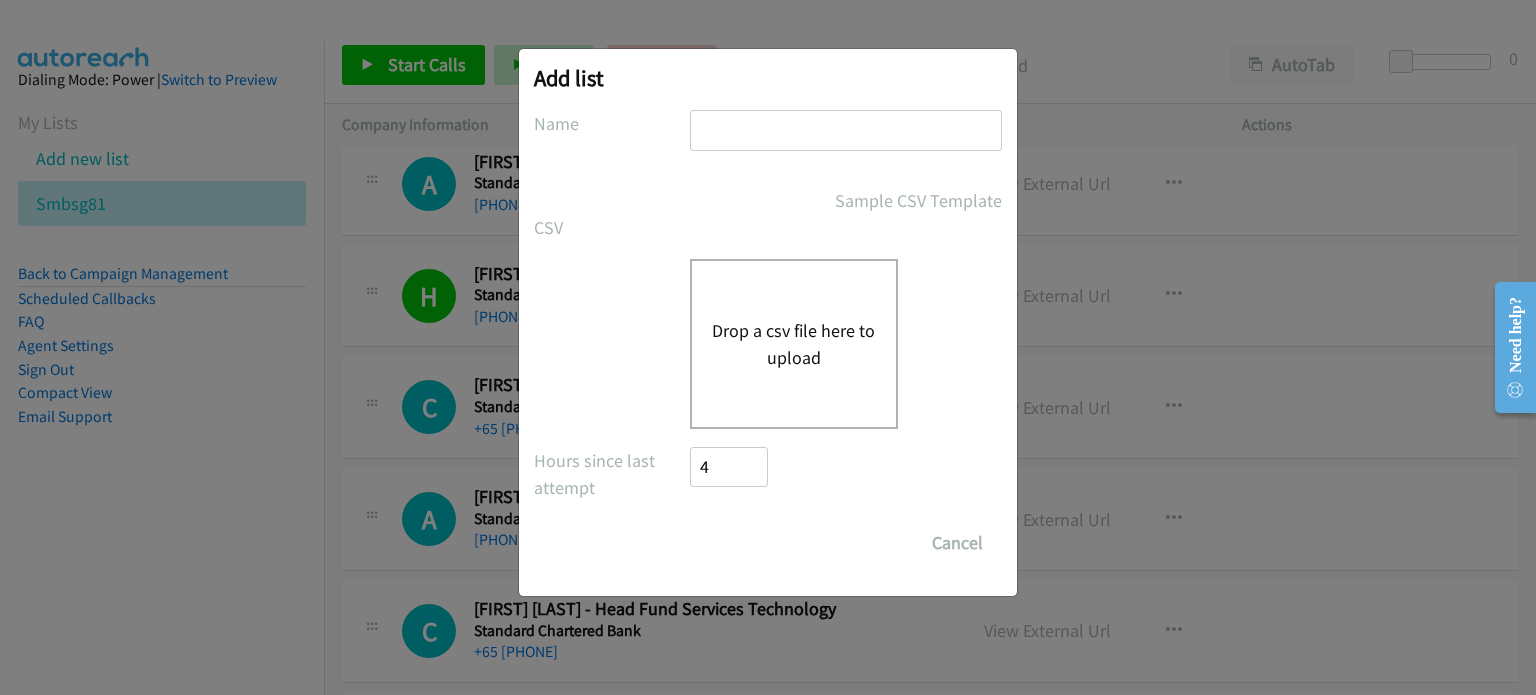 click on "Drop a csv file here to upload" at bounding box center [794, 344] 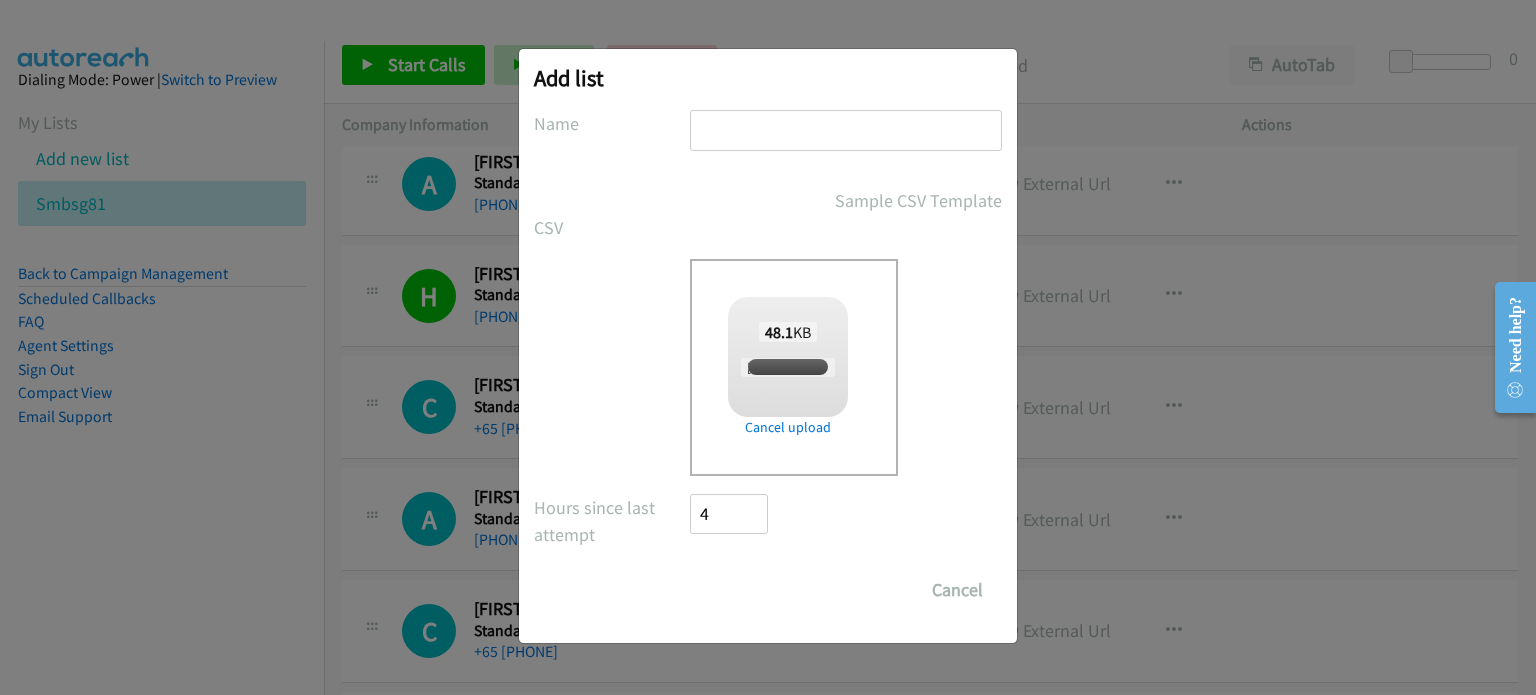 click at bounding box center (846, 130) 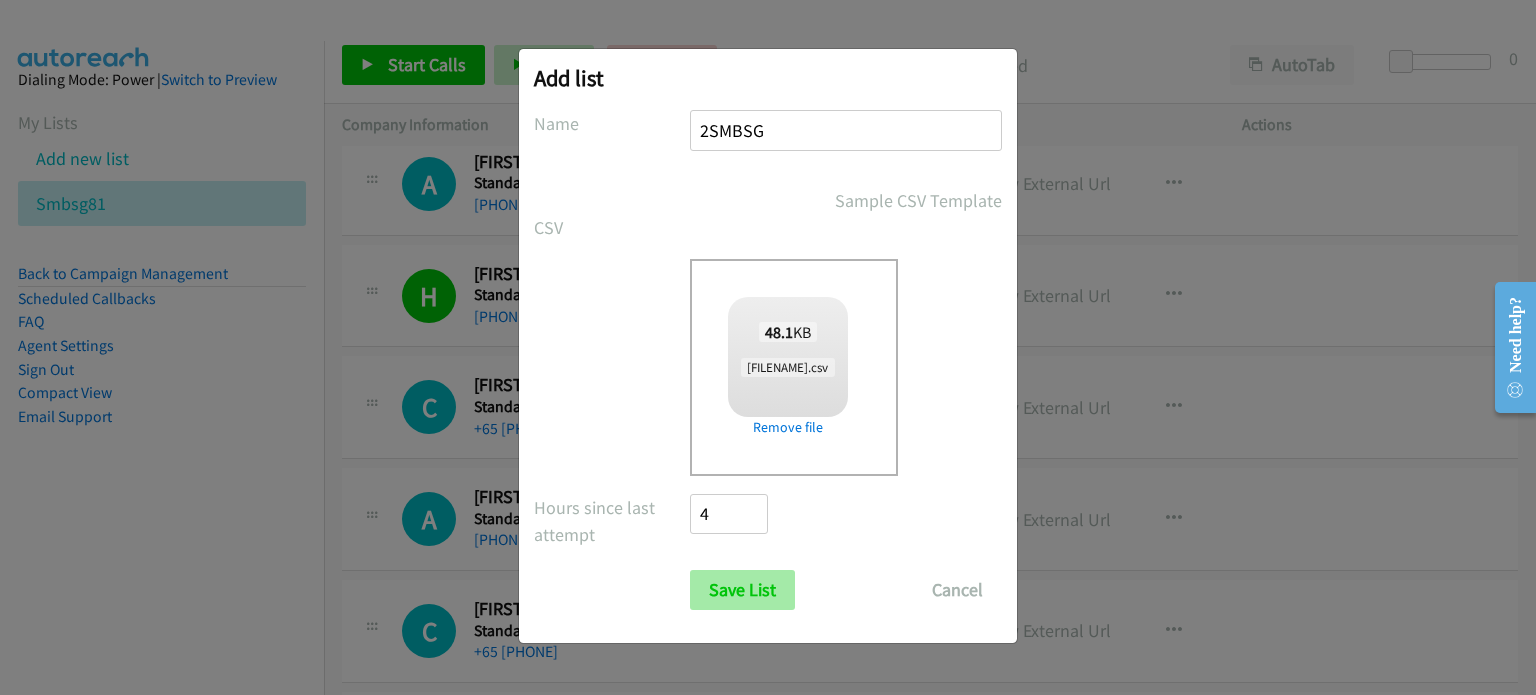type on "2SMBSG" 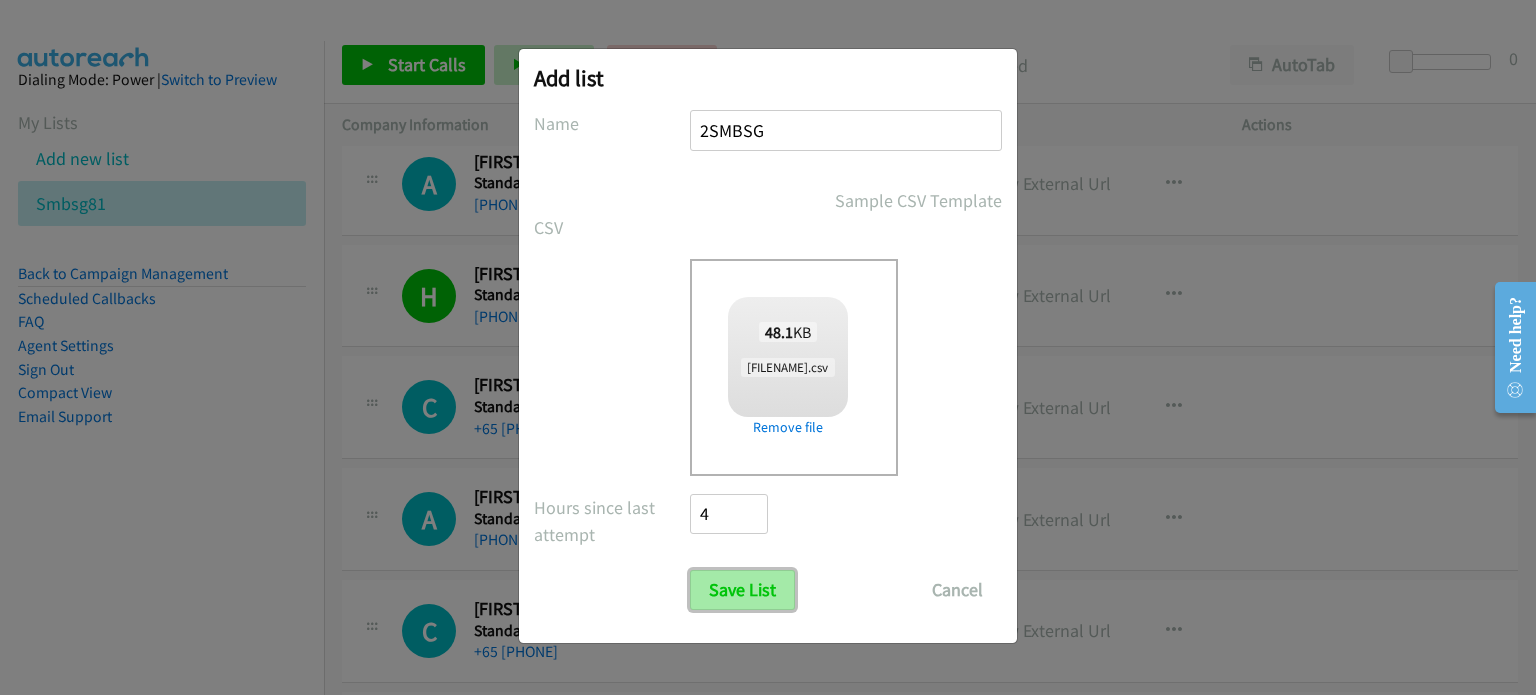 click on "Save List" at bounding box center [742, 590] 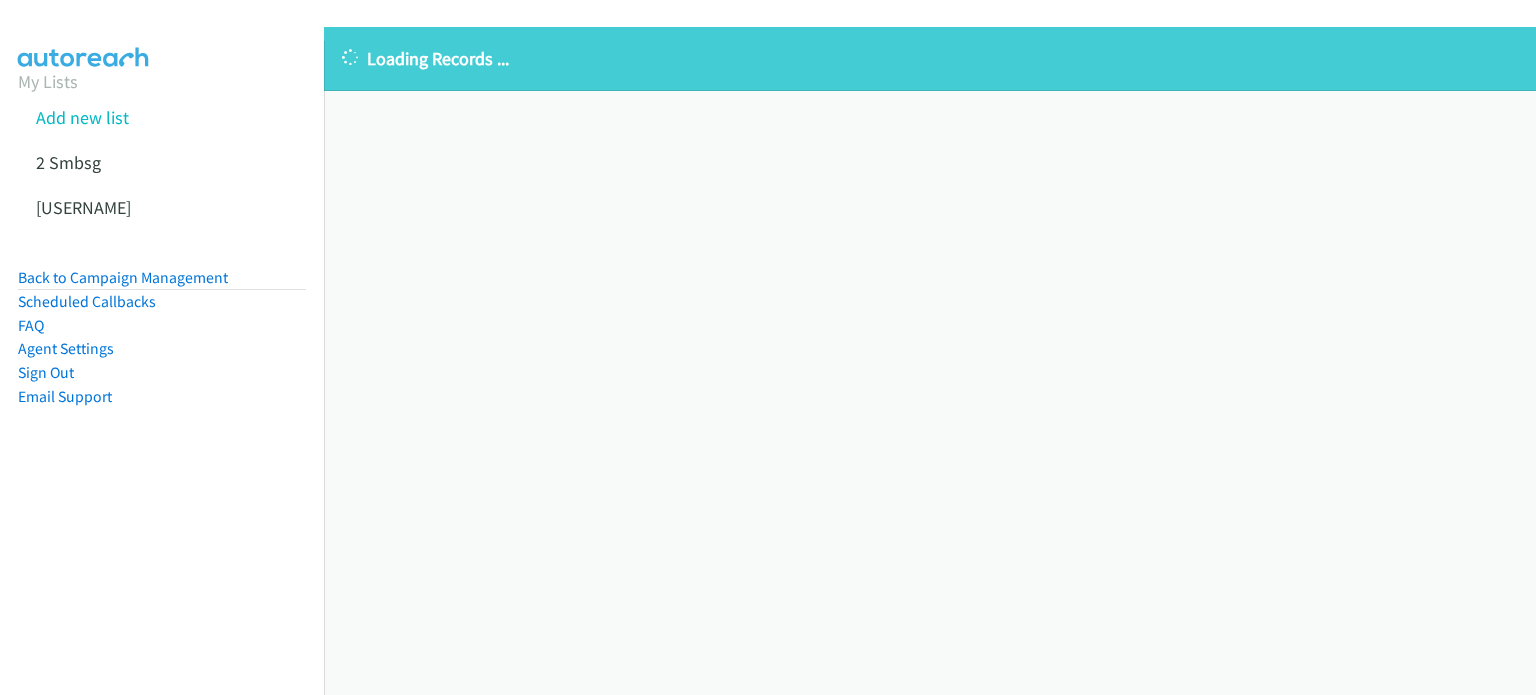 scroll, scrollTop: 0, scrollLeft: 0, axis: both 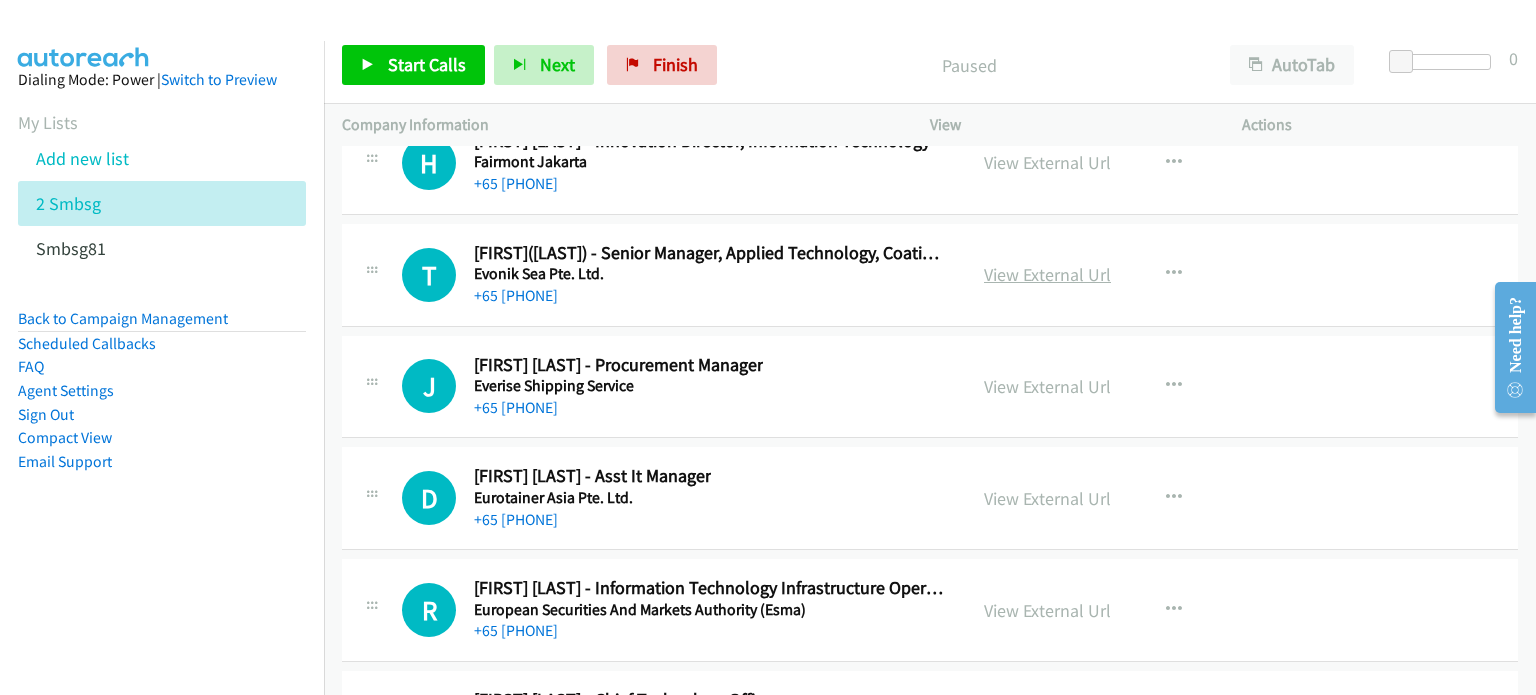click on "View External Url" at bounding box center (1047, 274) 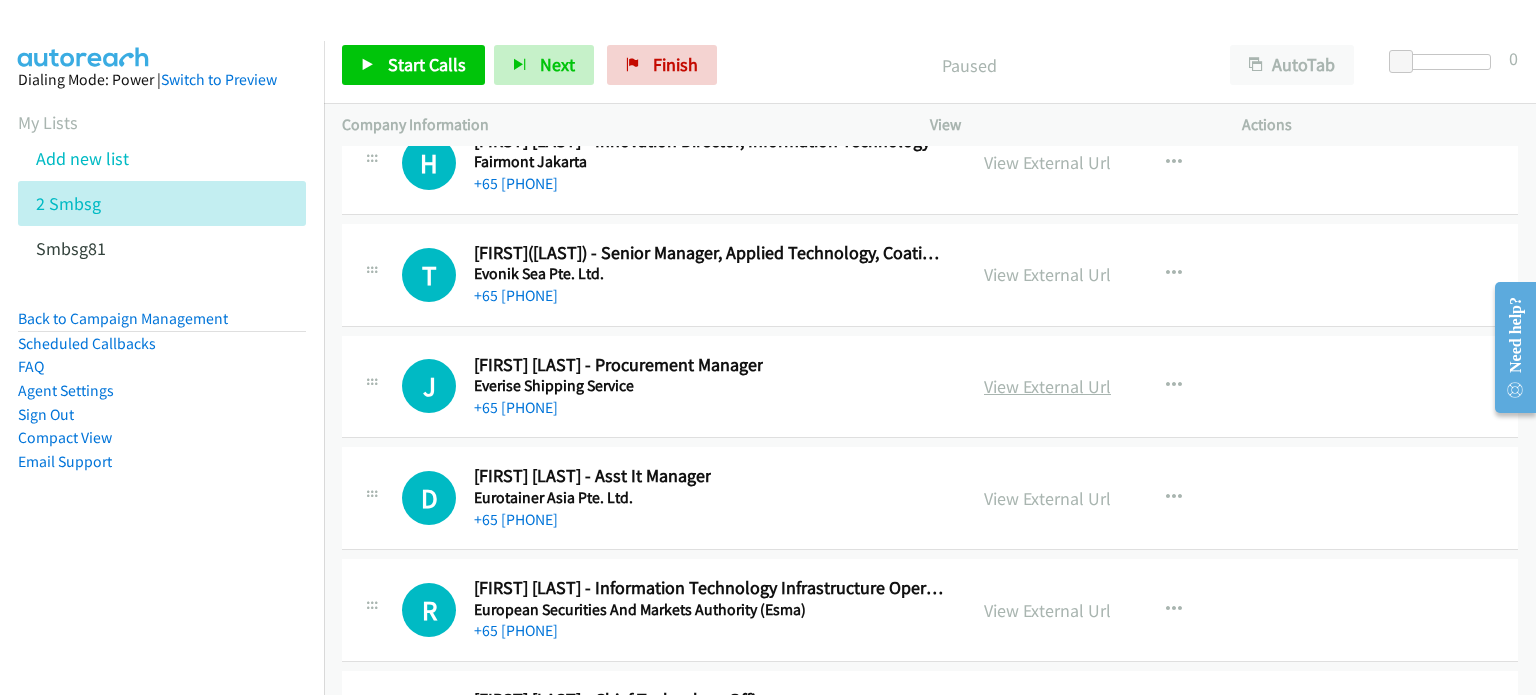 click on "View External Url" at bounding box center [1047, 386] 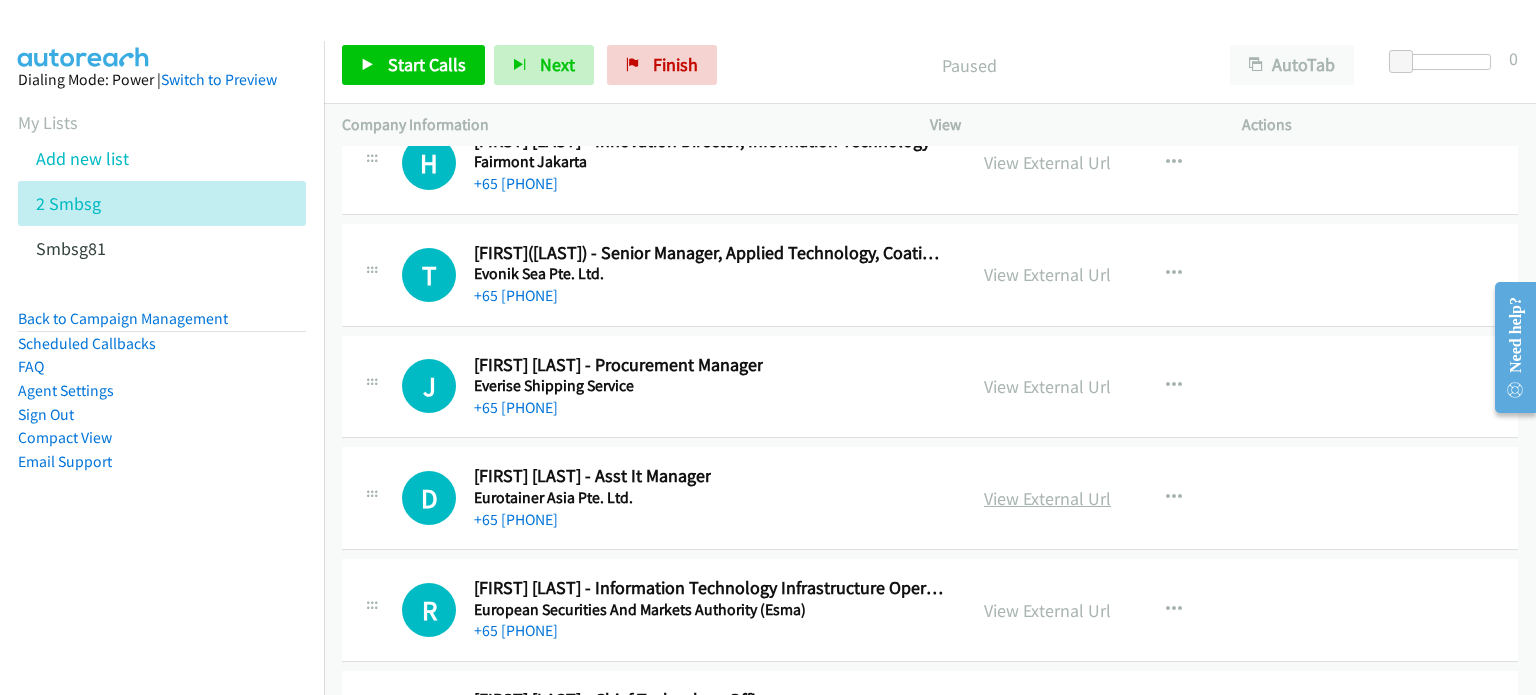 click on "View External Url" at bounding box center (1047, 498) 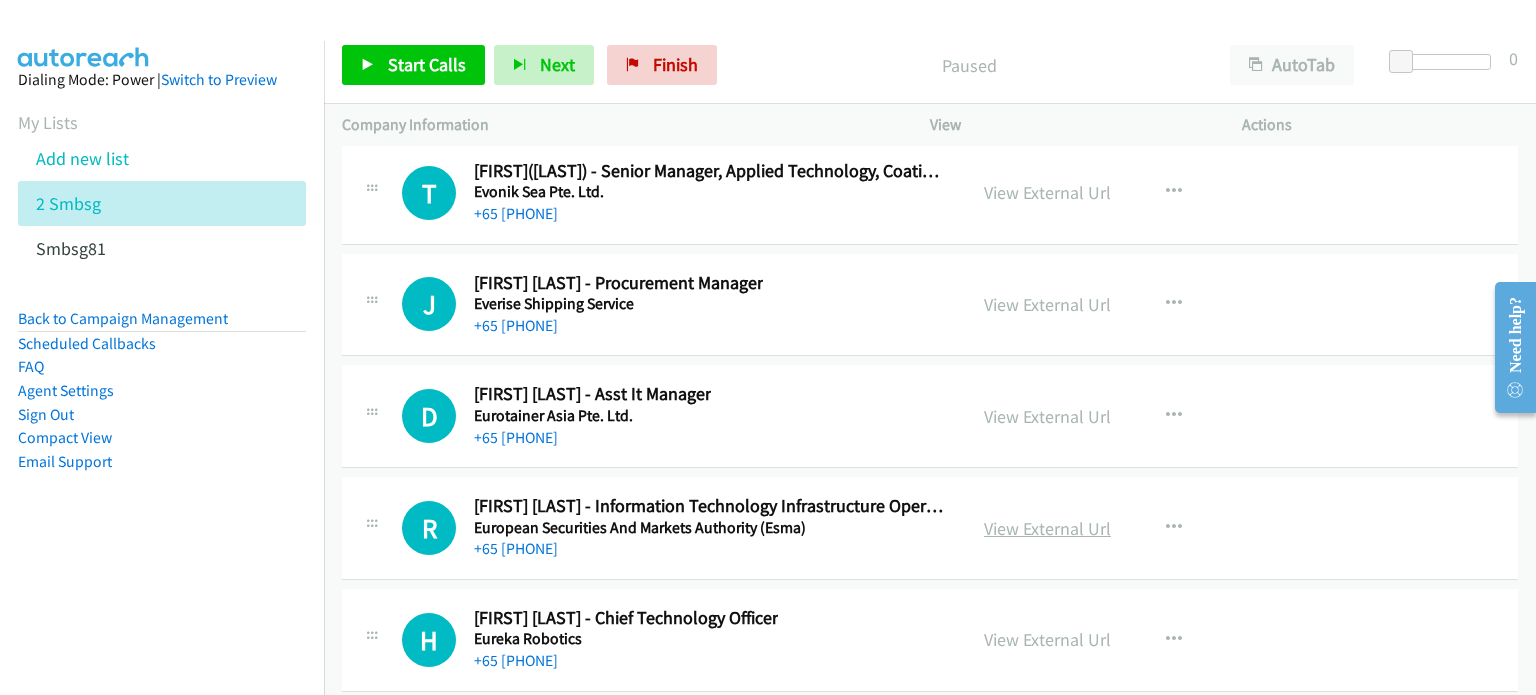 scroll, scrollTop: 26796, scrollLeft: 0, axis: vertical 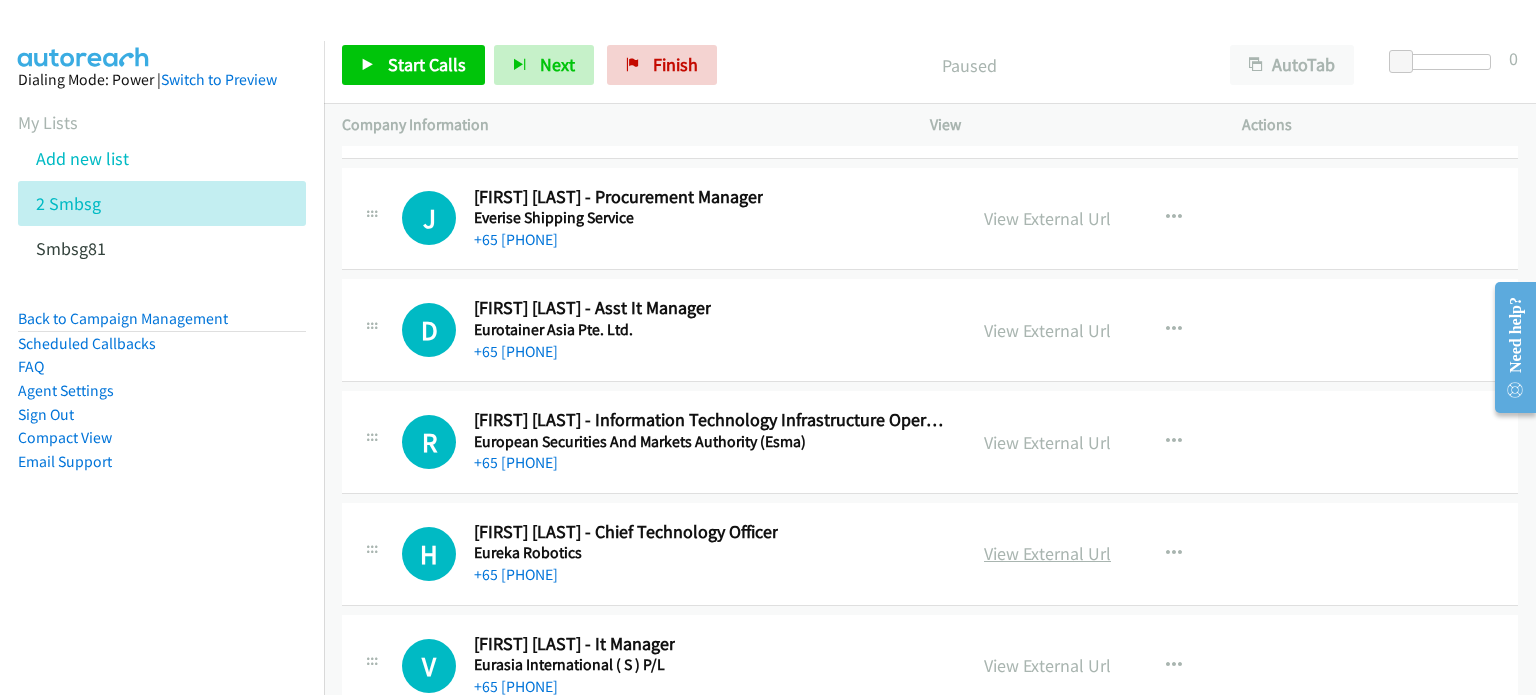 click on "View External Url" at bounding box center [1047, 553] 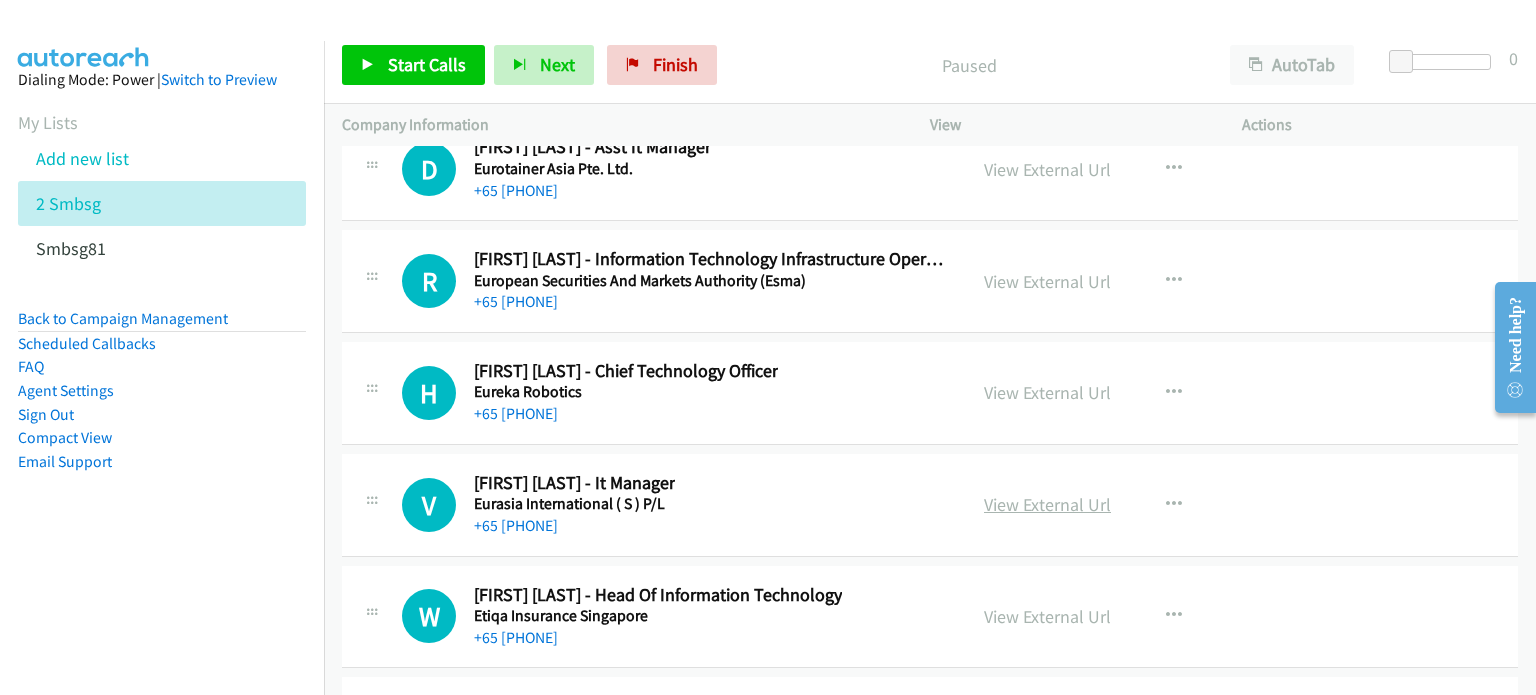 scroll, scrollTop: 27044, scrollLeft: 0, axis: vertical 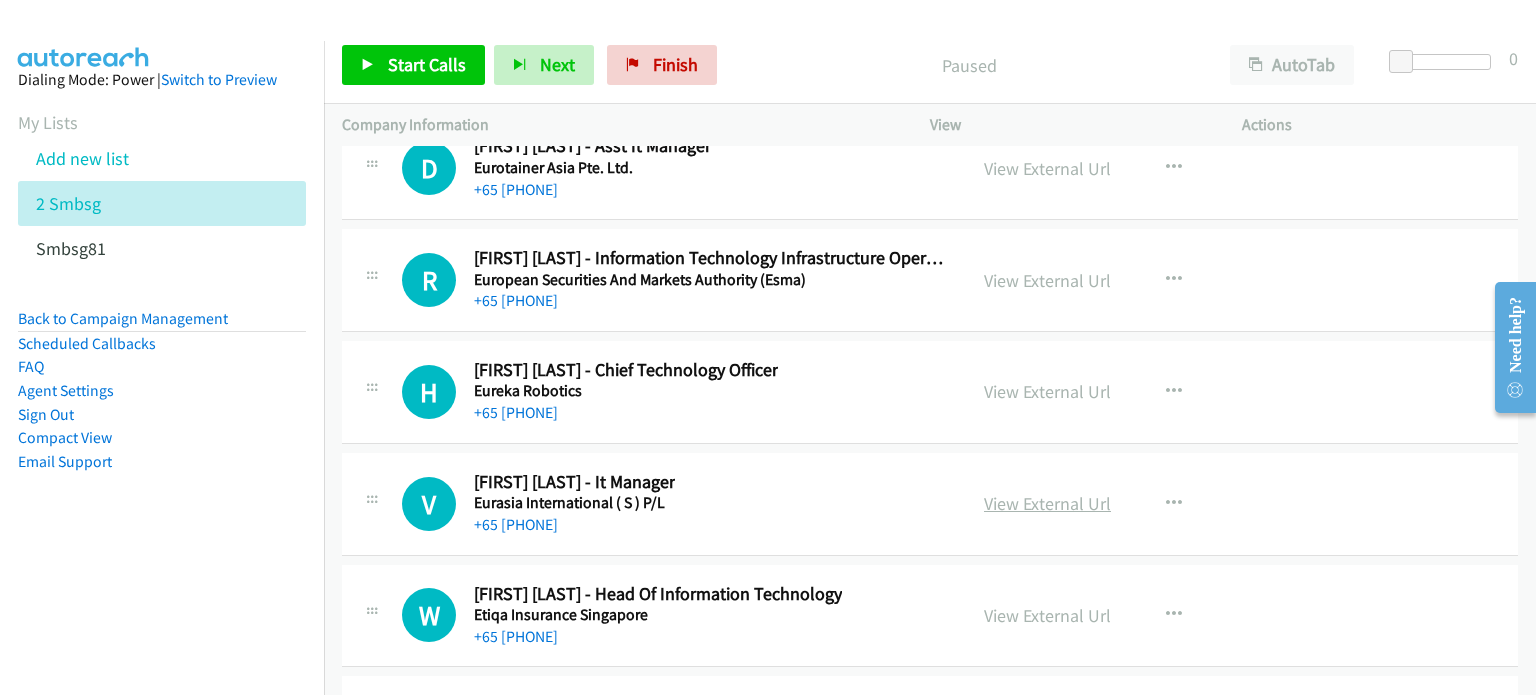 click on "View External Url" at bounding box center [1047, 503] 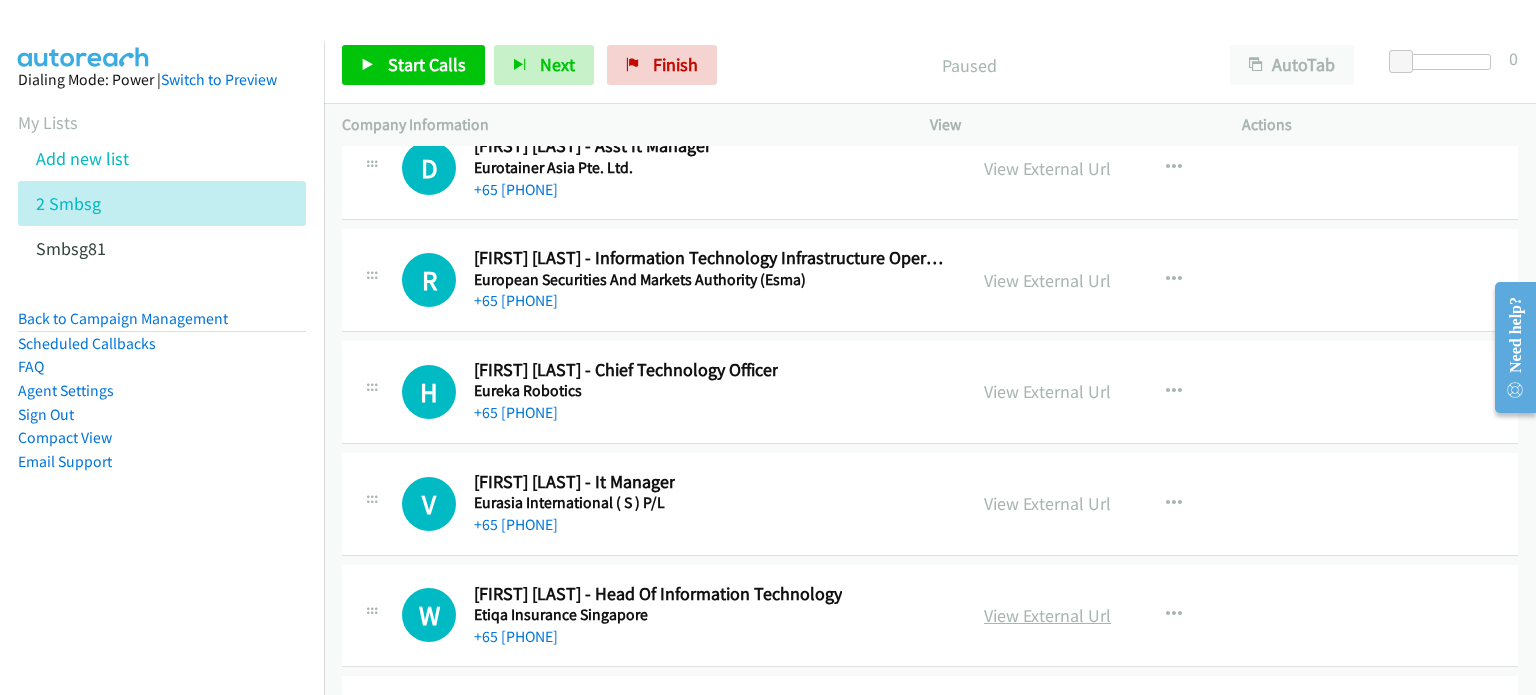 click on "View External Url" at bounding box center (1047, 615) 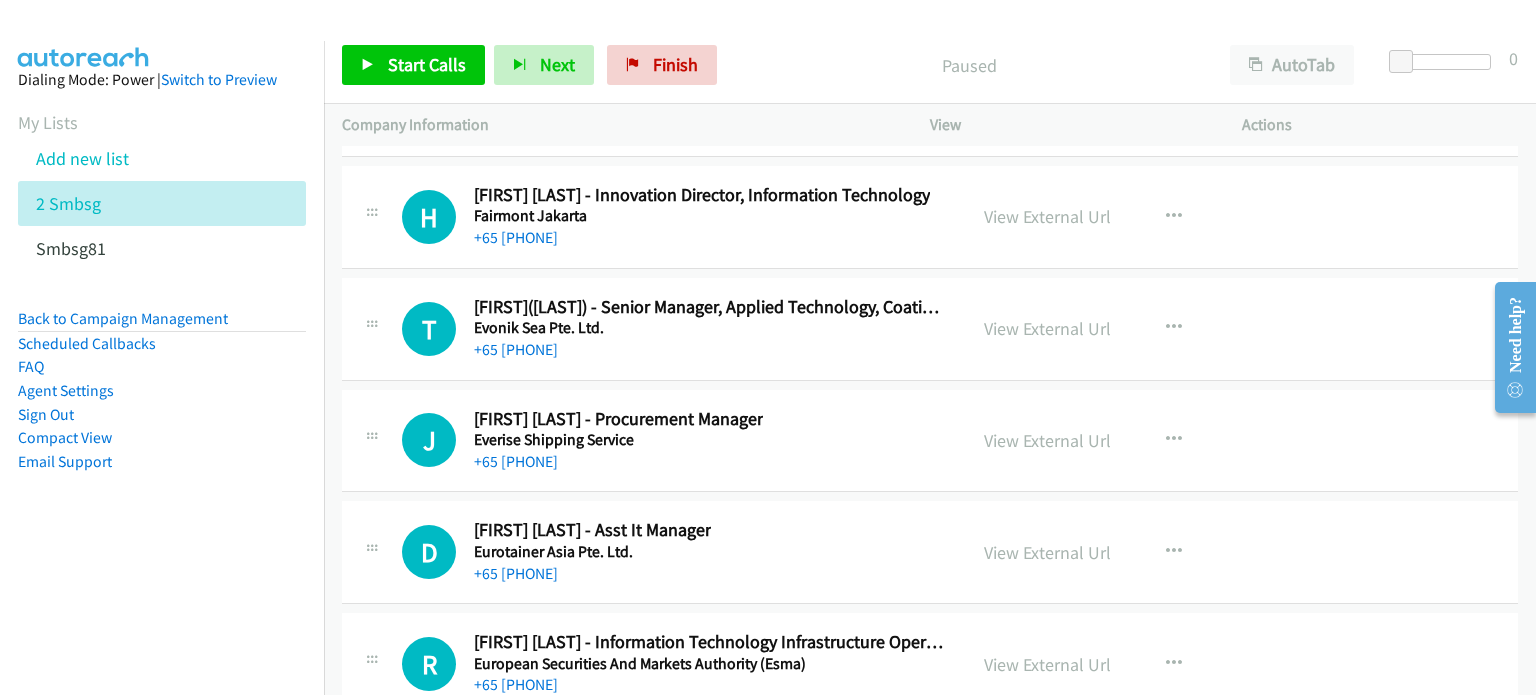 scroll, scrollTop: 26659, scrollLeft: 0, axis: vertical 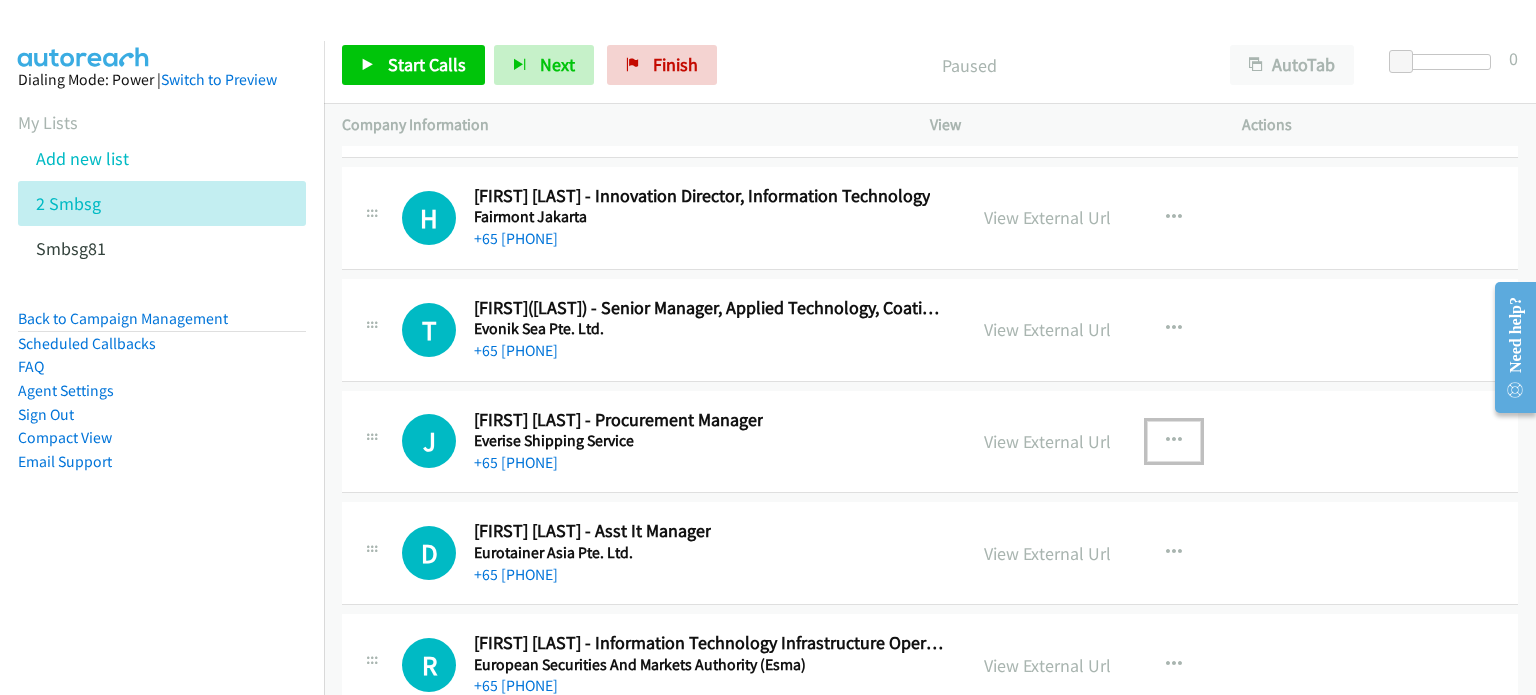 click at bounding box center (1174, 441) 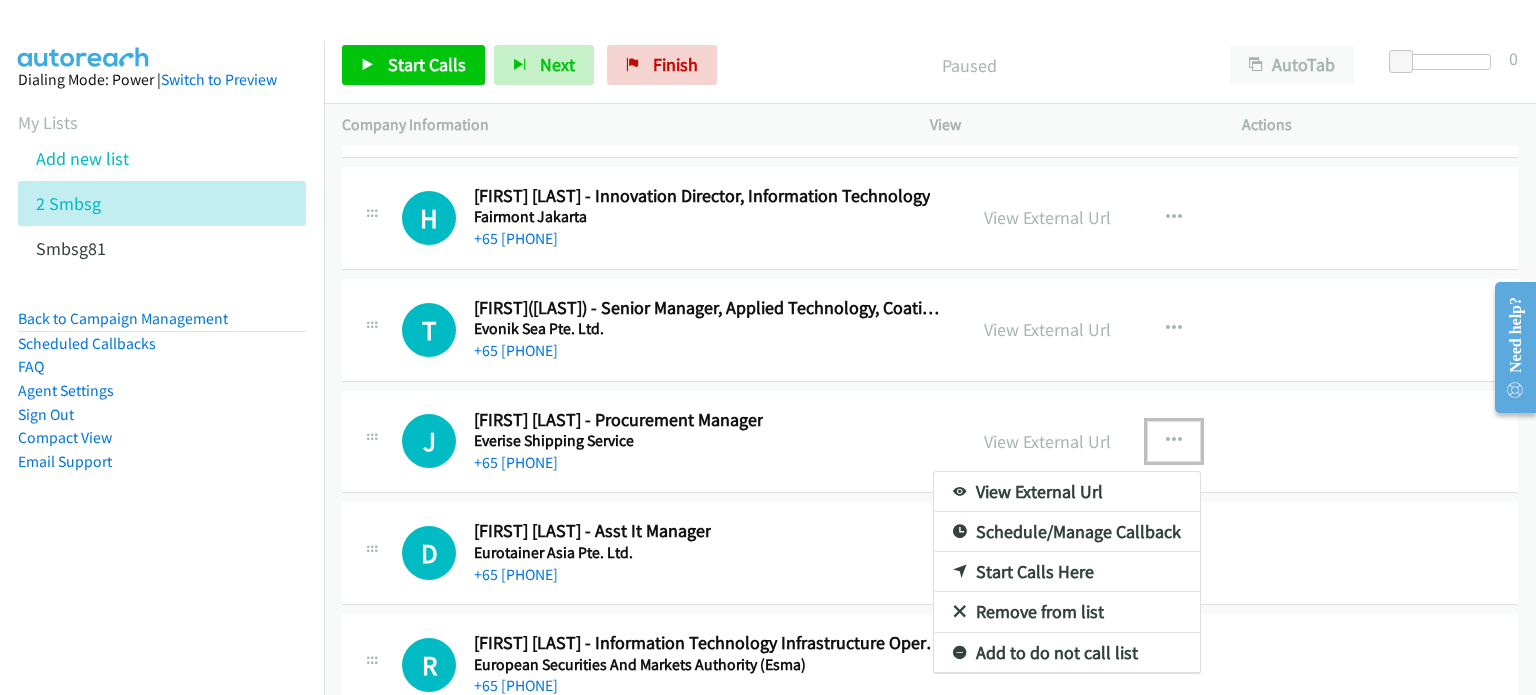click on "Start Calls Here" at bounding box center (1067, 572) 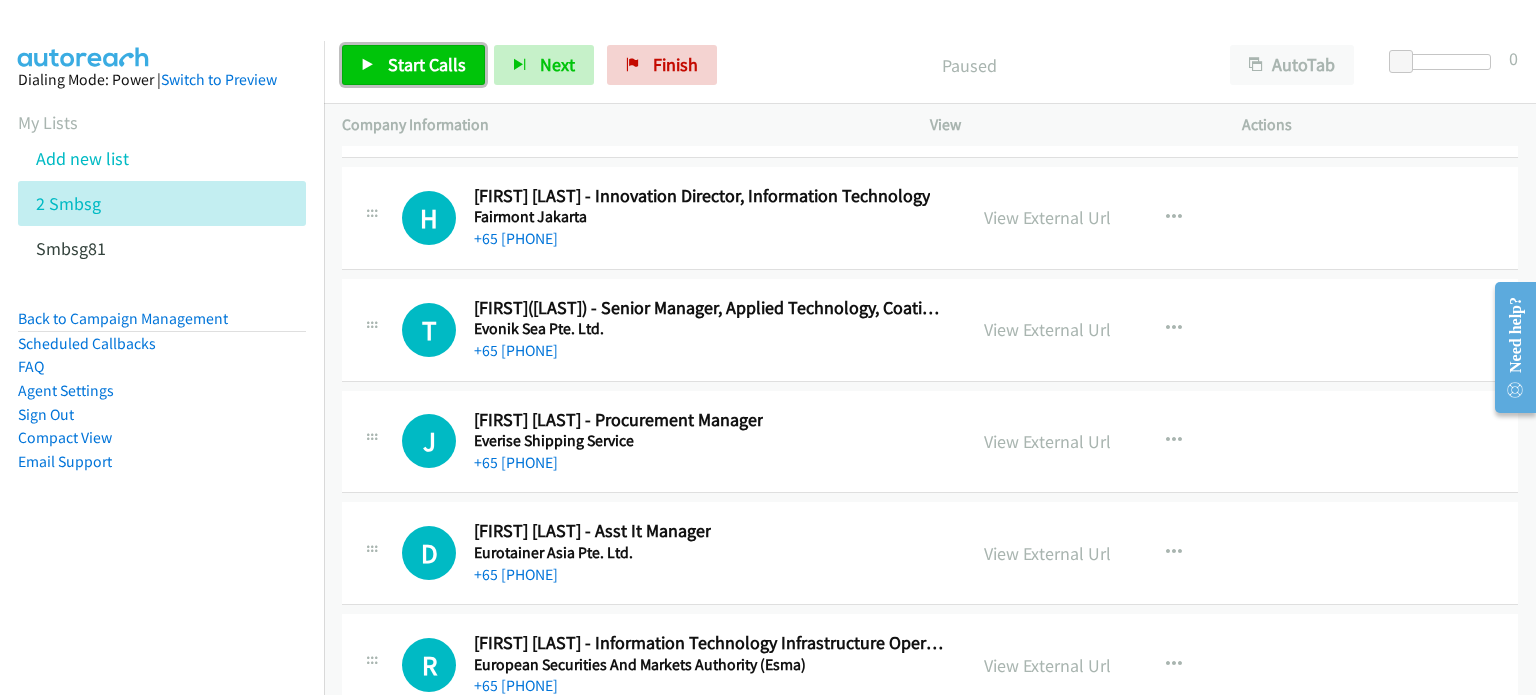 click on "Start Calls" at bounding box center [427, 64] 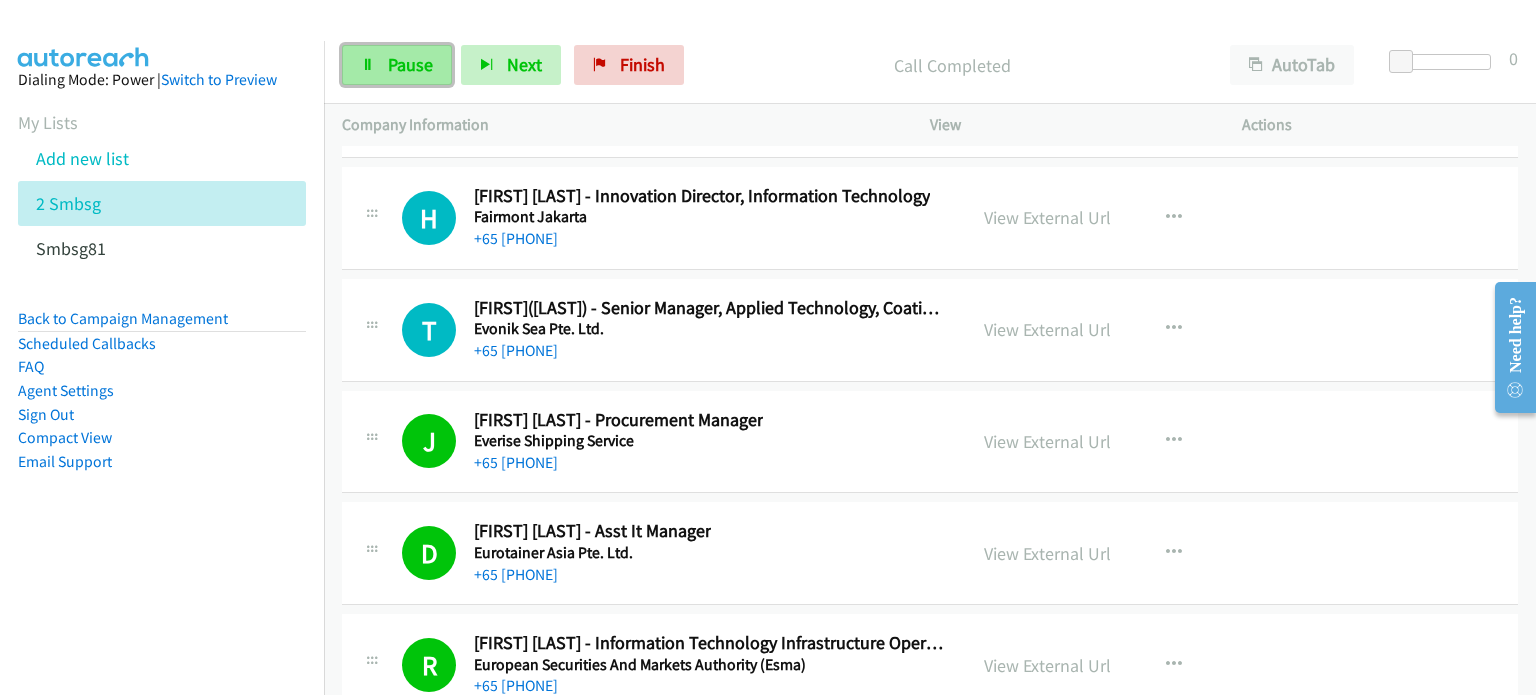 click on "Pause" at bounding box center (410, 64) 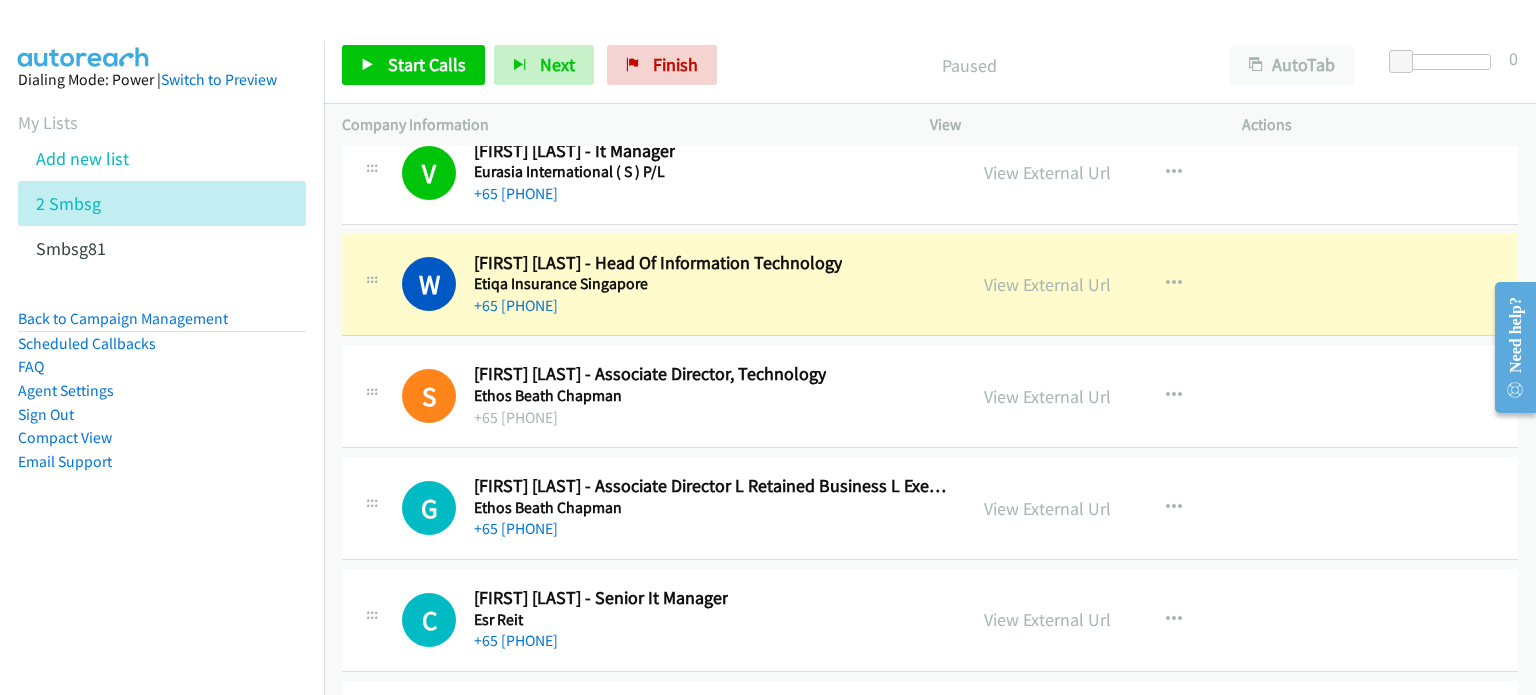 scroll, scrollTop: 27376, scrollLeft: 0, axis: vertical 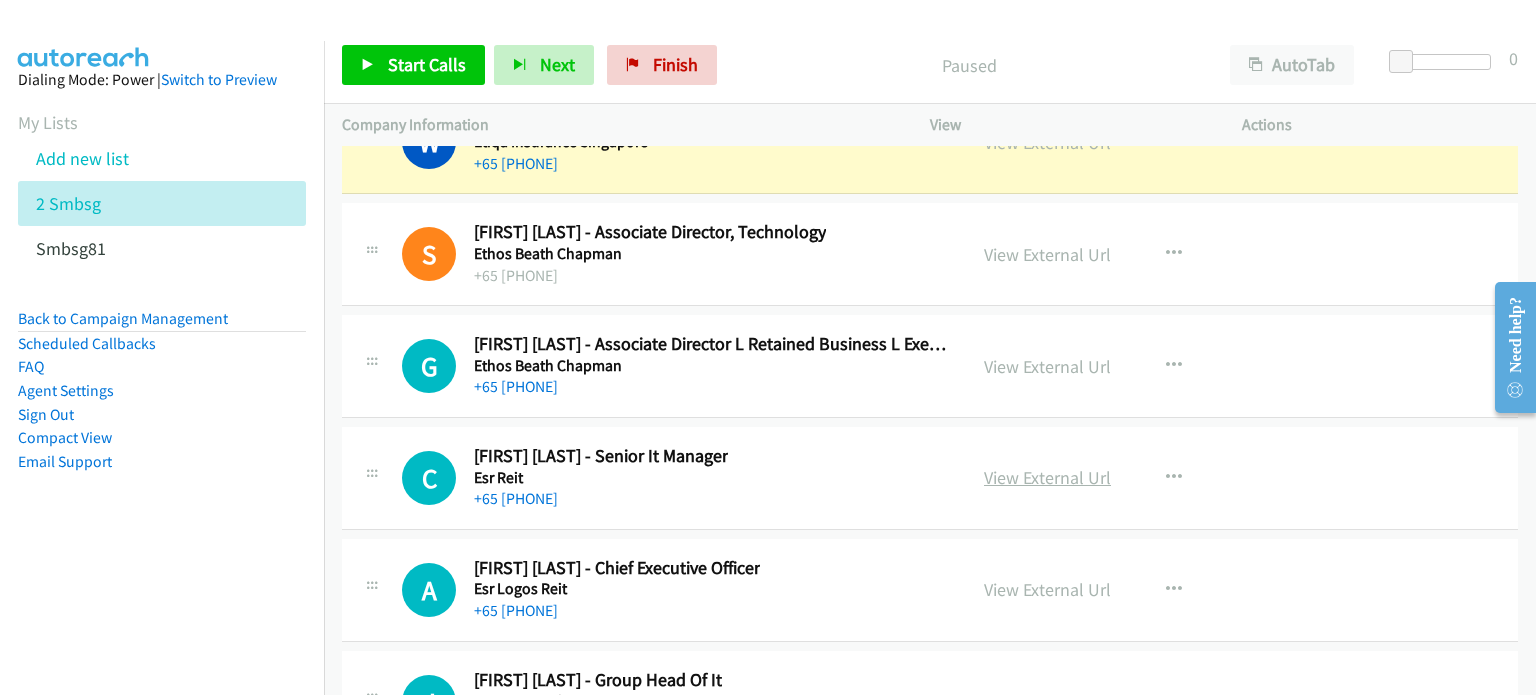click on "View External Url" at bounding box center (1047, 477) 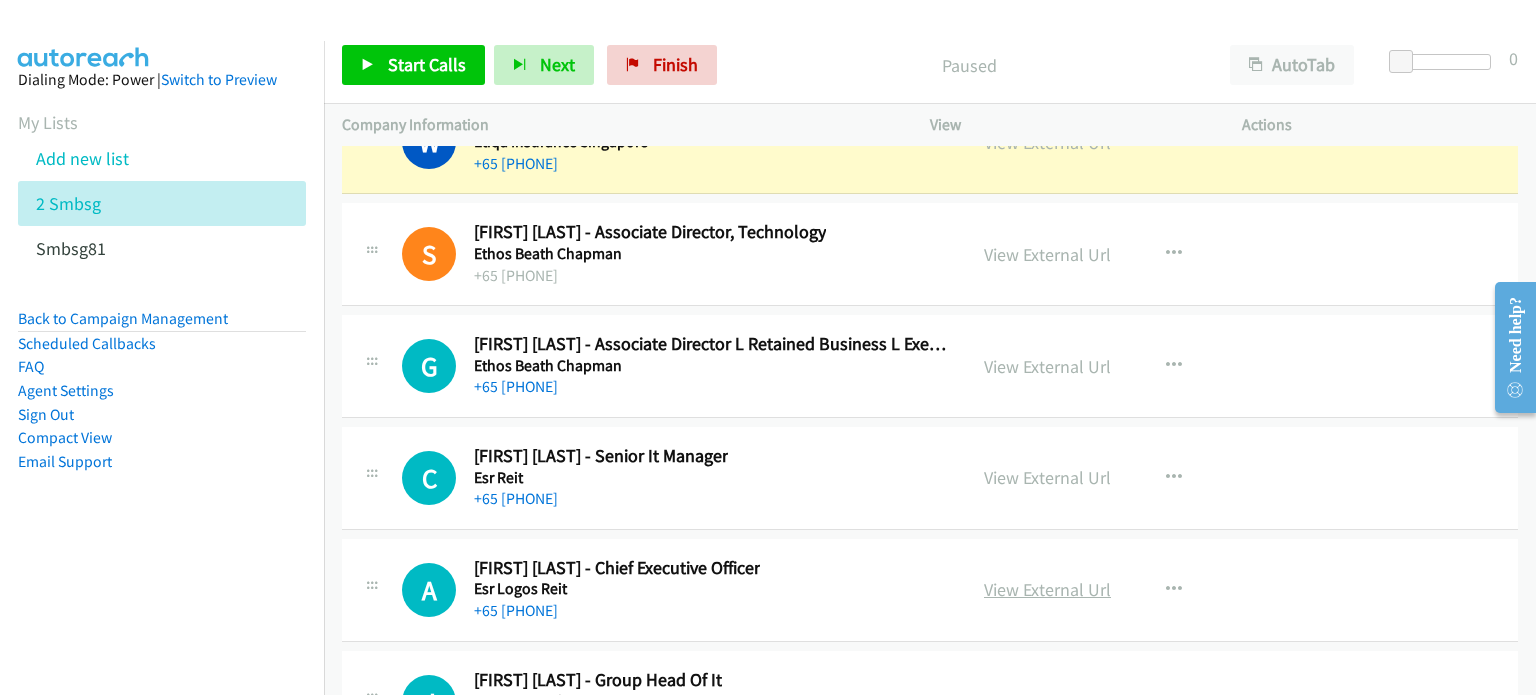 click on "View External Url" at bounding box center (1047, 589) 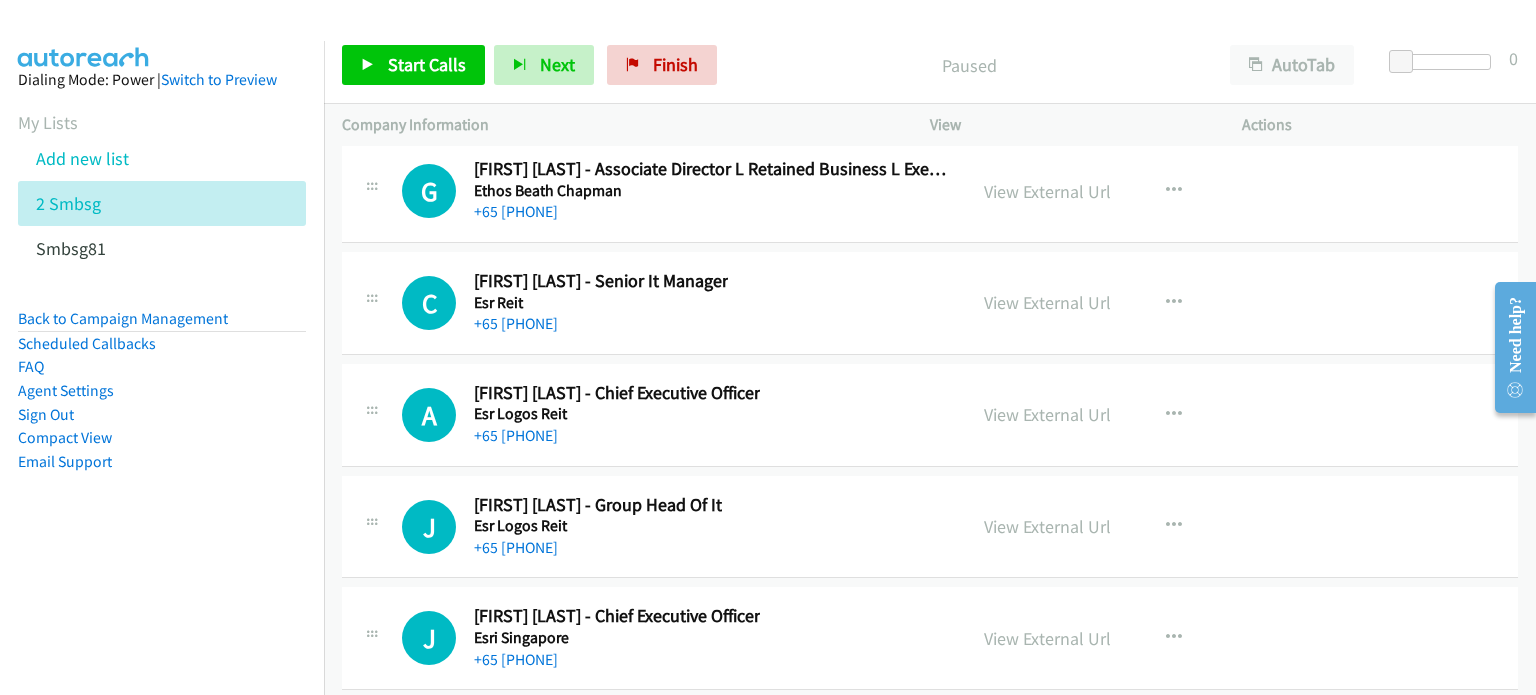 scroll, scrollTop: 27693, scrollLeft: 0, axis: vertical 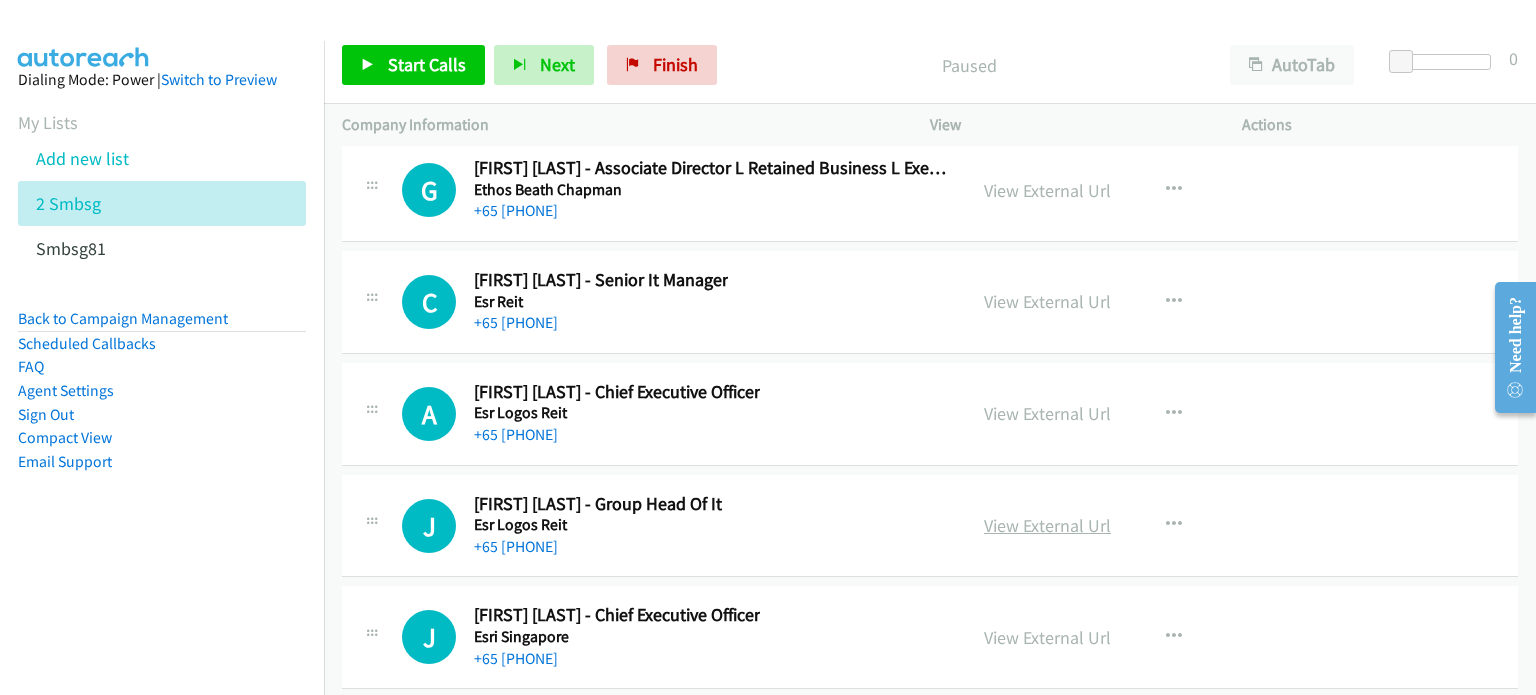 click on "View External Url" at bounding box center (1047, 525) 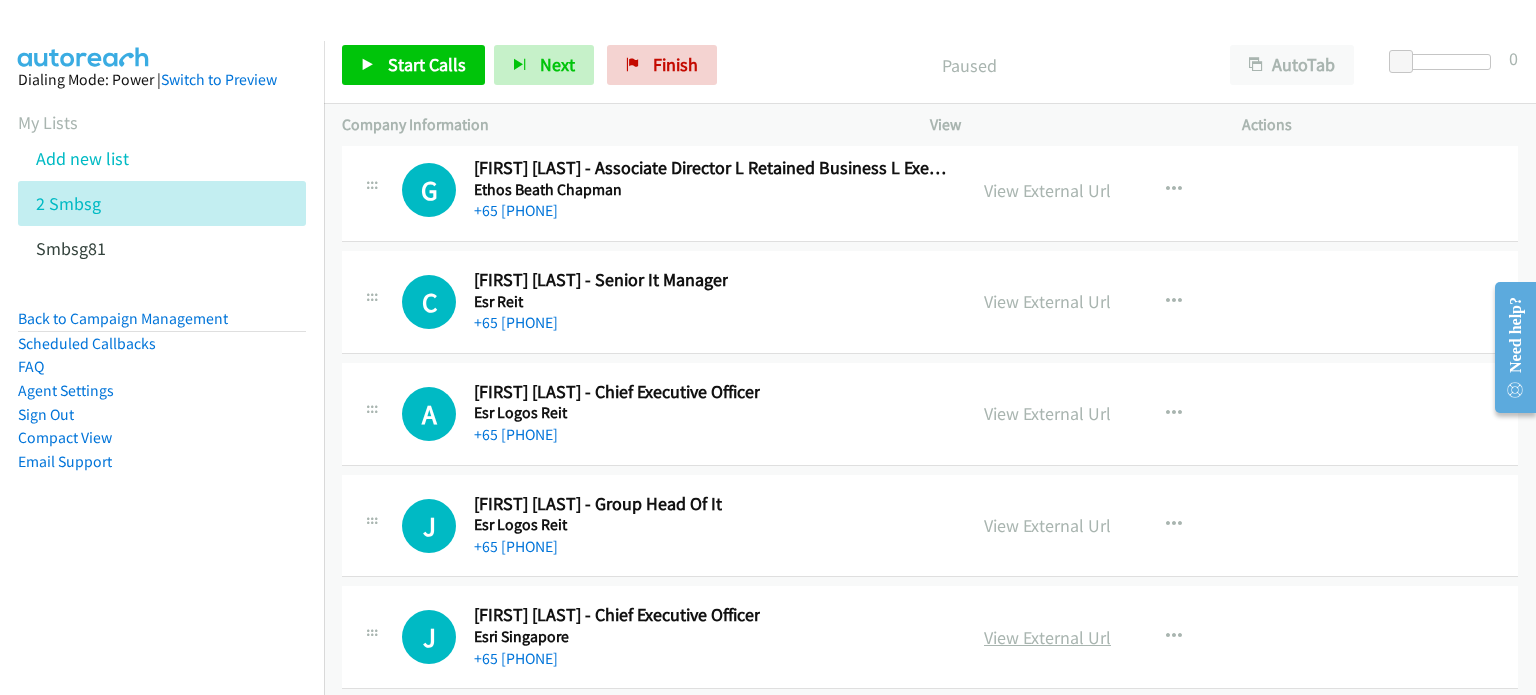 click on "View External Url" at bounding box center (1047, 637) 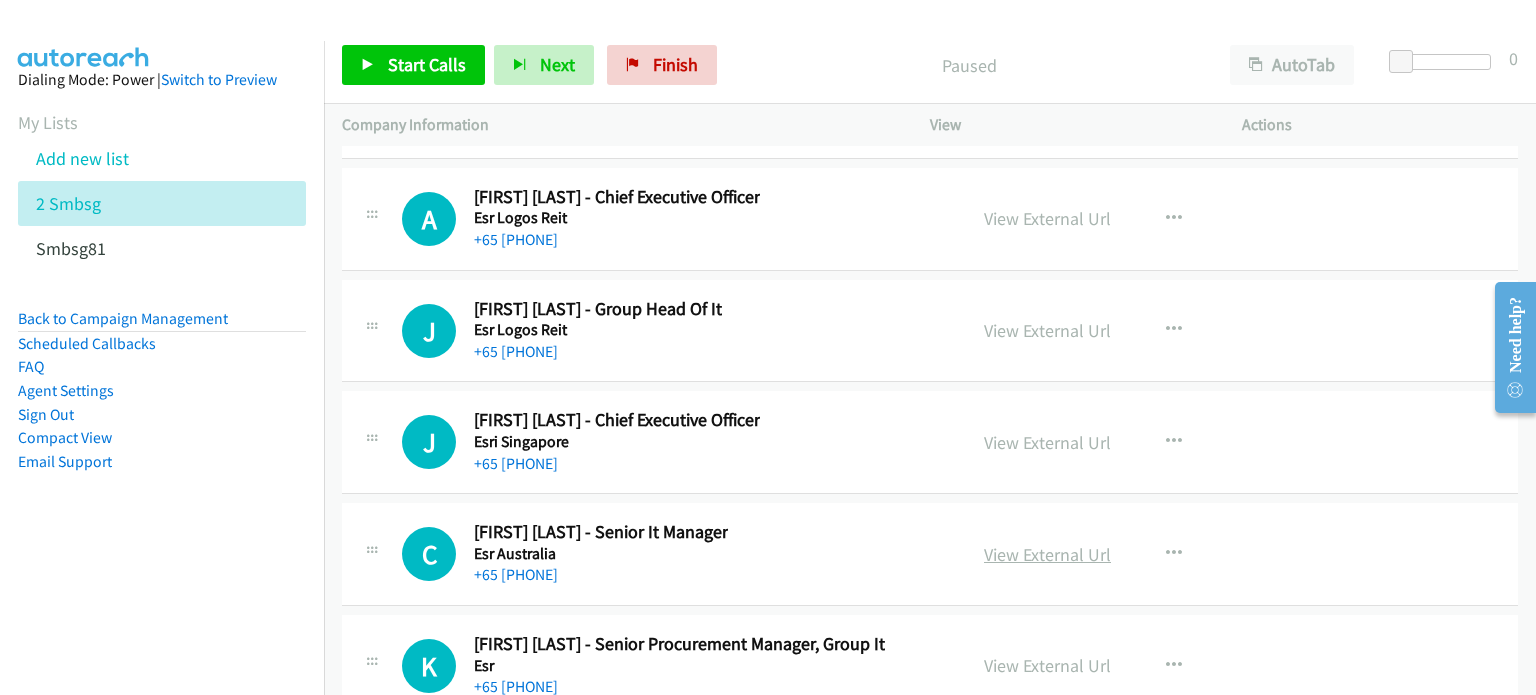 scroll, scrollTop: 27888, scrollLeft: 0, axis: vertical 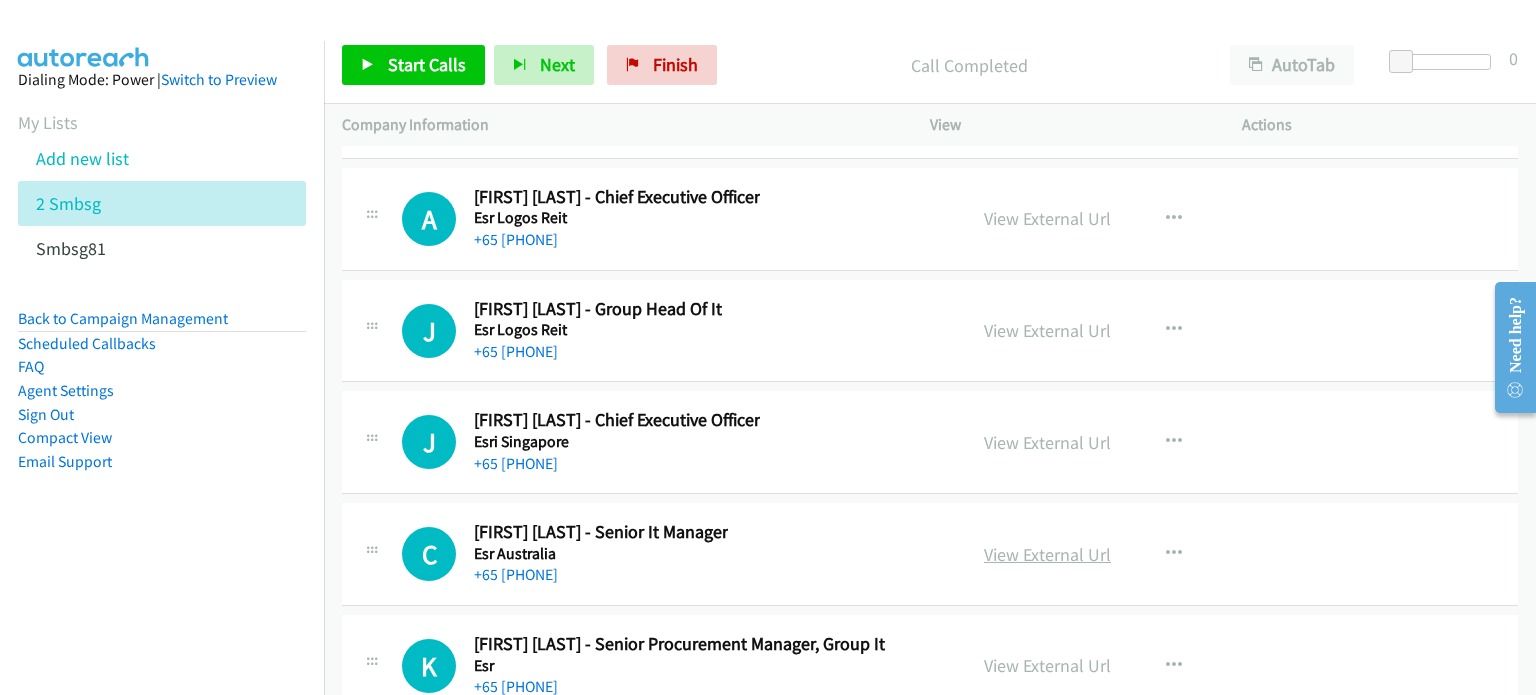 click on "View External Url" at bounding box center (1047, 554) 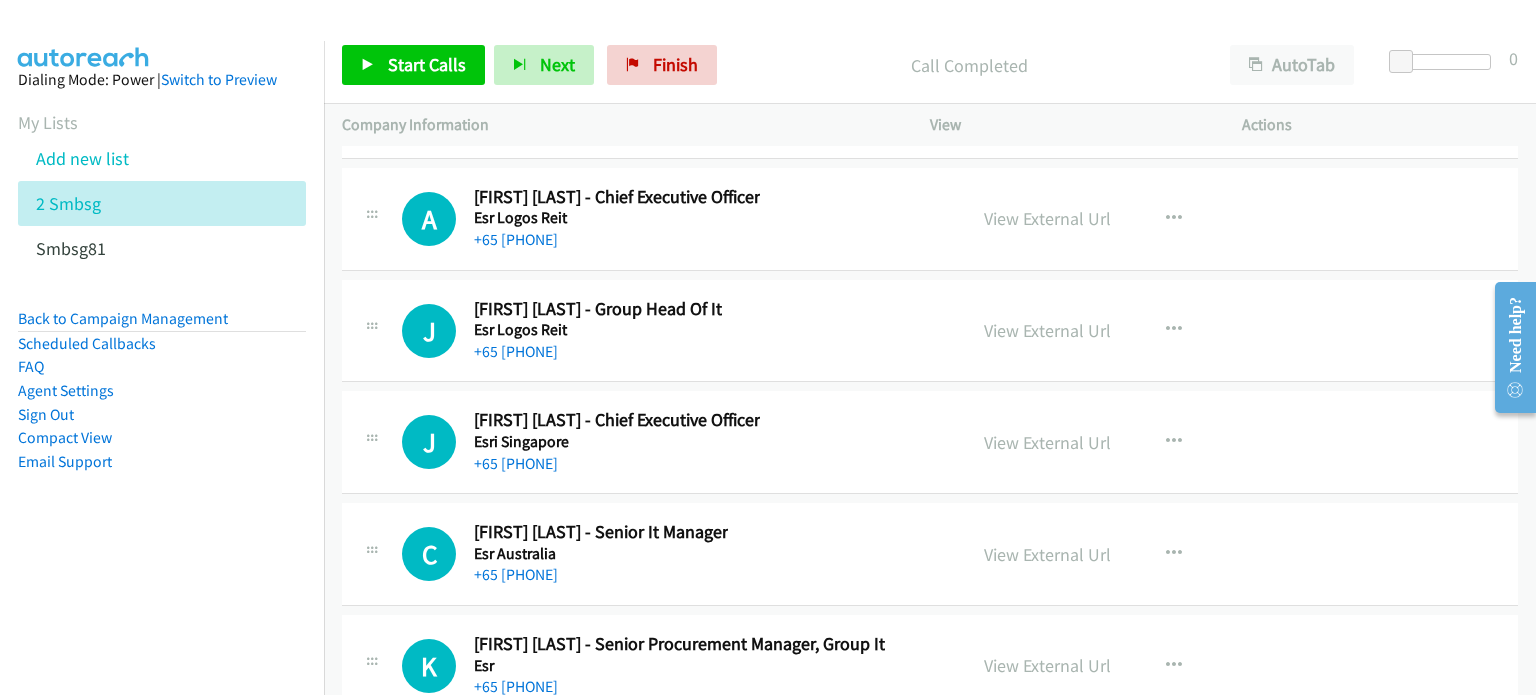 drag, startPoint x: 987, startPoint y: 617, endPoint x: 816, endPoint y: 22, distance: 619.08484 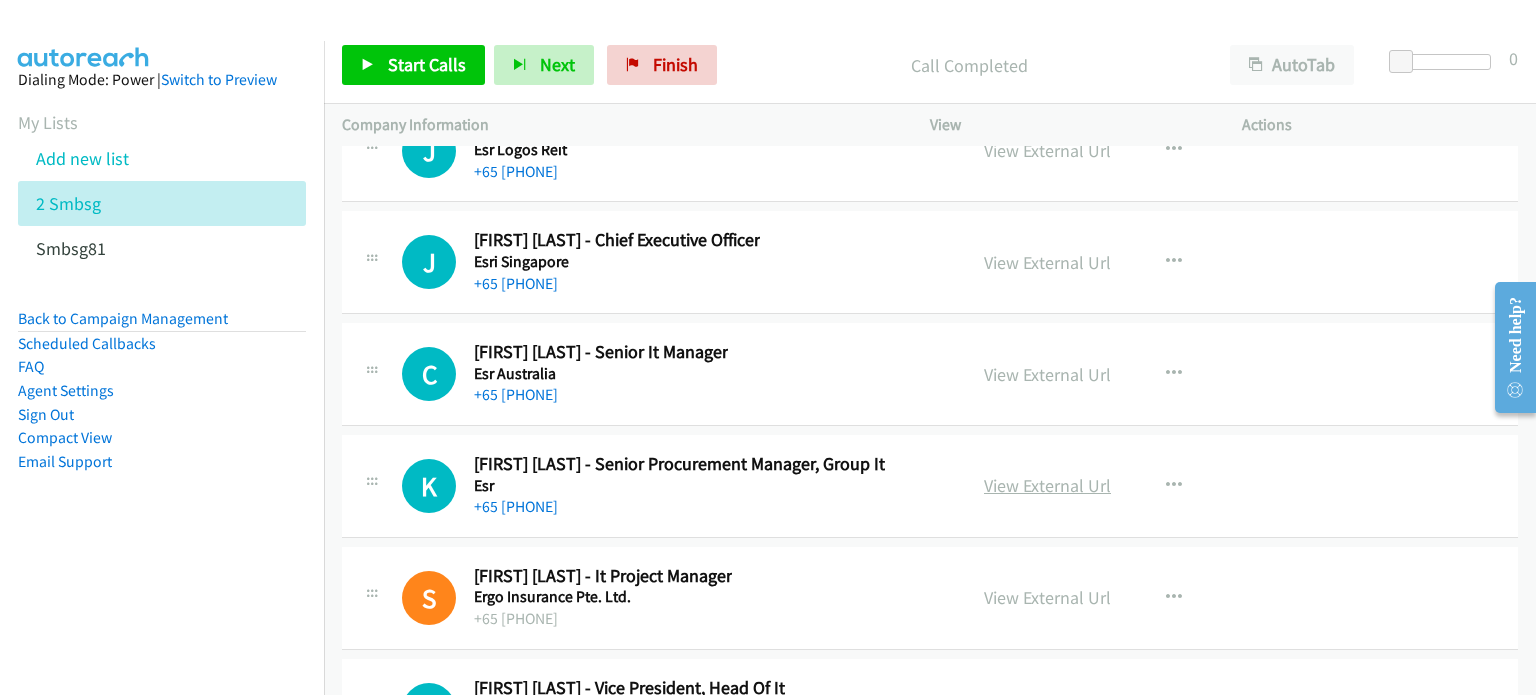 scroll, scrollTop: 28069, scrollLeft: 0, axis: vertical 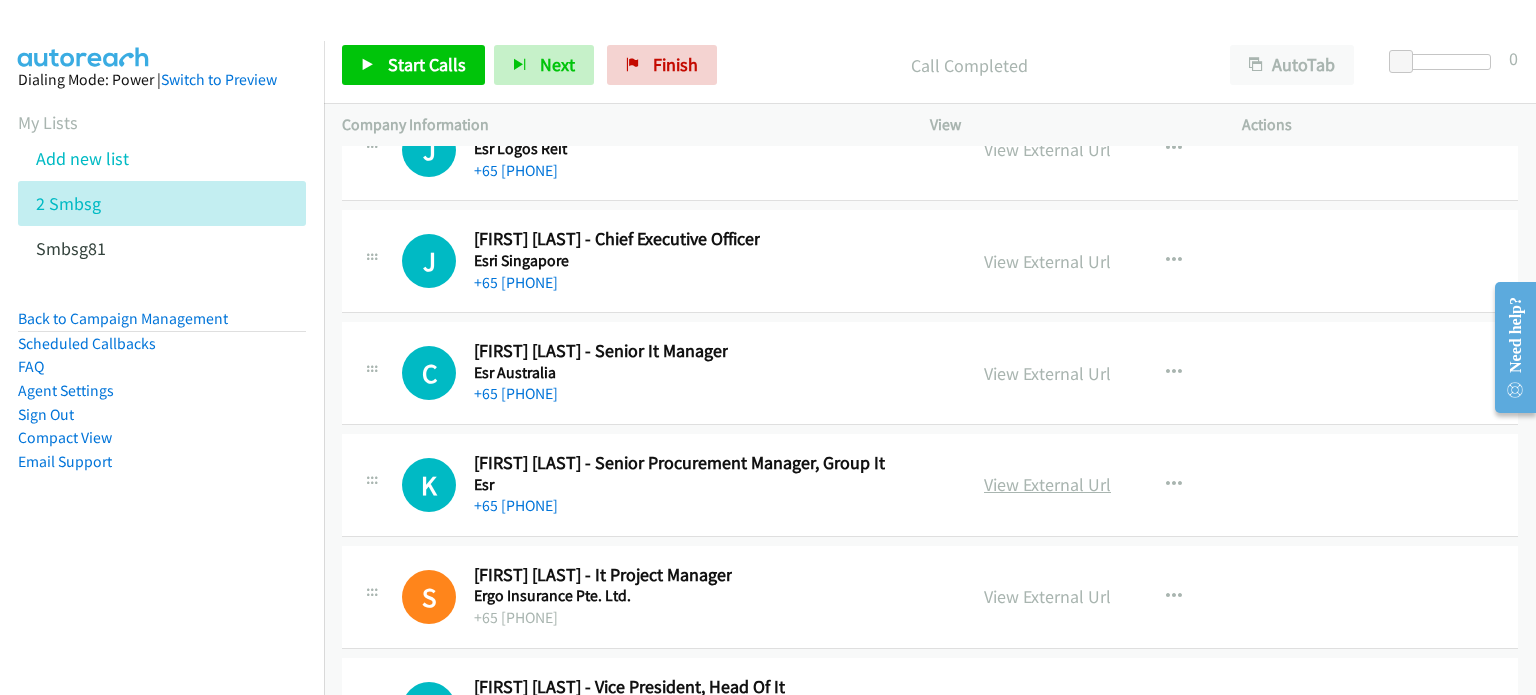 click on "View External Url" at bounding box center (1047, 484) 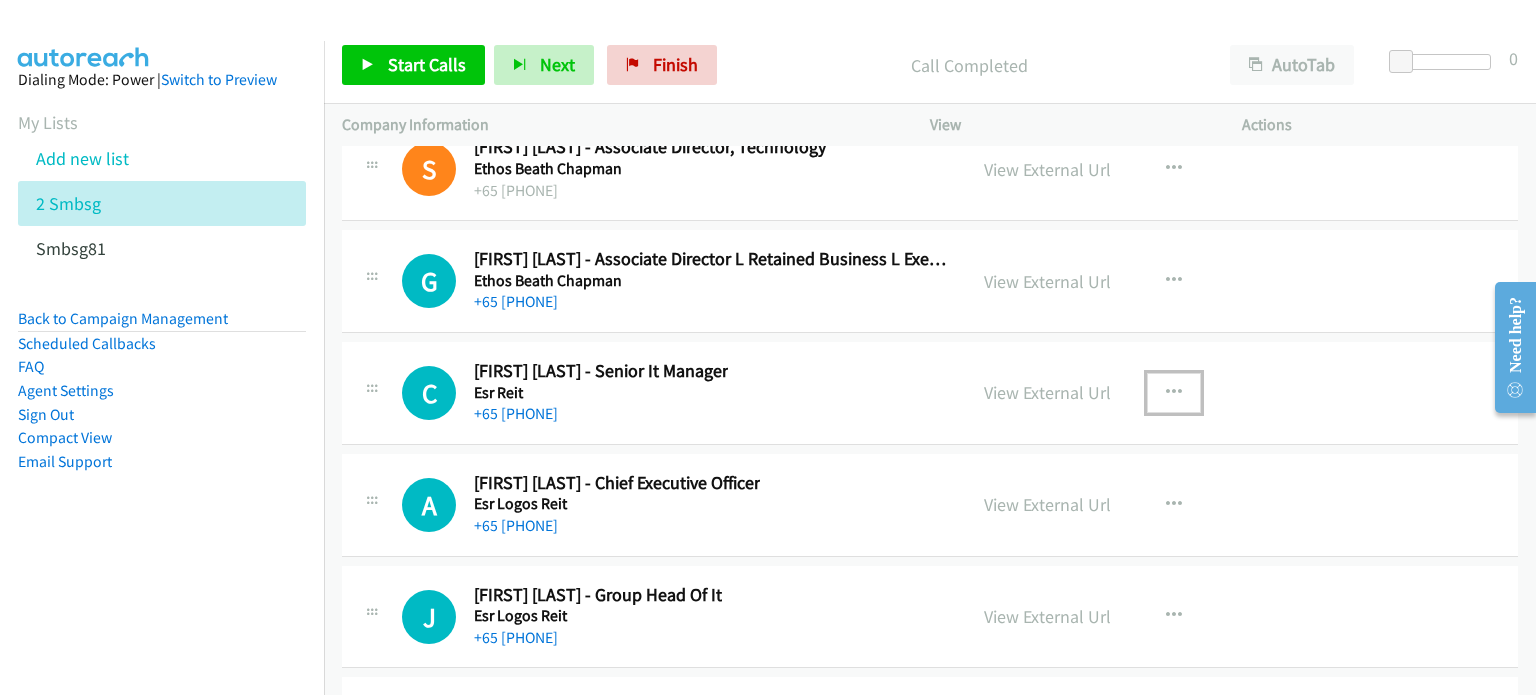 click at bounding box center [1174, 393] 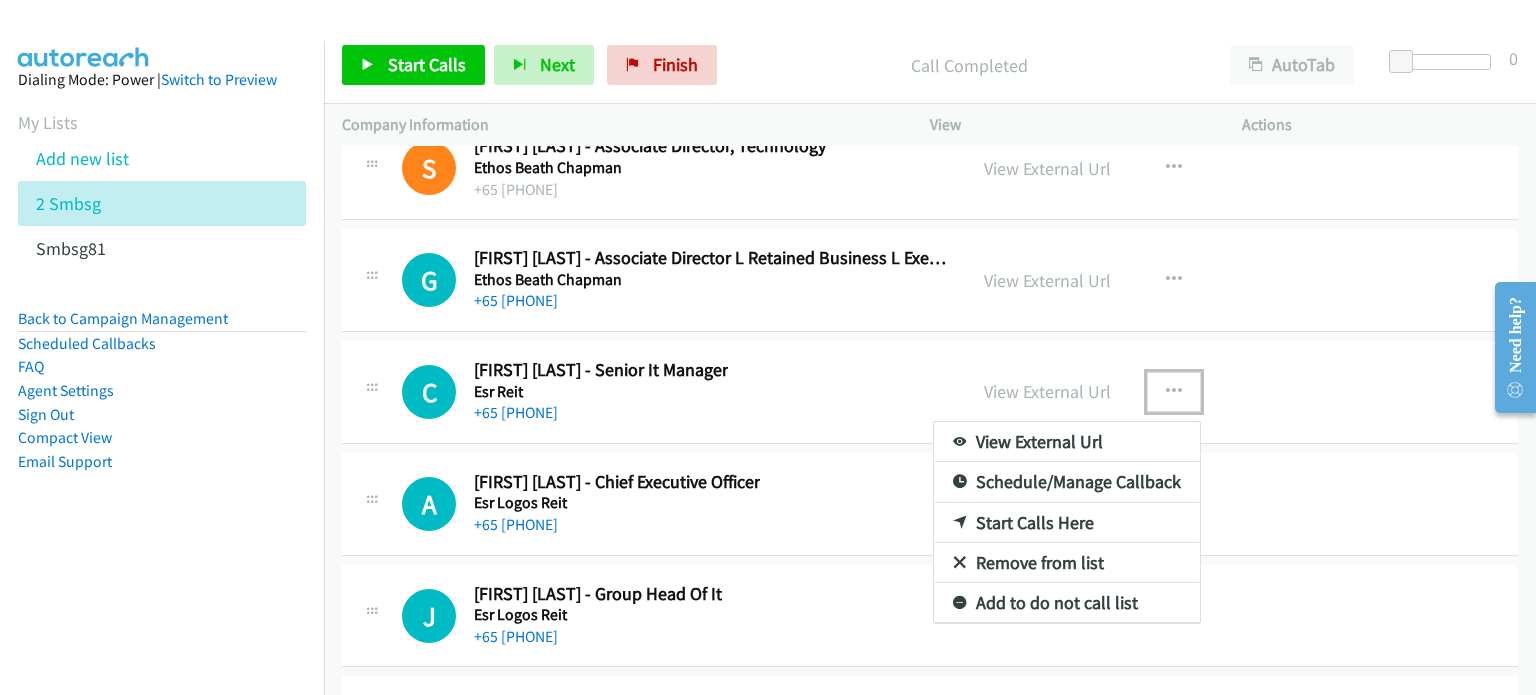 scroll, scrollTop: 27604, scrollLeft: 0, axis: vertical 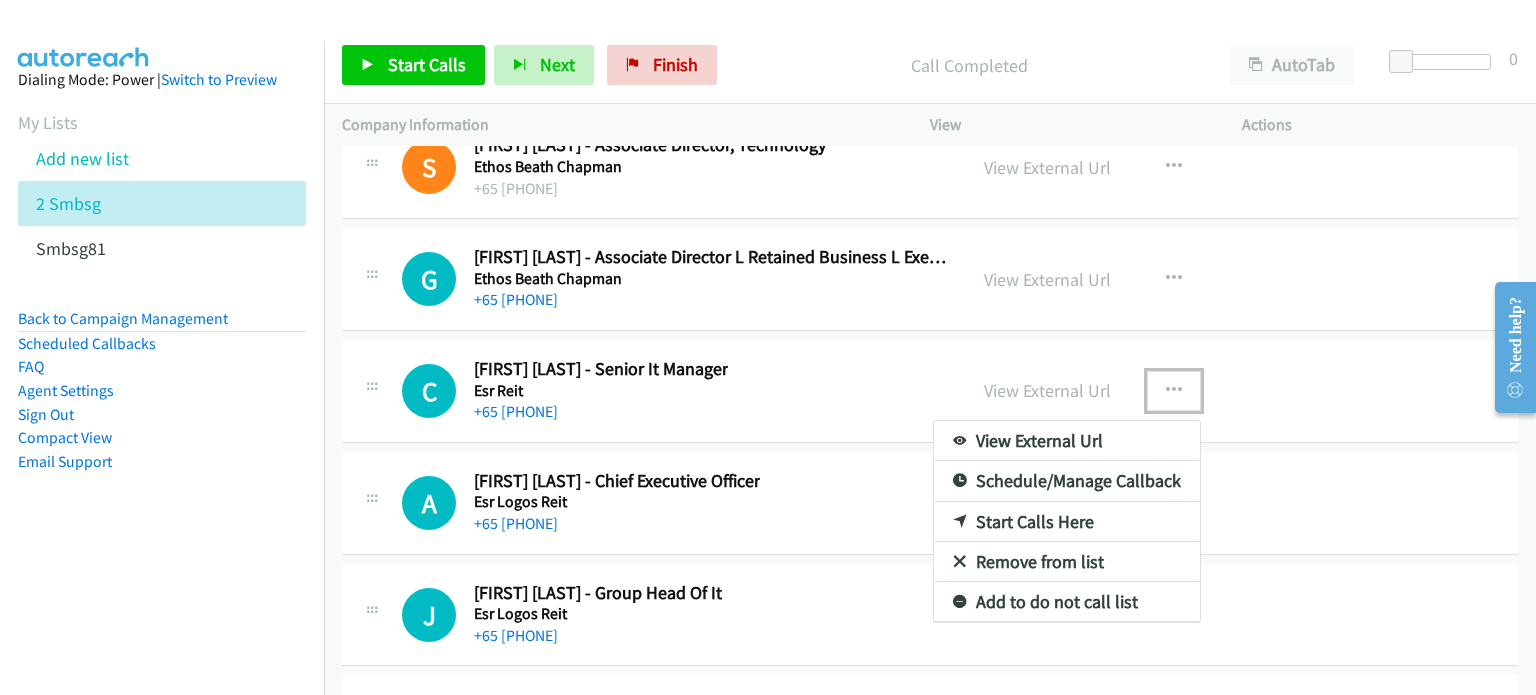 click on "Start Calls Here" at bounding box center [1067, 522] 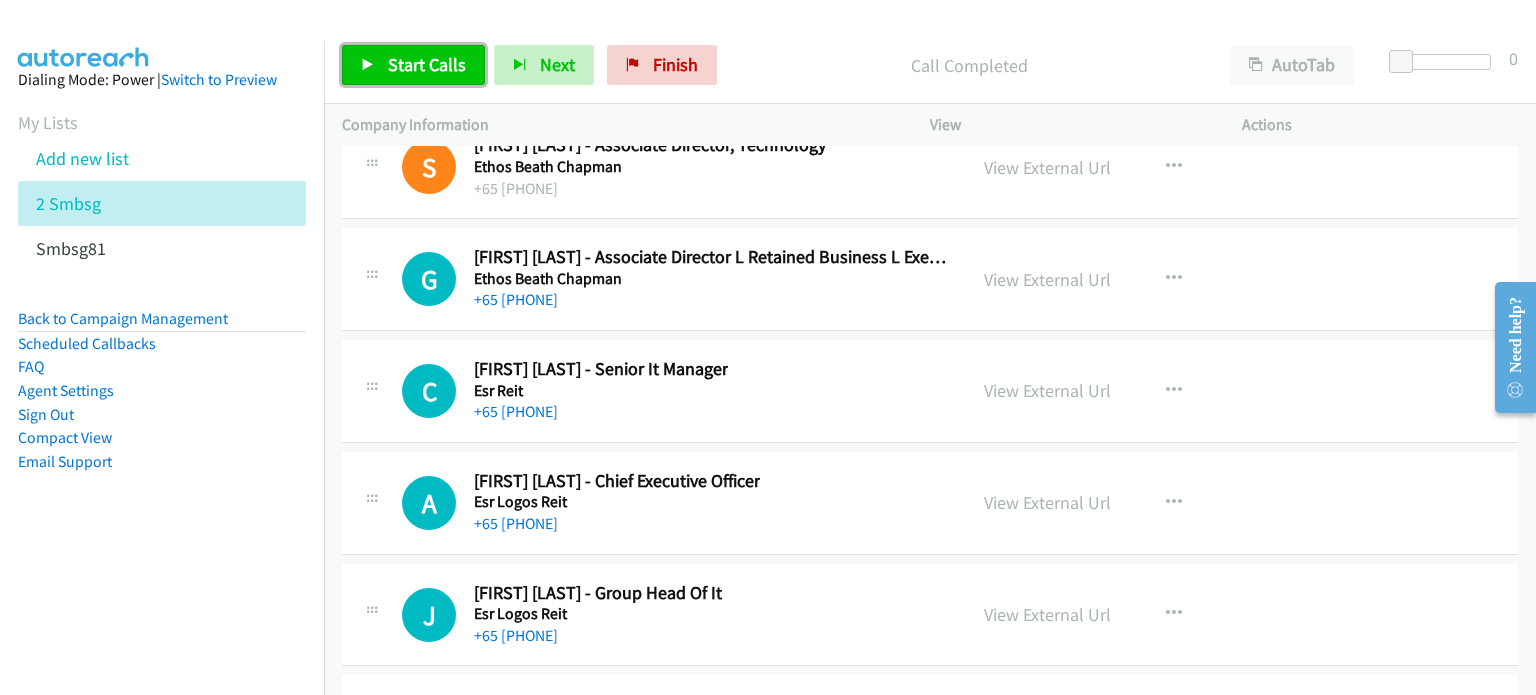 click on "Start Calls" at bounding box center [427, 64] 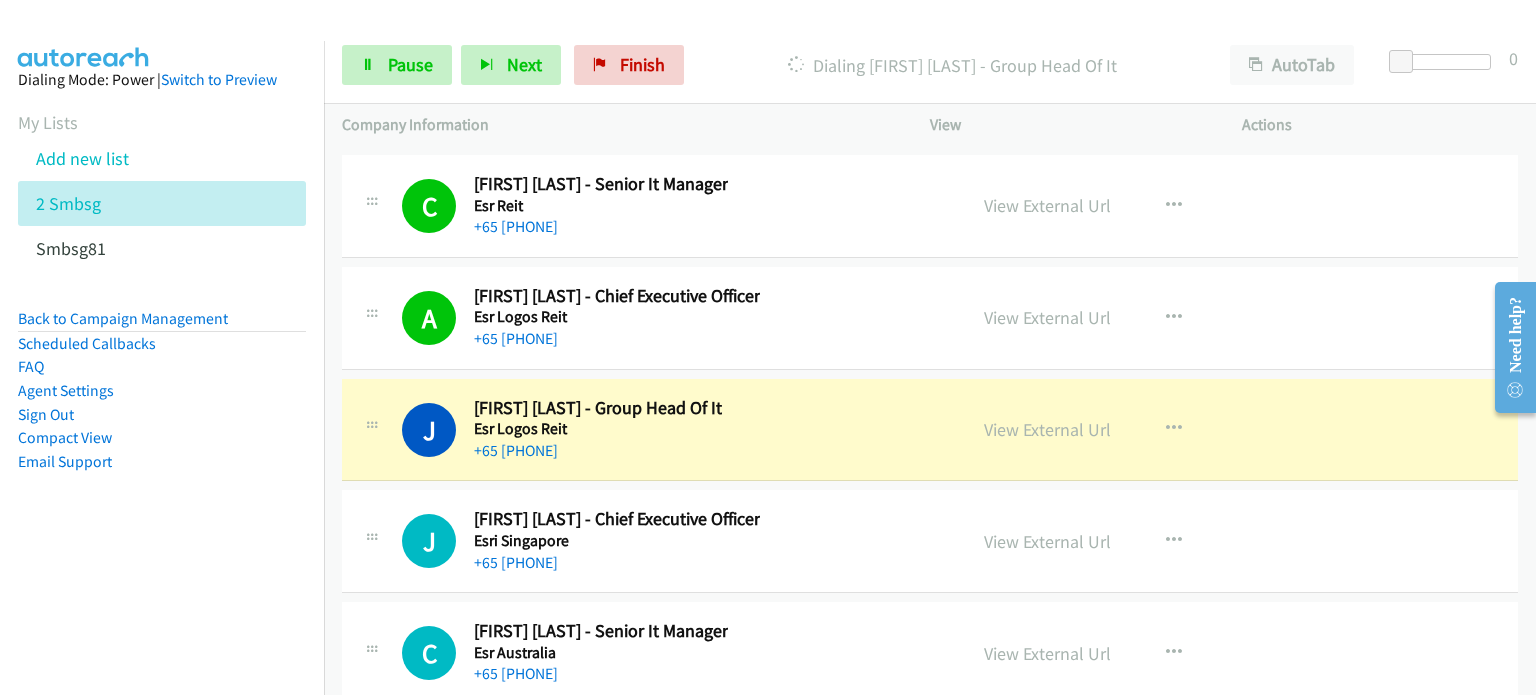scroll, scrollTop: 27790, scrollLeft: 0, axis: vertical 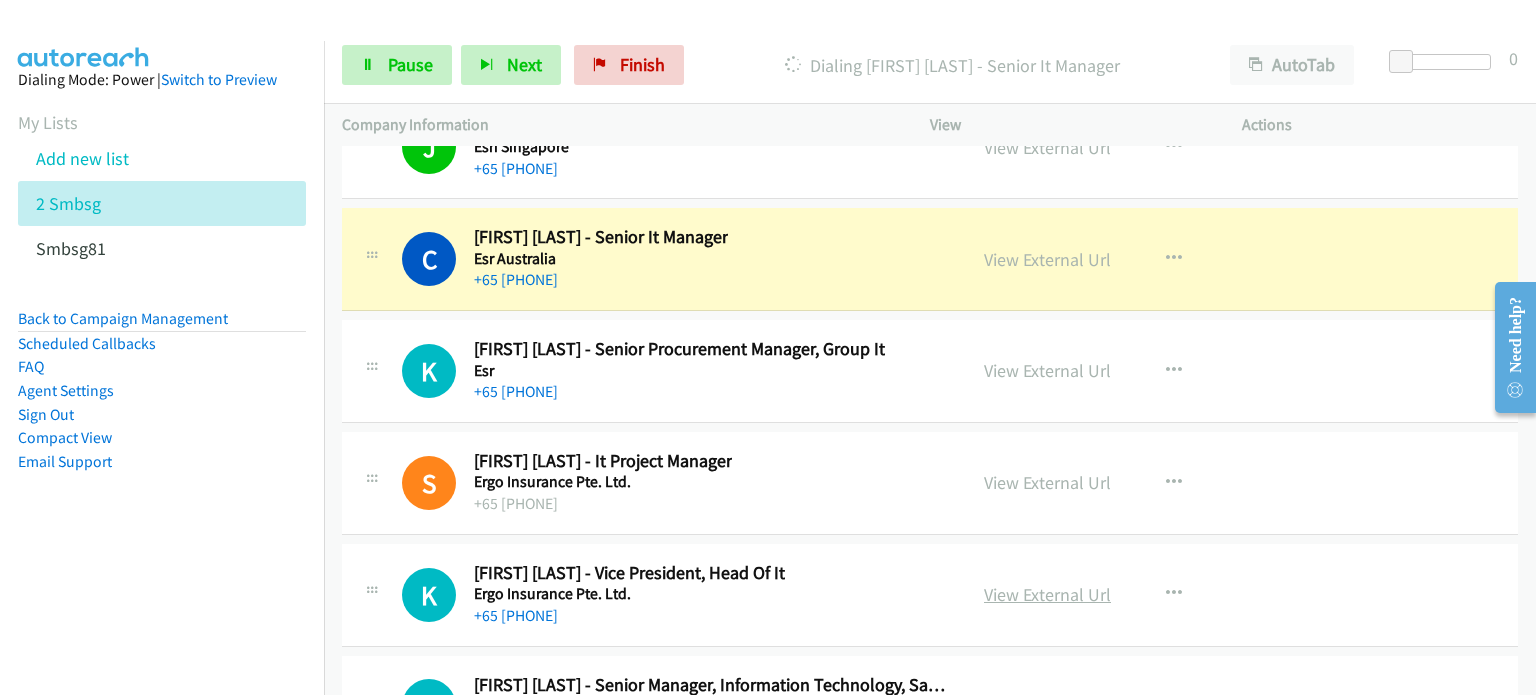 click on "View External Url" at bounding box center [1047, 594] 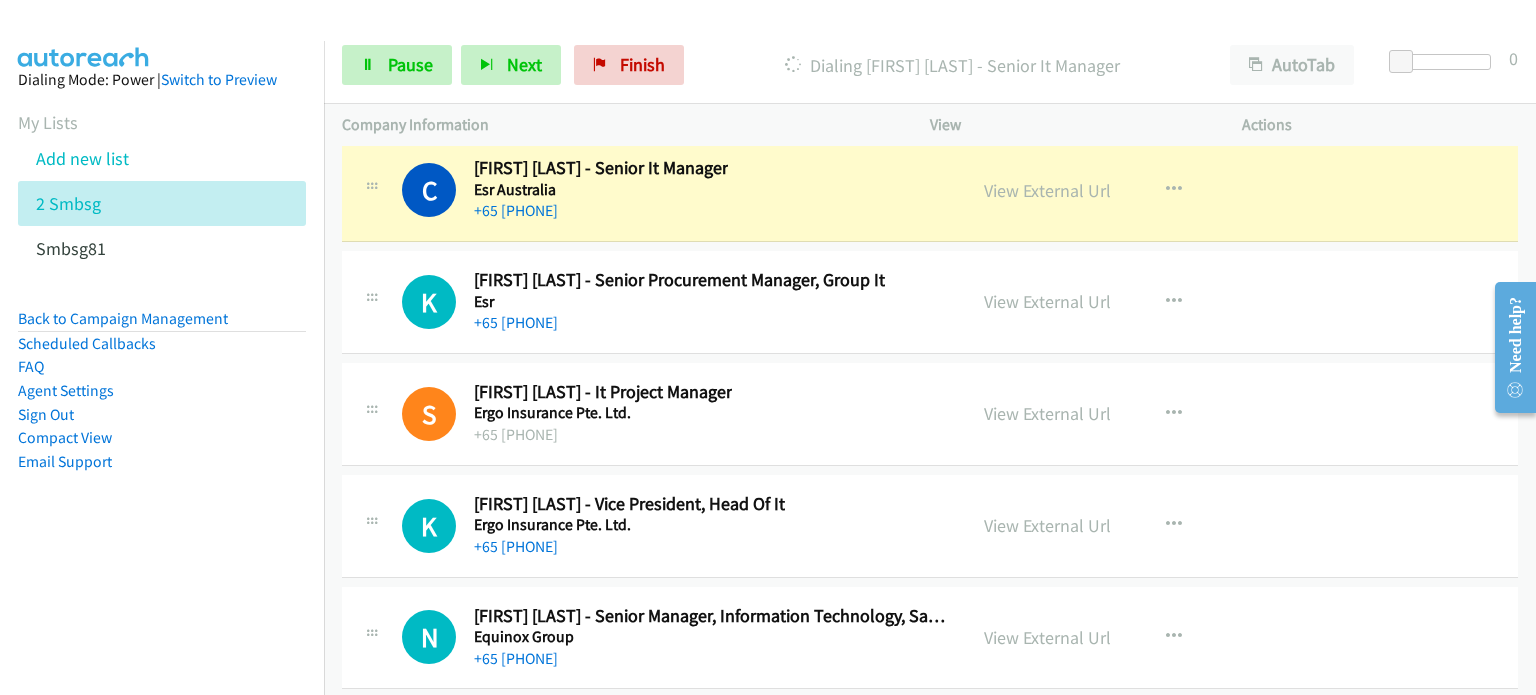 scroll, scrollTop: 28253, scrollLeft: 0, axis: vertical 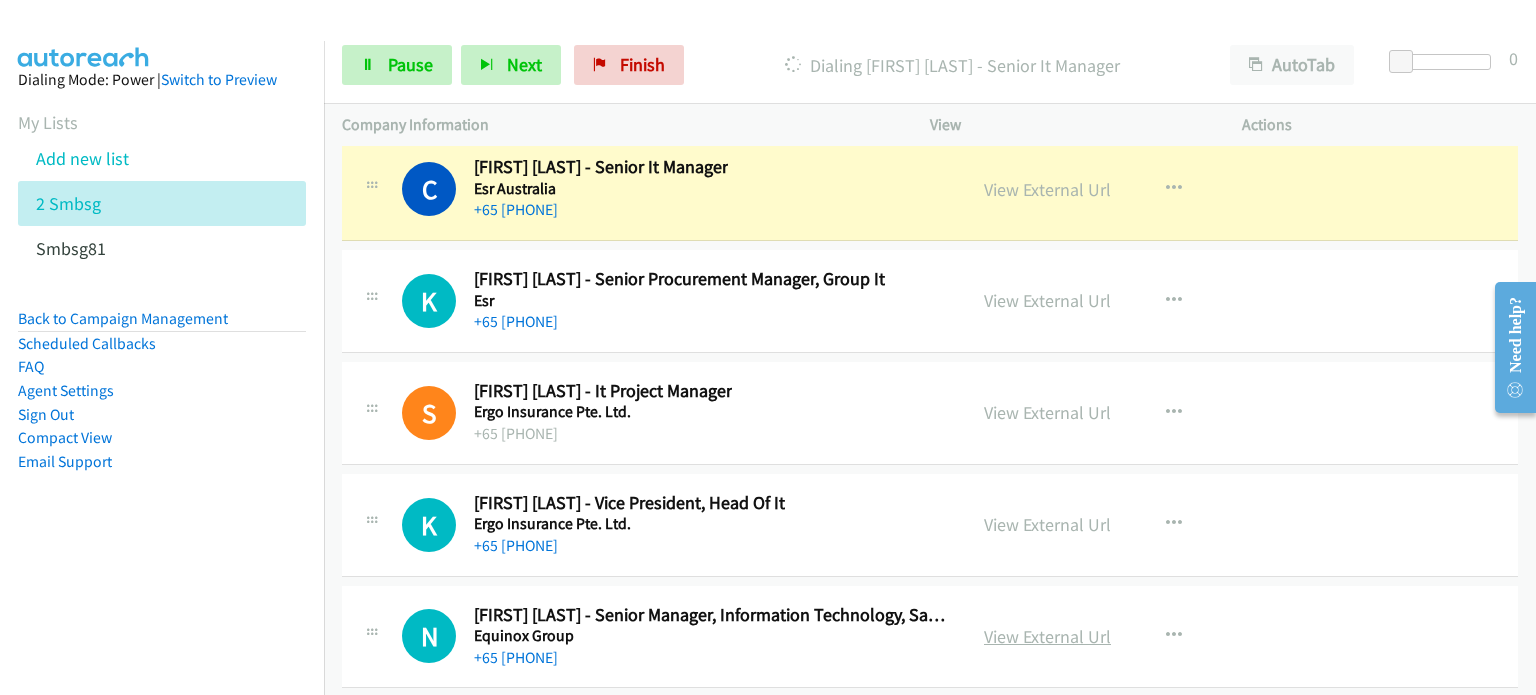 click on "View External Url" at bounding box center (1047, 636) 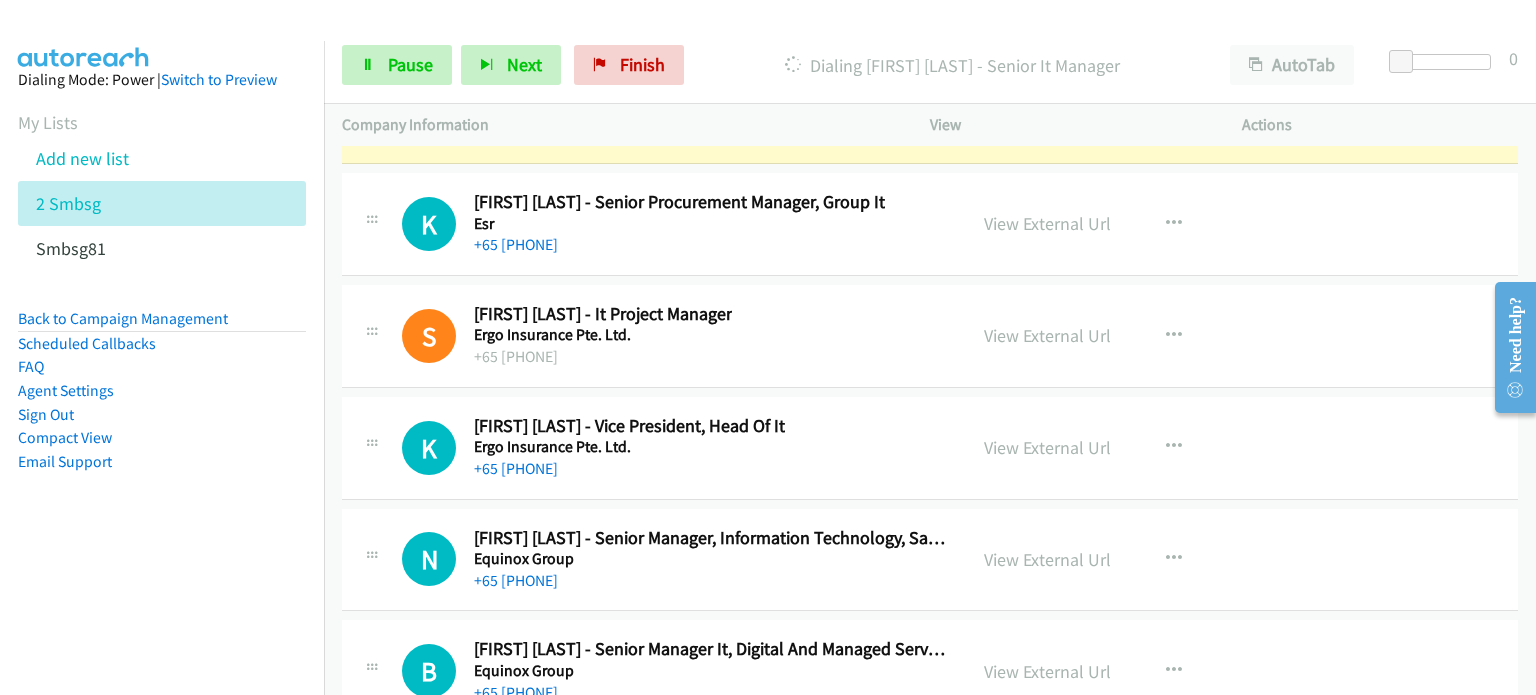 scroll, scrollTop: 28447, scrollLeft: 0, axis: vertical 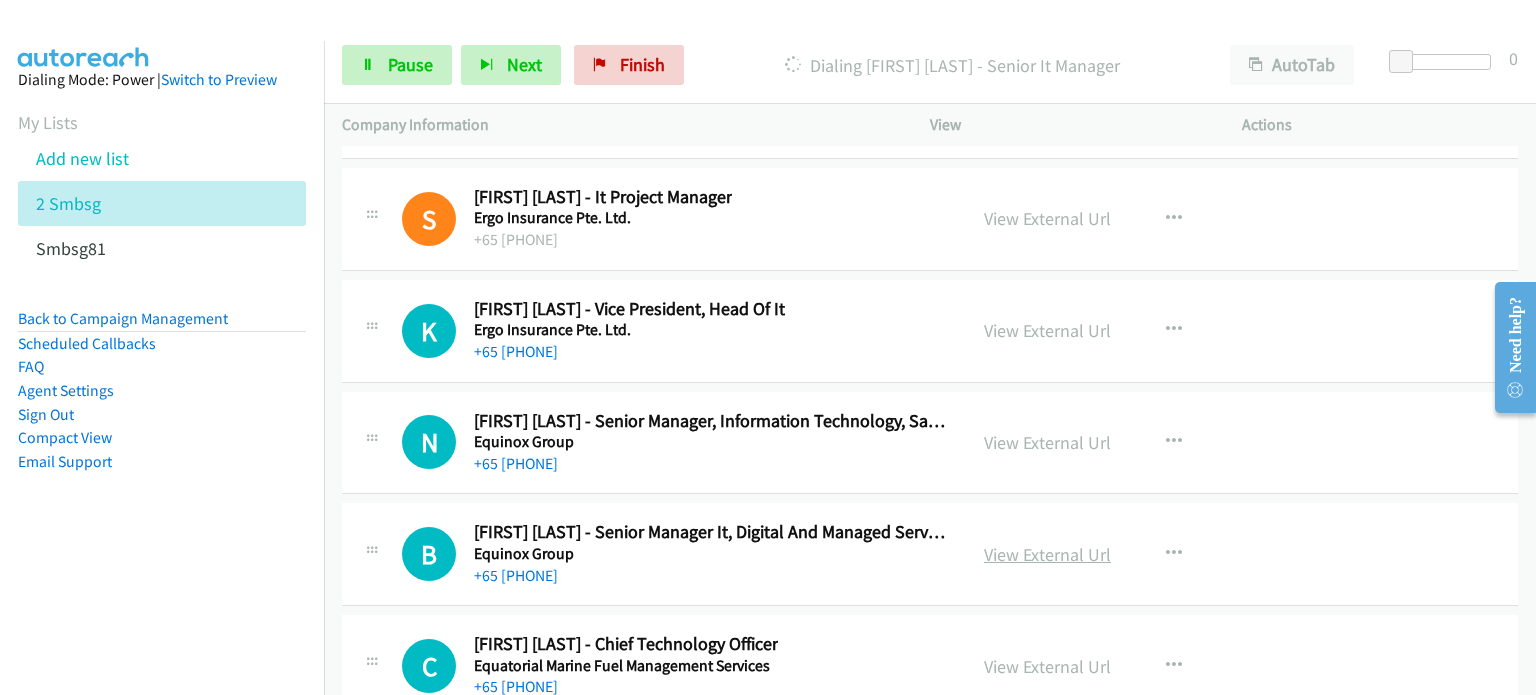 click on "View External Url" at bounding box center [1047, 554] 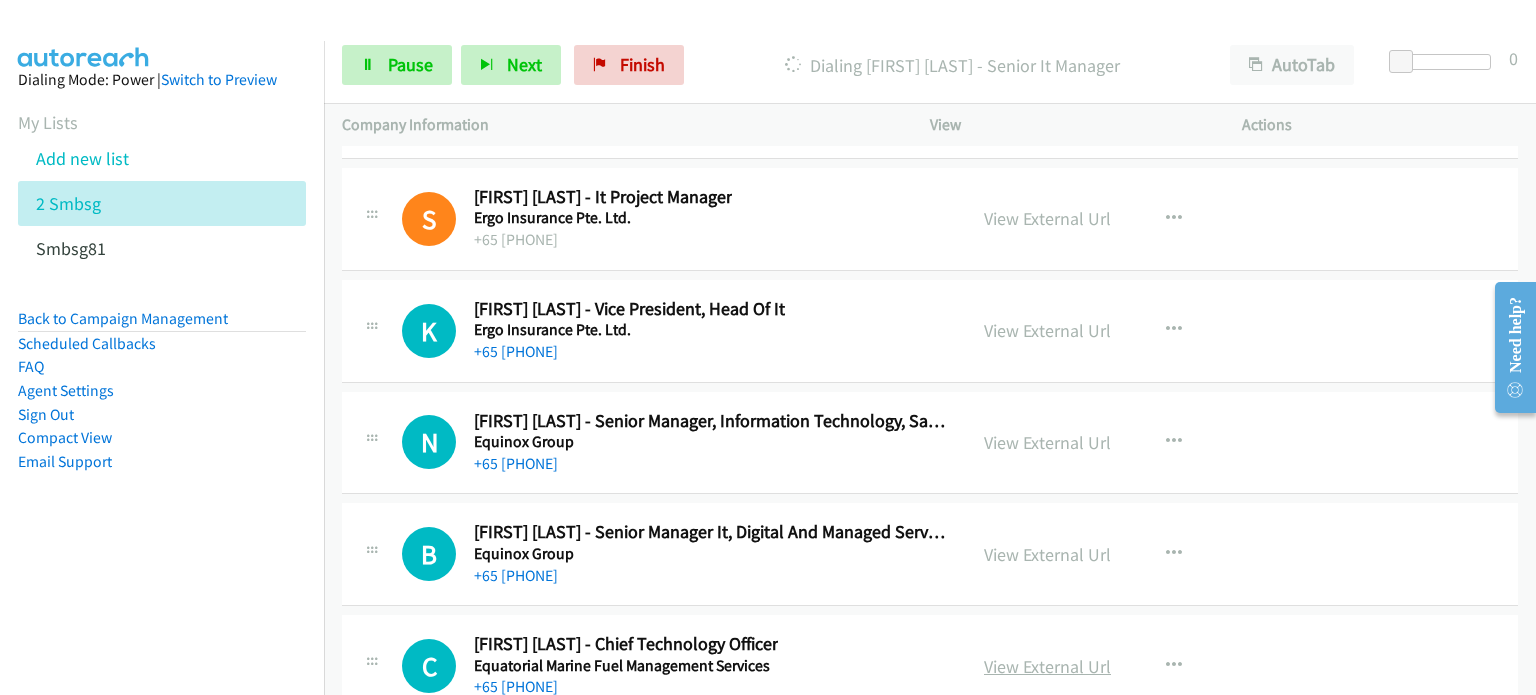 click on "View External Url" at bounding box center [1047, 666] 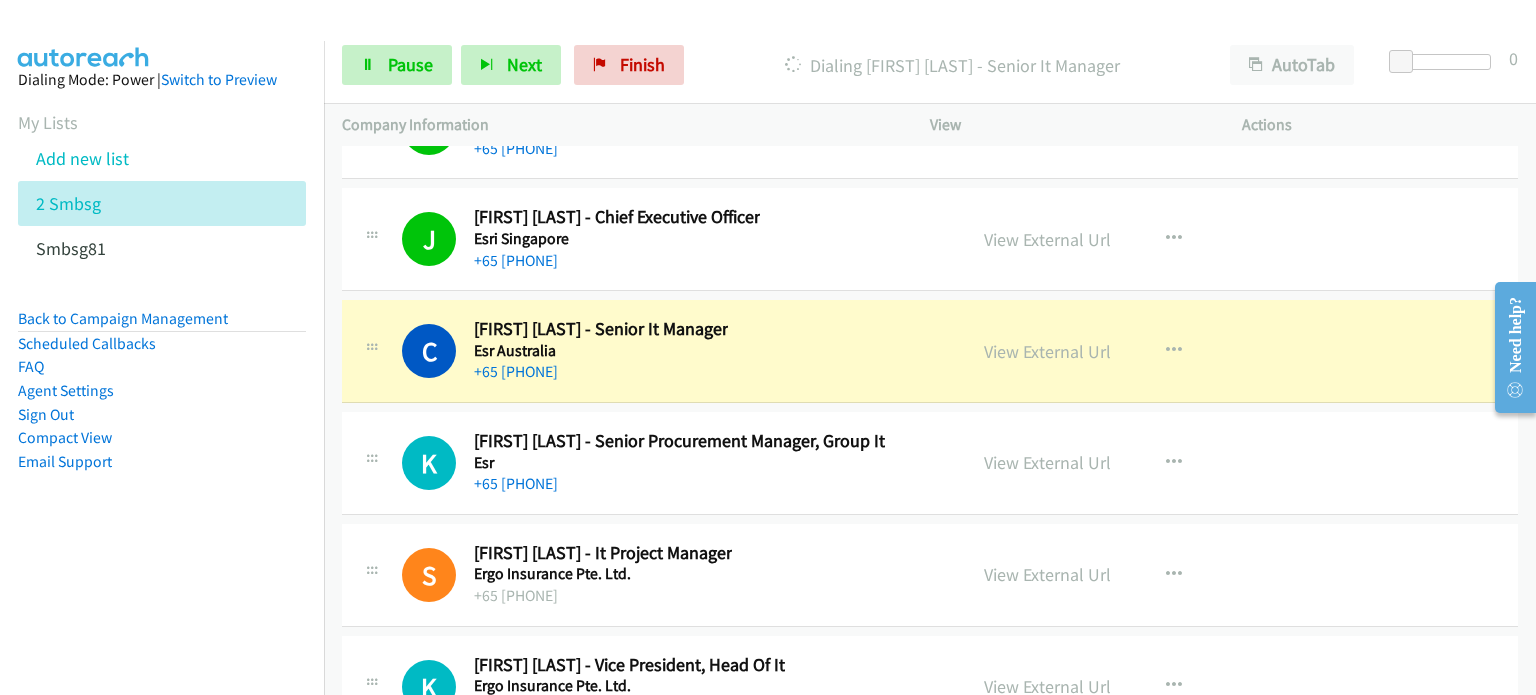 scroll, scrollTop: 28090, scrollLeft: 0, axis: vertical 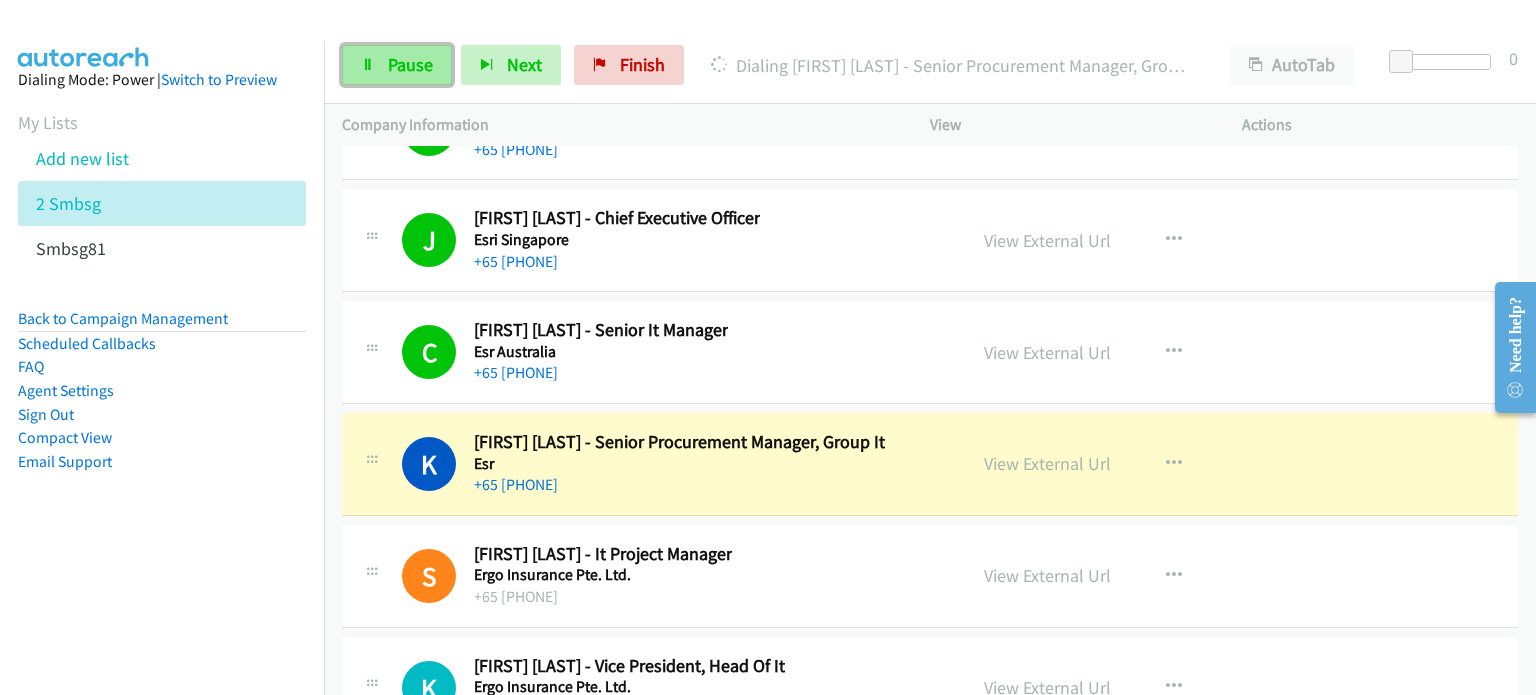 click on "Pause" at bounding box center [397, 65] 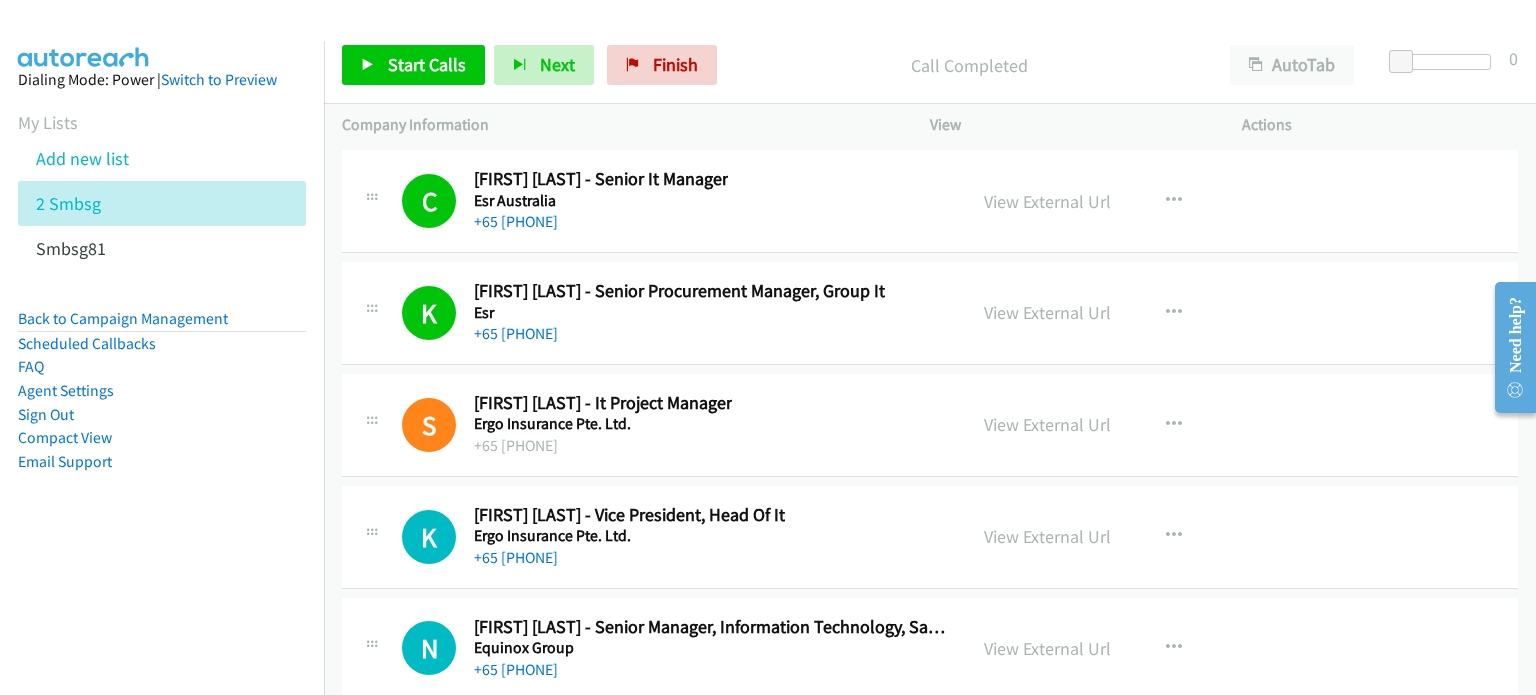 scroll, scrollTop: 28266, scrollLeft: 0, axis: vertical 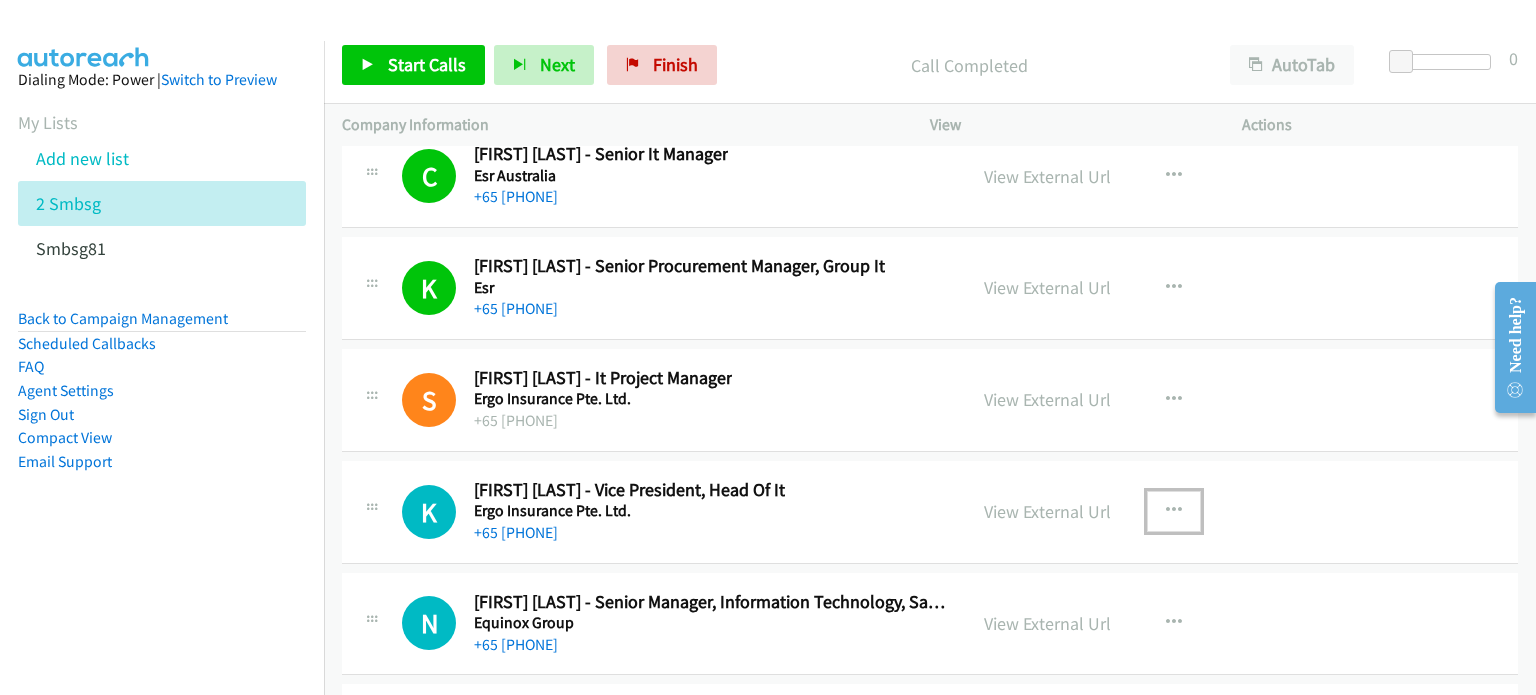 click at bounding box center (1174, 511) 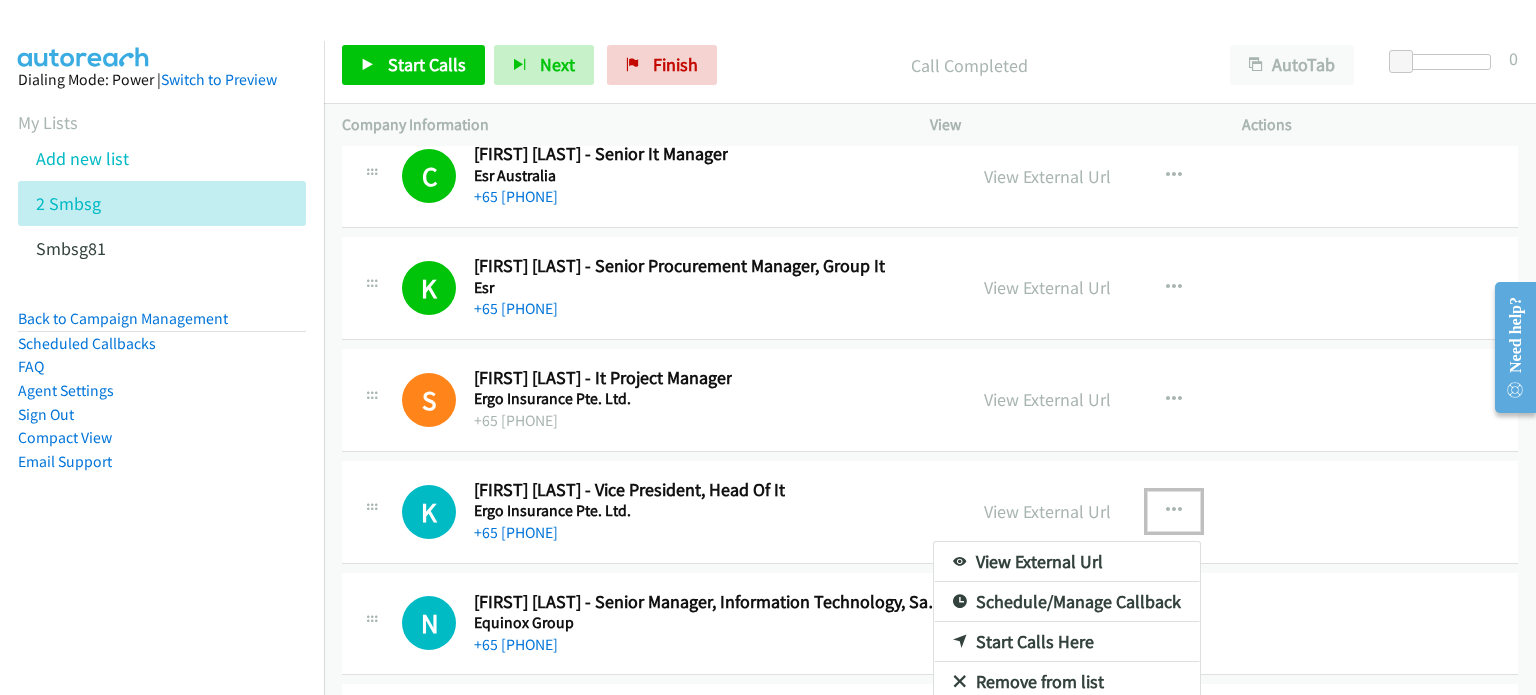 click on "Start Calls Here" at bounding box center [1067, 642] 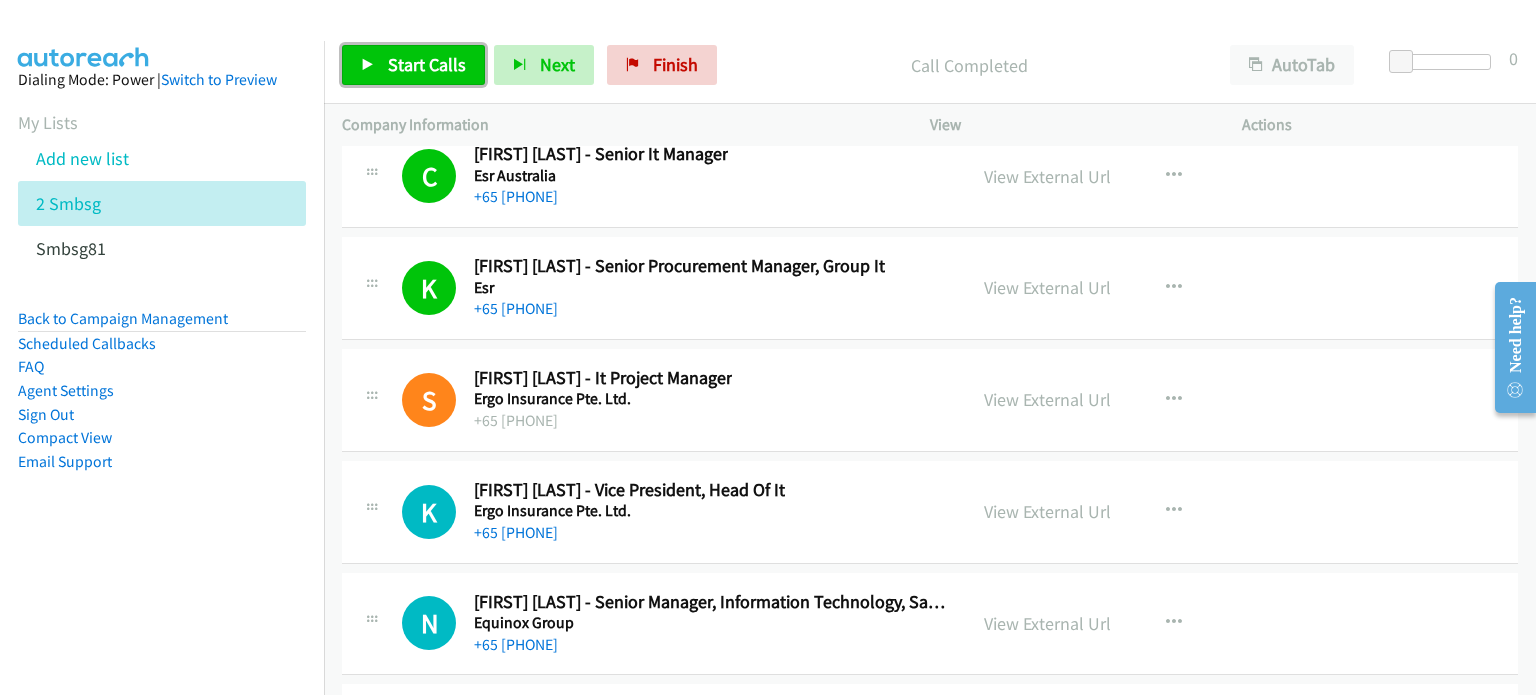click on "Start Calls" at bounding box center [413, 65] 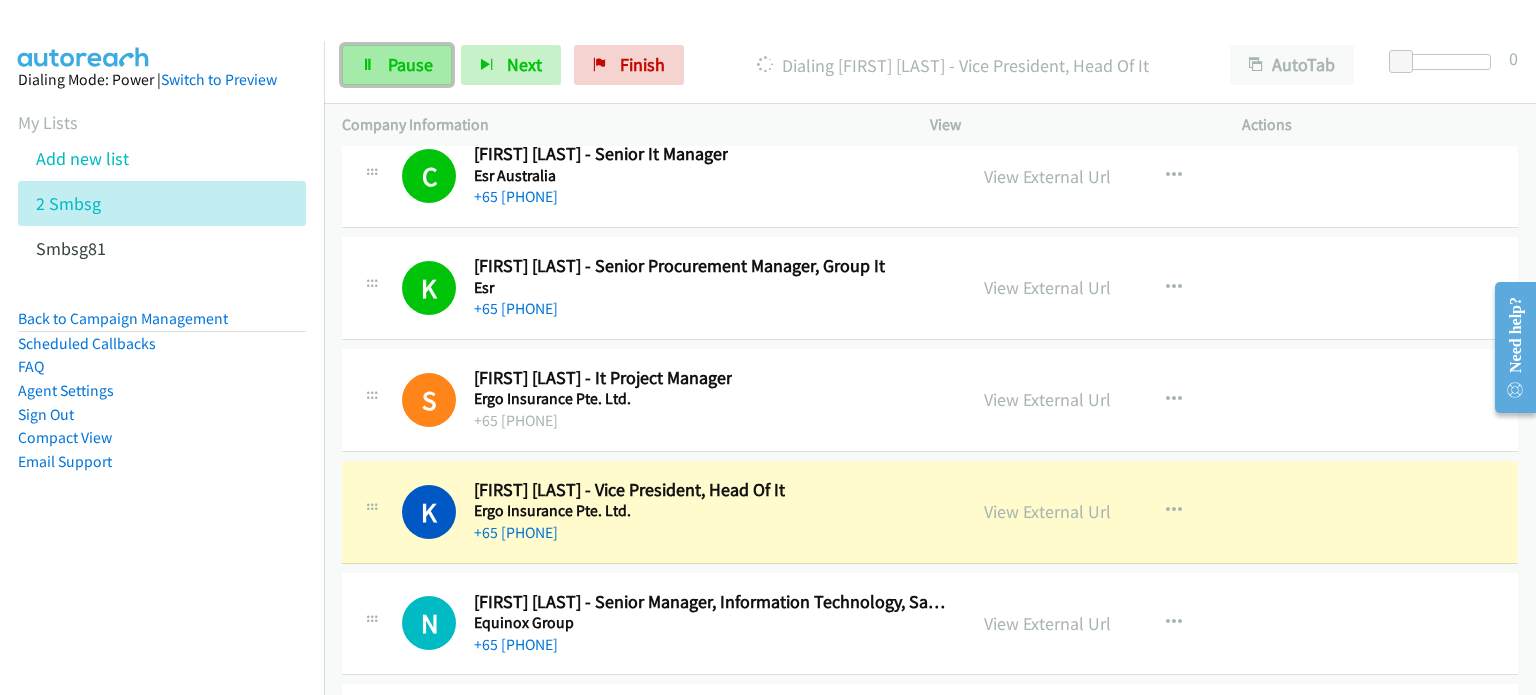 click on "Pause" at bounding box center [410, 64] 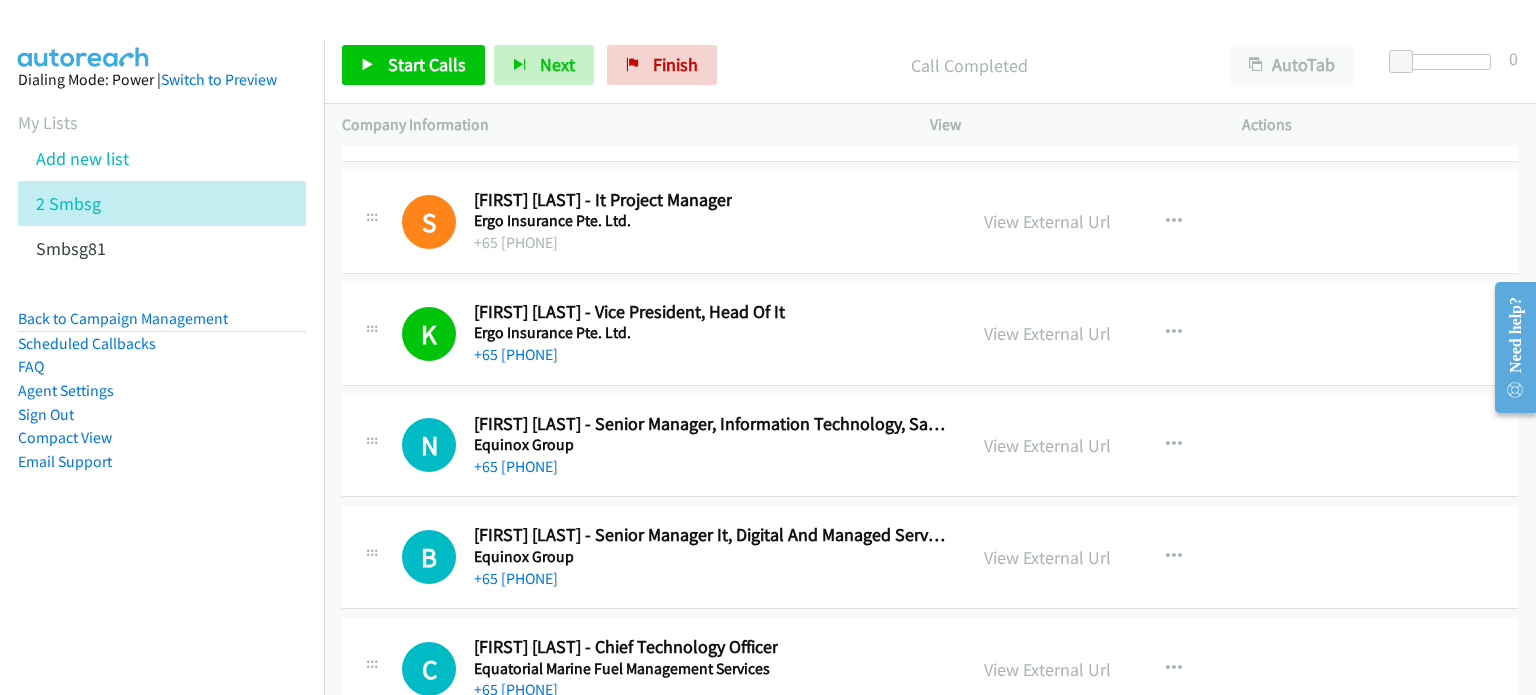 scroll, scrollTop: 28447, scrollLeft: 0, axis: vertical 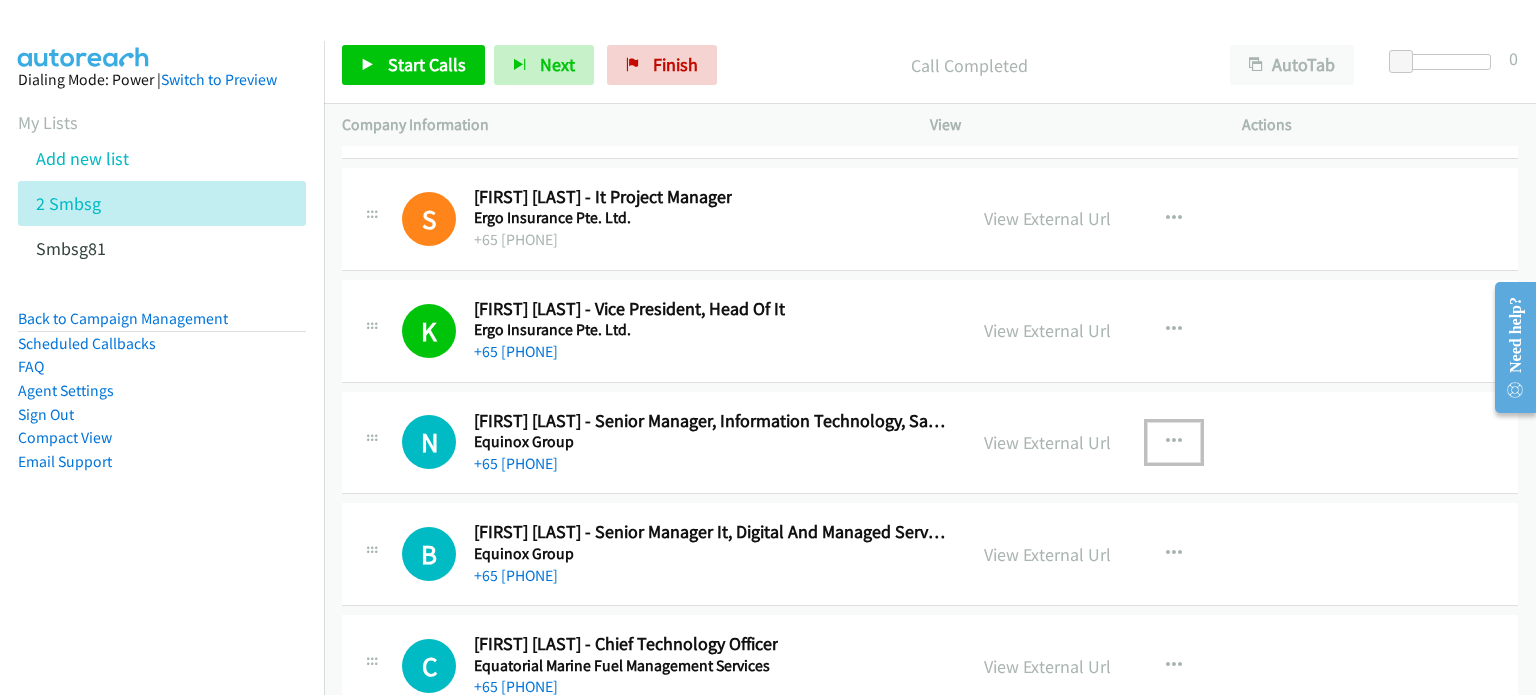 click at bounding box center [1174, 442] 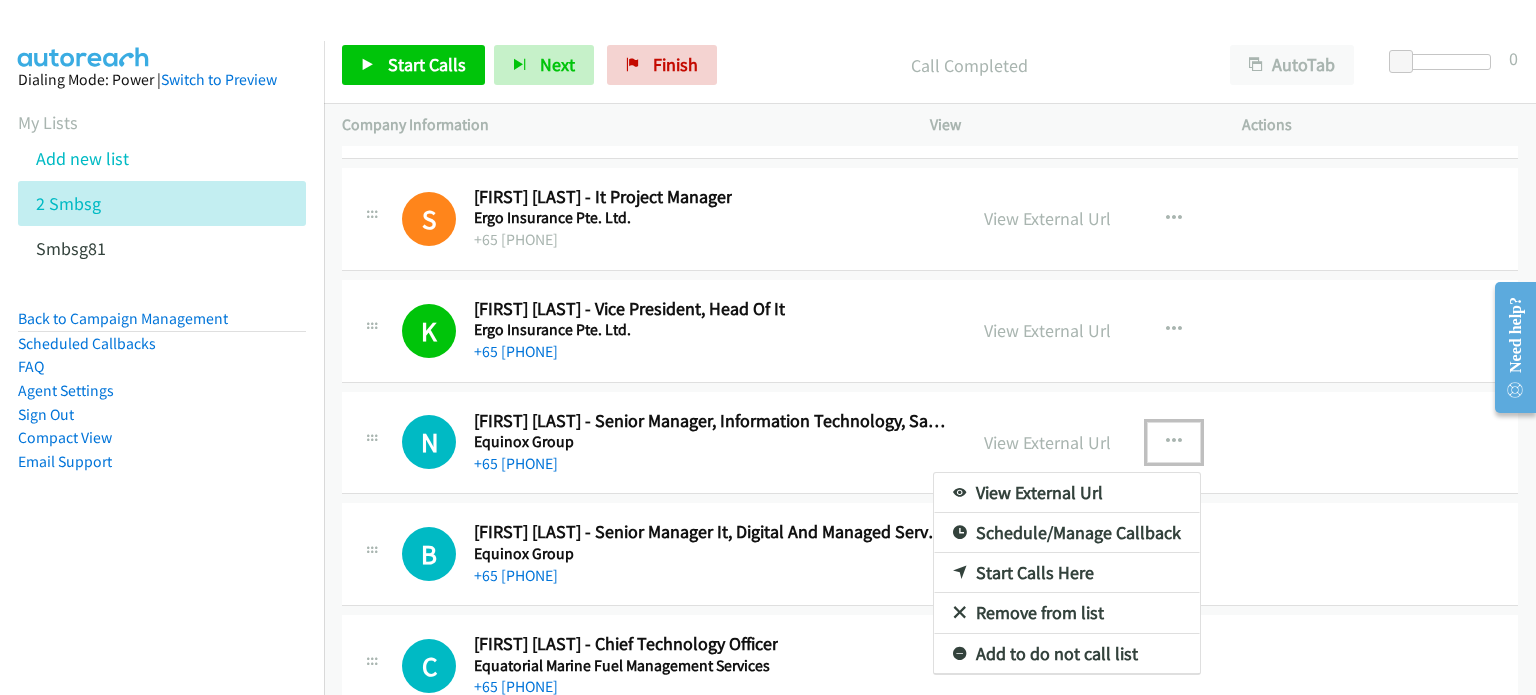 click on "Start Calls Here" at bounding box center (1067, 573) 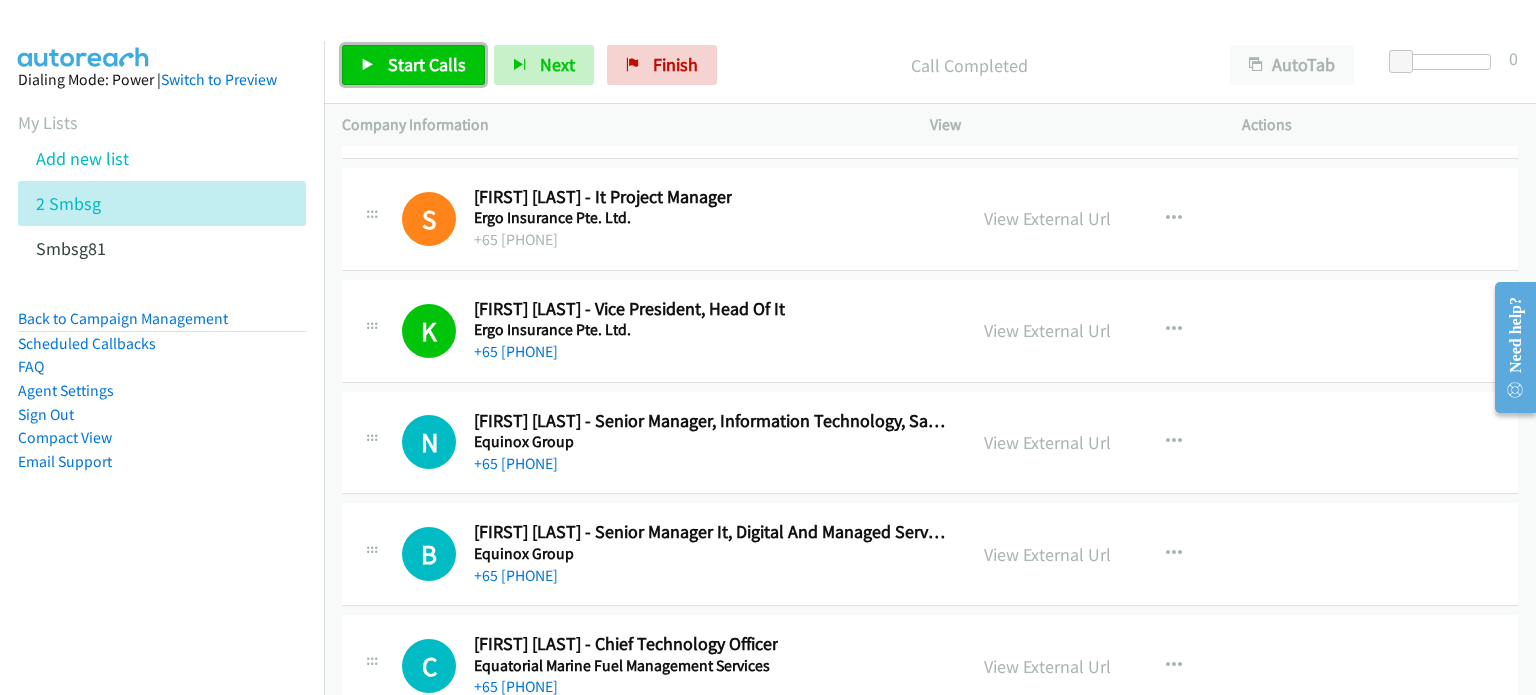 click on "Start Calls" at bounding box center [427, 64] 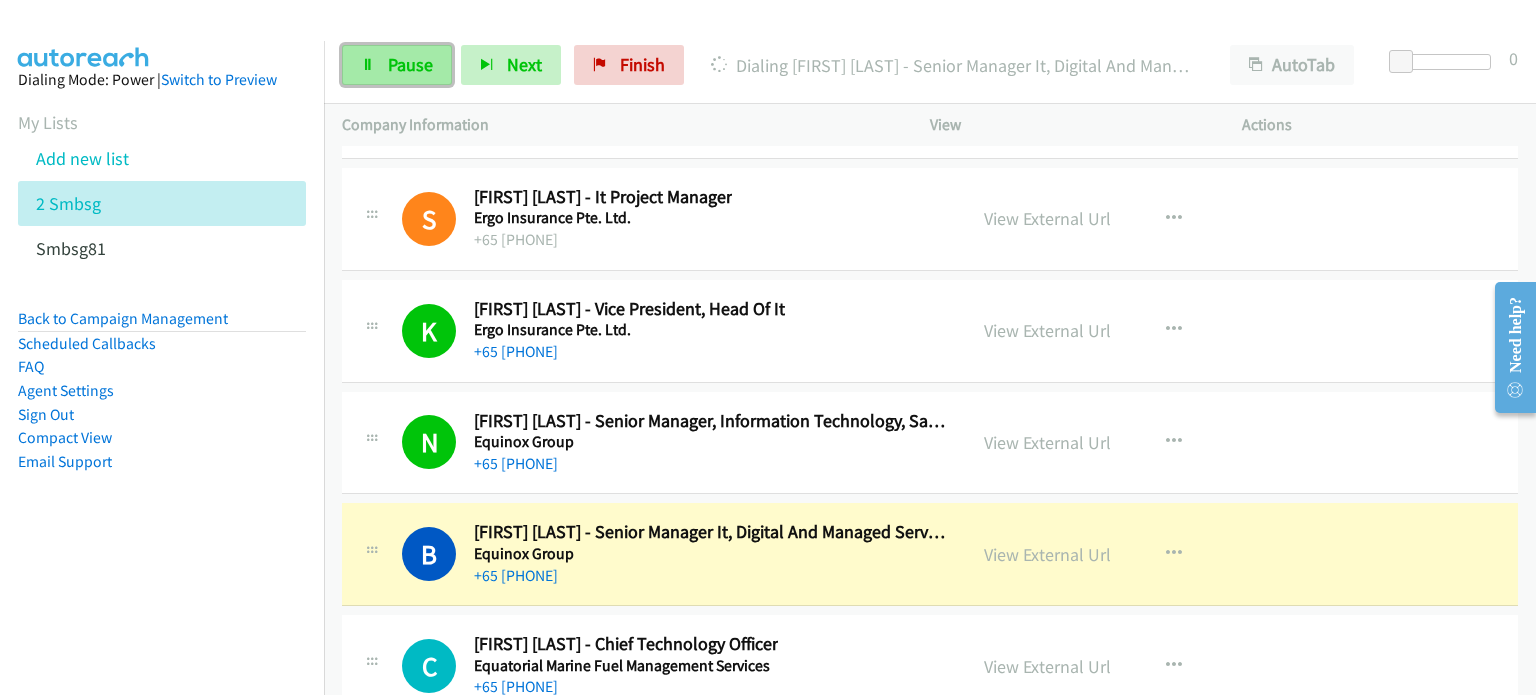 click at bounding box center [368, 66] 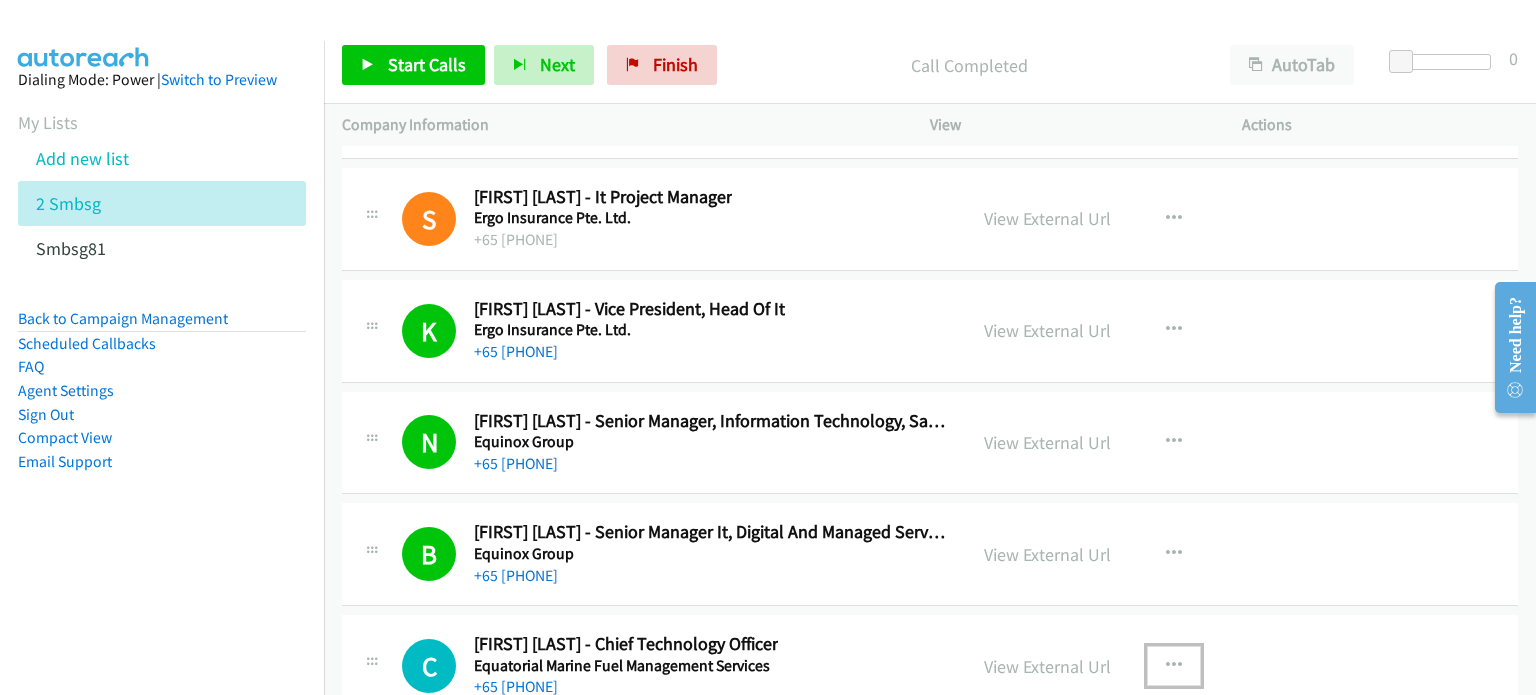 click at bounding box center [1174, 666] 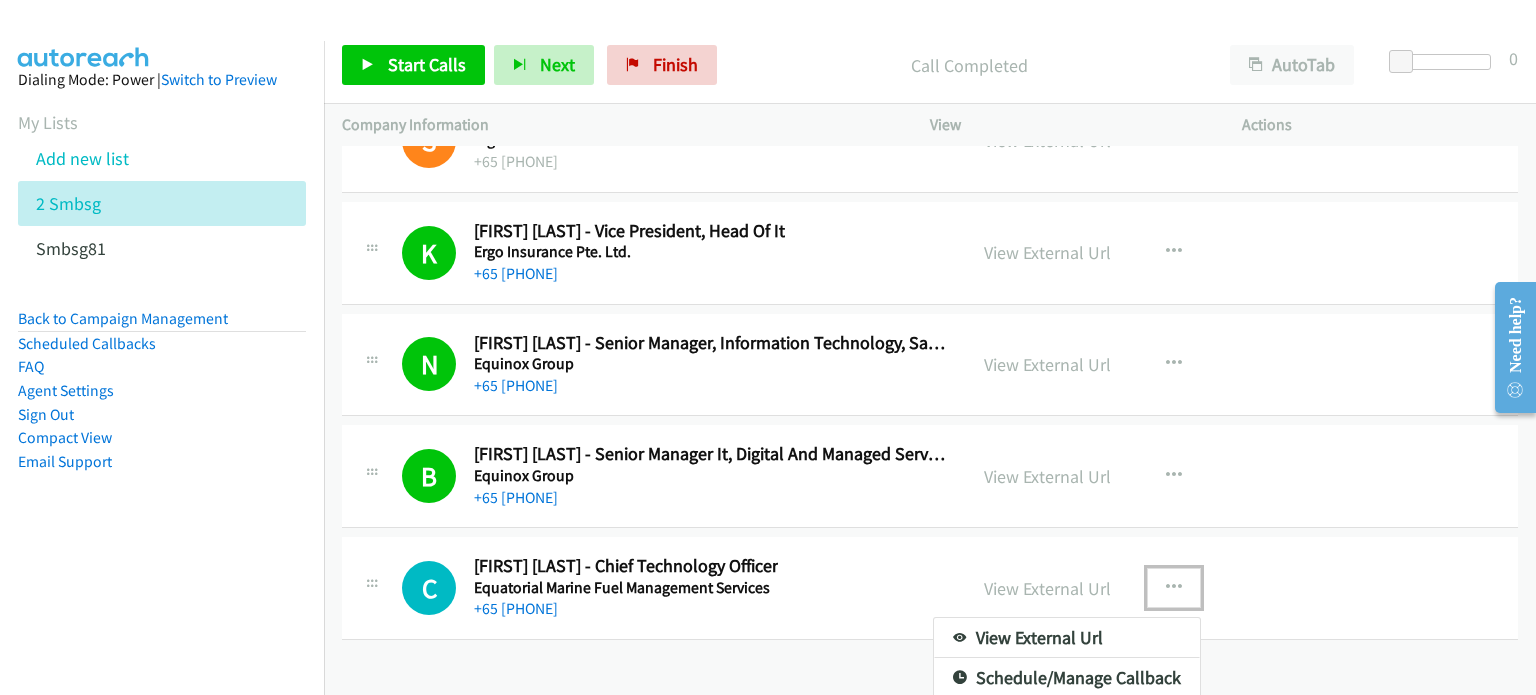 scroll, scrollTop: 28567, scrollLeft: 0, axis: vertical 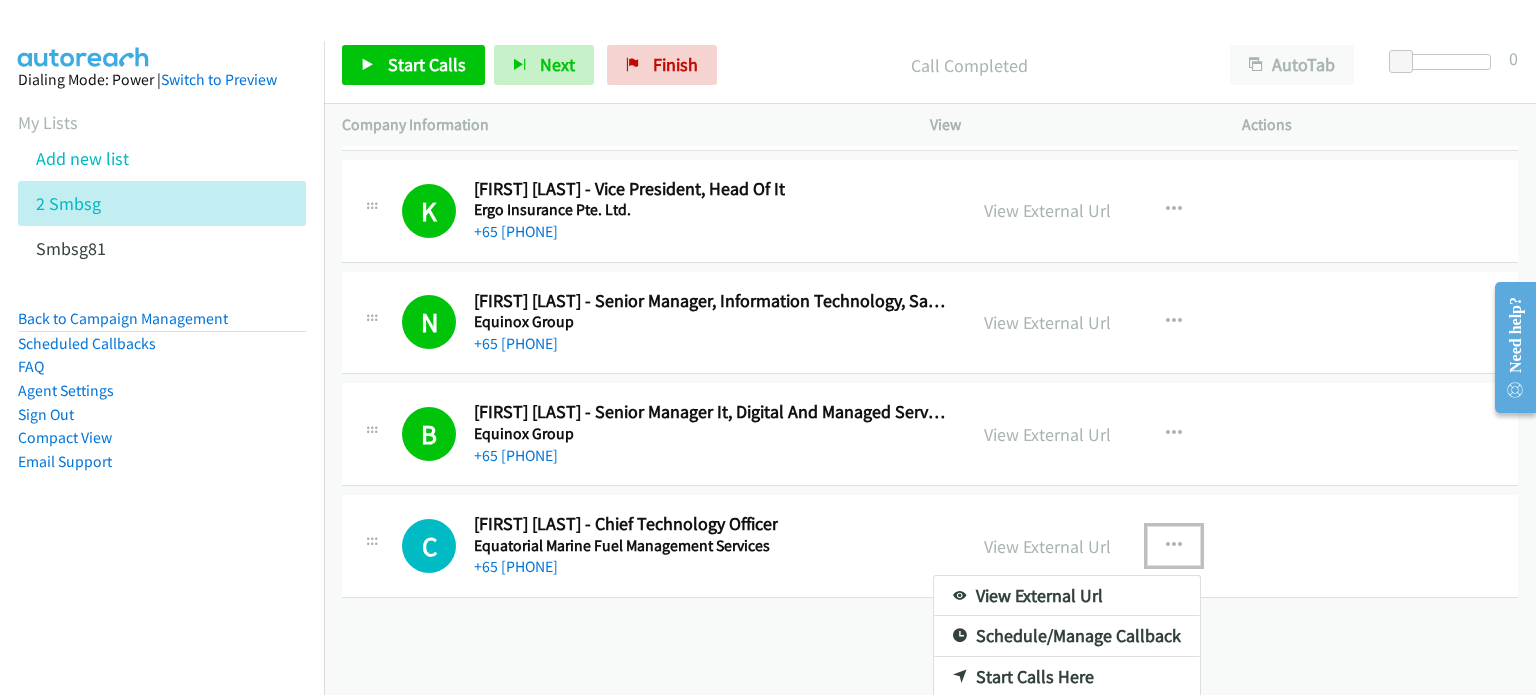 drag, startPoint x: 1075, startPoint y: 626, endPoint x: 1035, endPoint y: 615, distance: 41.484936 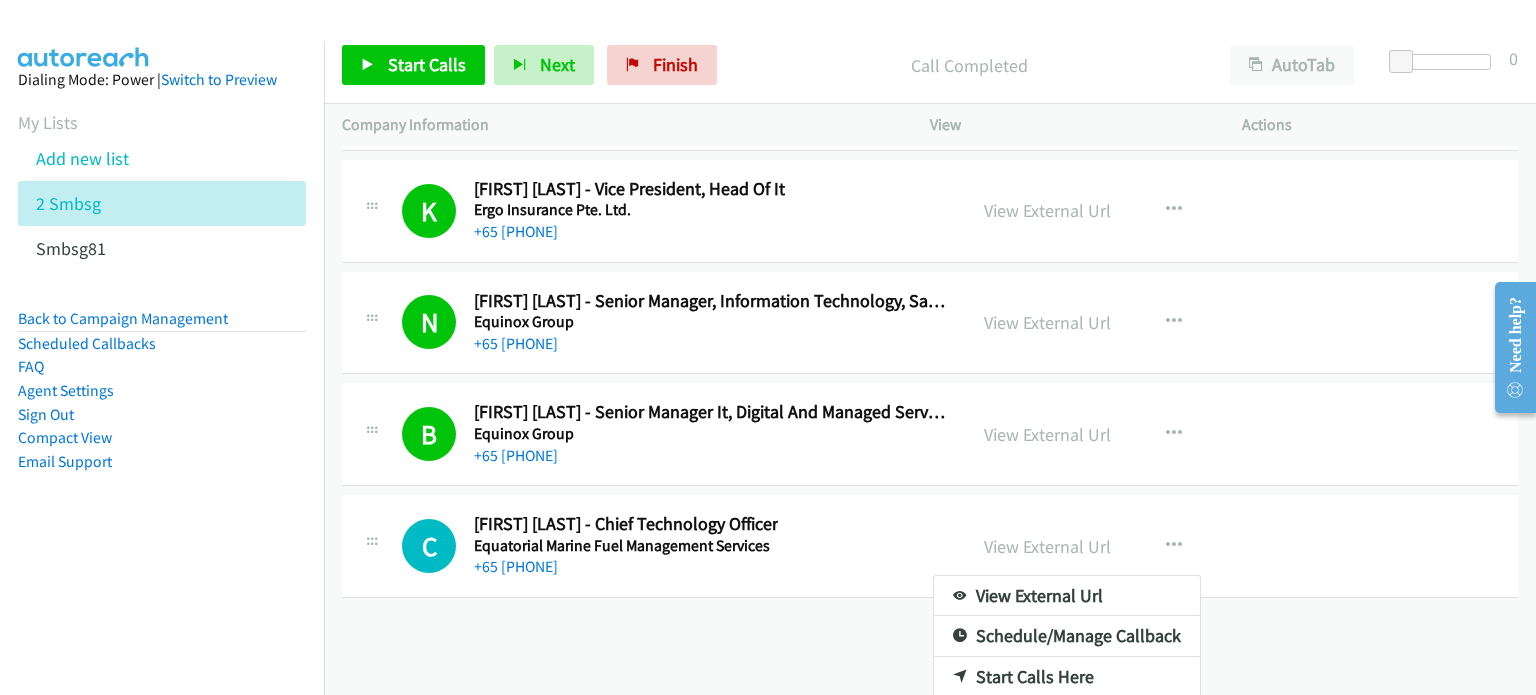 click at bounding box center [768, 347] 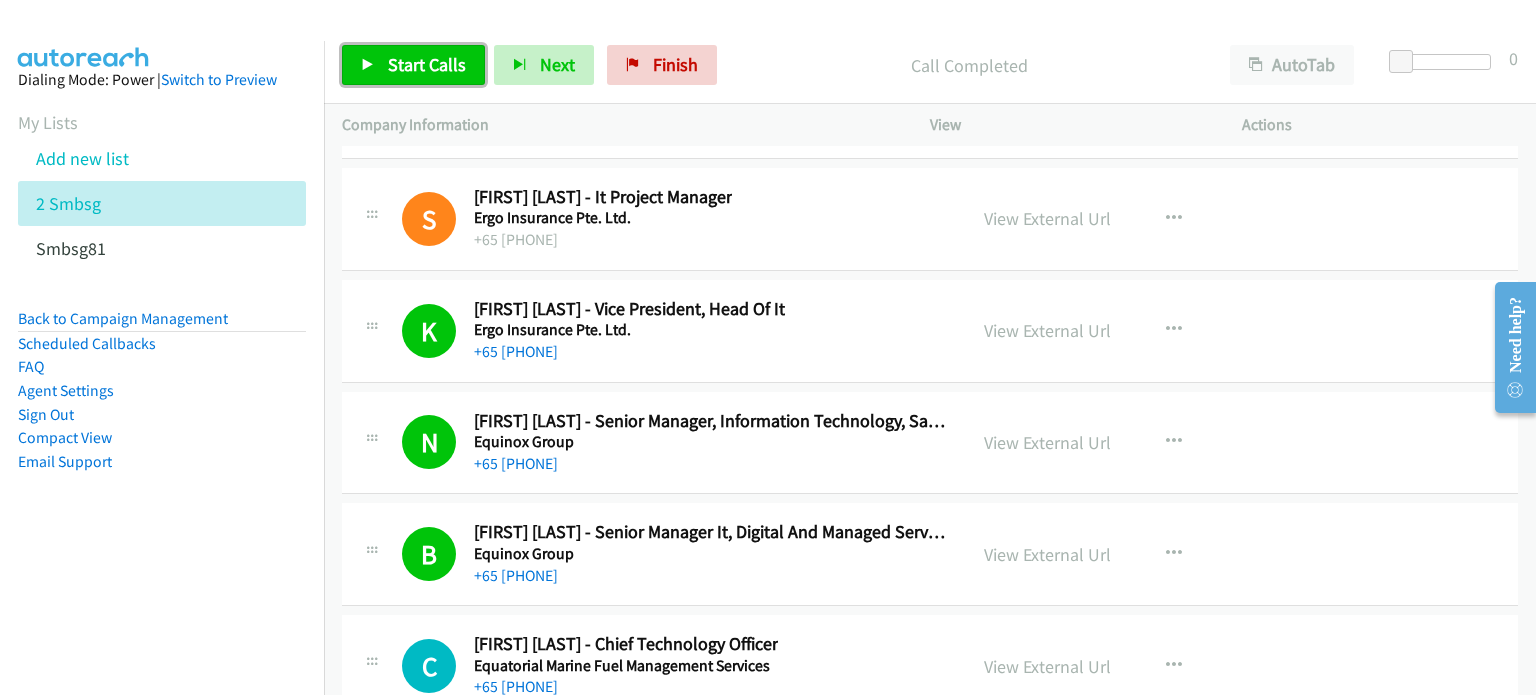 click on "Start Calls" at bounding box center (427, 64) 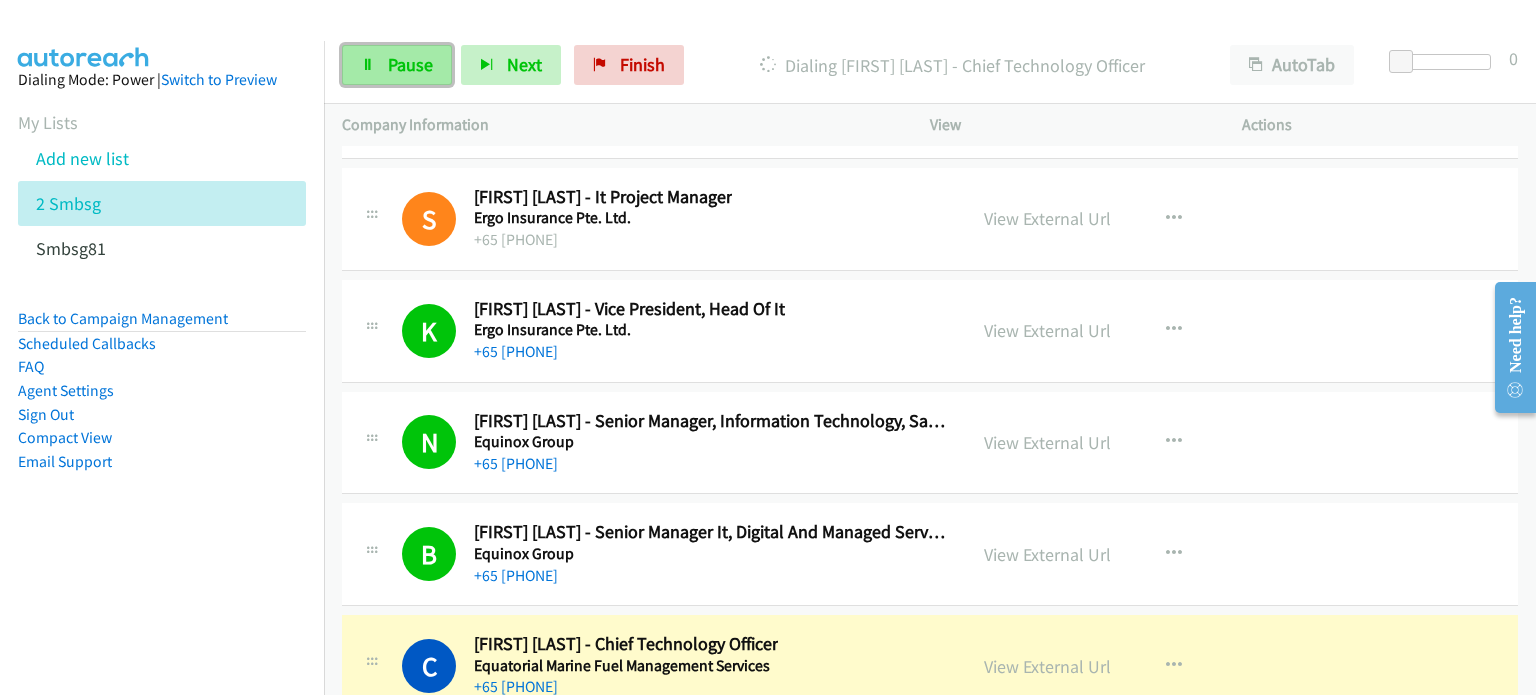 click on "Pause" at bounding box center (410, 64) 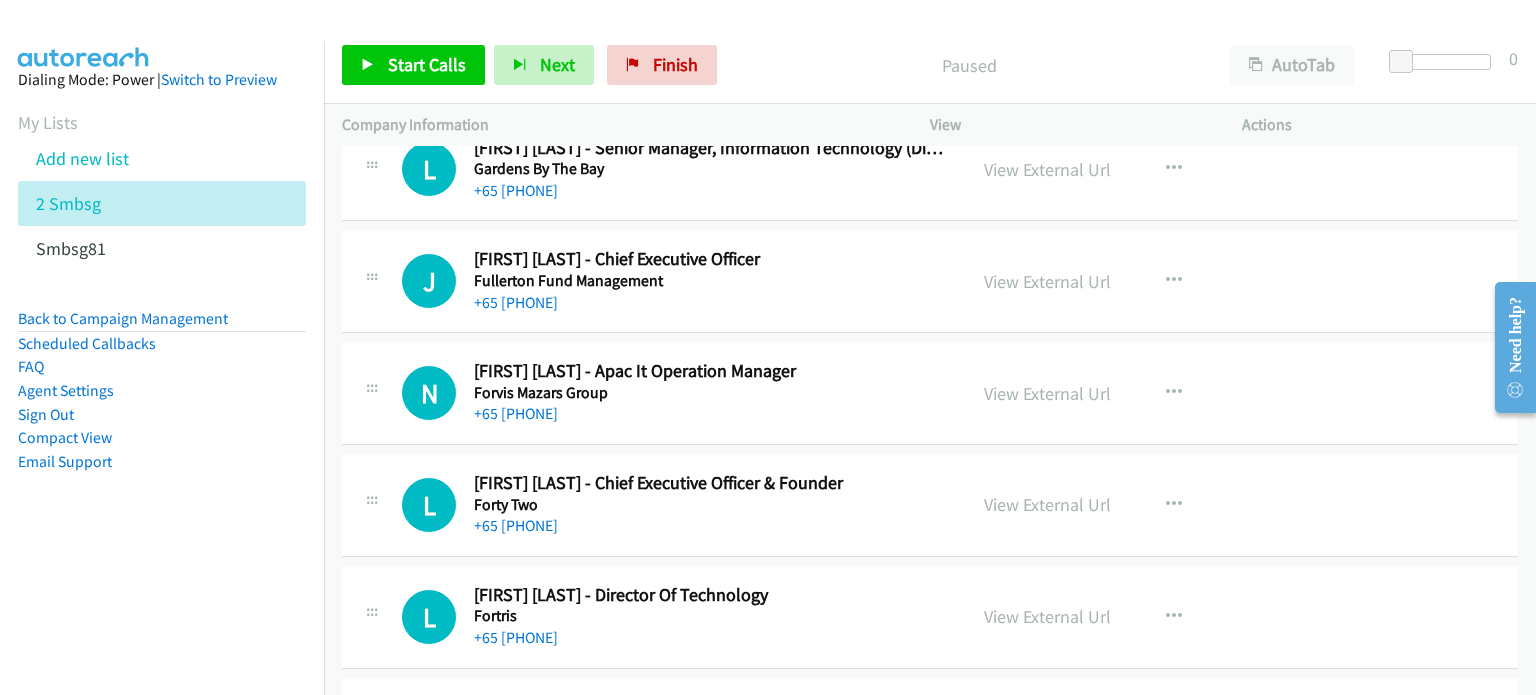 scroll, scrollTop: 23913, scrollLeft: 0, axis: vertical 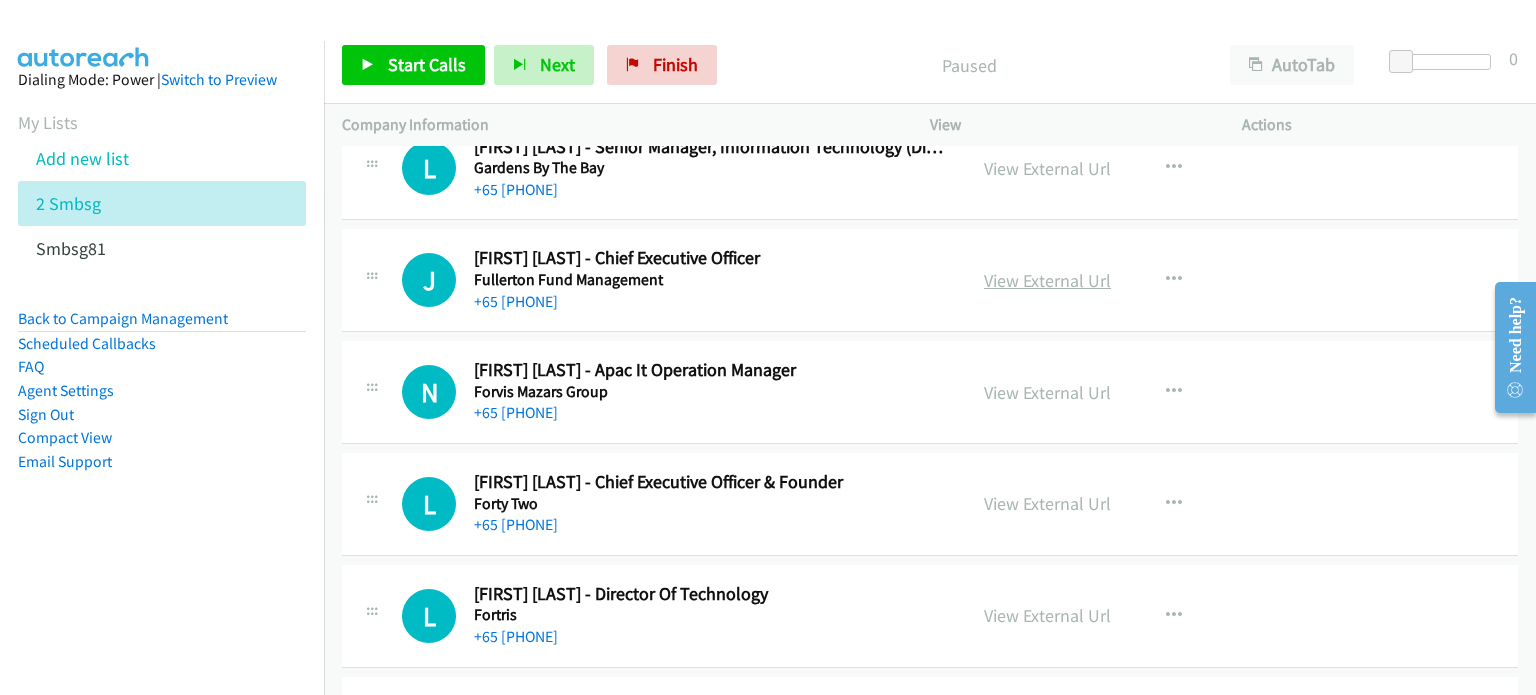 click on "View External Url" at bounding box center [1047, 280] 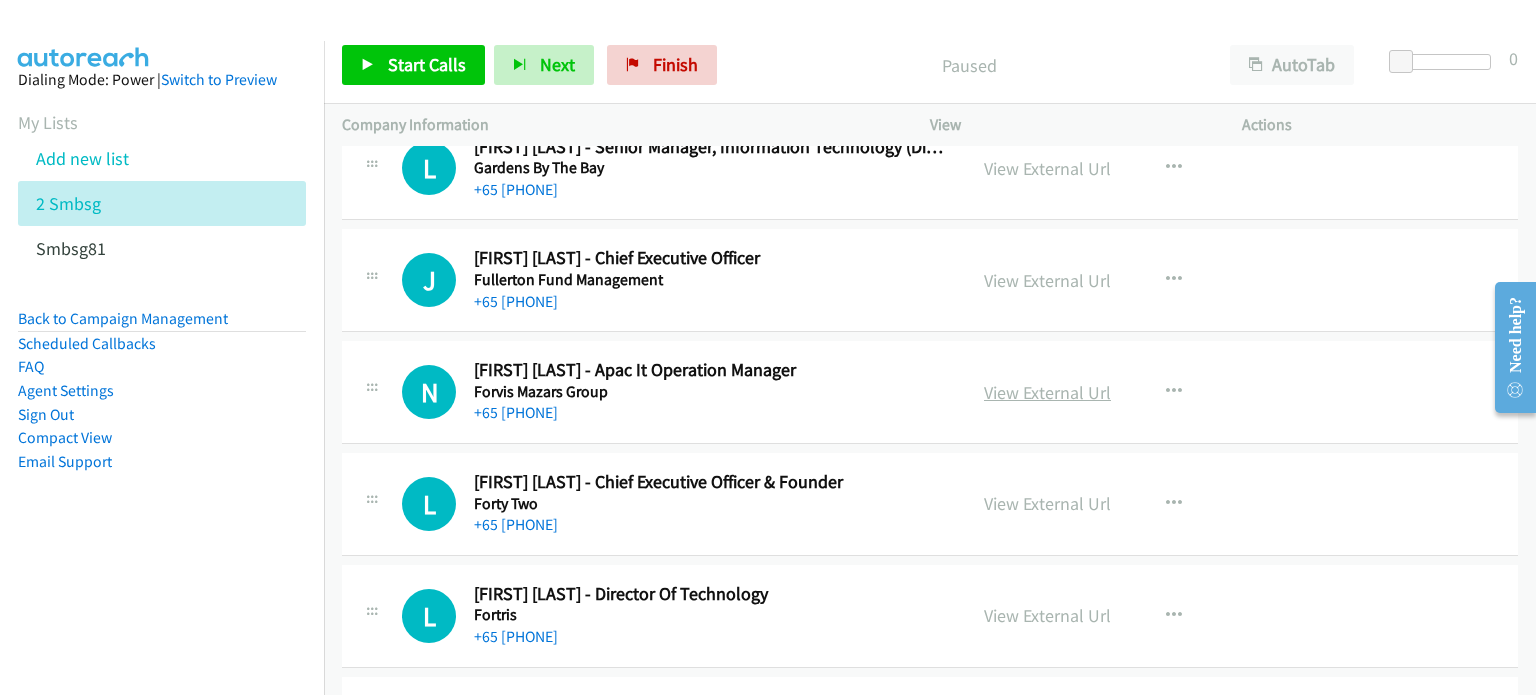 click on "View External Url" at bounding box center (1047, 392) 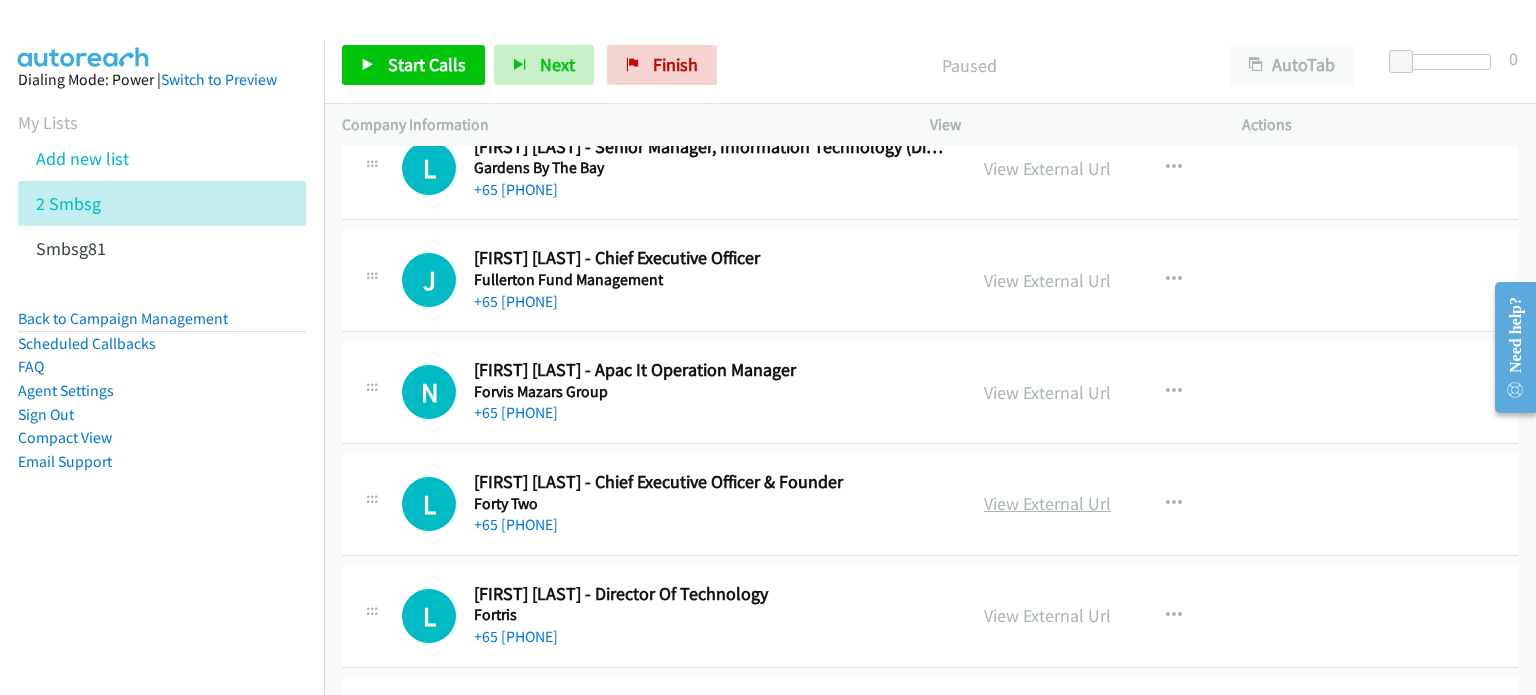 click on "View External Url" at bounding box center [1047, 503] 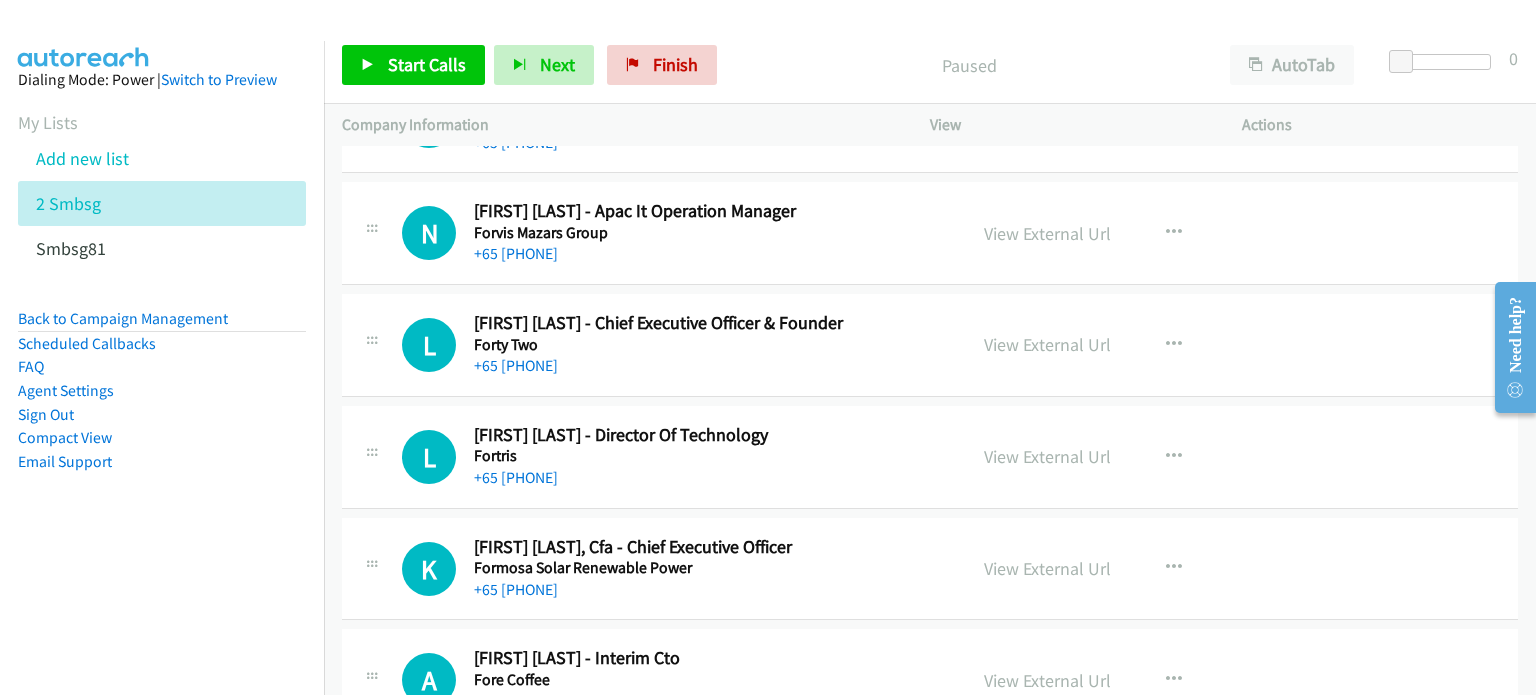 scroll, scrollTop: 24082, scrollLeft: 0, axis: vertical 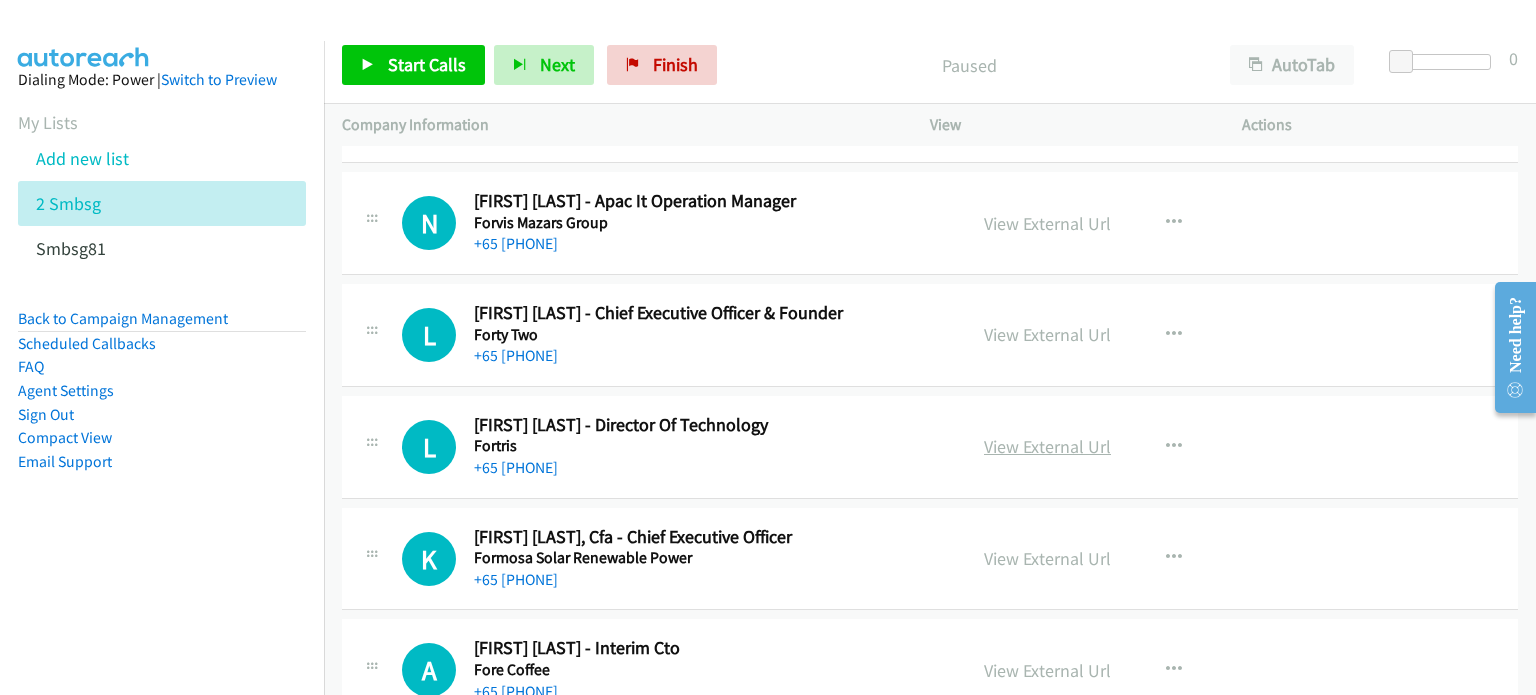 click on "View External Url" at bounding box center [1047, 446] 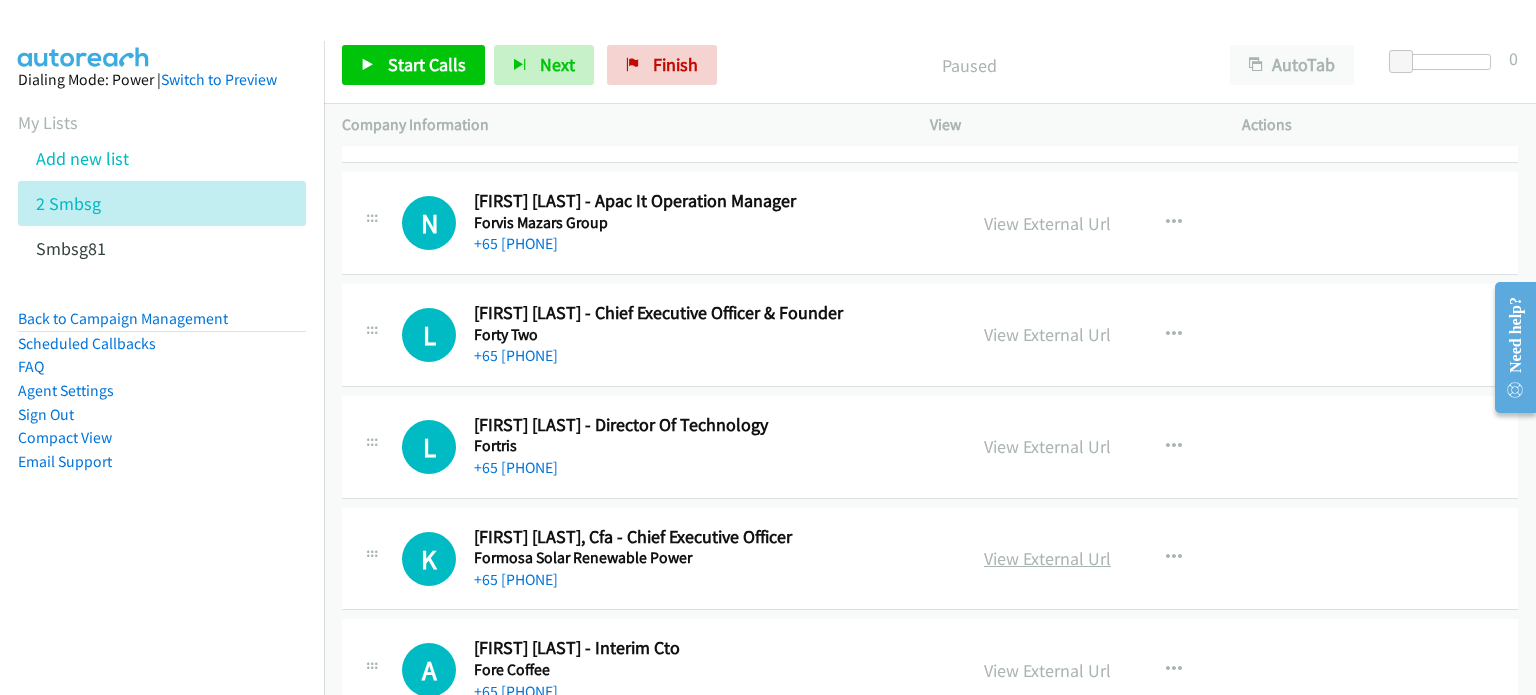 click on "View External Url" at bounding box center [1047, 558] 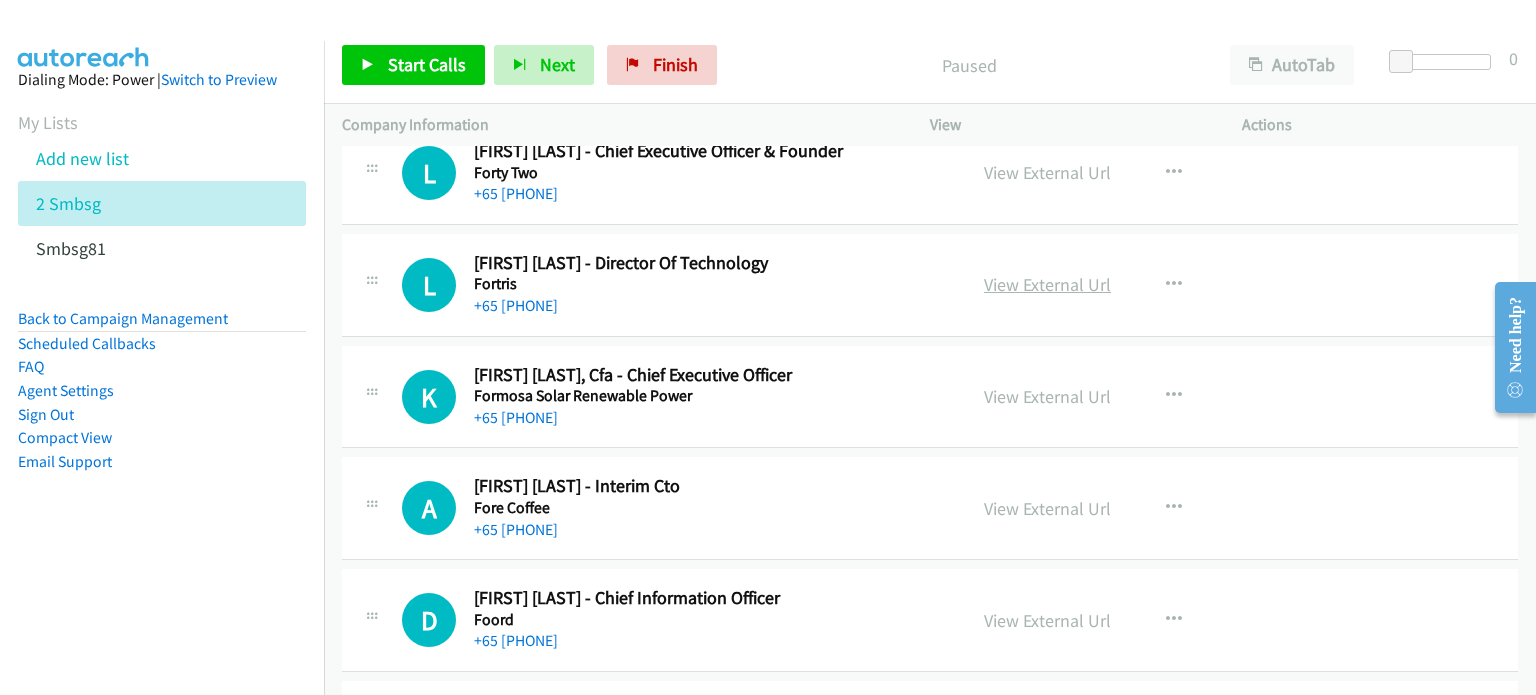 scroll, scrollTop: 24252, scrollLeft: 0, axis: vertical 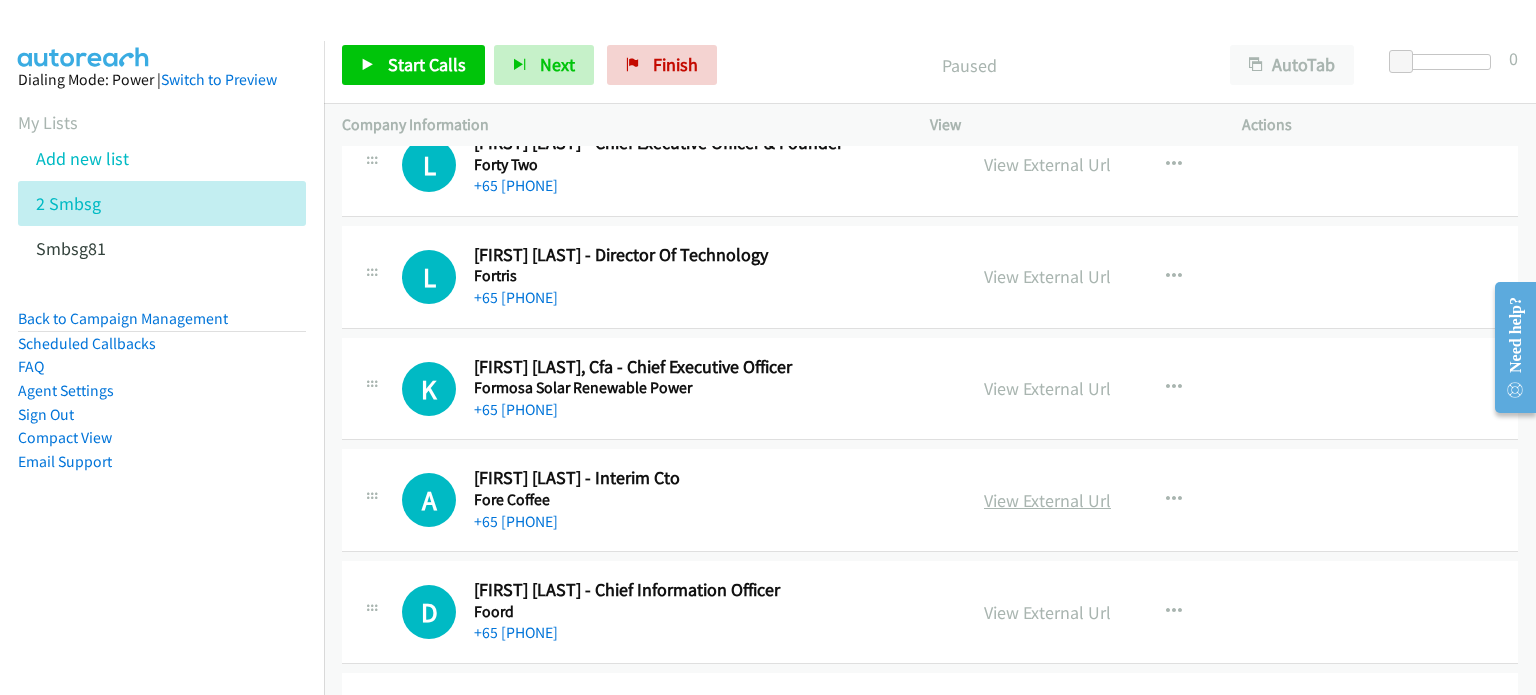 click on "View External Url" at bounding box center [1047, 500] 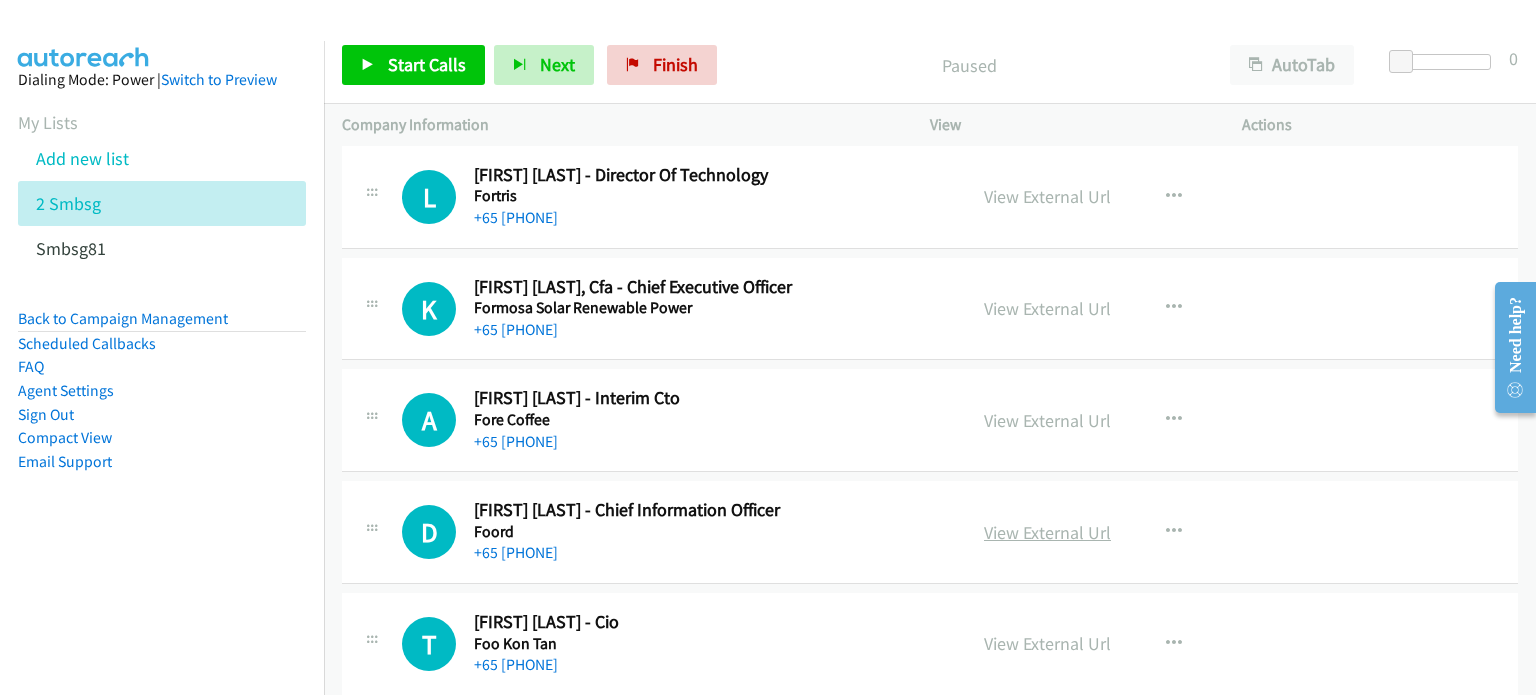 scroll, scrollTop: 24333, scrollLeft: 0, axis: vertical 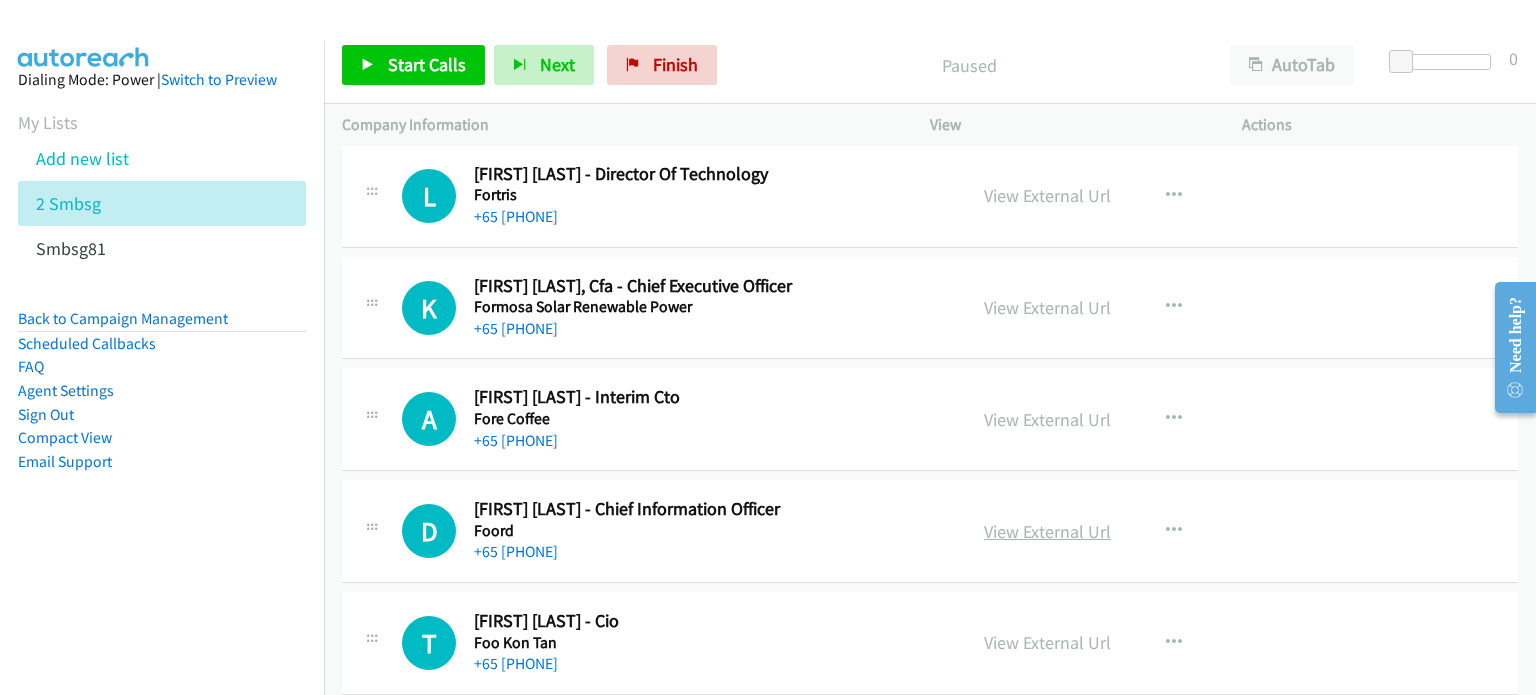 click on "View External Url" at bounding box center [1047, 531] 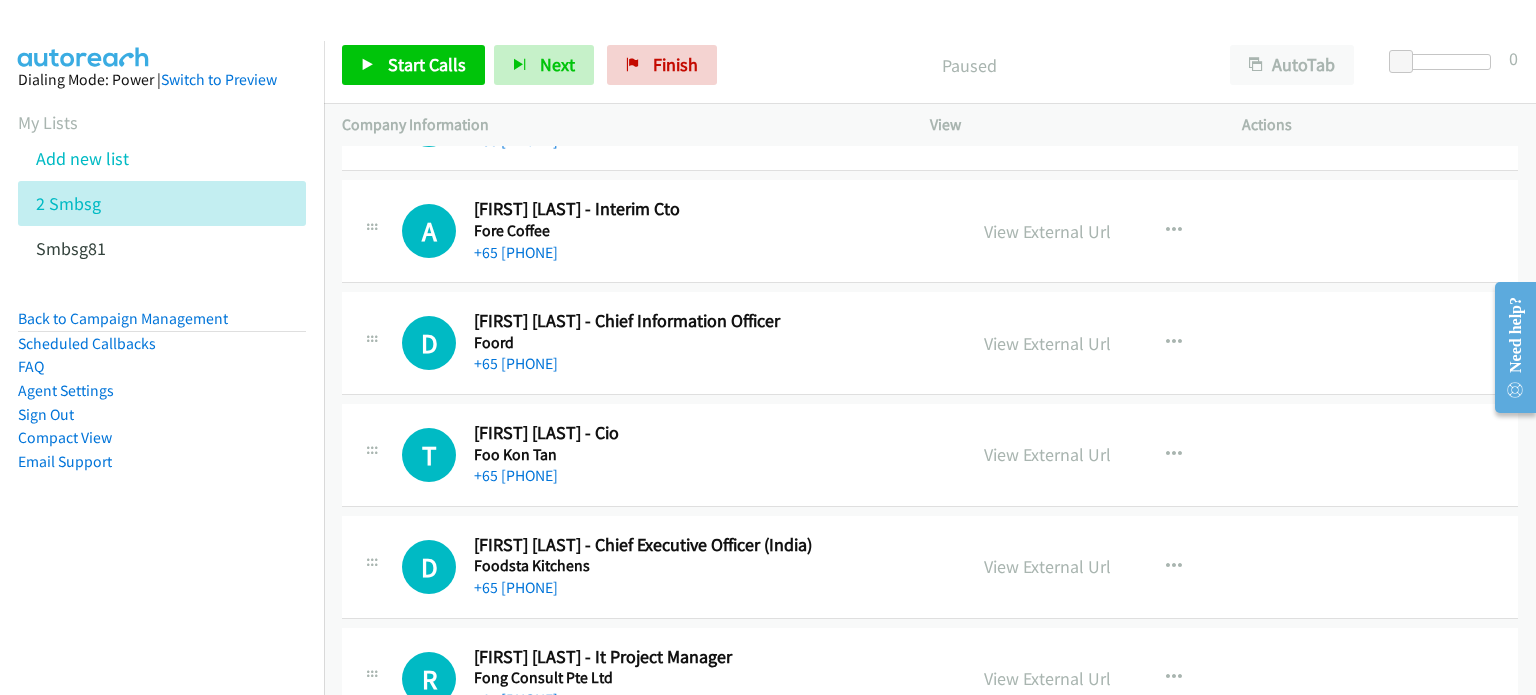 scroll, scrollTop: 24523, scrollLeft: 0, axis: vertical 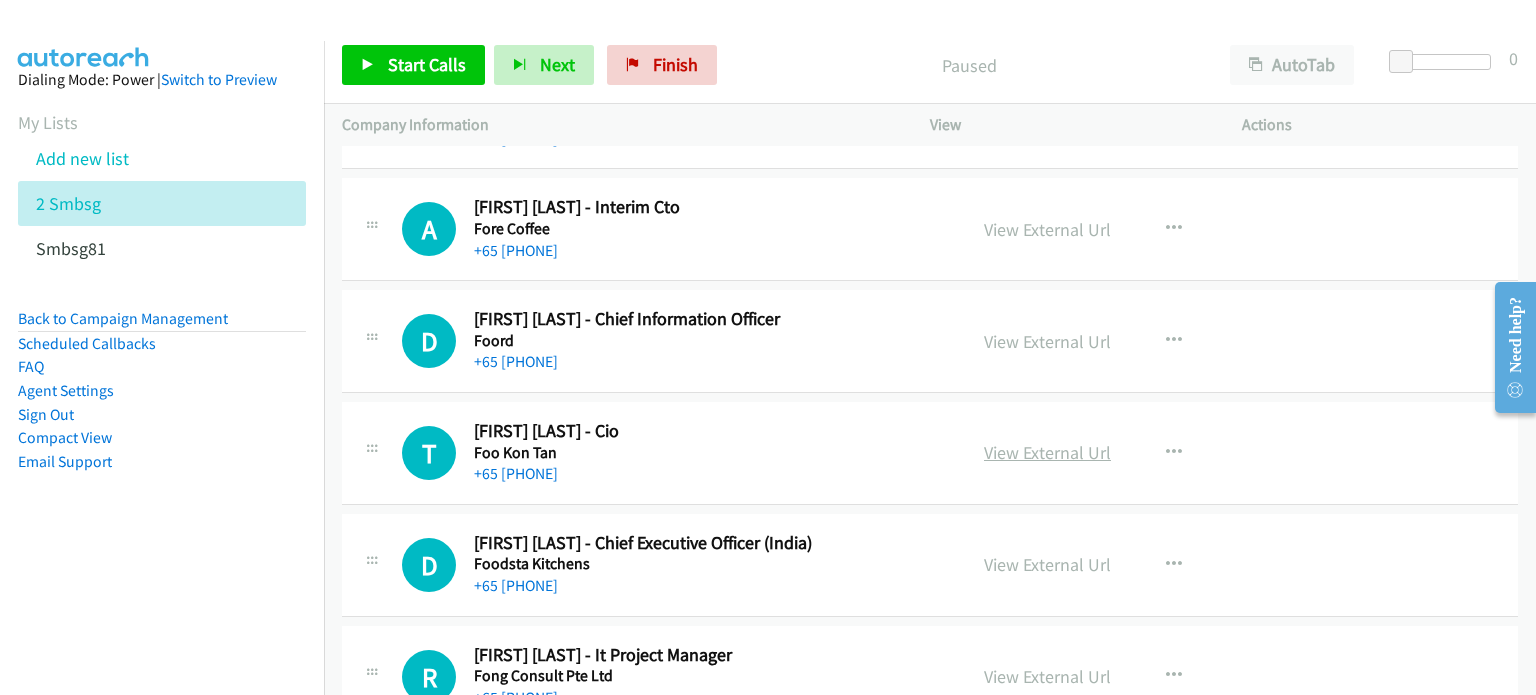 click on "View External Url" at bounding box center [1047, 452] 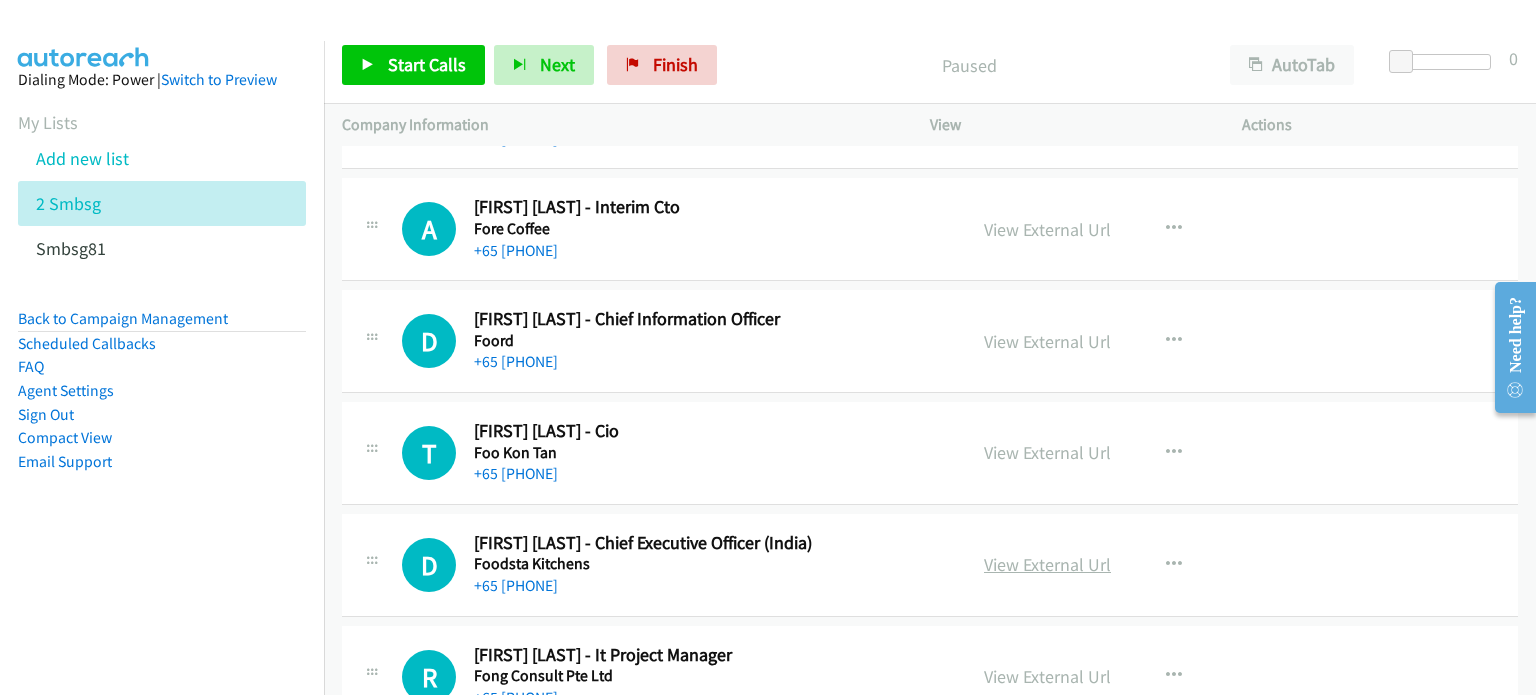 click on "View External Url" at bounding box center (1047, 564) 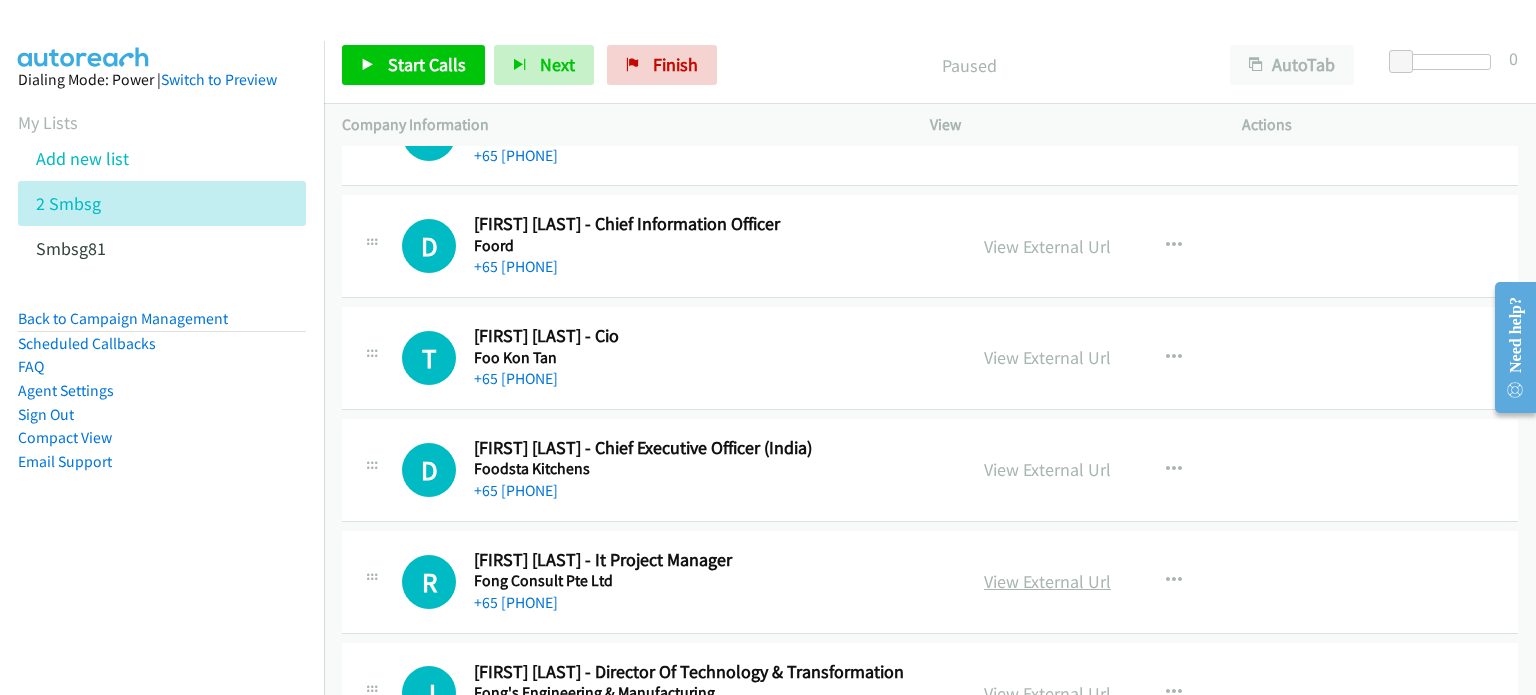 scroll, scrollTop: 24619, scrollLeft: 0, axis: vertical 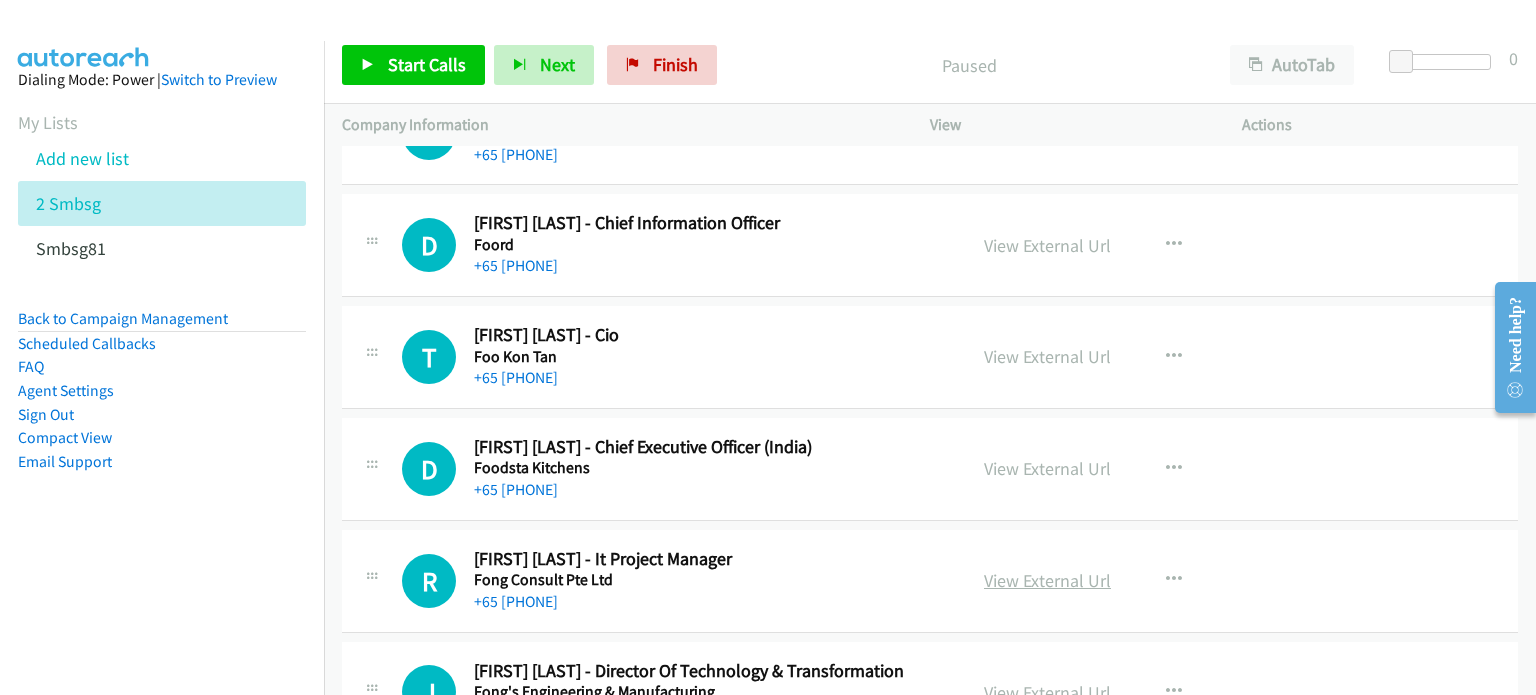 click on "View External Url" at bounding box center (1047, 580) 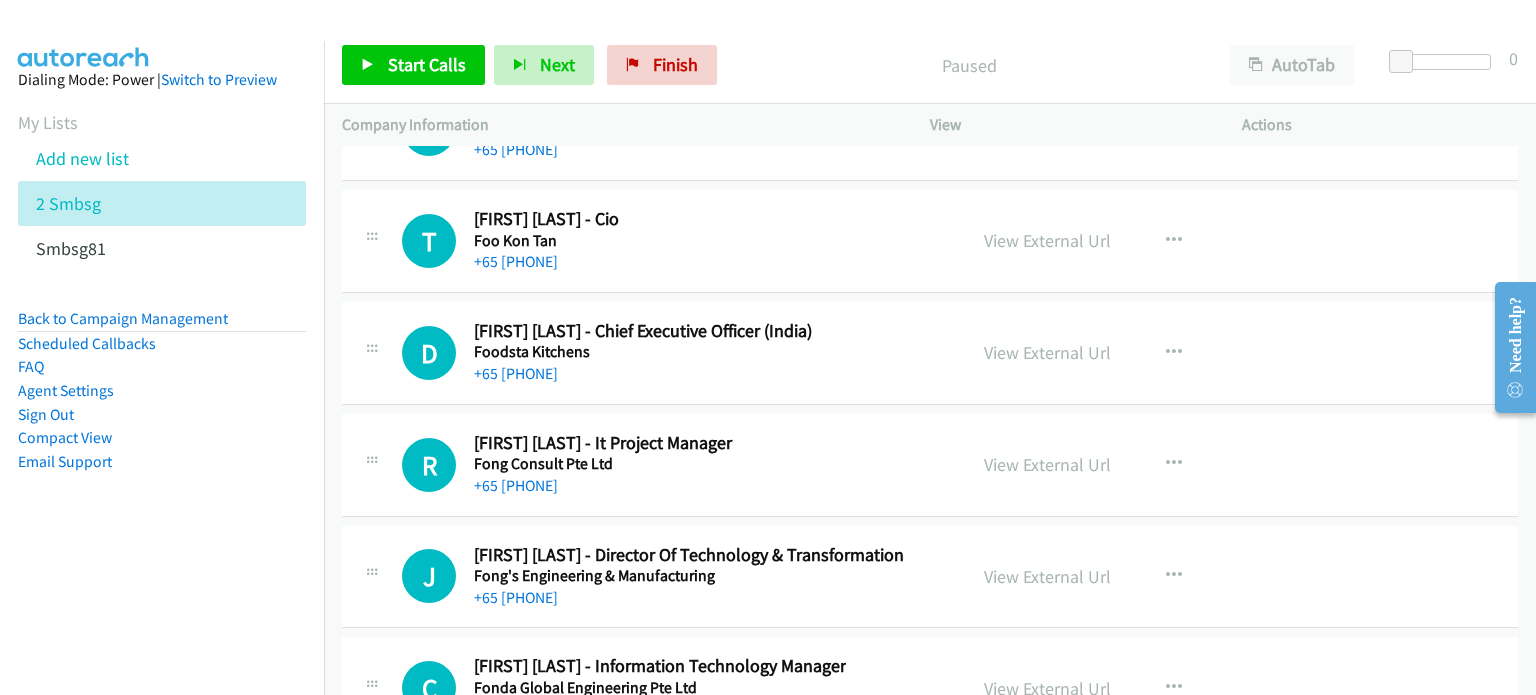 scroll, scrollTop: 24817, scrollLeft: 0, axis: vertical 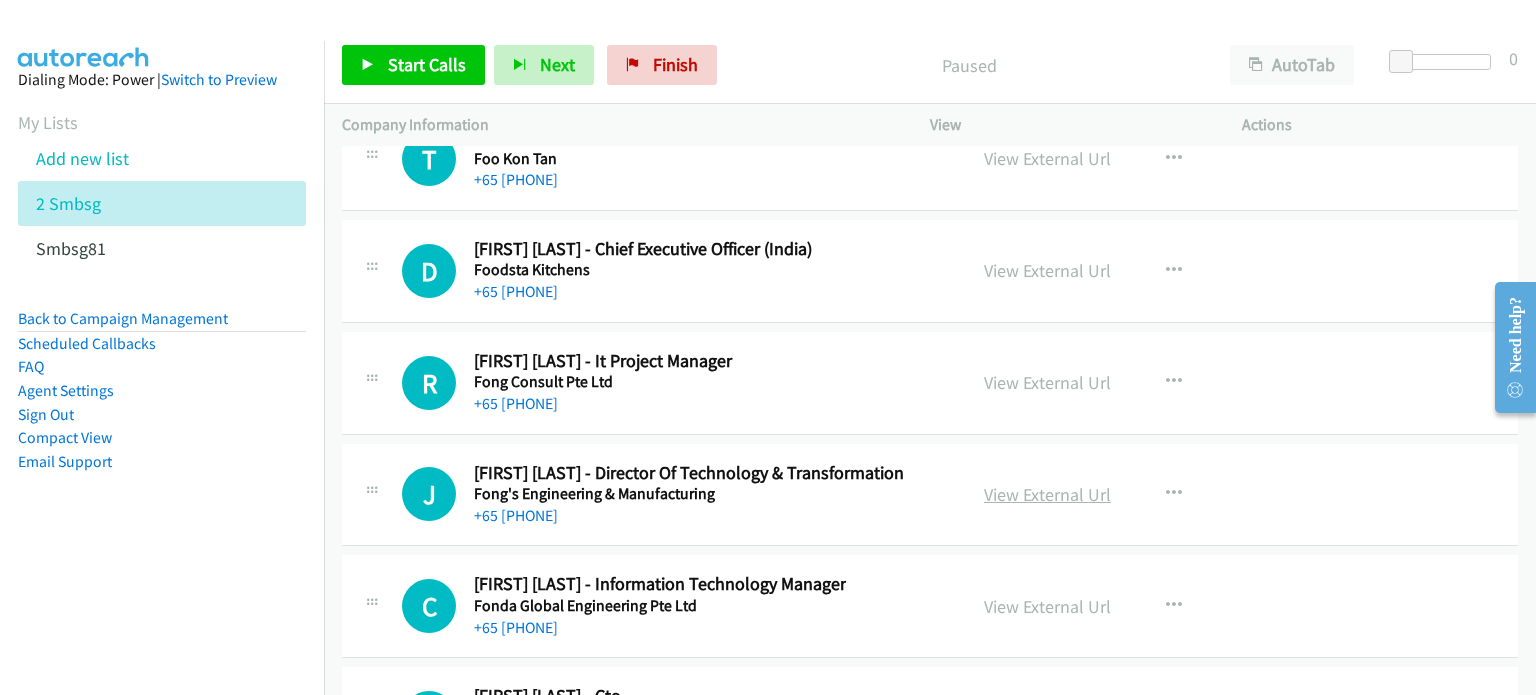 click on "View External Url" at bounding box center [1047, 494] 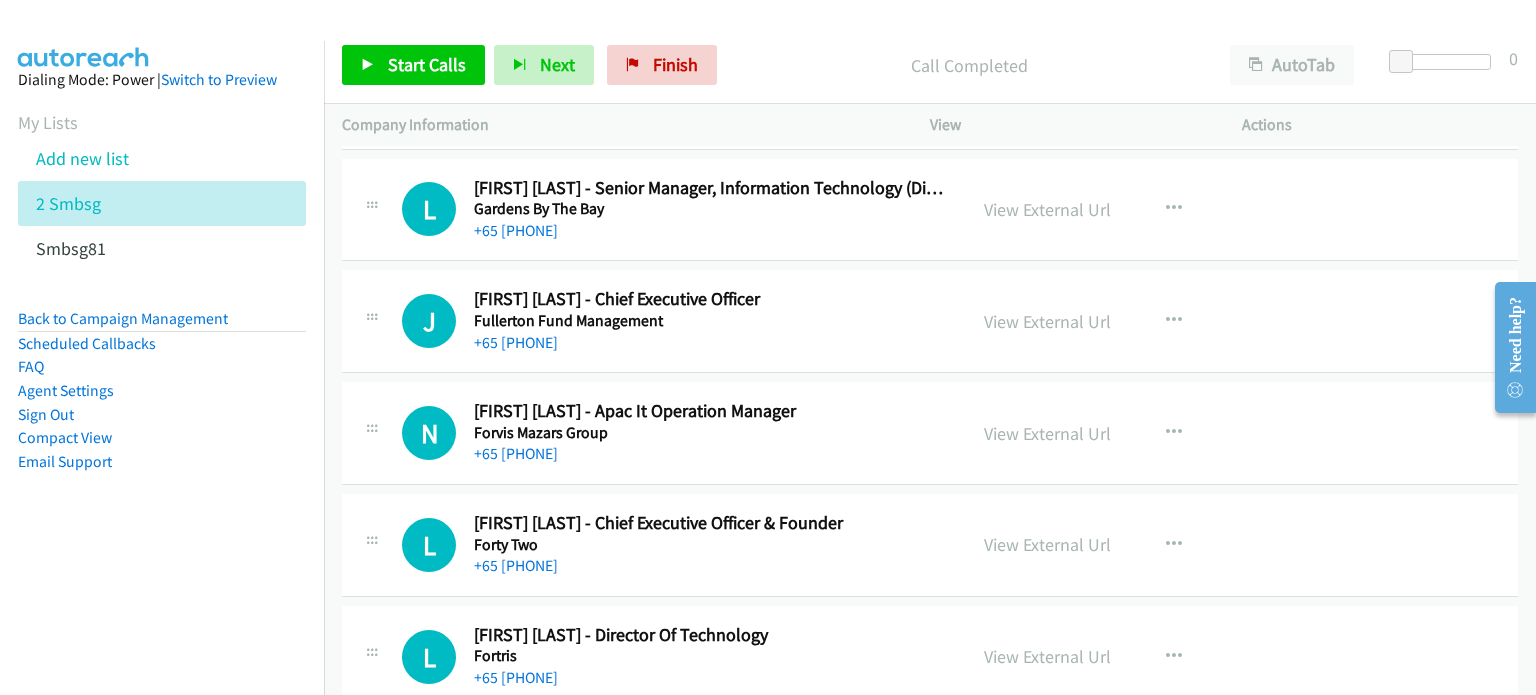 scroll, scrollTop: 23871, scrollLeft: 0, axis: vertical 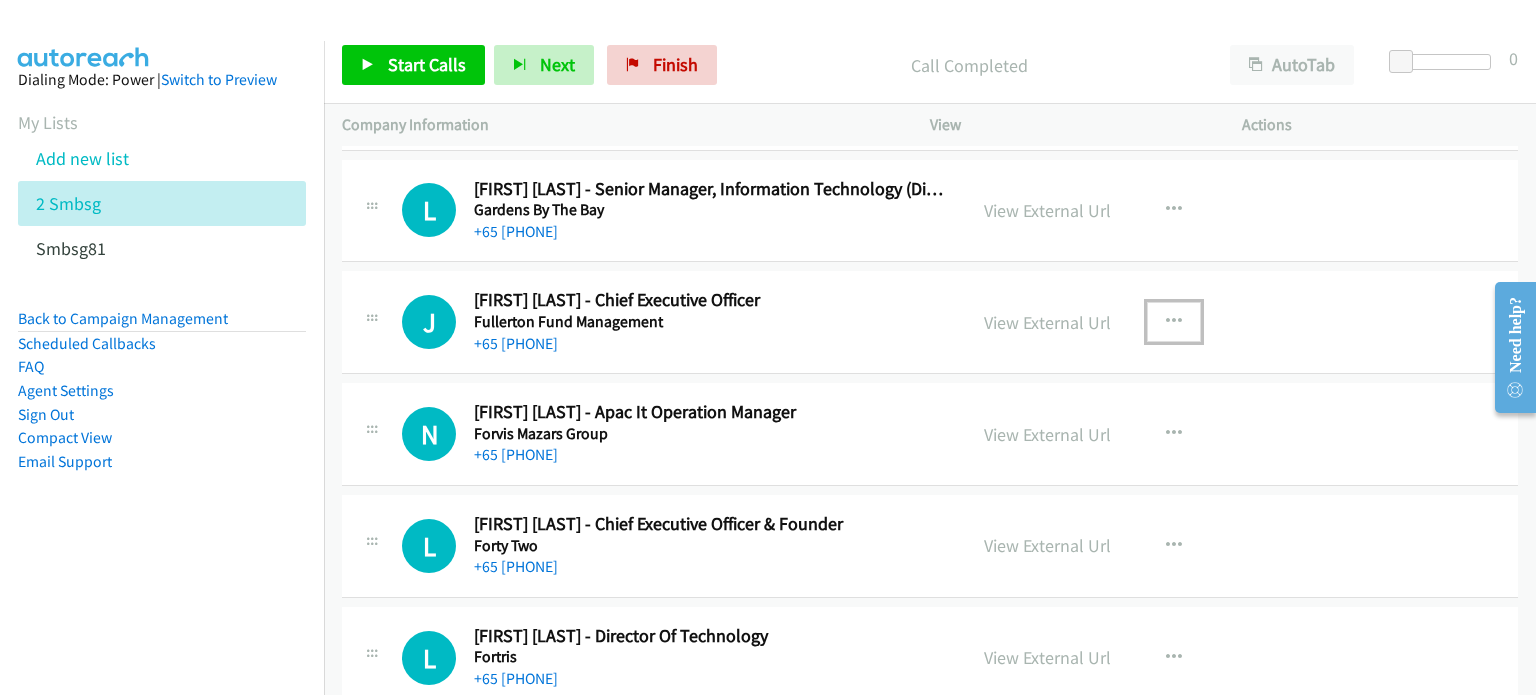 click at bounding box center [1174, 322] 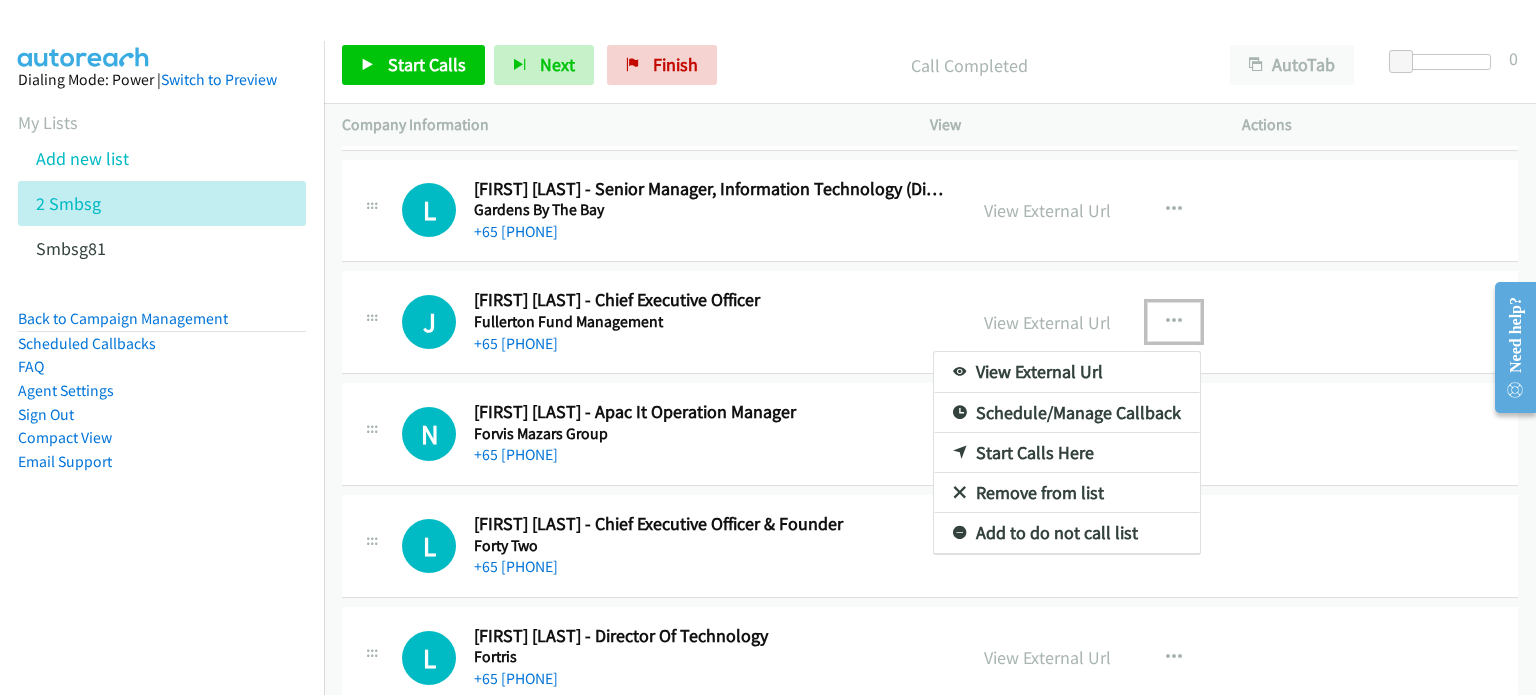 click on "Start Calls Here" at bounding box center (1067, 453) 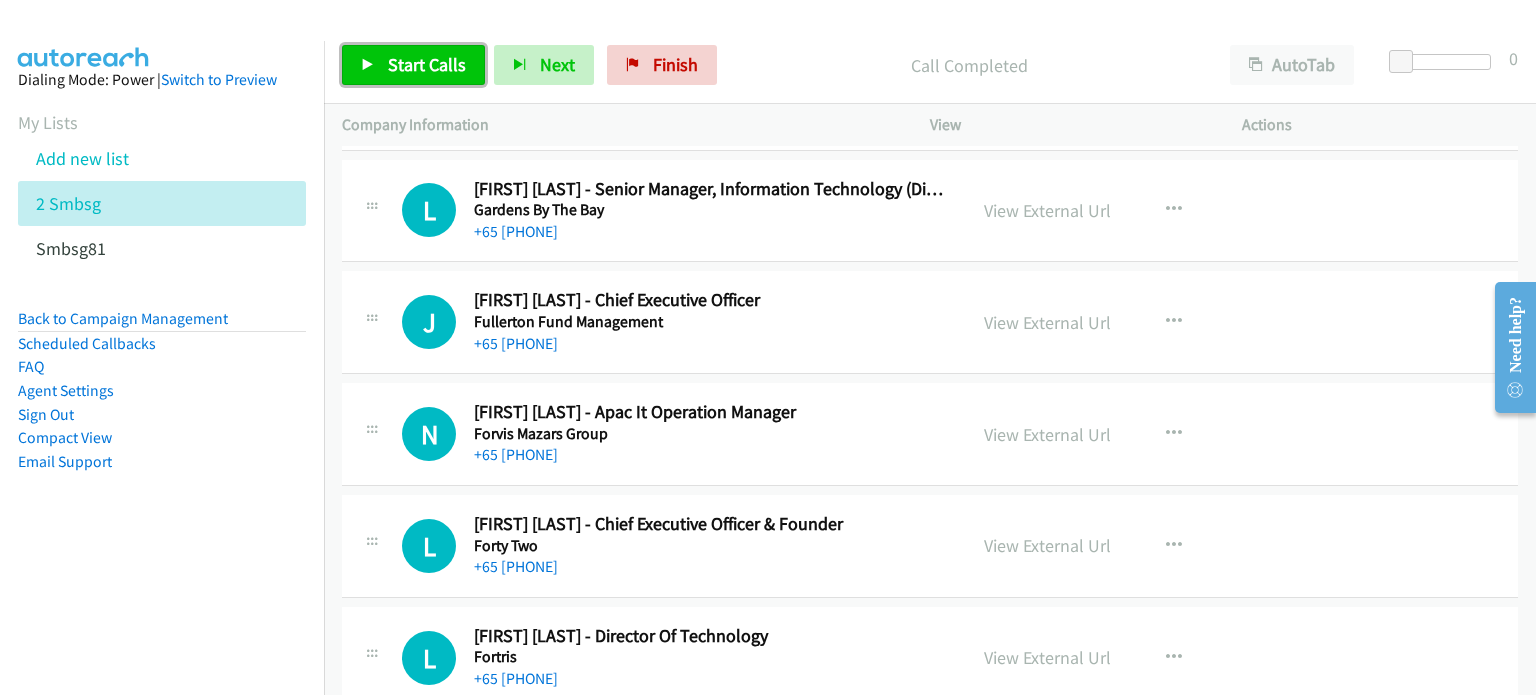 click on "Start Calls" at bounding box center [427, 64] 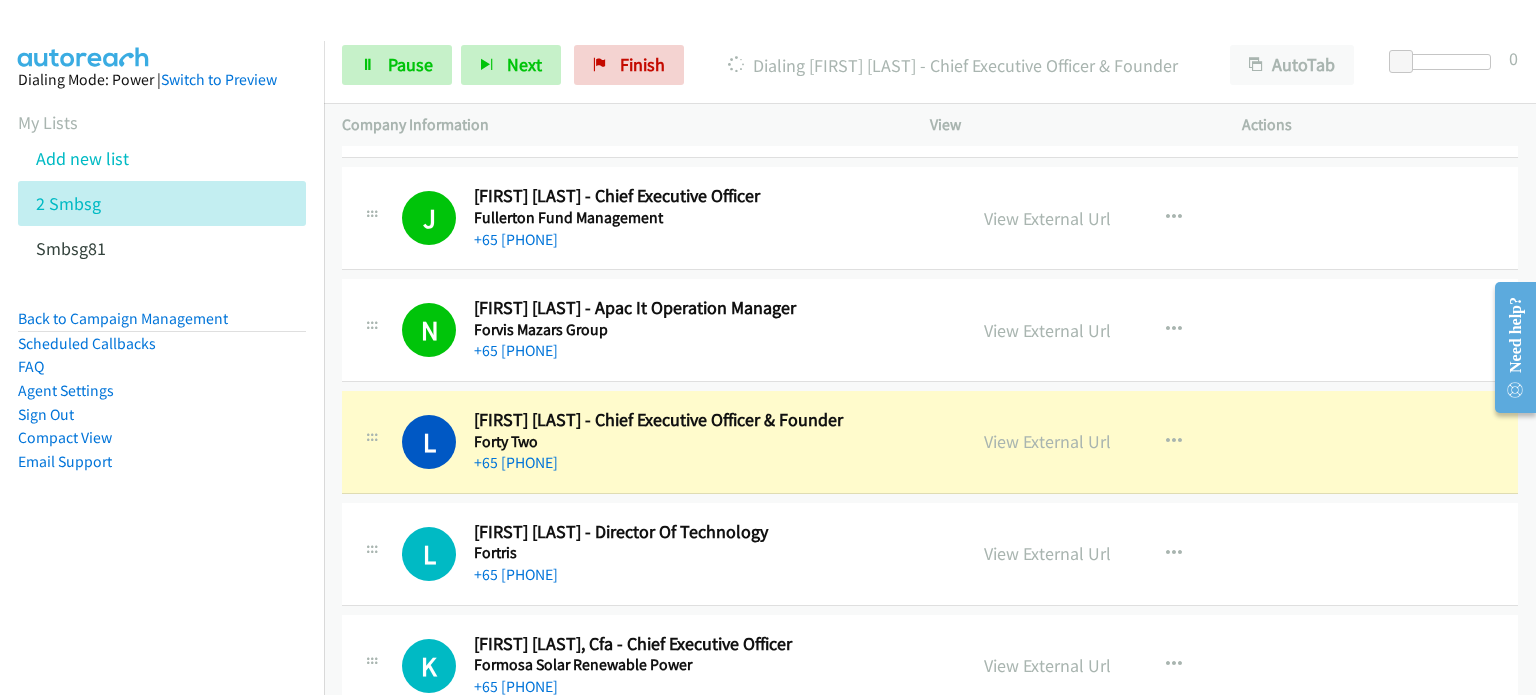 scroll, scrollTop: 24051, scrollLeft: 0, axis: vertical 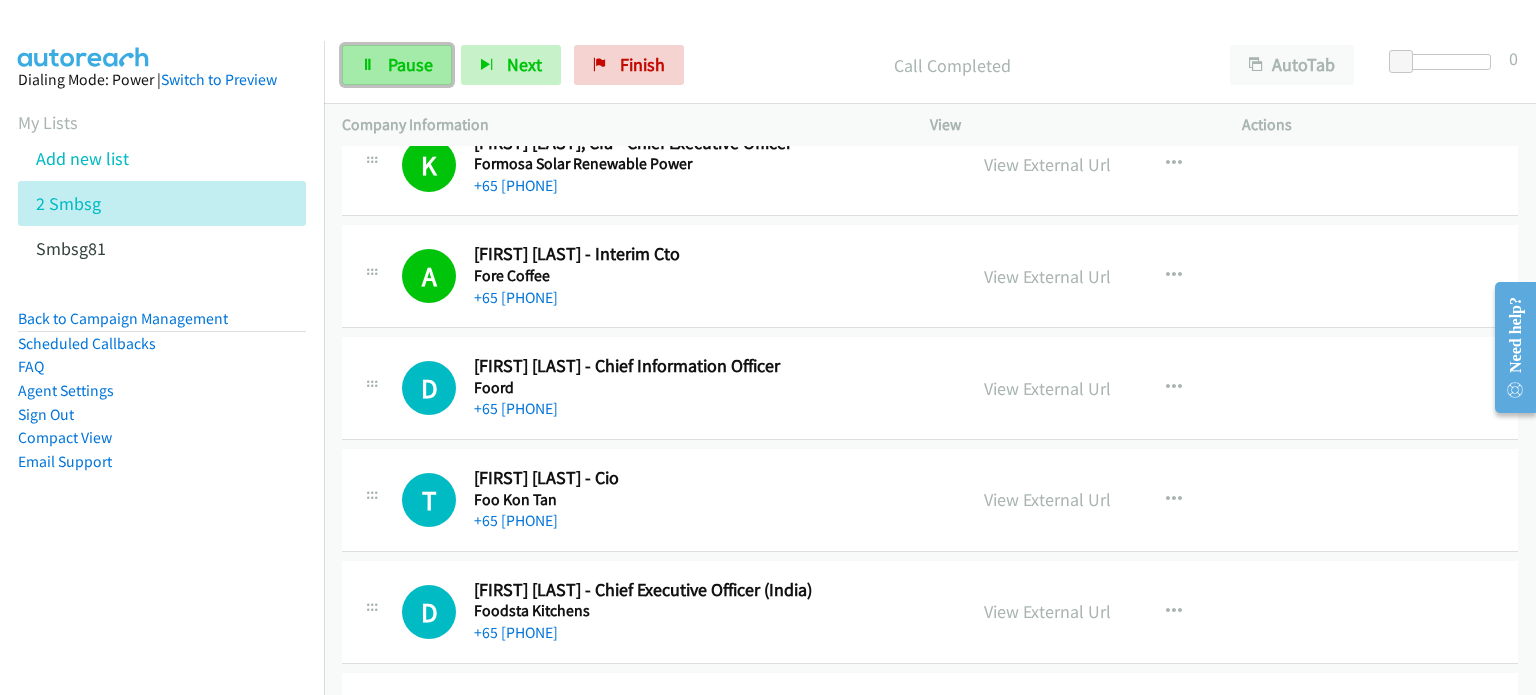 click on "Pause" at bounding box center [410, 64] 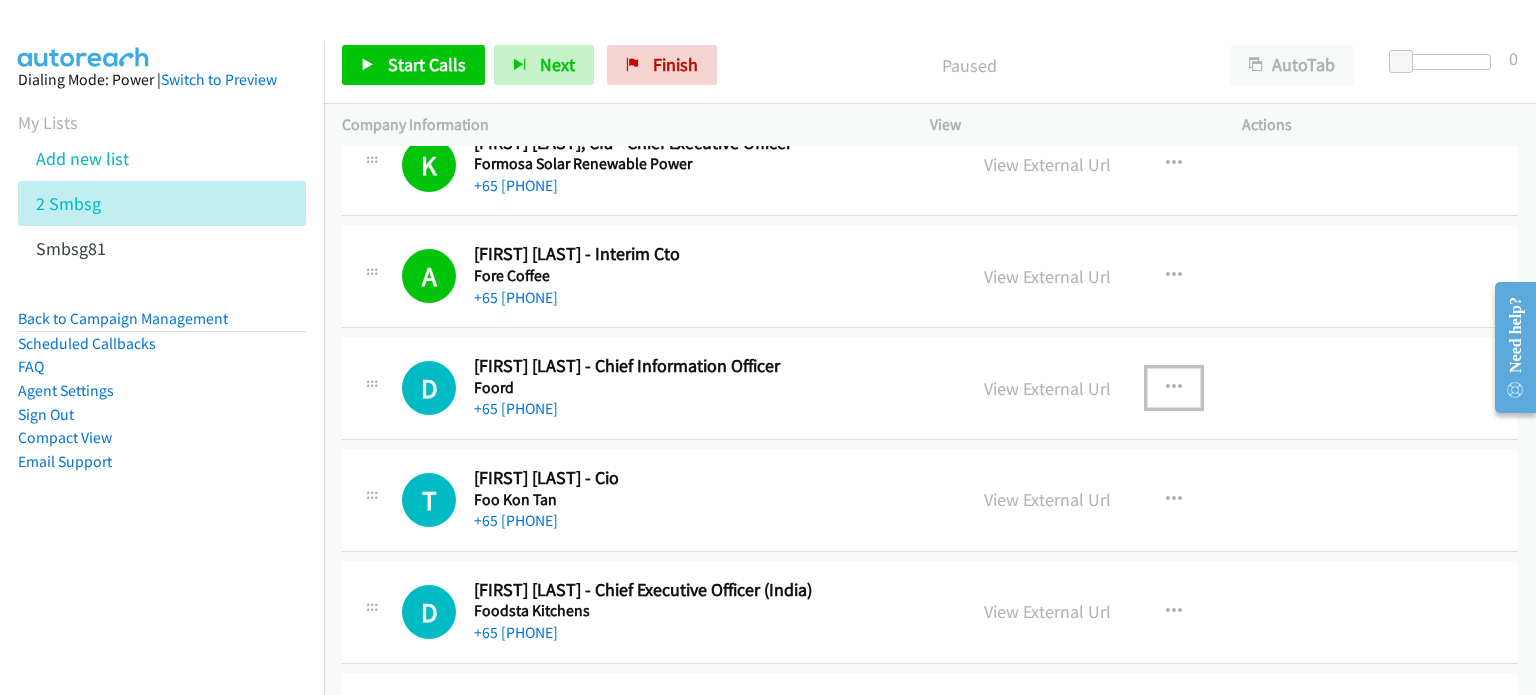 click at bounding box center (1174, 388) 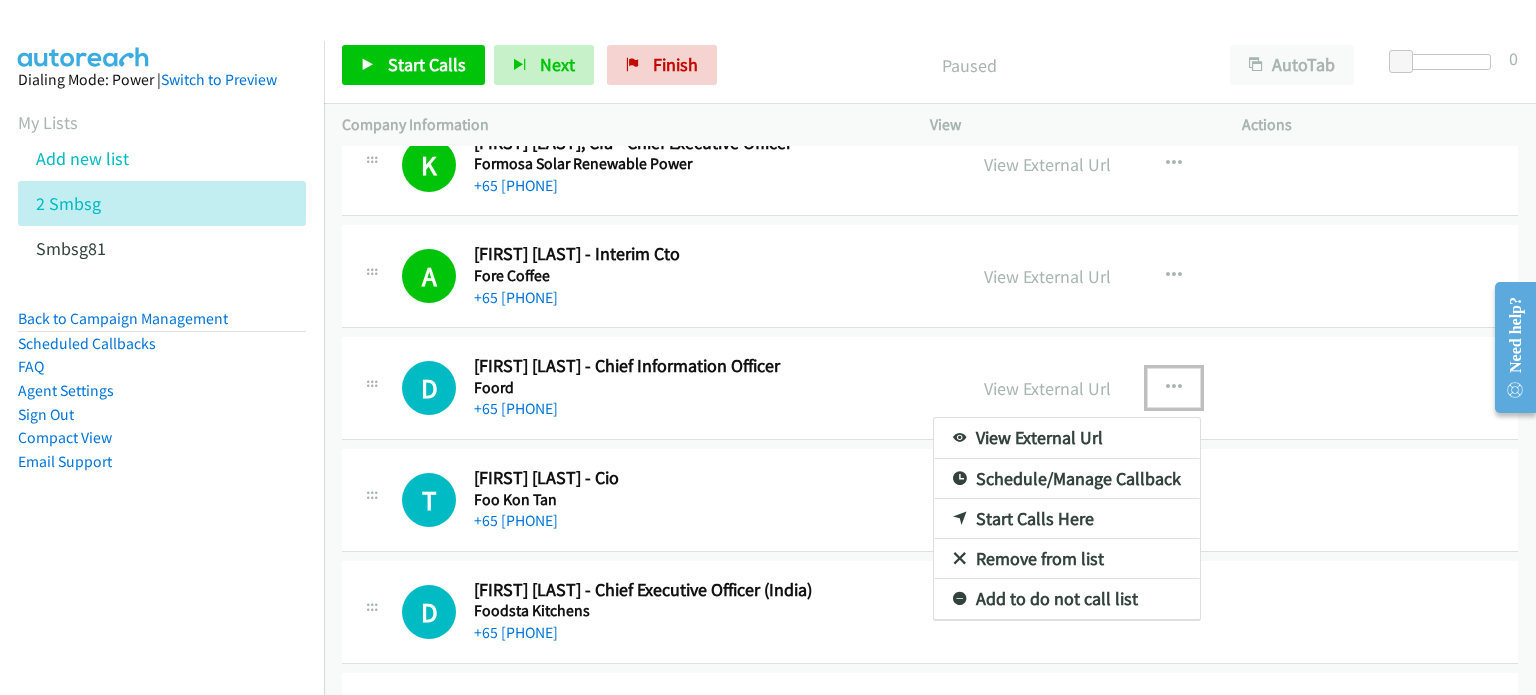 click on "Start Calls Here" at bounding box center (1067, 519) 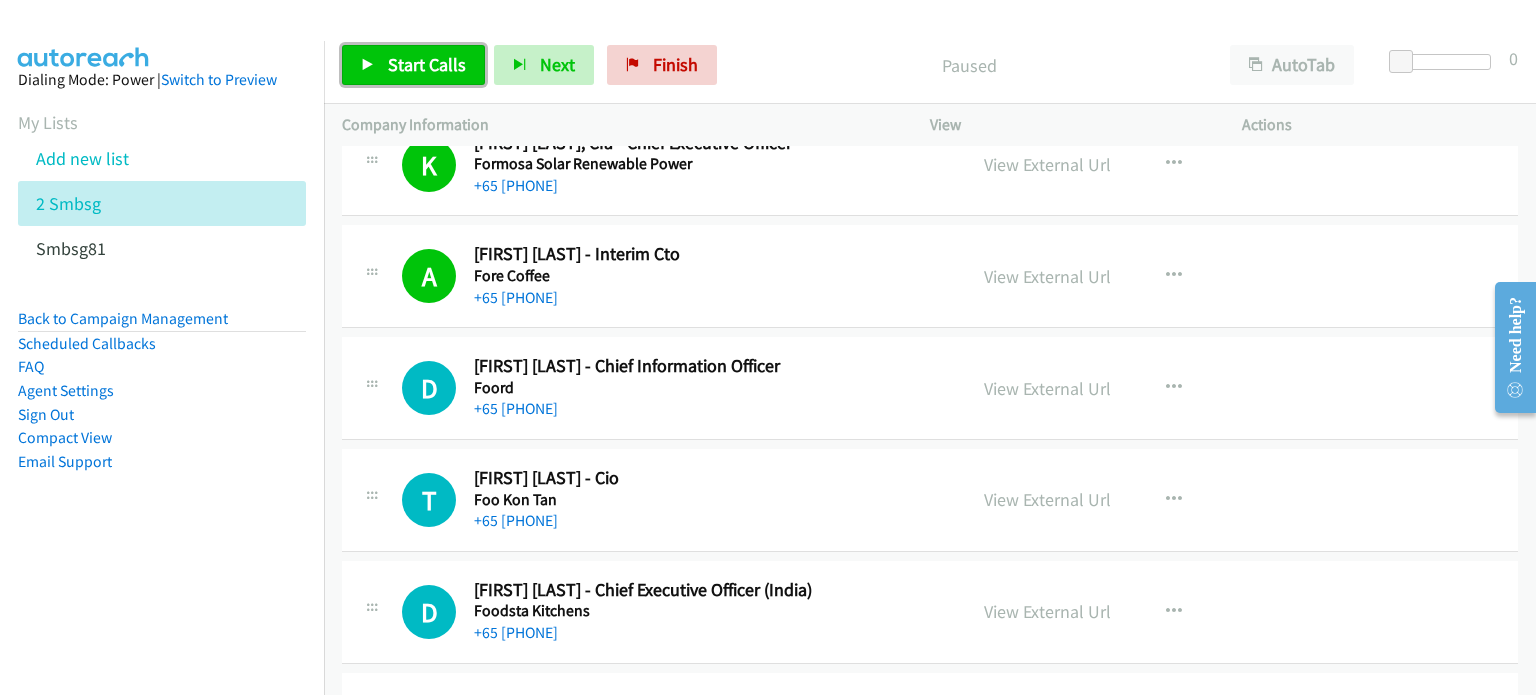 click on "Start Calls" at bounding box center [427, 64] 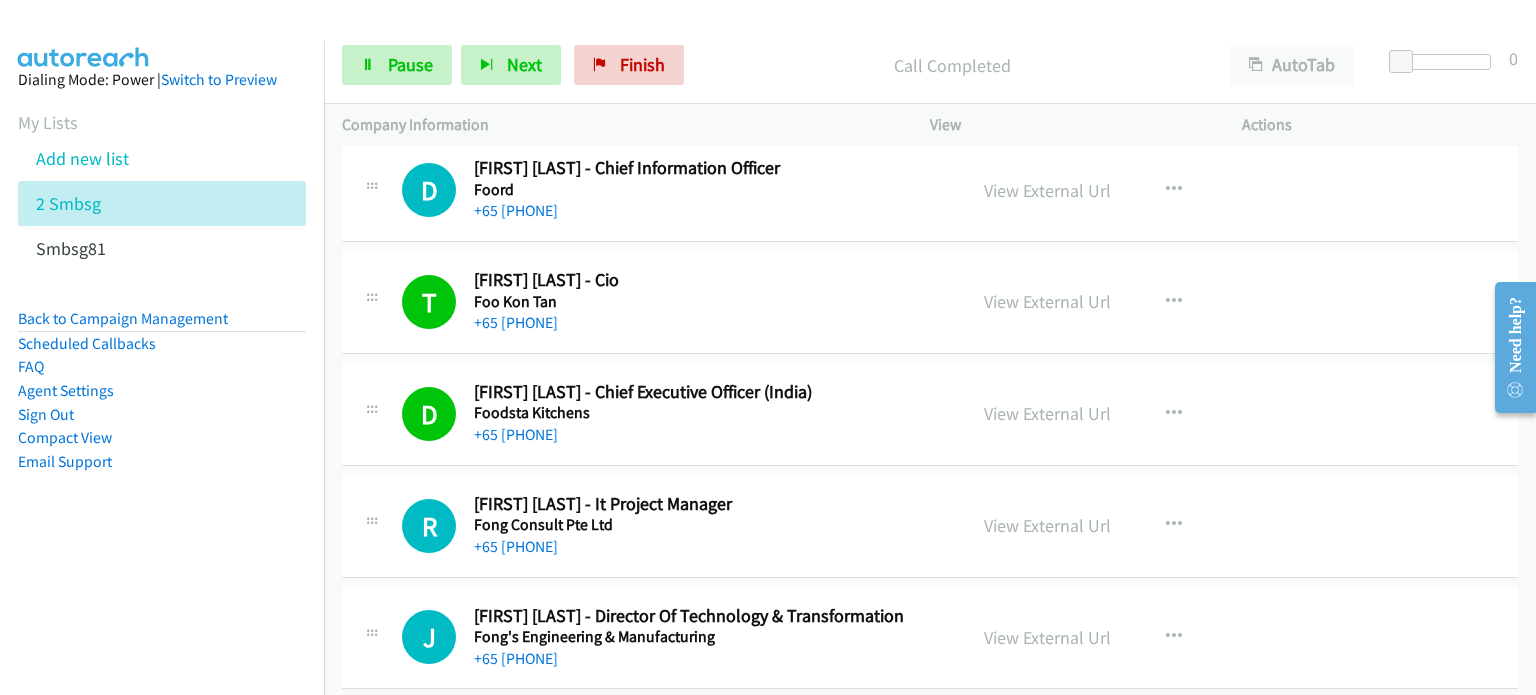 scroll, scrollTop: 24676, scrollLeft: 0, axis: vertical 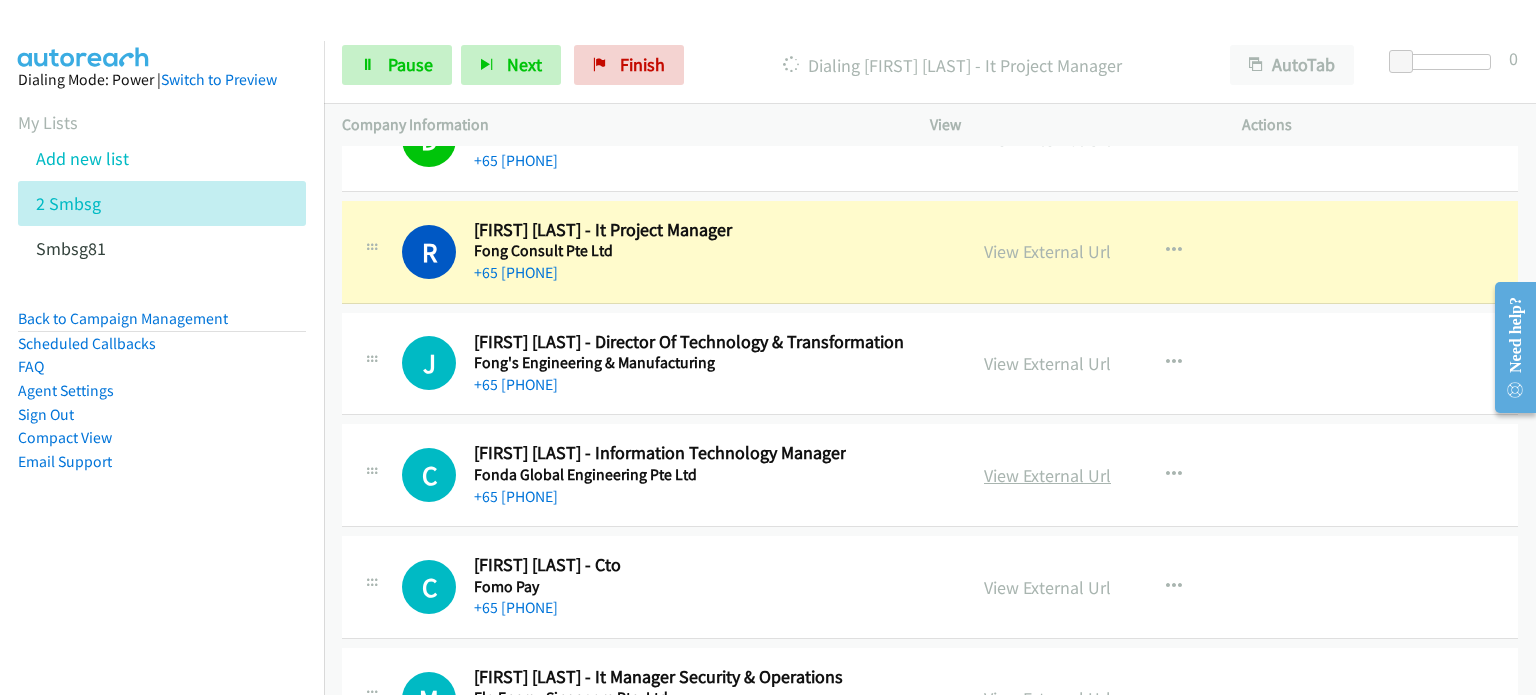 click on "View External Url" at bounding box center (1047, 475) 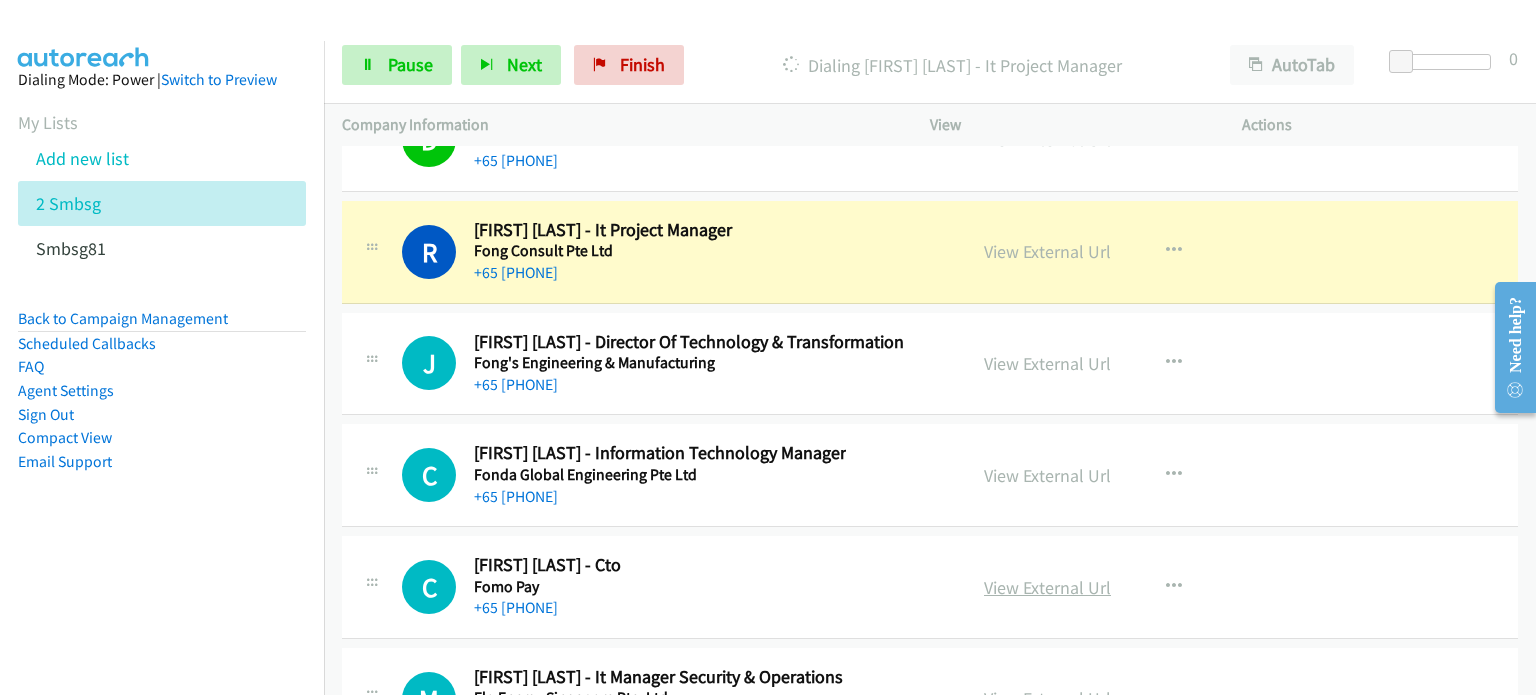 click on "View External Url" at bounding box center [1047, 587] 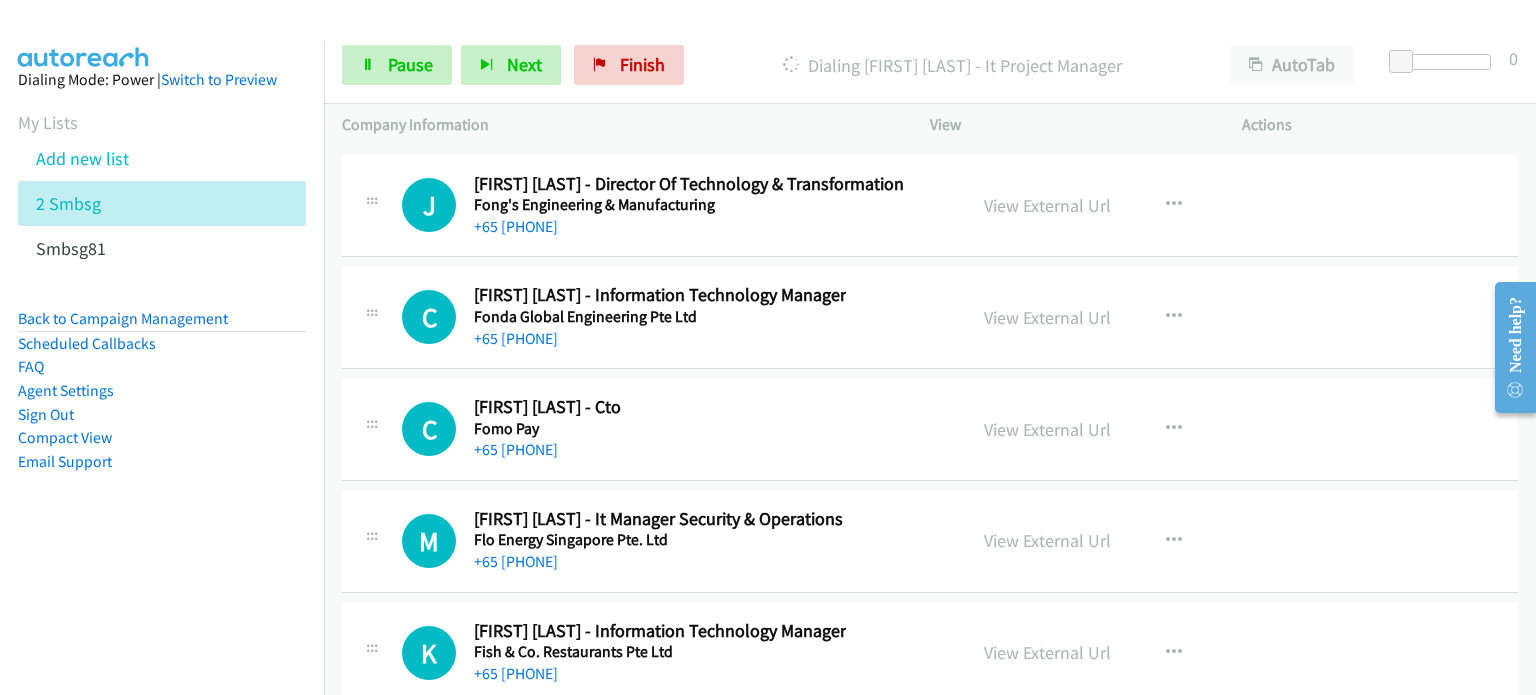 scroll, scrollTop: 25108, scrollLeft: 0, axis: vertical 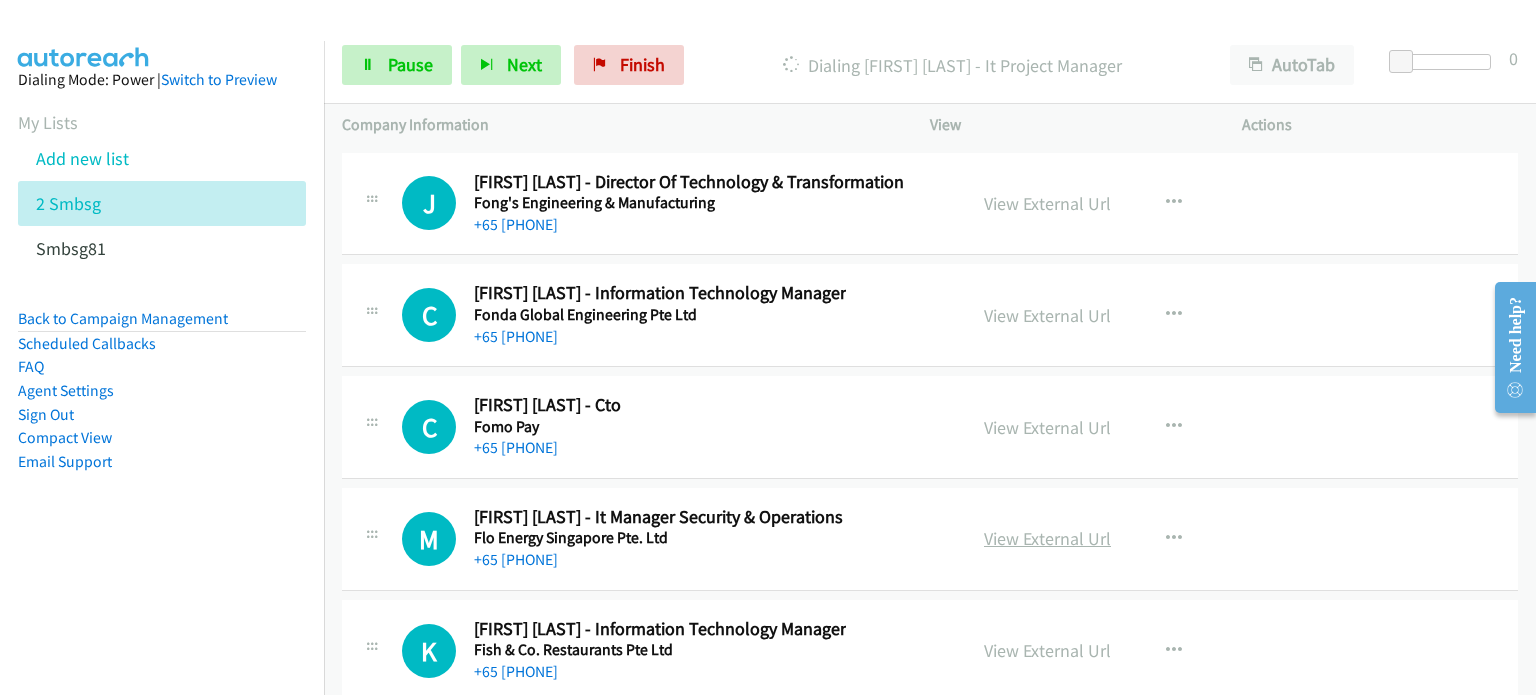 click on "View External Url" at bounding box center (1047, 538) 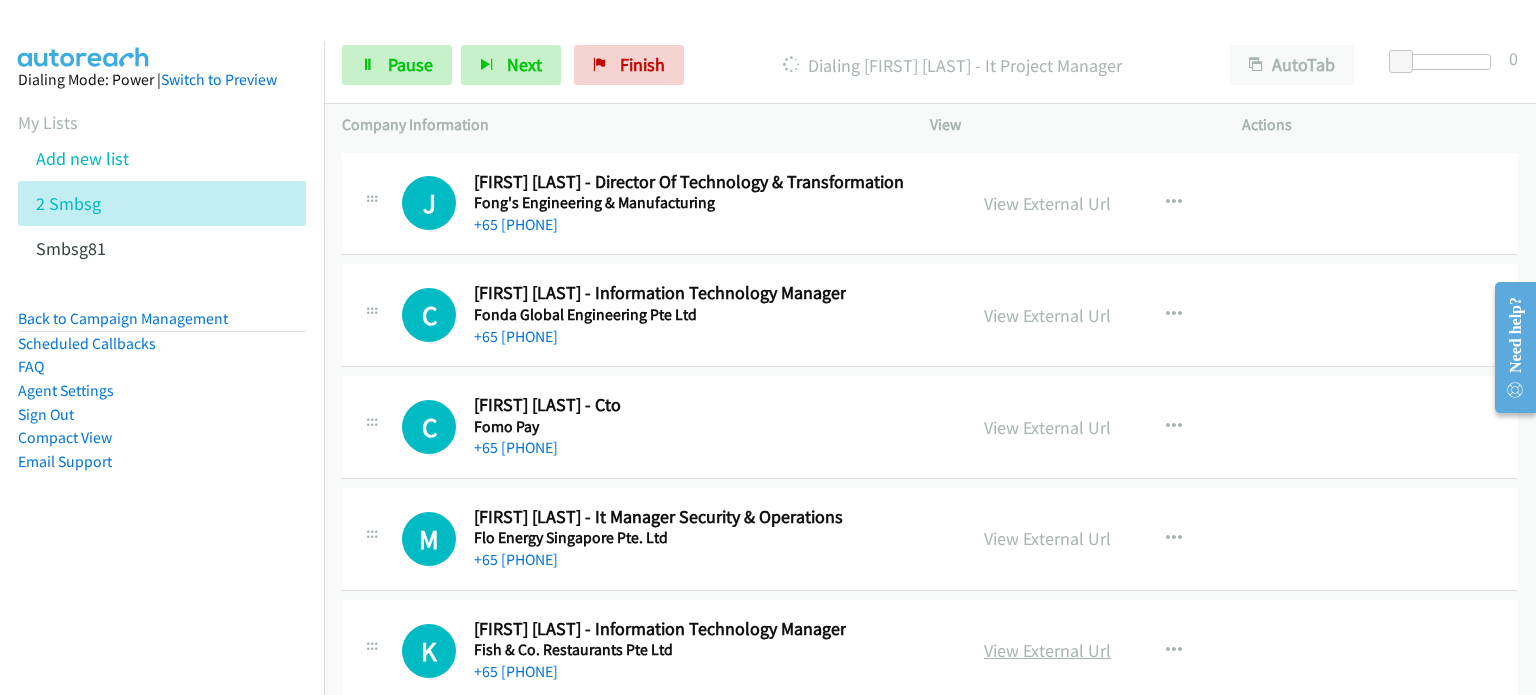 click on "View External Url" at bounding box center [1047, 650] 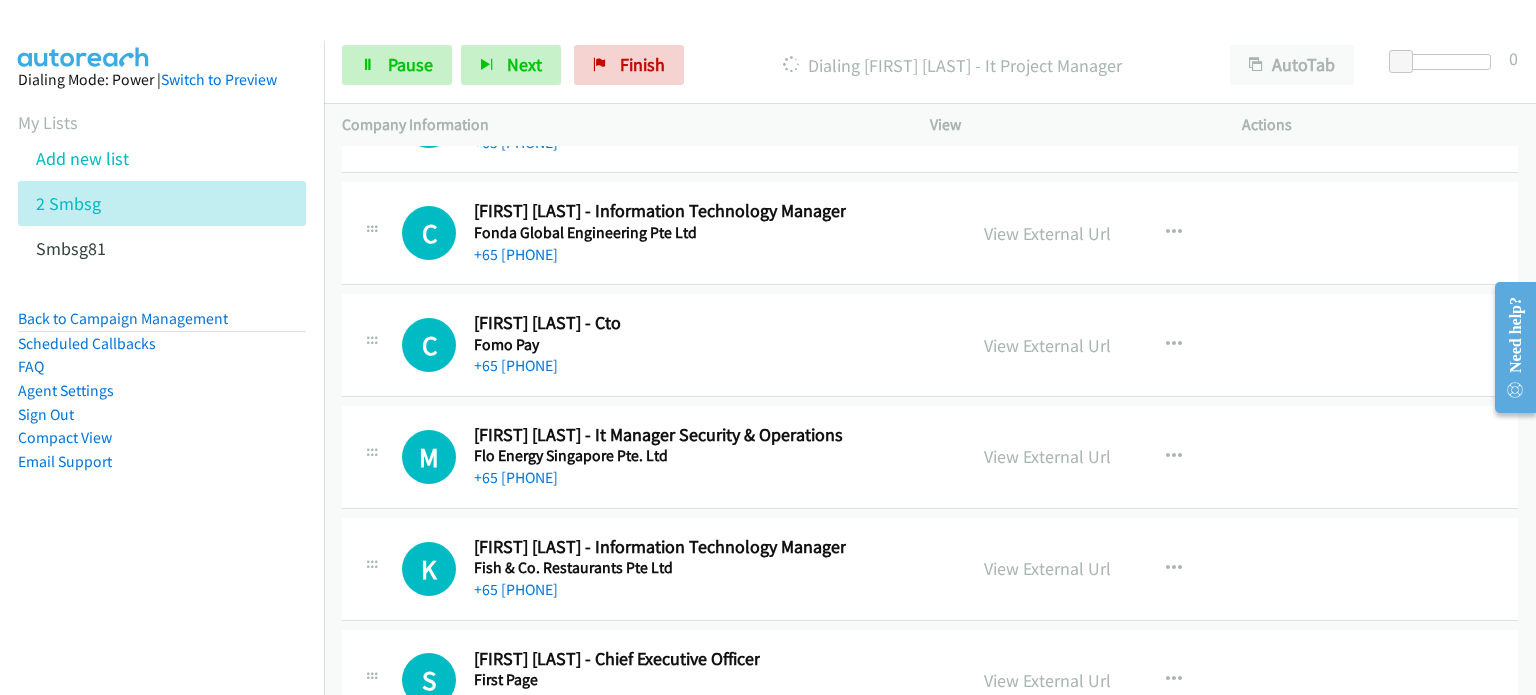 scroll, scrollTop: 25191, scrollLeft: 0, axis: vertical 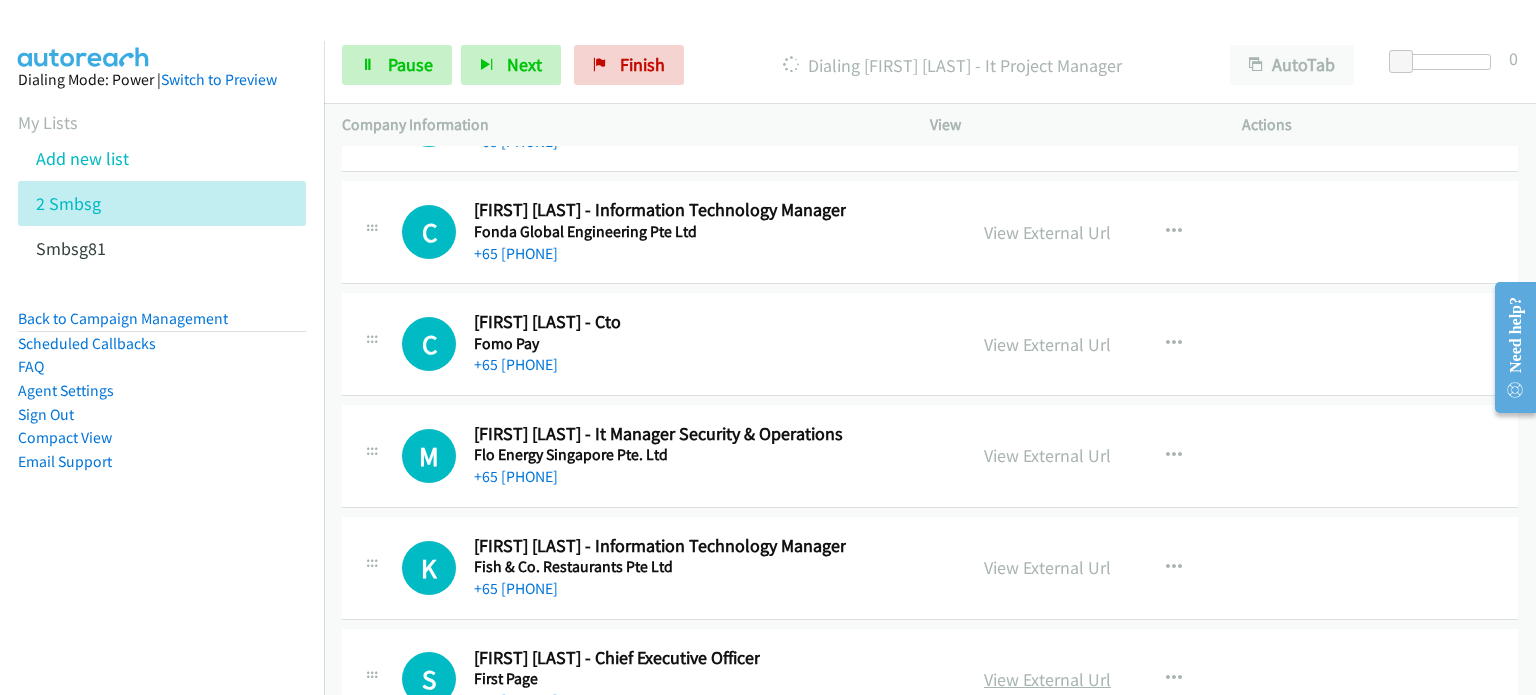click on "View External Url" at bounding box center (1047, 679) 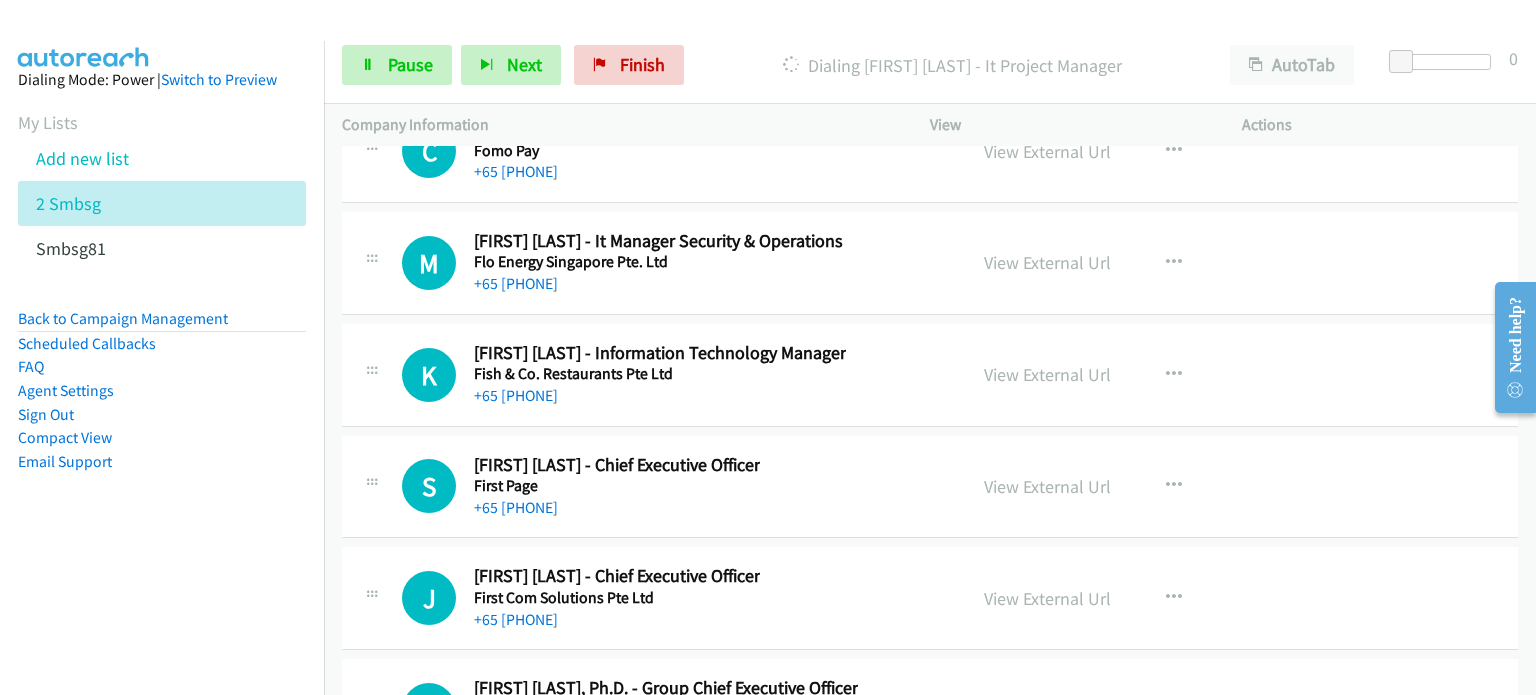 scroll, scrollTop: 25387, scrollLeft: 0, axis: vertical 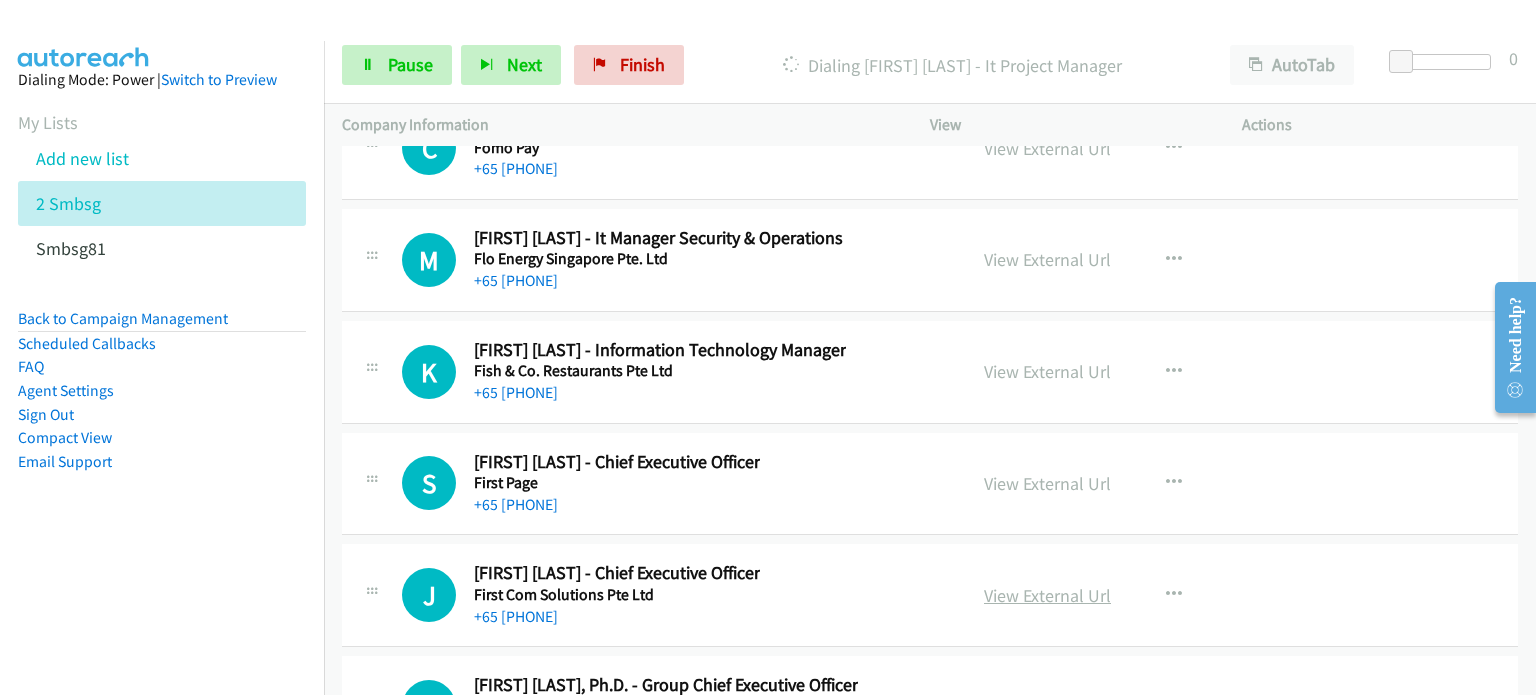 click on "View External Url" at bounding box center [1047, 595] 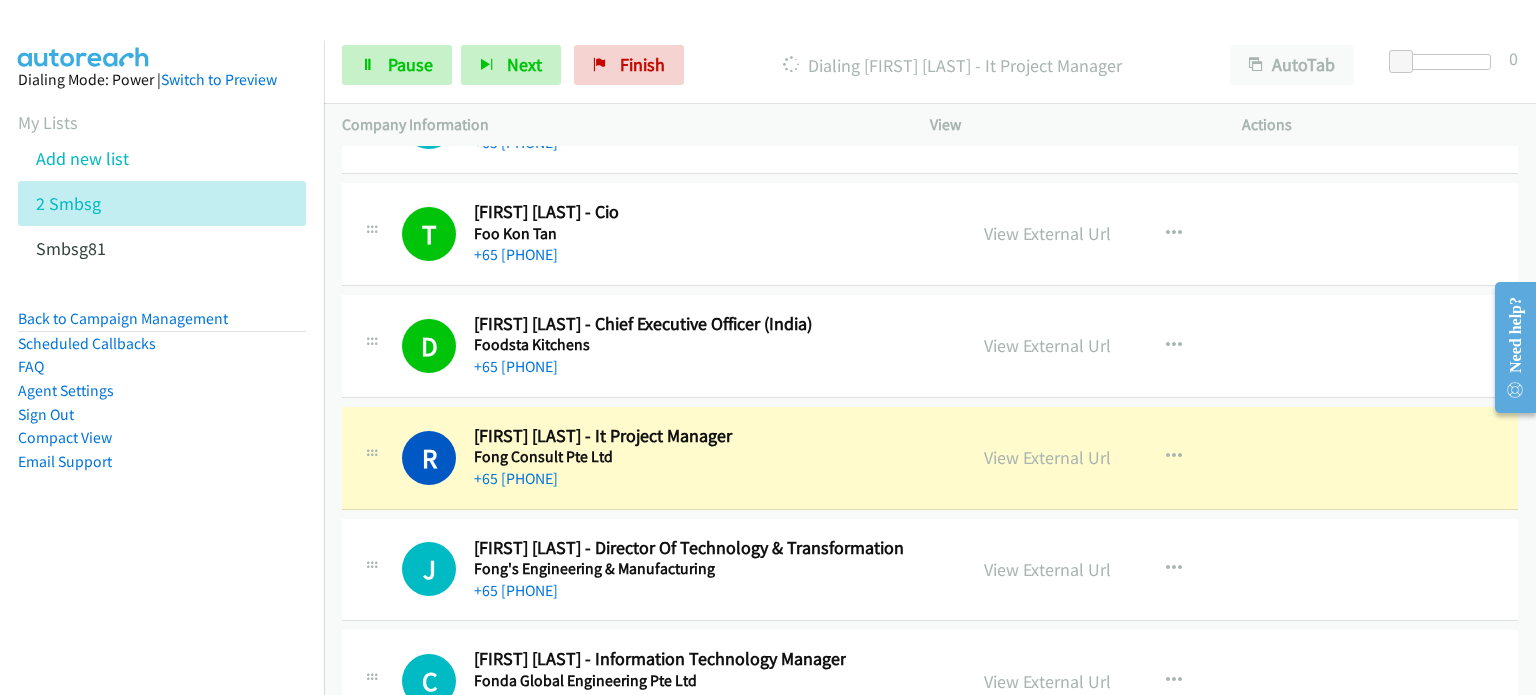 scroll, scrollTop: 24776, scrollLeft: 0, axis: vertical 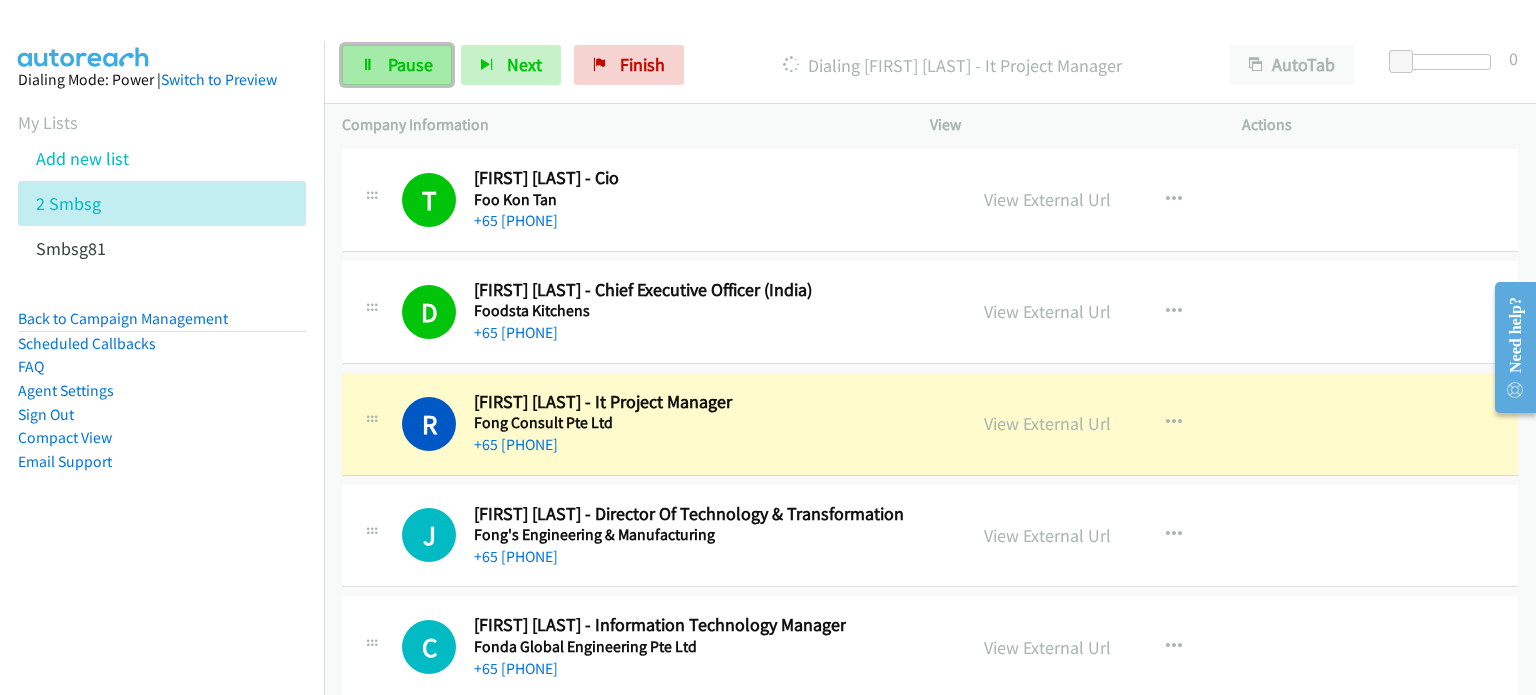 click at bounding box center [368, 66] 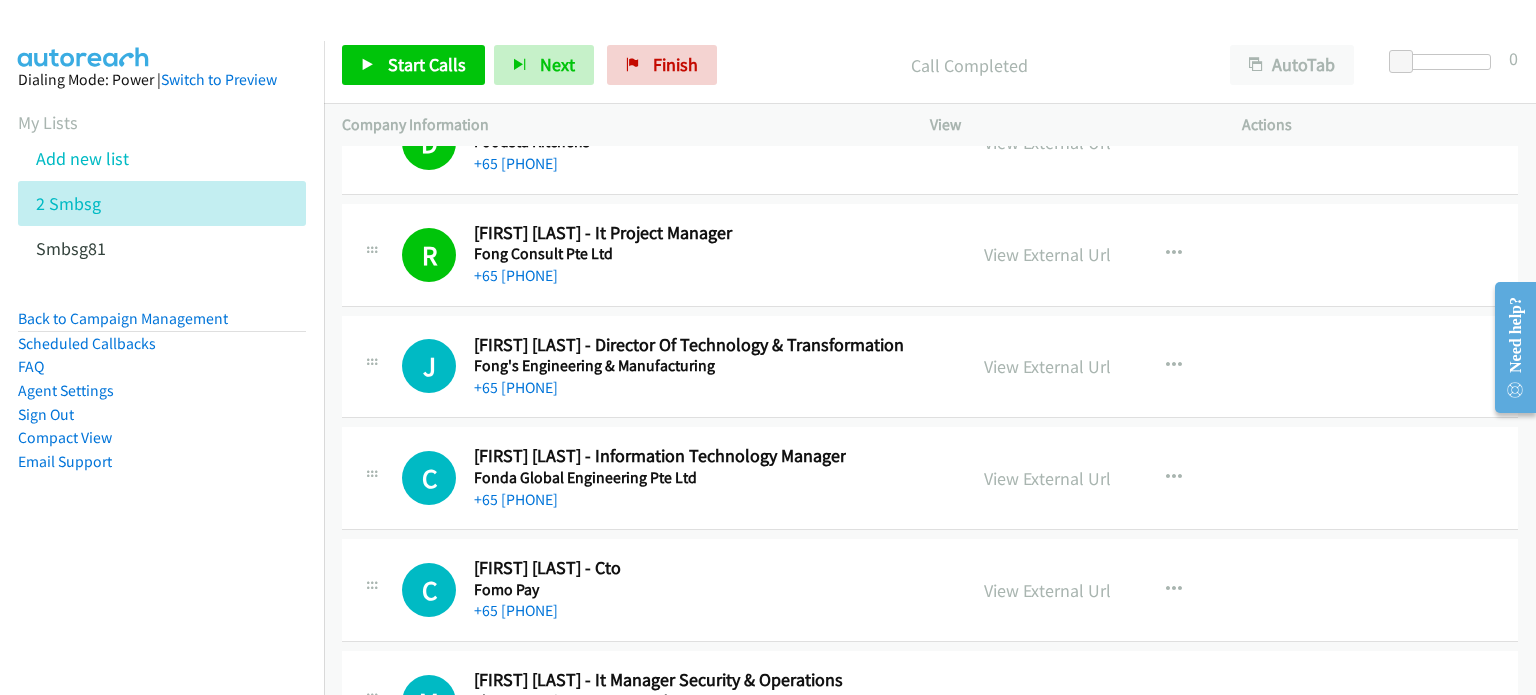 scroll, scrollTop: 24947, scrollLeft: 0, axis: vertical 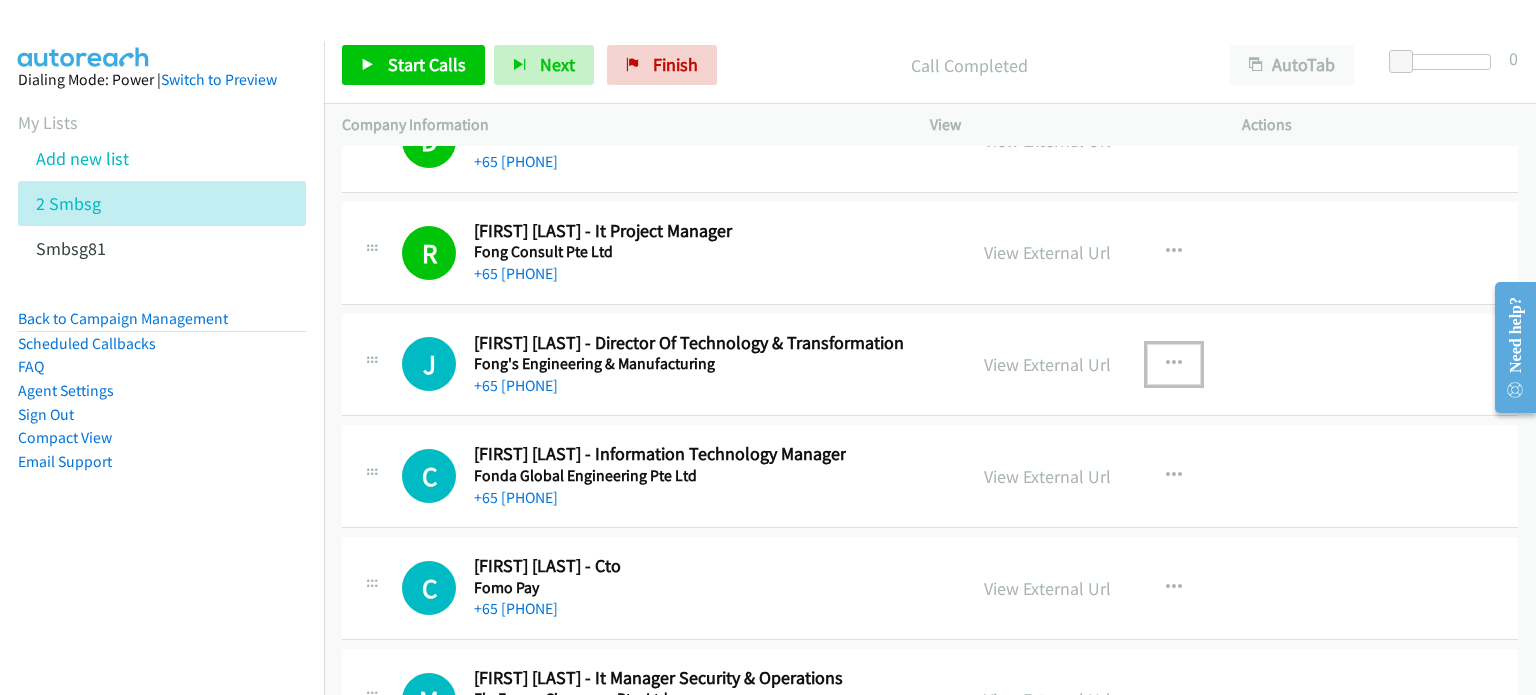 click at bounding box center [1174, 364] 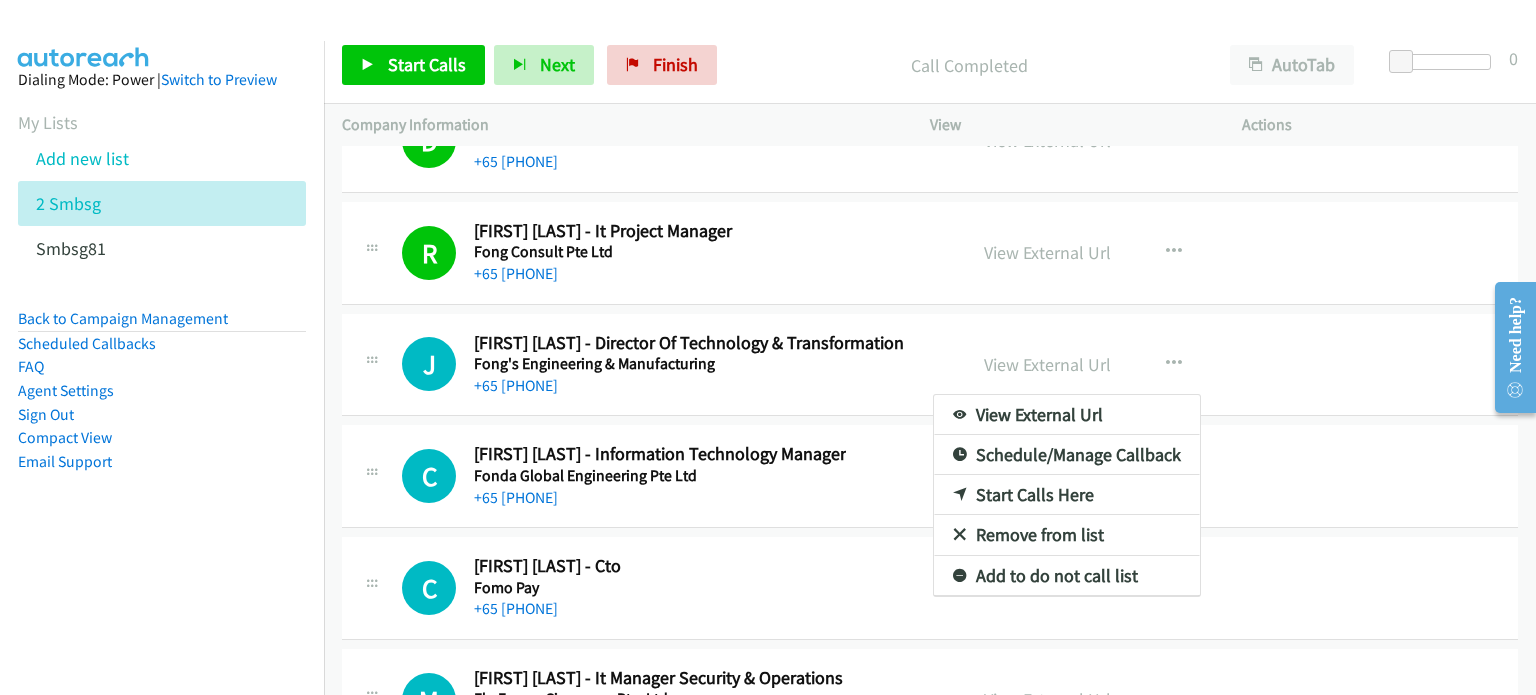 click on "Start Calls Here" at bounding box center [1067, 495] 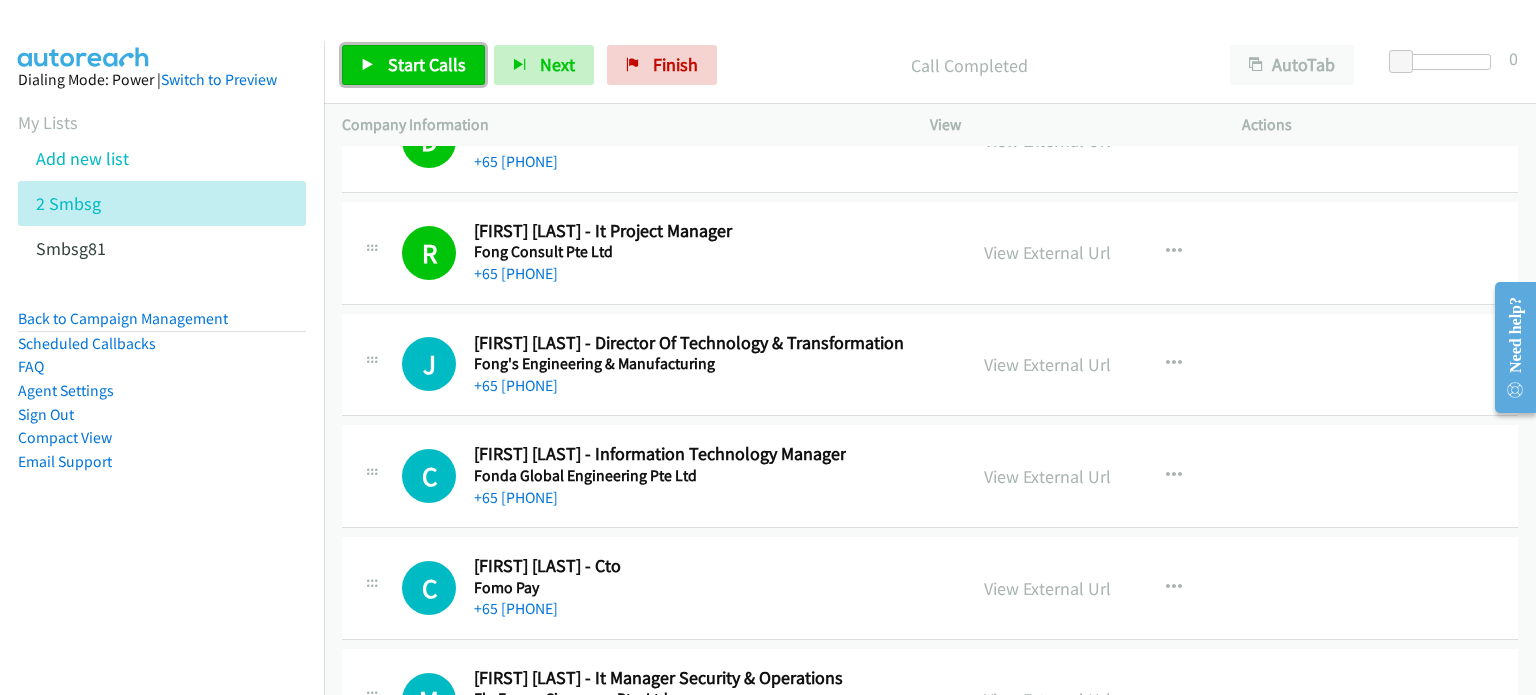 click on "Start Calls" at bounding box center [427, 64] 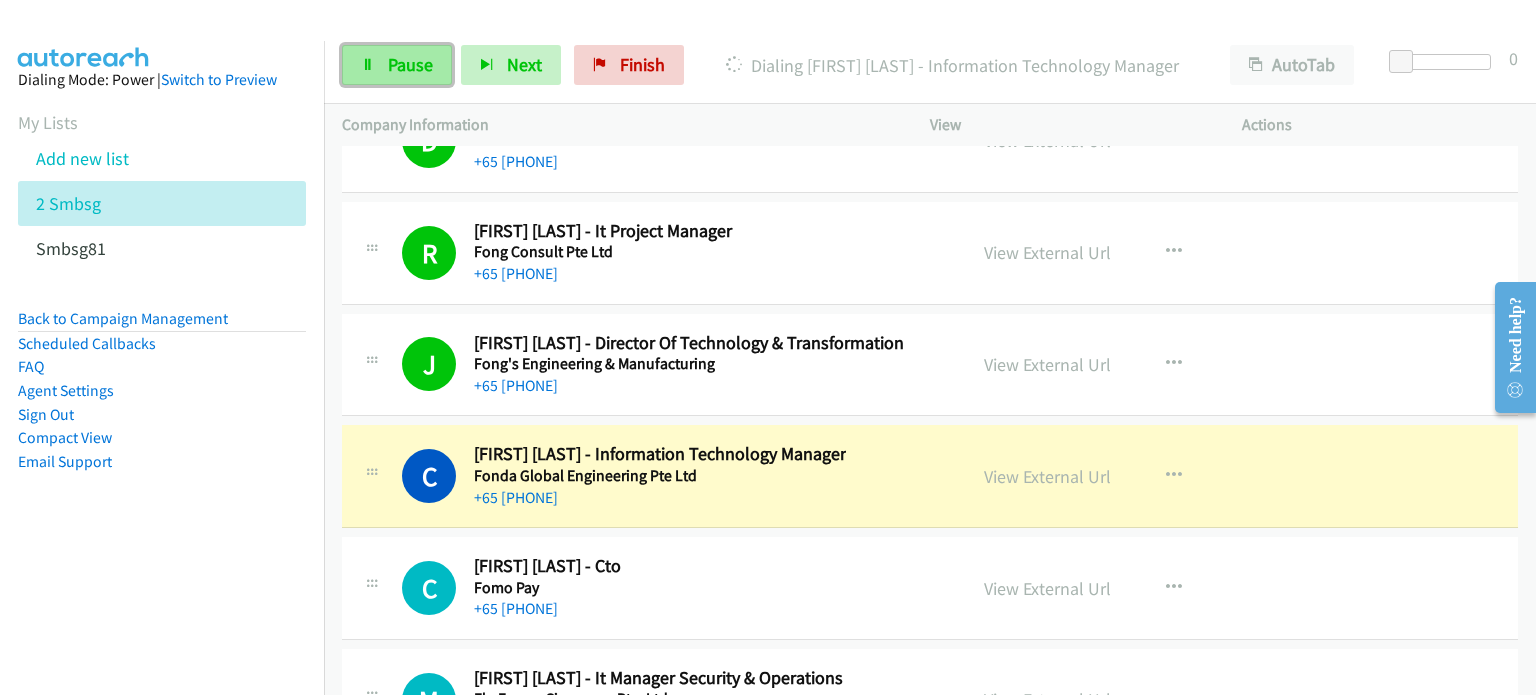 click on "Pause" at bounding box center [410, 64] 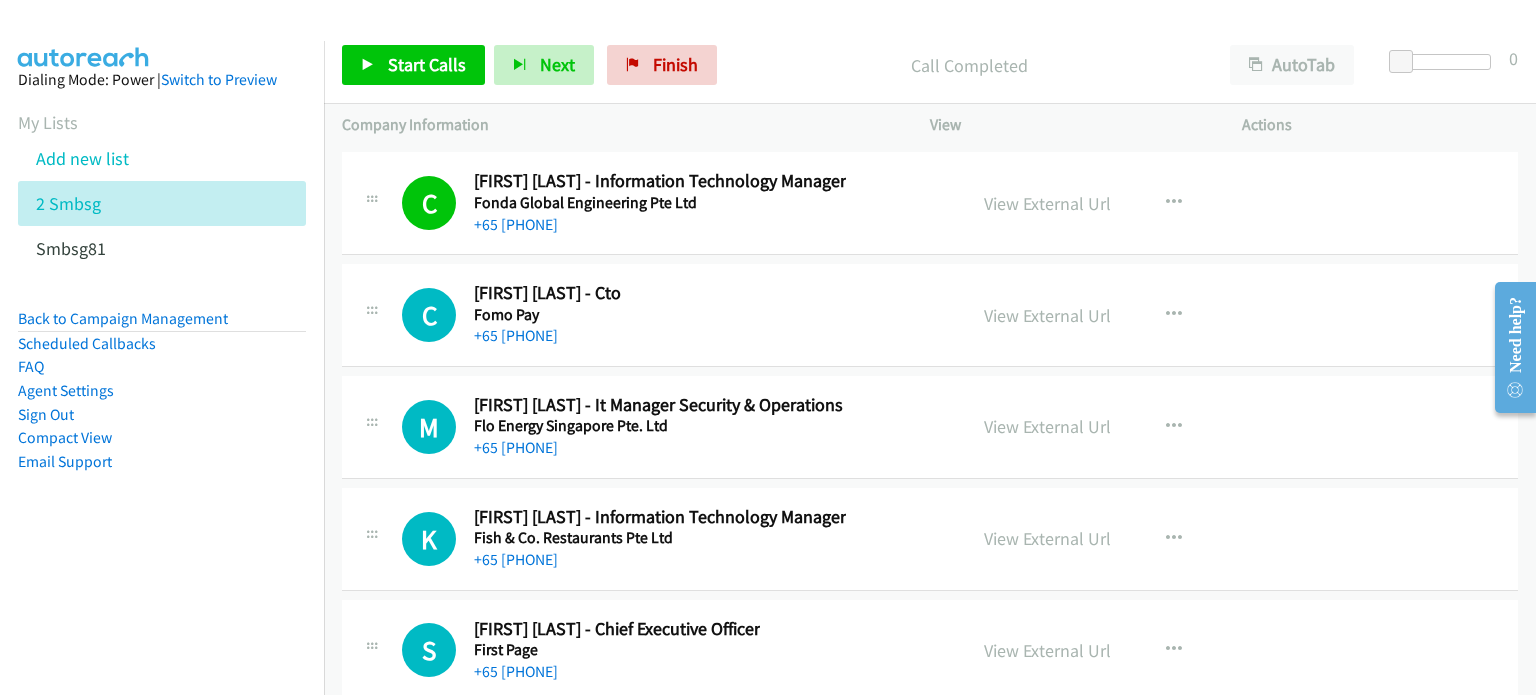 scroll, scrollTop: 25220, scrollLeft: 0, axis: vertical 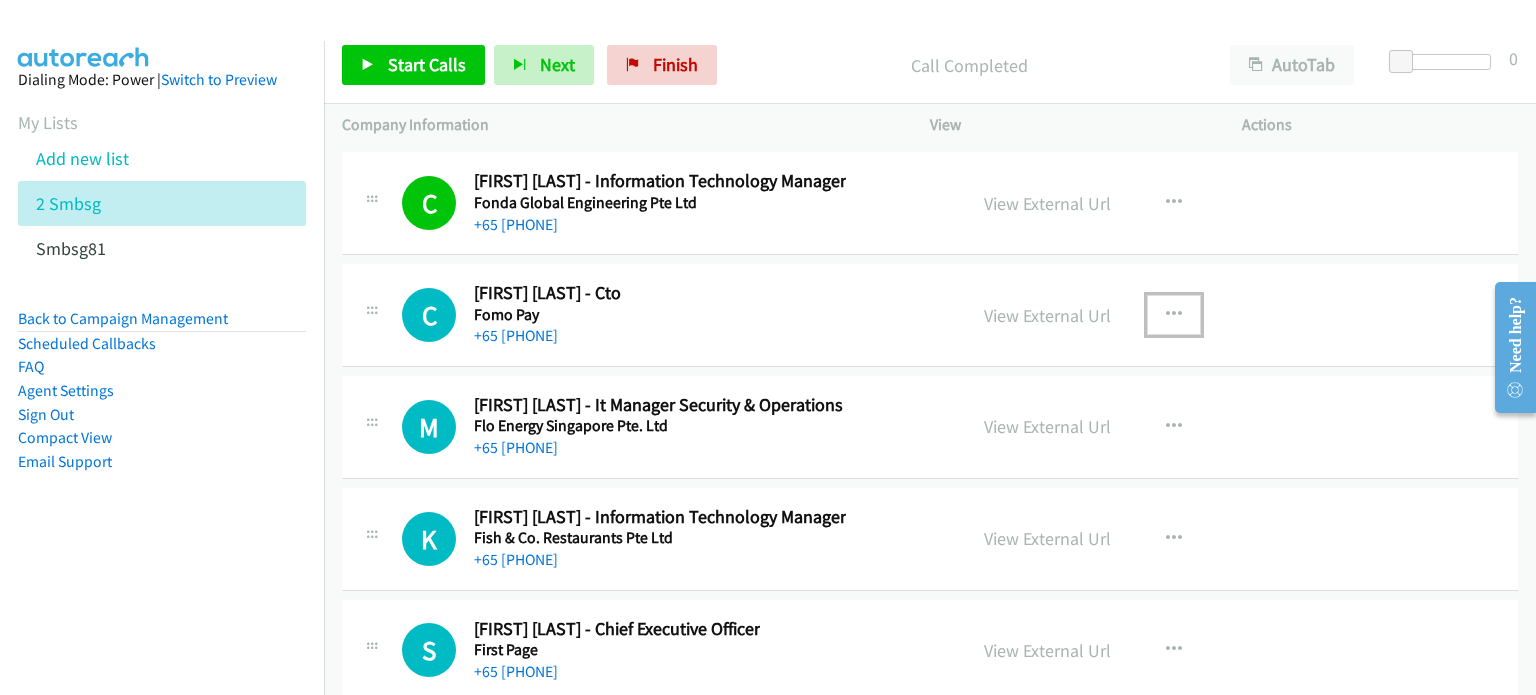 click at bounding box center (1174, 315) 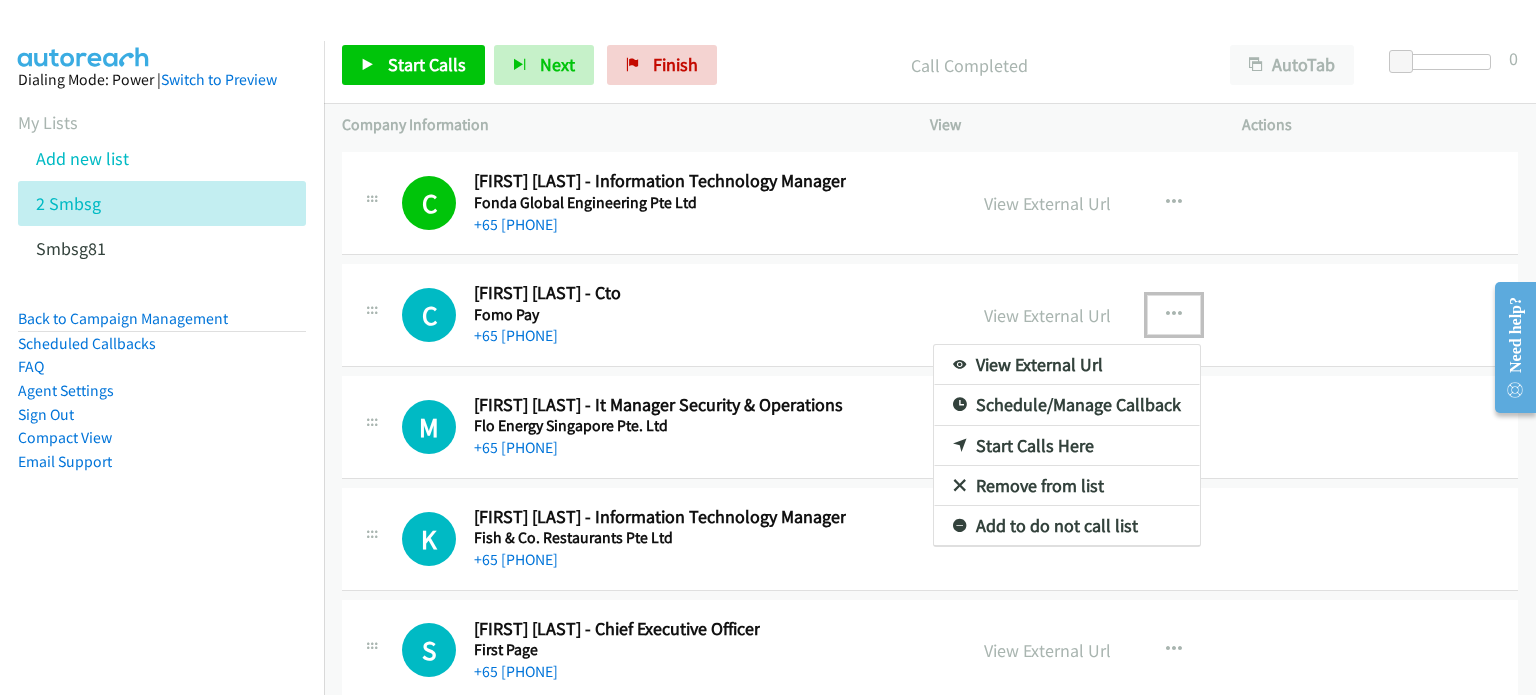 click on "Start Calls Here" at bounding box center [1067, 446] 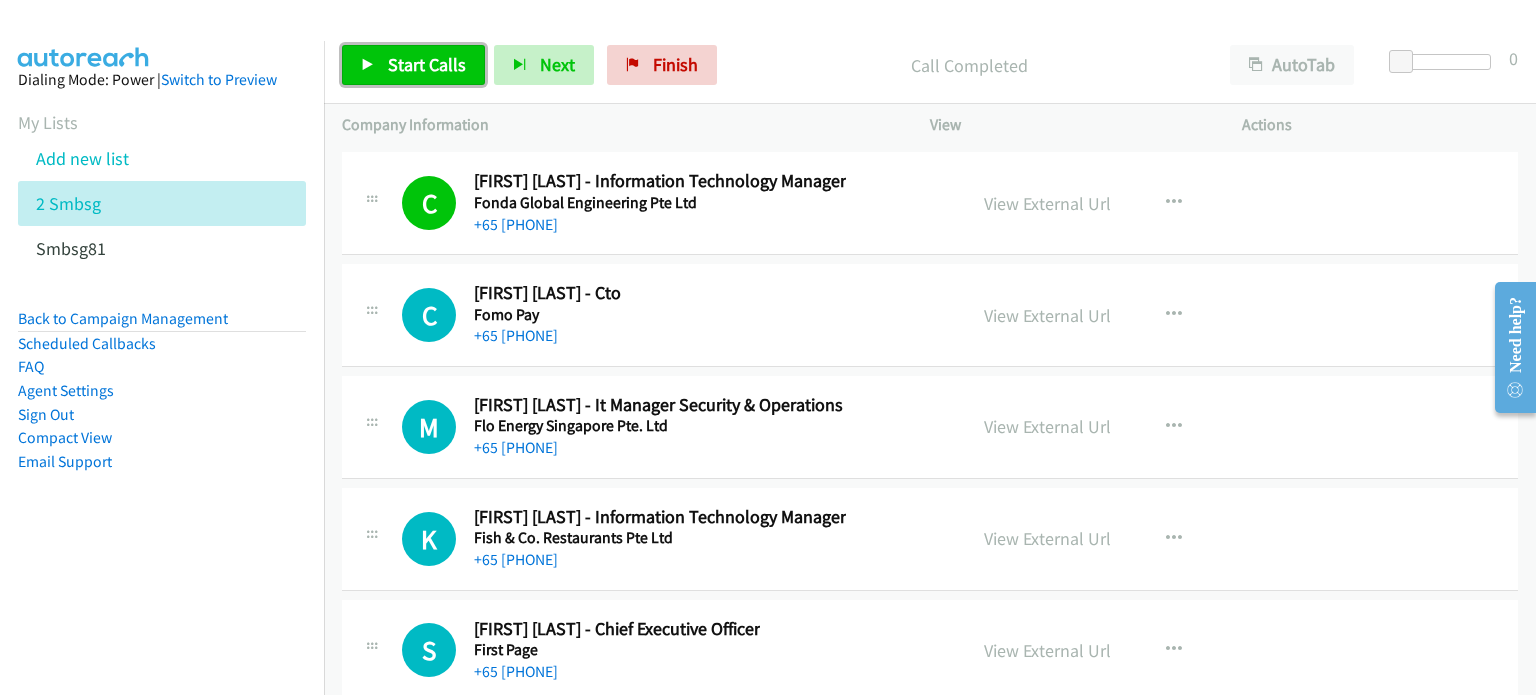 click on "Start Calls" at bounding box center (427, 64) 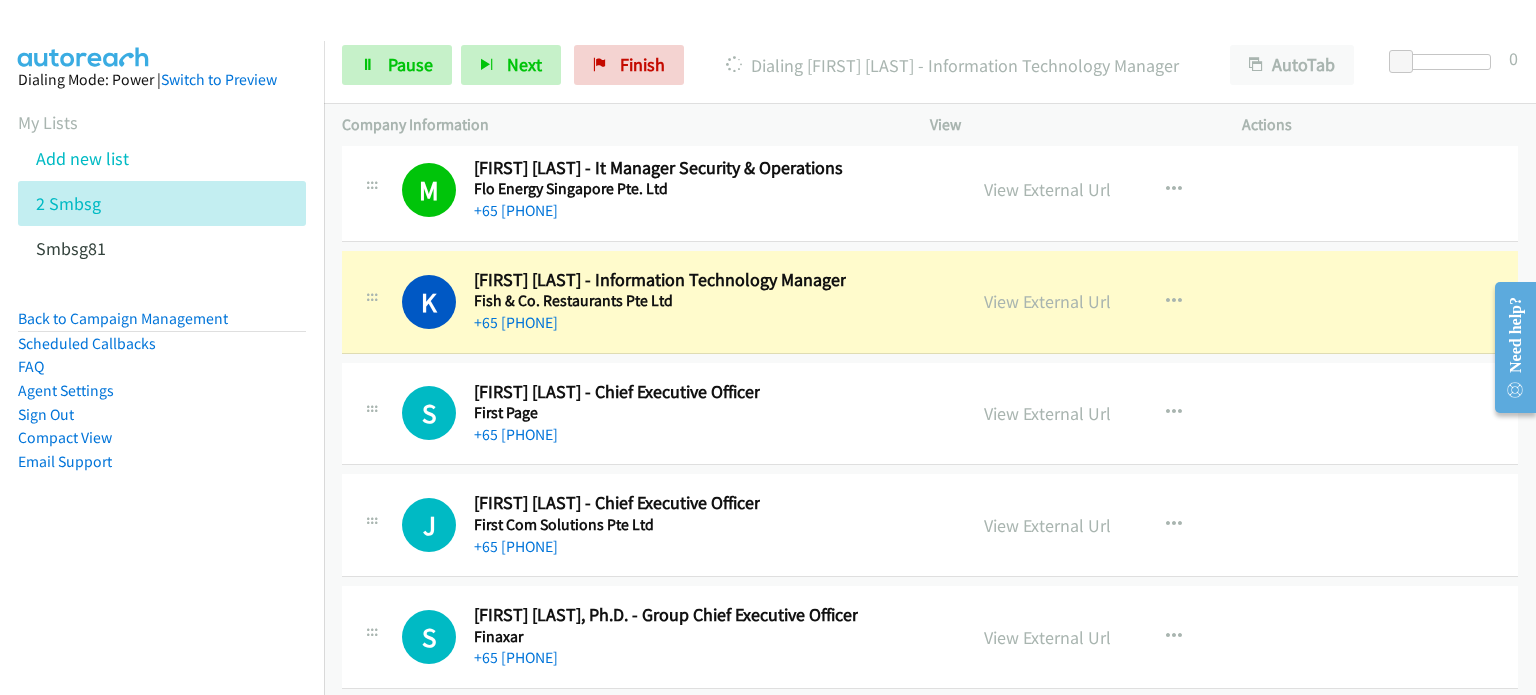 scroll, scrollTop: 25459, scrollLeft: 0, axis: vertical 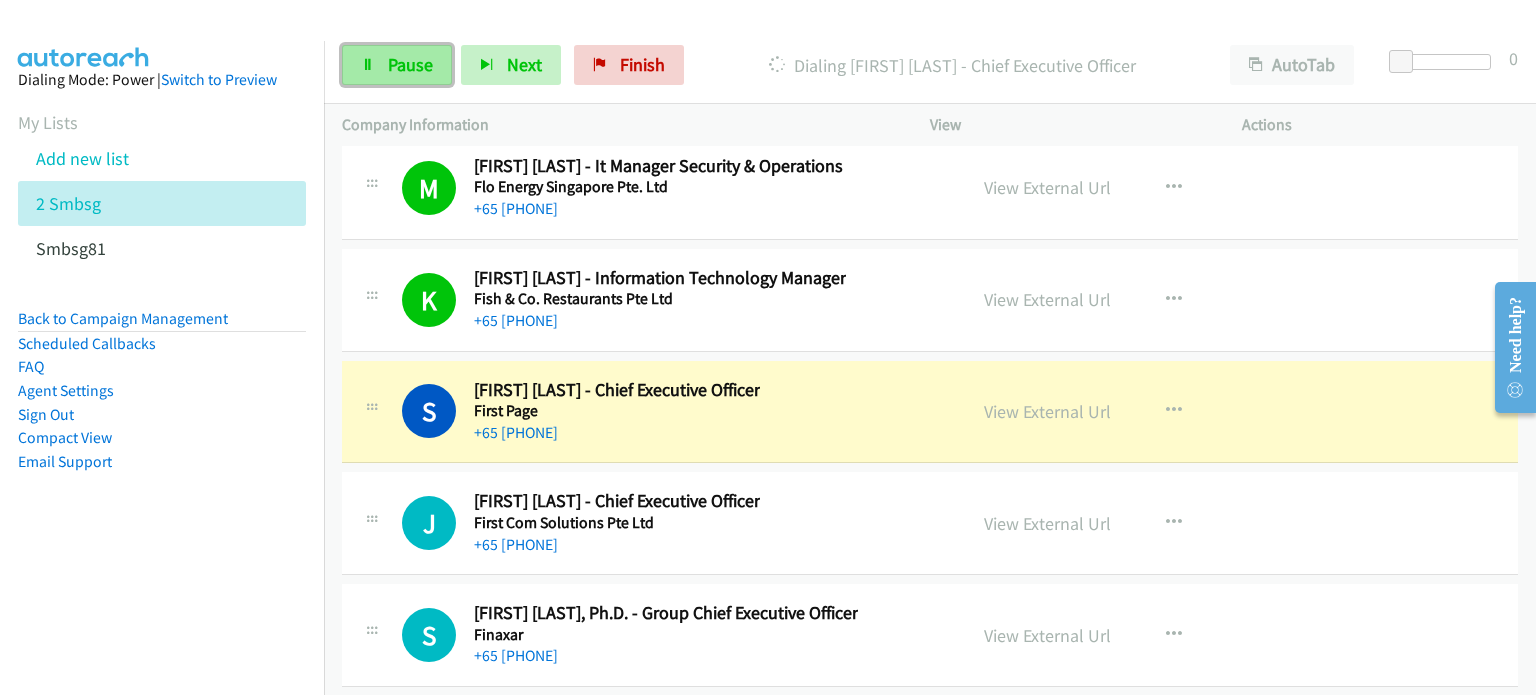 click on "Pause" at bounding box center (410, 64) 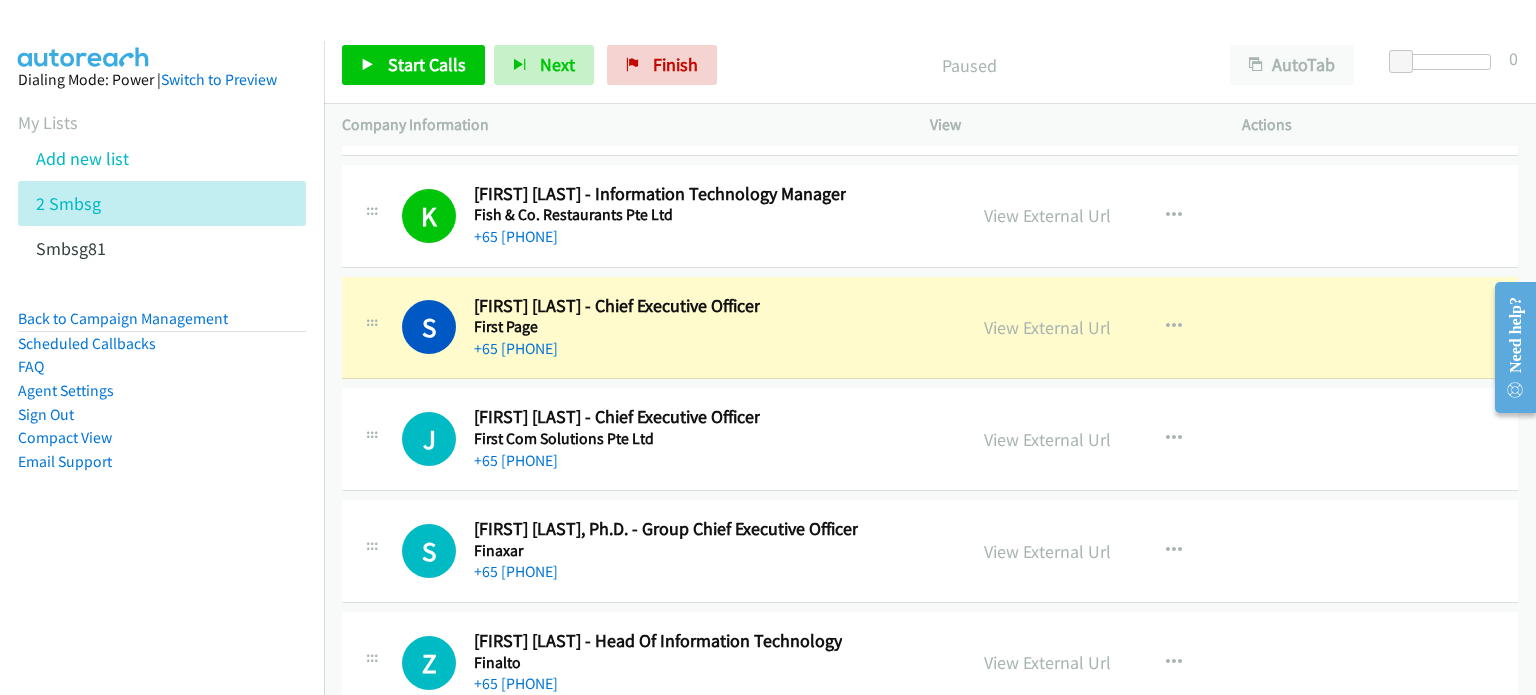scroll, scrollTop: 25544, scrollLeft: 0, axis: vertical 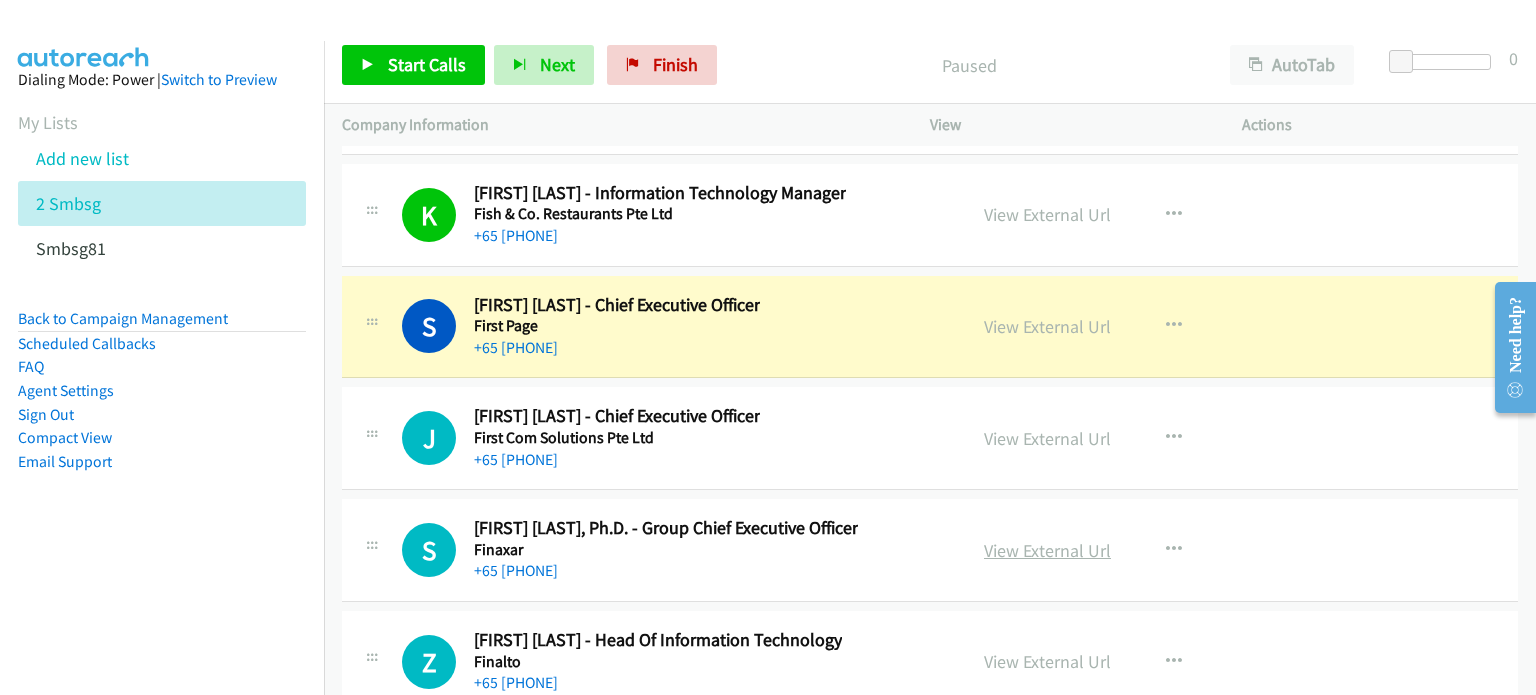 click on "View External Url" at bounding box center [1047, 550] 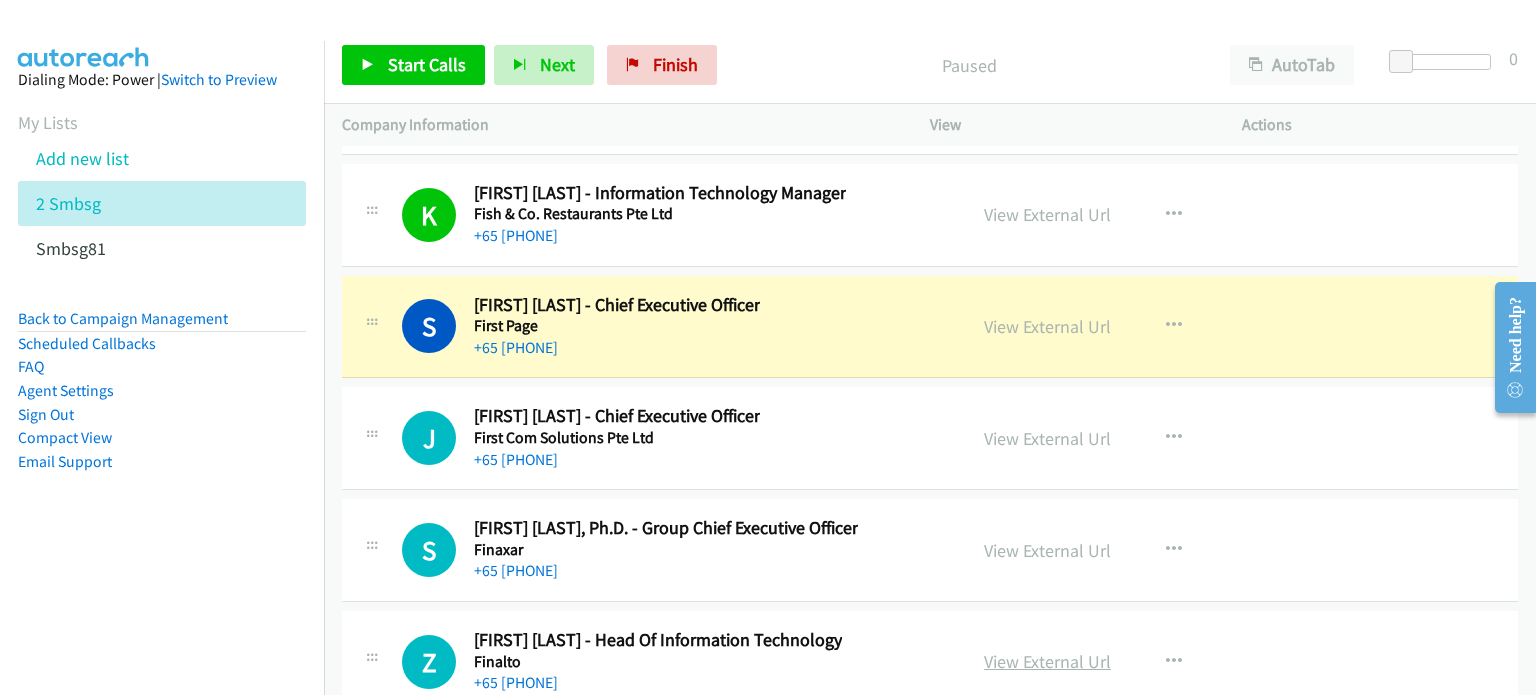 click on "View External Url" at bounding box center (1047, 661) 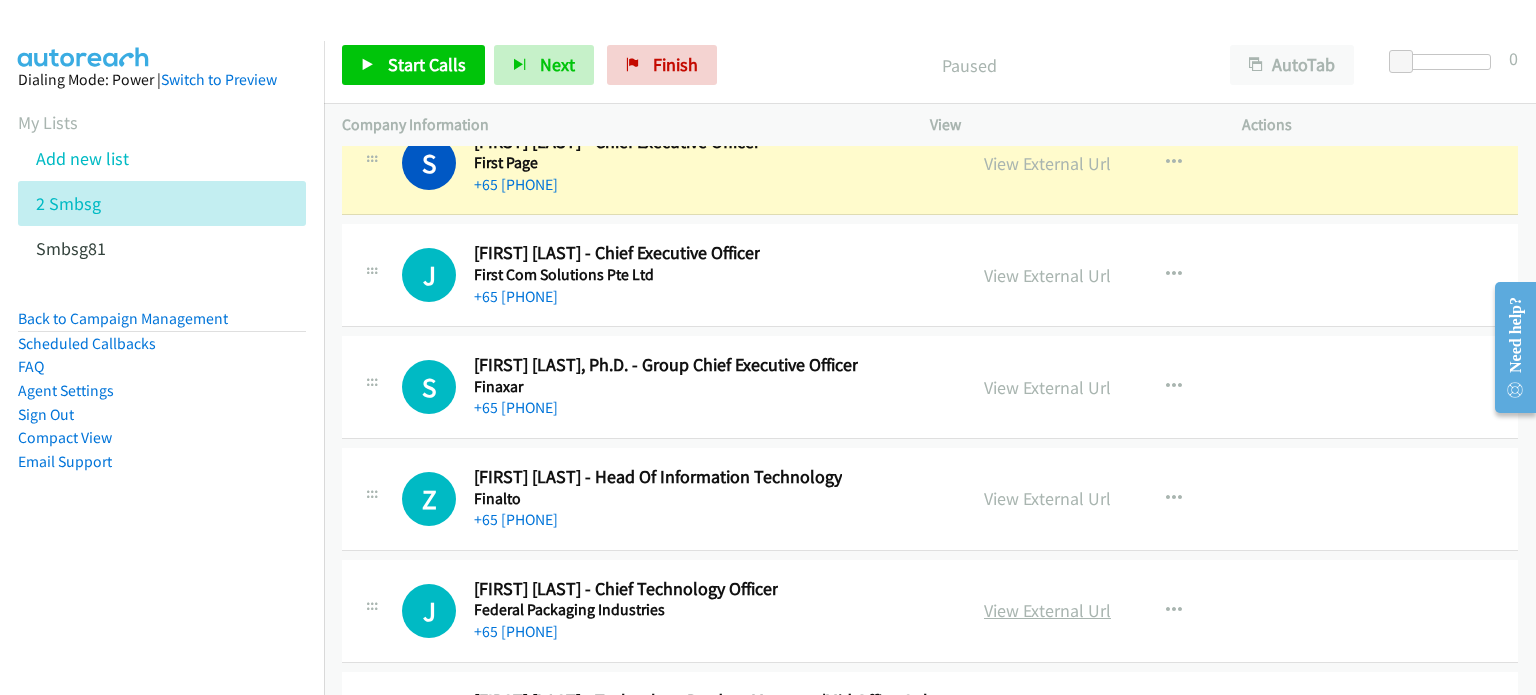 scroll, scrollTop: 25708, scrollLeft: 0, axis: vertical 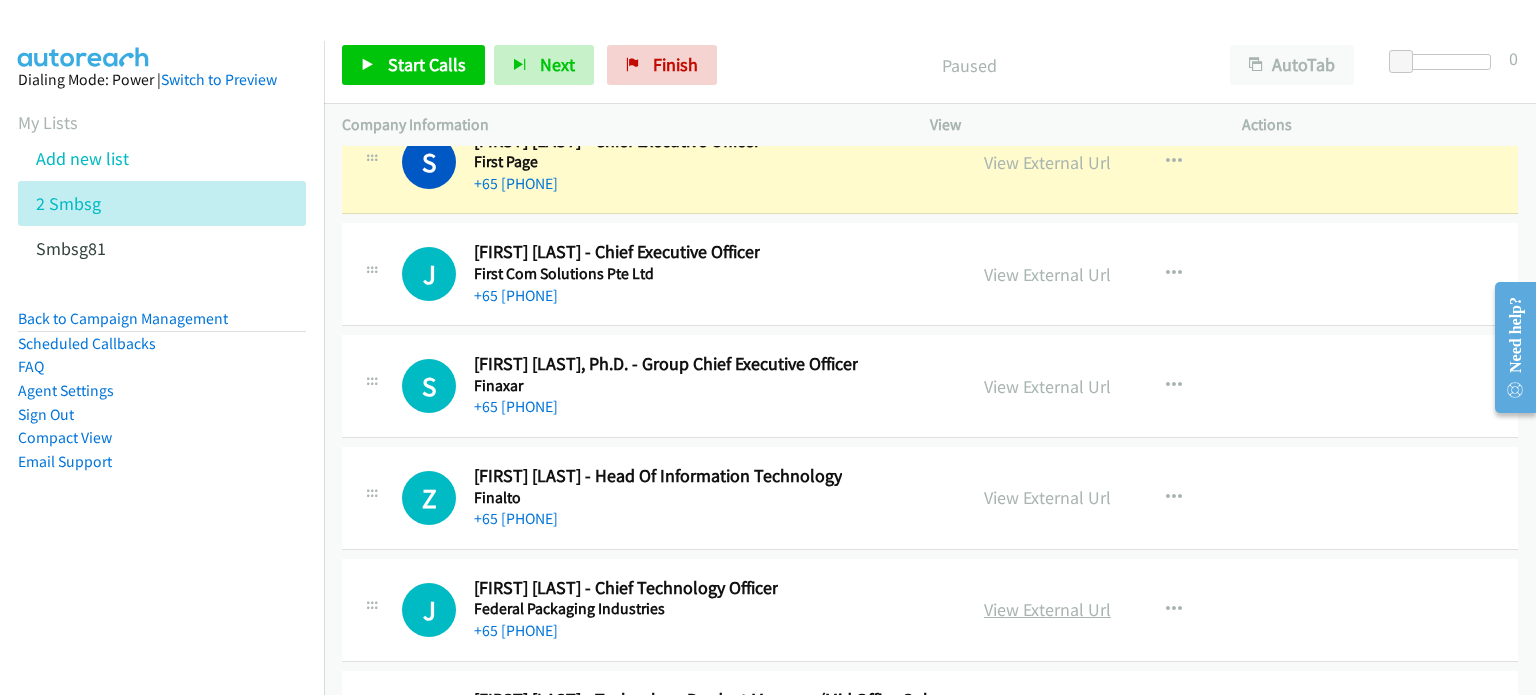 click on "View External Url" at bounding box center (1047, 609) 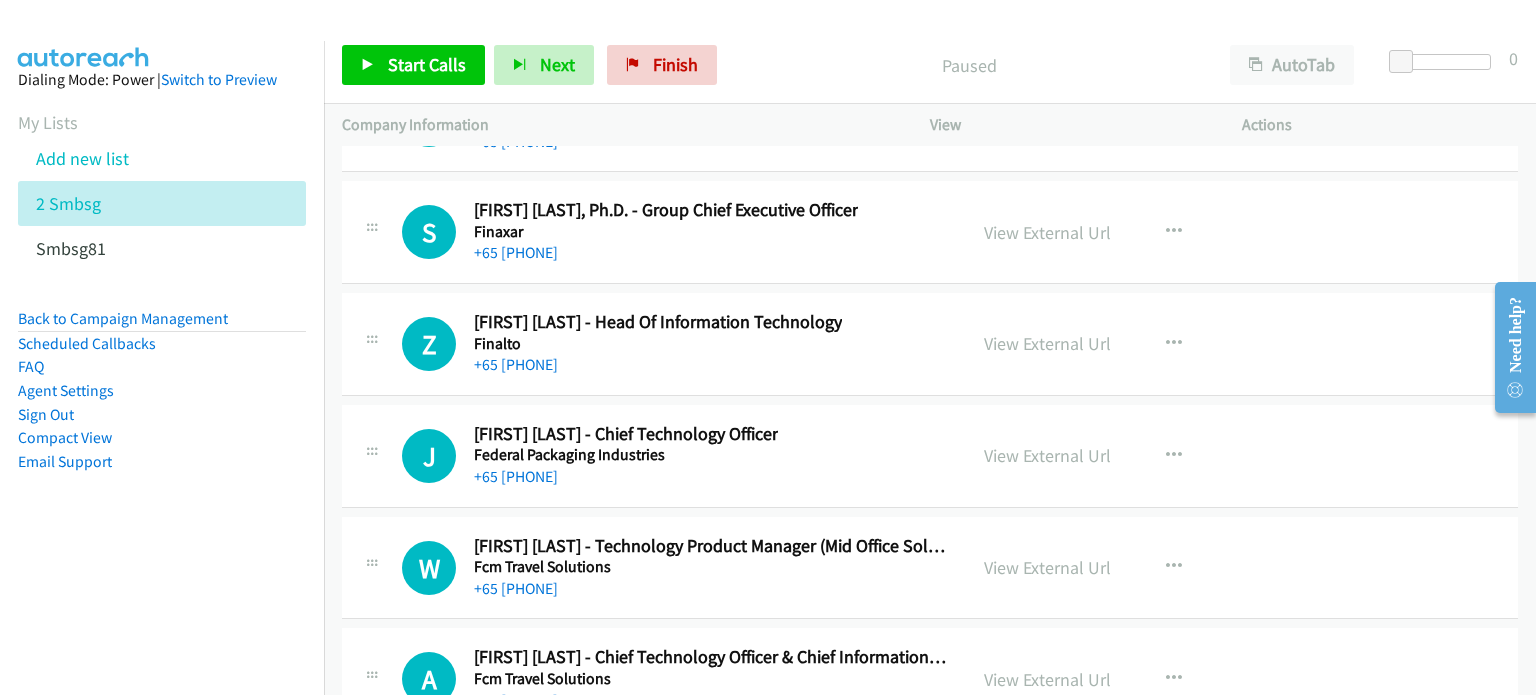 scroll, scrollTop: 25863, scrollLeft: 0, axis: vertical 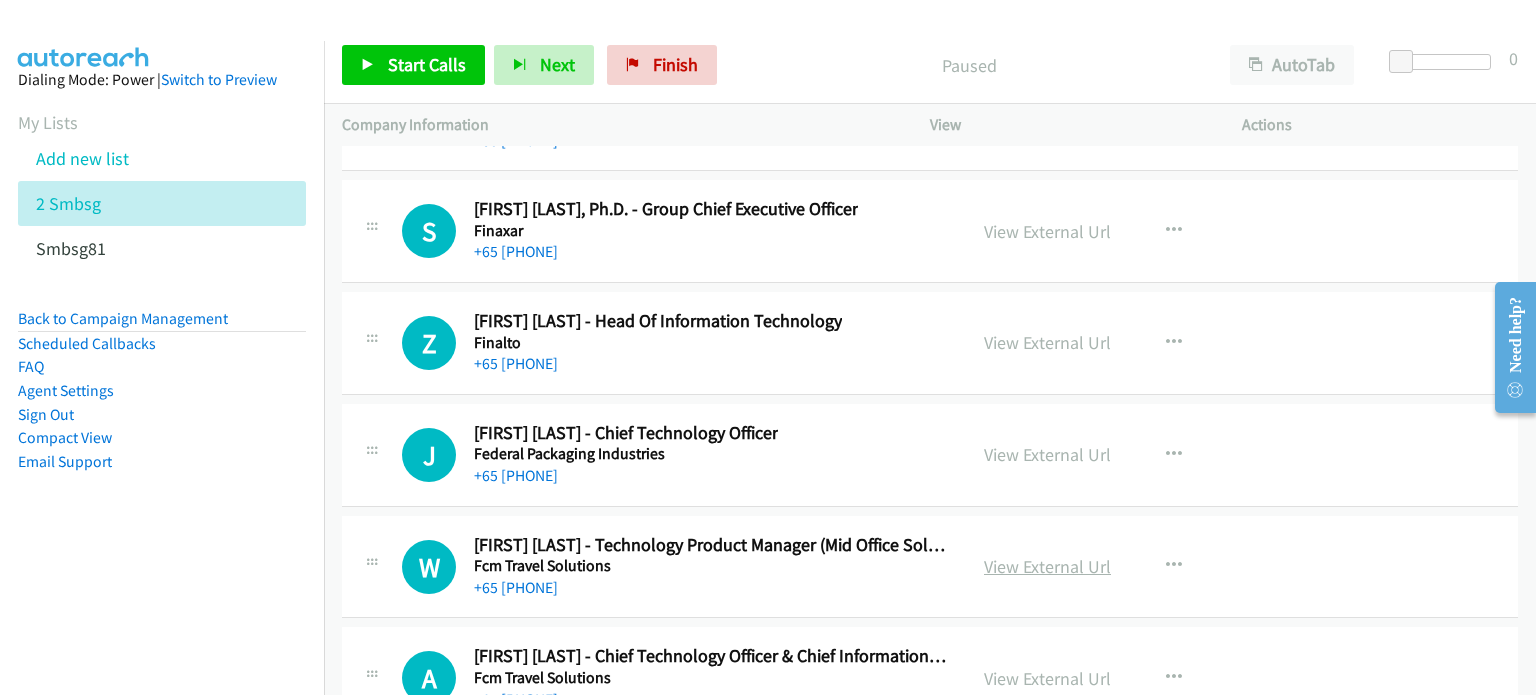 click on "View External Url" at bounding box center (1047, 566) 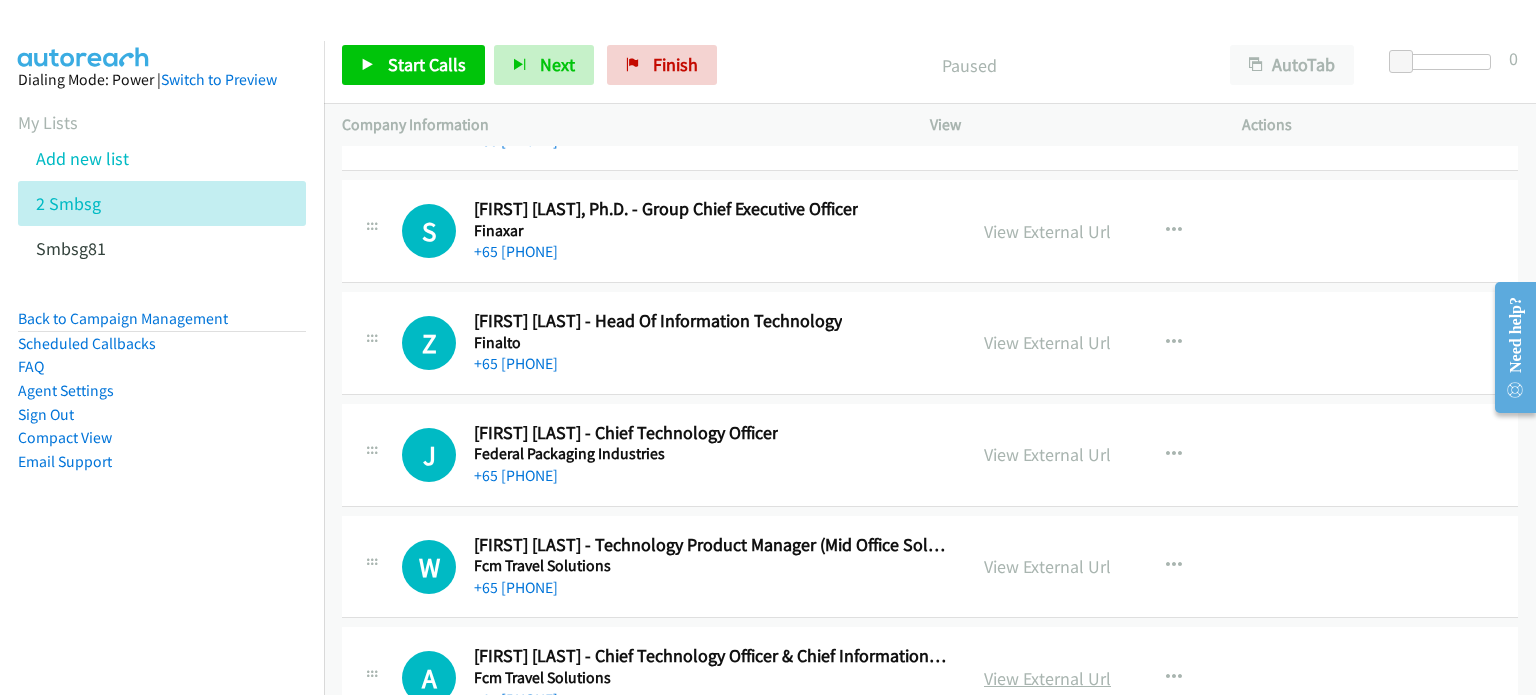 click on "View External Url" at bounding box center [1047, 678] 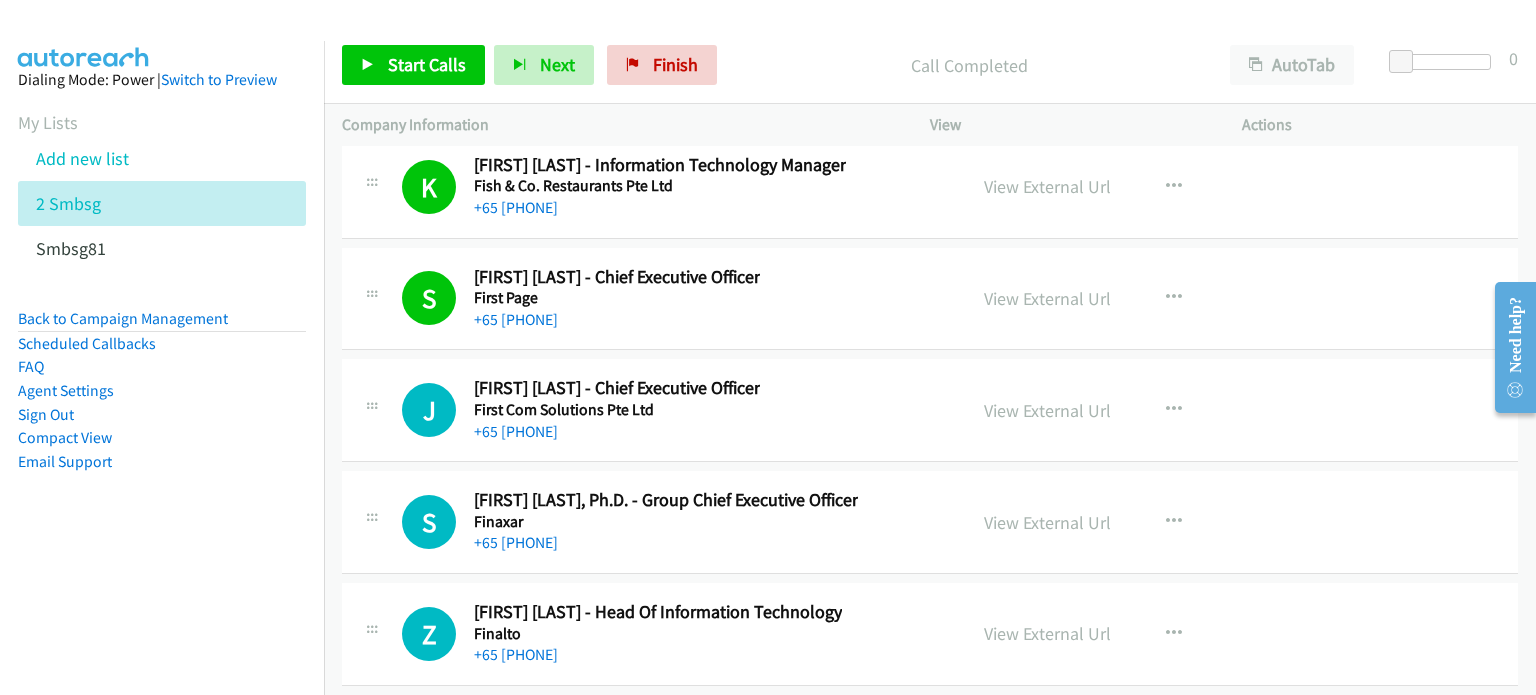scroll, scrollTop: 25571, scrollLeft: 0, axis: vertical 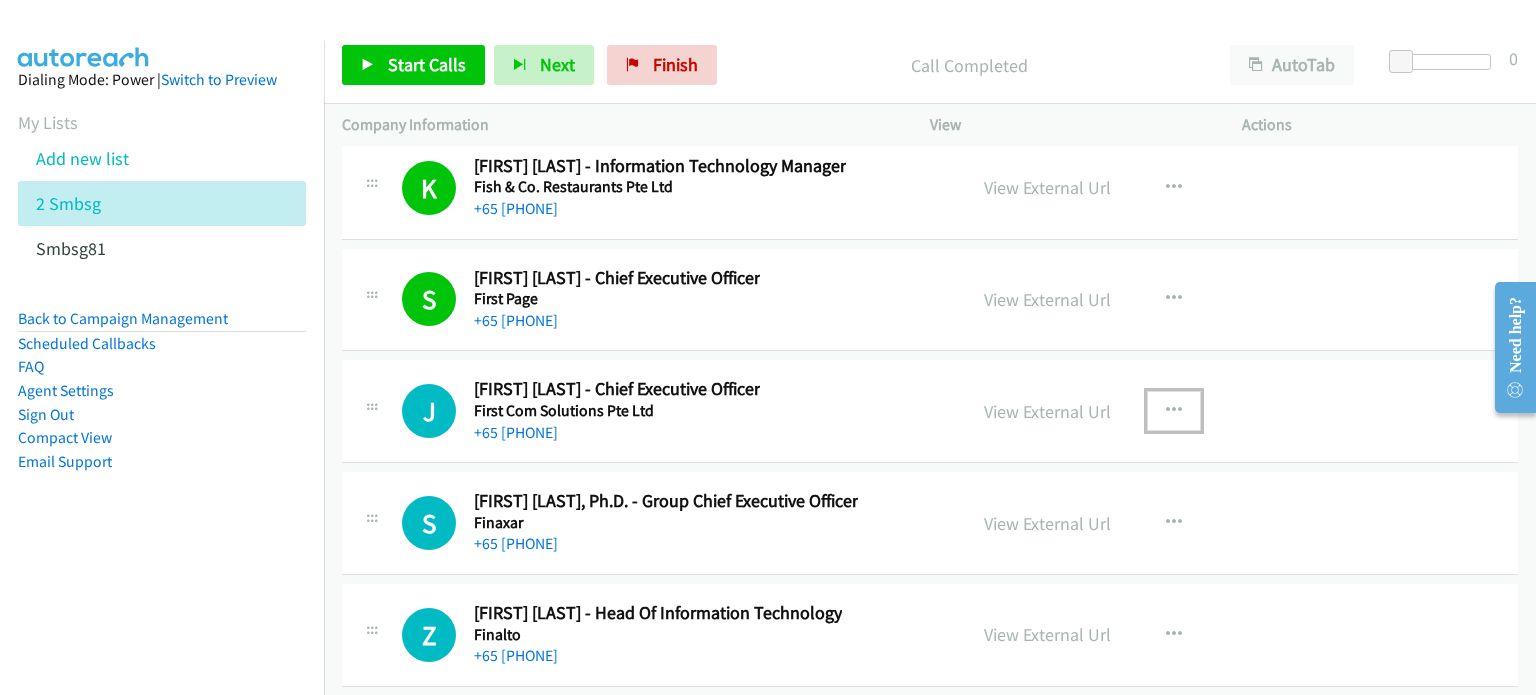 click at bounding box center (1174, 411) 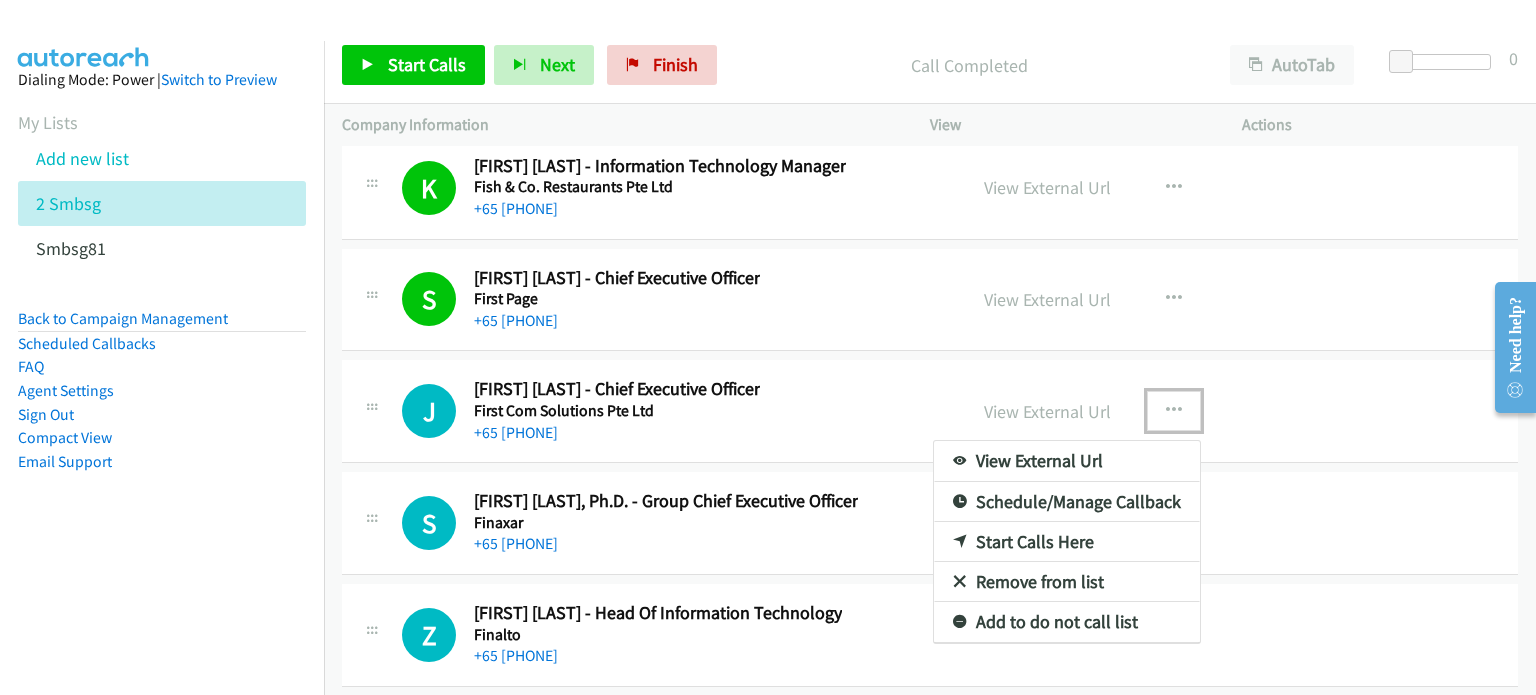 click on "Start Calls Here" at bounding box center (1067, 542) 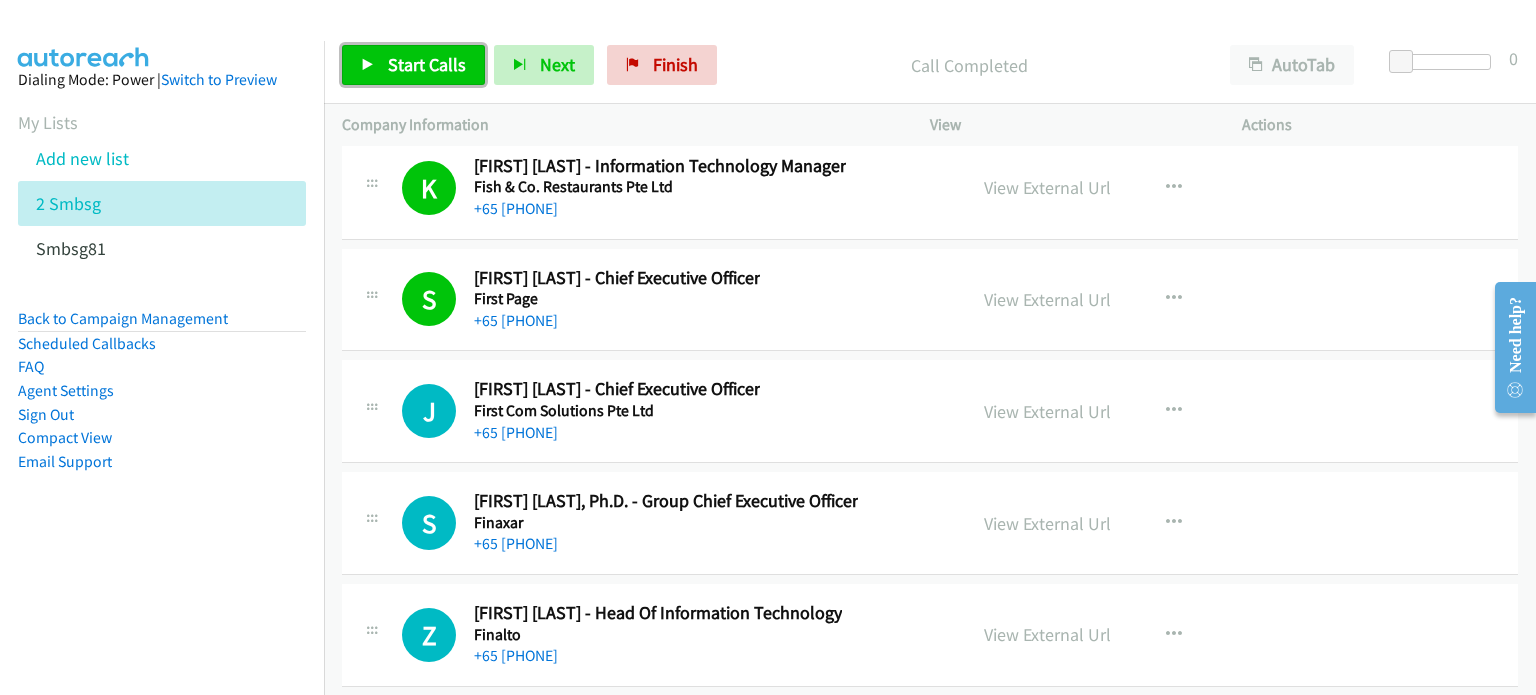 click on "Start Calls" at bounding box center [413, 65] 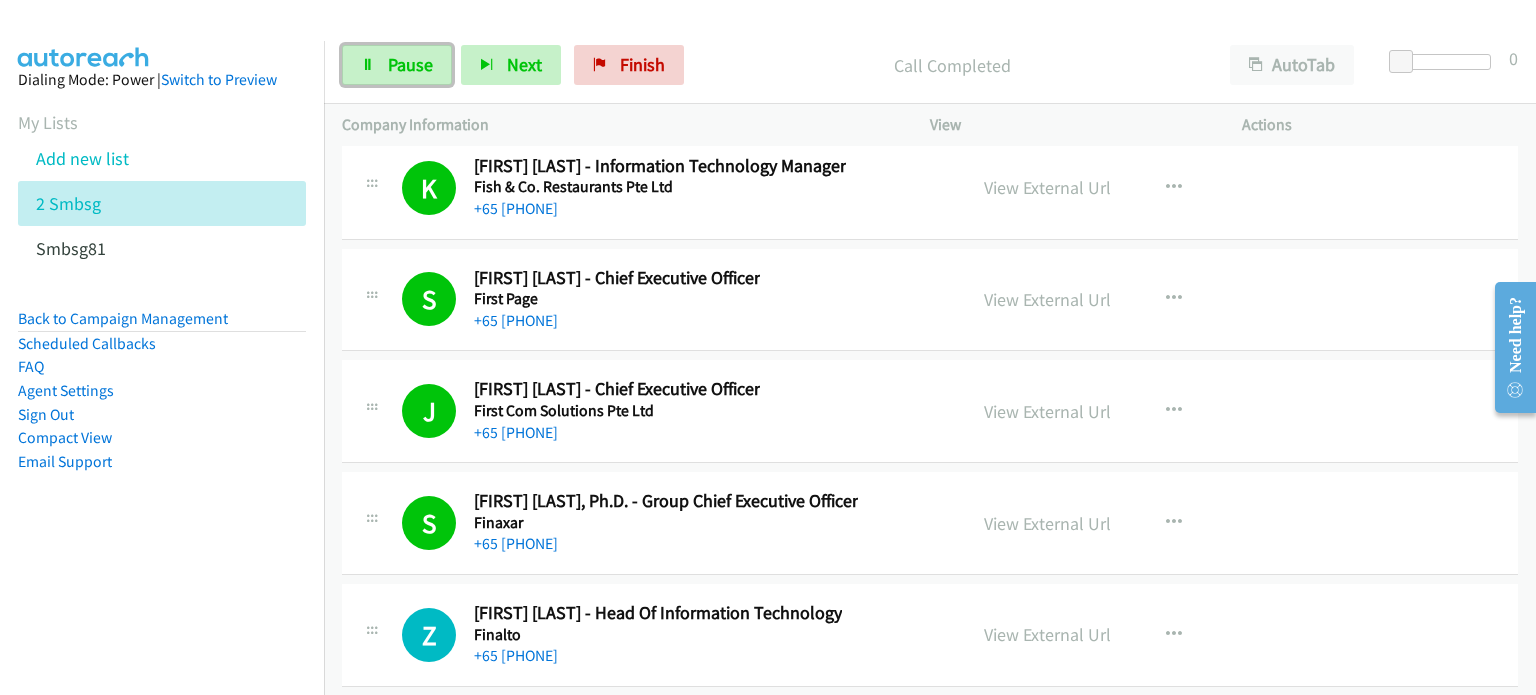 click on "Pause" at bounding box center (397, 65) 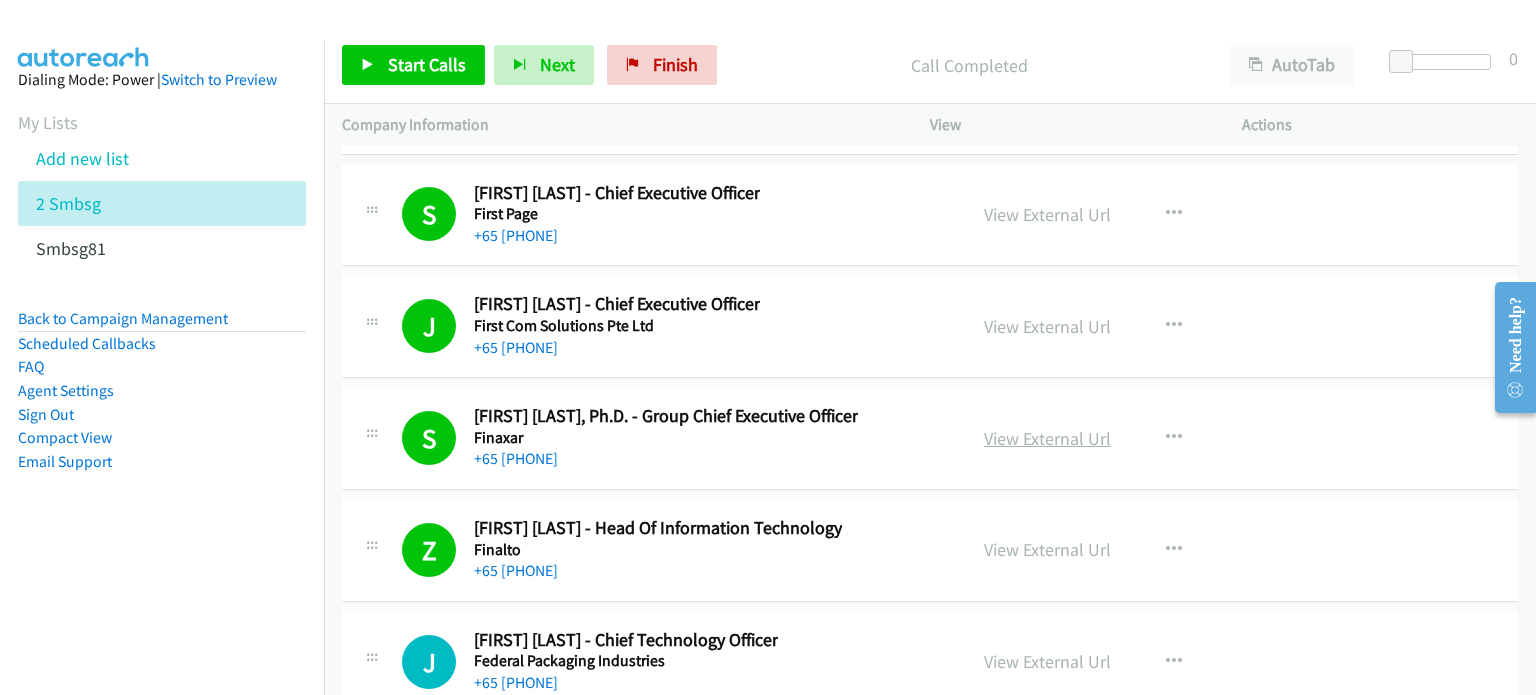 scroll, scrollTop: 25657, scrollLeft: 0, axis: vertical 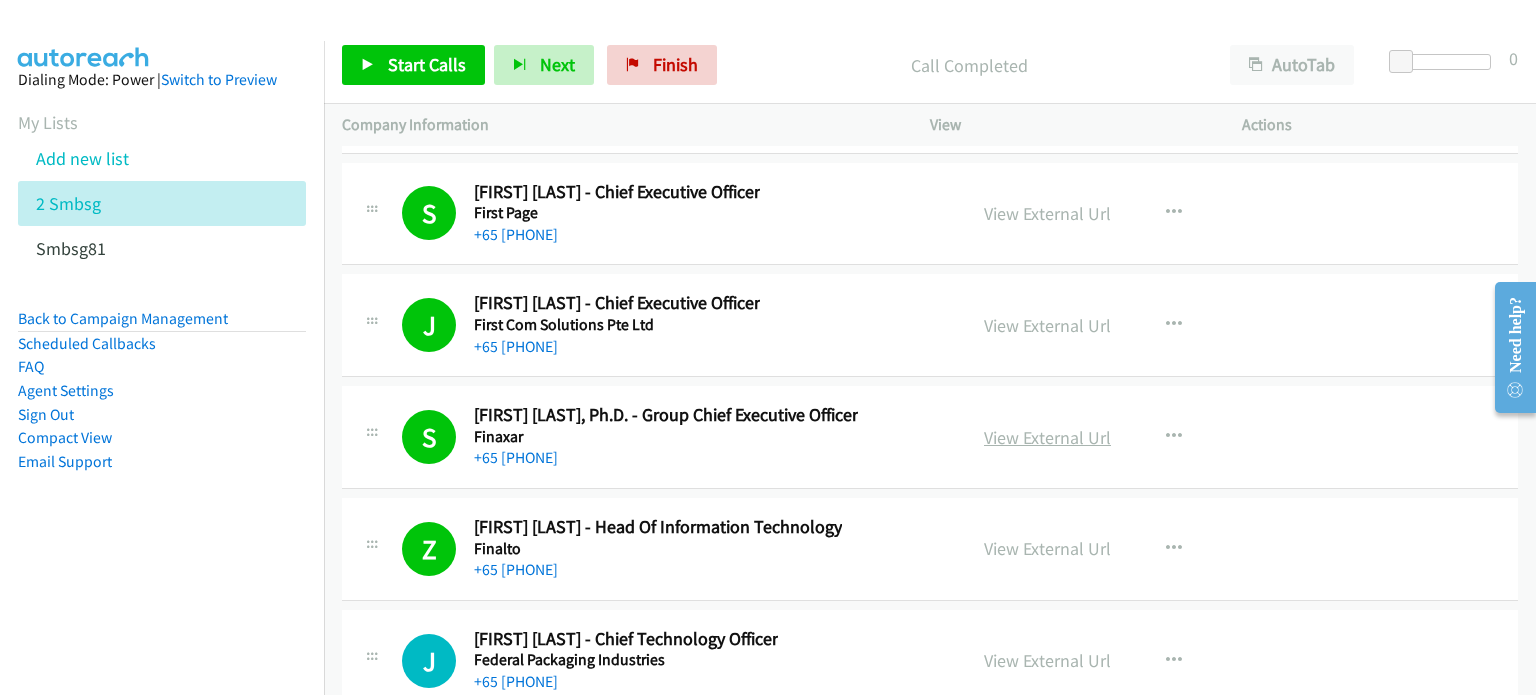 click on "View External Url" at bounding box center [1047, 437] 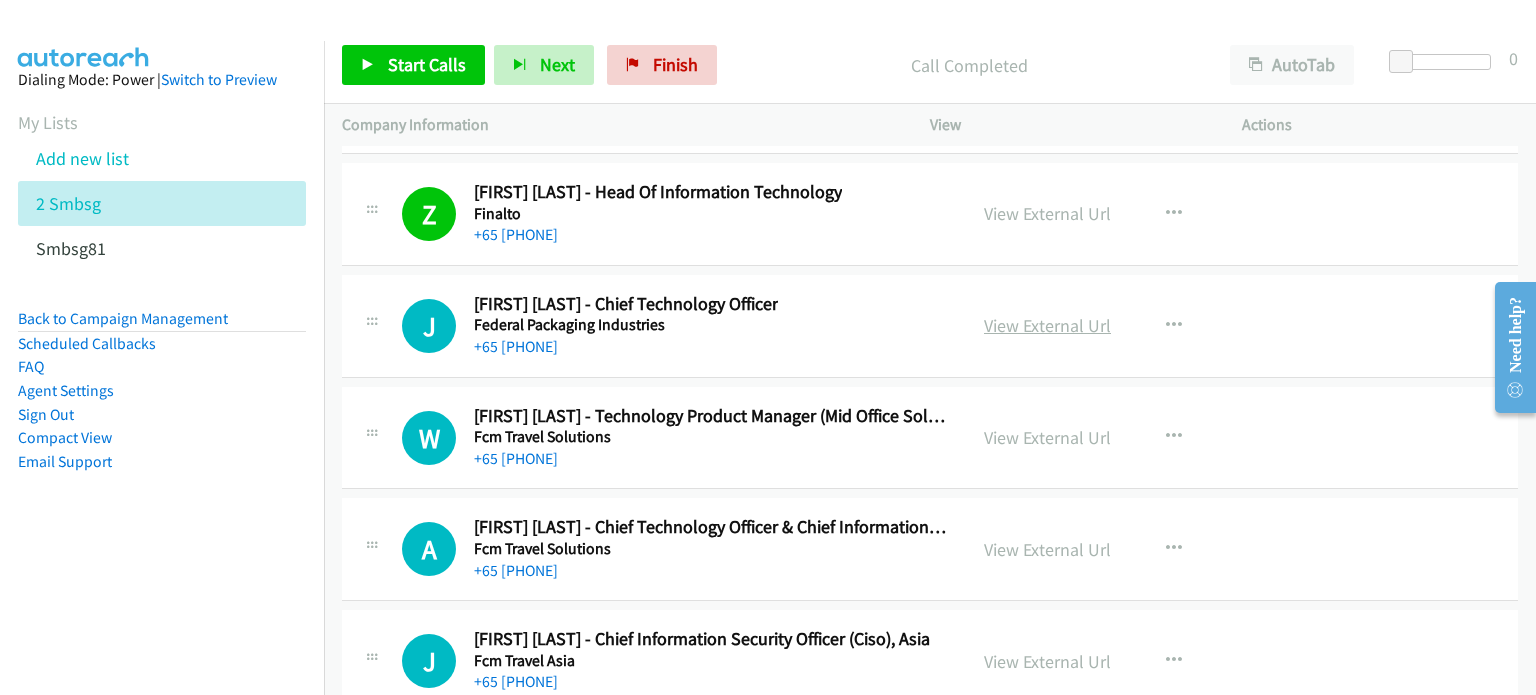 scroll, scrollTop: 25992, scrollLeft: 0, axis: vertical 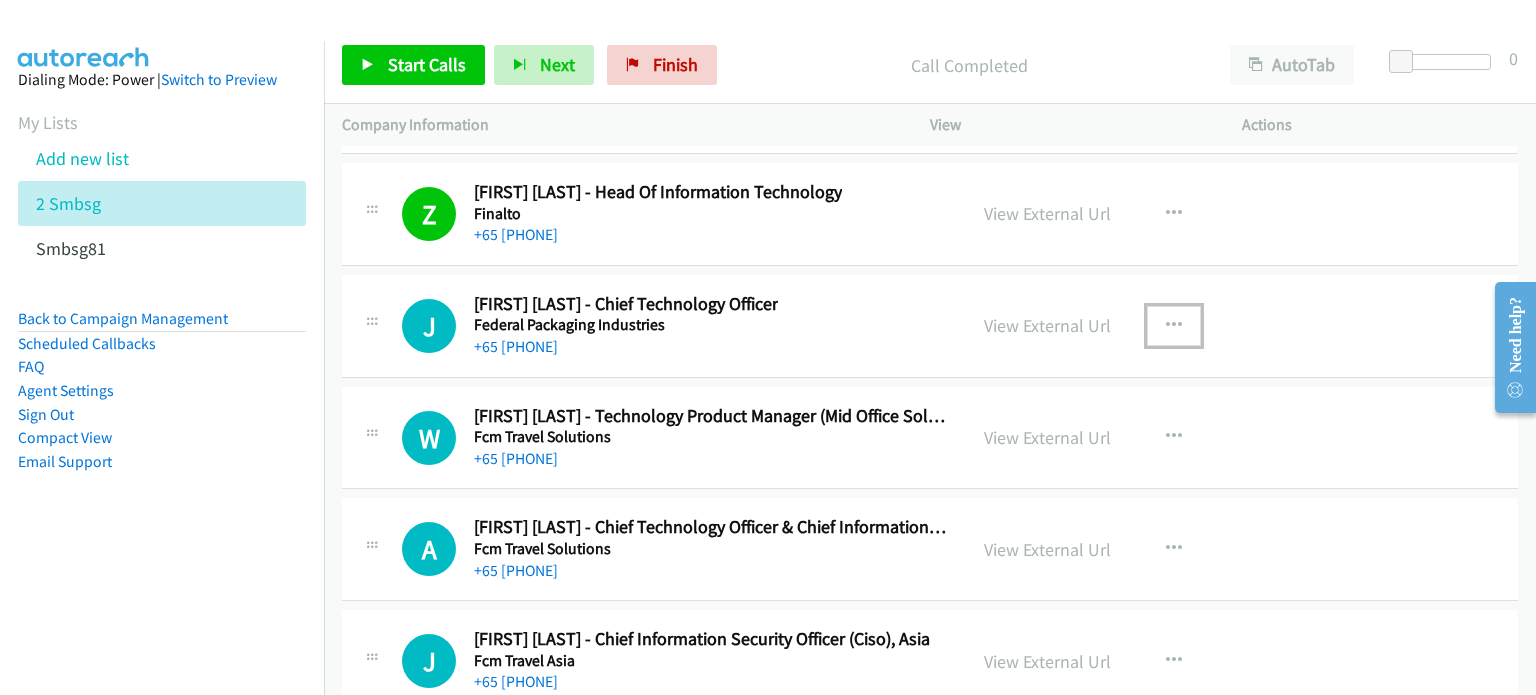 click at bounding box center (1174, 326) 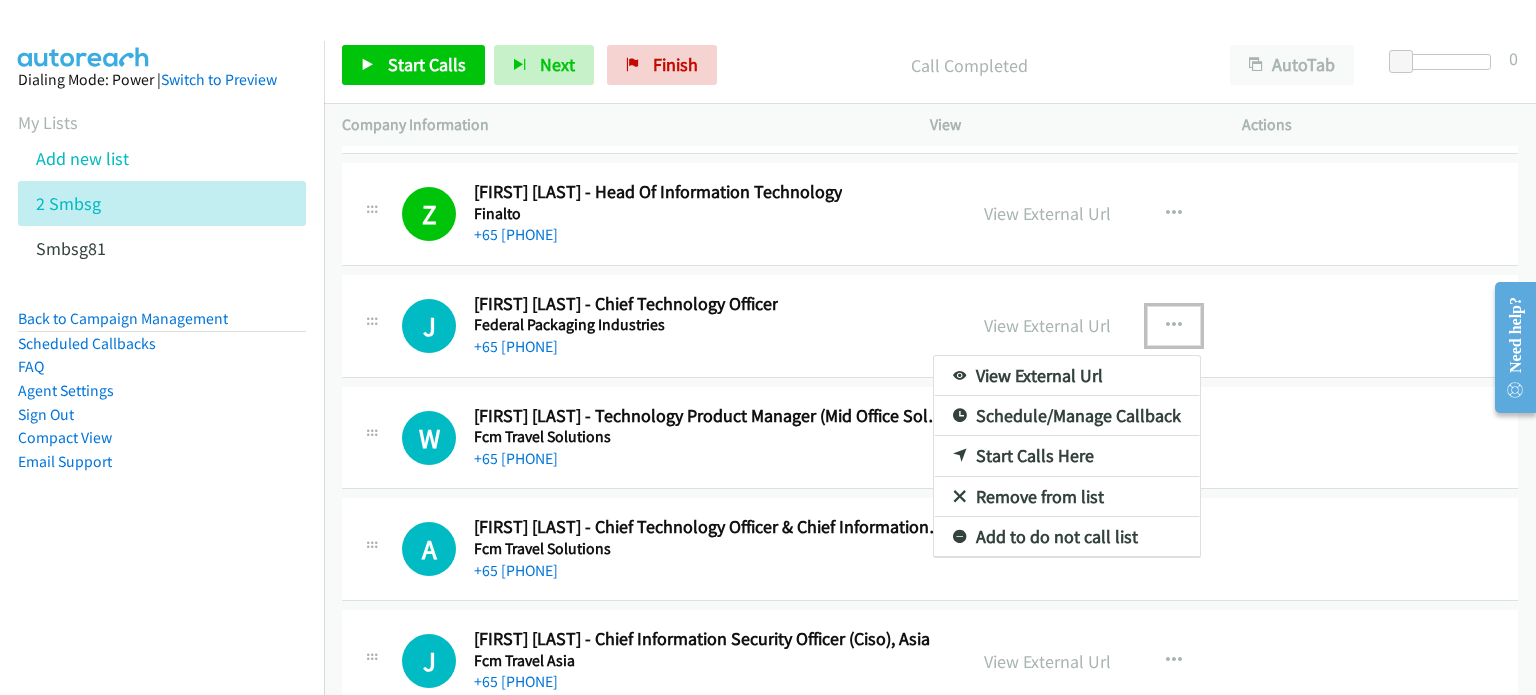 click on "Start Calls Here" at bounding box center [1067, 456] 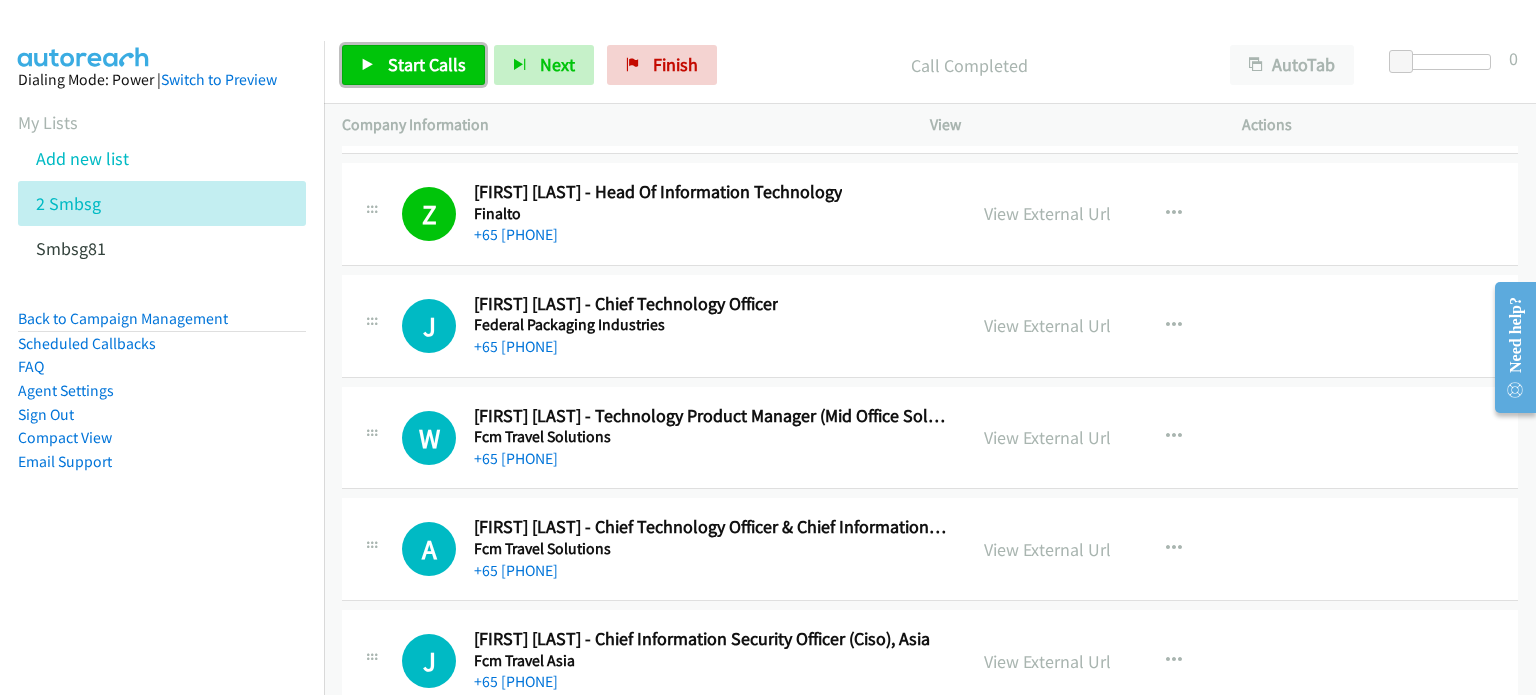 click on "Start Calls" at bounding box center [427, 64] 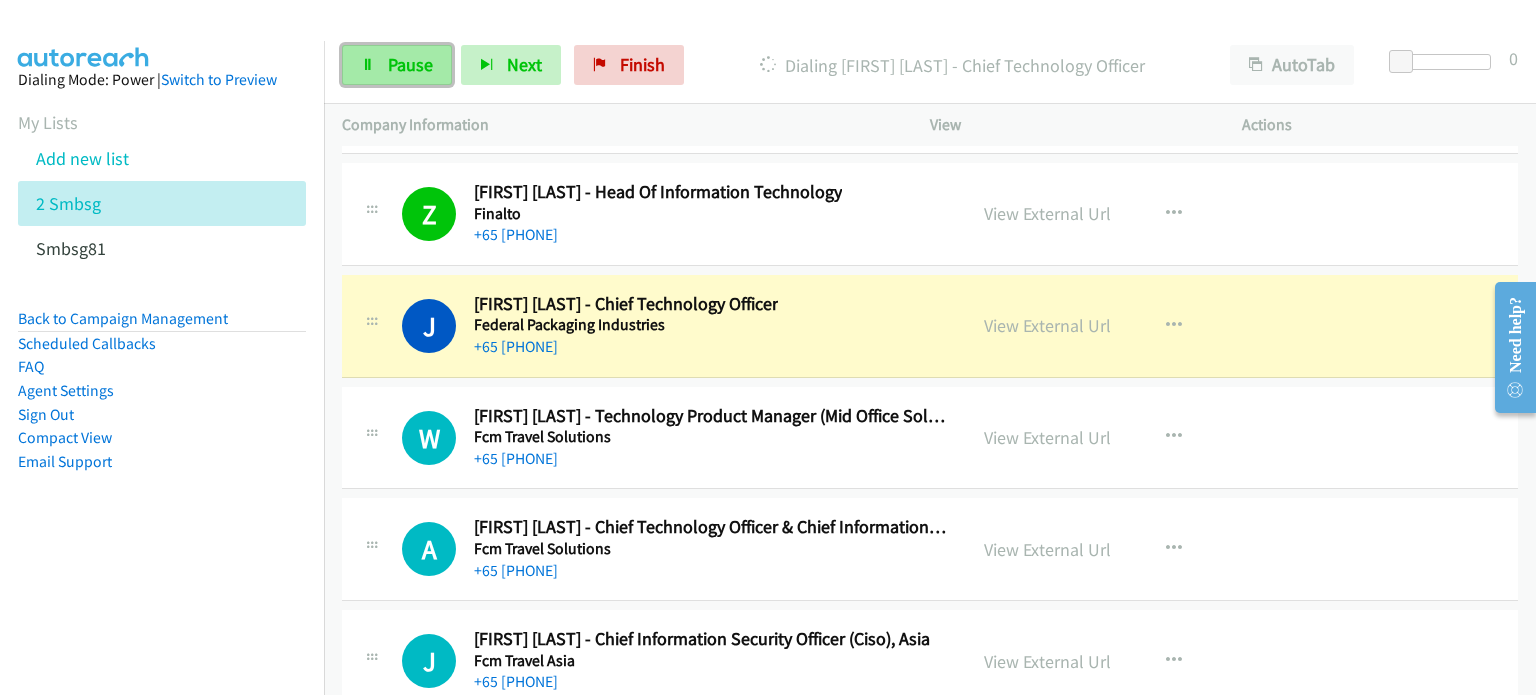 click on "Pause" at bounding box center (410, 64) 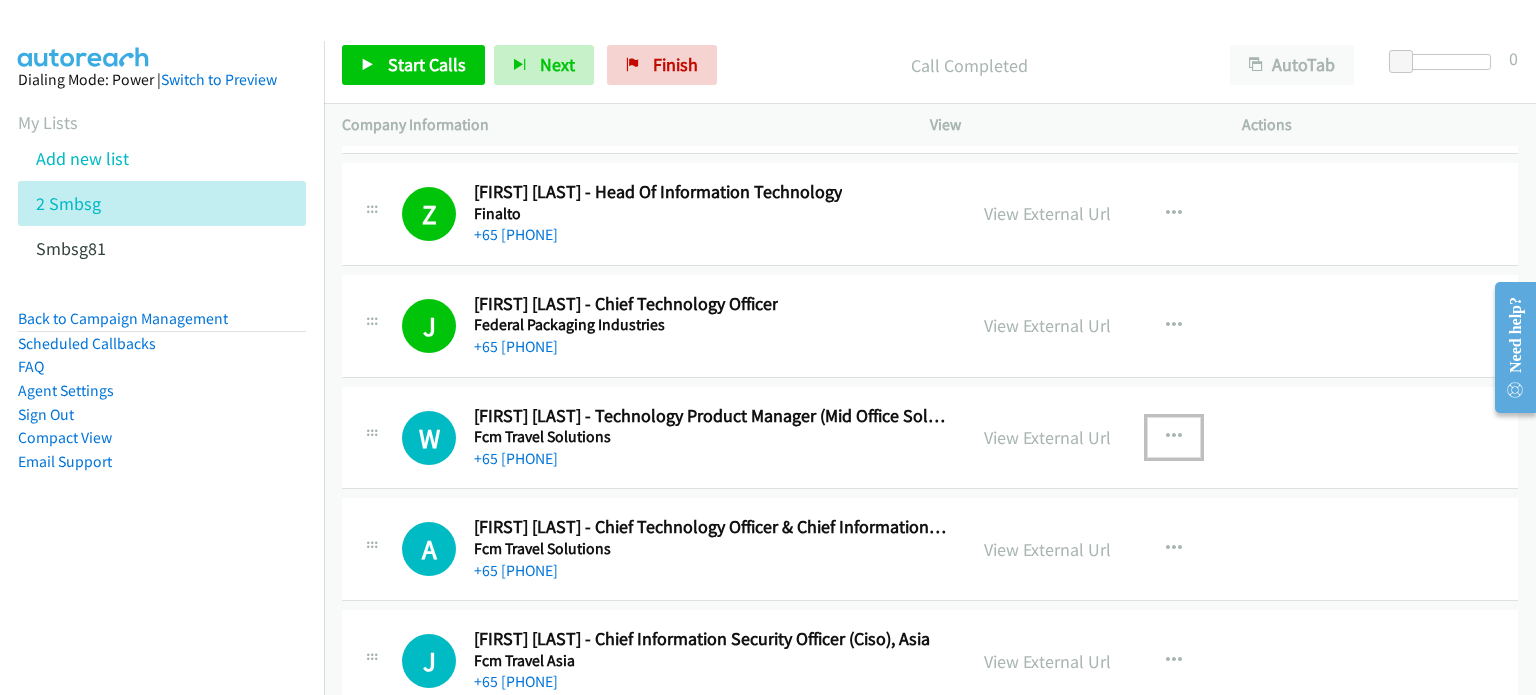 click at bounding box center (1174, 437) 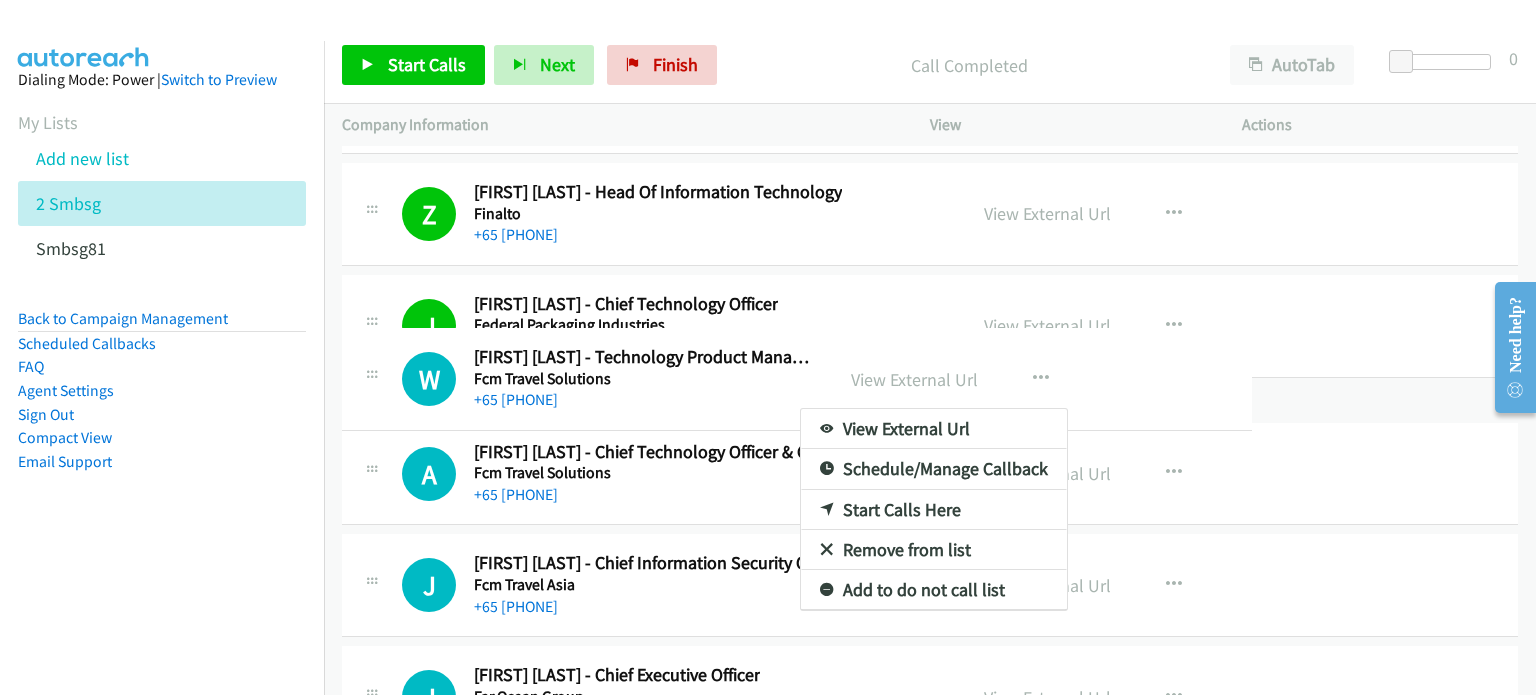drag, startPoint x: 859, startPoint y: 494, endPoint x: 836, endPoint y: 369, distance: 127.09839 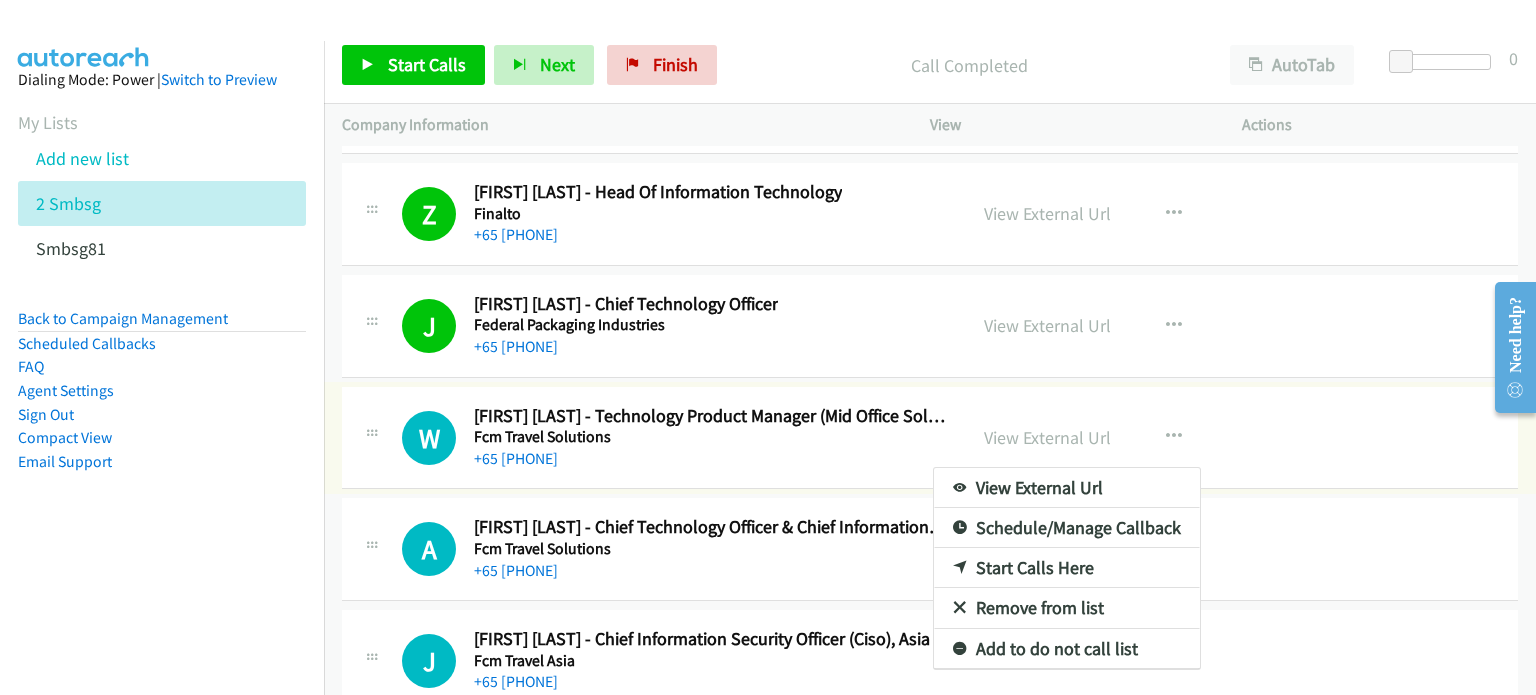 drag, startPoint x: 999, startPoint y: 520, endPoint x: 1020, endPoint y: 473, distance: 51.47815 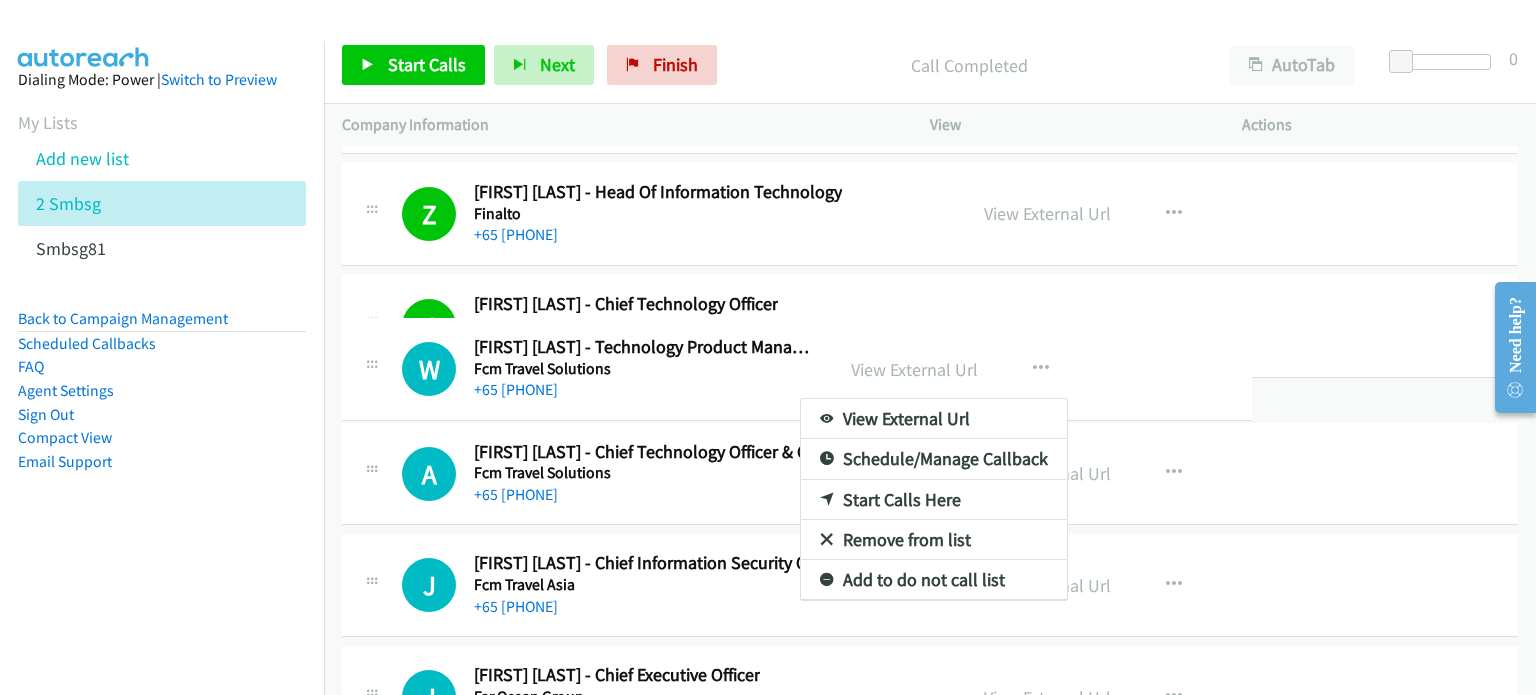 drag, startPoint x: 847, startPoint y: 510, endPoint x: 880, endPoint y: 448, distance: 70.23532 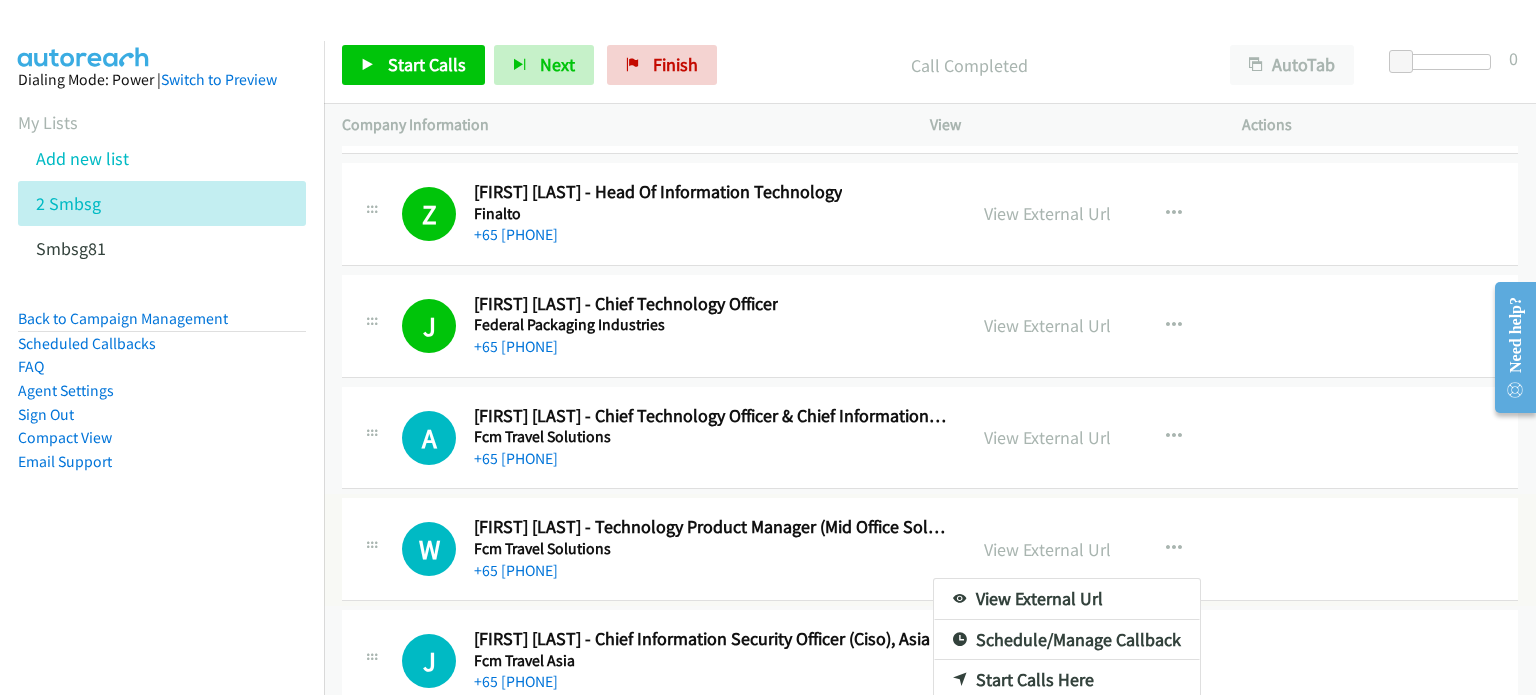 click on "Start Calls Here" at bounding box center [1067, 680] 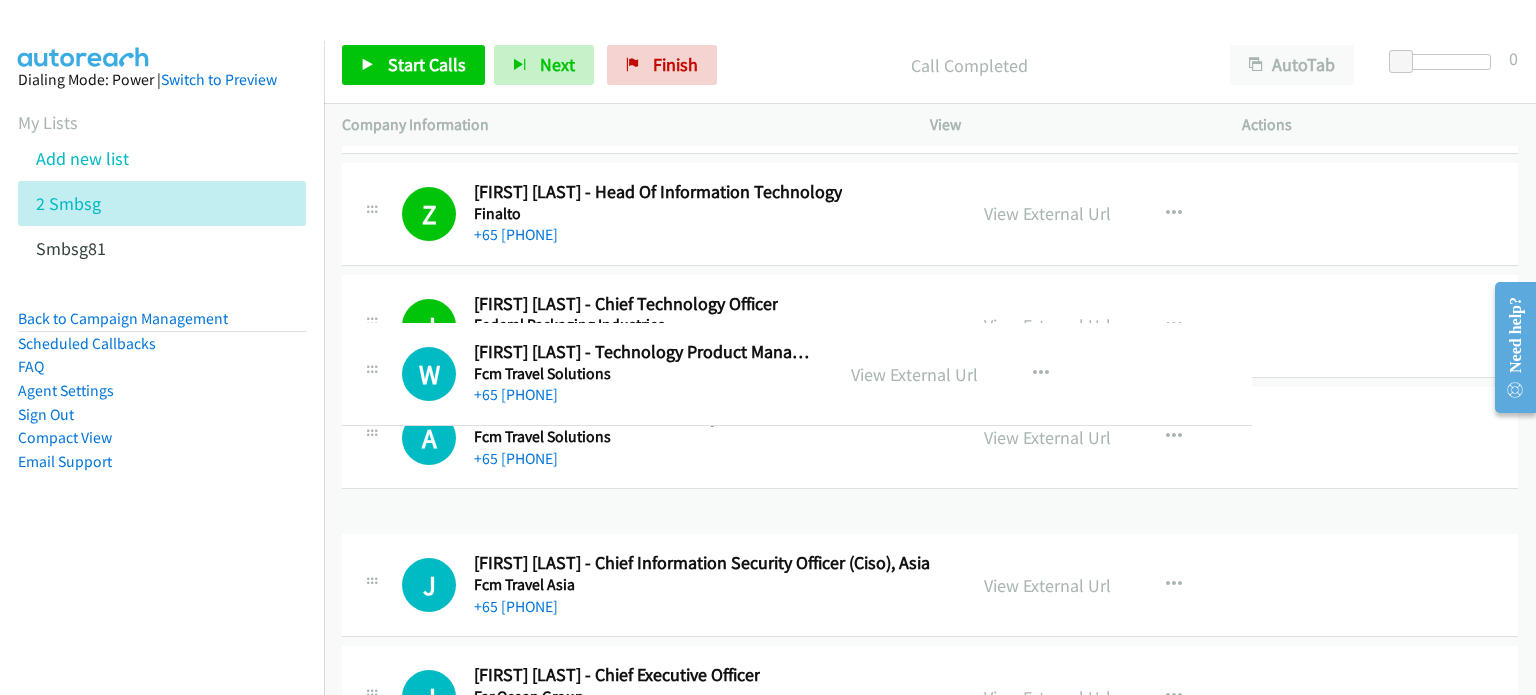 drag, startPoint x: 884, startPoint y: 523, endPoint x: 850, endPoint y: 395, distance: 132.43866 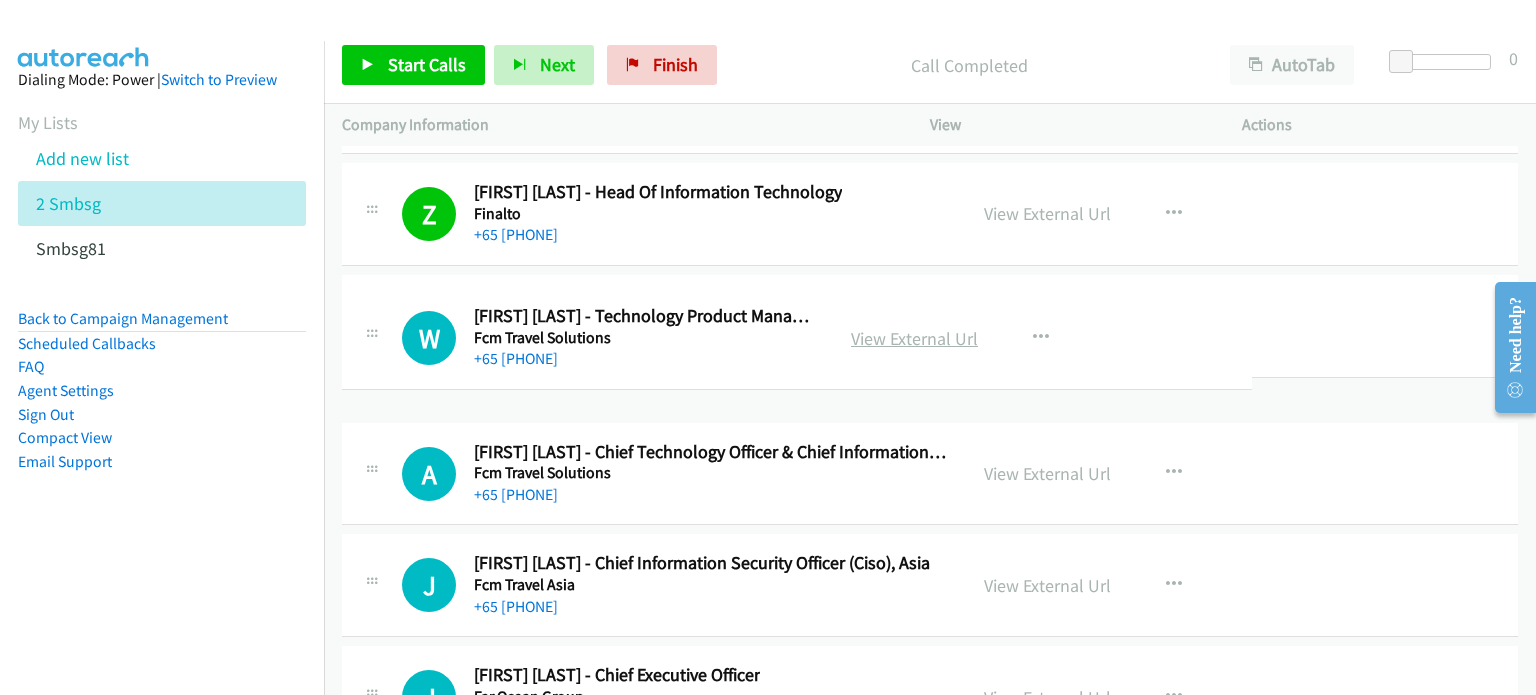 drag, startPoint x: 905, startPoint y: 495, endPoint x: 870, endPoint y: 331, distance: 167.69318 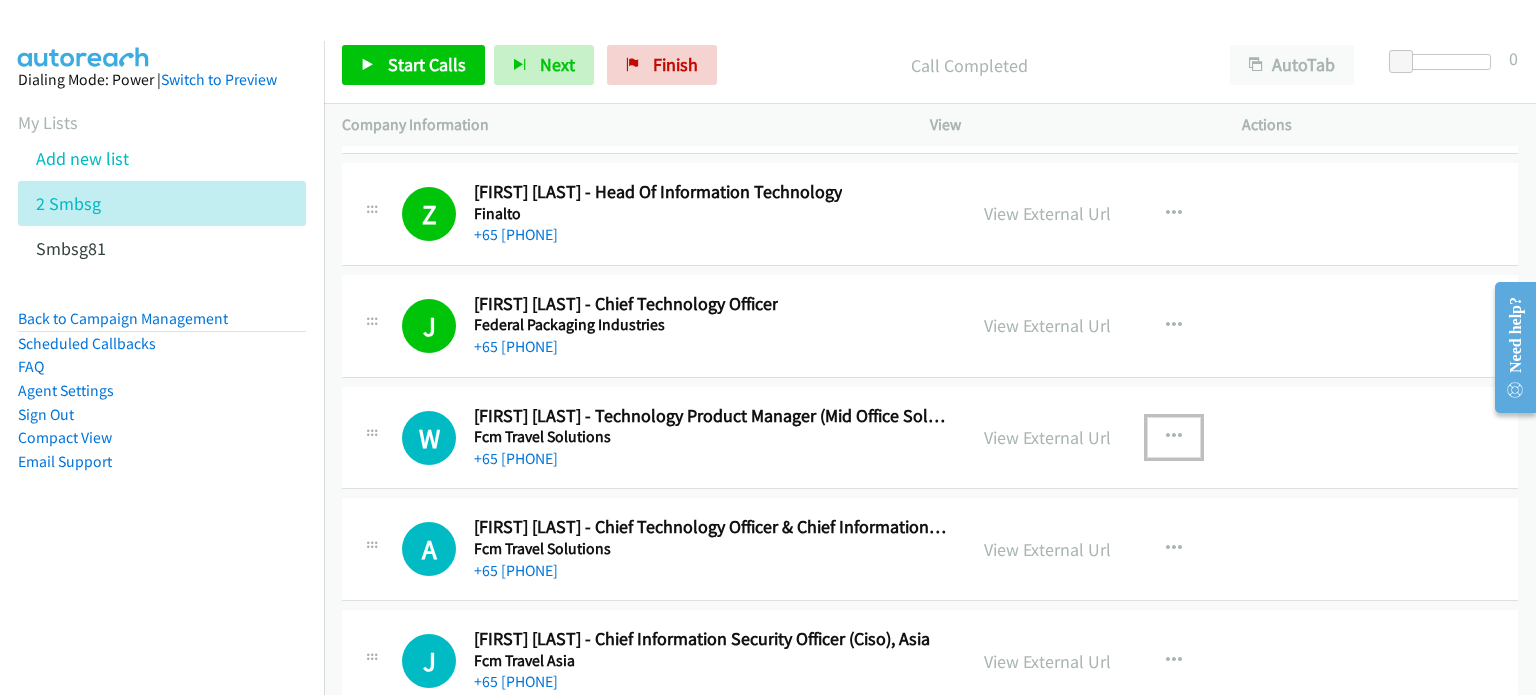 click at bounding box center (1174, 437) 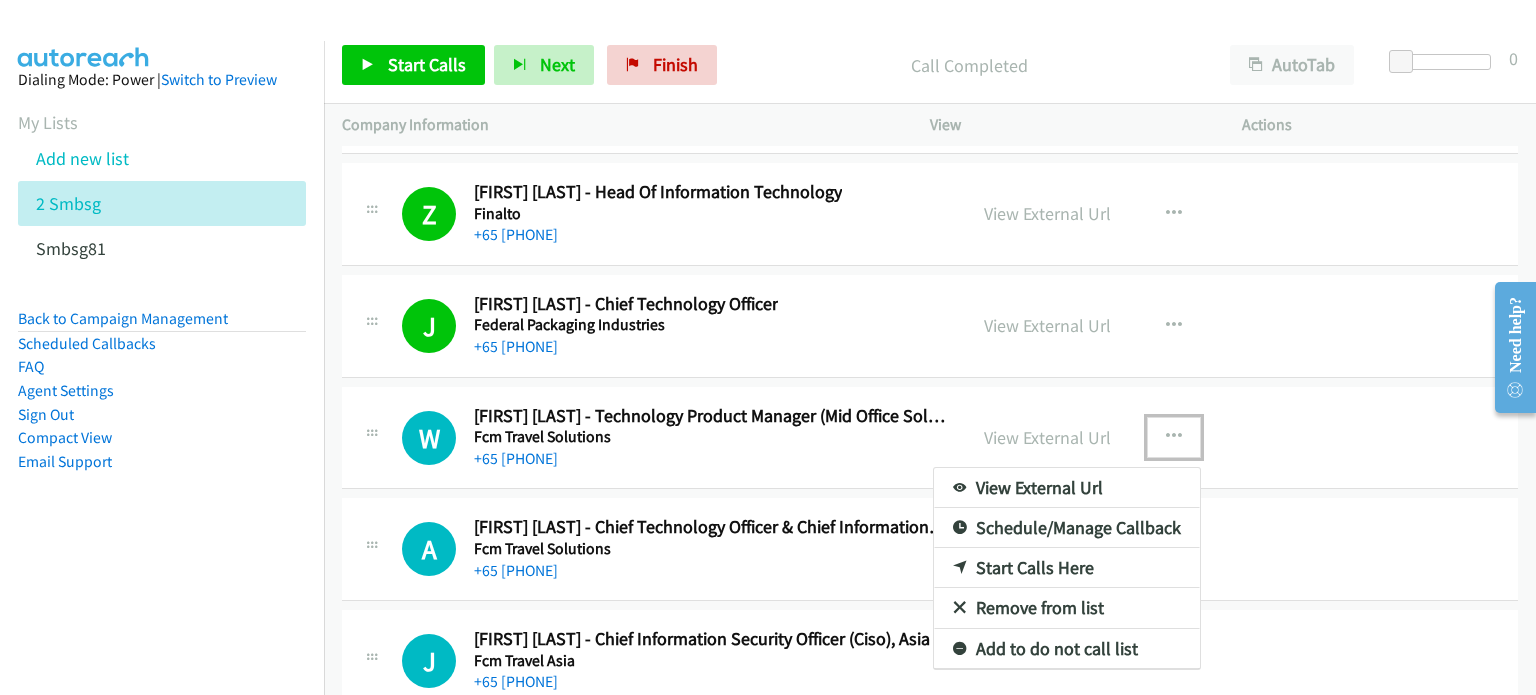 click on "Start Calls Here" at bounding box center (1067, 568) 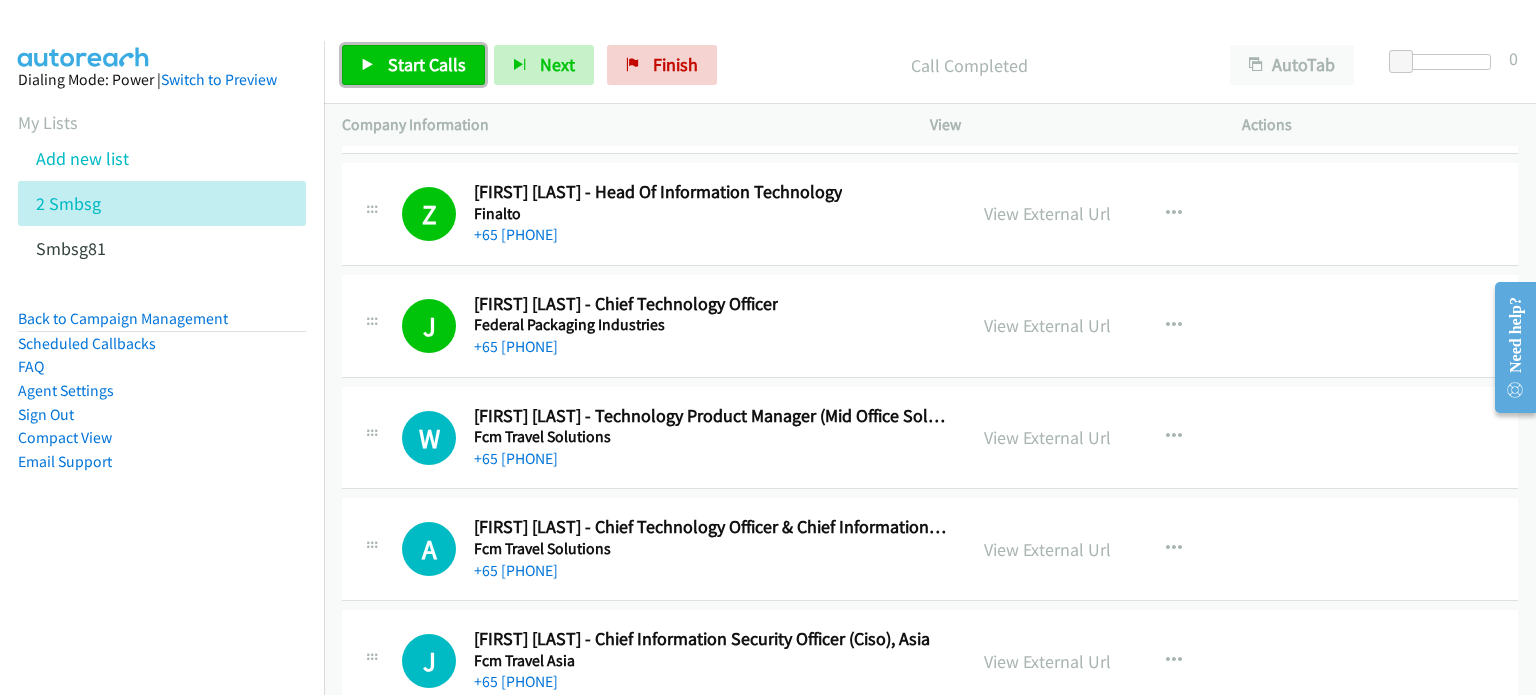 click on "Start Calls" at bounding box center [413, 65] 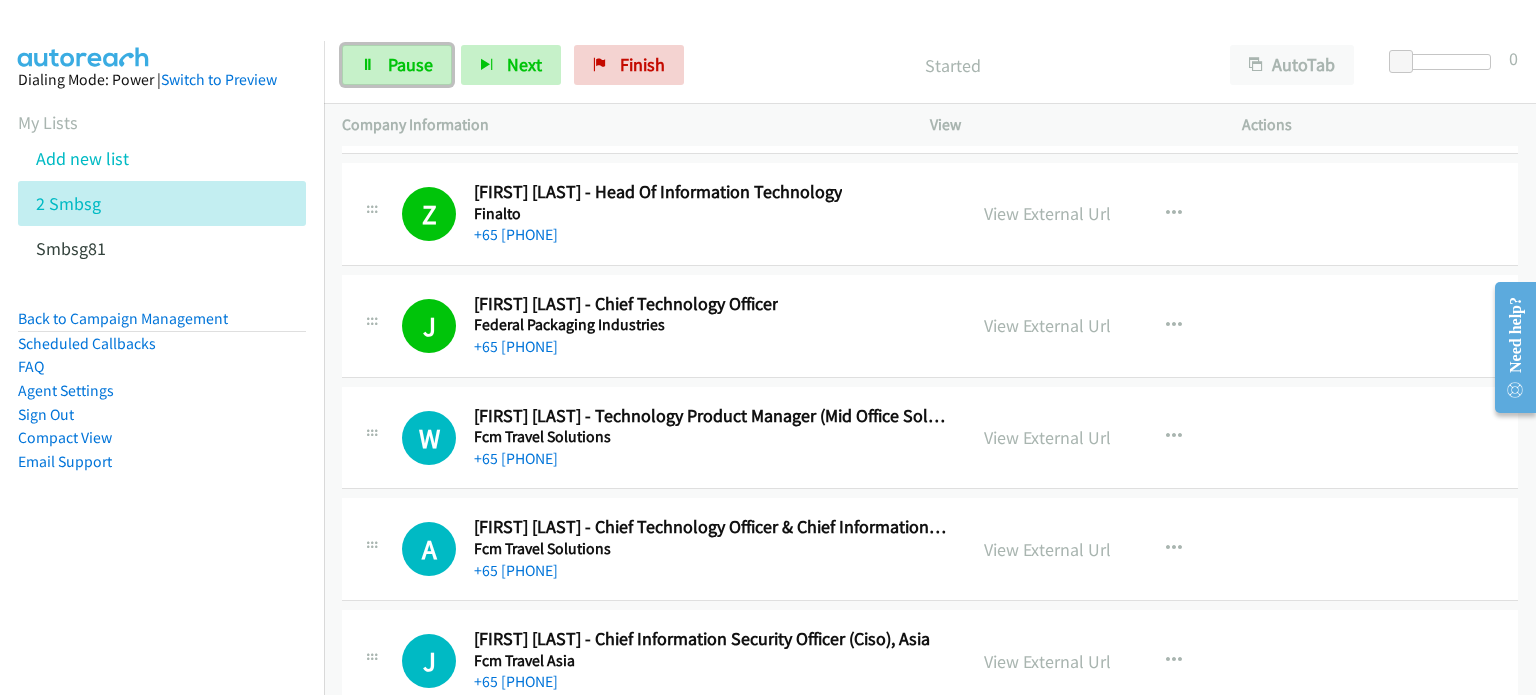 click on "Pause" at bounding box center [410, 64] 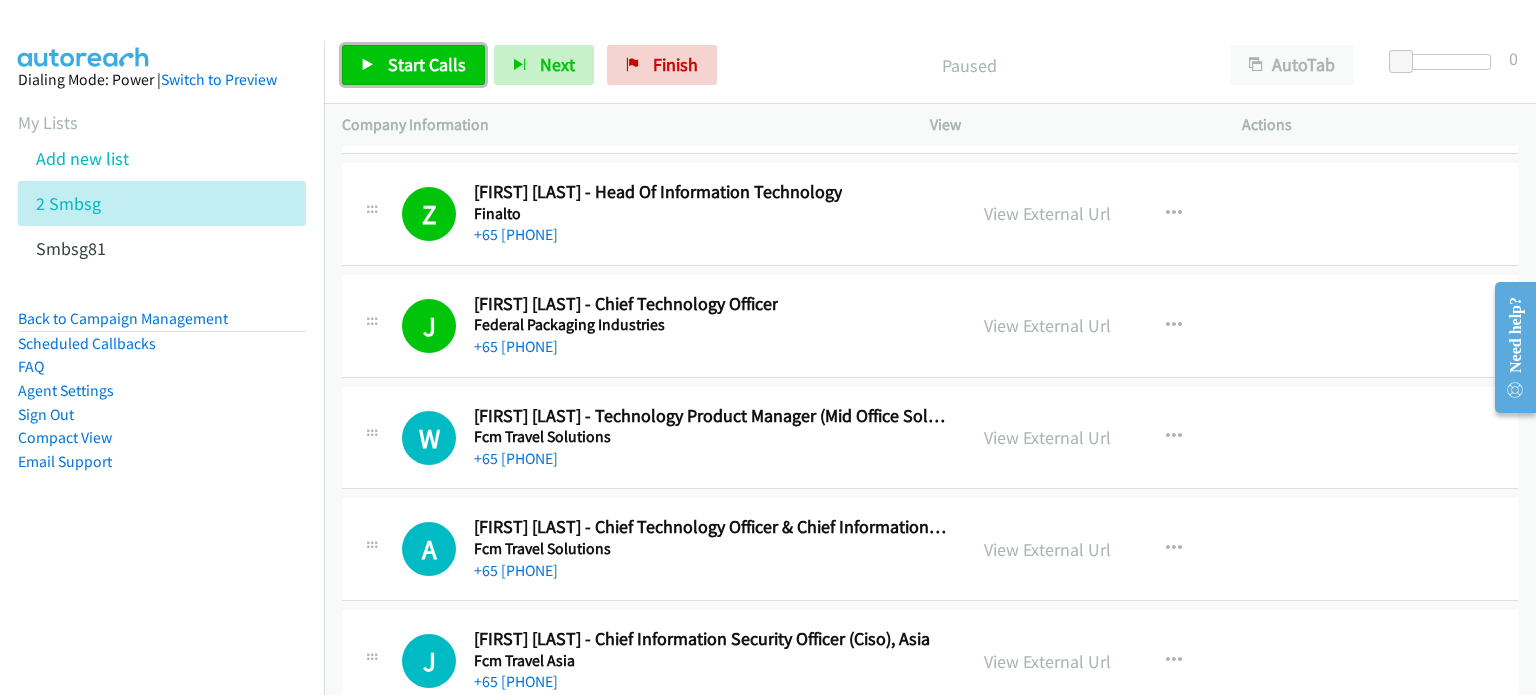 click on "Start Calls" at bounding box center (427, 64) 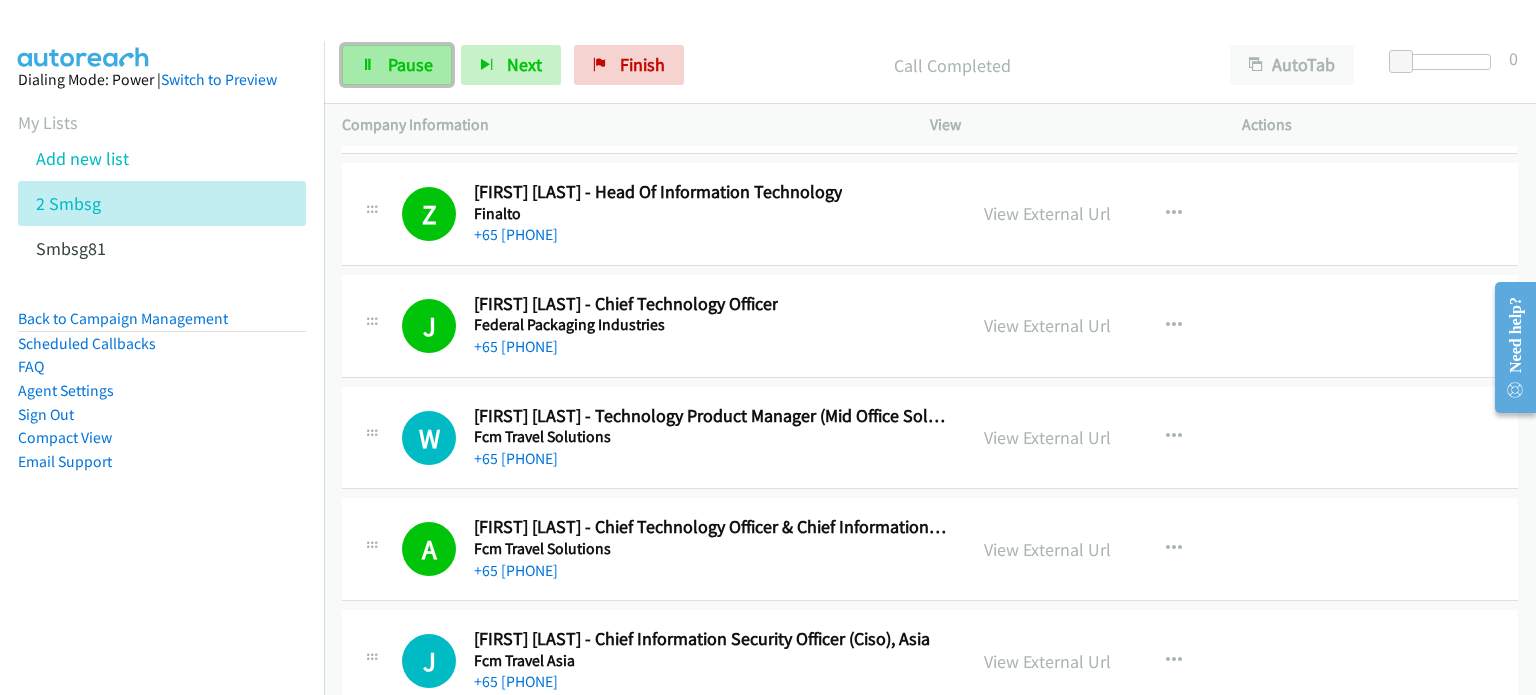 click on "Pause" at bounding box center (397, 65) 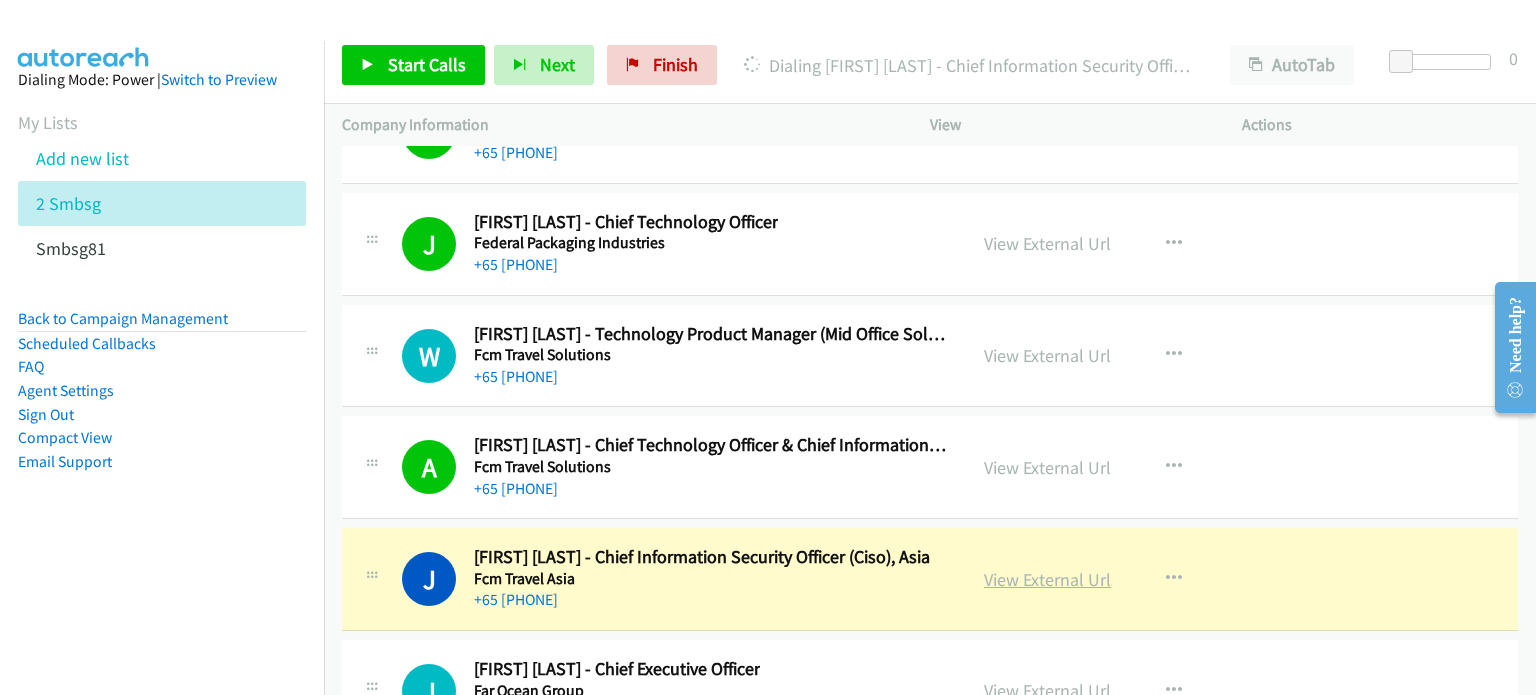 scroll, scrollTop: 26075, scrollLeft: 0, axis: vertical 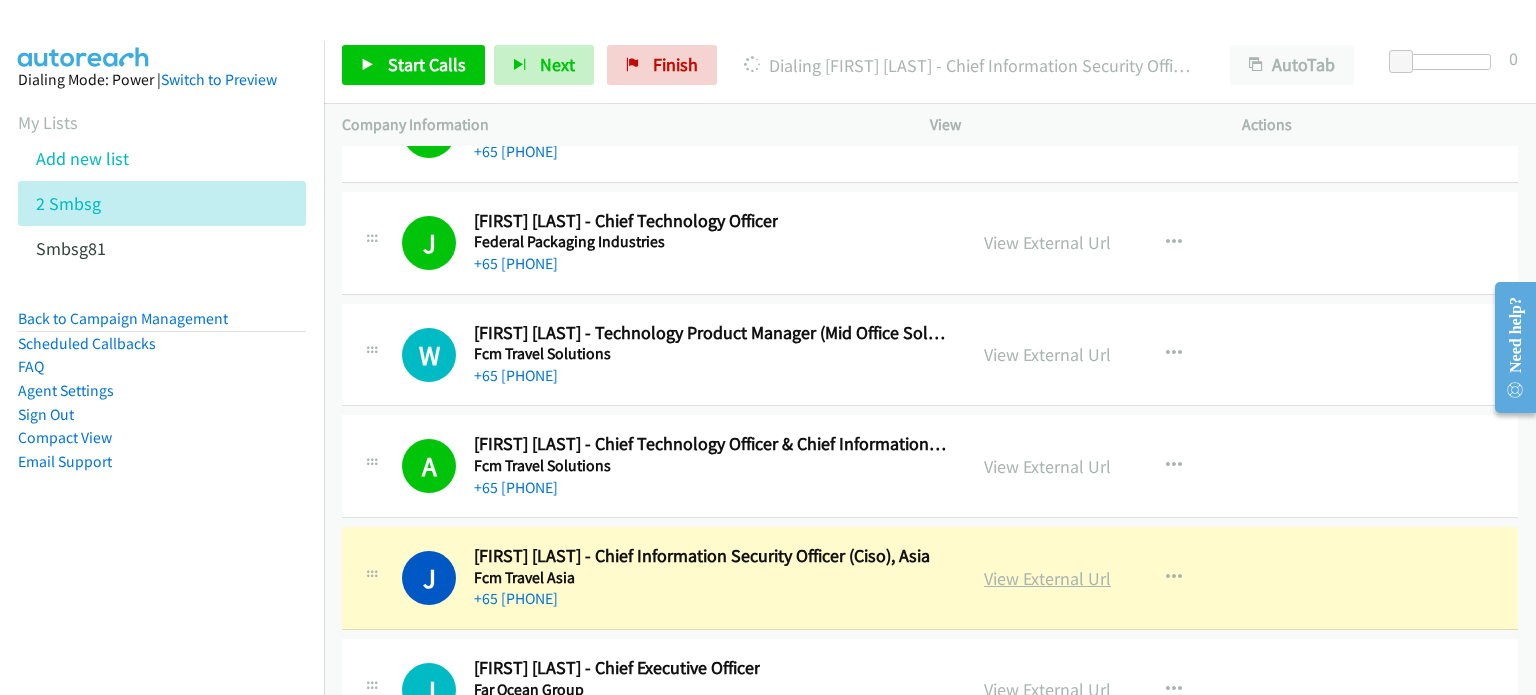 click on "View External Url" at bounding box center [1047, 578] 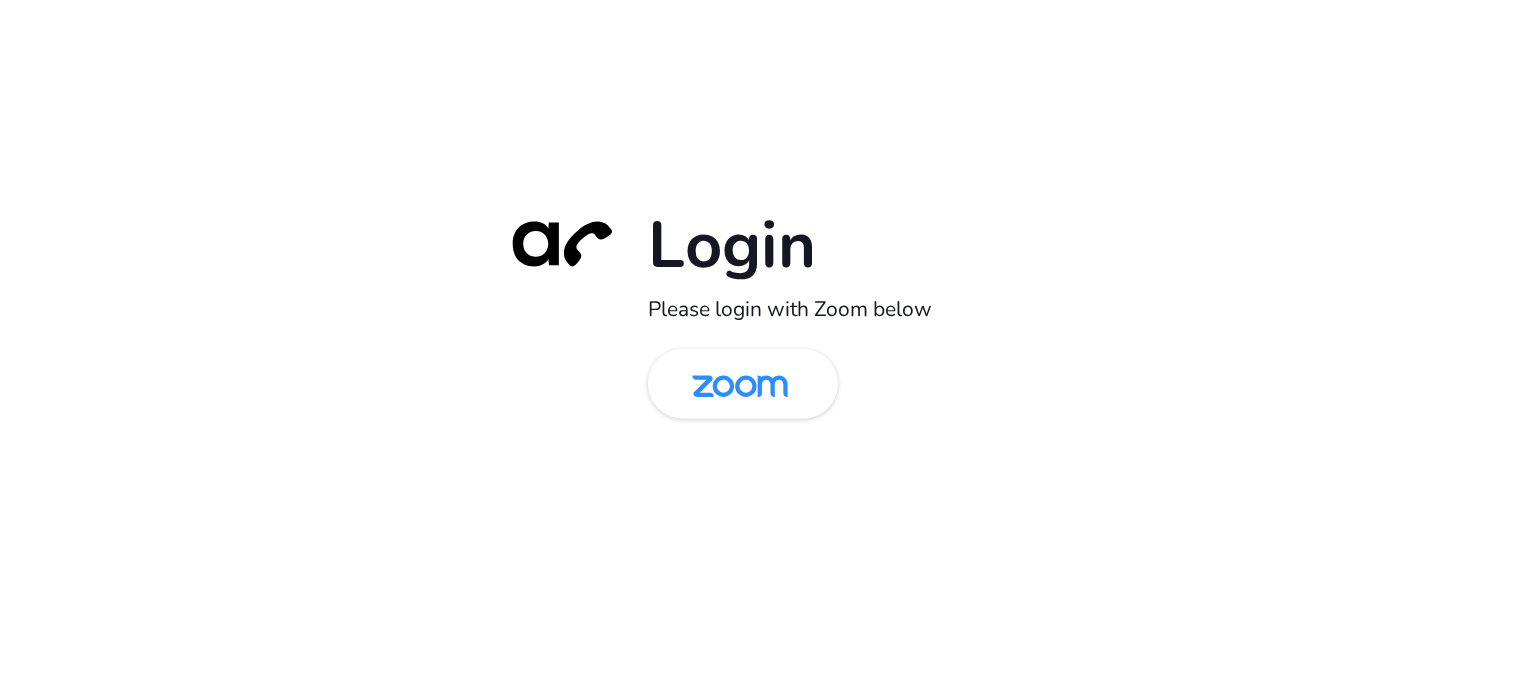 scroll, scrollTop: 0, scrollLeft: 0, axis: both 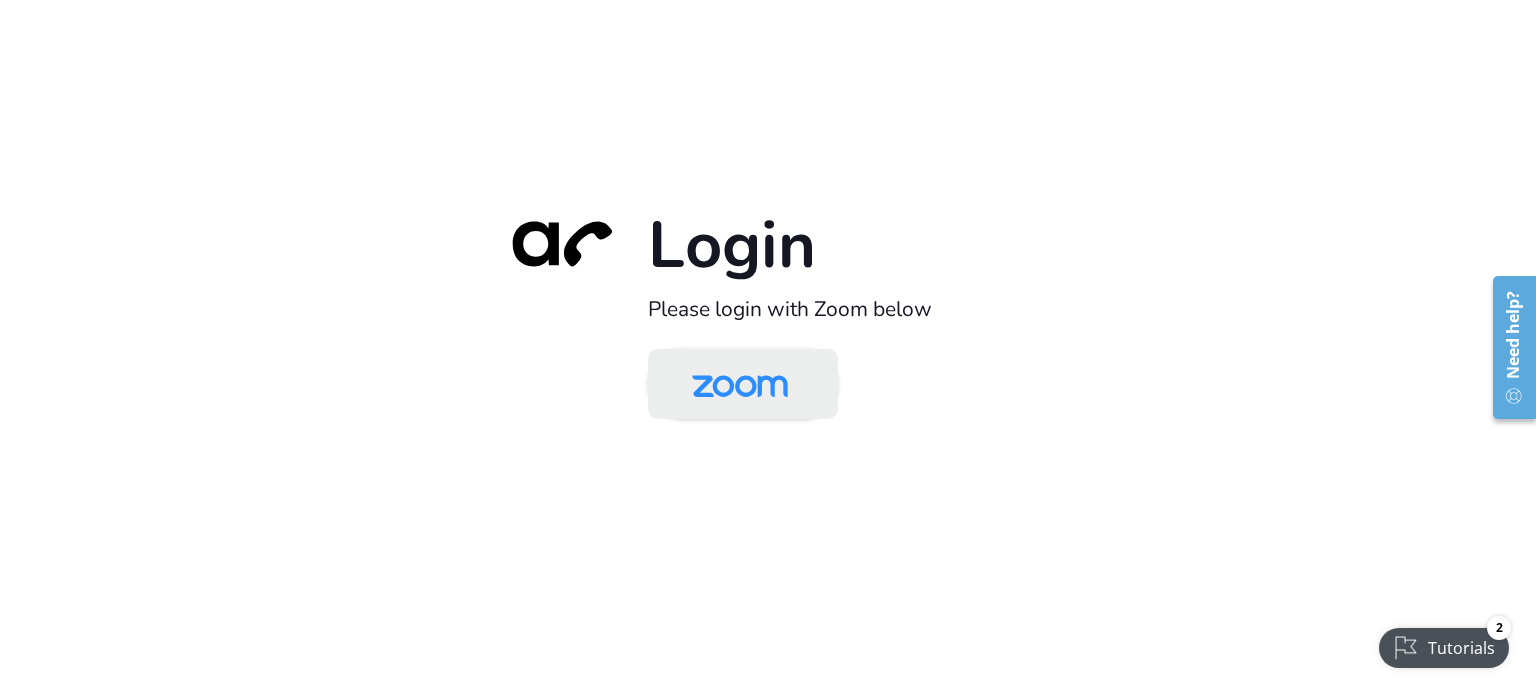 click at bounding box center [740, 385] 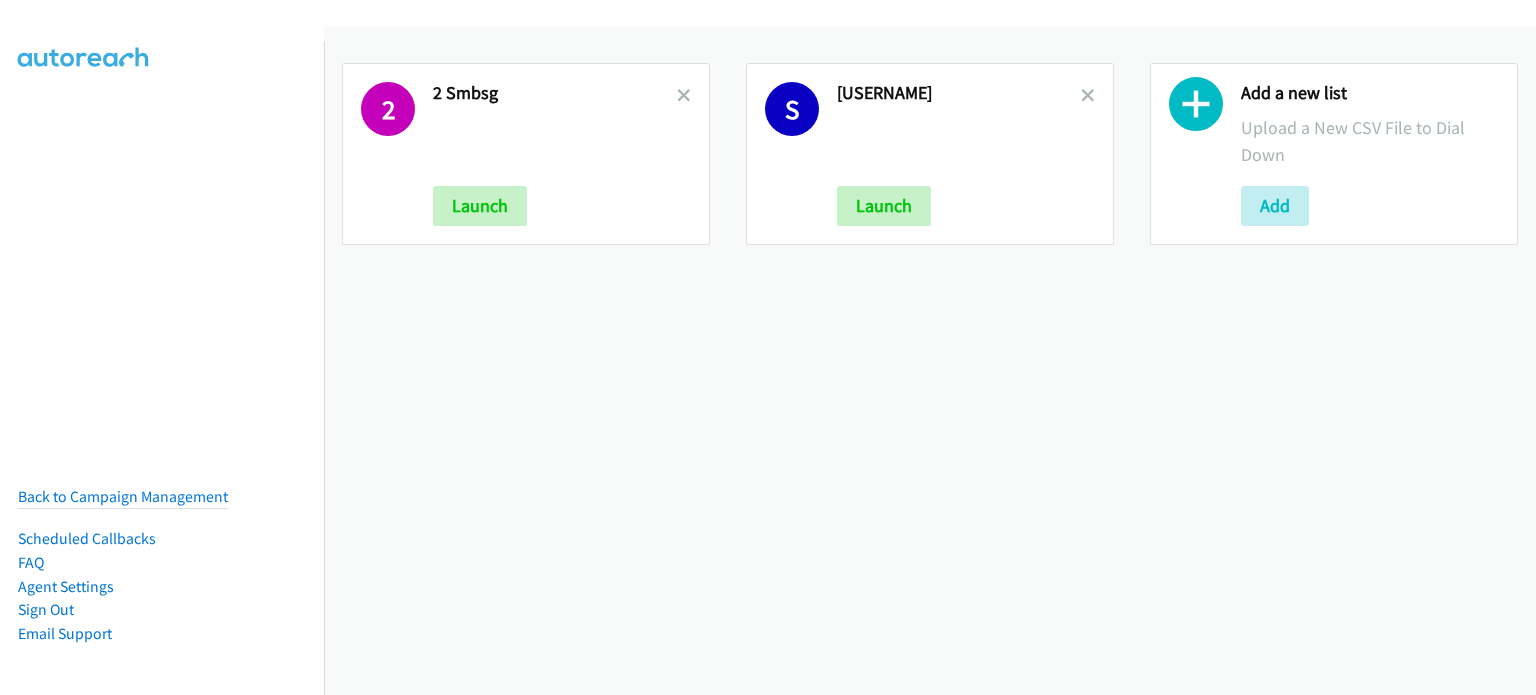 scroll, scrollTop: 0, scrollLeft: 0, axis: both 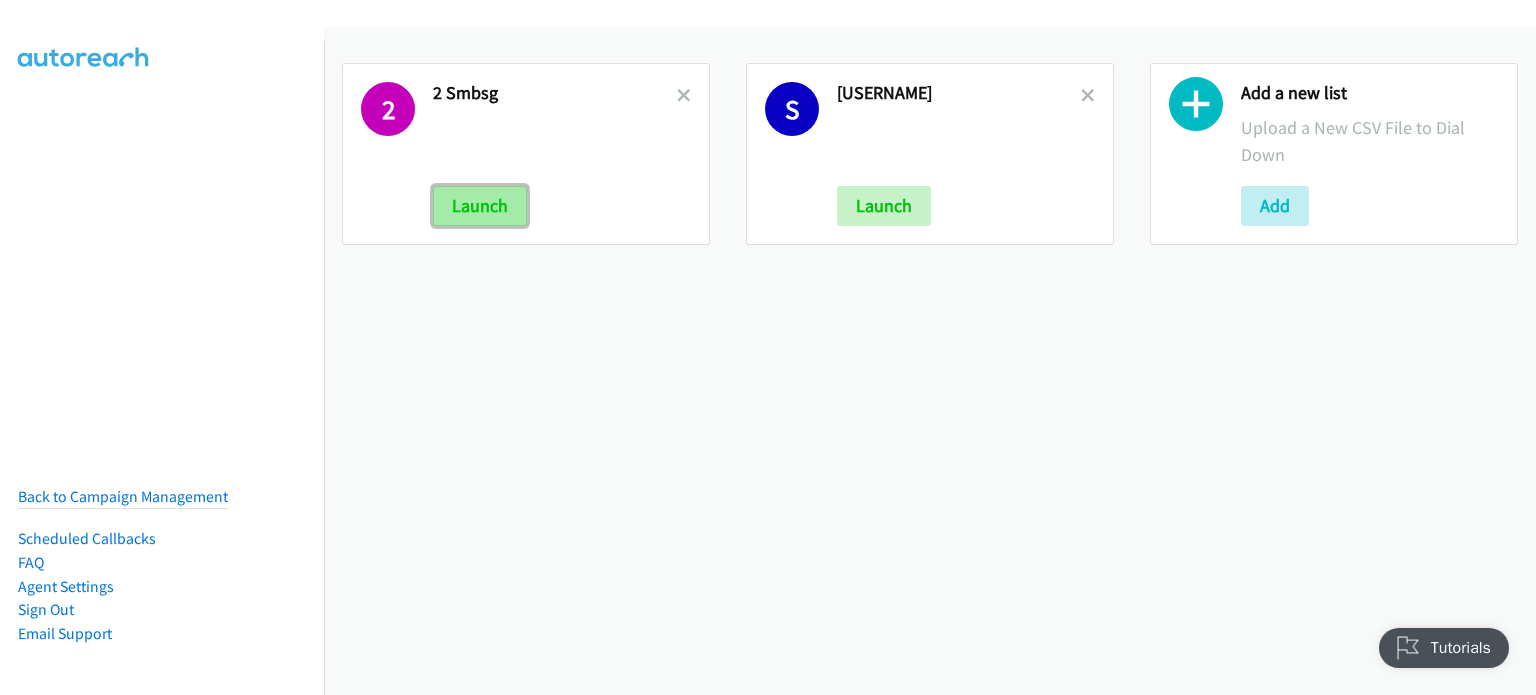 click on "Launch" at bounding box center [480, 206] 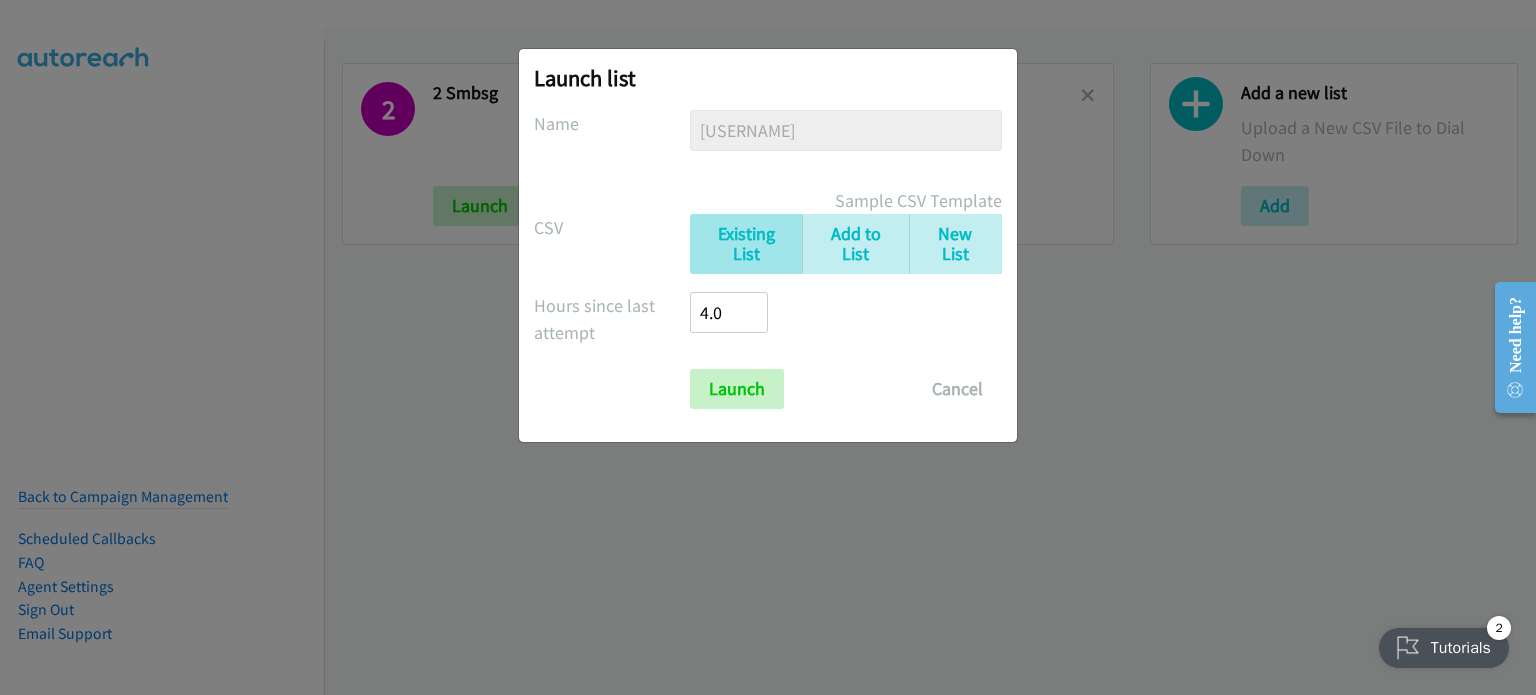 click on "No phone fields were returned for that Report or List View
Please upload a csv or excel file and try again
This Report doesn't contain an Id field. Please add an Id field to the Report and try again
This Report or List View is no longer available and/or you no longer have permissions to access this list. Please try again with a different list.
The selected report isn't one of the account owner's enabled salesforce objects
There was an error processing the uploading spreadsheet, please try again
Name
[USERNAME]
[USERNAME]
Sample CSV Template
CSV
Existing List
Add to List
New List
Drop a csv file here to upload
All Phones
New csv
Append to csv
Uploaded file
Hours since last attempt
4.0
Show Call Attempts from Other Reps
Launch
Cancel" at bounding box center [768, 259] 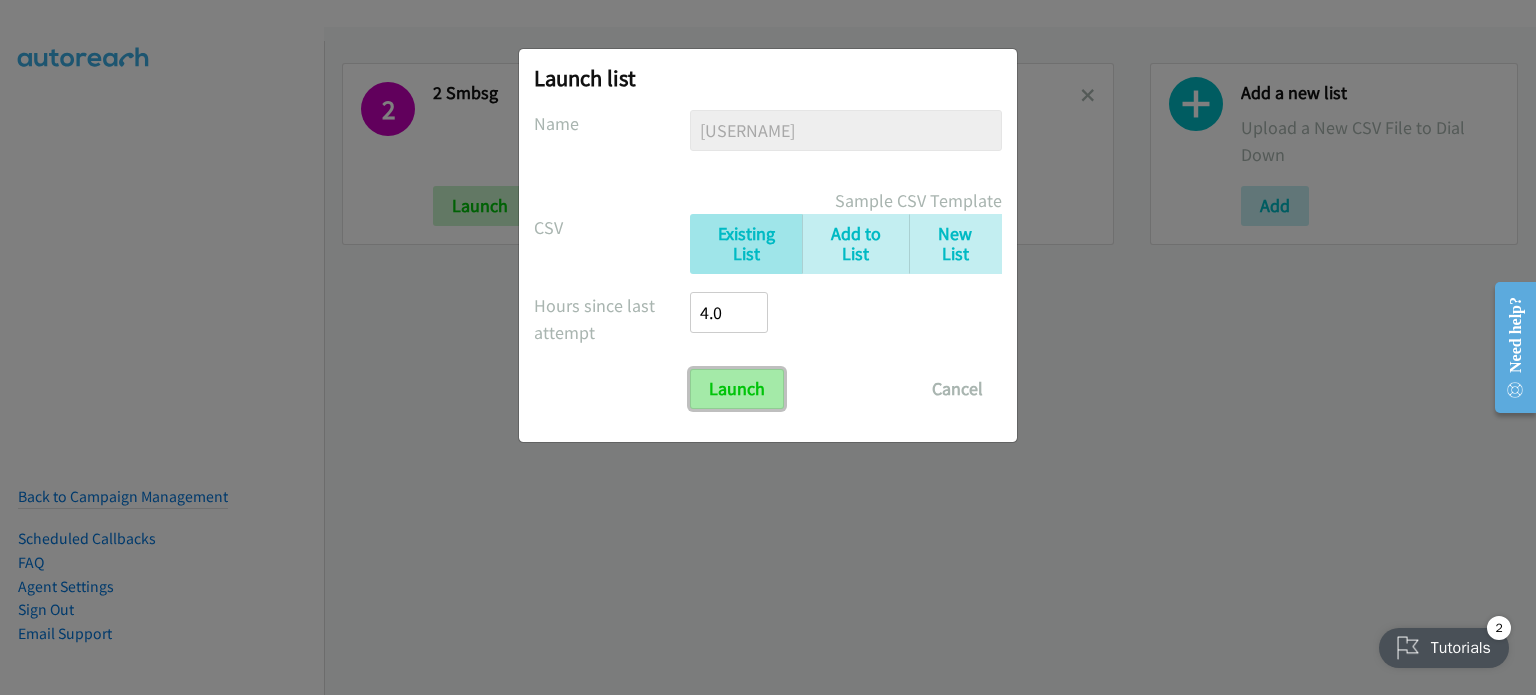 click on "Launch" at bounding box center [737, 389] 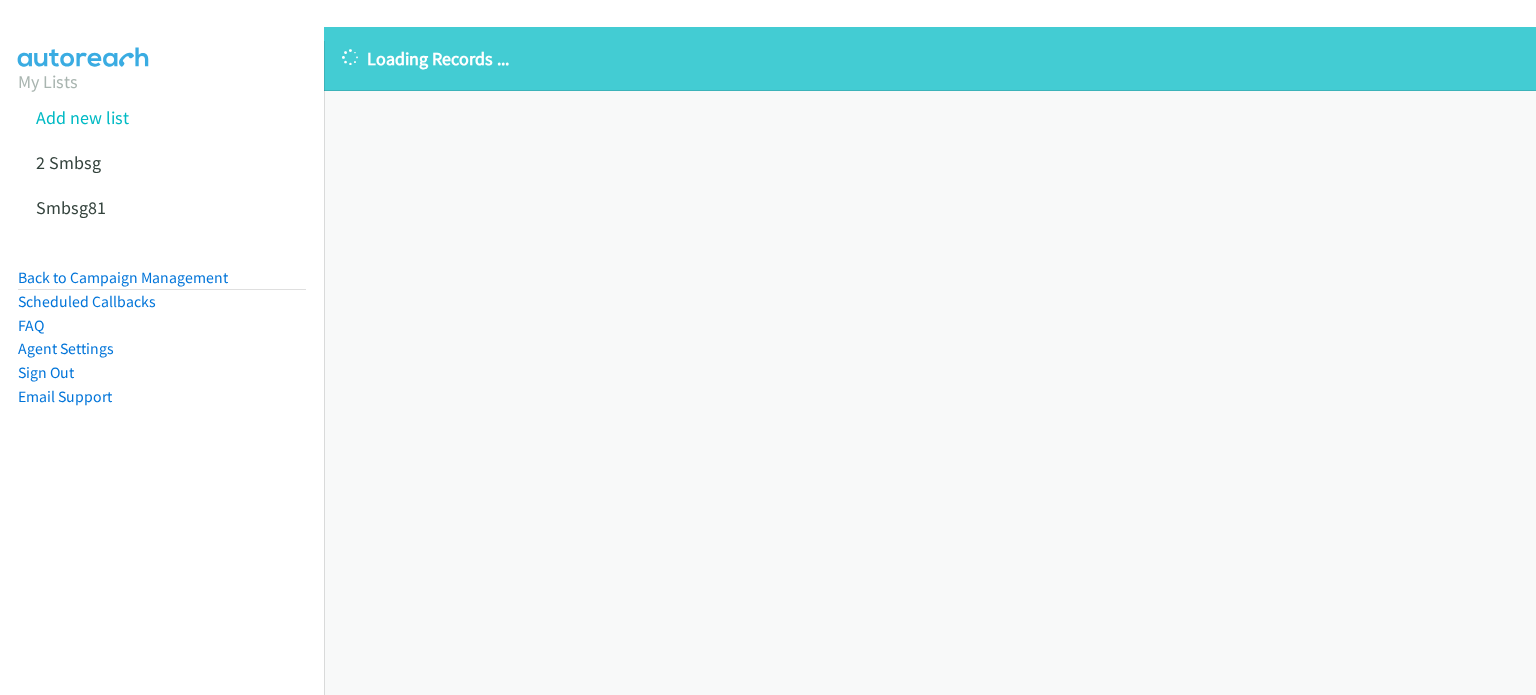 scroll, scrollTop: 0, scrollLeft: 0, axis: both 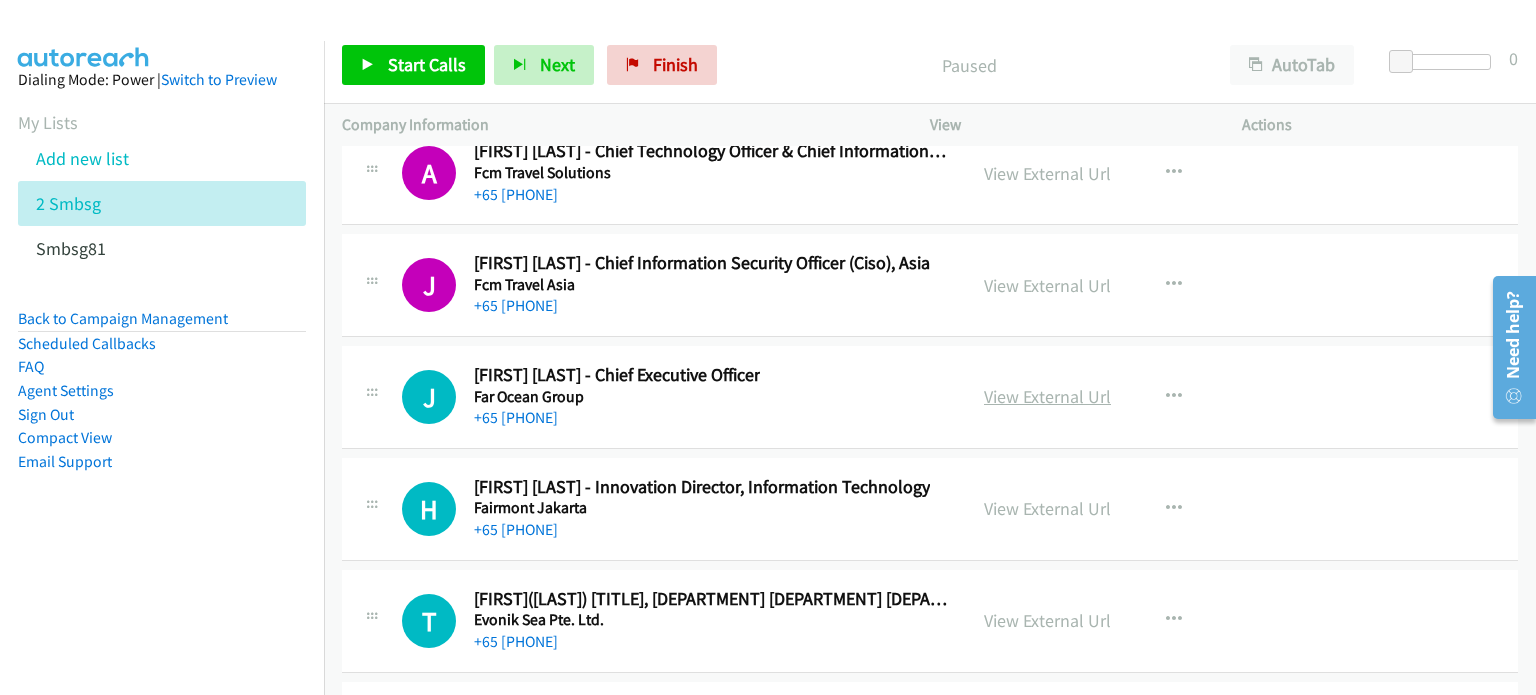 click on "View External Url" at bounding box center [1047, 396] 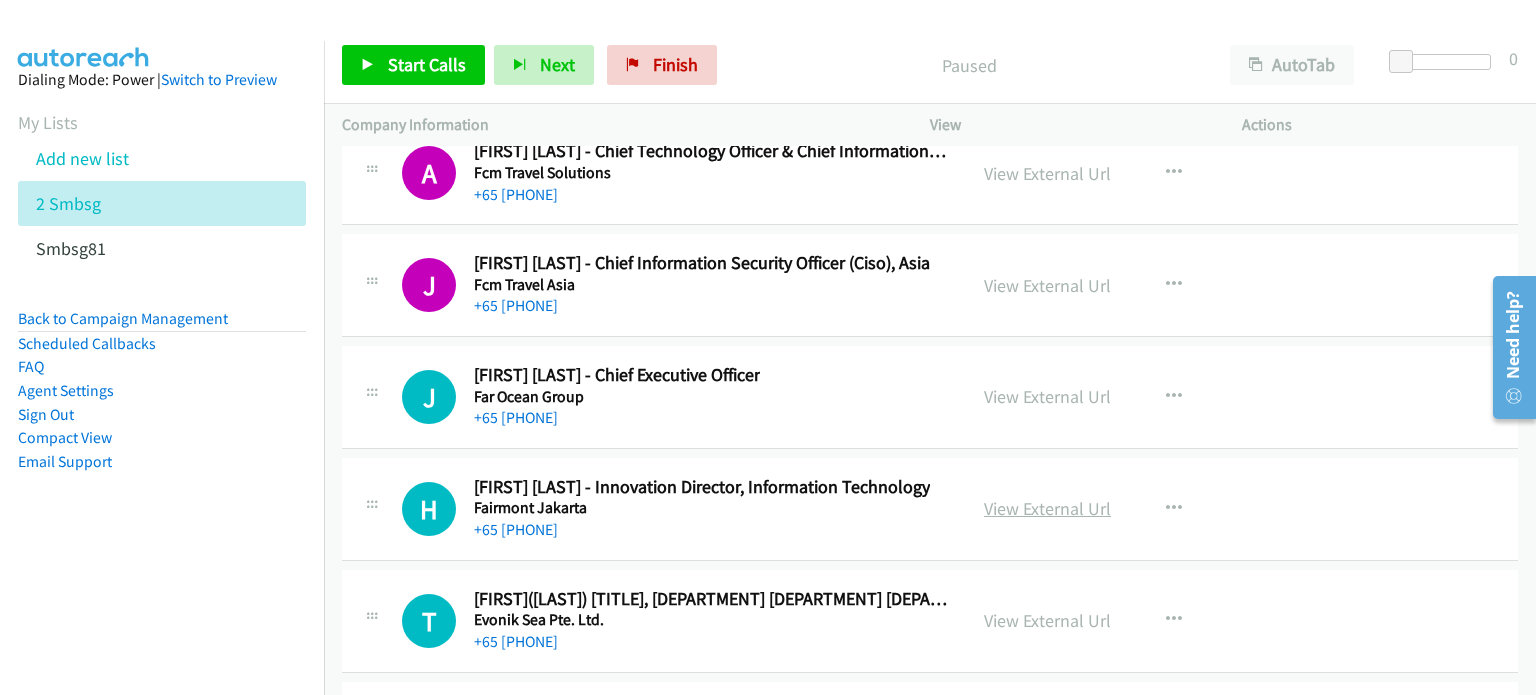click on "View External Url" at bounding box center (1047, 508) 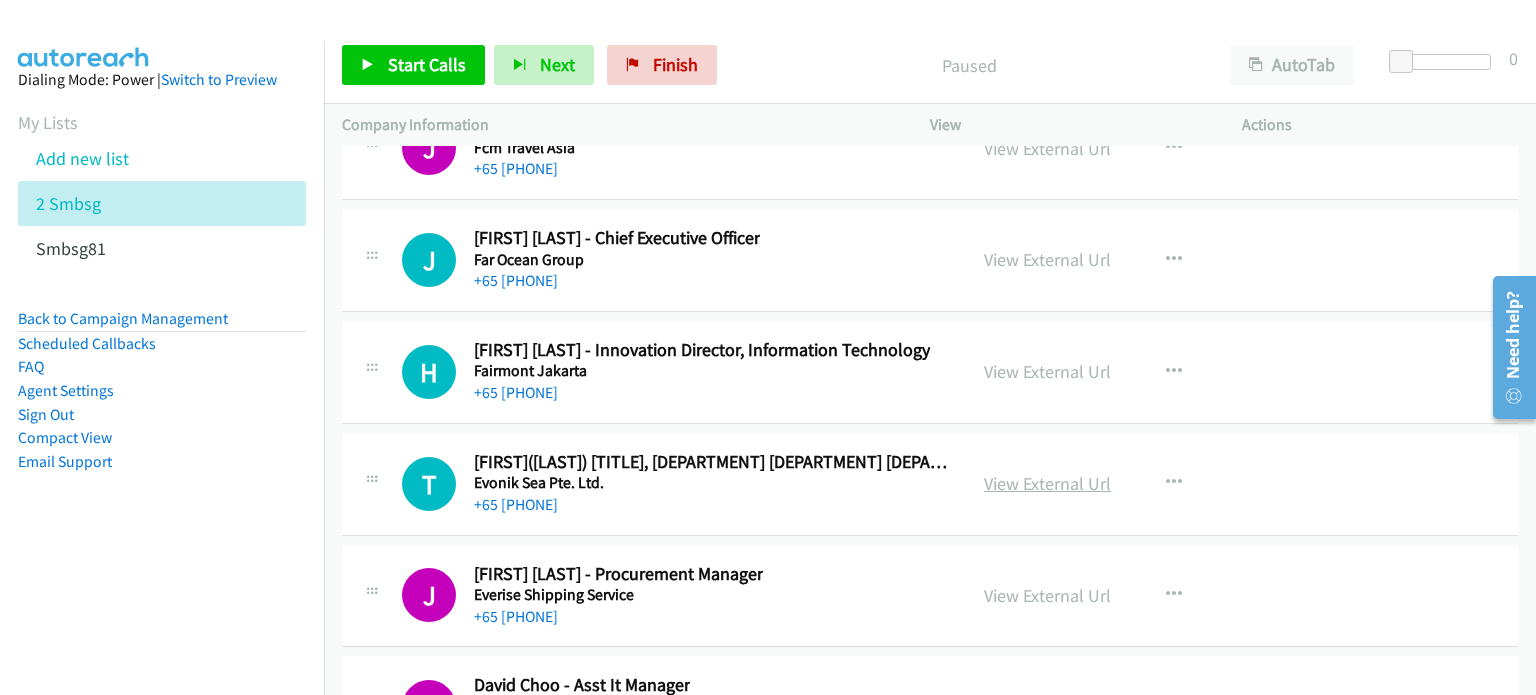 scroll, scrollTop: 26507, scrollLeft: 0, axis: vertical 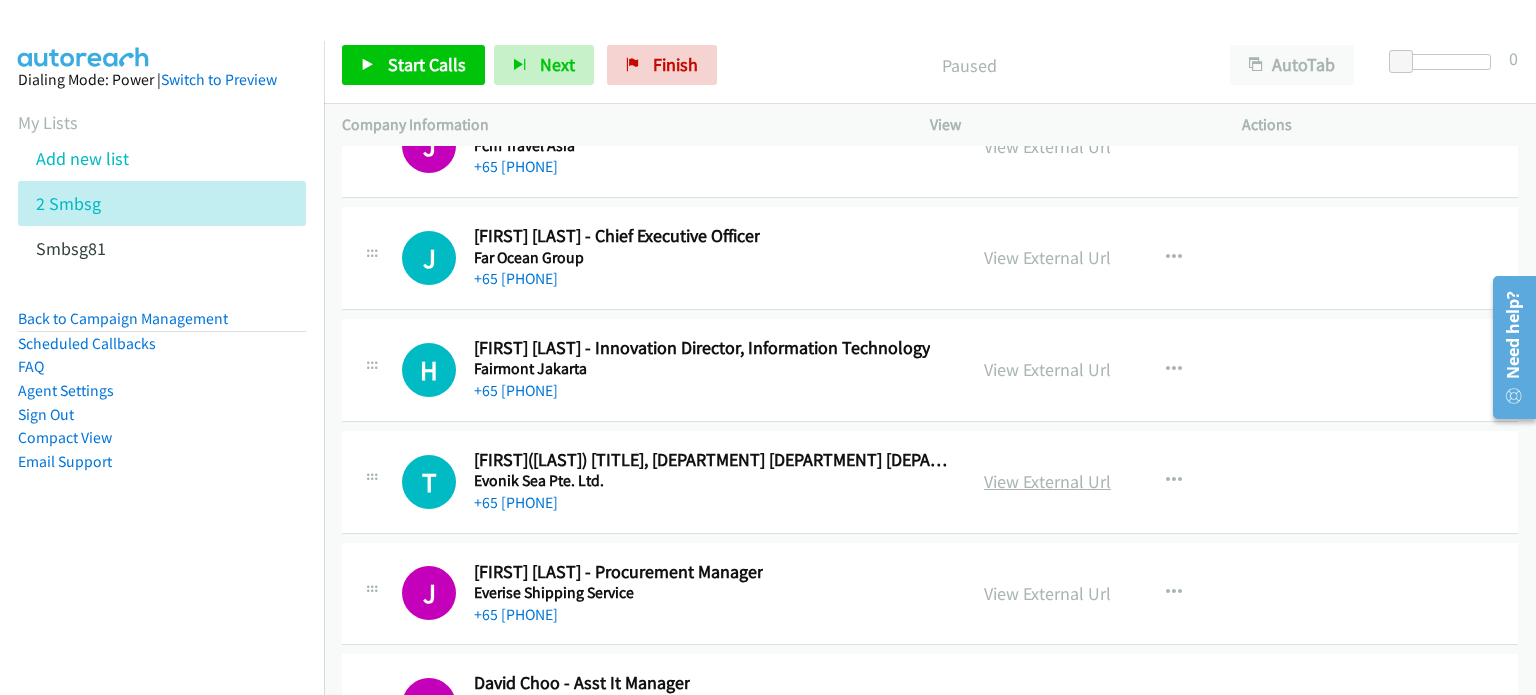 click on "View External Url" at bounding box center (1047, 481) 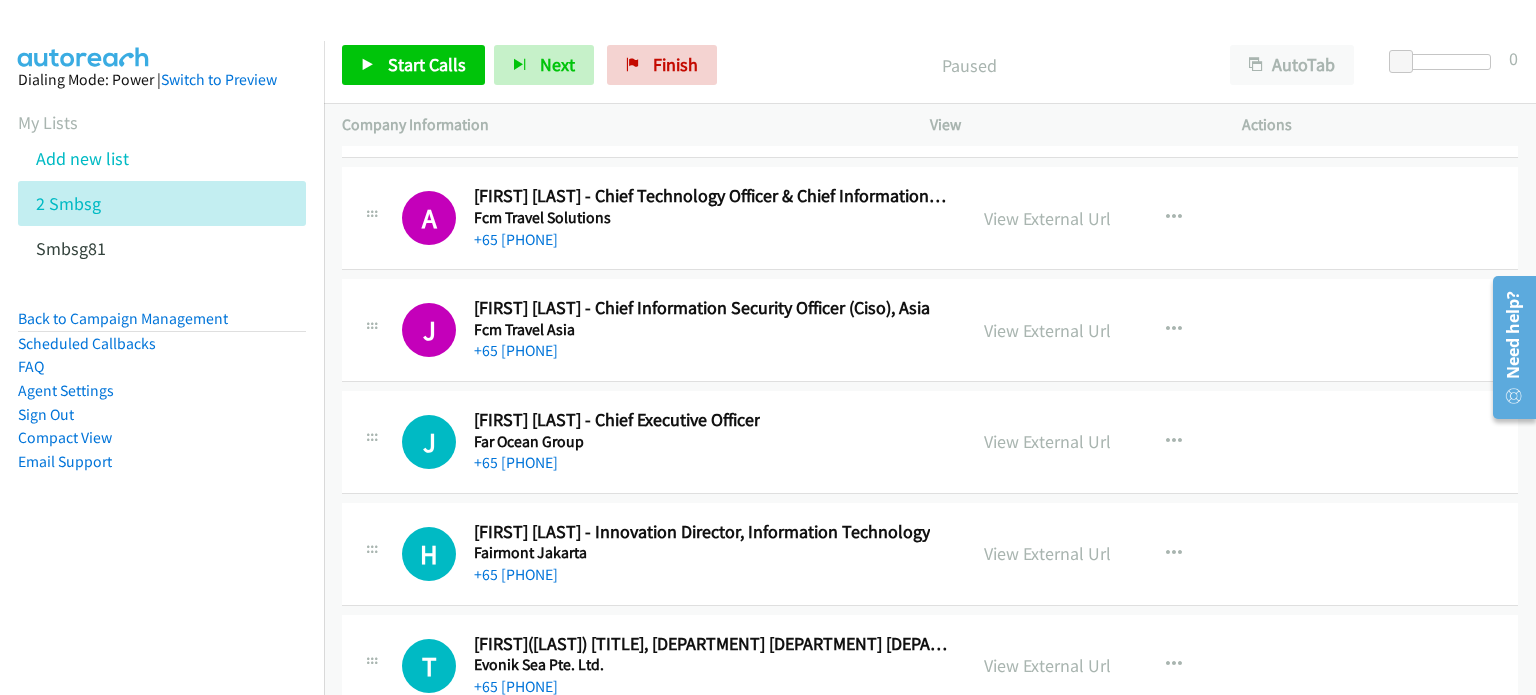 scroll, scrollTop: 26322, scrollLeft: 0, axis: vertical 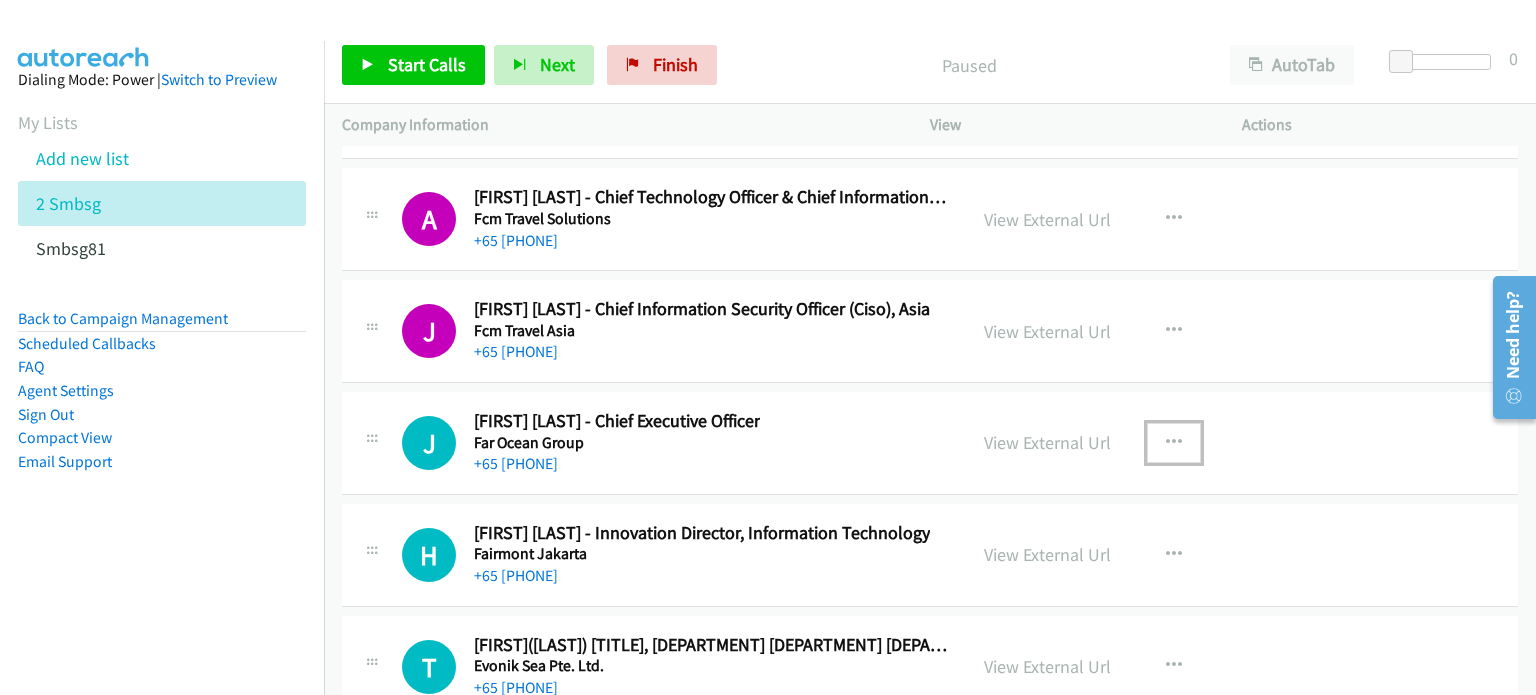 click at bounding box center [1174, 443] 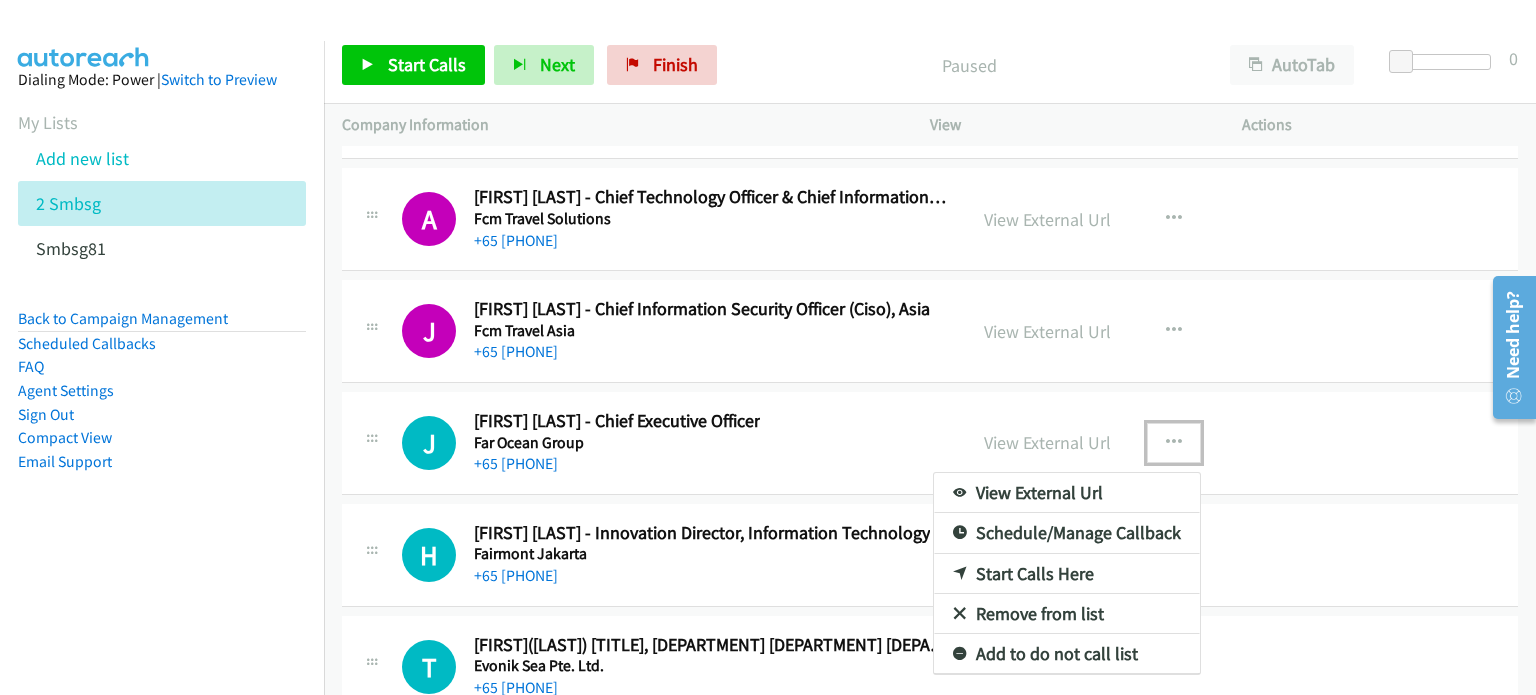 drag, startPoint x: 1056, startPoint y: 527, endPoint x: 1042, endPoint y: 522, distance: 14.866069 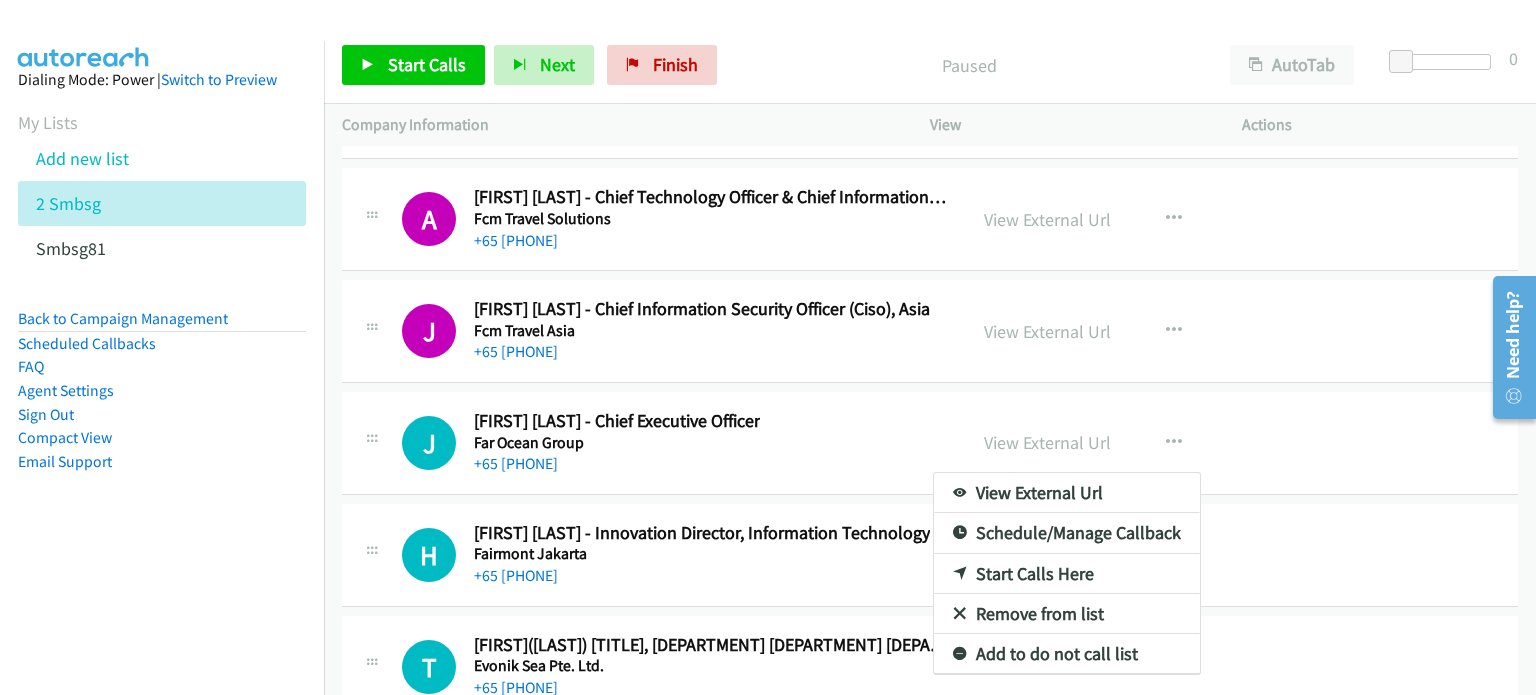 click on "Start Calls Here" at bounding box center (1067, 574) 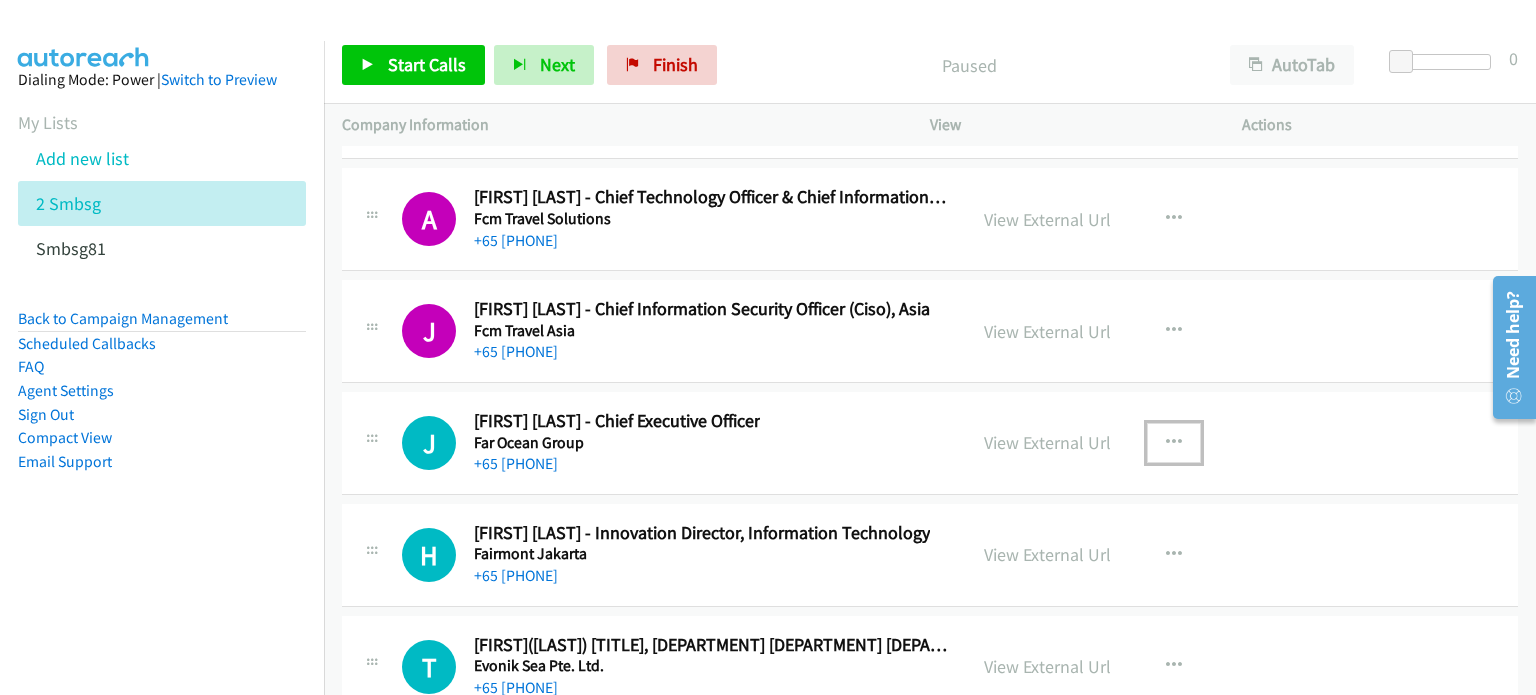click at bounding box center [1174, 443] 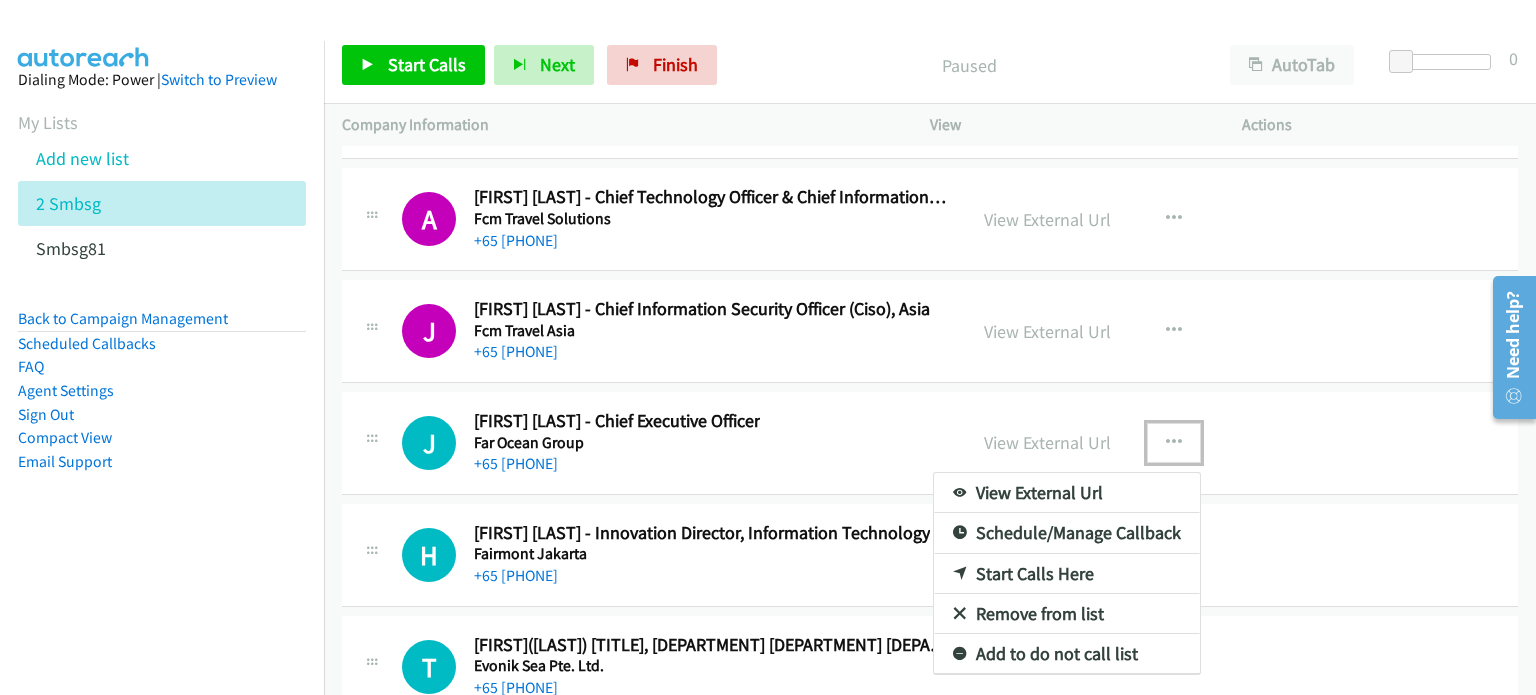 click on "Start Calls Here" at bounding box center [1067, 574] 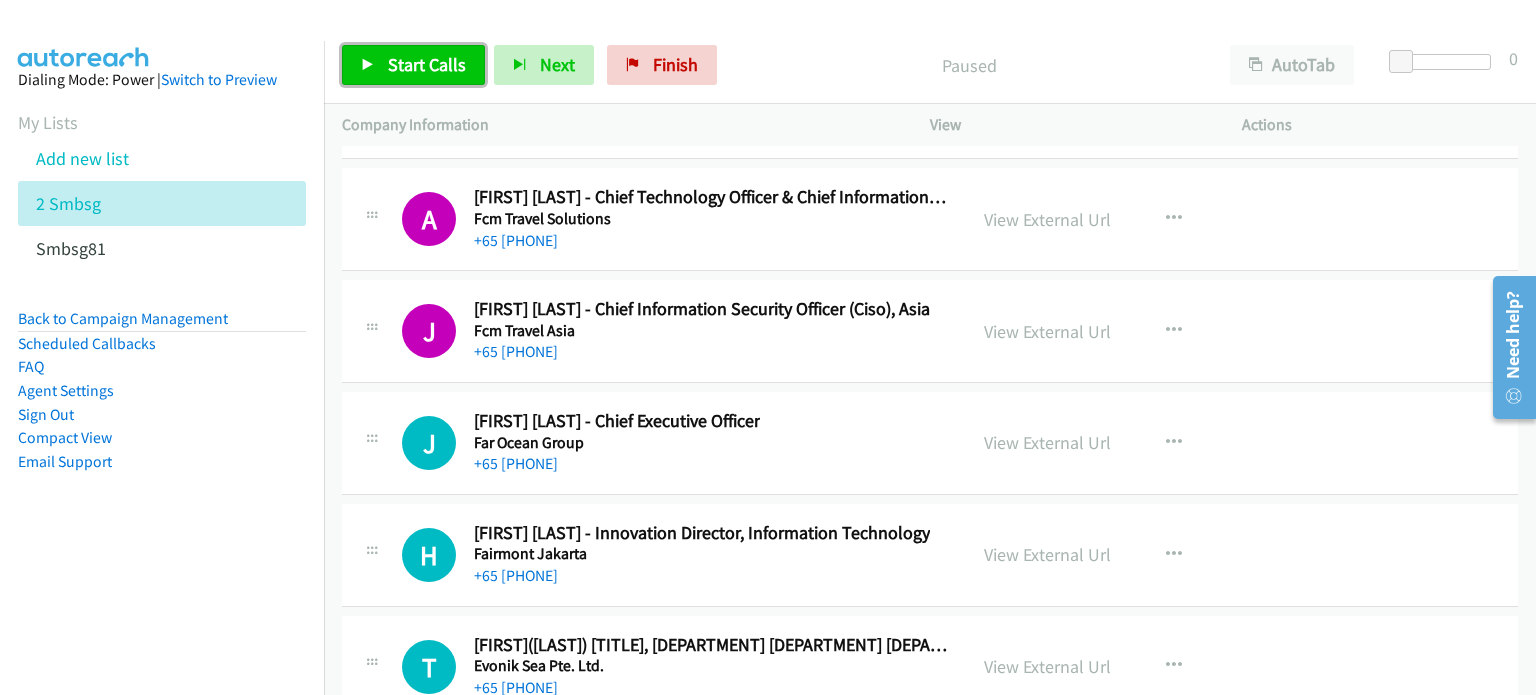 click on "Start Calls" at bounding box center [427, 64] 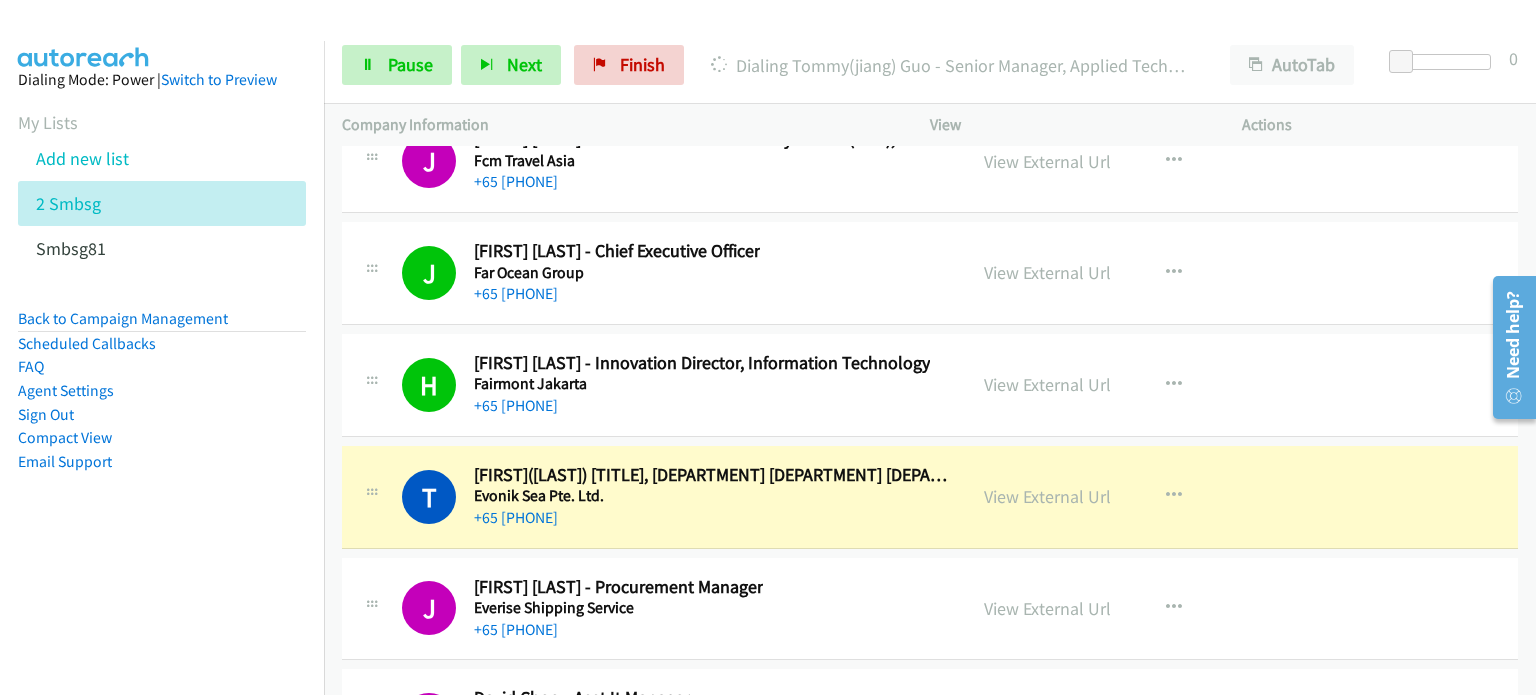 scroll, scrollTop: 26552, scrollLeft: 0, axis: vertical 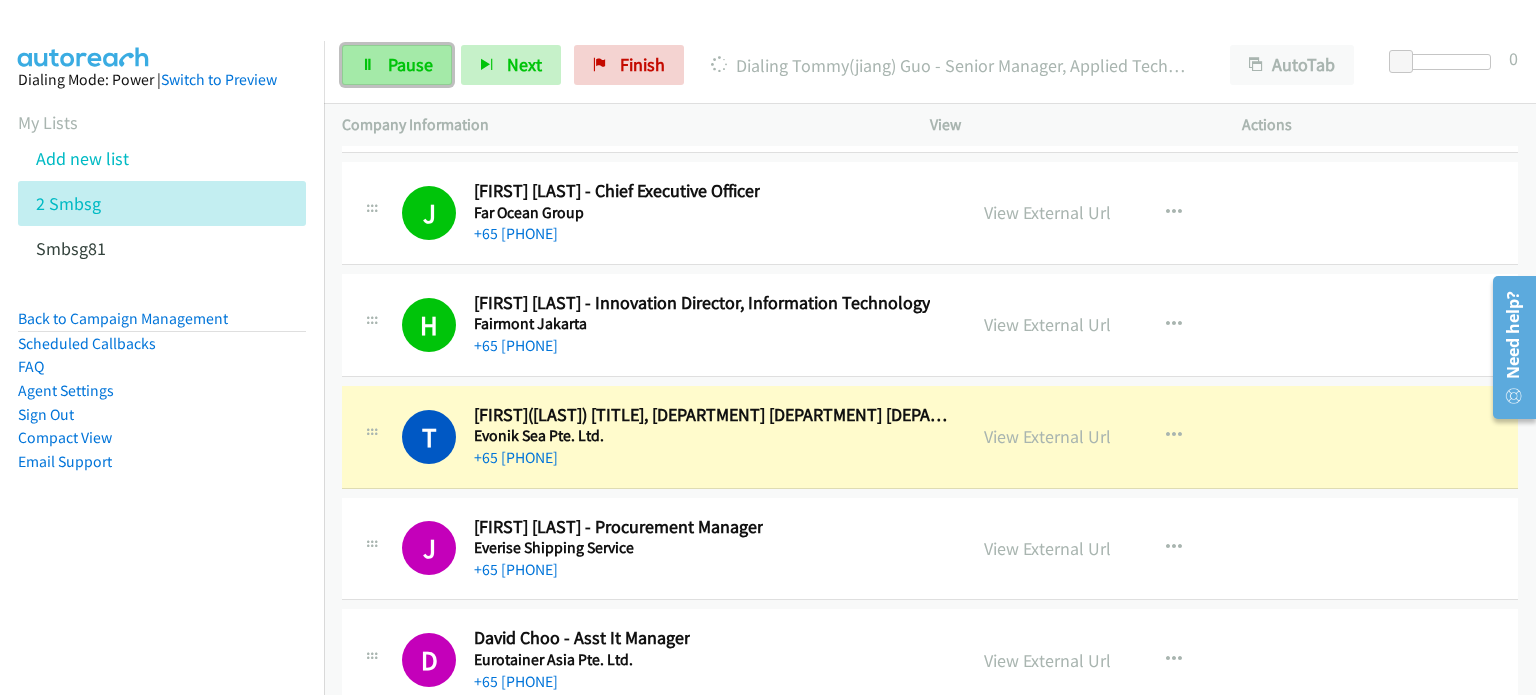 click on "Pause" at bounding box center (397, 65) 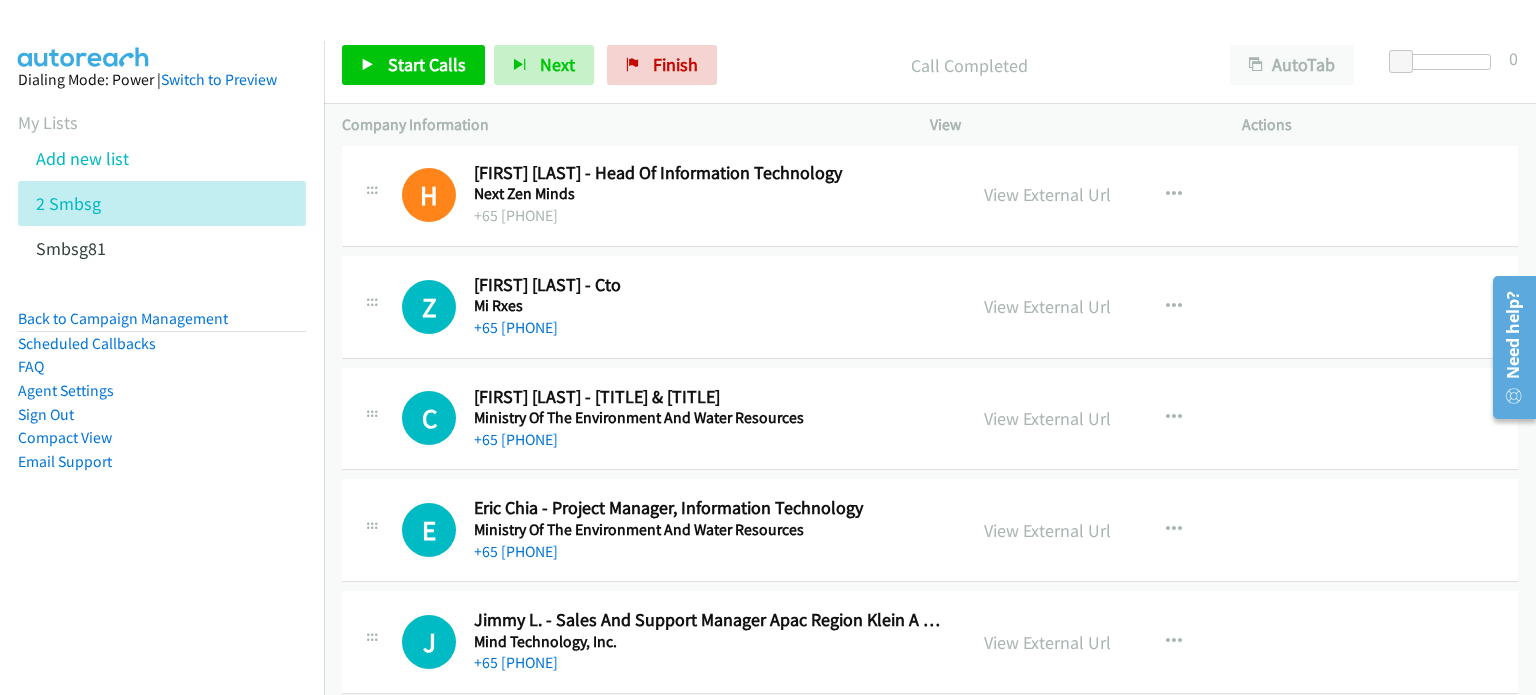 scroll, scrollTop: 21876, scrollLeft: 0, axis: vertical 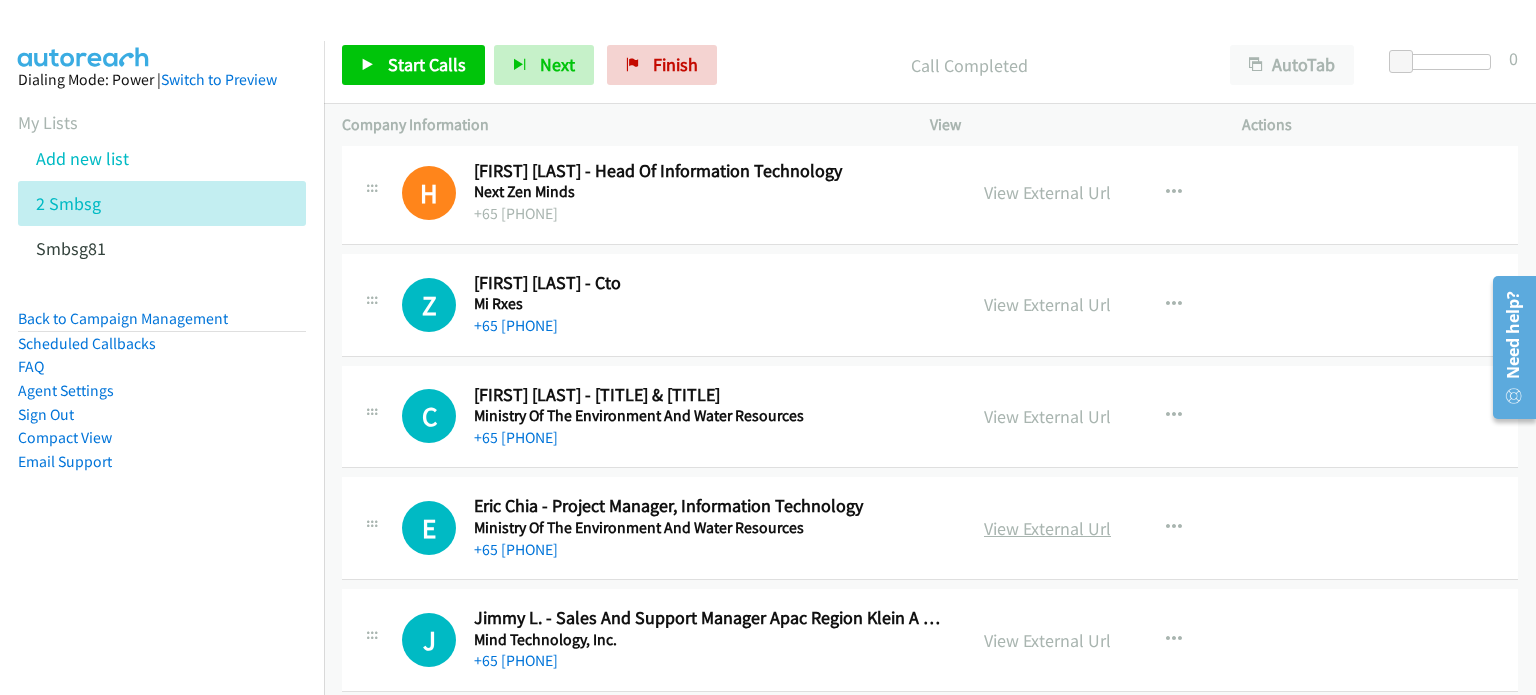click on "View External Url" at bounding box center (1047, 528) 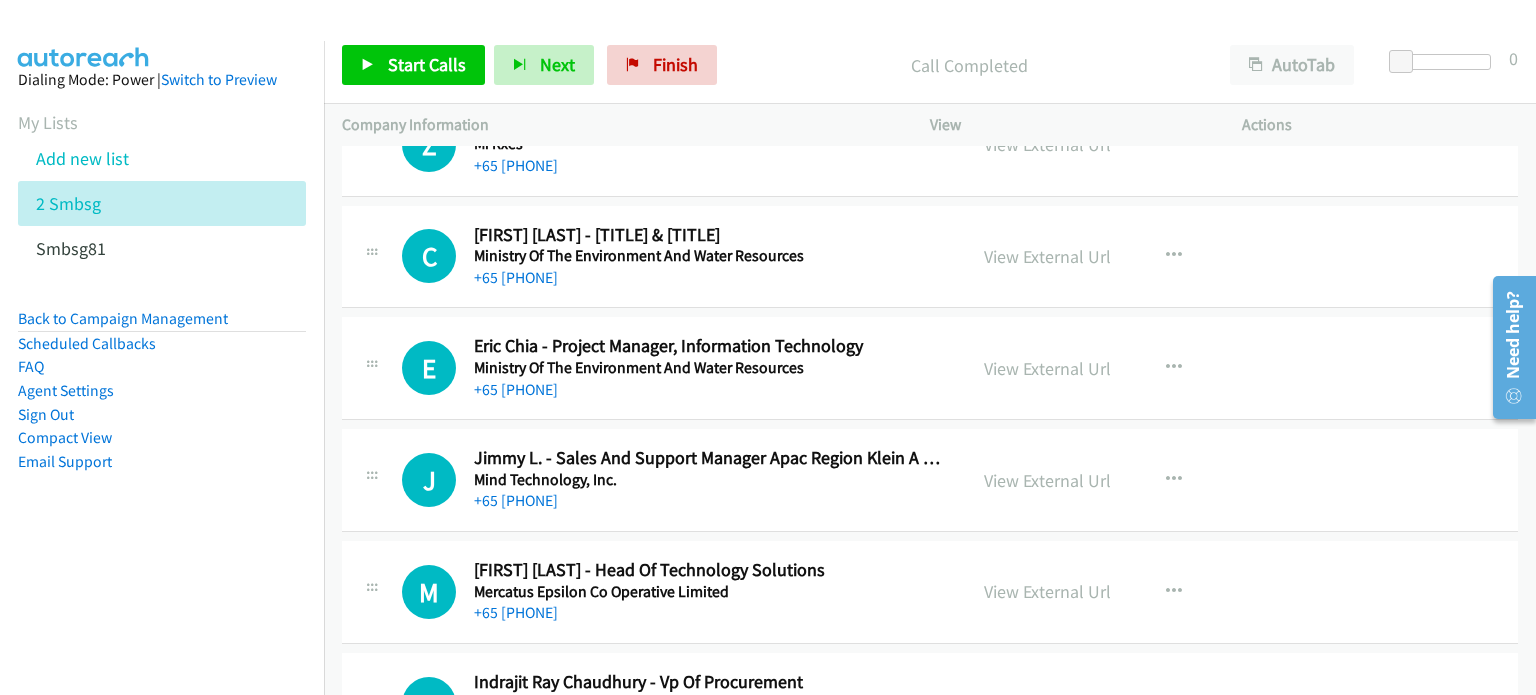 scroll, scrollTop: 22038, scrollLeft: 0, axis: vertical 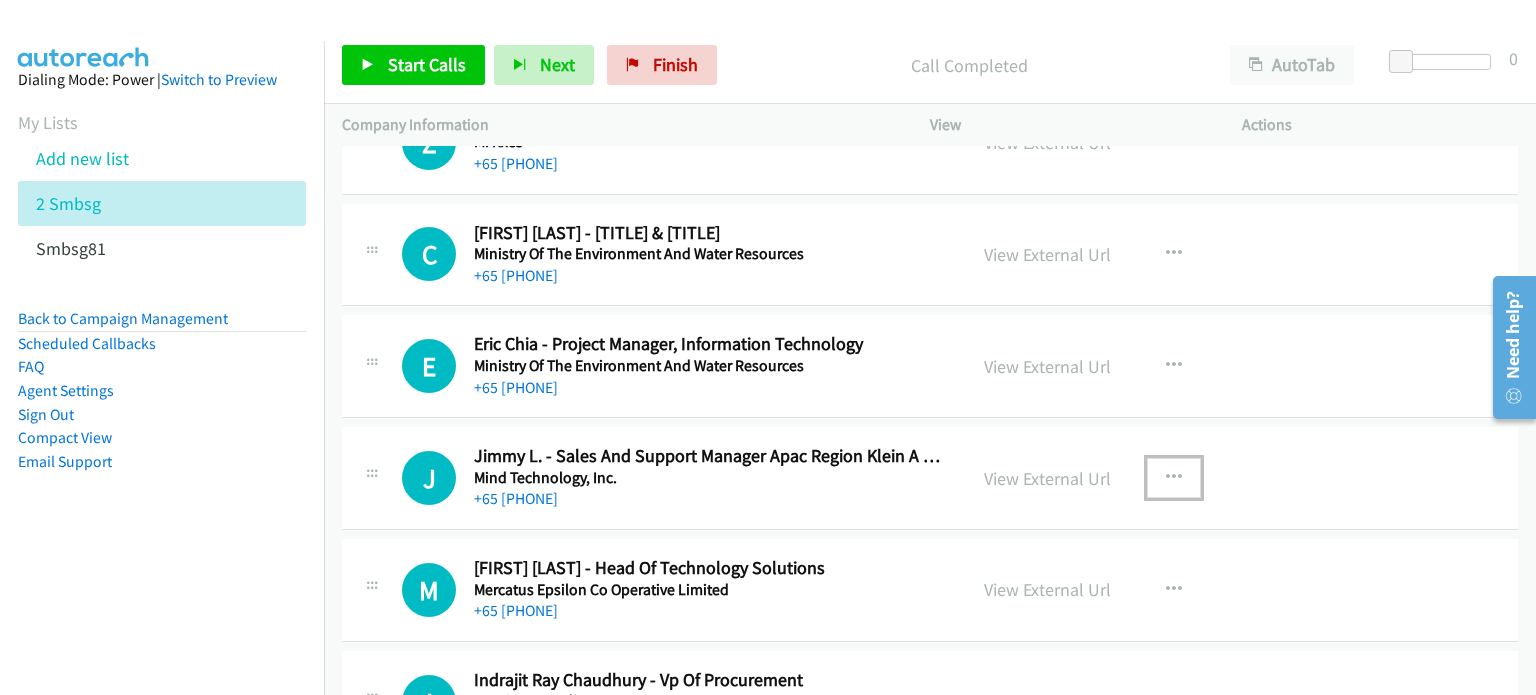click at bounding box center (1174, 478) 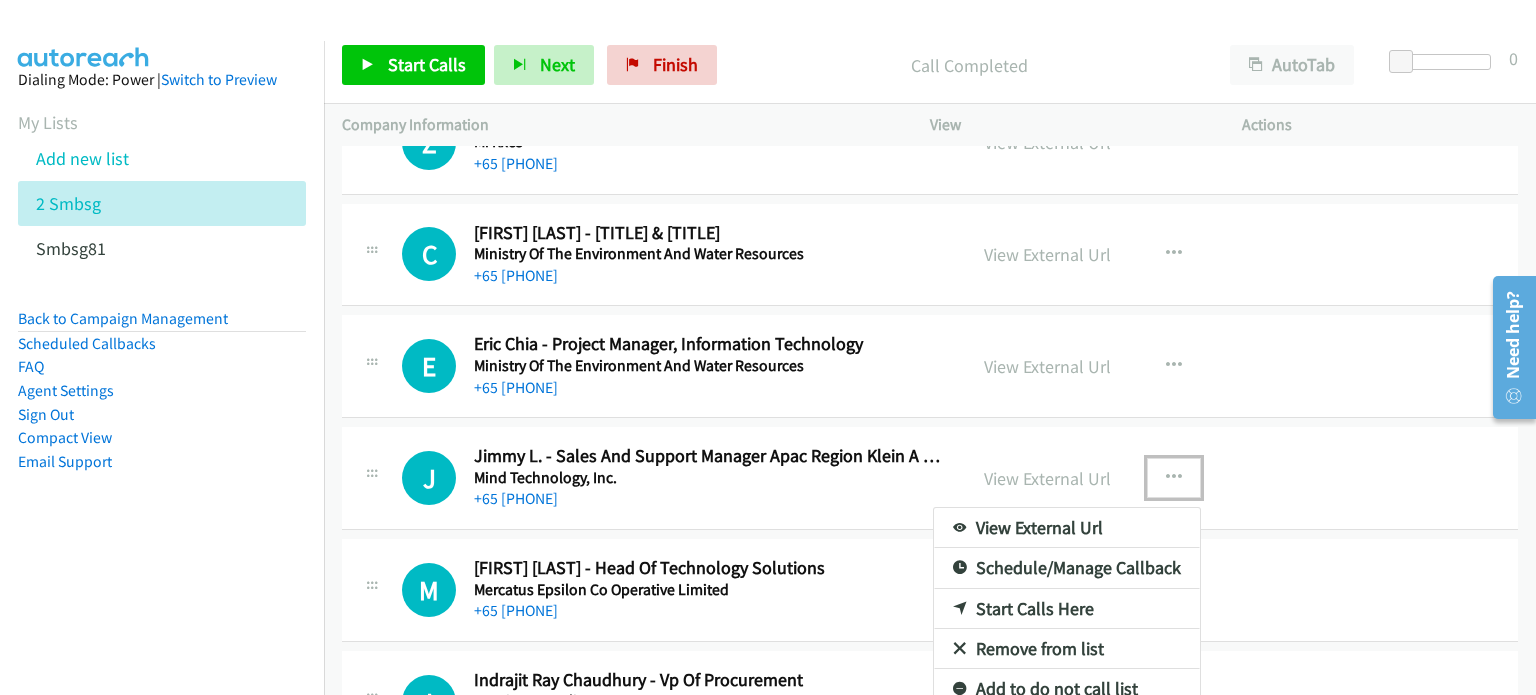 click on "Remove from list" at bounding box center (1067, 649) 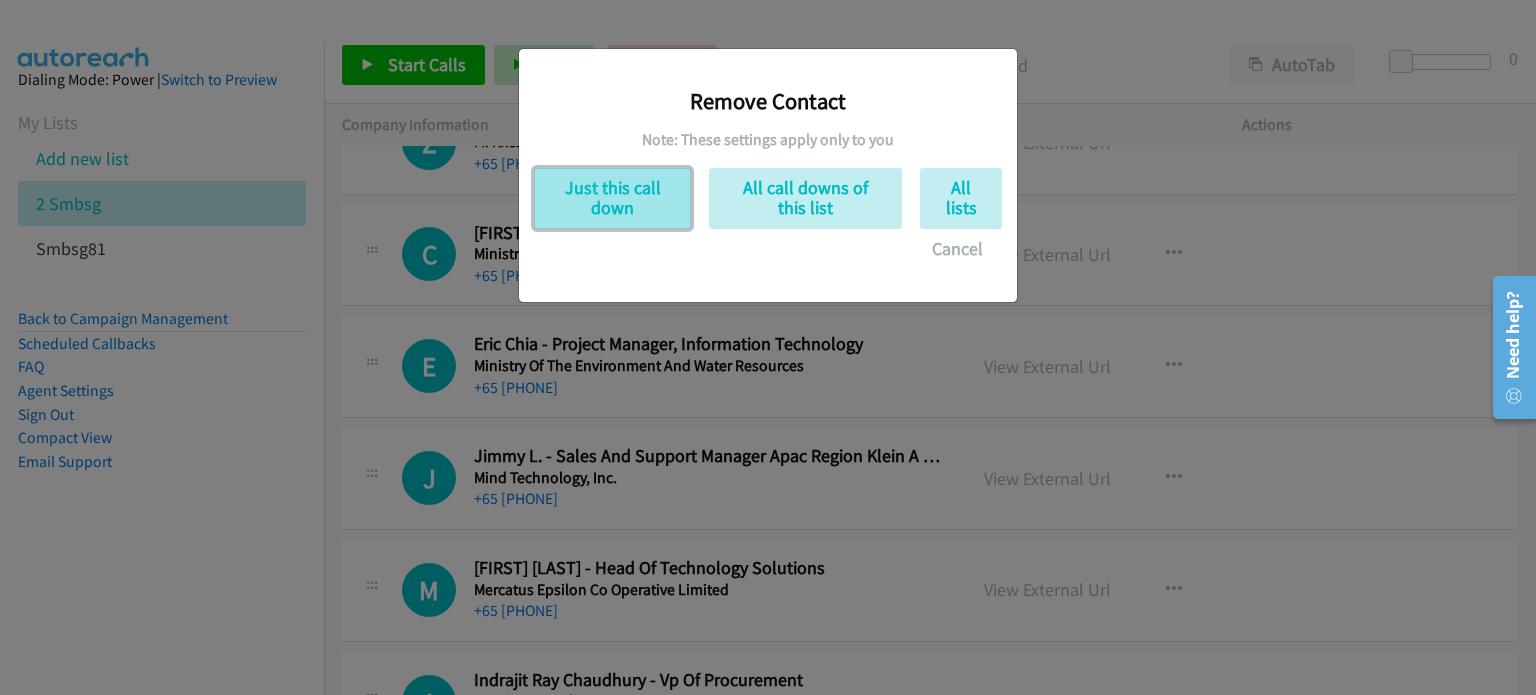 click on "Just this call down" at bounding box center [612, 198] 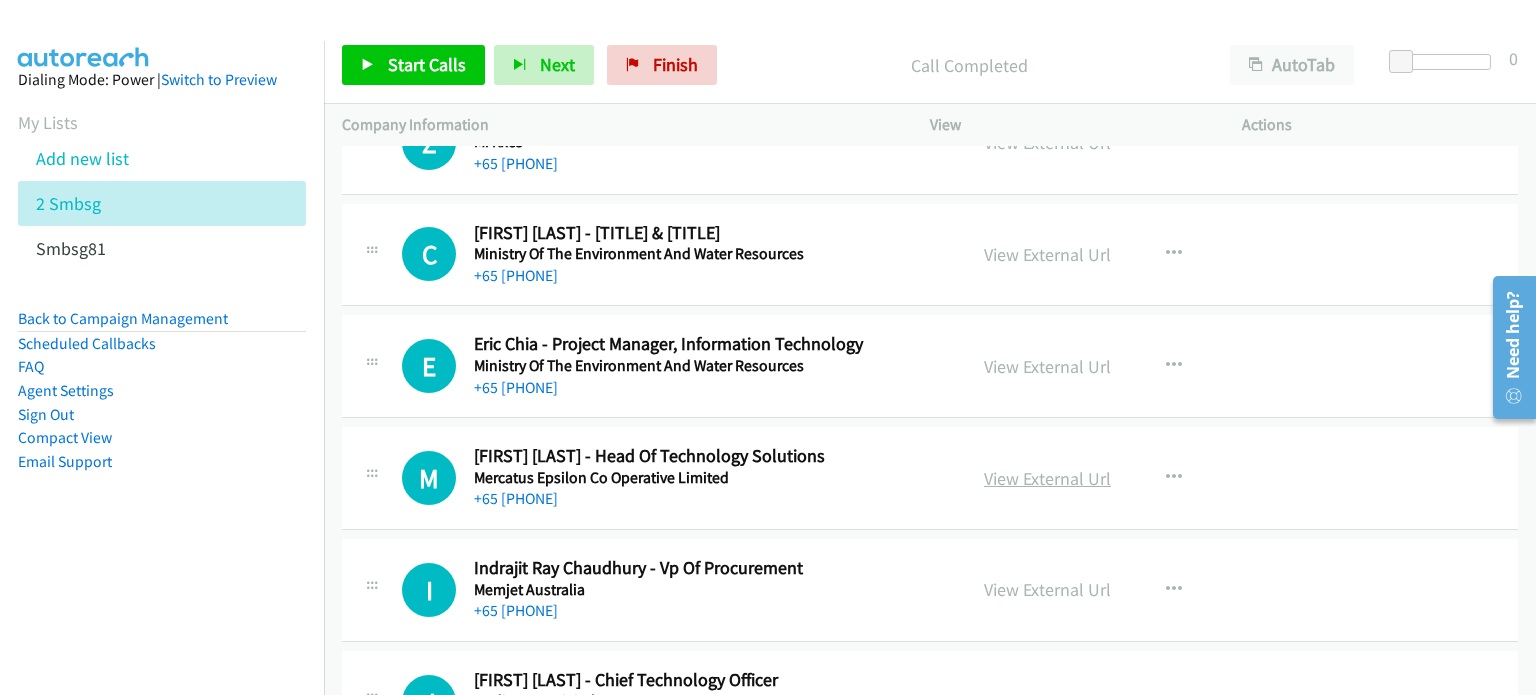 click on "View External Url" at bounding box center [1047, 478] 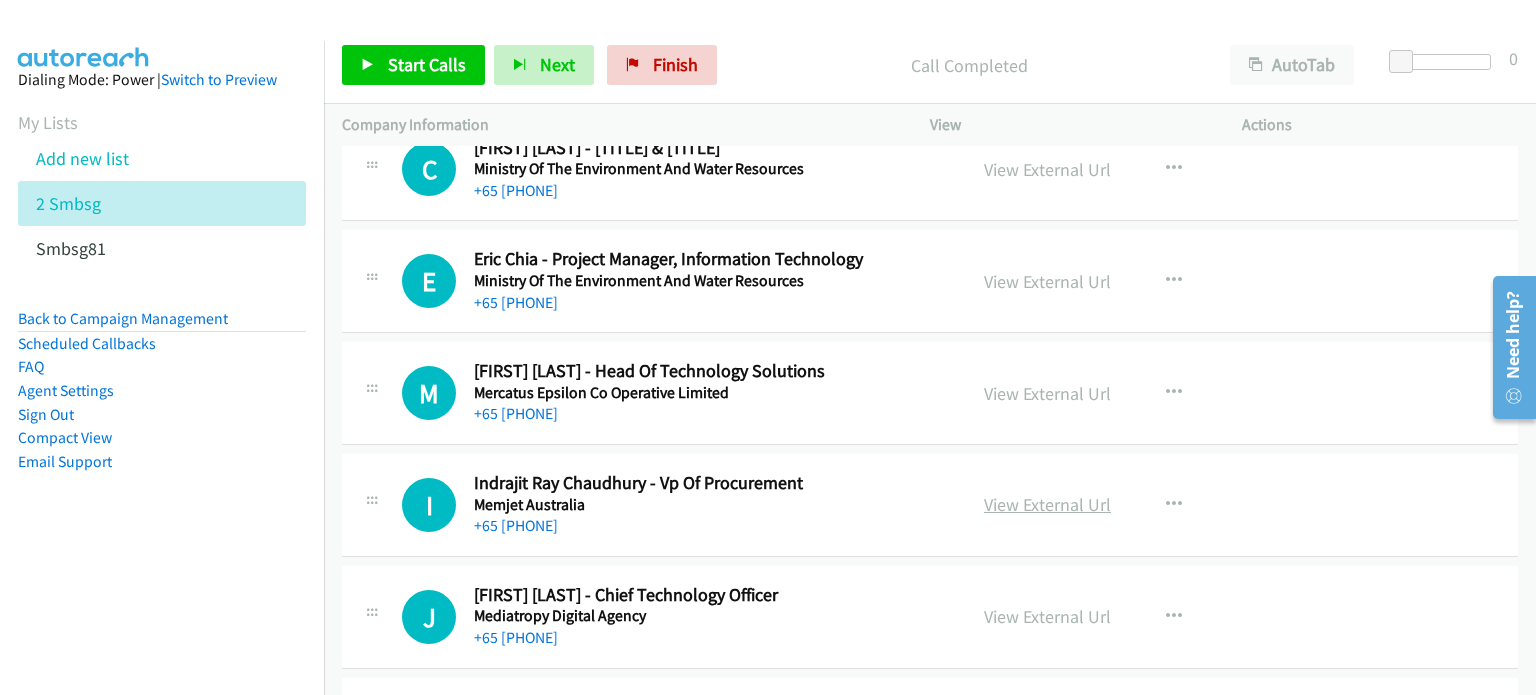 scroll, scrollTop: 22124, scrollLeft: 0, axis: vertical 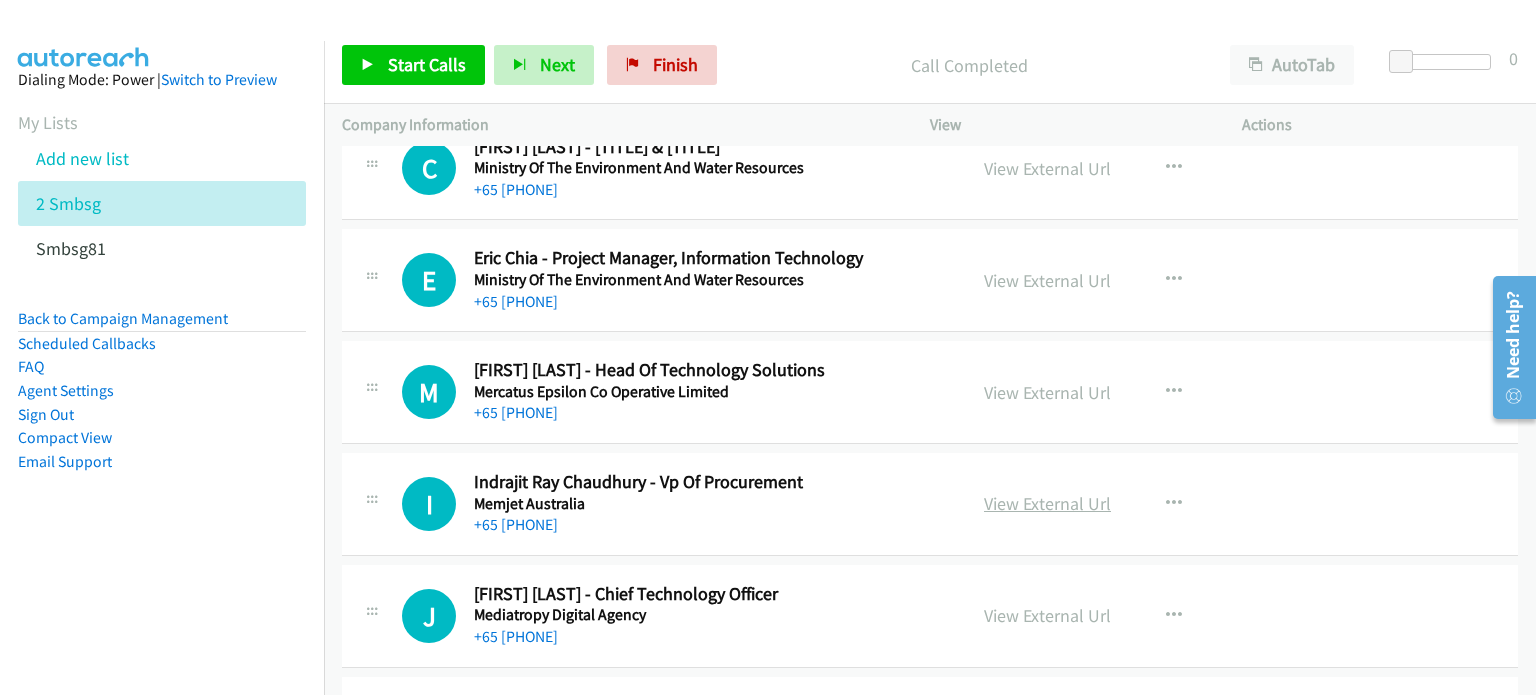 click on "View External Url" at bounding box center [1047, 503] 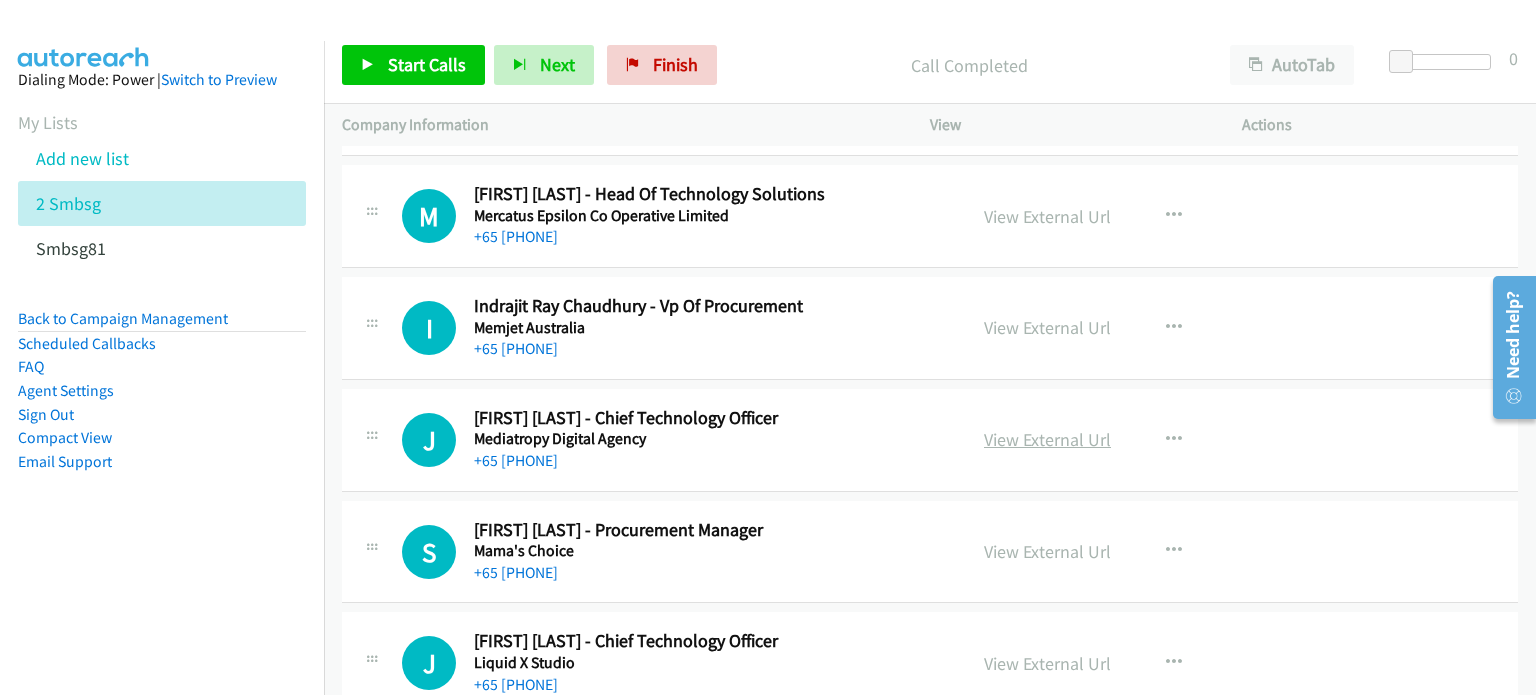 scroll, scrollTop: 22301, scrollLeft: 0, axis: vertical 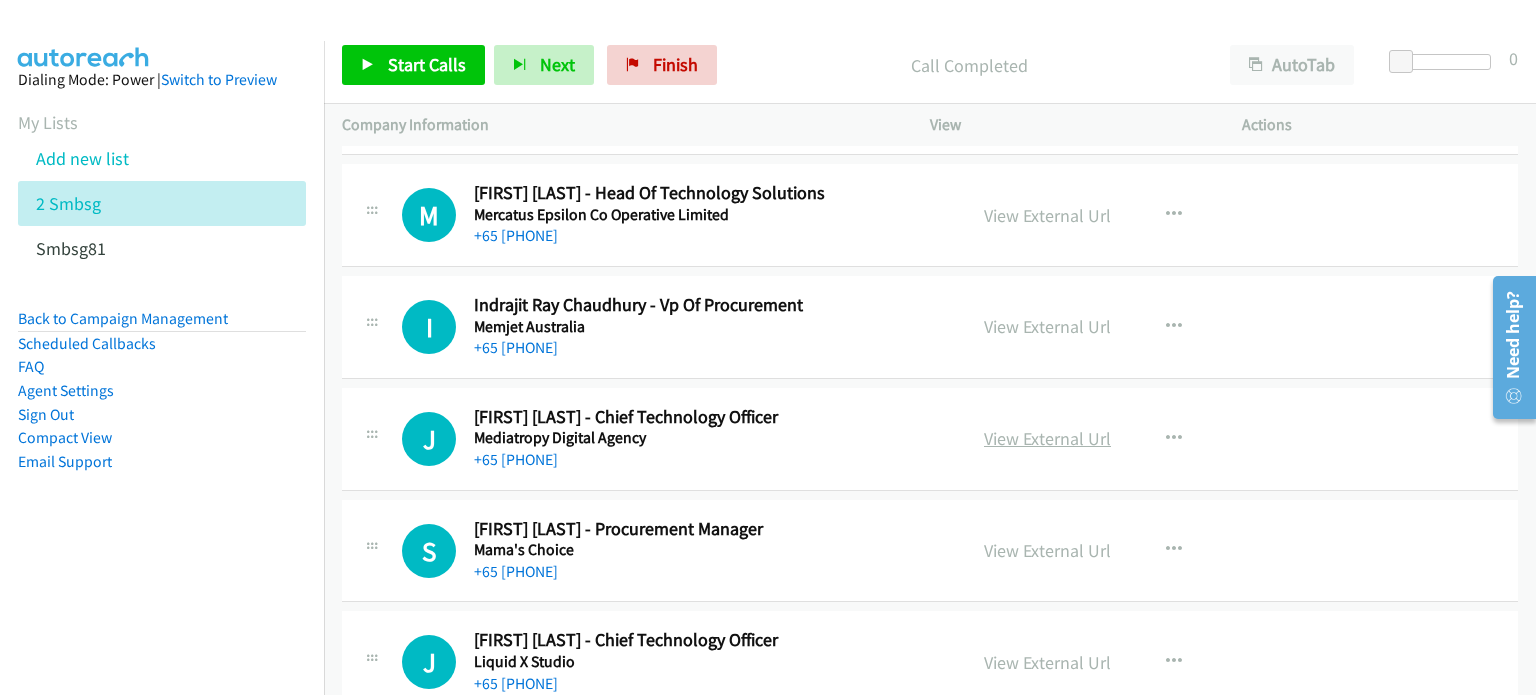 click on "View External Url" at bounding box center (1047, 438) 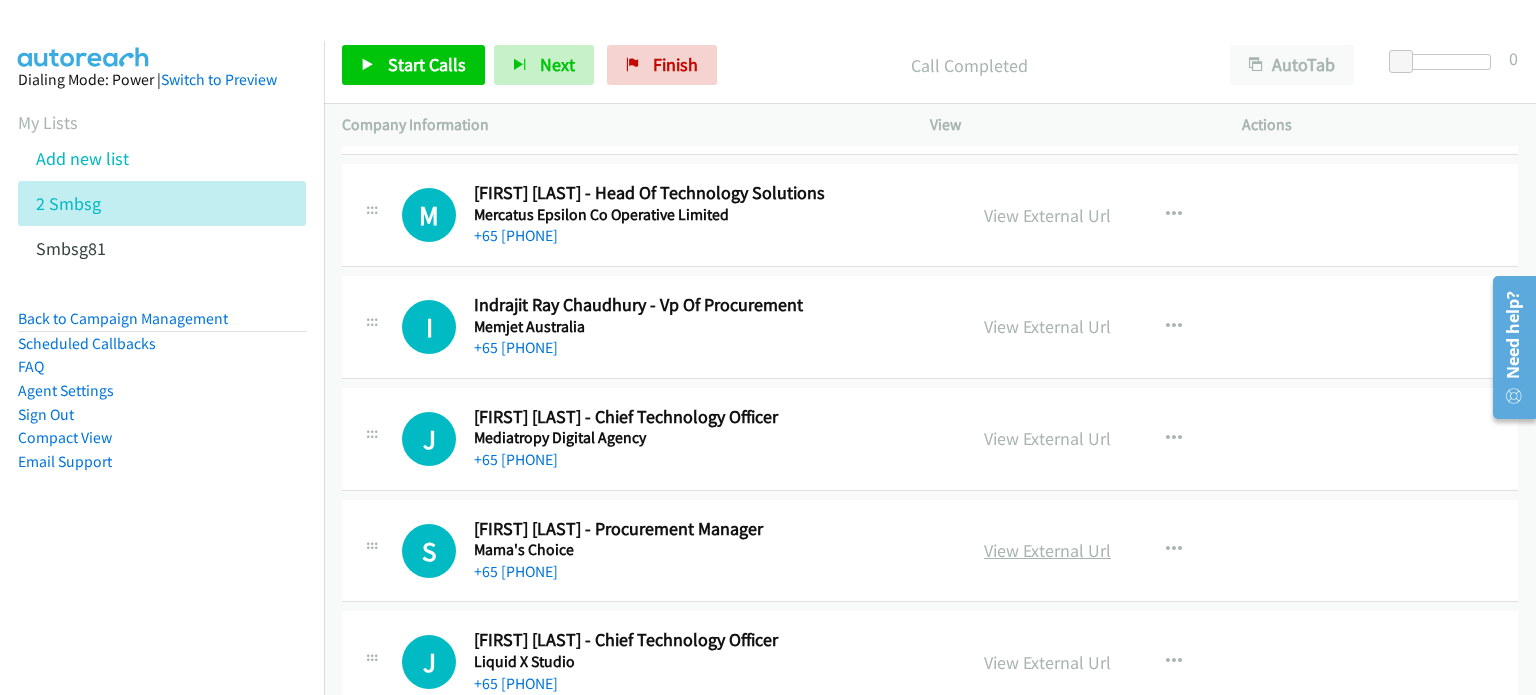 click on "View External Url" at bounding box center (1047, 550) 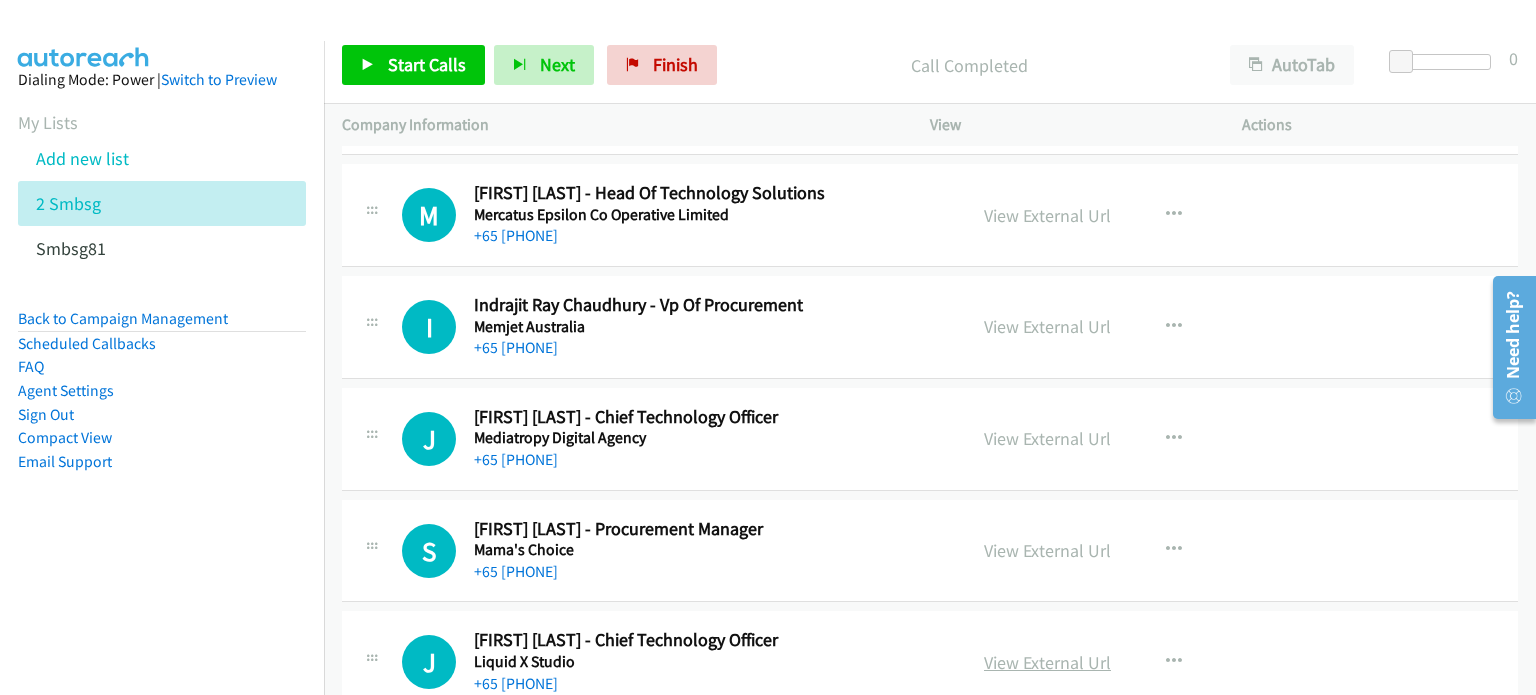 click on "View External Url" at bounding box center (1047, 662) 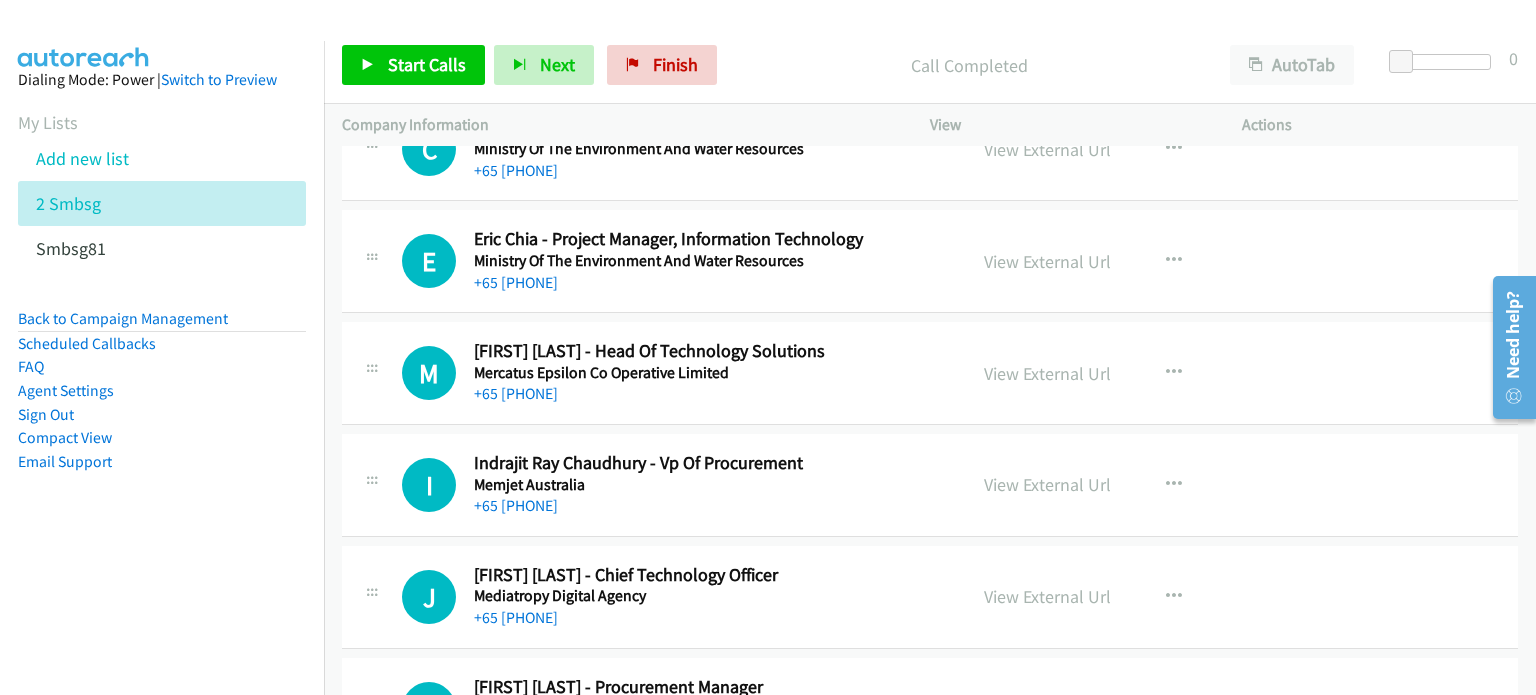 scroll, scrollTop: 22141, scrollLeft: 0, axis: vertical 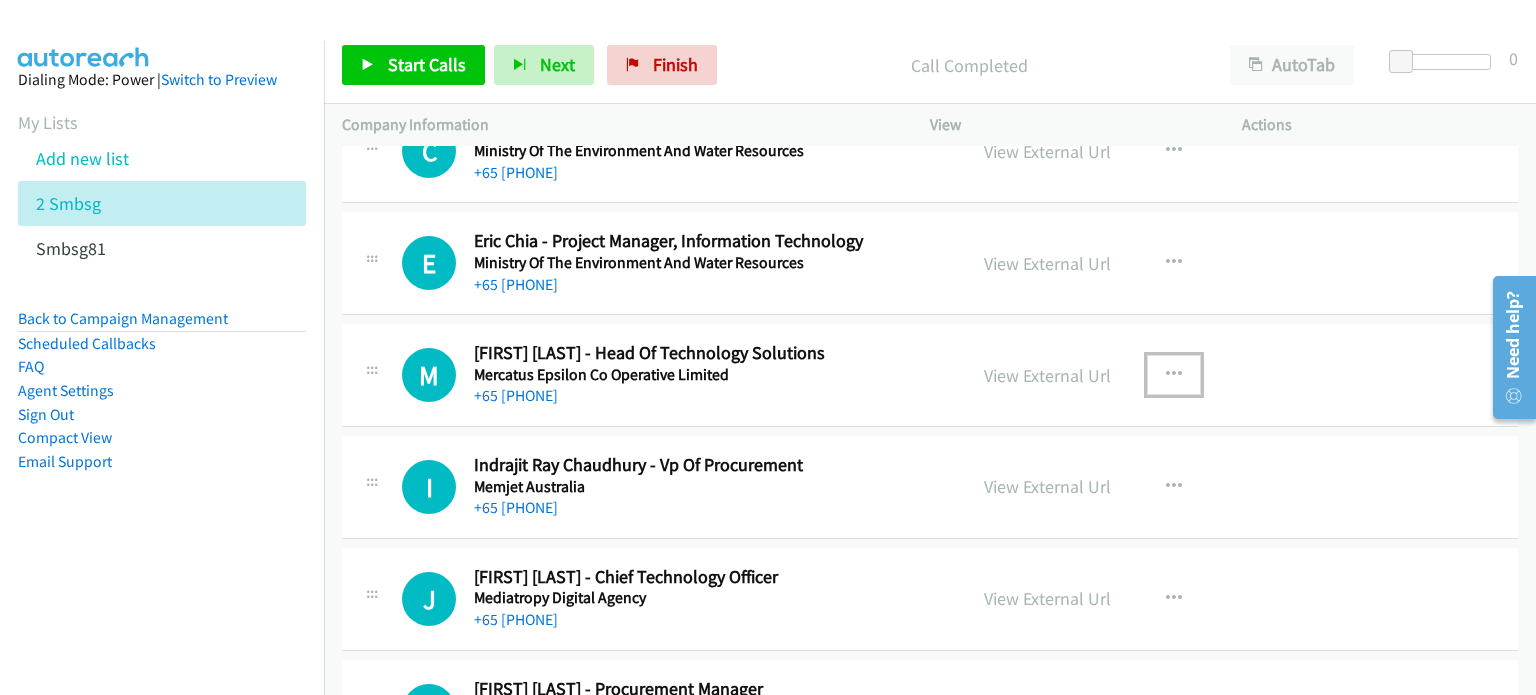 click at bounding box center [1174, 375] 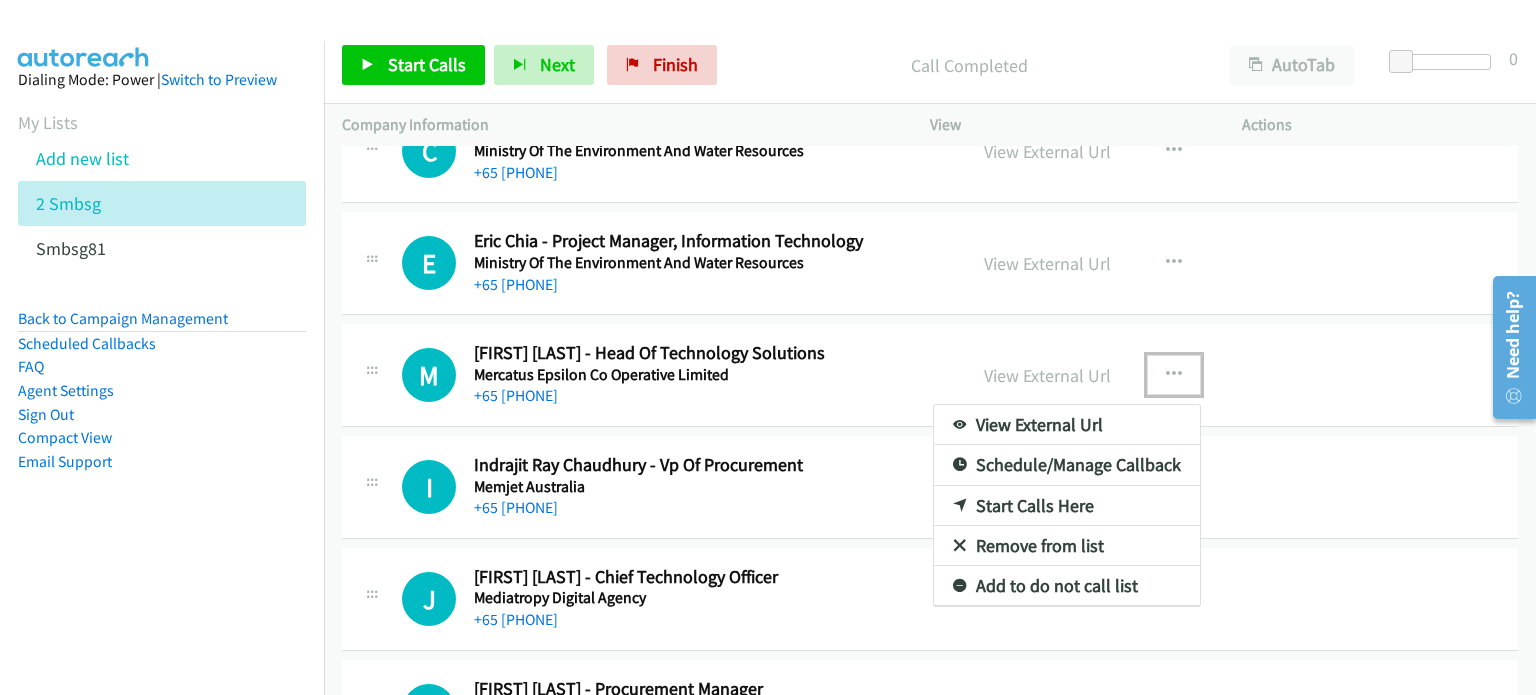 click on "Start Calls Here" at bounding box center [1067, 506] 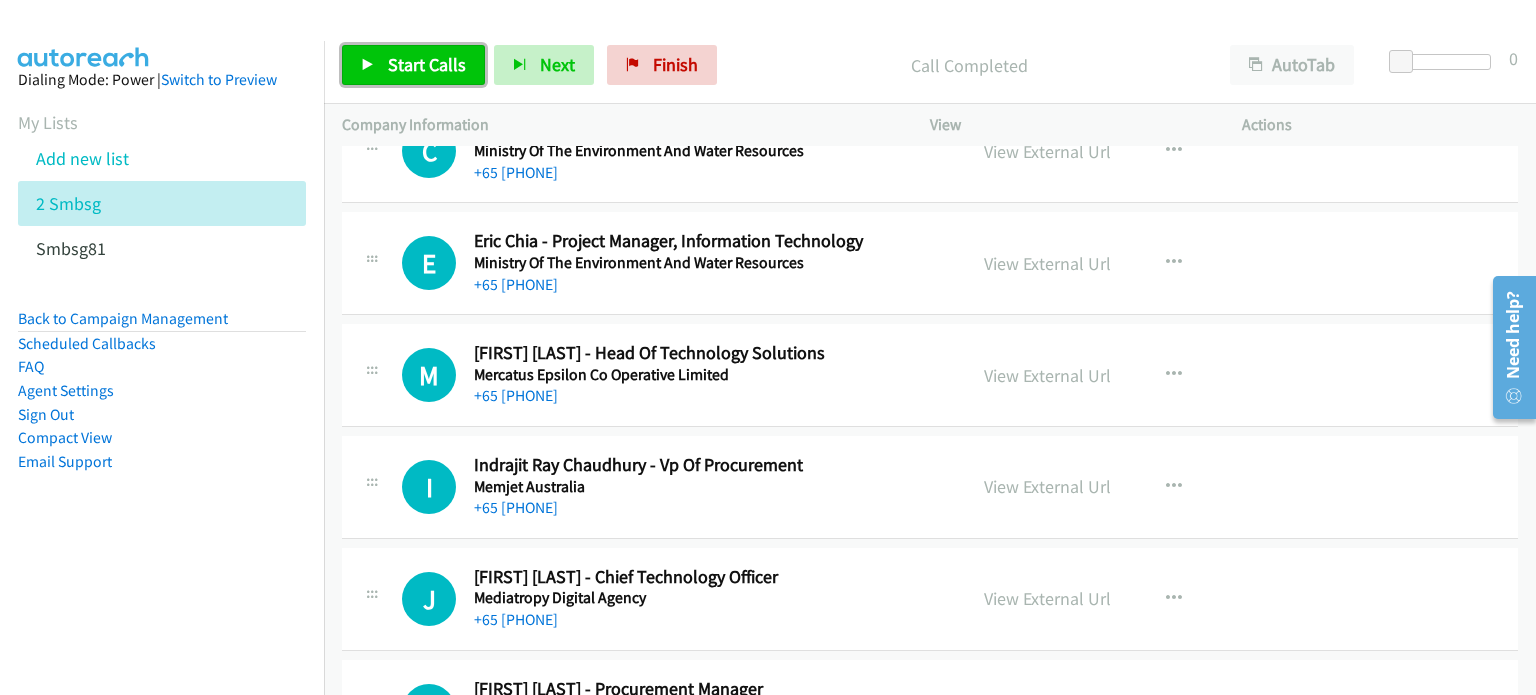 click on "Start Calls" at bounding box center [427, 64] 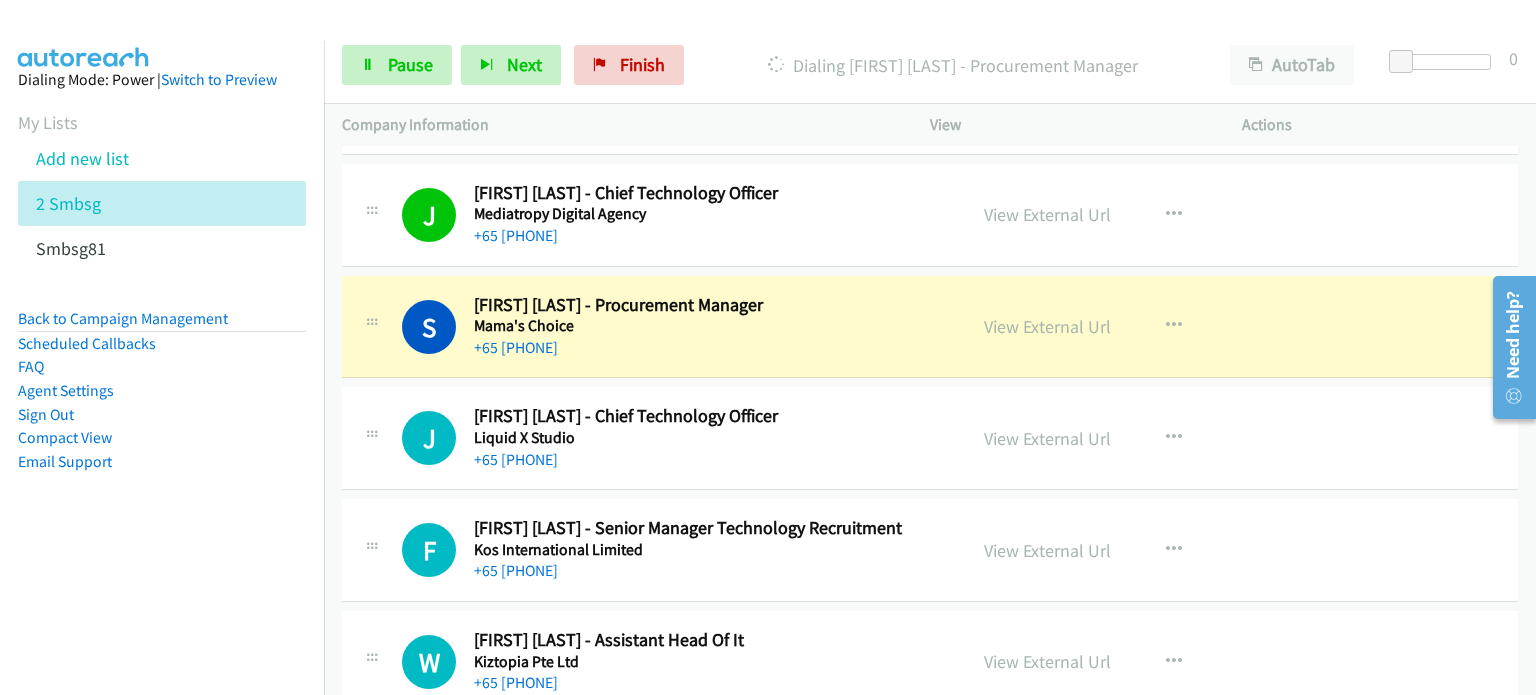 scroll, scrollTop: 22532, scrollLeft: 0, axis: vertical 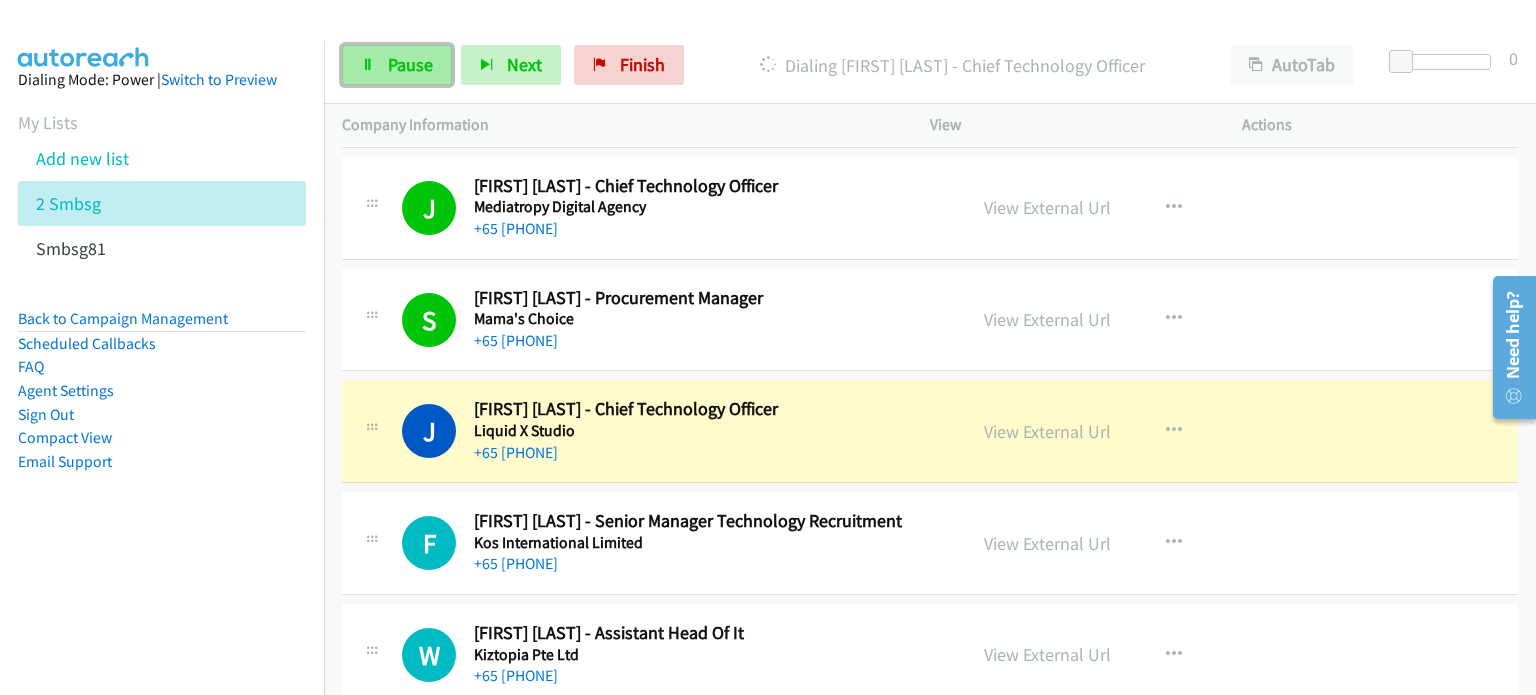 click on "Pause" at bounding box center [410, 64] 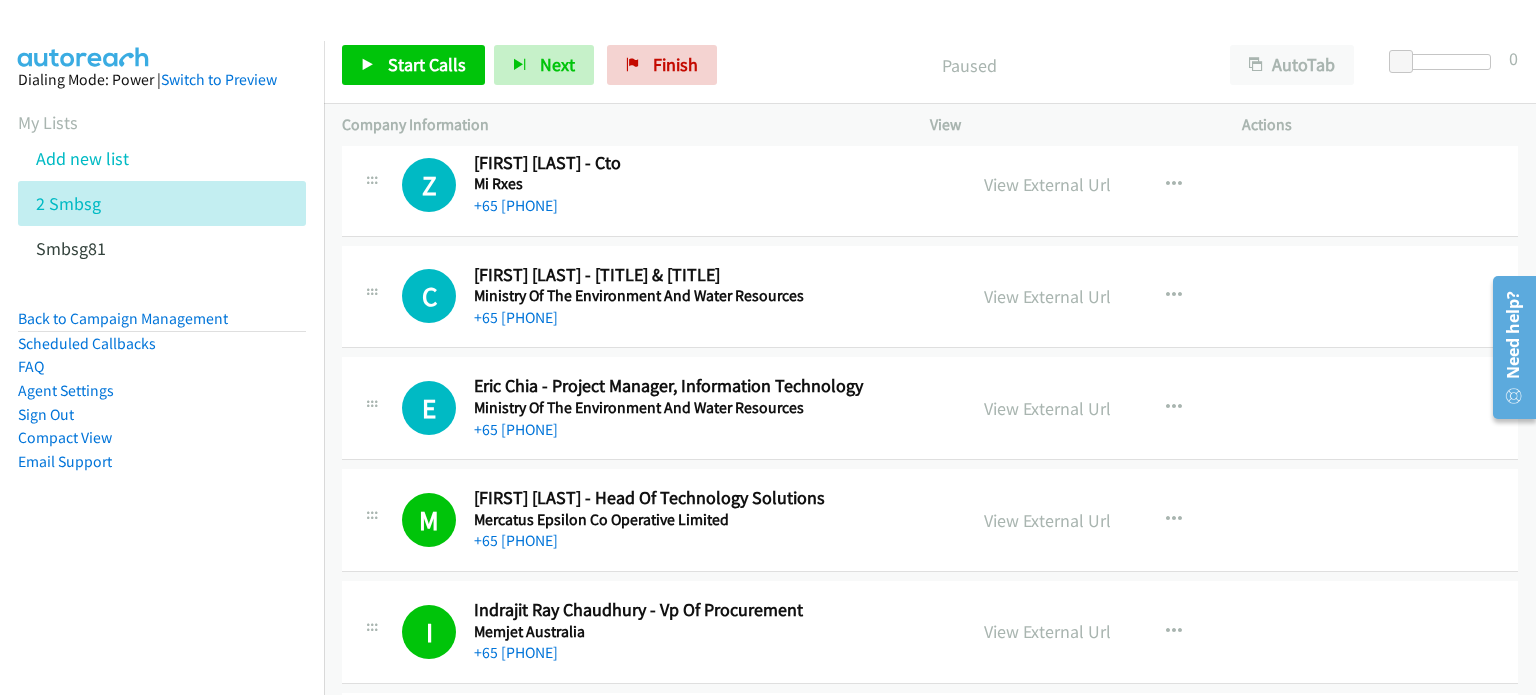 scroll, scrollTop: 21996, scrollLeft: 0, axis: vertical 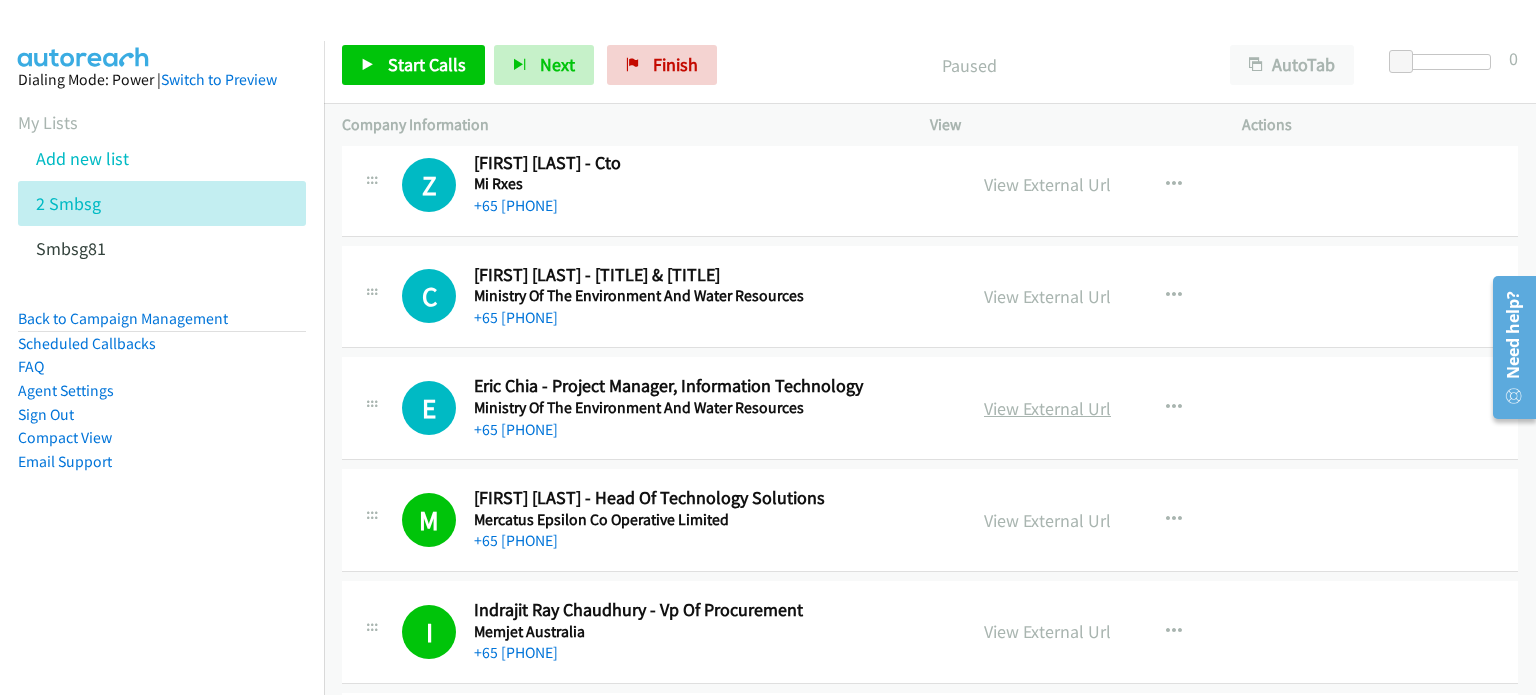 click on "View External Url" at bounding box center (1047, 408) 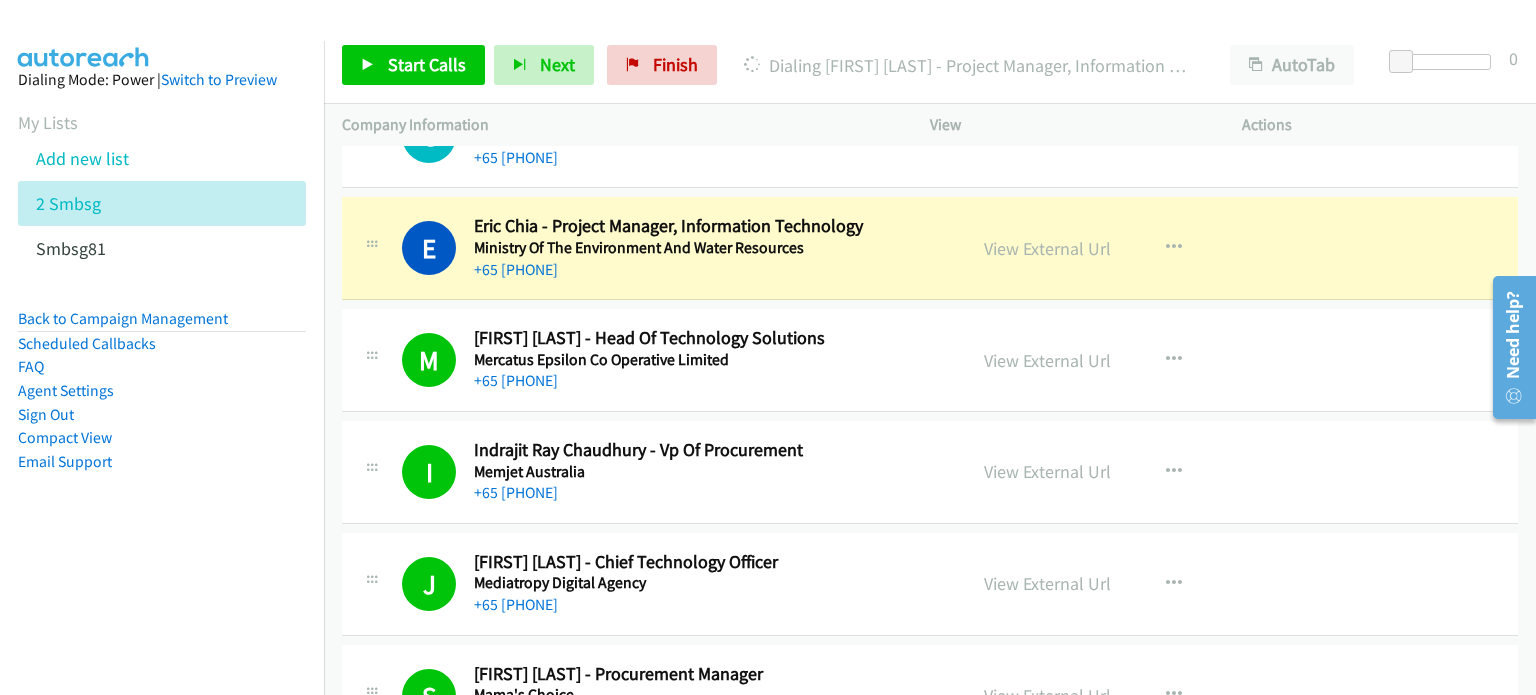 scroll, scrollTop: 22157, scrollLeft: 0, axis: vertical 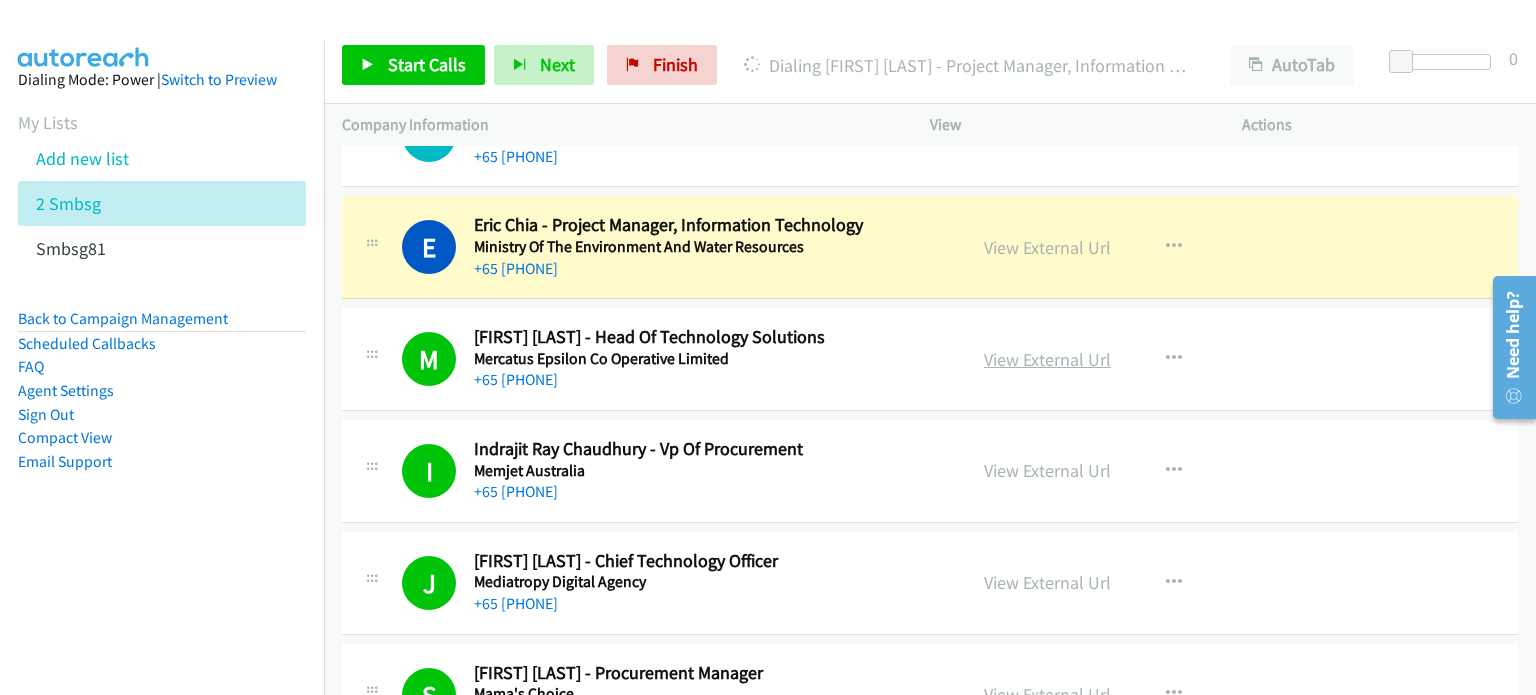 click on "View External Url" at bounding box center (1047, 359) 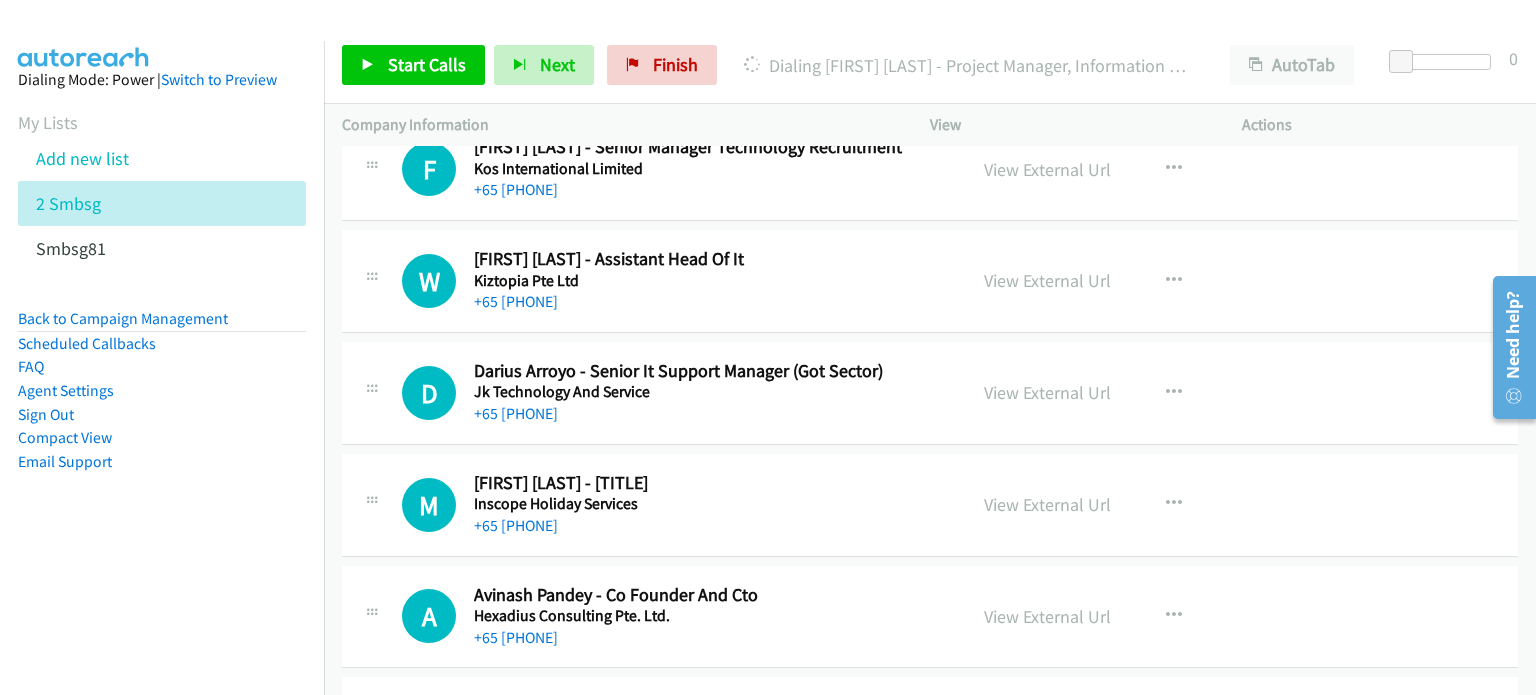 scroll, scrollTop: 22944, scrollLeft: 0, axis: vertical 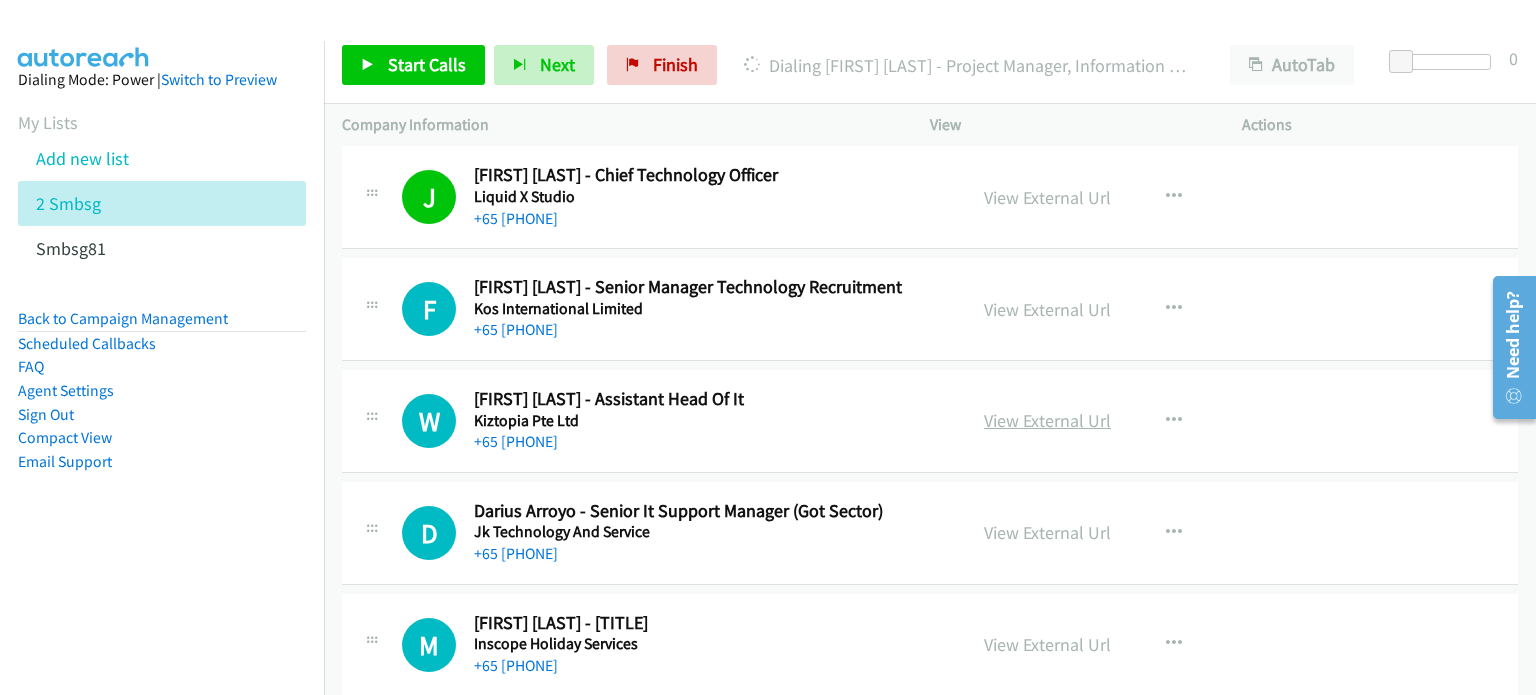 click on "View External Url" at bounding box center (1047, 420) 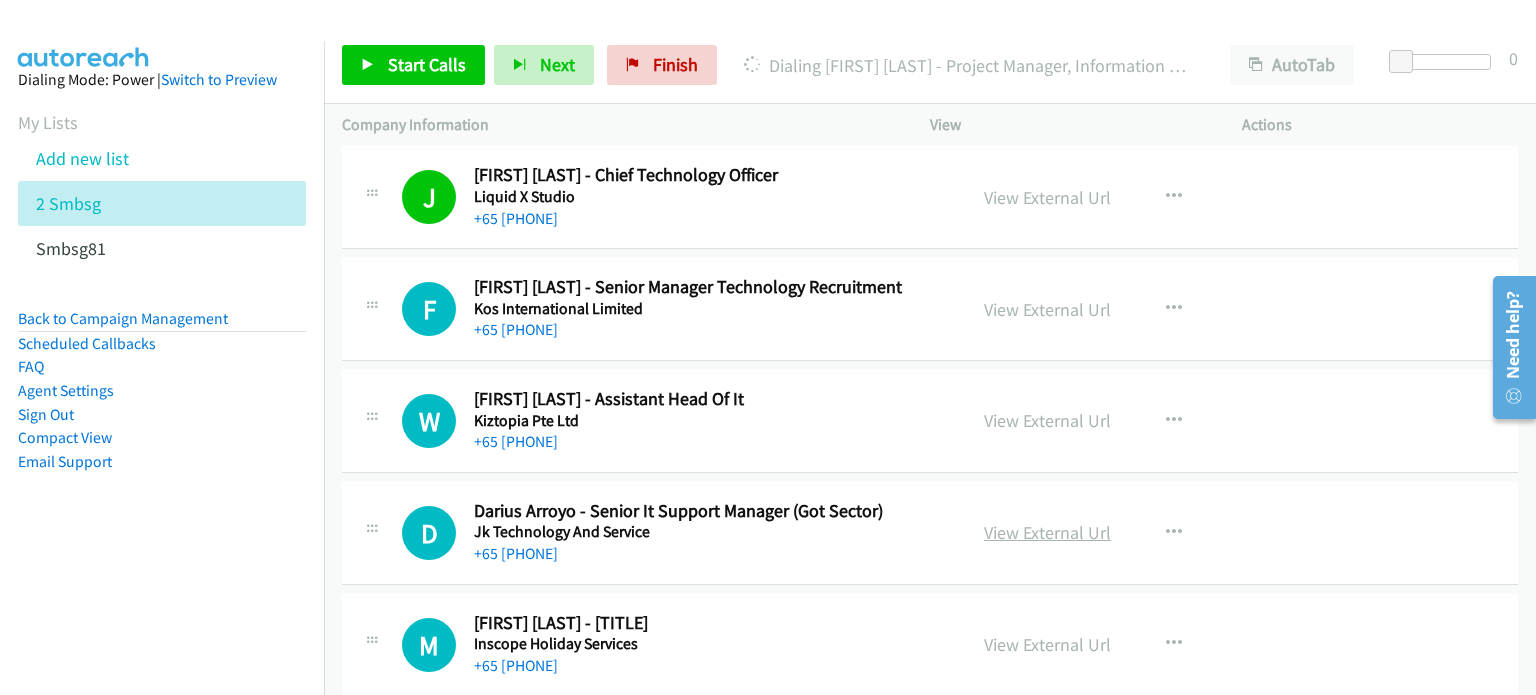 click on "View External Url" at bounding box center [1047, 532] 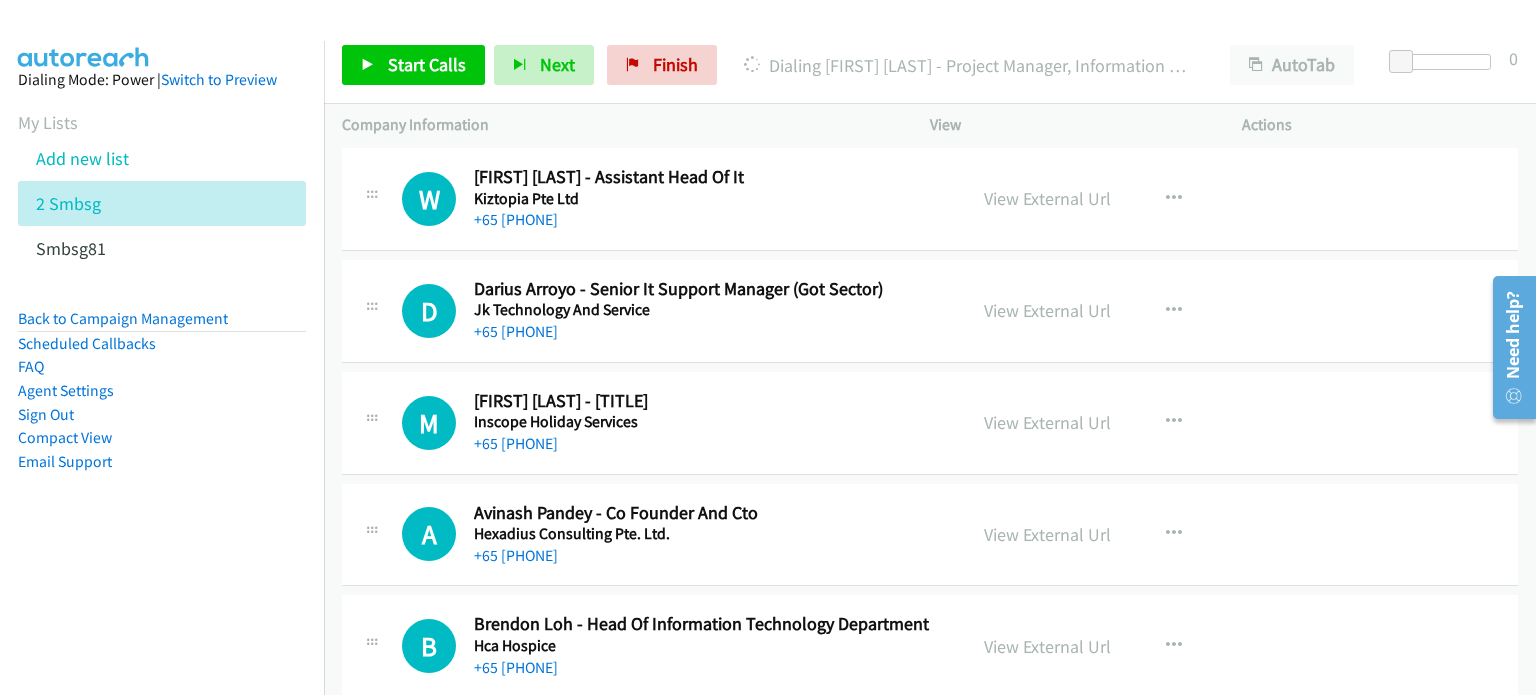 scroll, scrollTop: 22988, scrollLeft: 0, axis: vertical 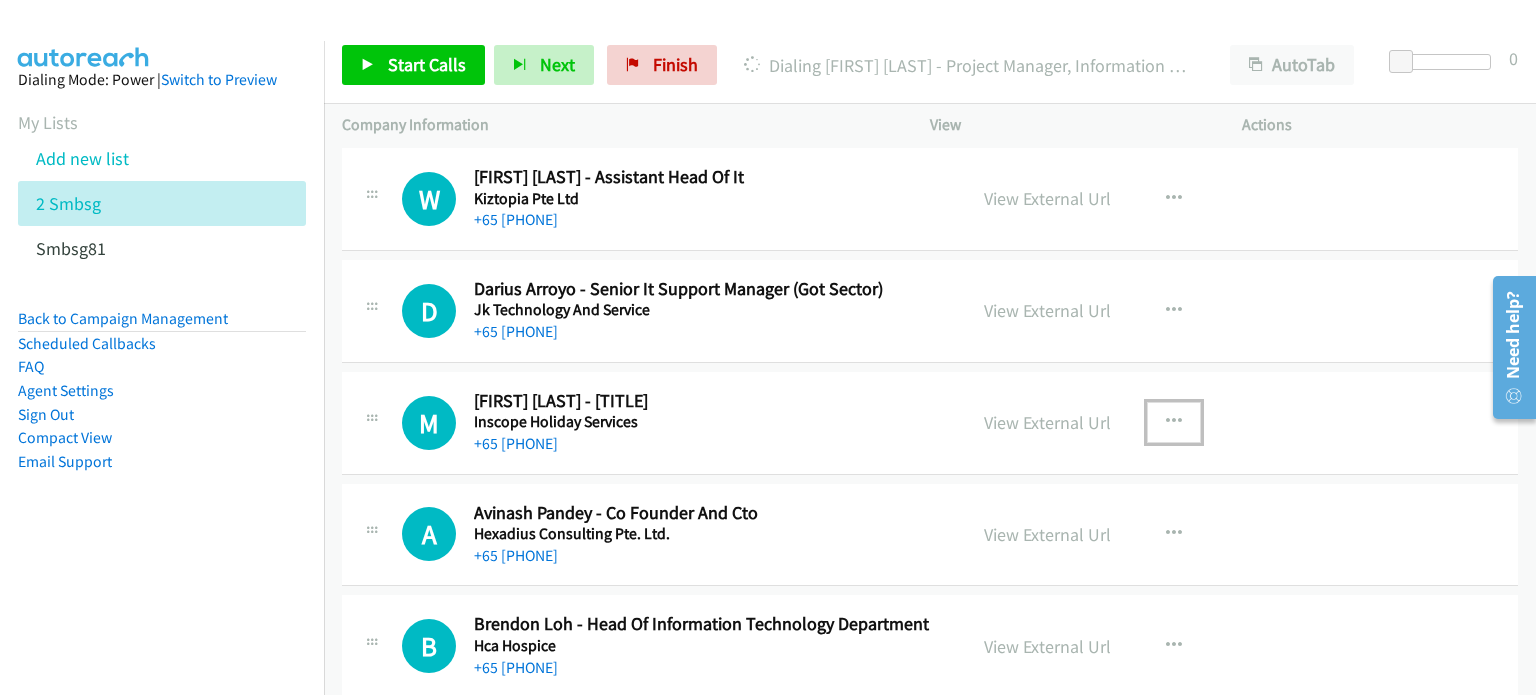 click at bounding box center (1174, 422) 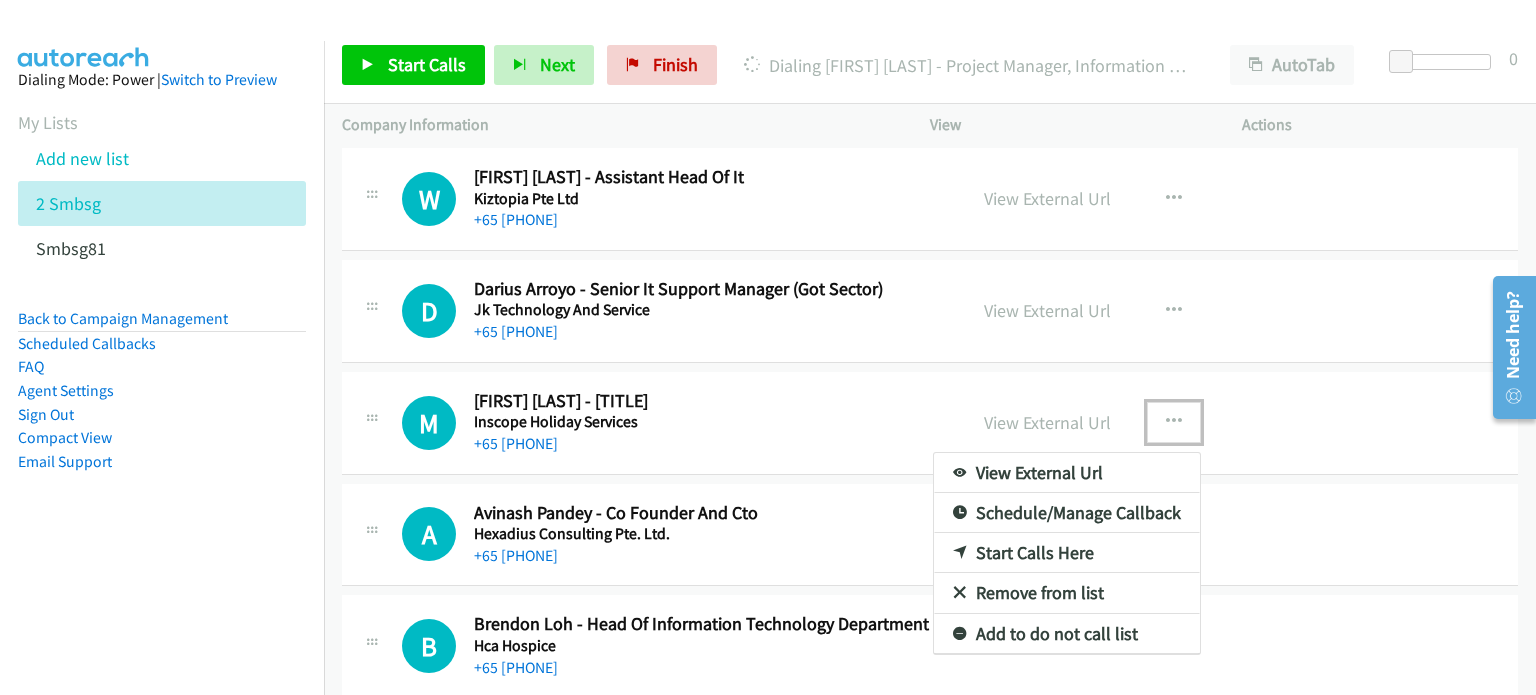click on "Remove from list" at bounding box center [1067, 593] 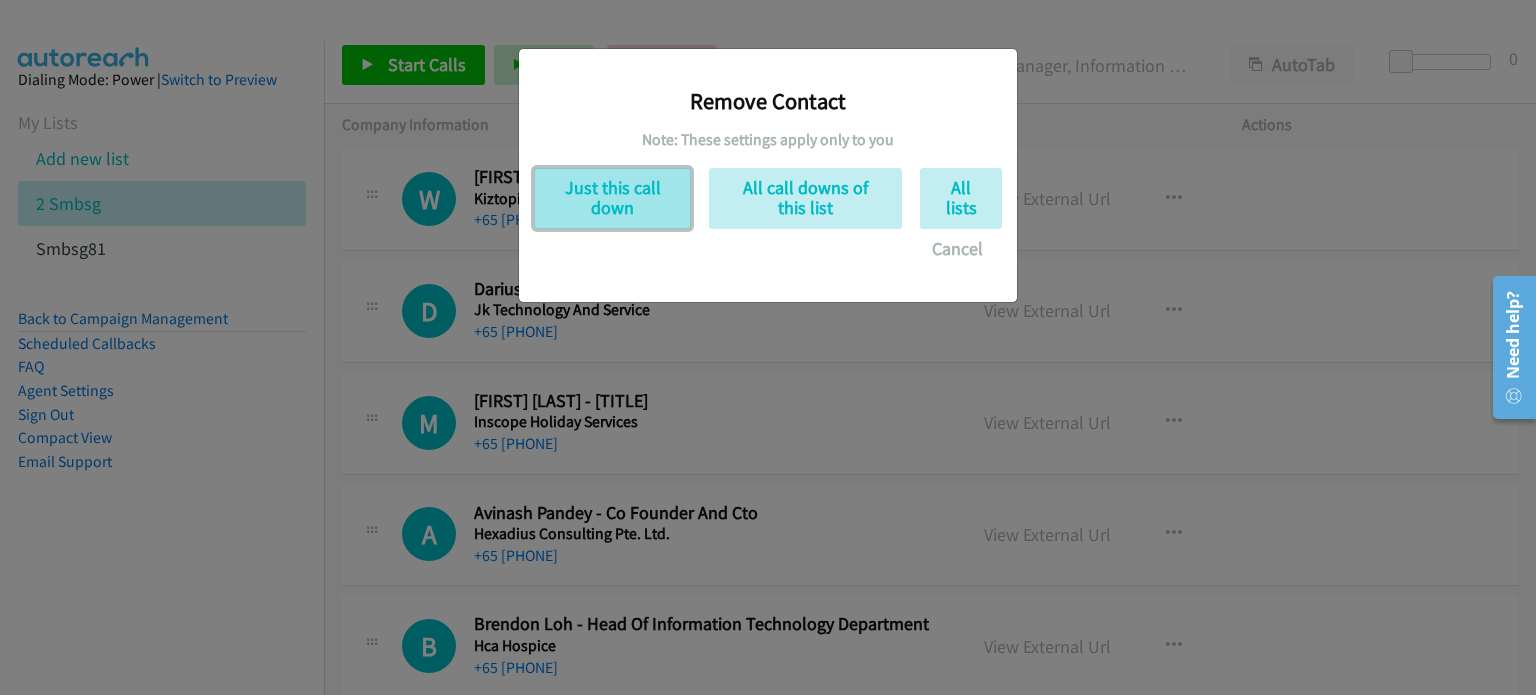 click on "Just this call down" at bounding box center (612, 198) 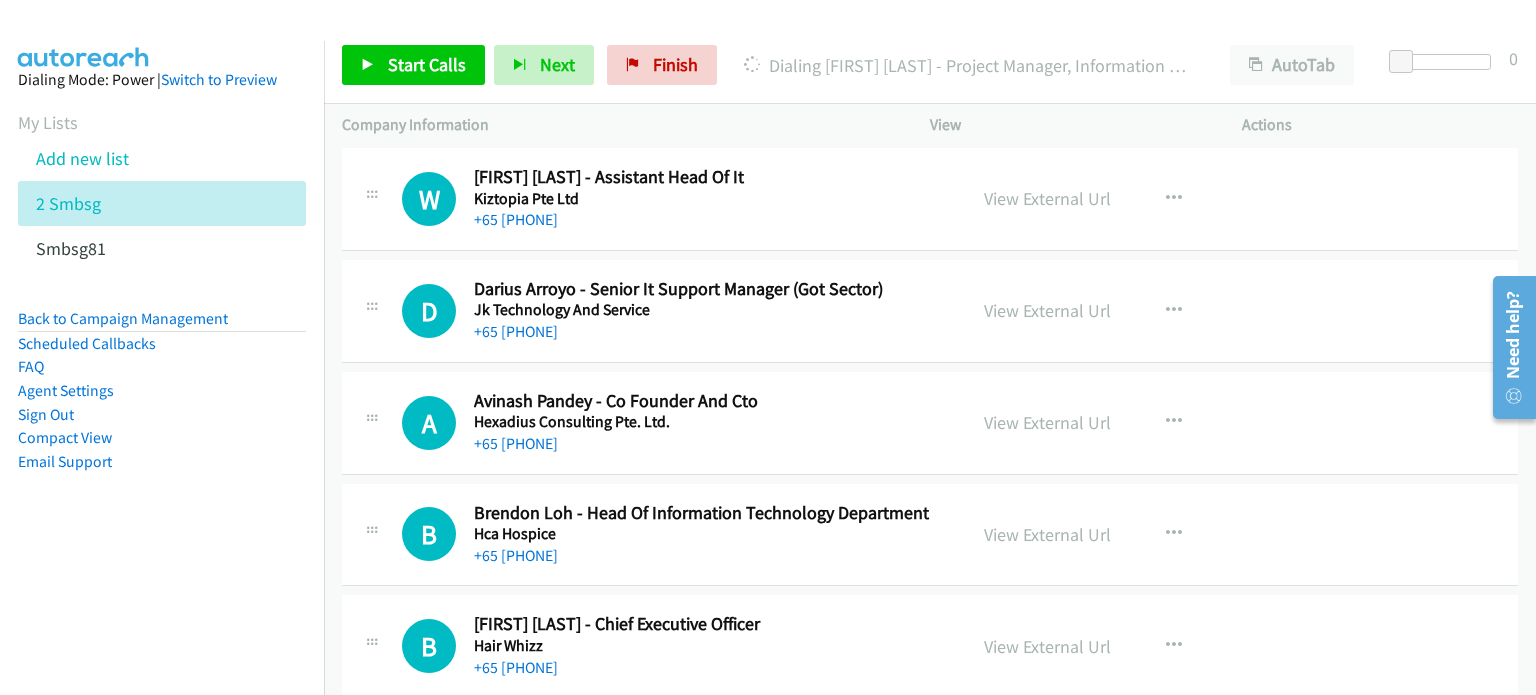 drag, startPoint x: 992, startPoint y: 383, endPoint x: 757, endPoint y: 158, distance: 325.34598 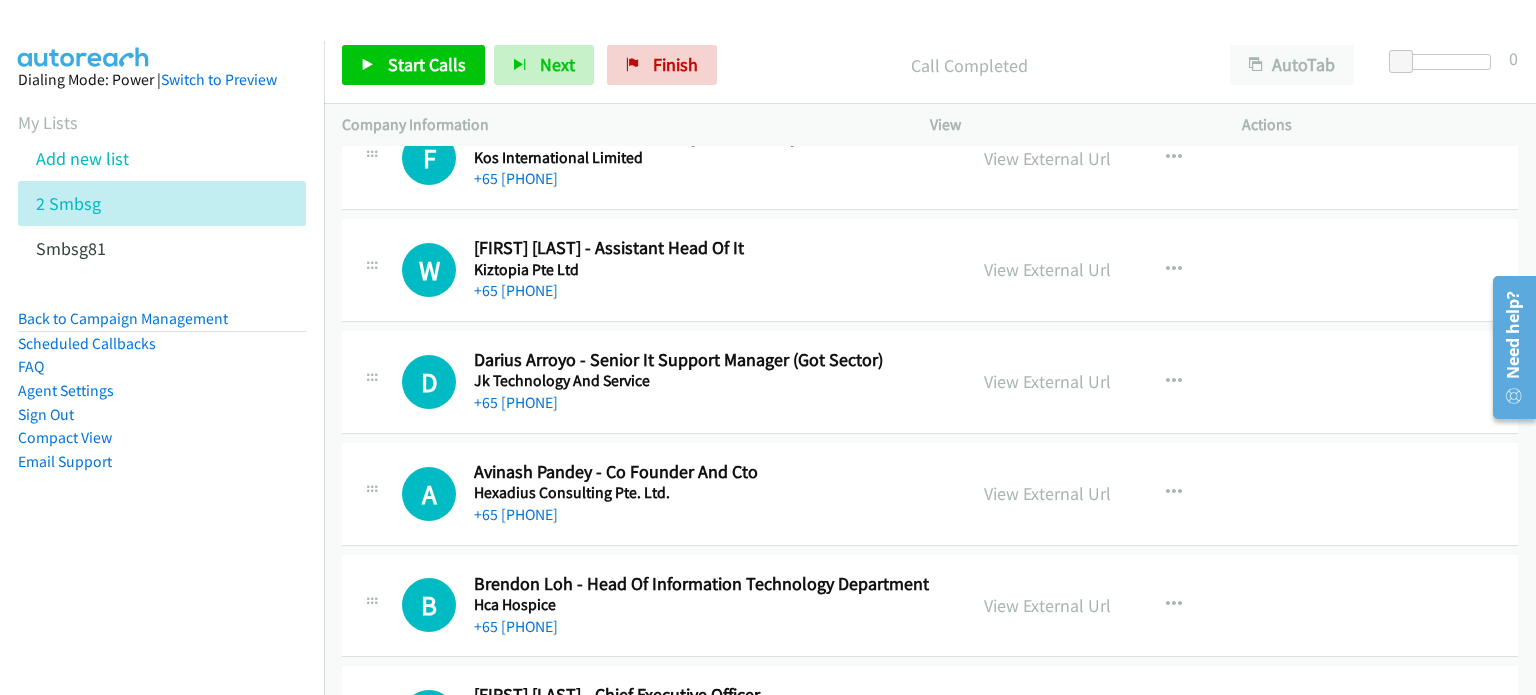 scroll, scrollTop: 22916, scrollLeft: 0, axis: vertical 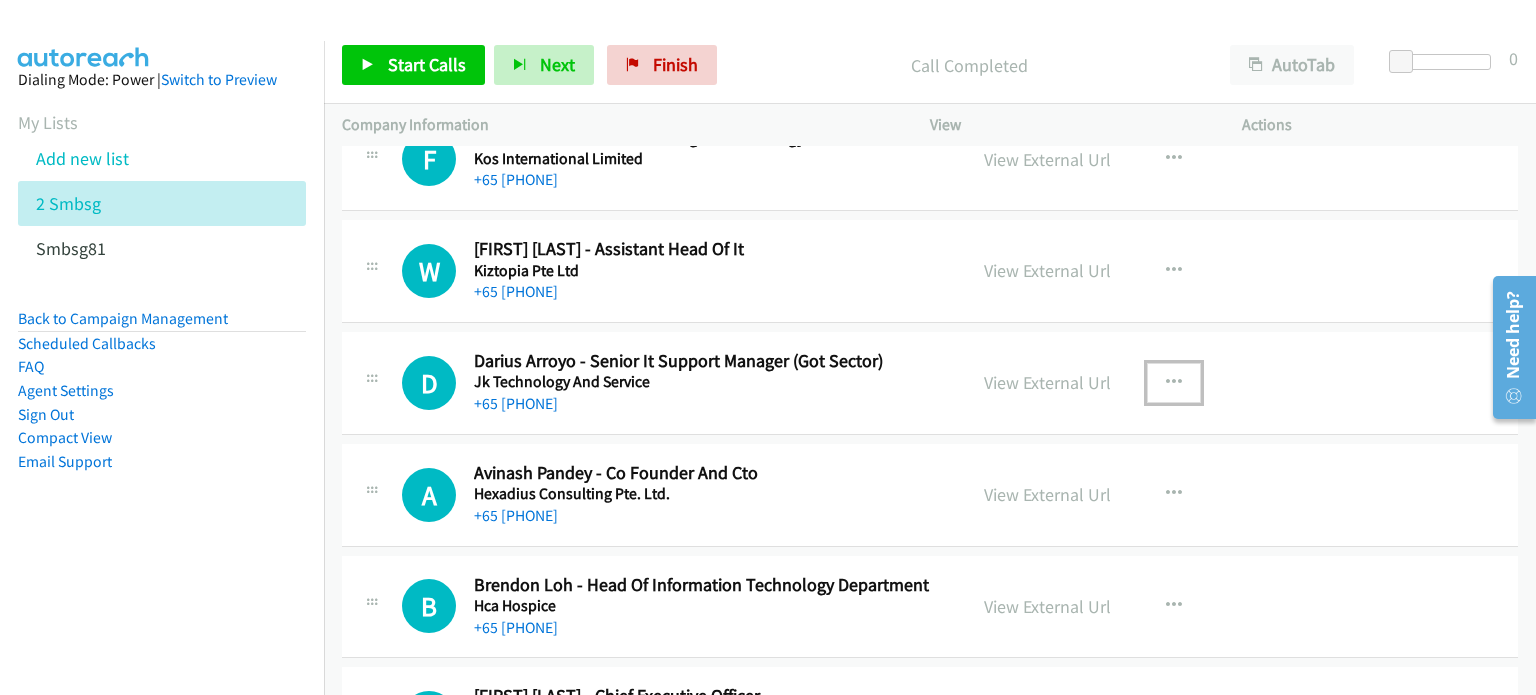 click at bounding box center (1174, 383) 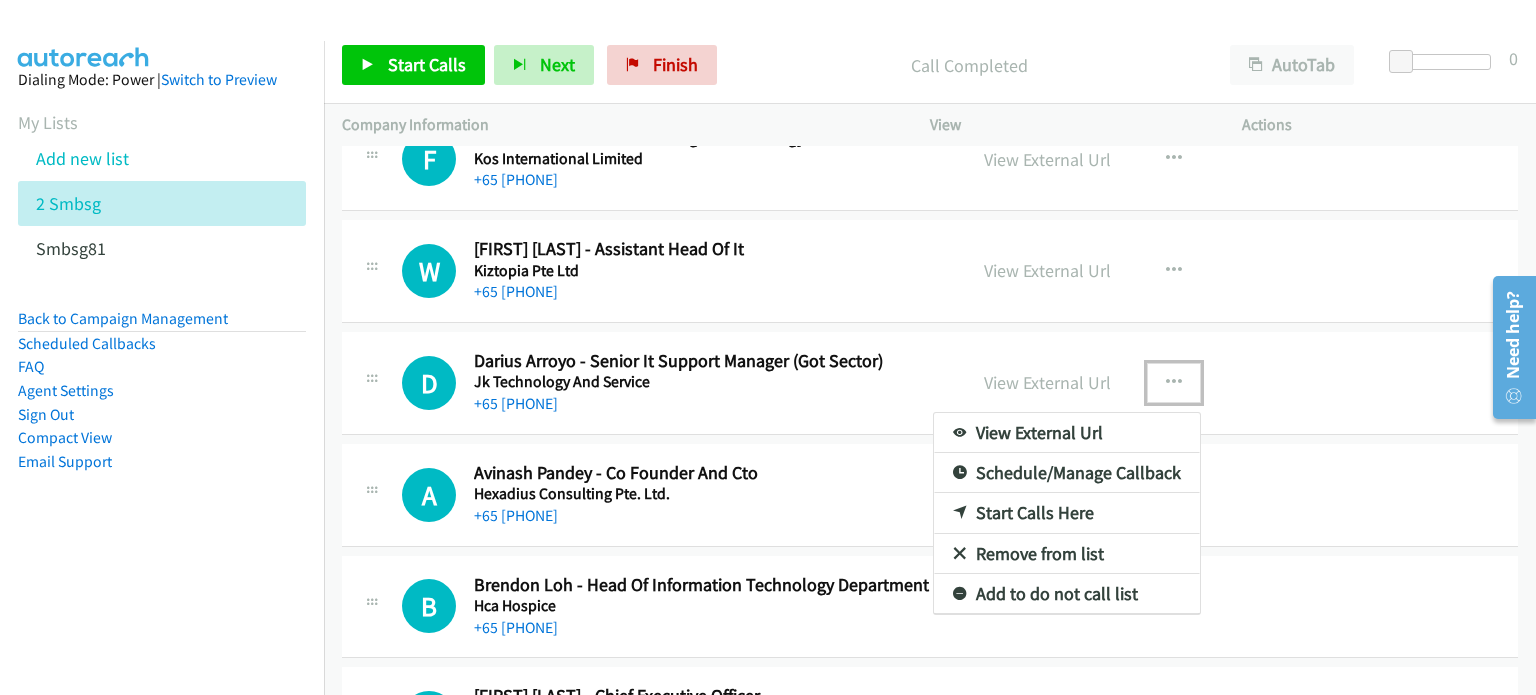 click on "Remove from list" at bounding box center [1067, 554] 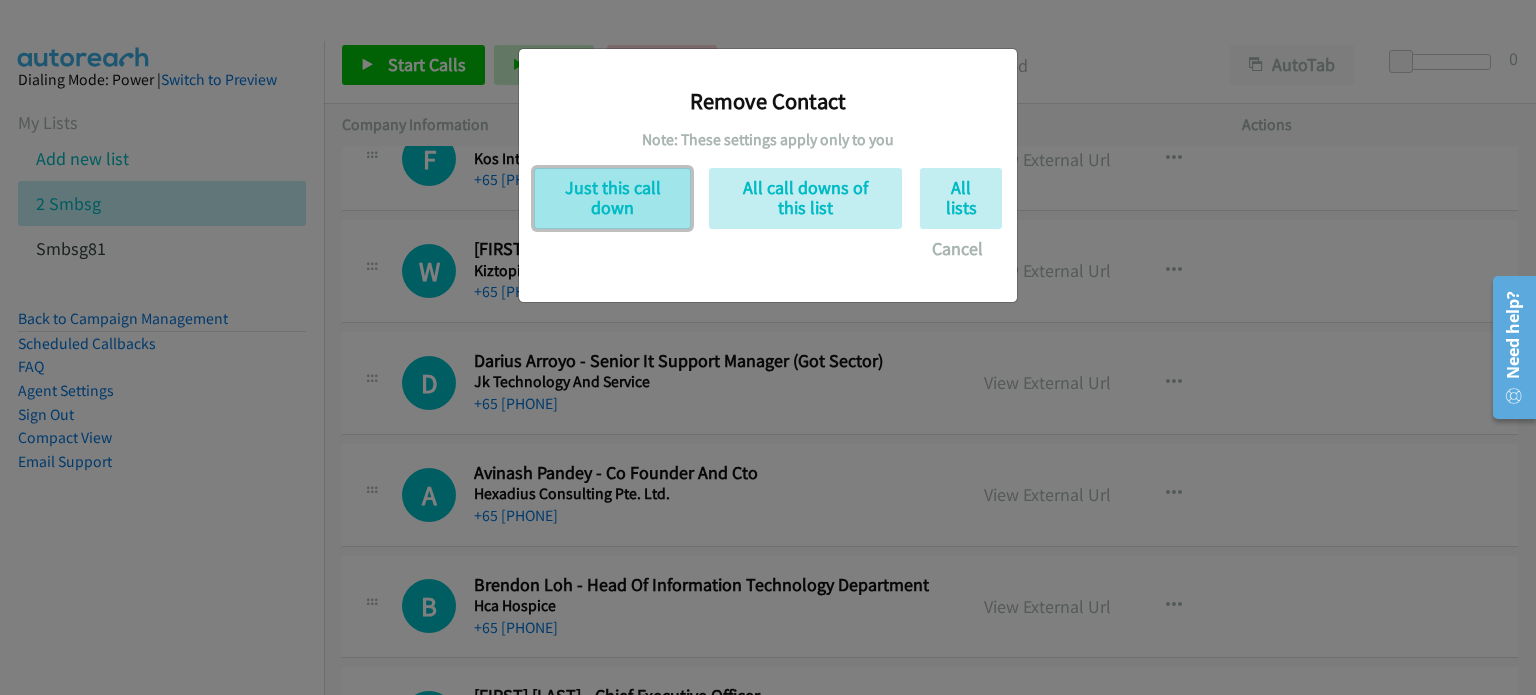 click on "Just this call down" at bounding box center [612, 198] 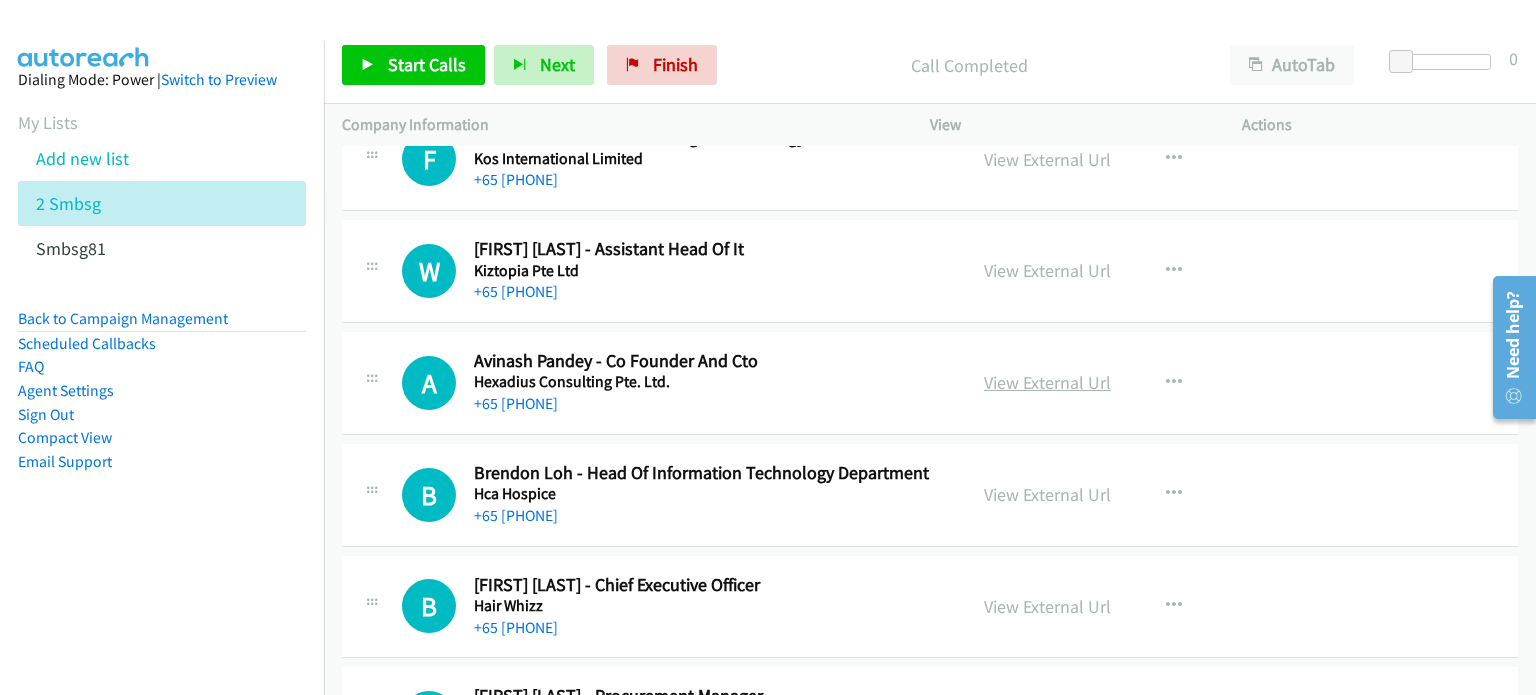 click on "View External Url" at bounding box center [1047, 382] 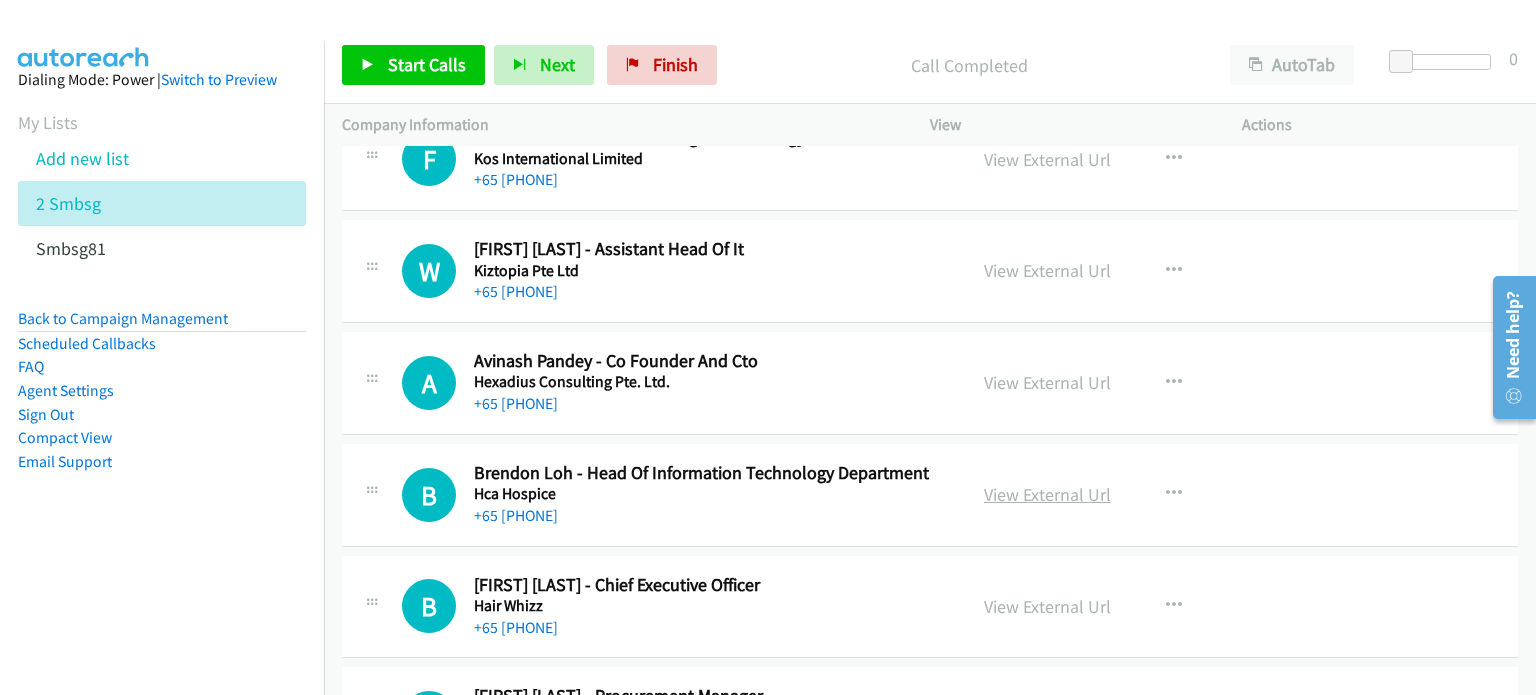 click on "View External Url" at bounding box center (1047, 494) 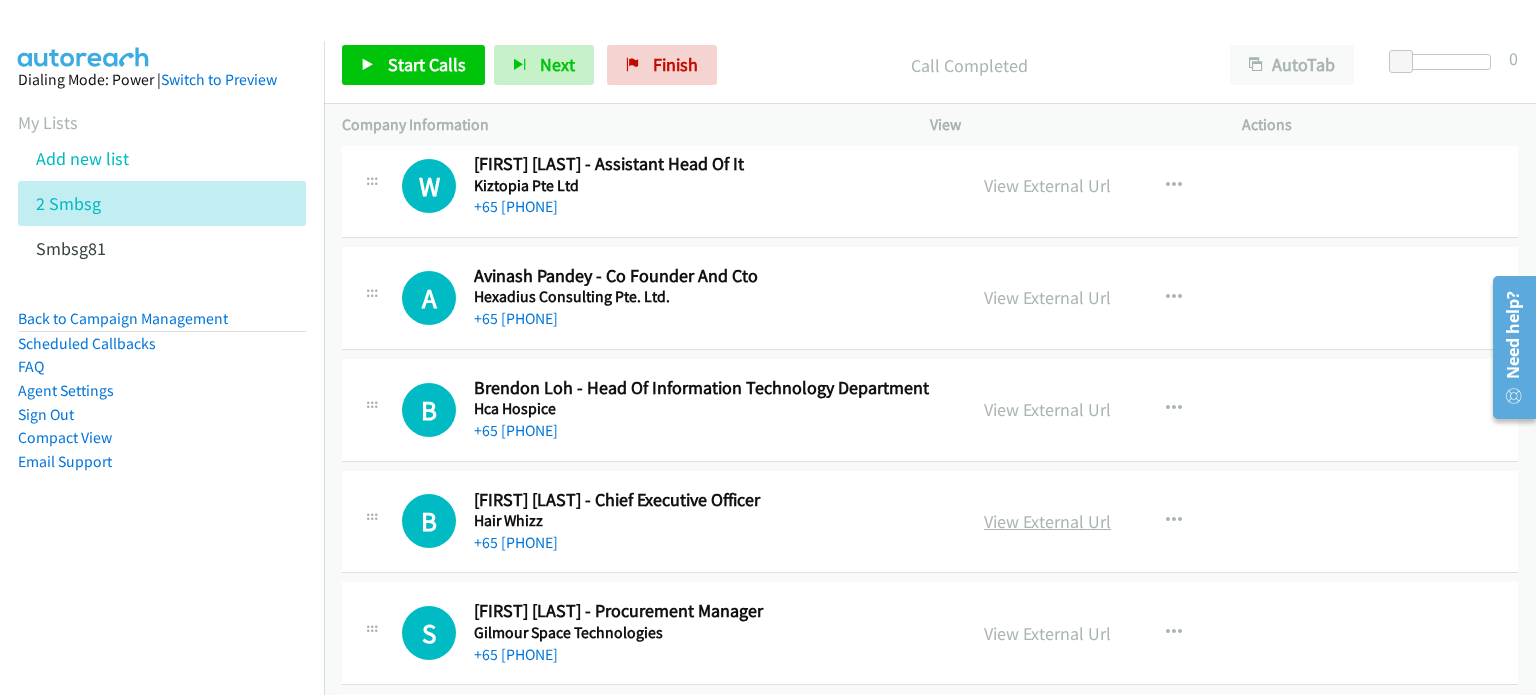 scroll, scrollTop: 23003, scrollLeft: 0, axis: vertical 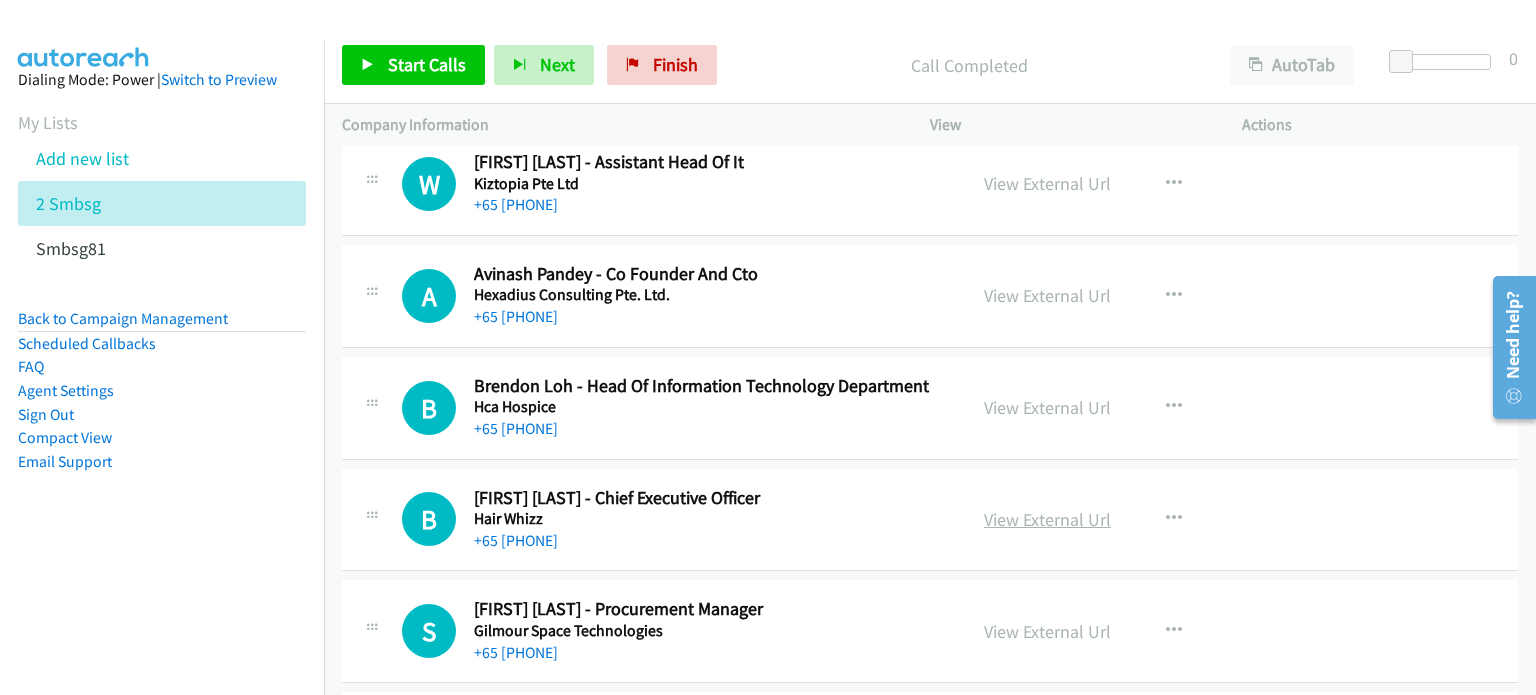 click on "View External Url" at bounding box center (1047, 519) 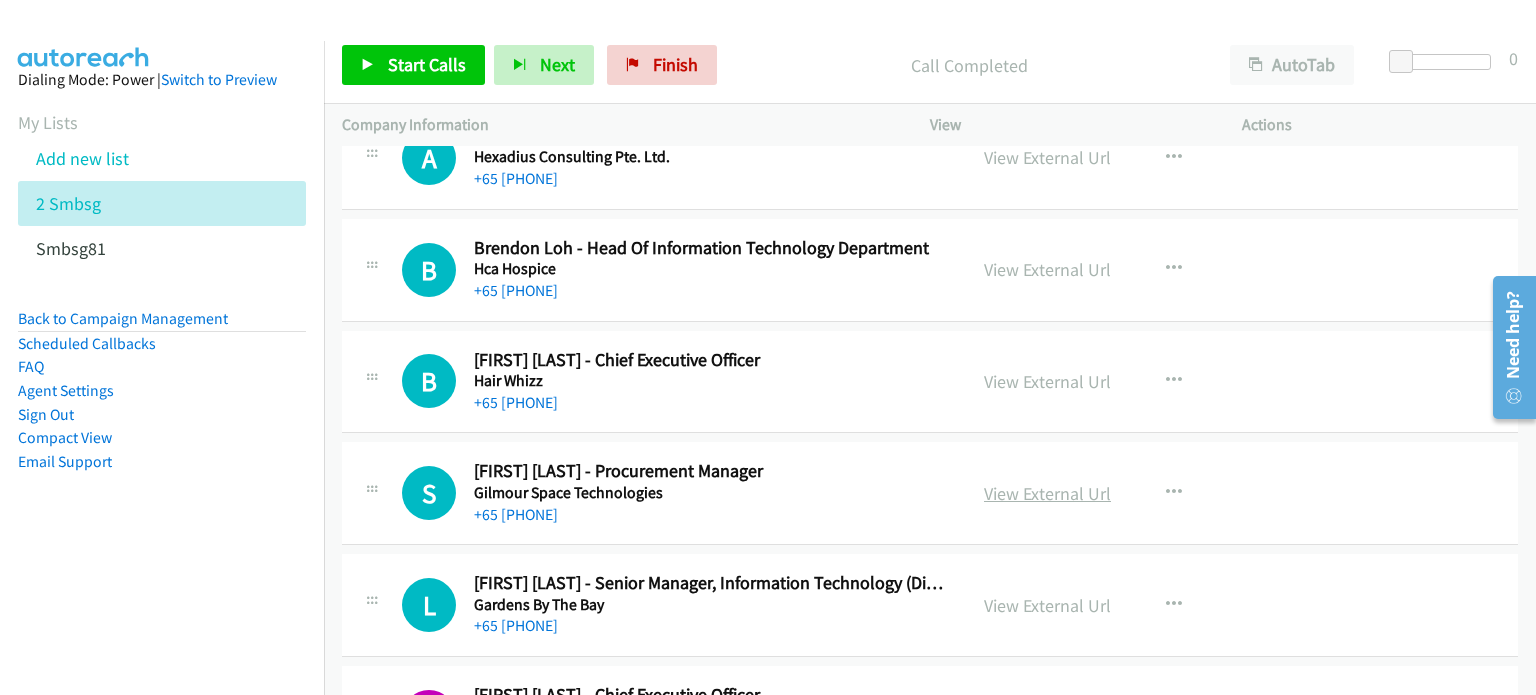 scroll, scrollTop: 23142, scrollLeft: 0, axis: vertical 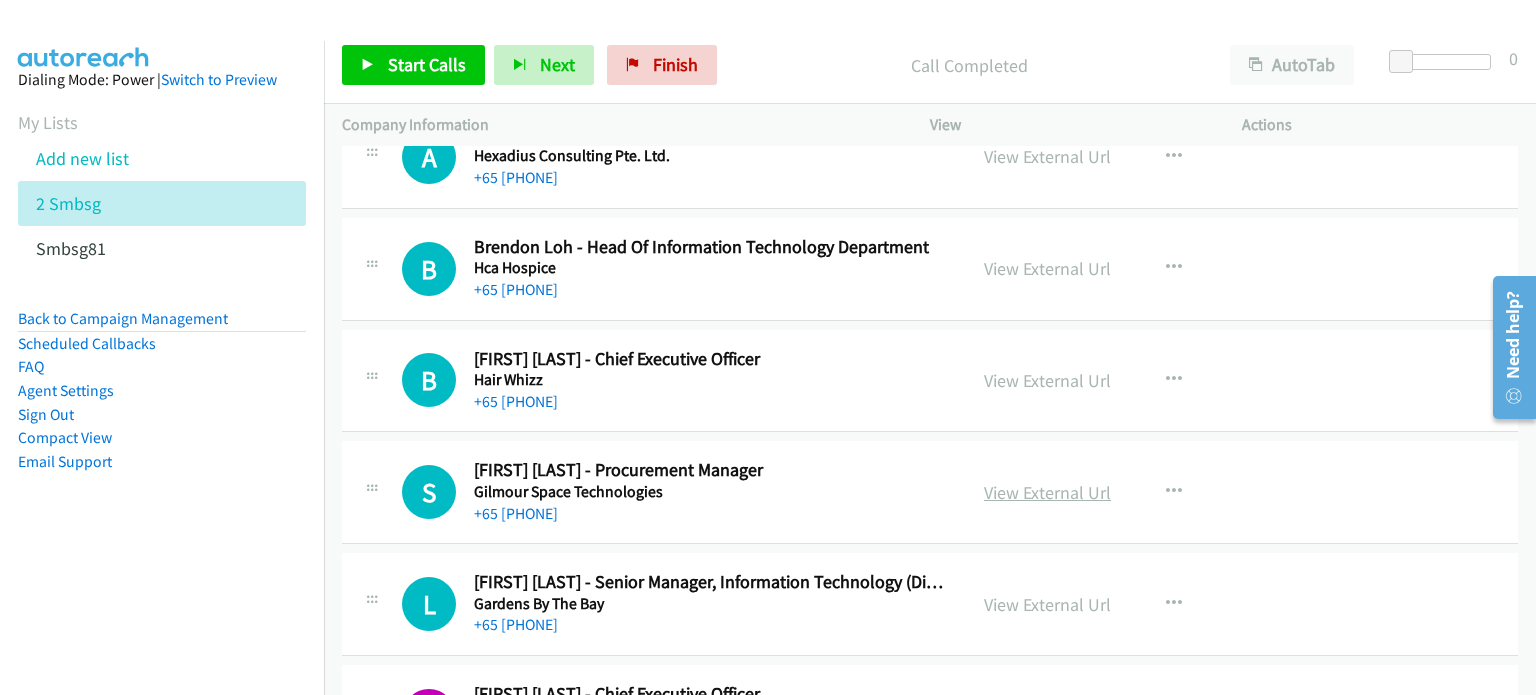 click on "View External Url" at bounding box center (1047, 492) 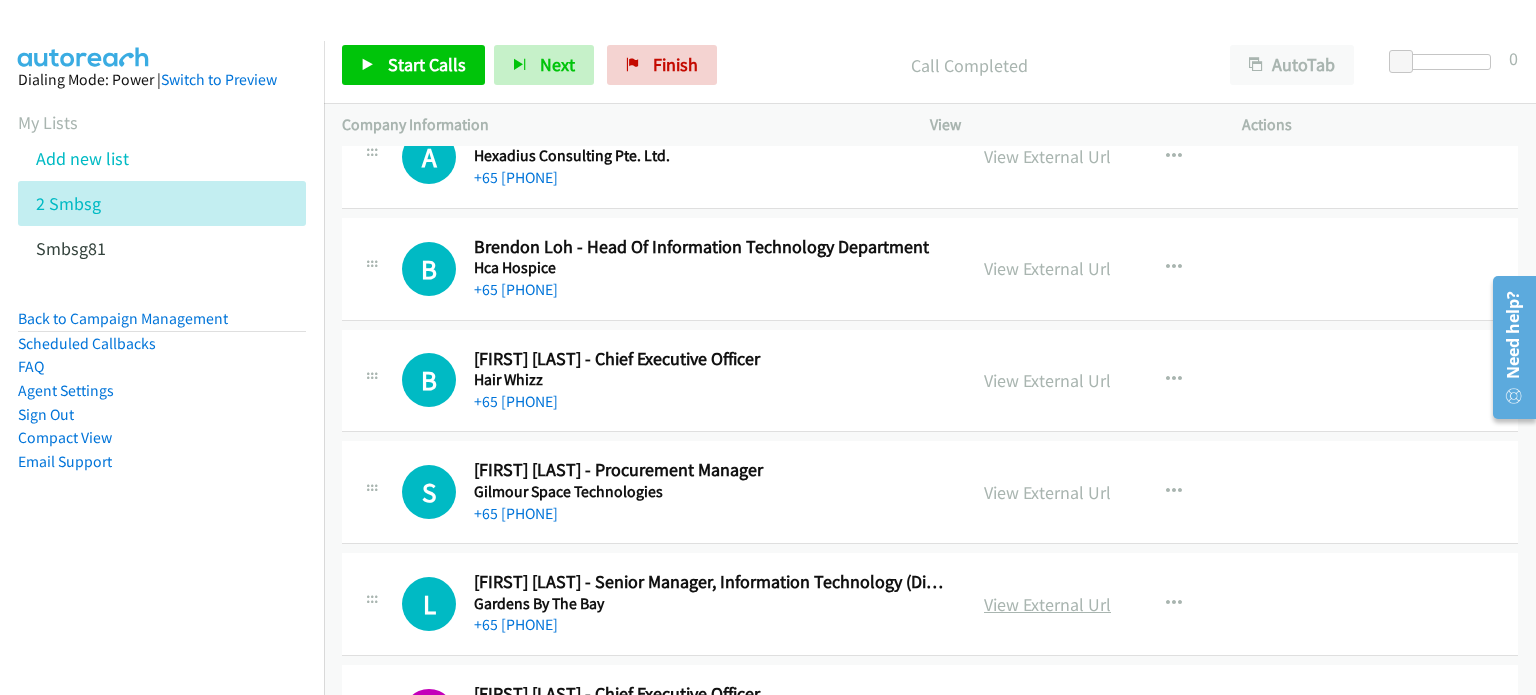 click on "View External Url" at bounding box center (1047, 604) 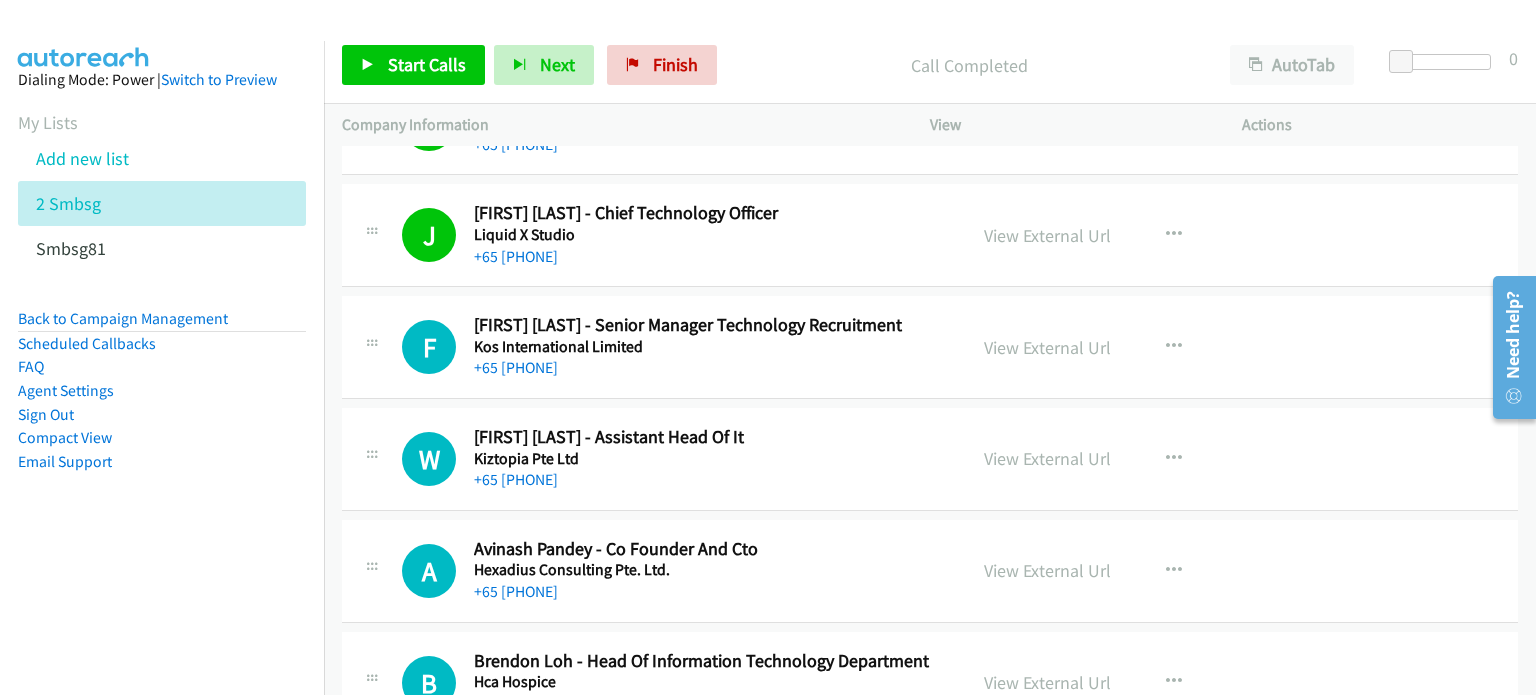 scroll, scrollTop: 22728, scrollLeft: 0, axis: vertical 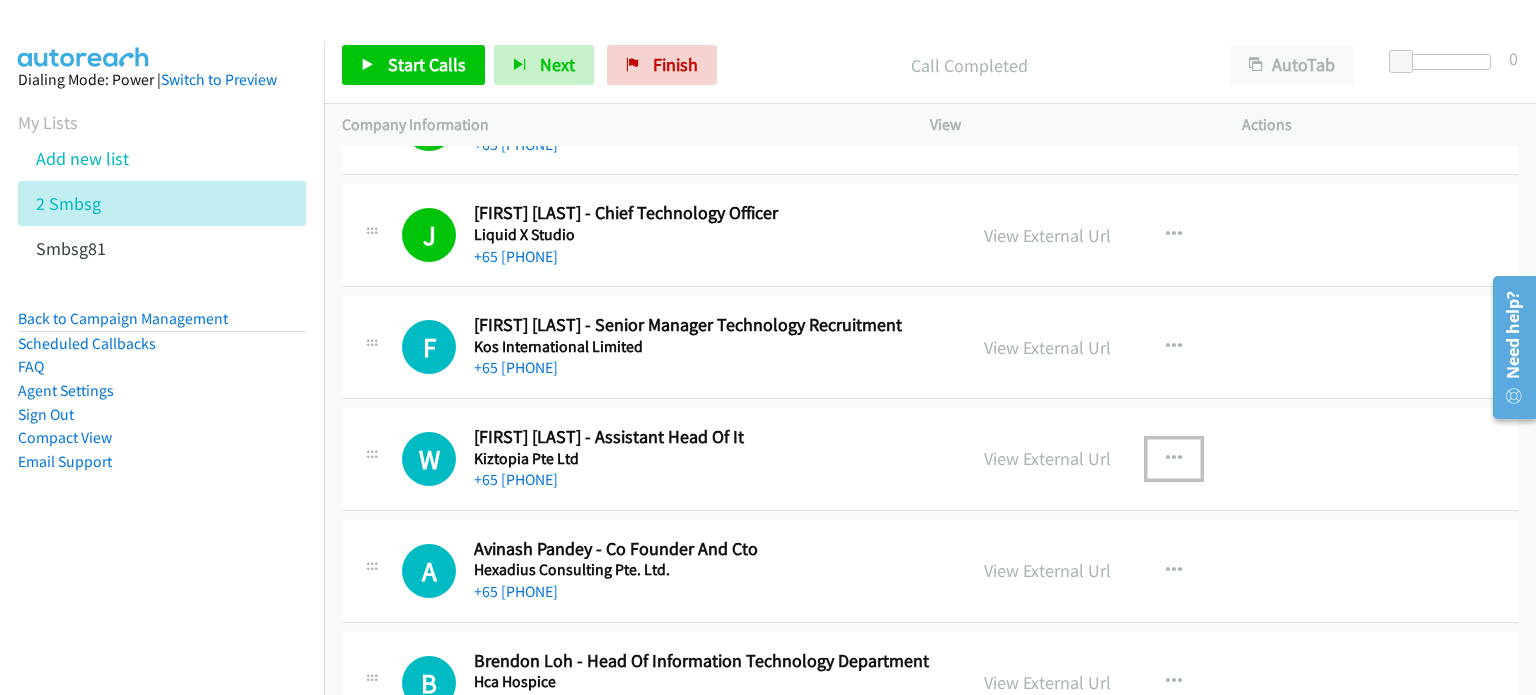 click at bounding box center (1174, 459) 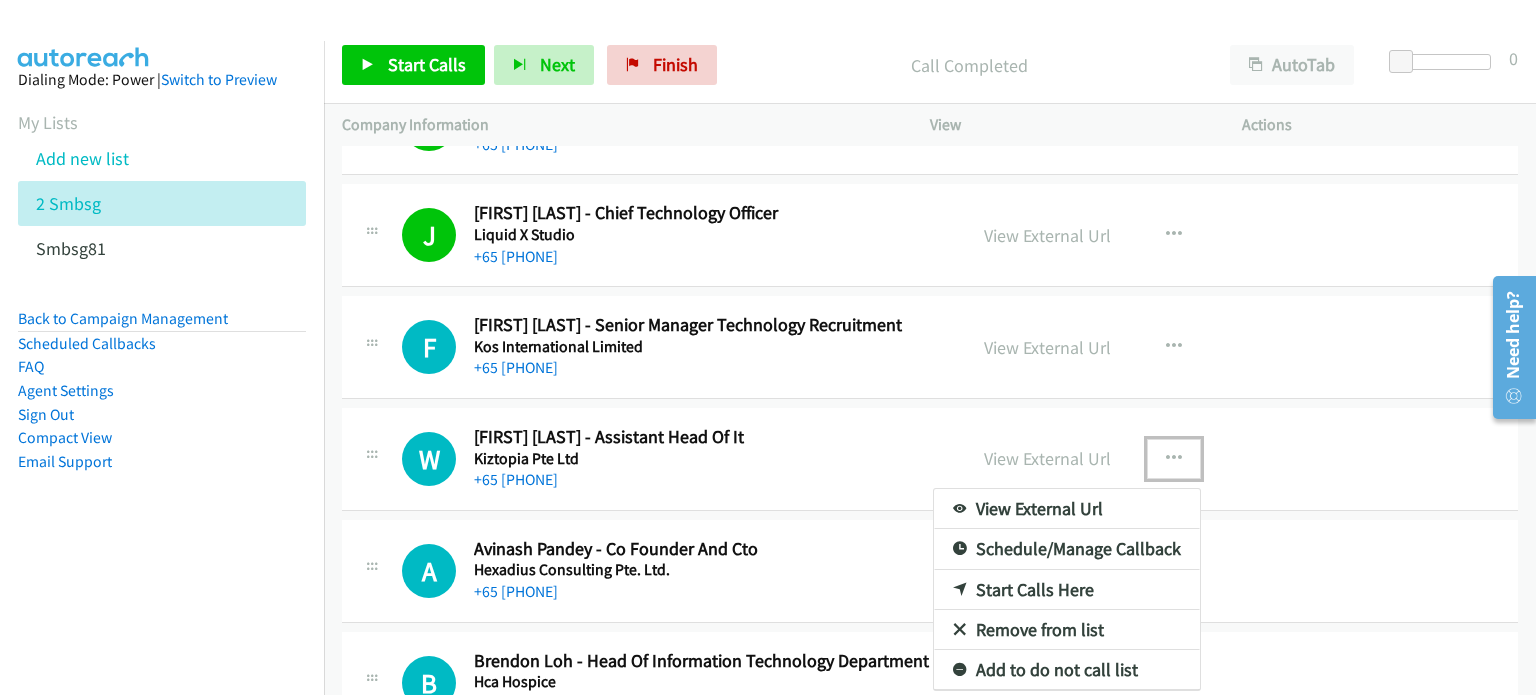click on "Start Calls Here" at bounding box center [1067, 590] 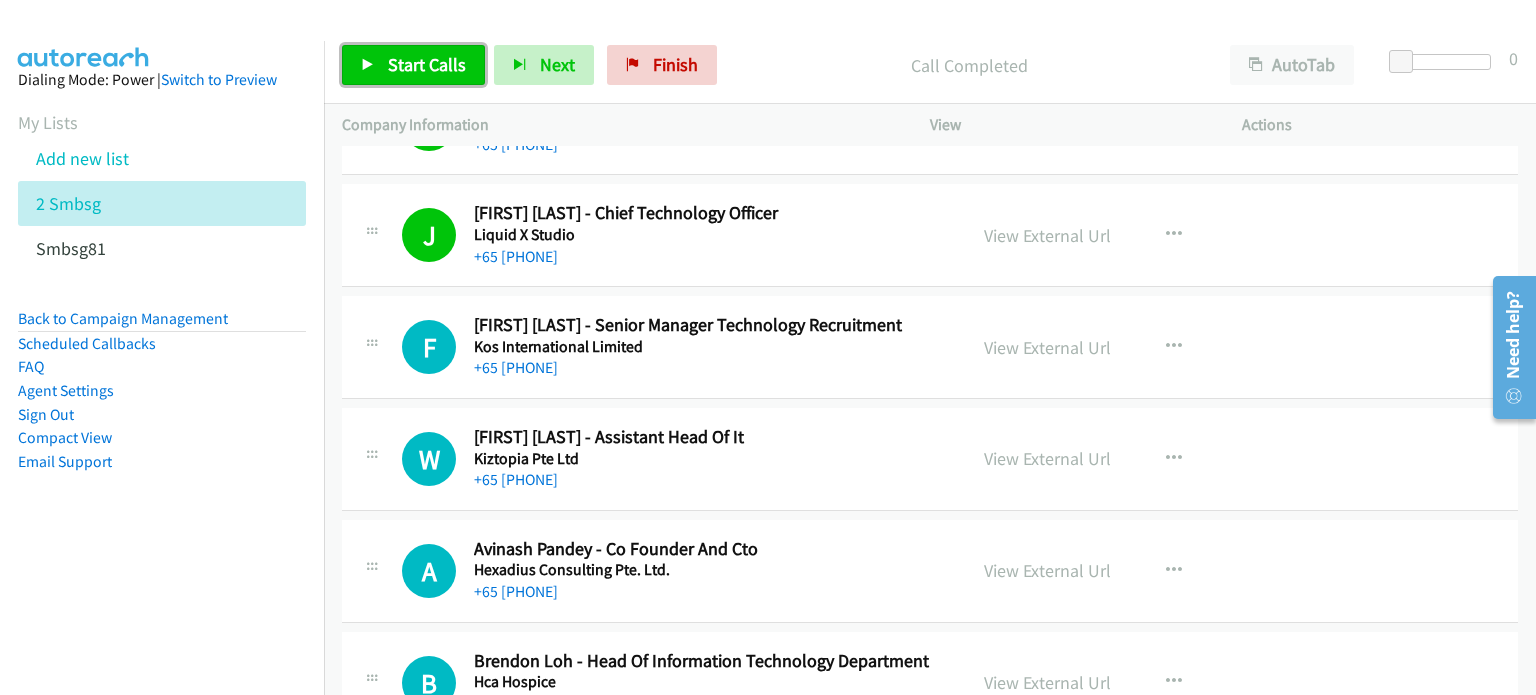 click on "Start Calls" at bounding box center [427, 64] 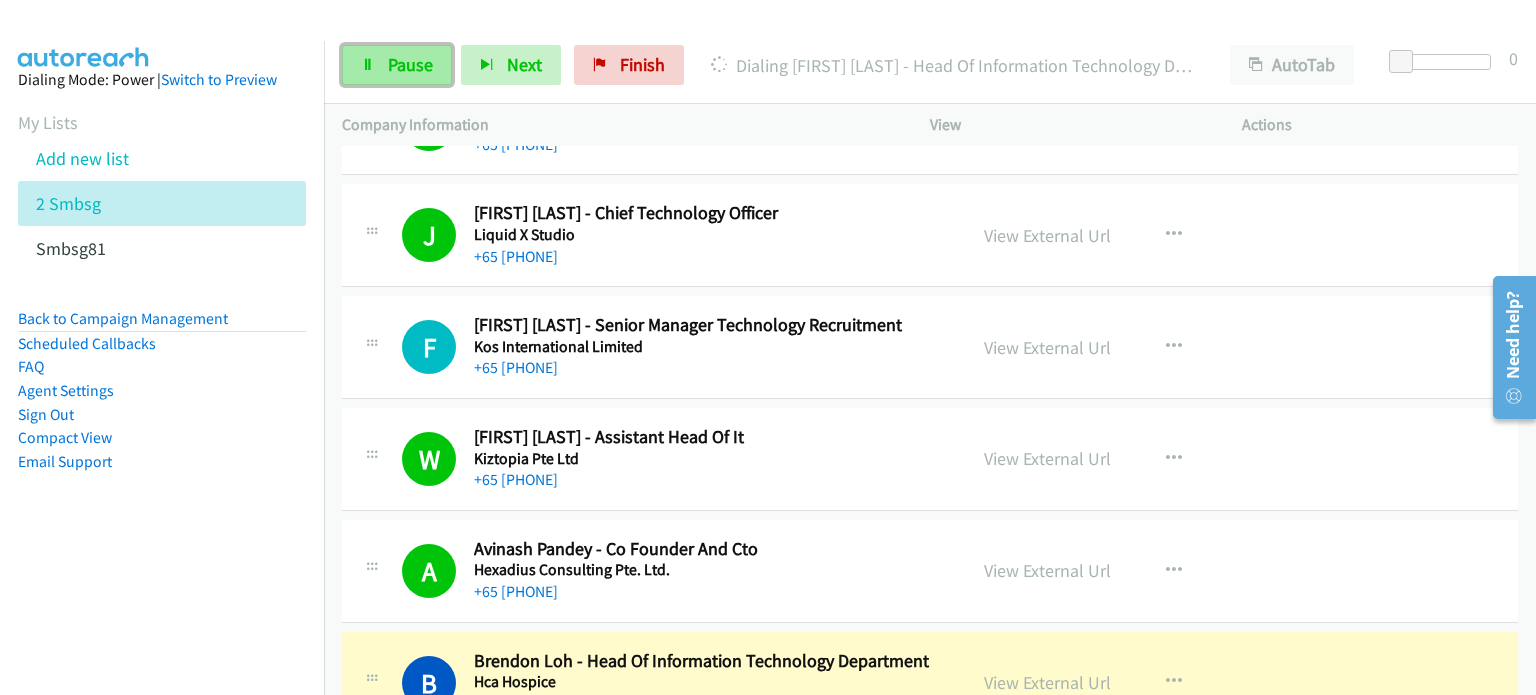 click on "Pause" at bounding box center (410, 64) 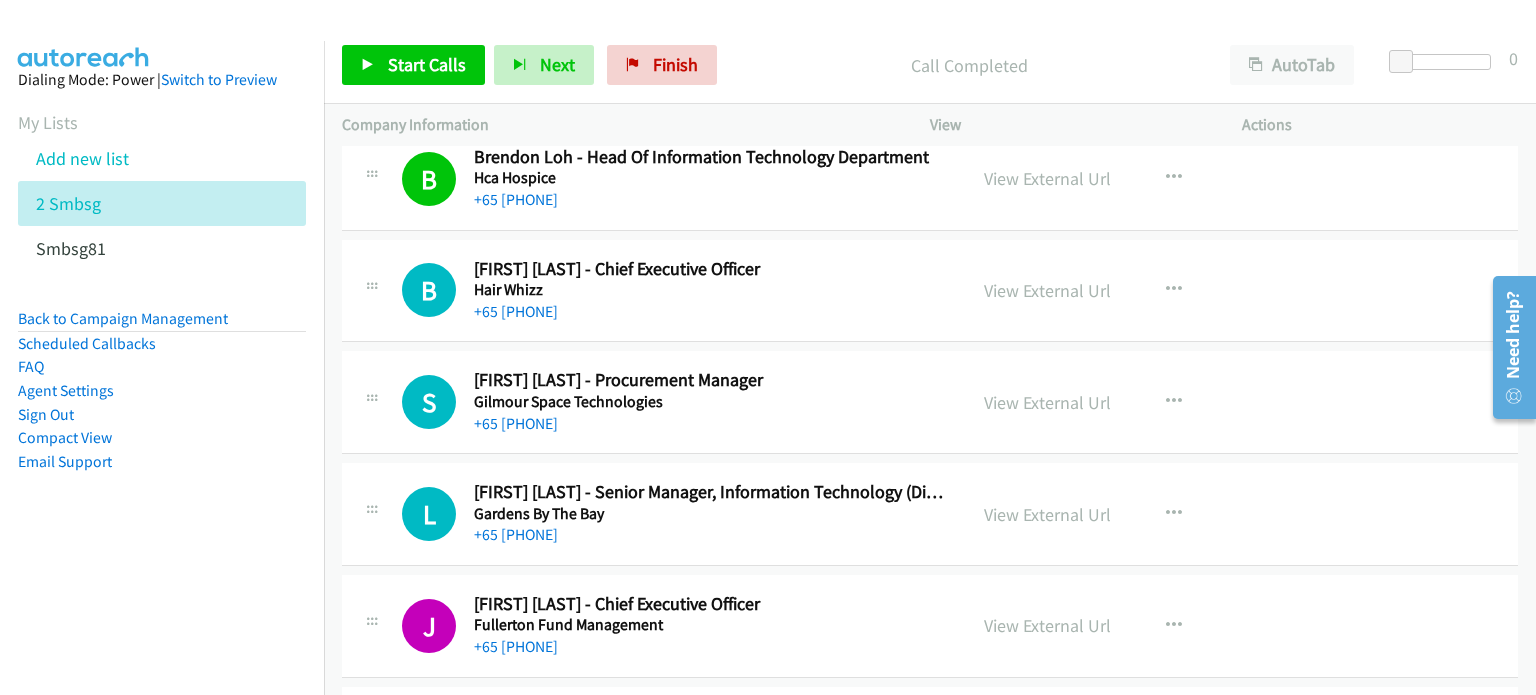 scroll, scrollTop: 23232, scrollLeft: 0, axis: vertical 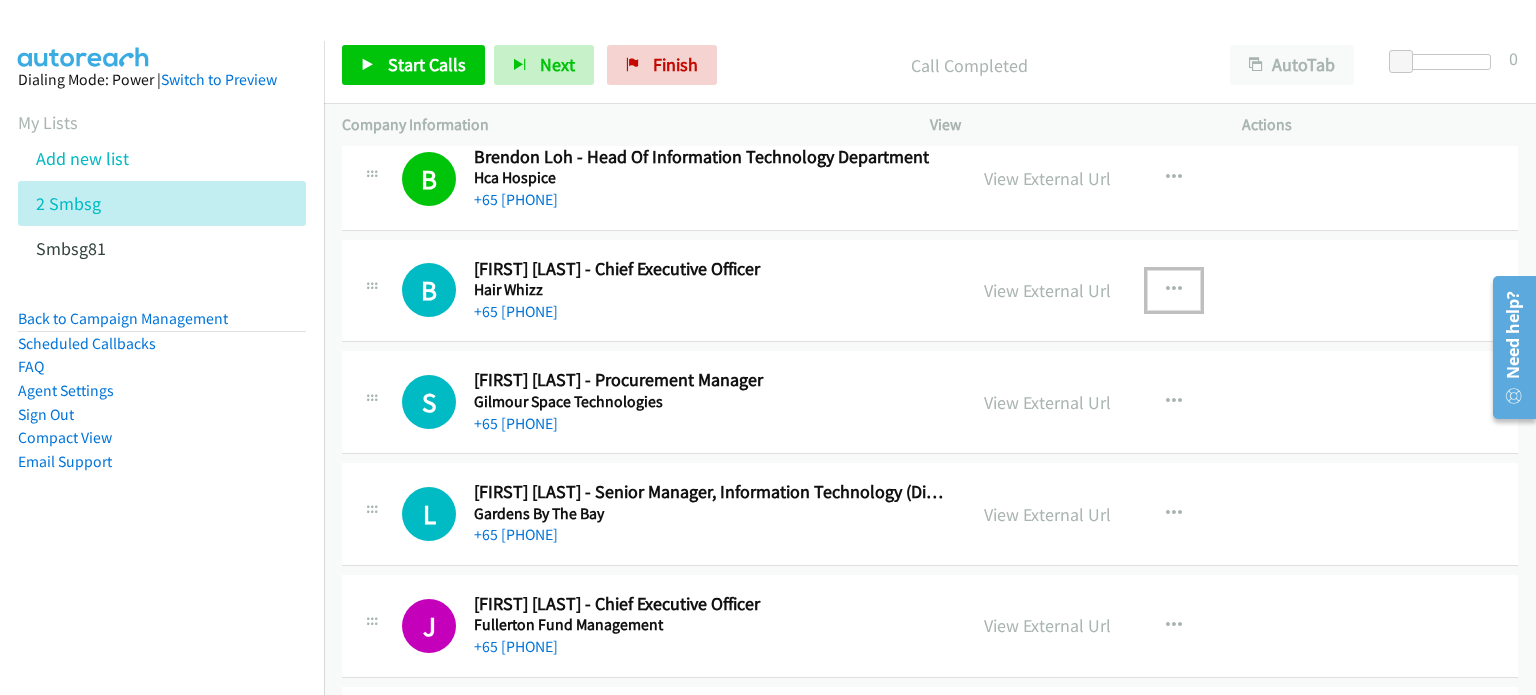 click at bounding box center (1174, 290) 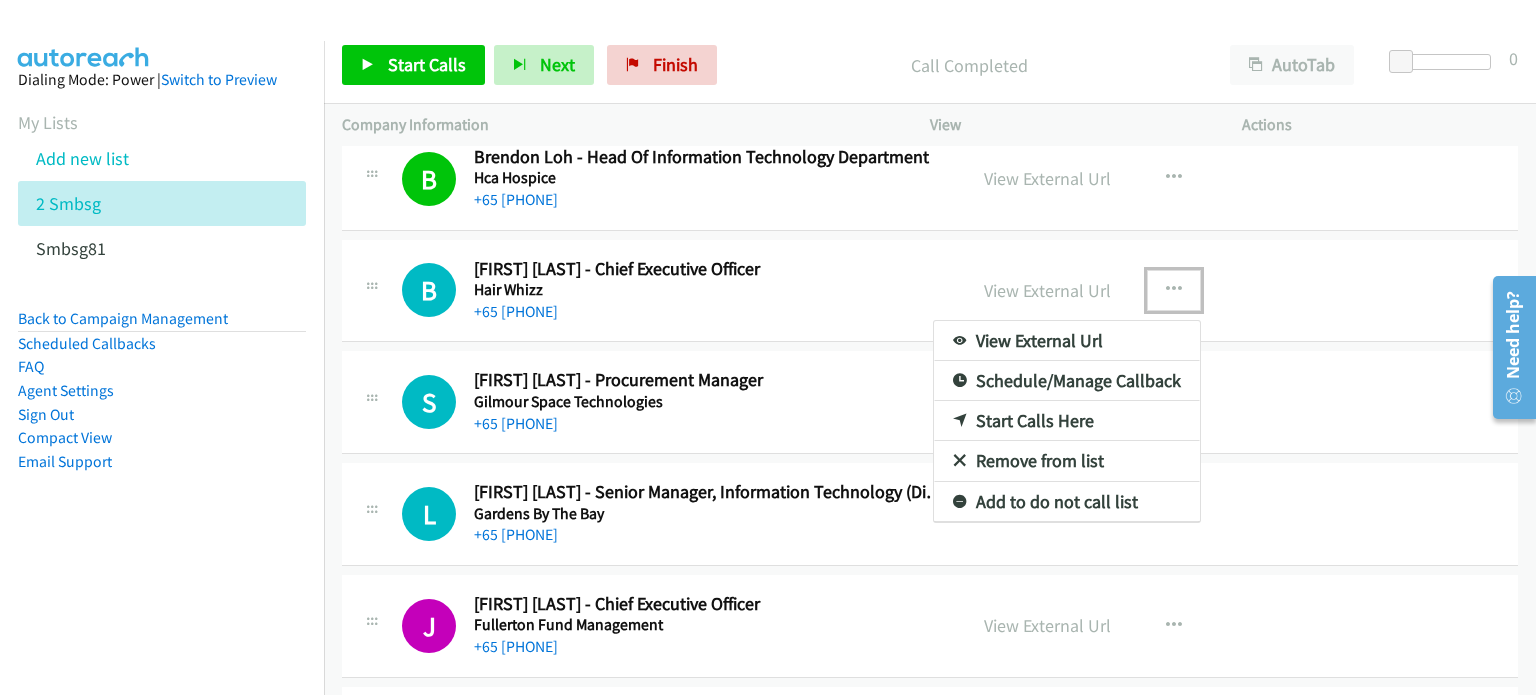 click on "Start Calls Here" at bounding box center (1067, 421) 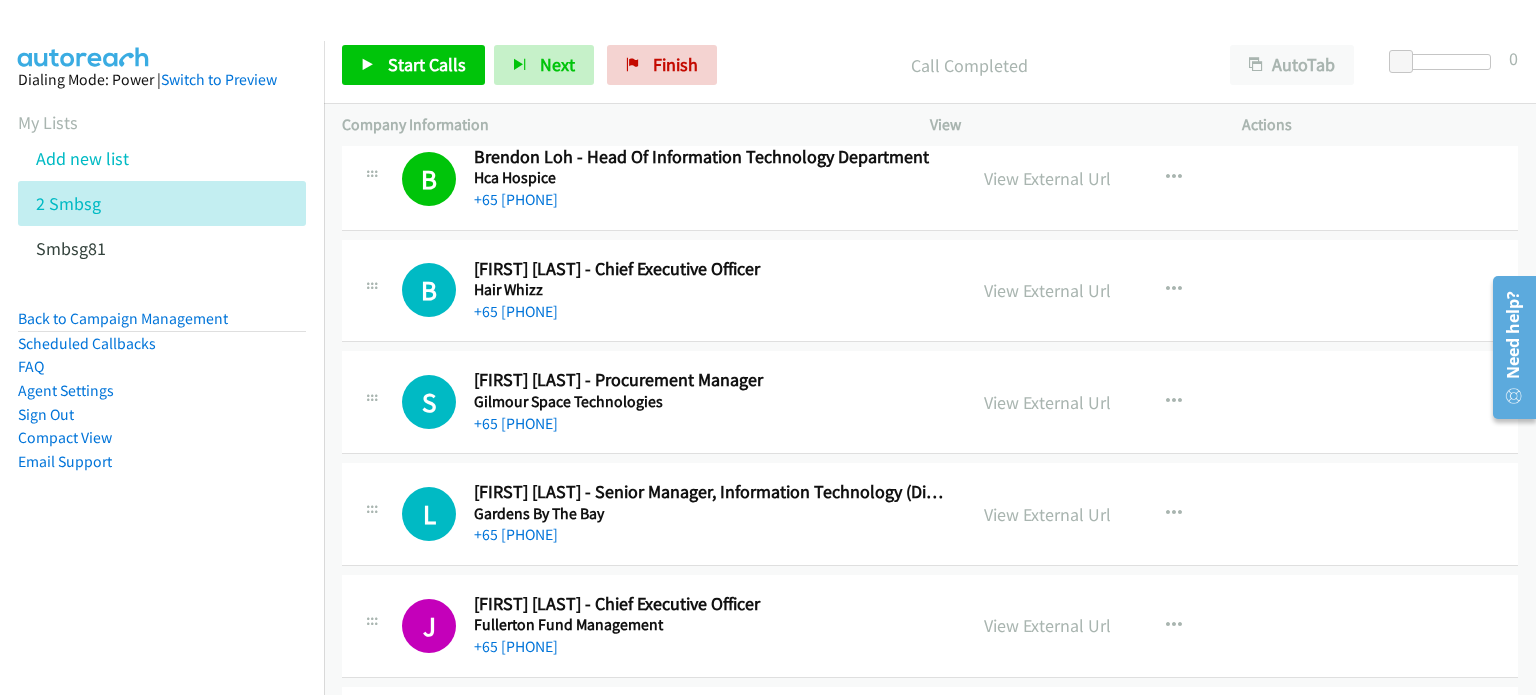 click on "Start Calls
Pause
Next
Finish
Call Completed
AutoTab
AutoTab
0" at bounding box center [930, 65] 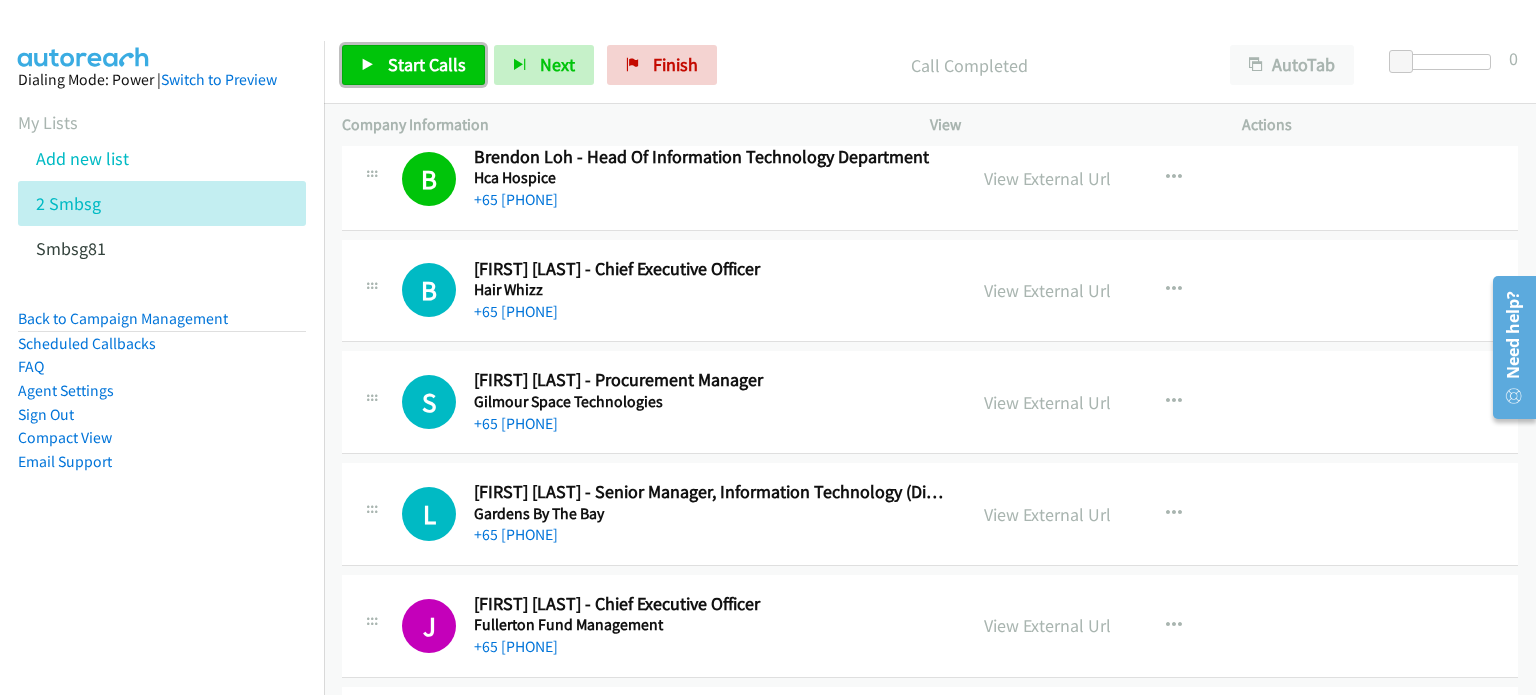 click on "Start Calls" at bounding box center (427, 64) 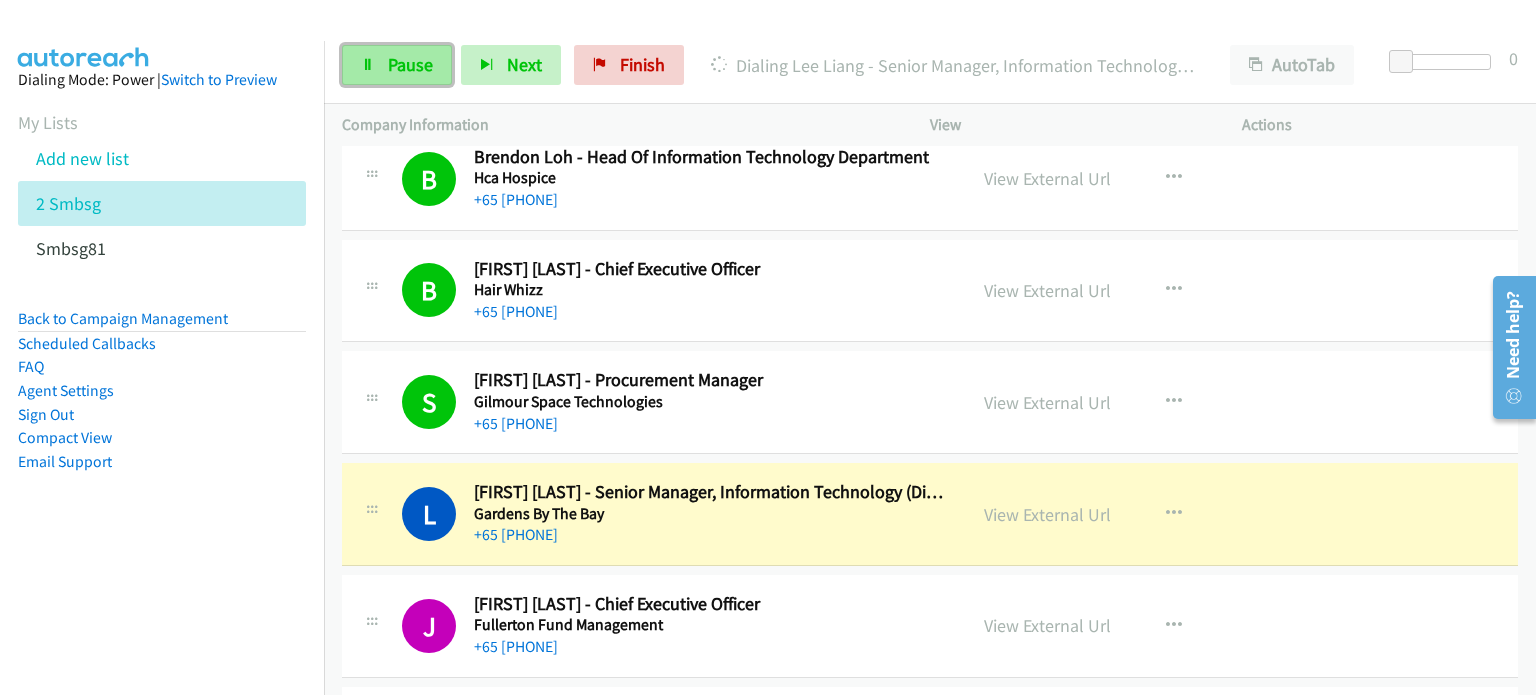 click on "Pause" at bounding box center [410, 64] 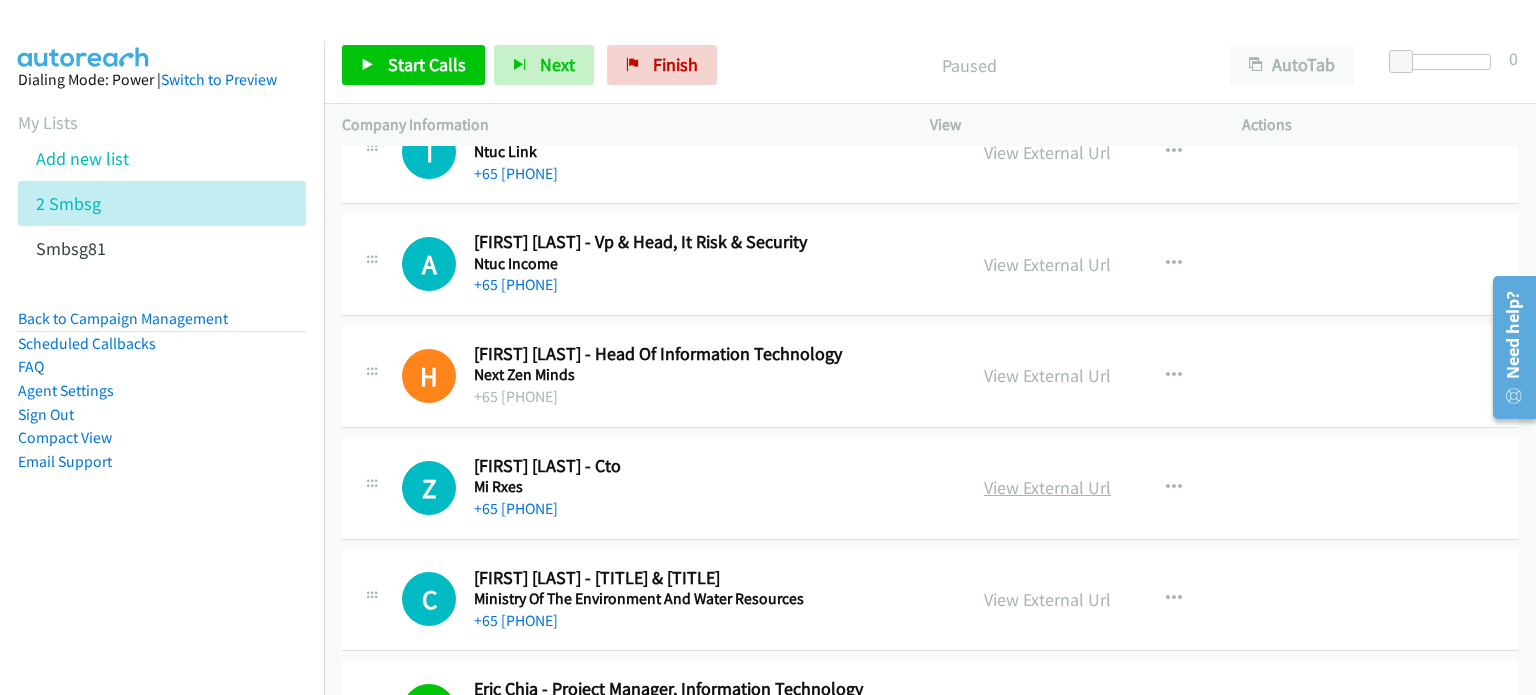 scroll, scrollTop: 21692, scrollLeft: 0, axis: vertical 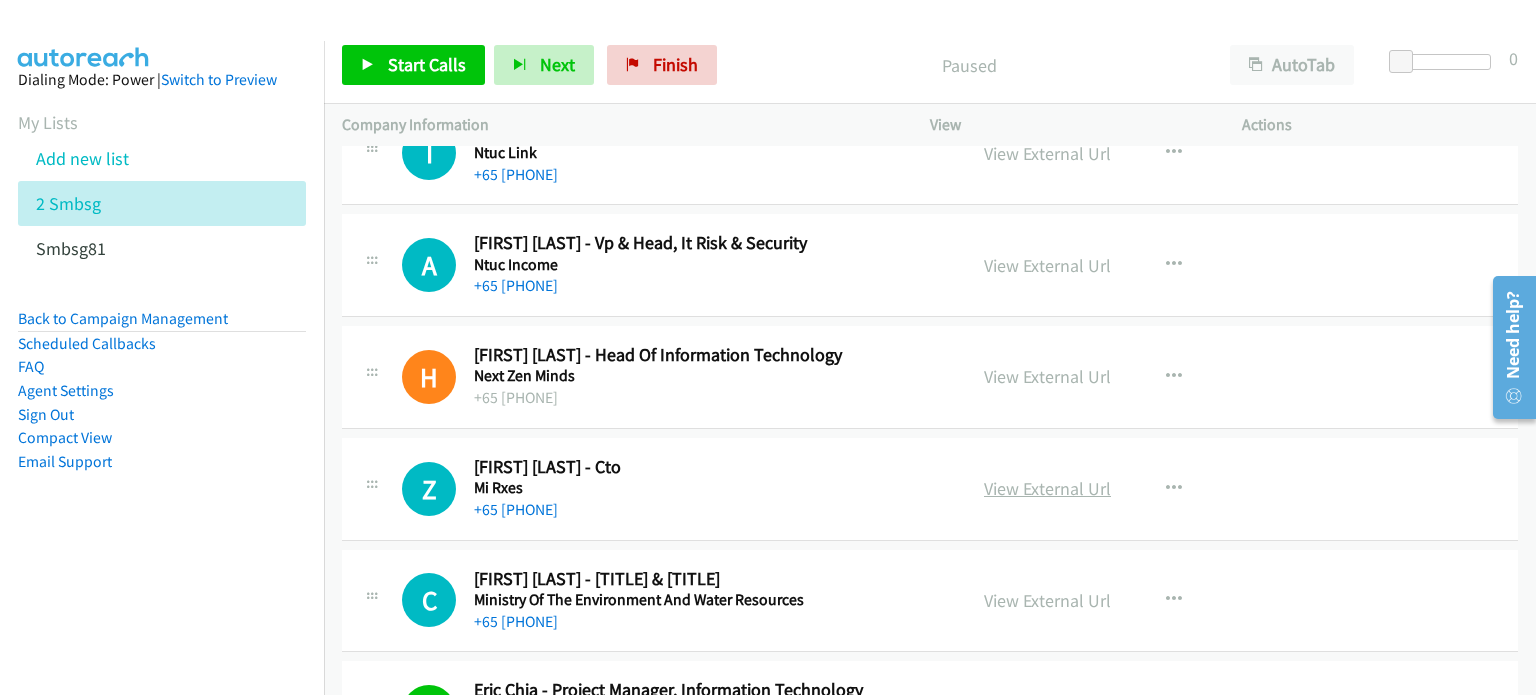 click on "View External Url" at bounding box center [1047, 488] 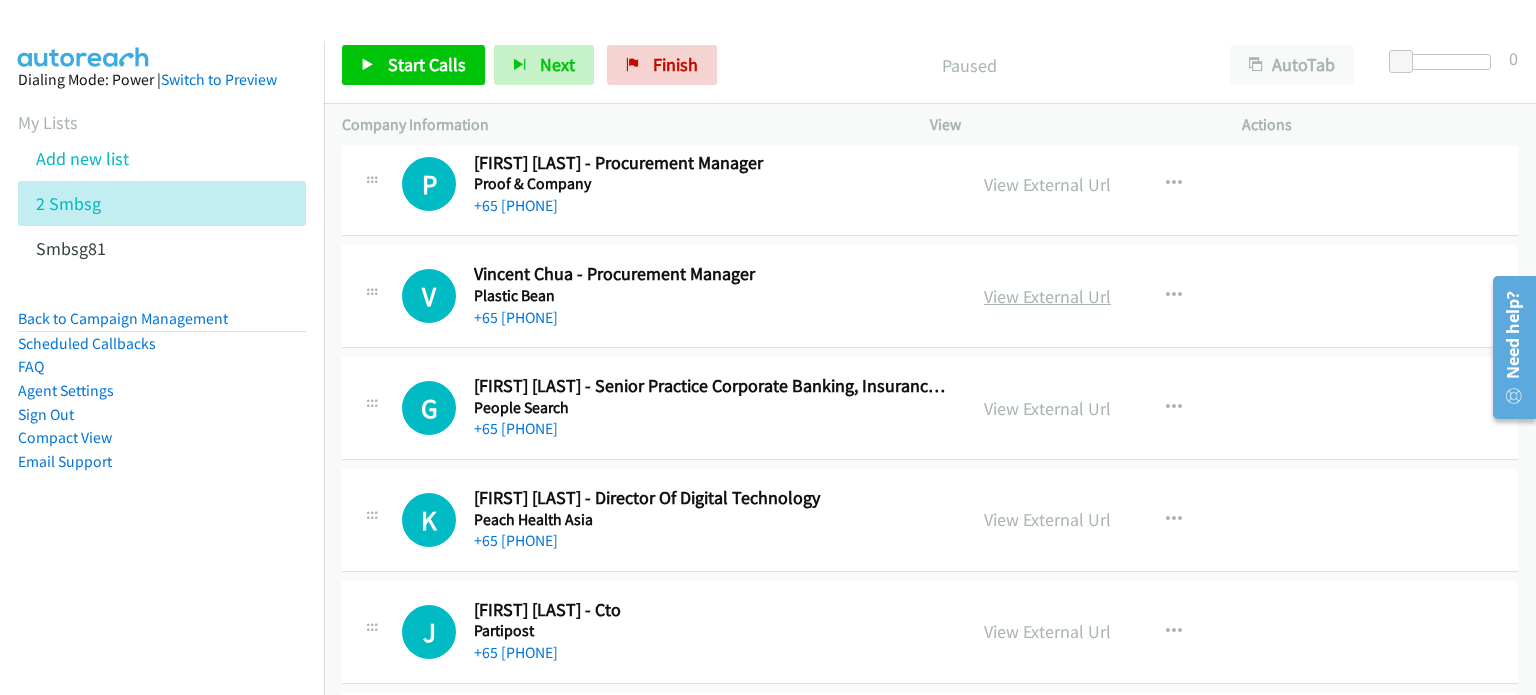 scroll, scrollTop: 20320, scrollLeft: 0, axis: vertical 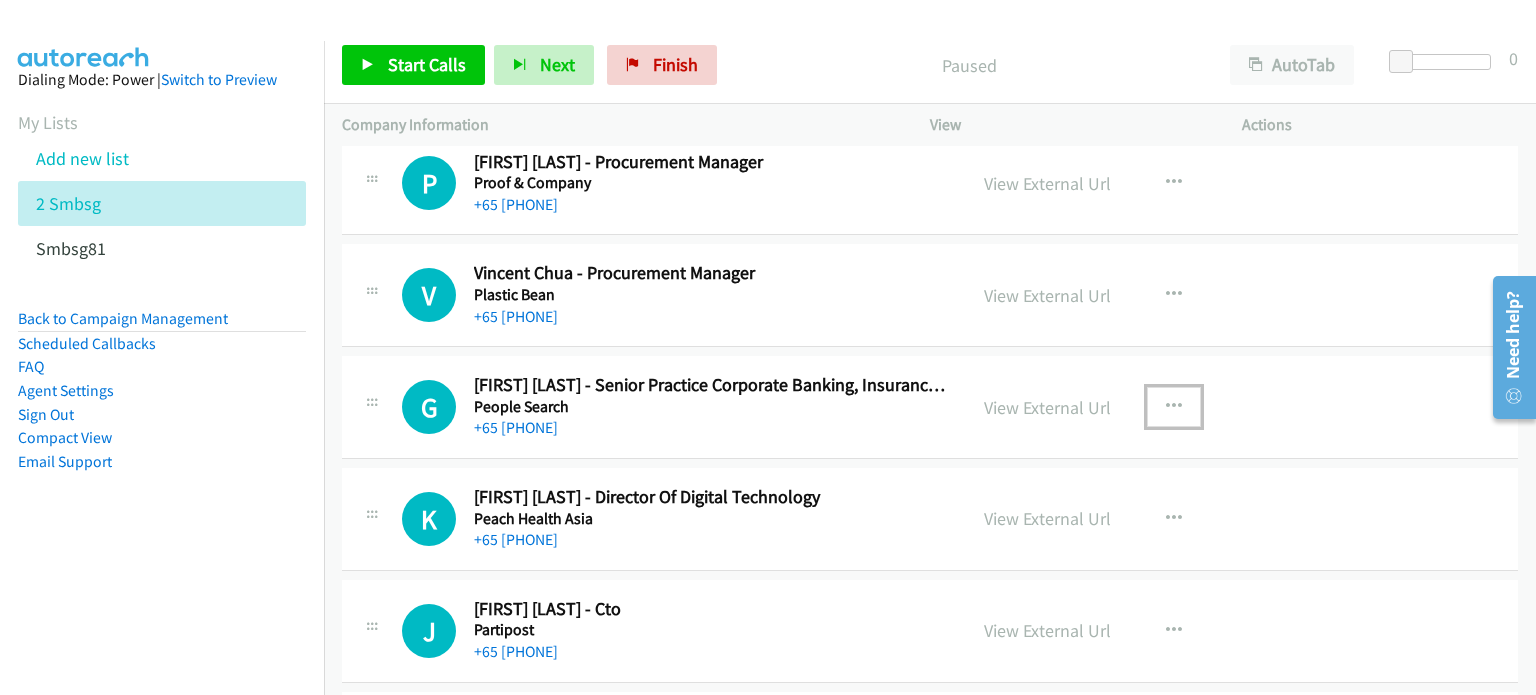 click at bounding box center (1174, 407) 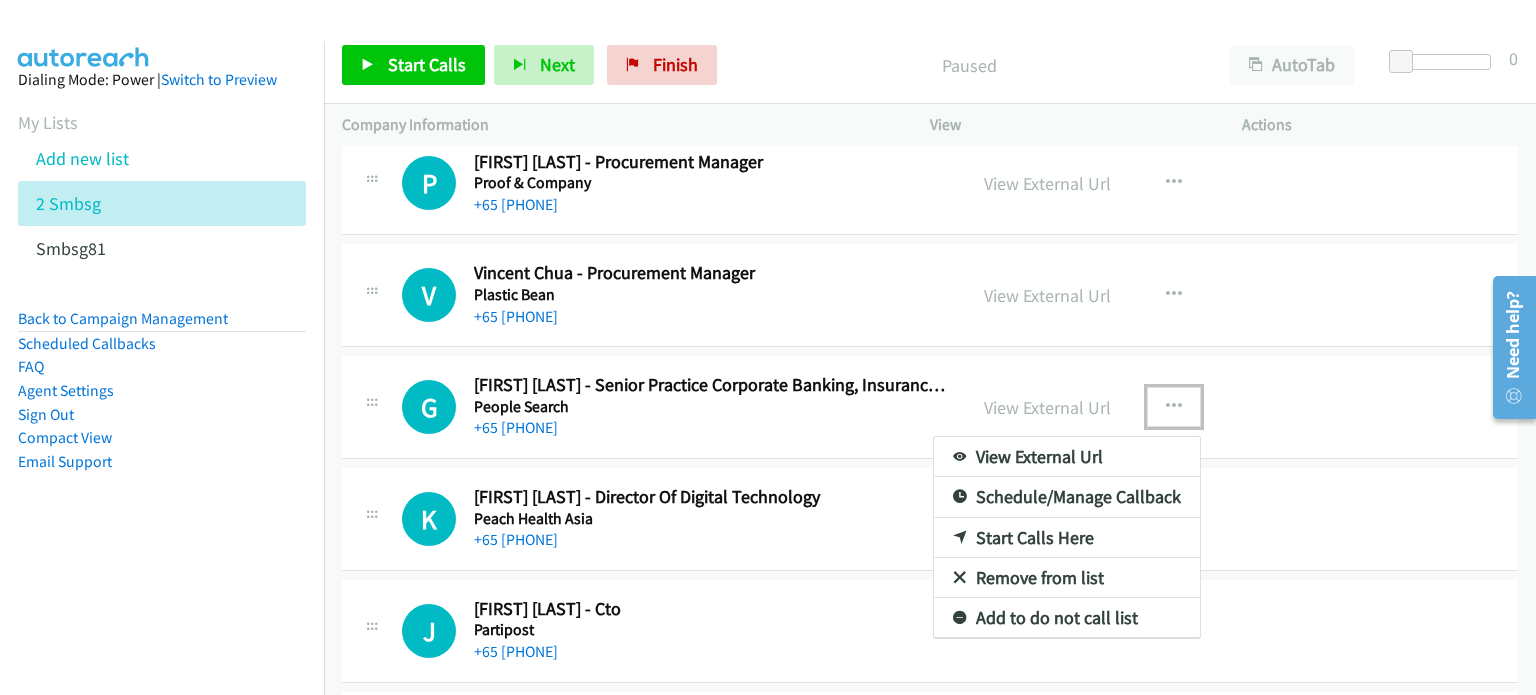 click on "Remove from list" at bounding box center [1067, 578] 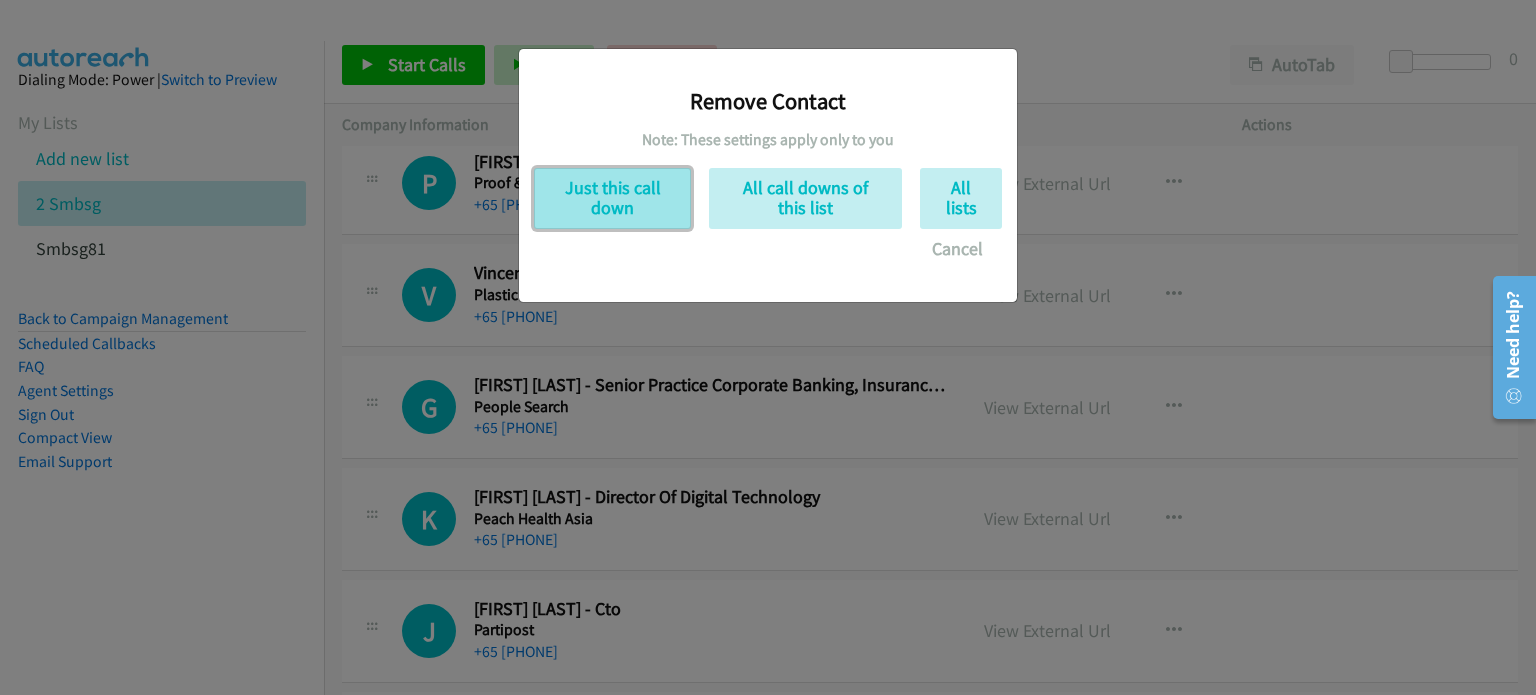 click on "Just this call down" at bounding box center (612, 198) 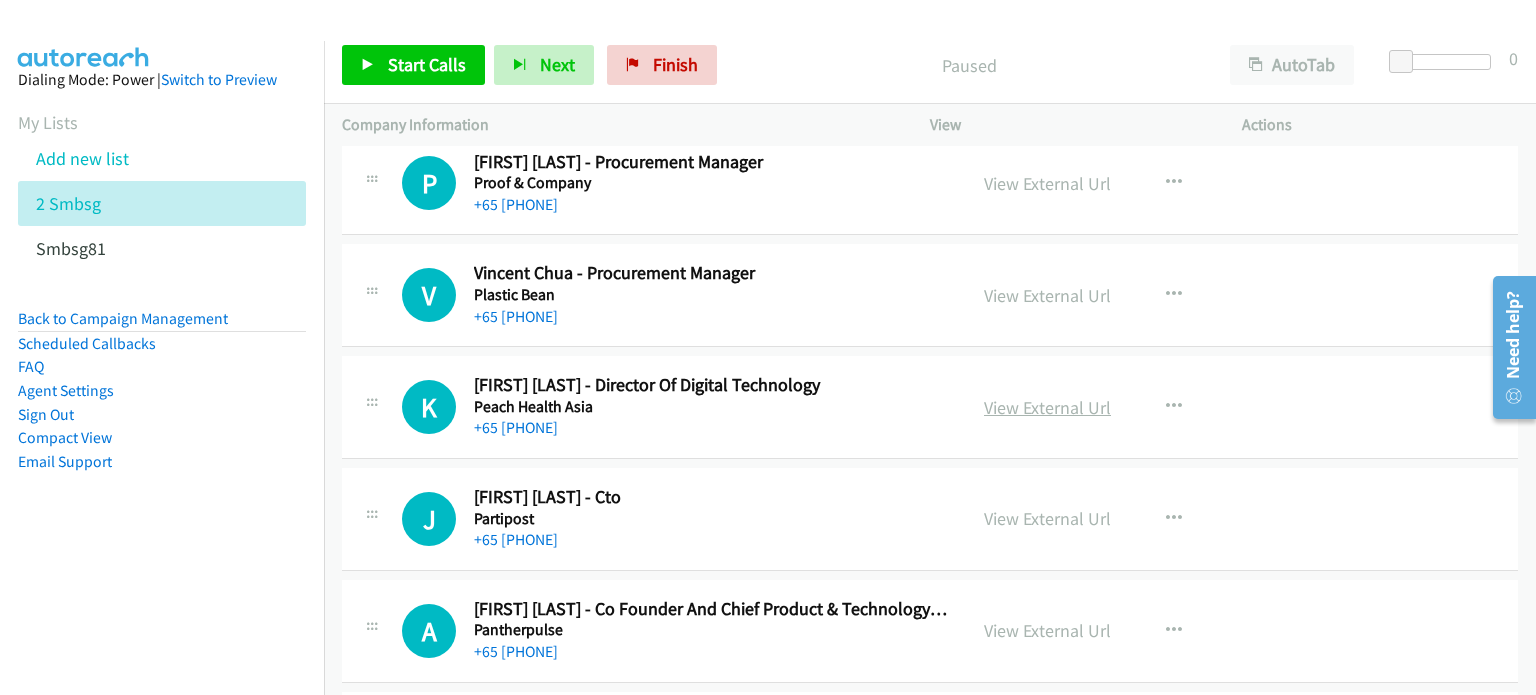 click on "View External Url" at bounding box center [1047, 407] 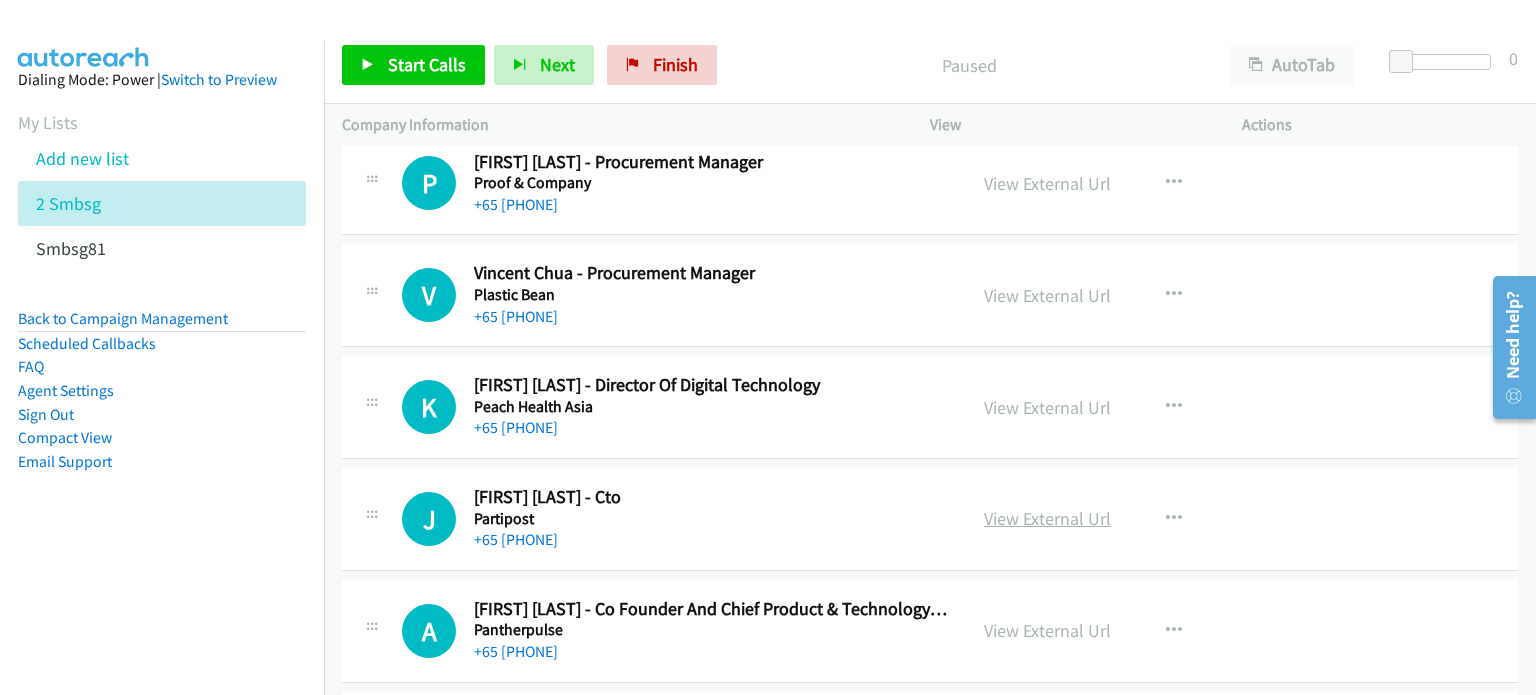 click on "View External Url" at bounding box center (1047, 518) 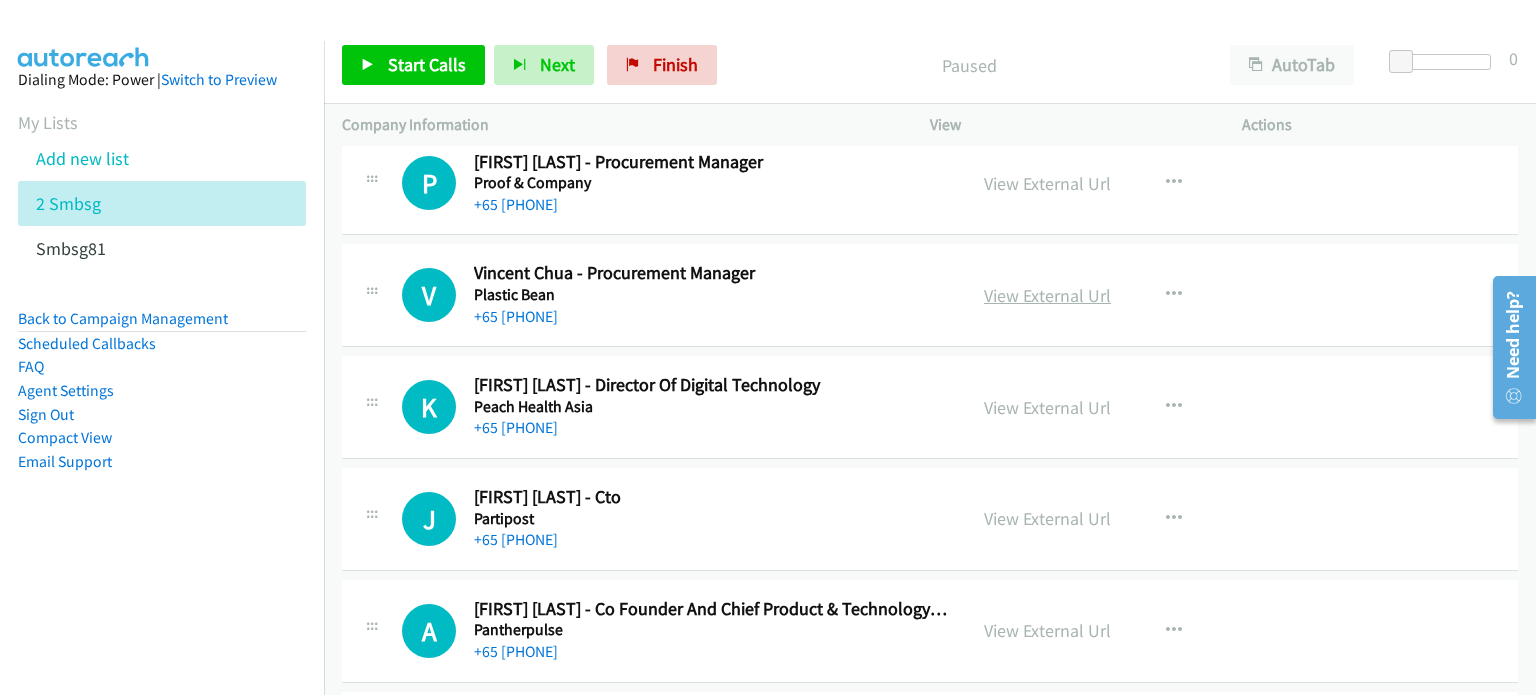 click on "View External Url" at bounding box center (1047, 295) 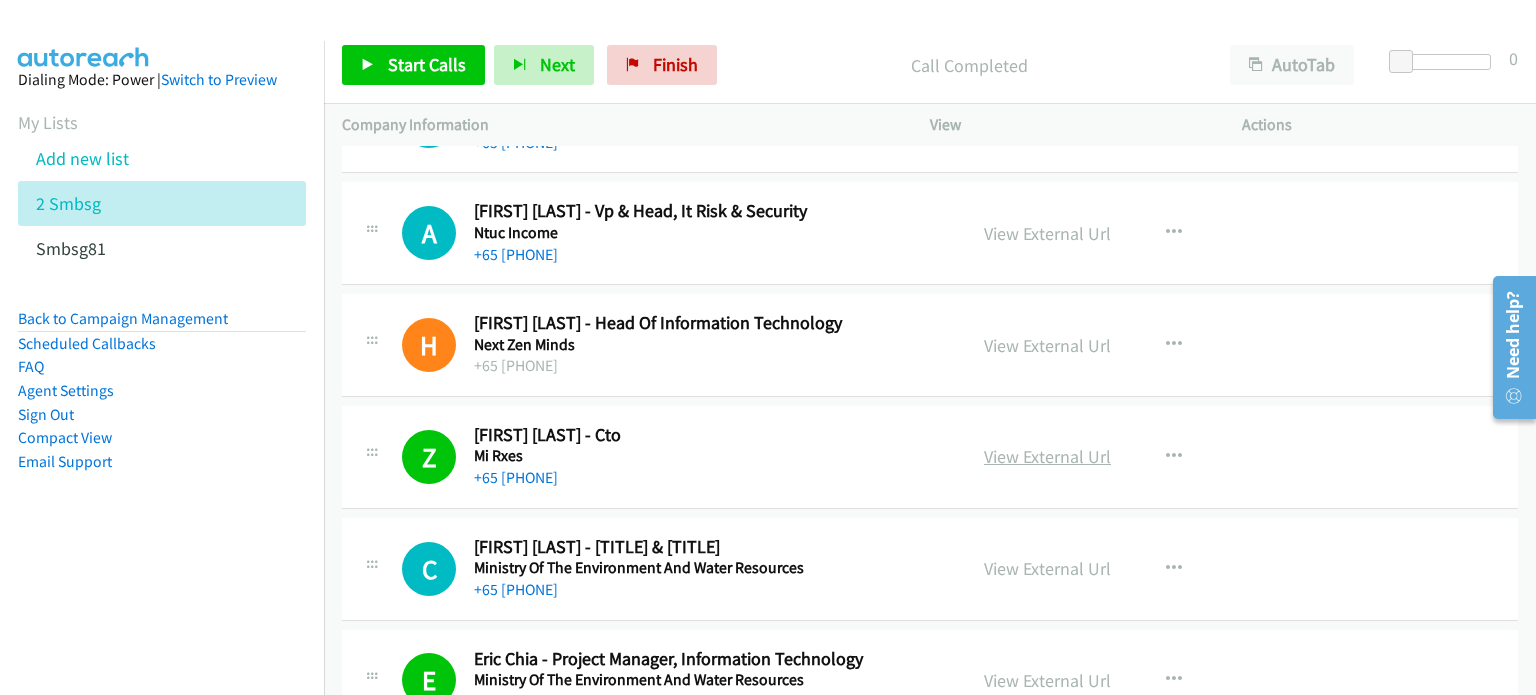 scroll, scrollTop: 21614, scrollLeft: 0, axis: vertical 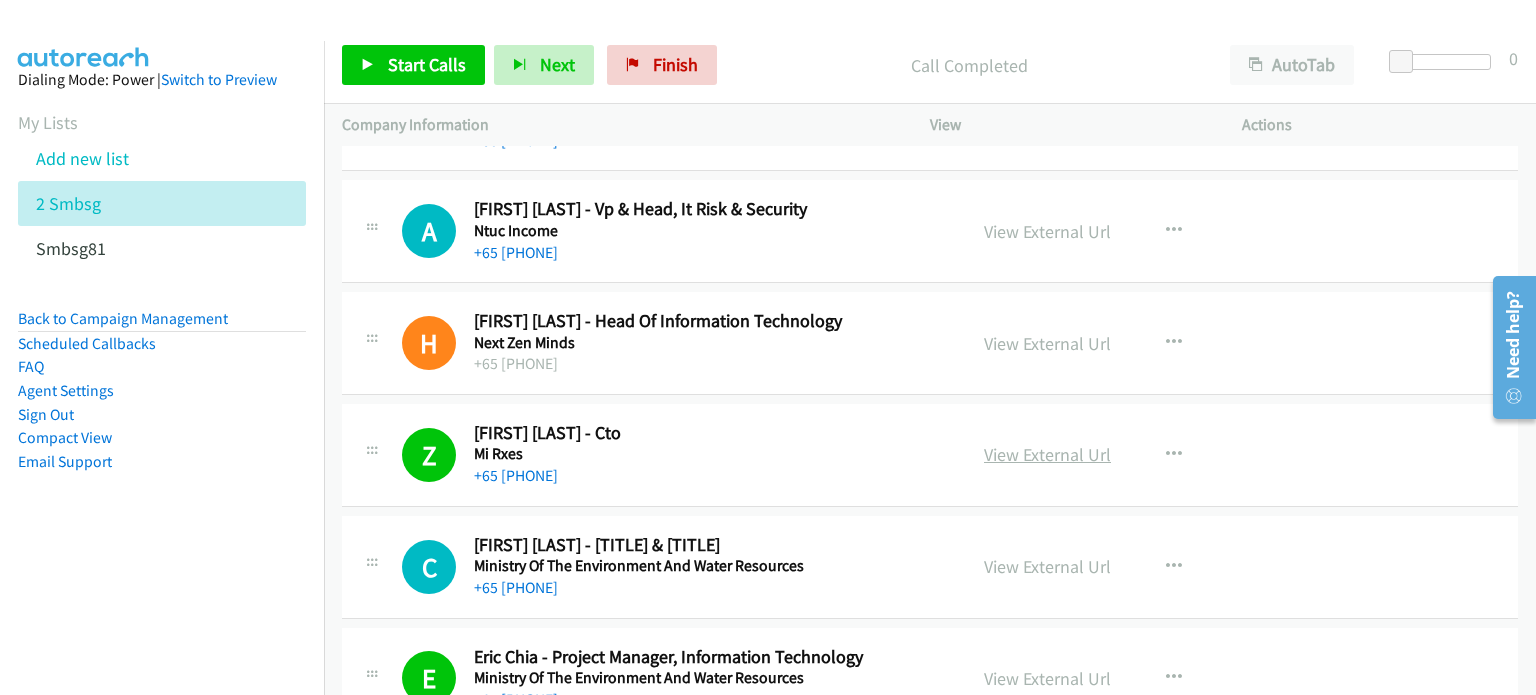 click on "View External Url" at bounding box center [1047, 454] 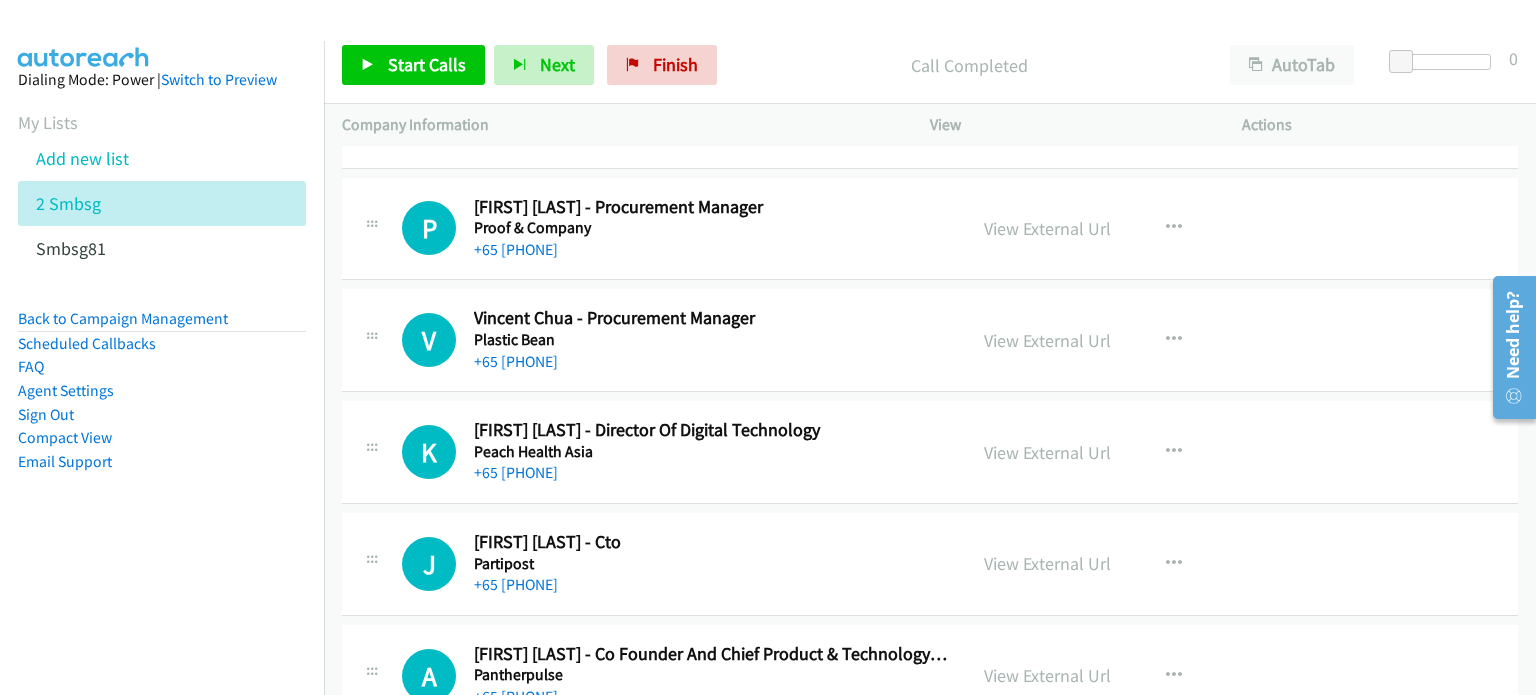 scroll, scrollTop: 20276, scrollLeft: 0, axis: vertical 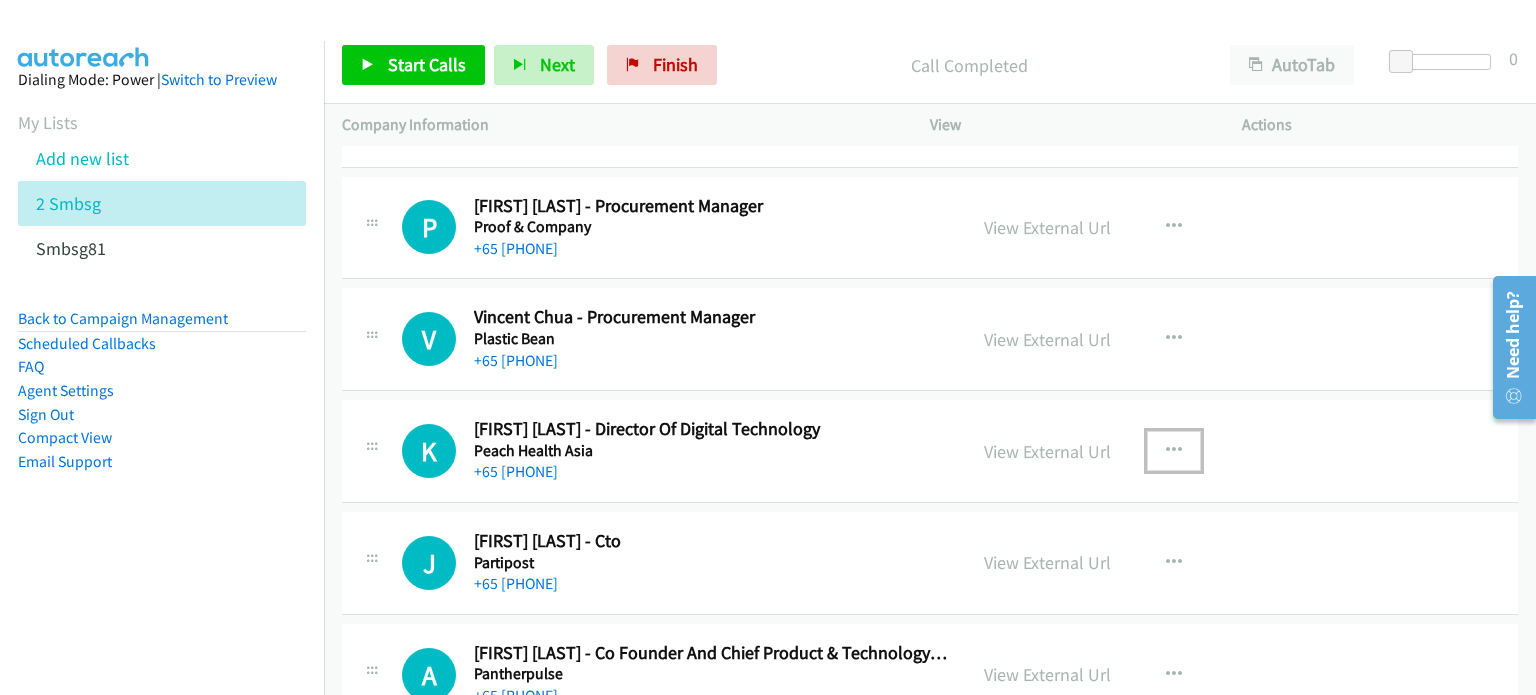 click at bounding box center [1174, 451] 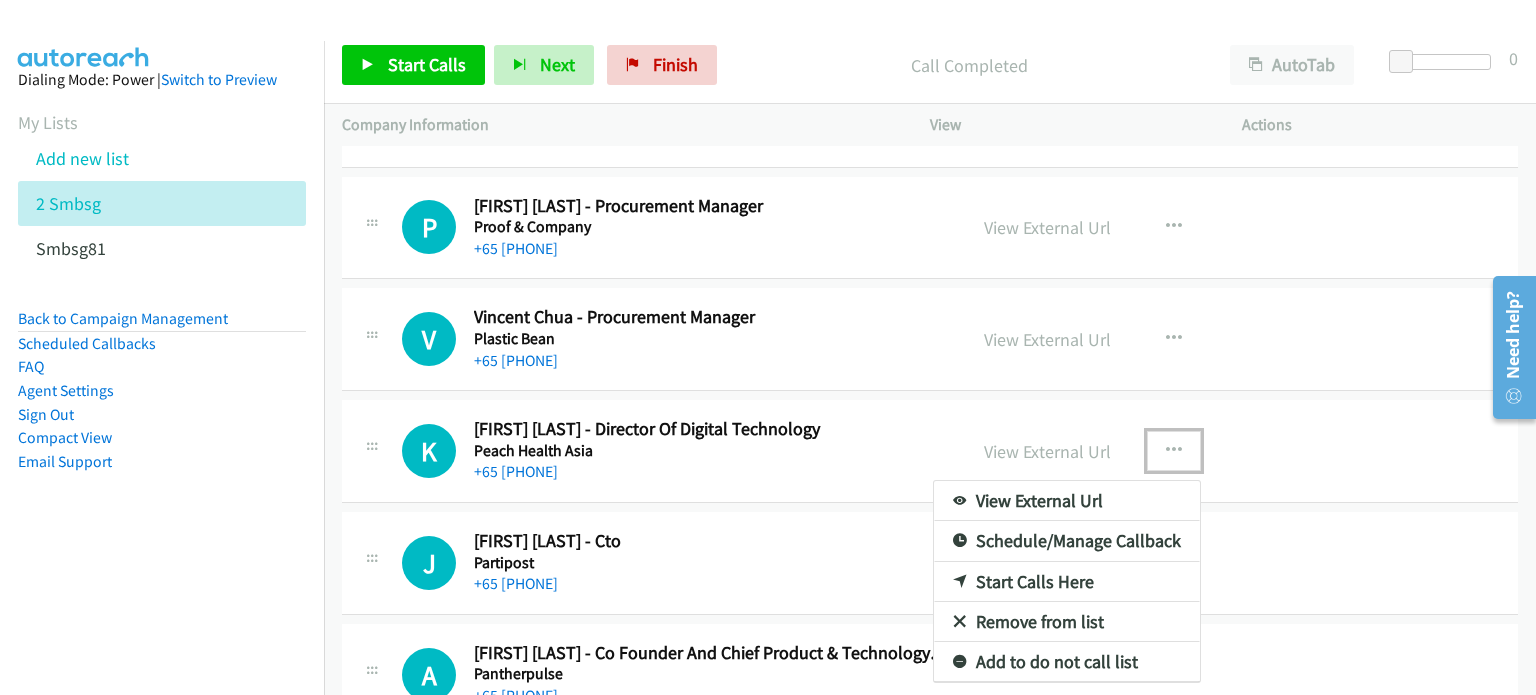 click on "Start Calls Here" at bounding box center (1067, 582) 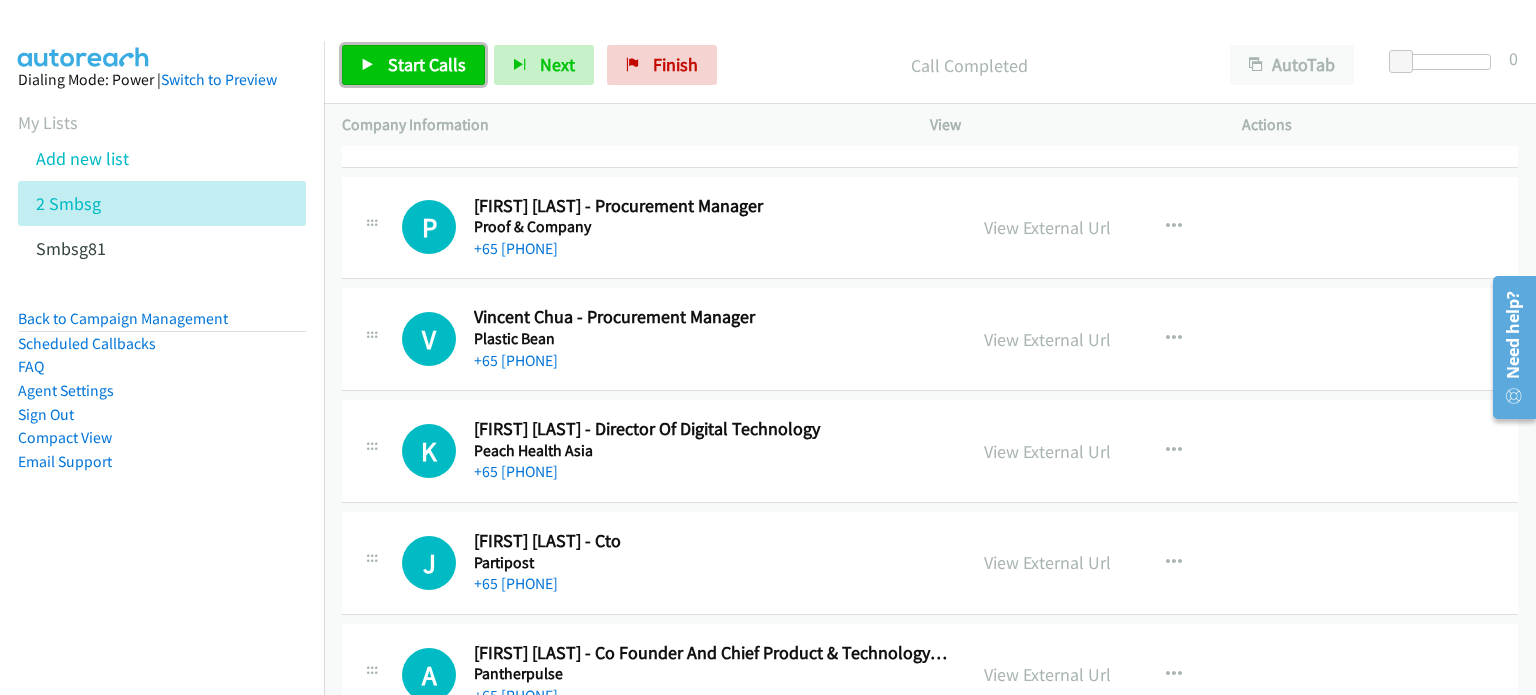 click on "Start Calls" at bounding box center [427, 64] 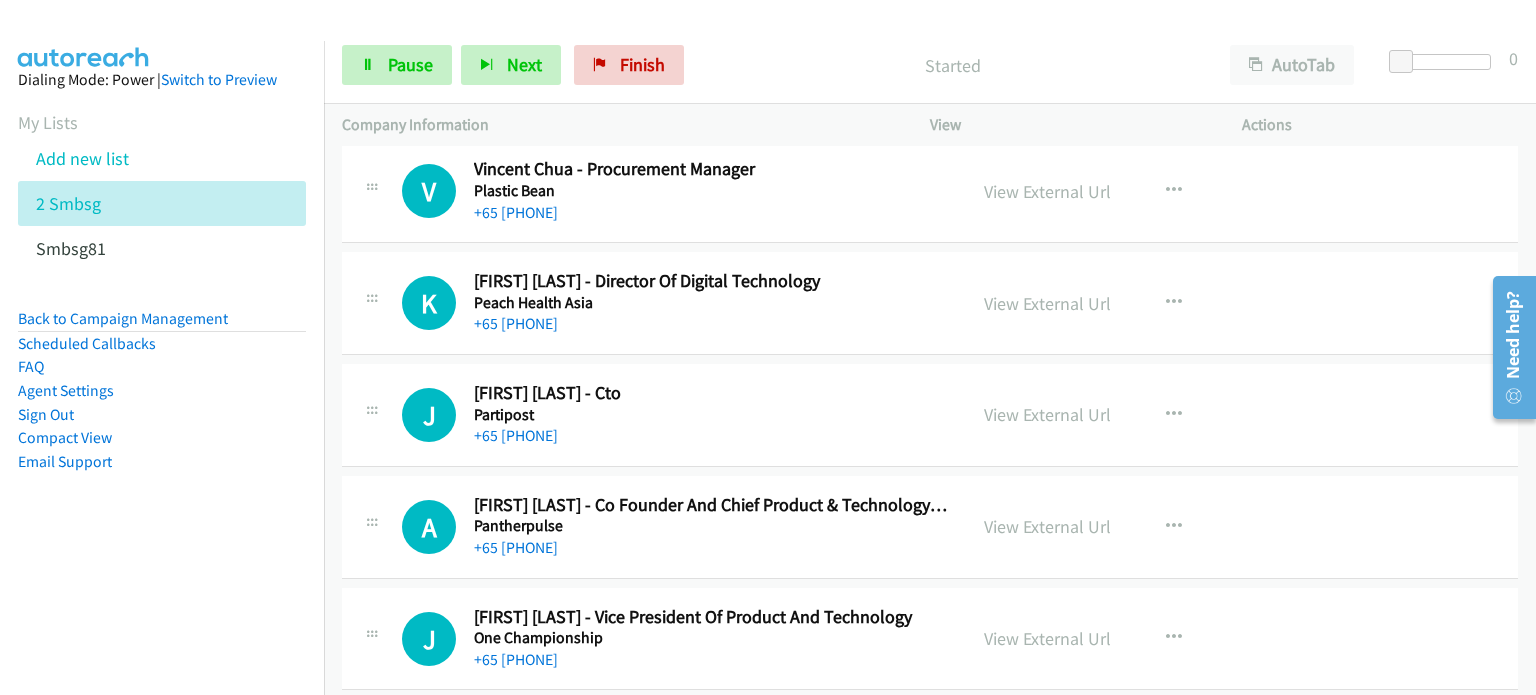 scroll, scrollTop: 20451, scrollLeft: 0, axis: vertical 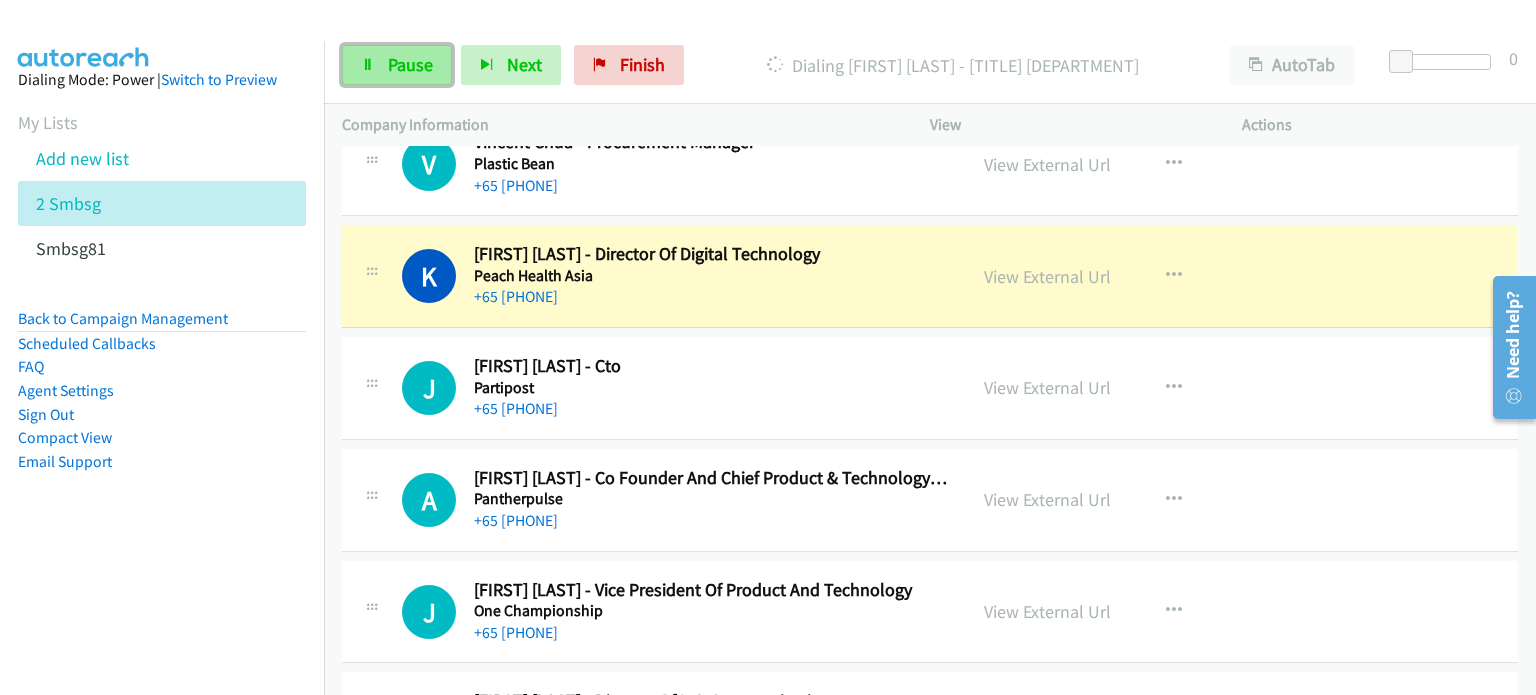 click on "Pause" at bounding box center (410, 64) 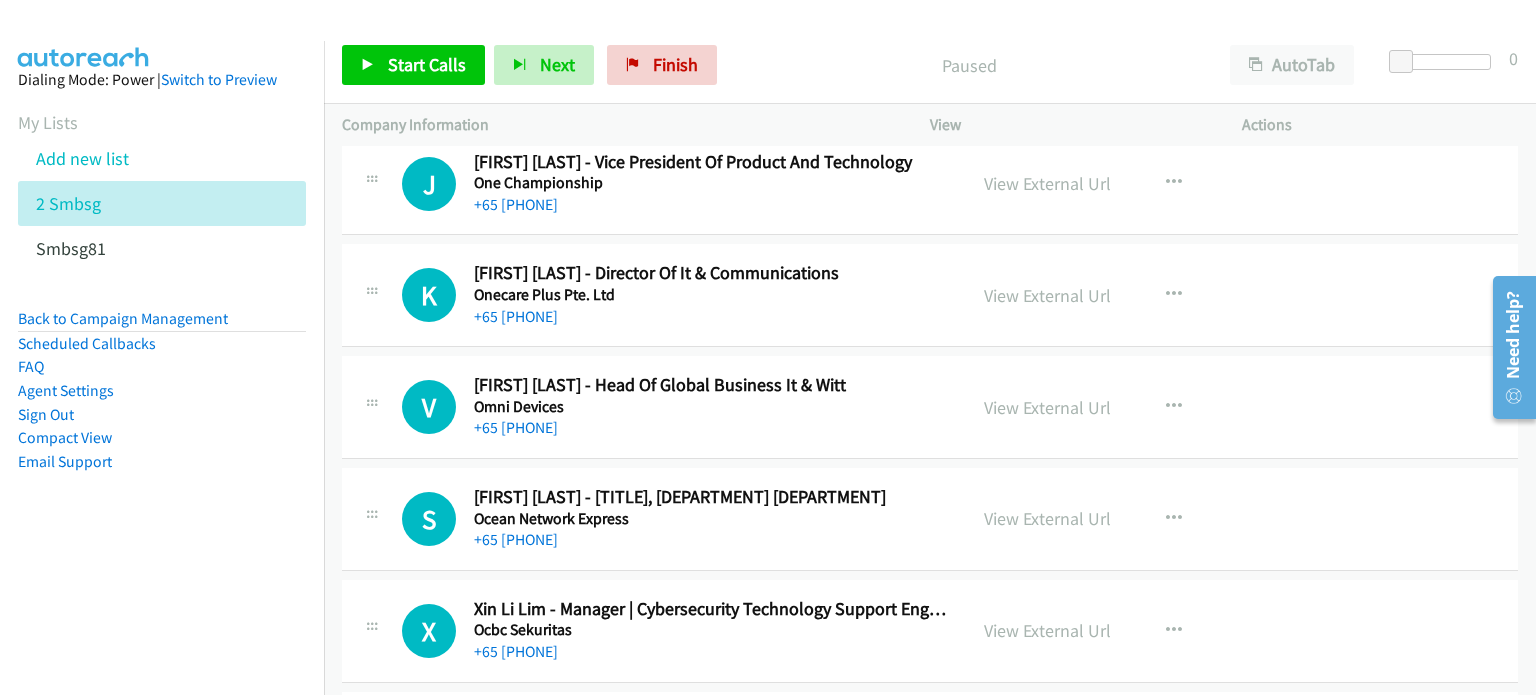 scroll, scrollTop: 20828, scrollLeft: 0, axis: vertical 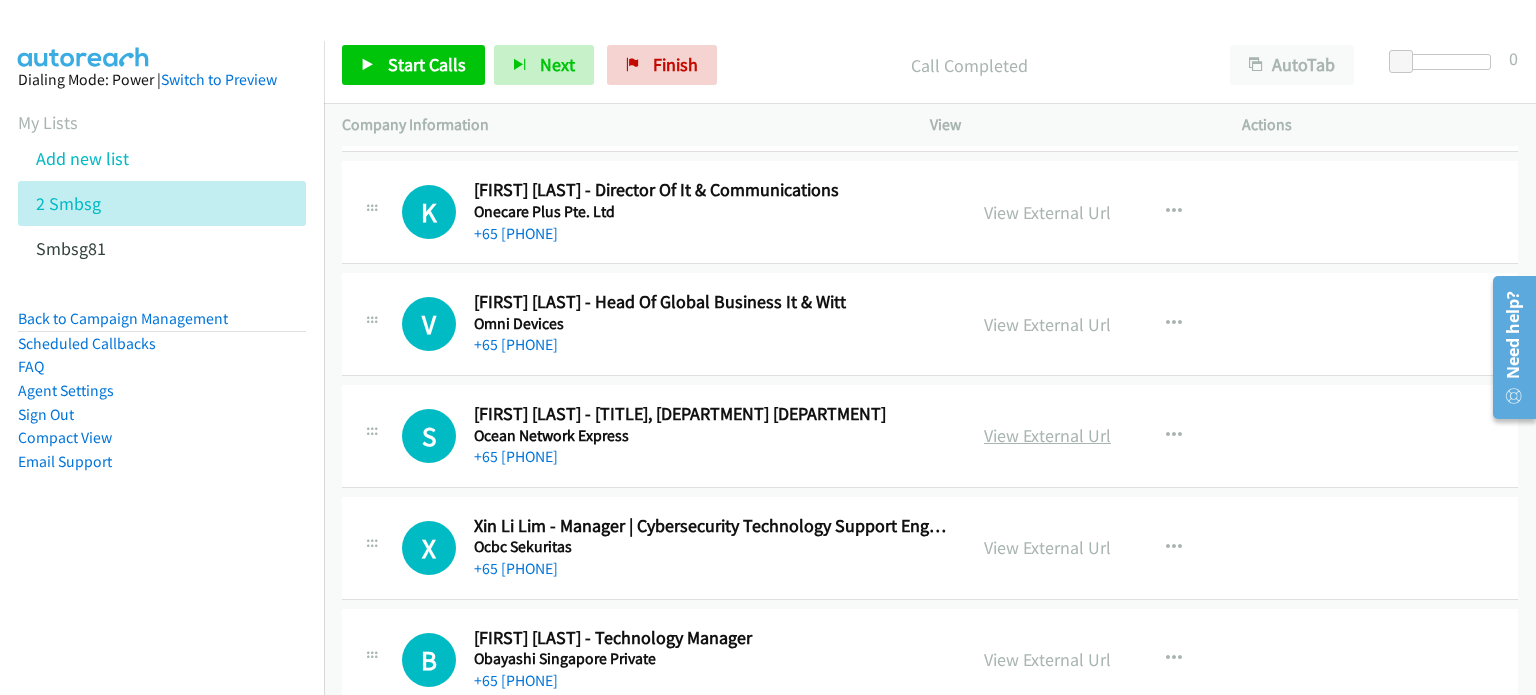 click on "View External Url" at bounding box center [1047, 435] 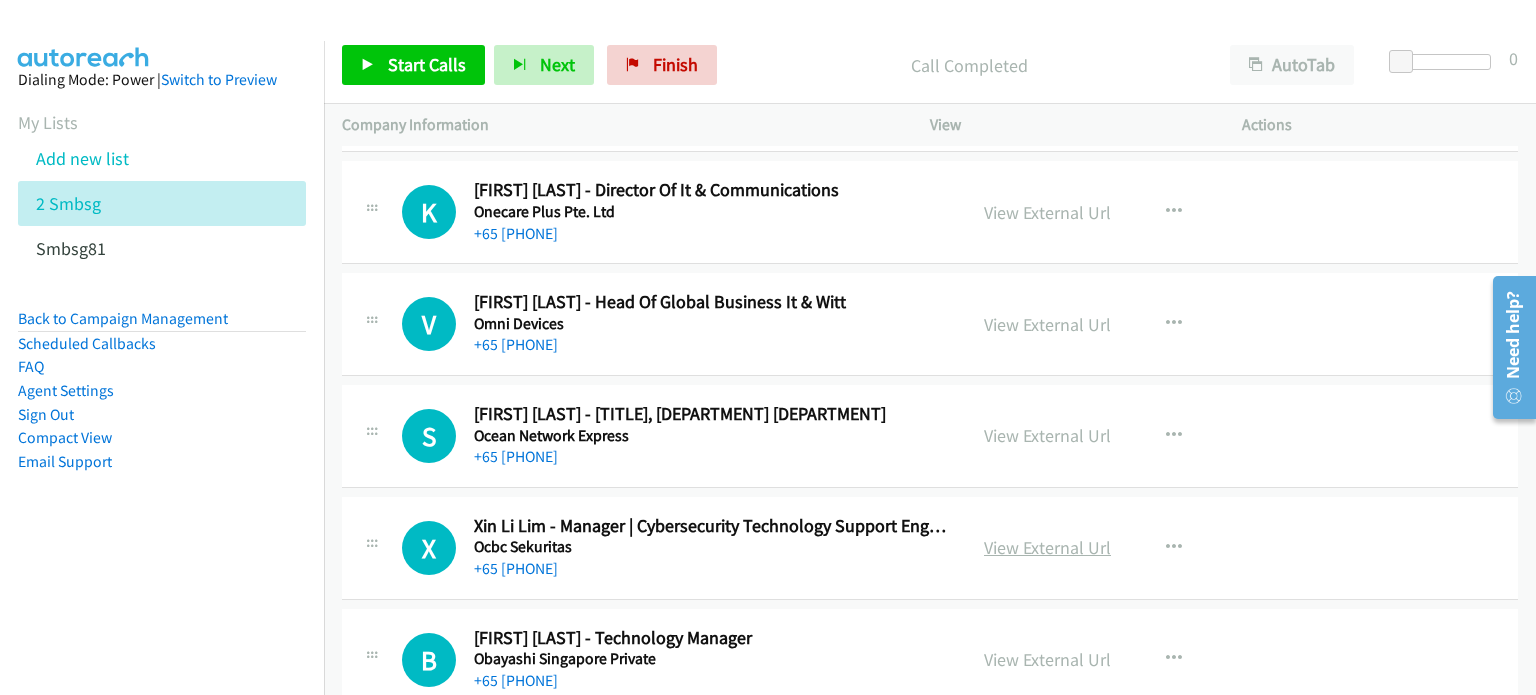 click on "View External Url" at bounding box center (1047, 547) 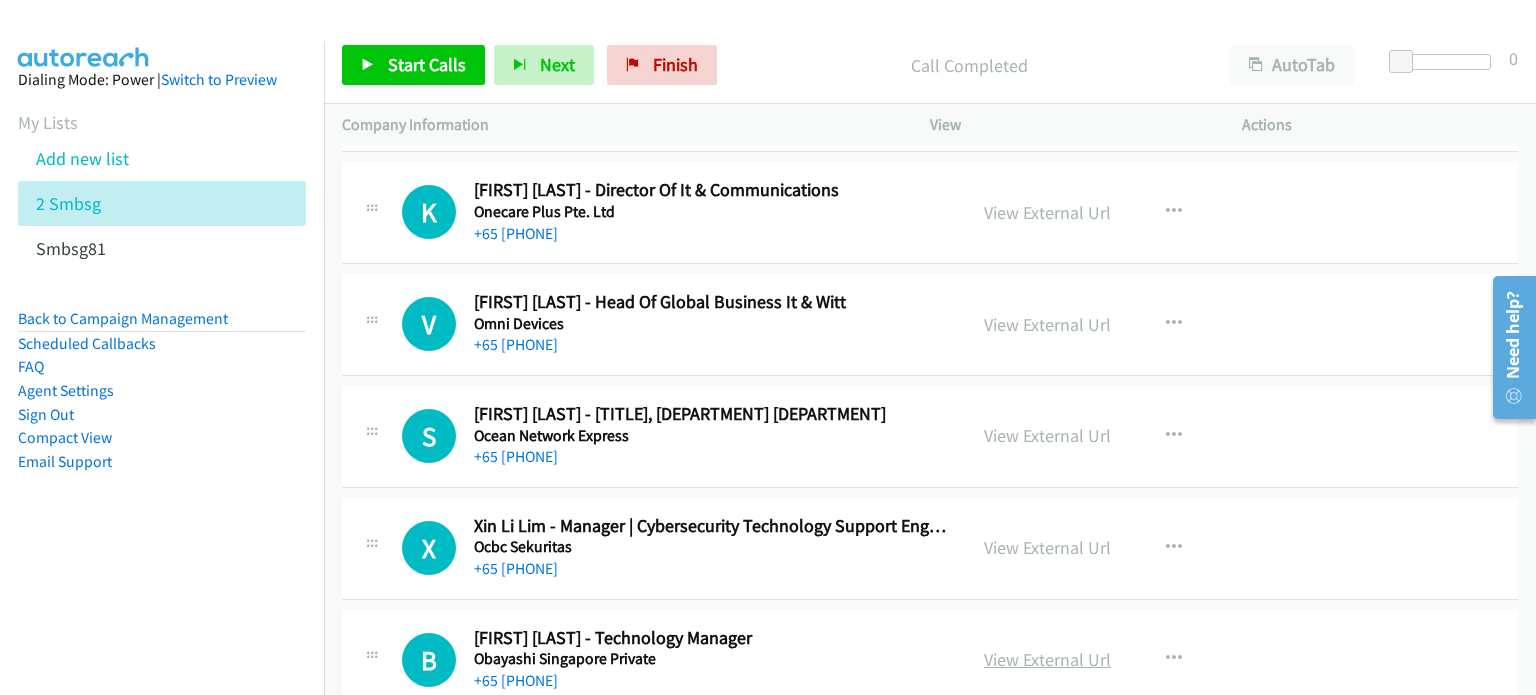 click on "View External Url" at bounding box center [1047, 659] 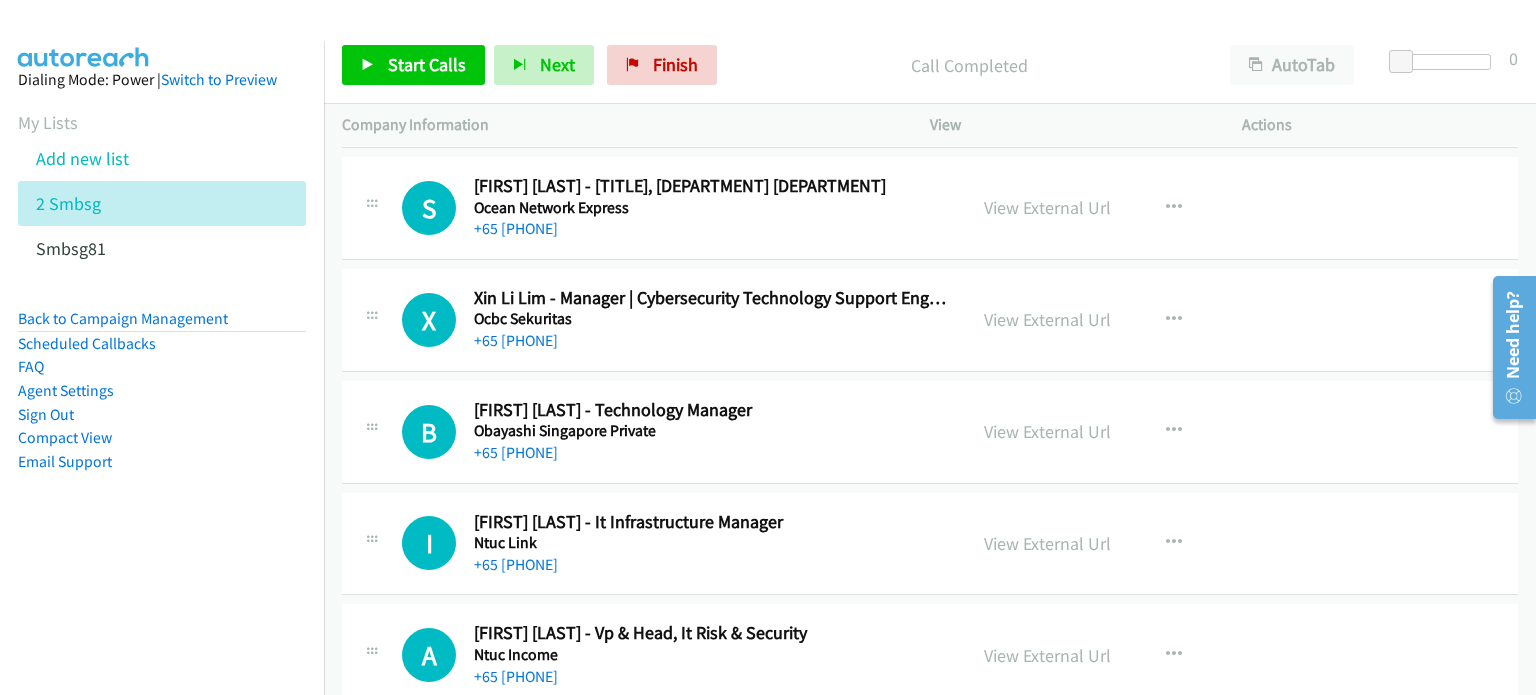 scroll, scrollTop: 21254, scrollLeft: 0, axis: vertical 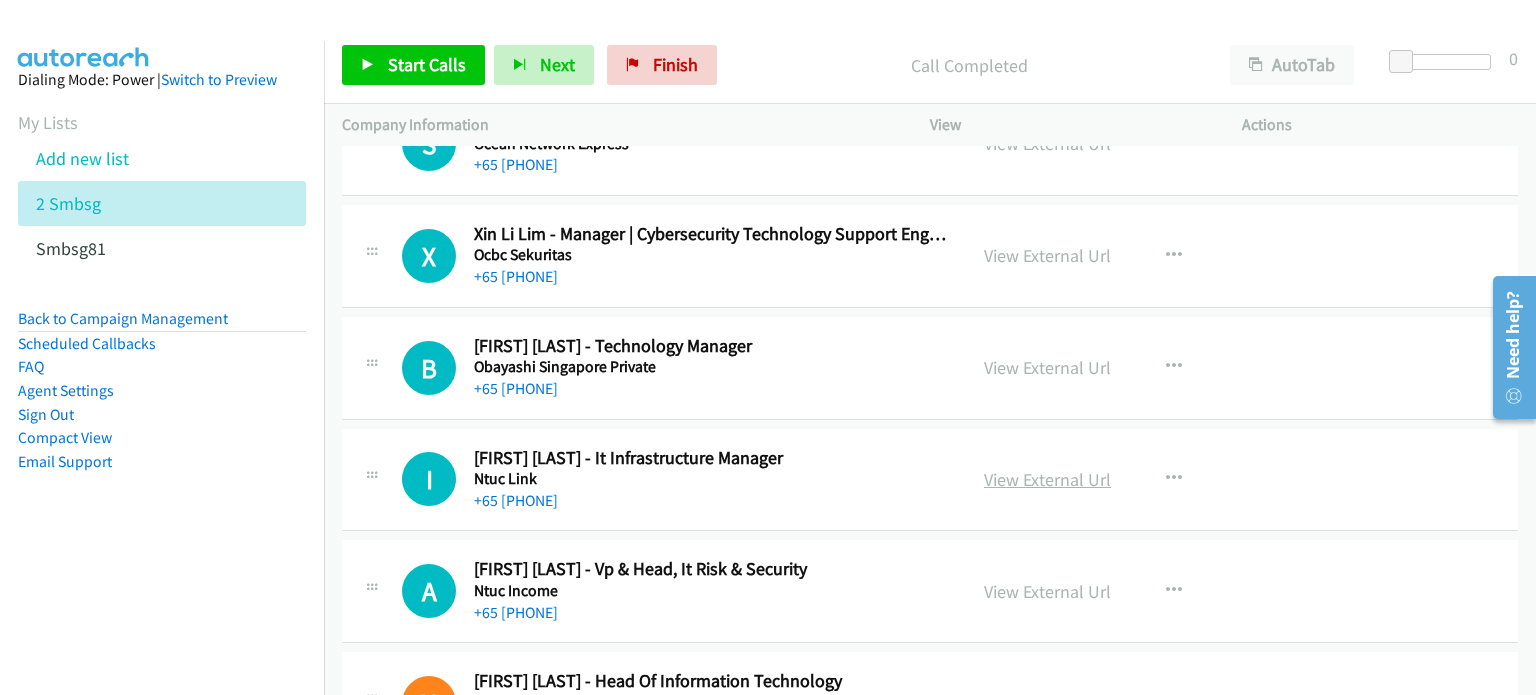 click on "View External Url" at bounding box center [1047, 479] 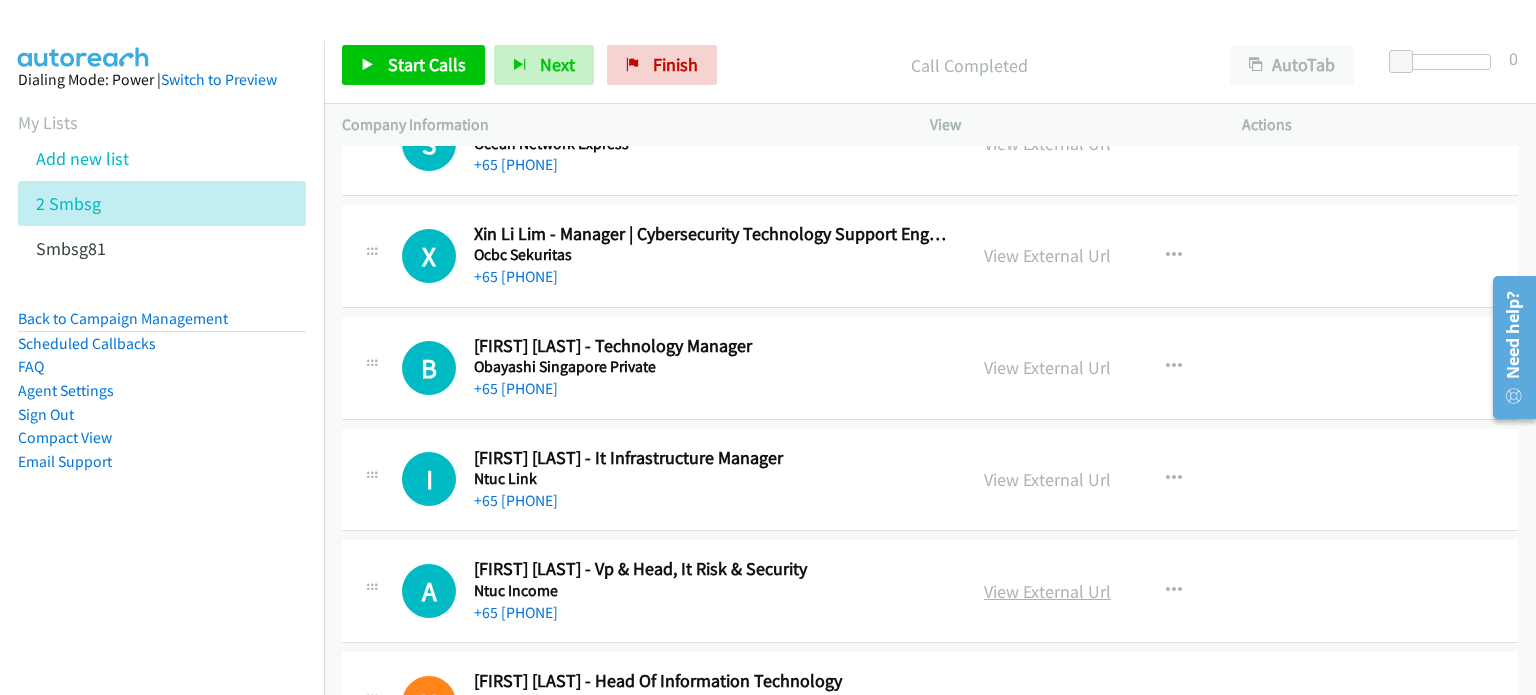 click on "View External Url" at bounding box center [1047, 591] 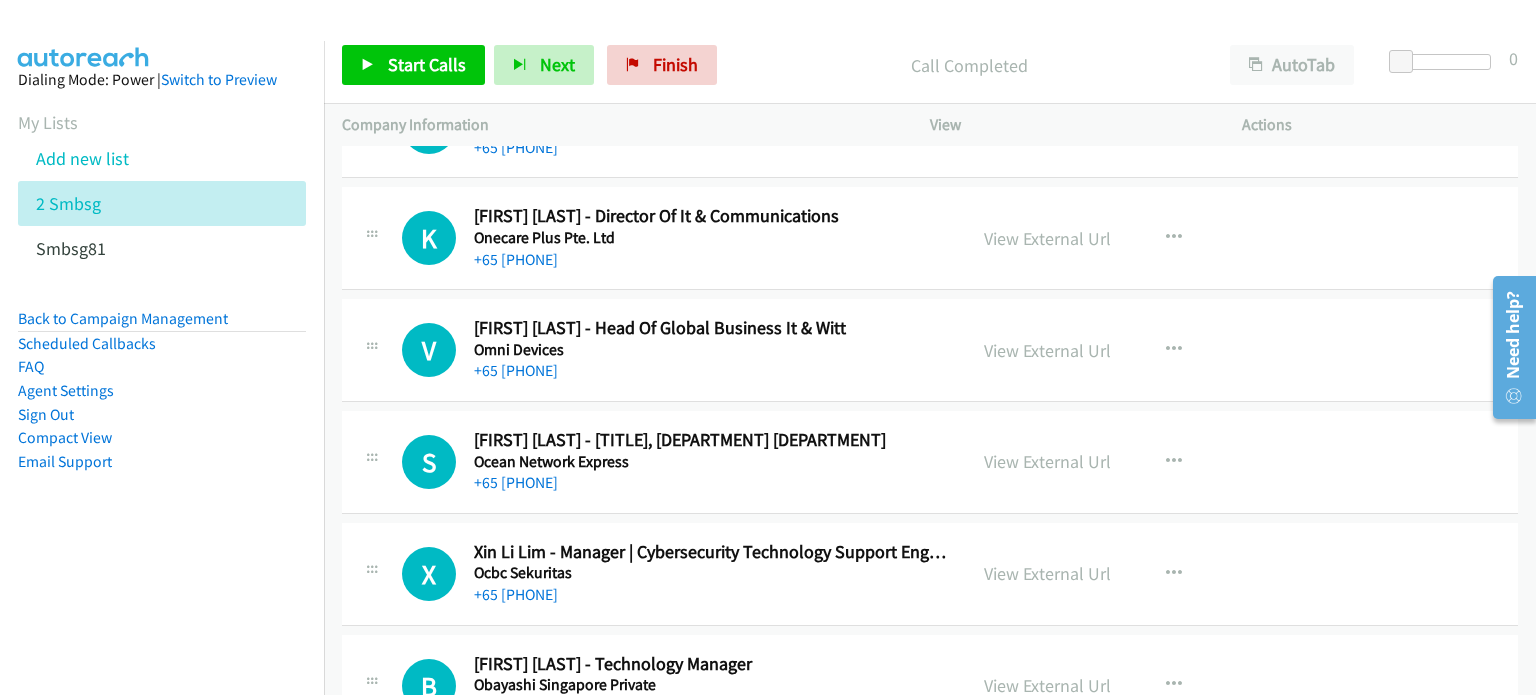 scroll, scrollTop: 20934, scrollLeft: 0, axis: vertical 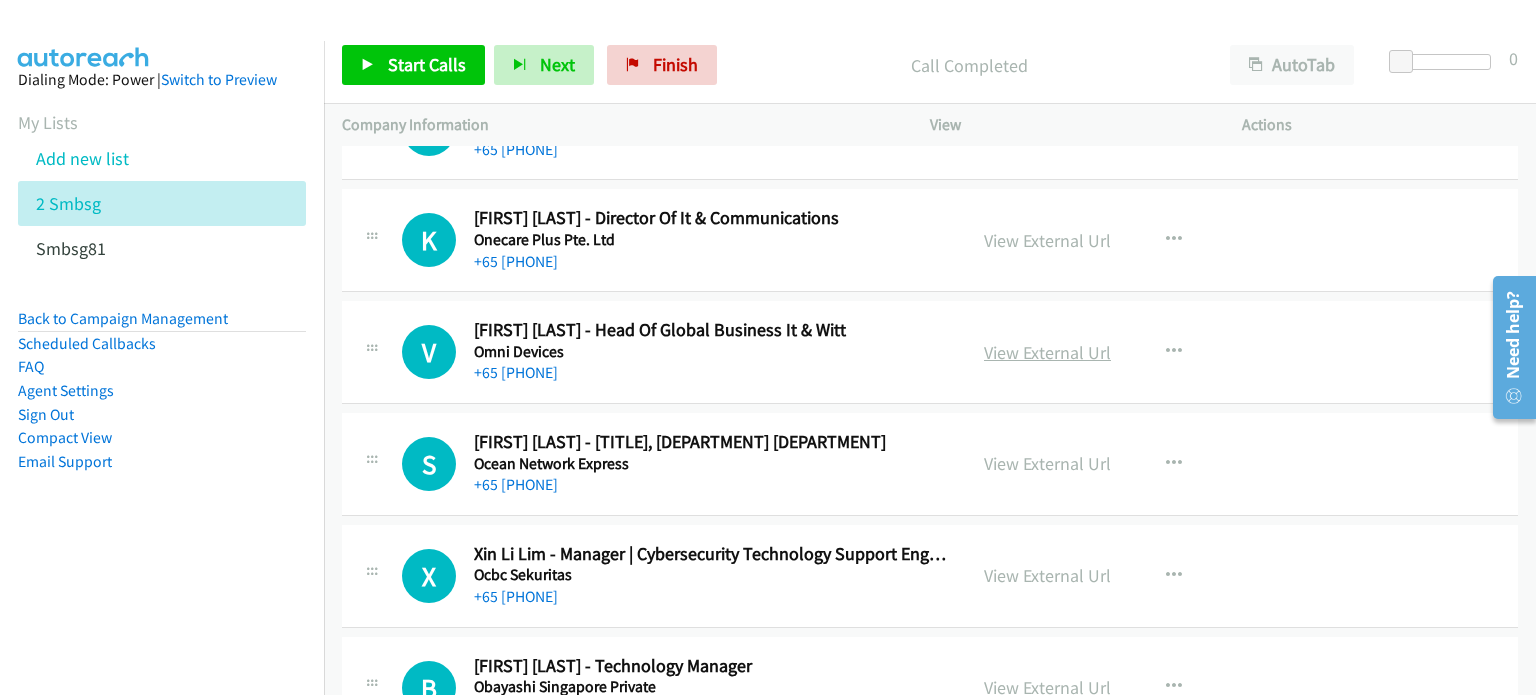click on "View External Url" at bounding box center [1047, 352] 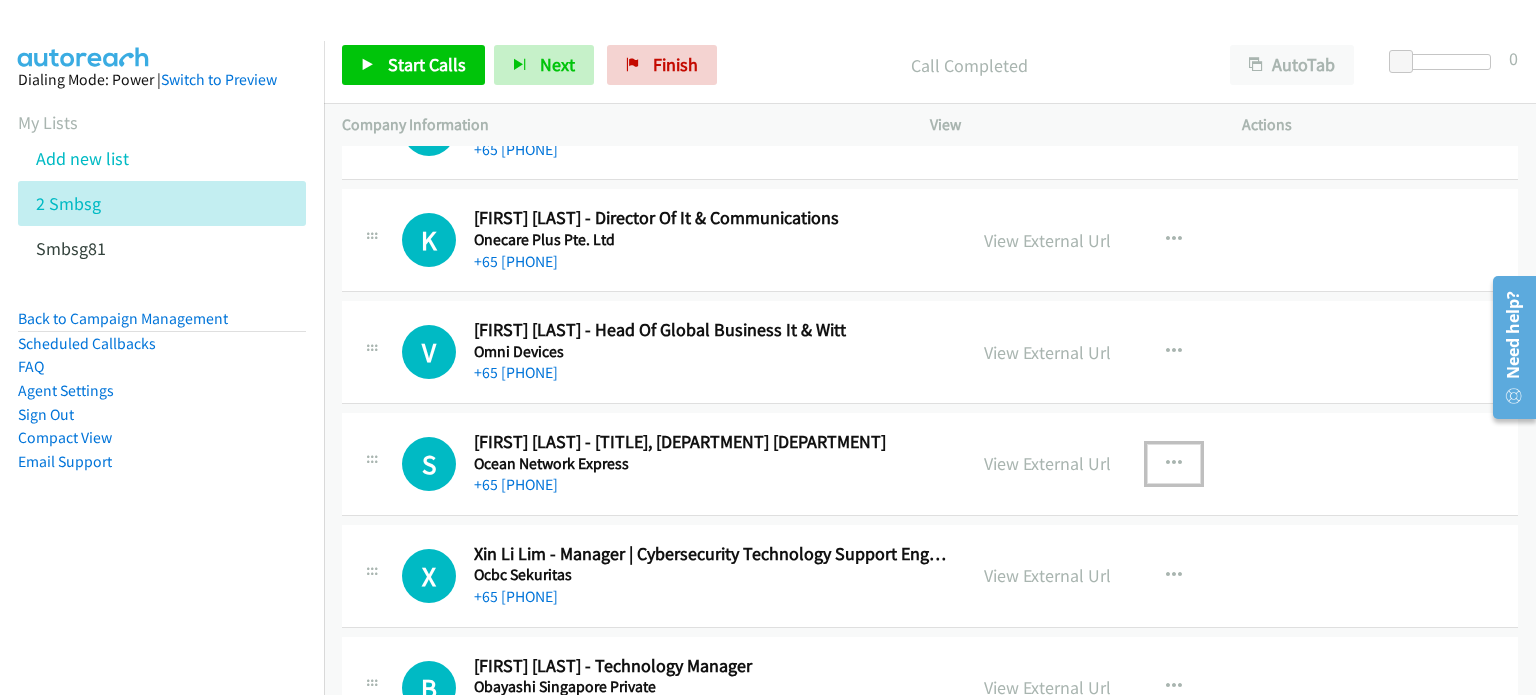 click at bounding box center (1174, 464) 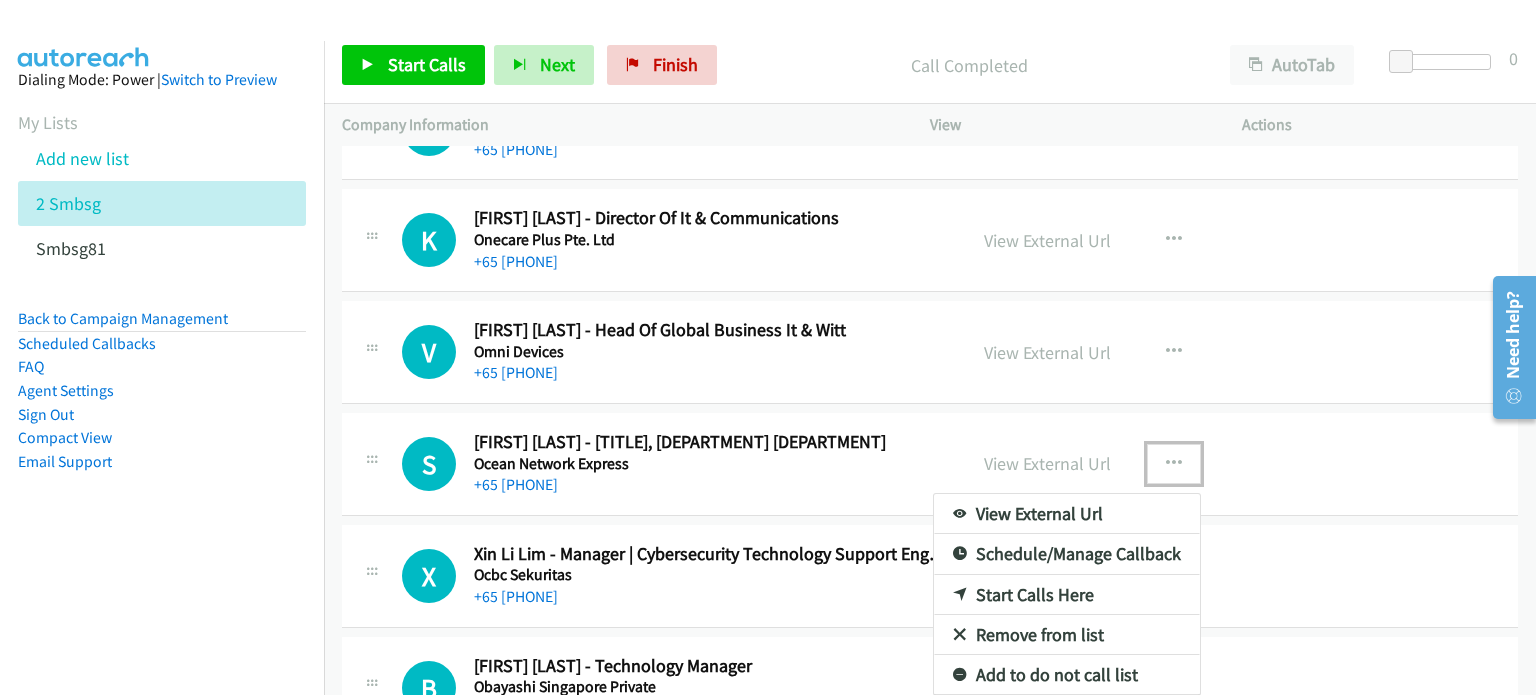 click on "Start Calls Here" at bounding box center (1067, 595) 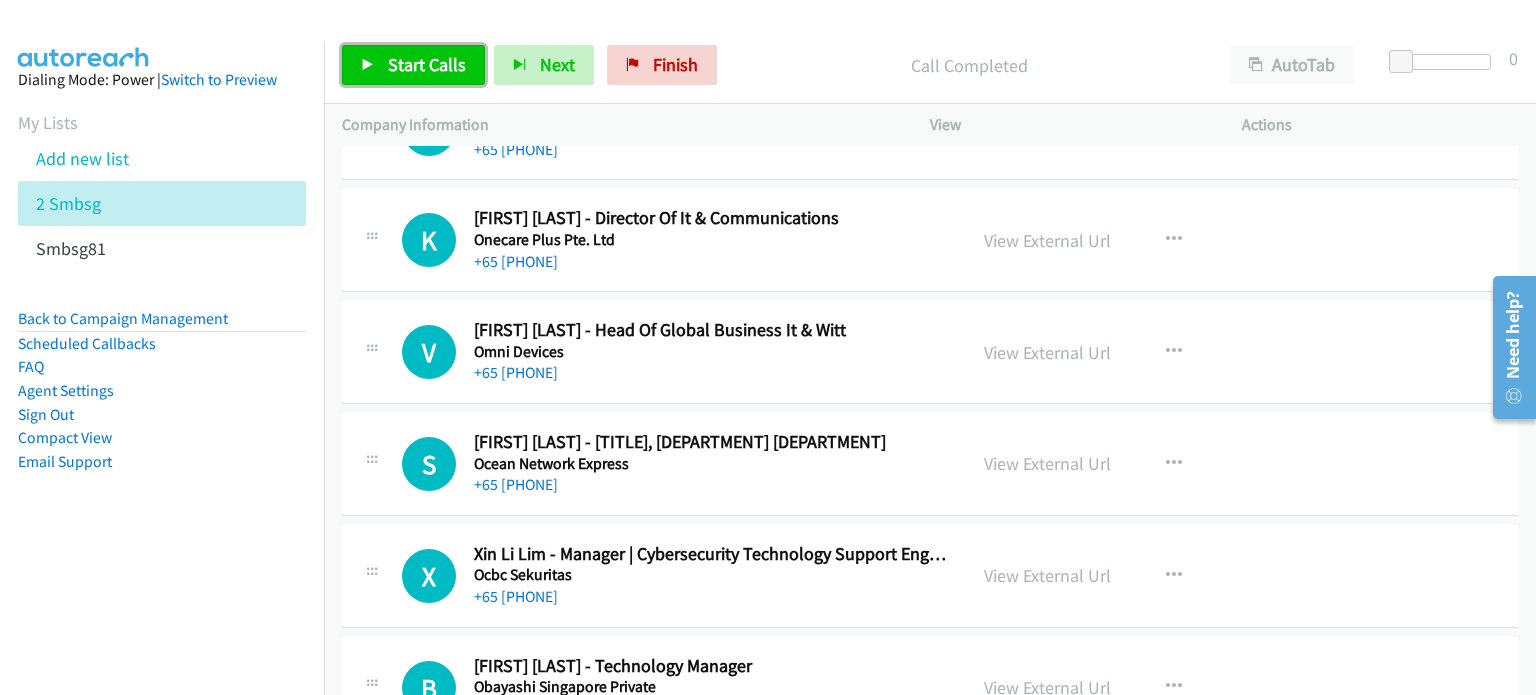 click on "Start Calls" at bounding box center [427, 64] 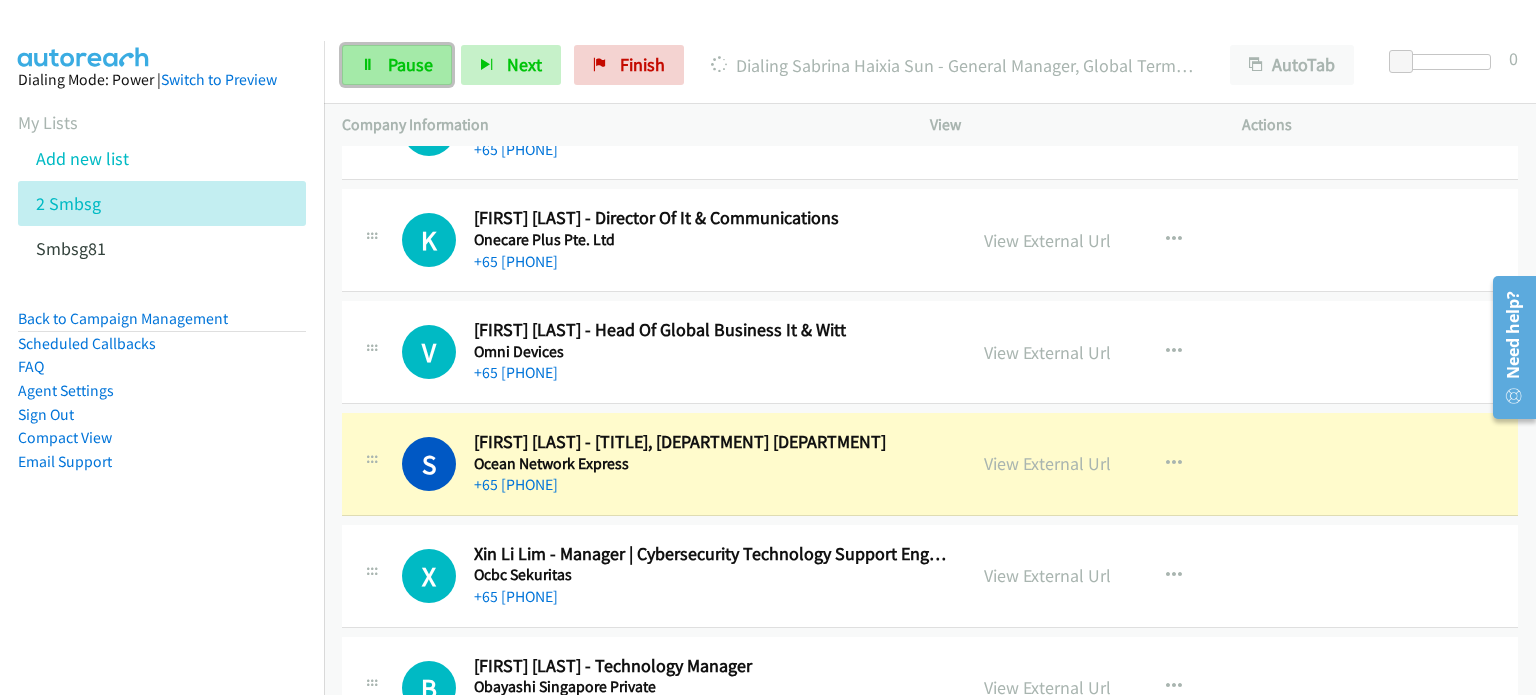 click on "Pause" at bounding box center [410, 64] 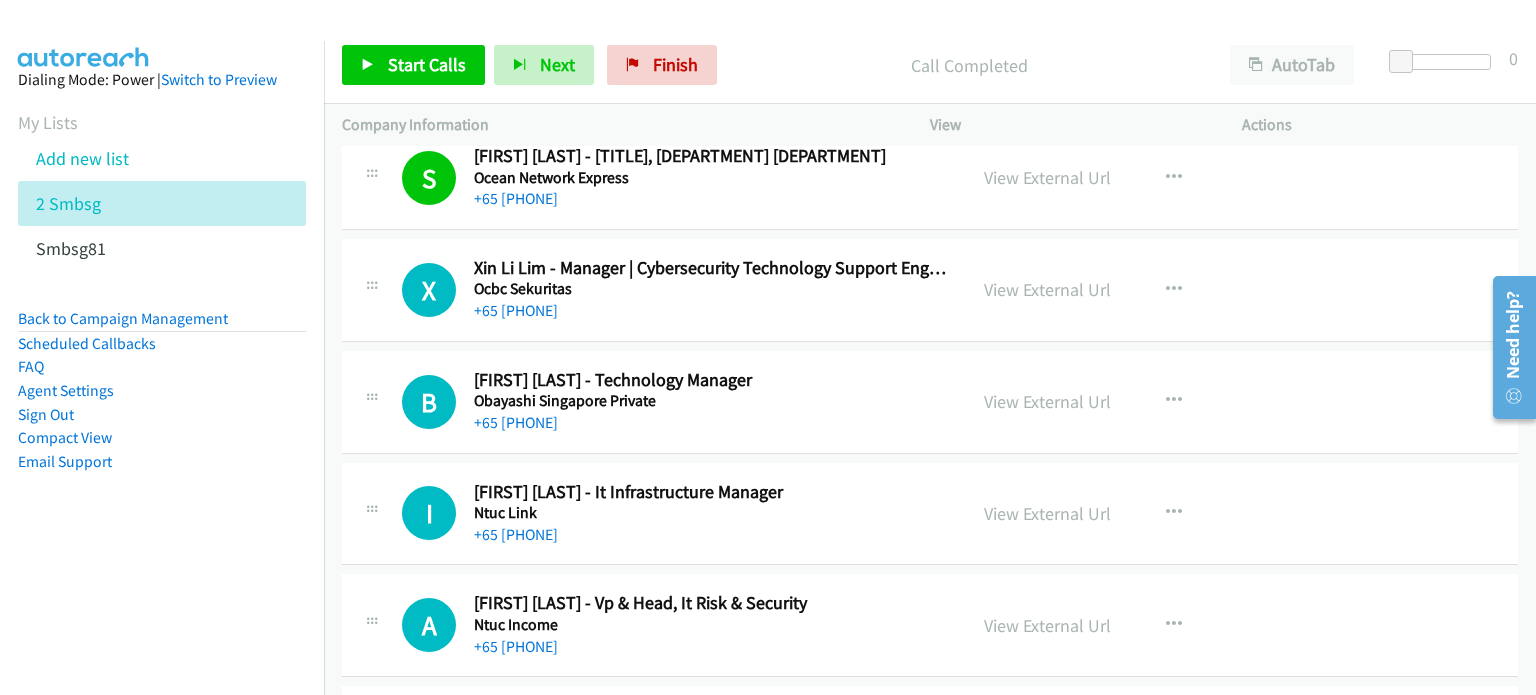 scroll, scrollTop: 21221, scrollLeft: 0, axis: vertical 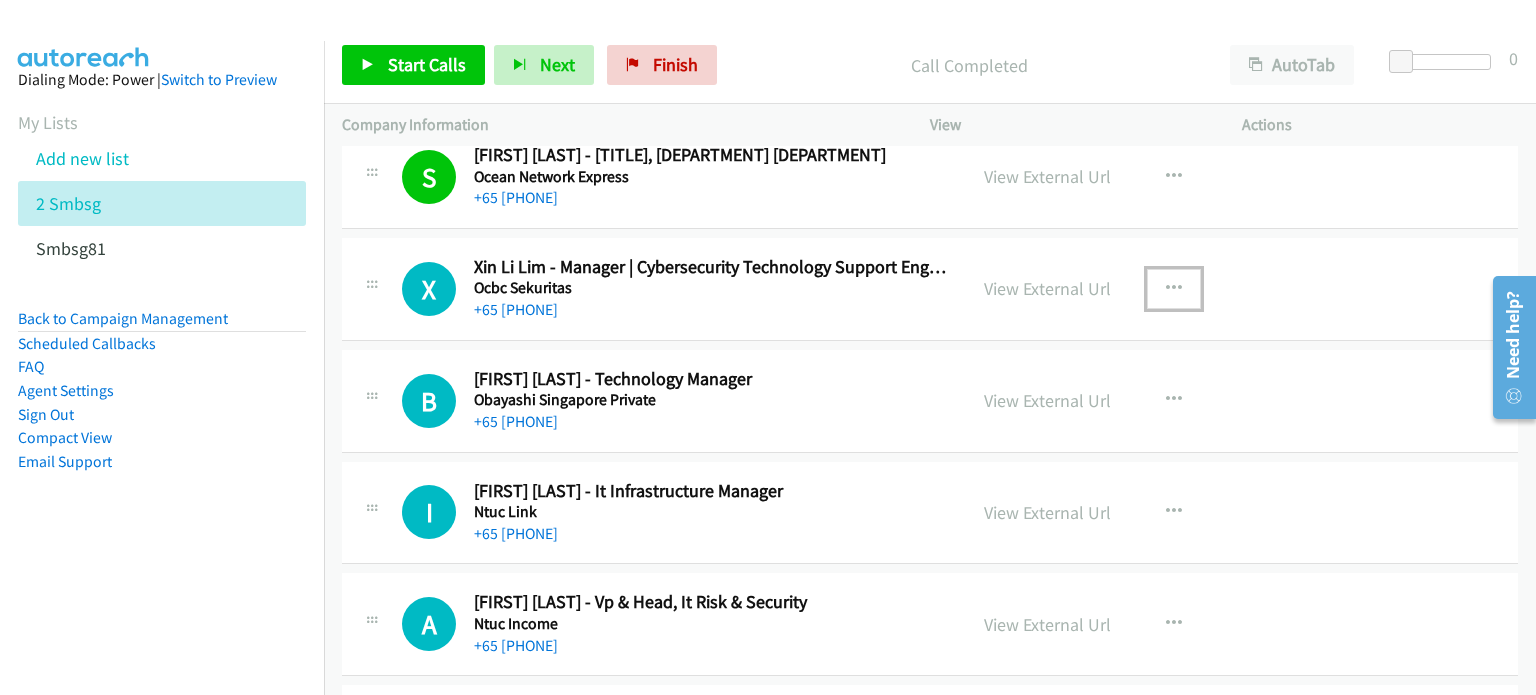 click at bounding box center (1174, 289) 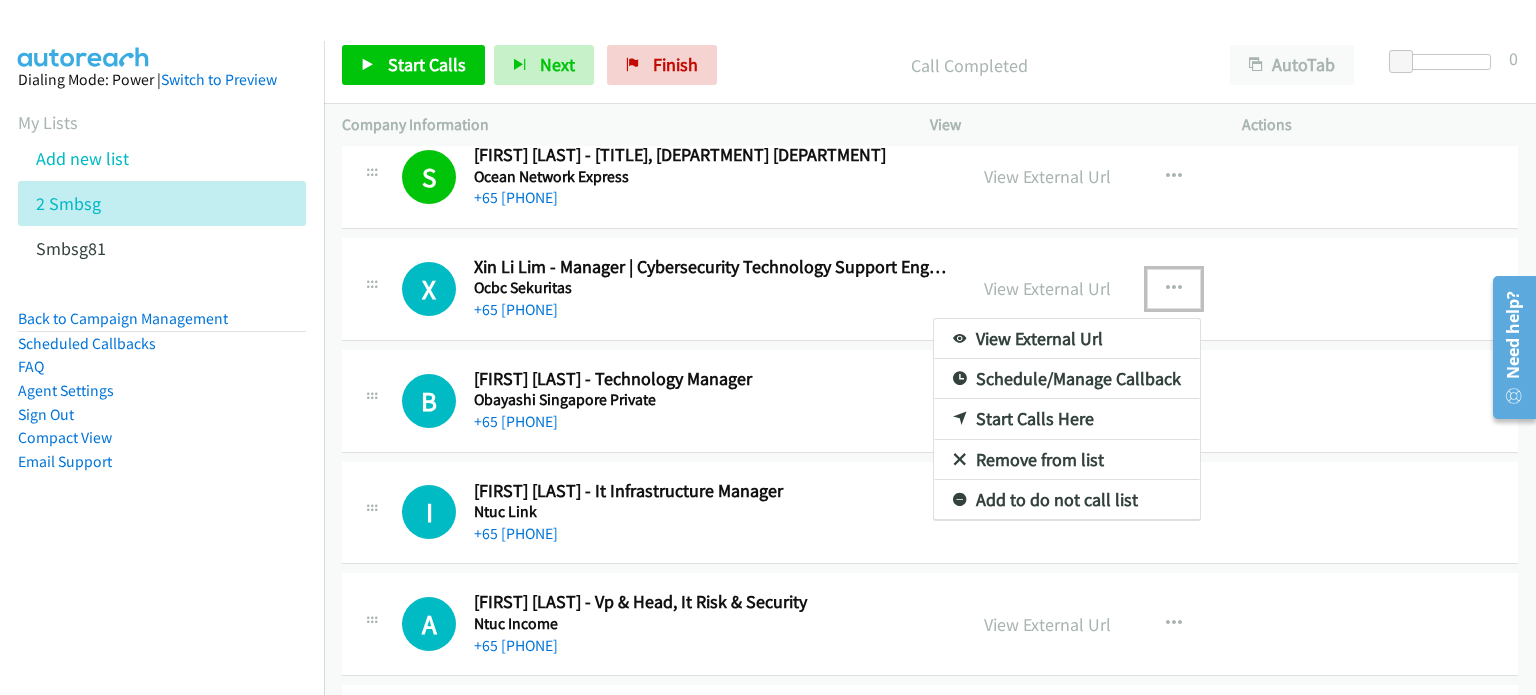 click on "Start Calls Here" at bounding box center (1067, 419) 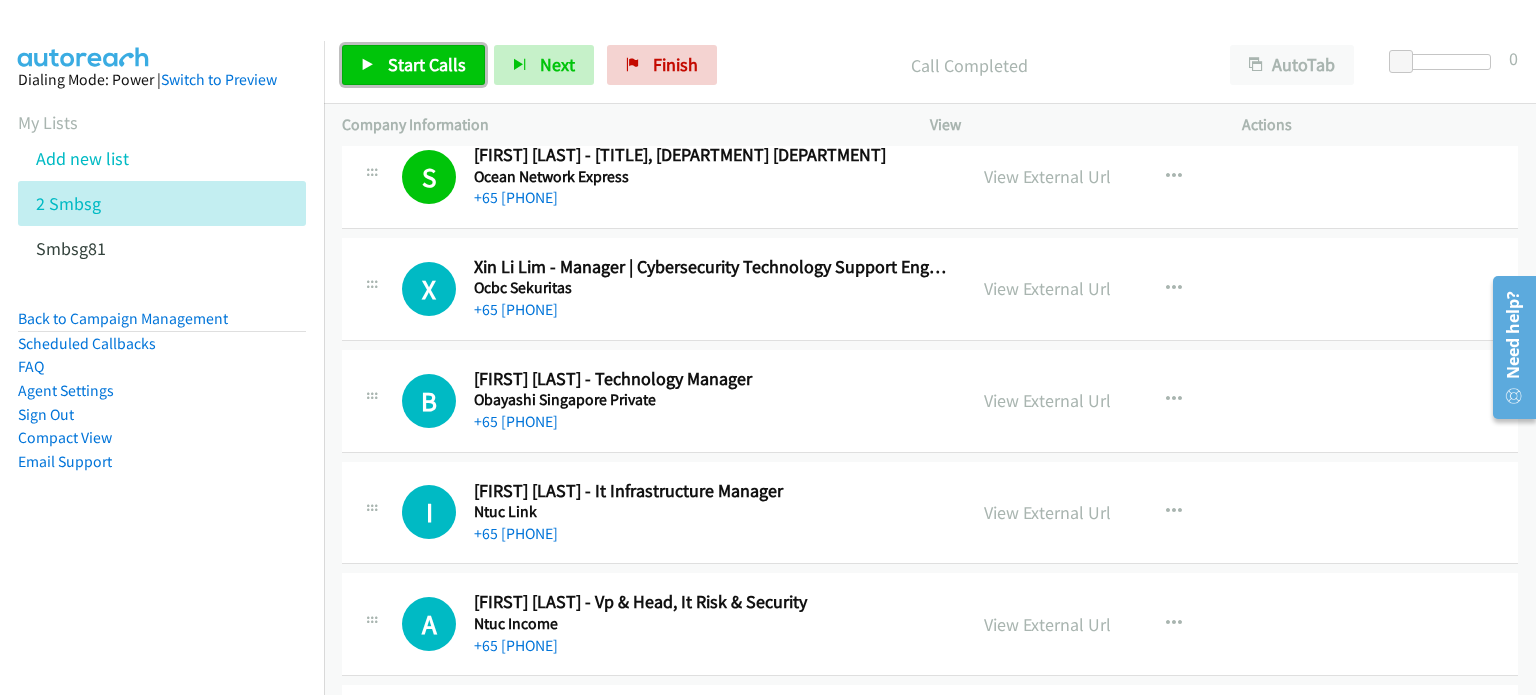 click on "Start Calls" at bounding box center [413, 65] 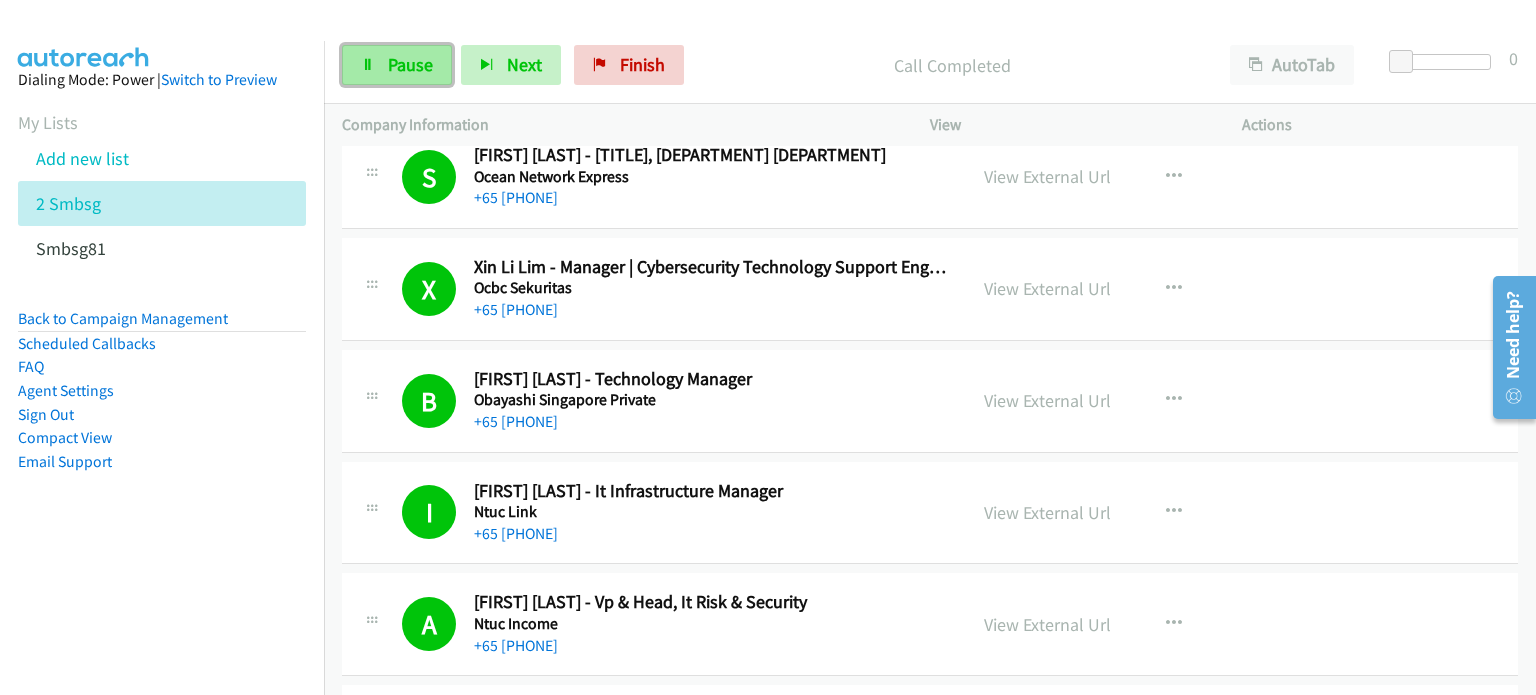 click on "Pause" at bounding box center (410, 64) 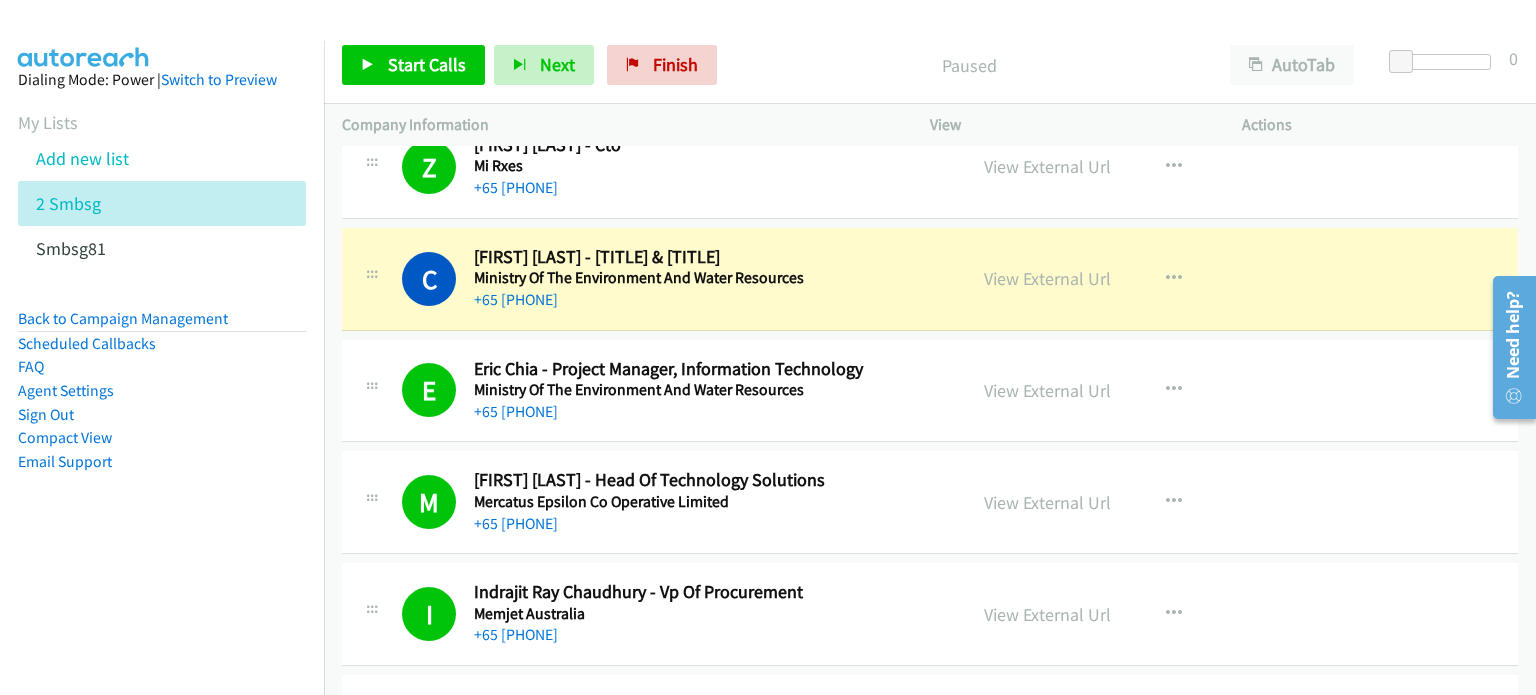 scroll, scrollTop: 21904, scrollLeft: 0, axis: vertical 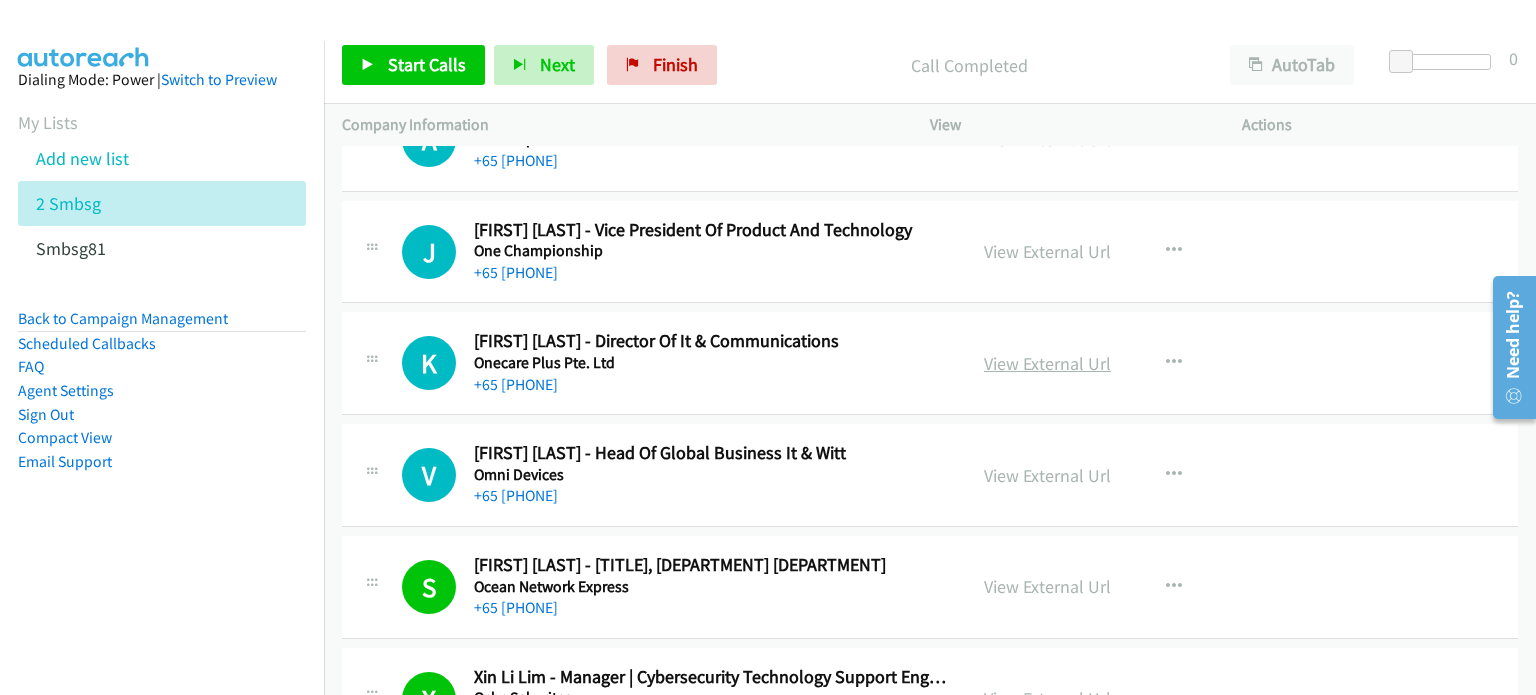 click on "View External Url" at bounding box center [1047, 363] 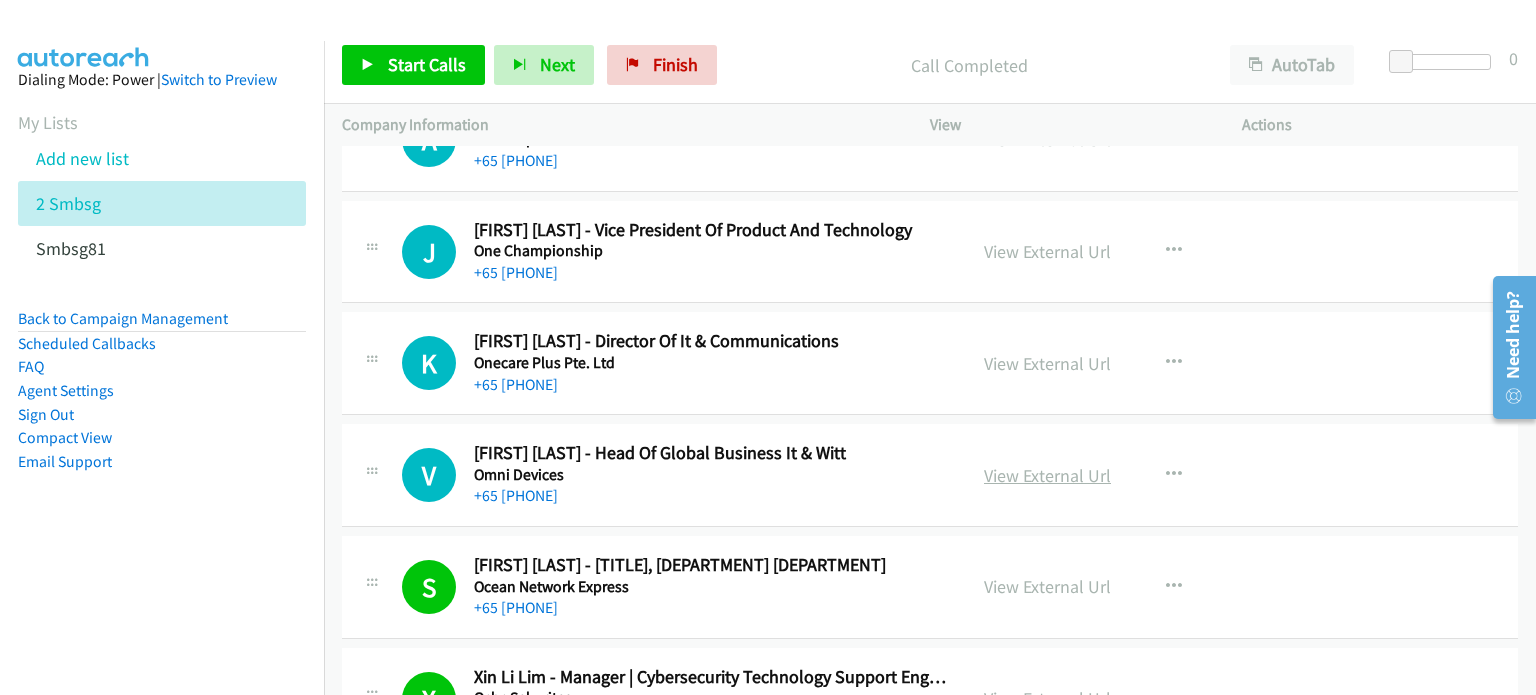 click on "View External Url" at bounding box center (1047, 475) 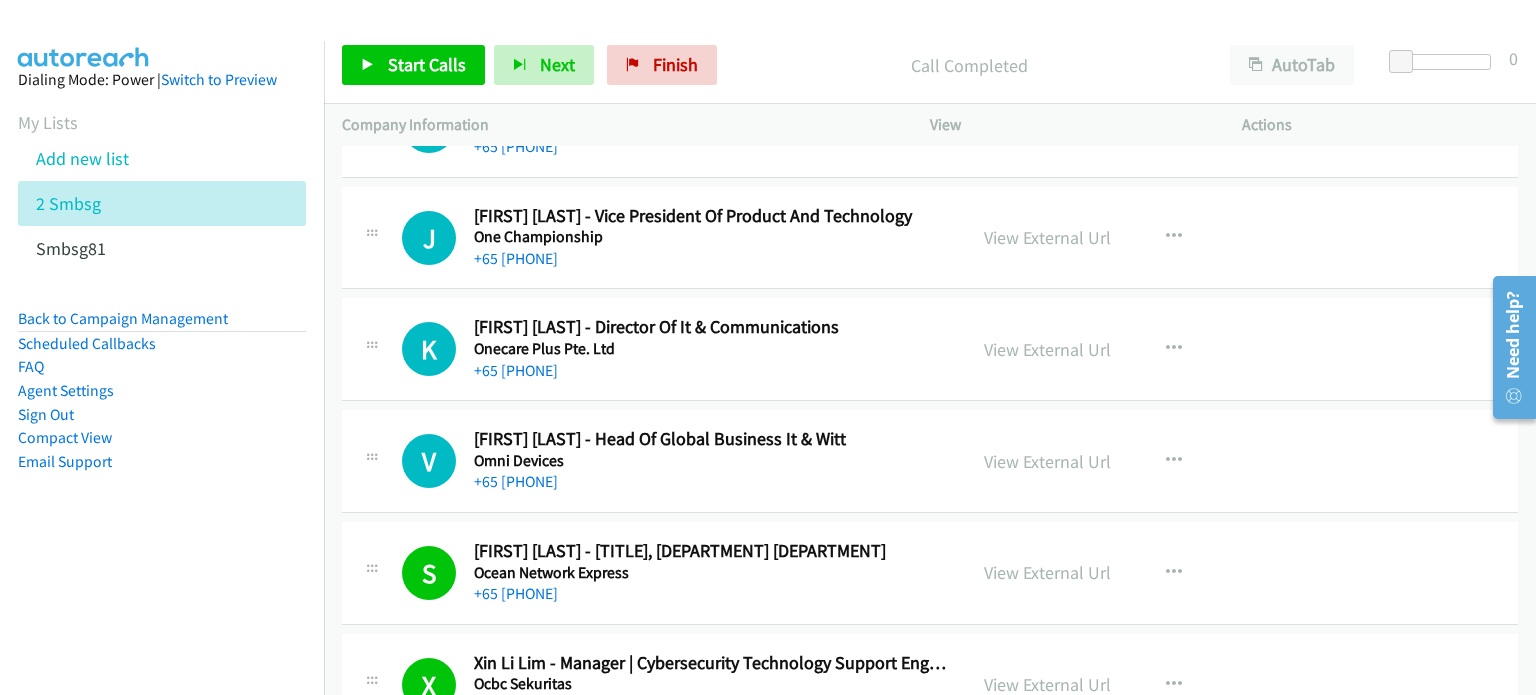 scroll, scrollTop: 20826, scrollLeft: 0, axis: vertical 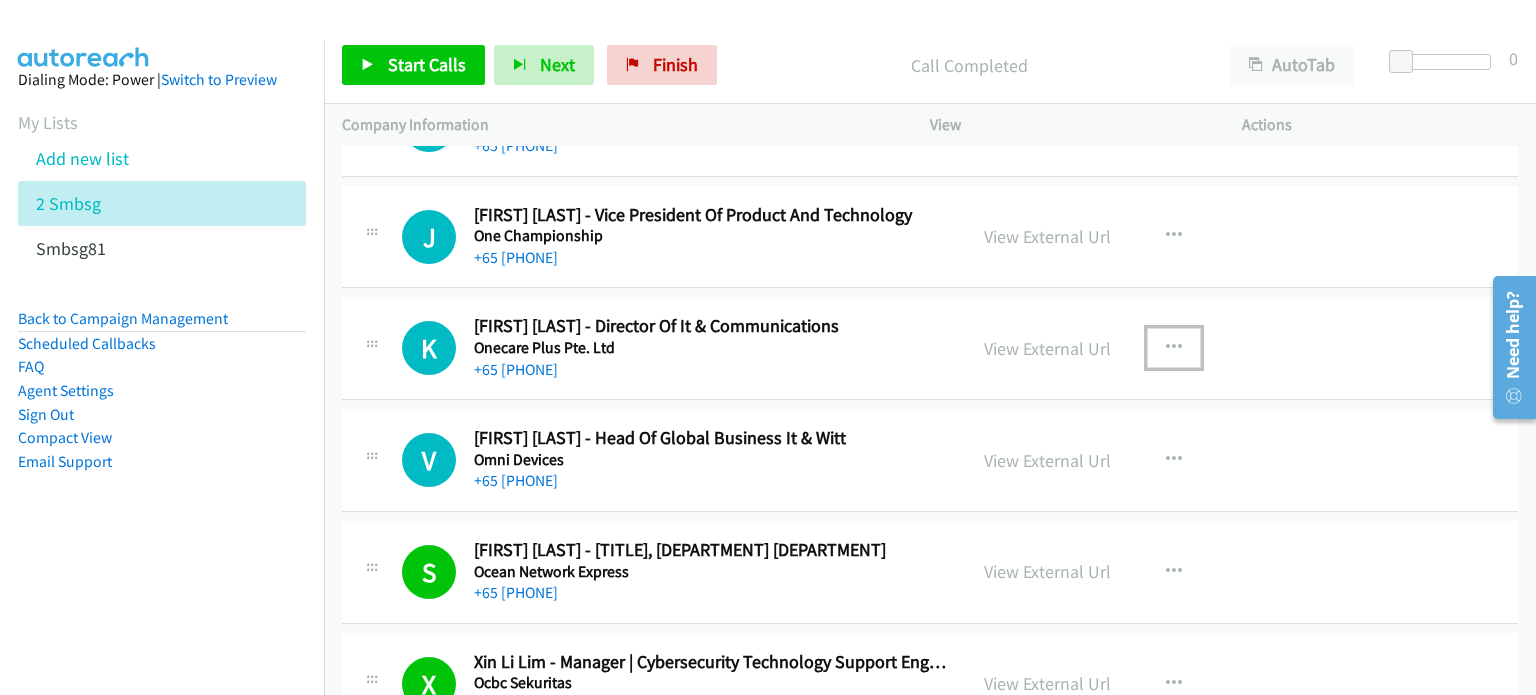 click at bounding box center (1174, 348) 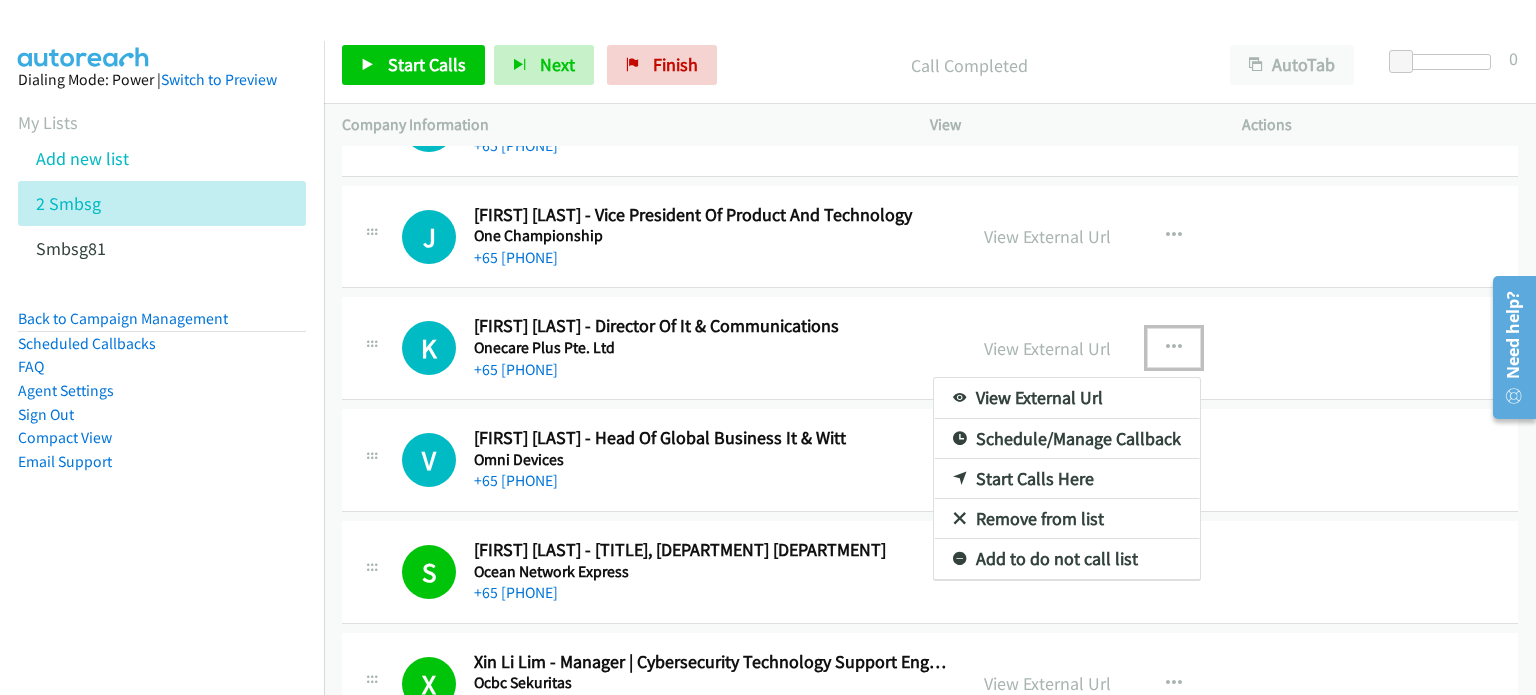 click on "Start Calls Here" at bounding box center [1067, 479] 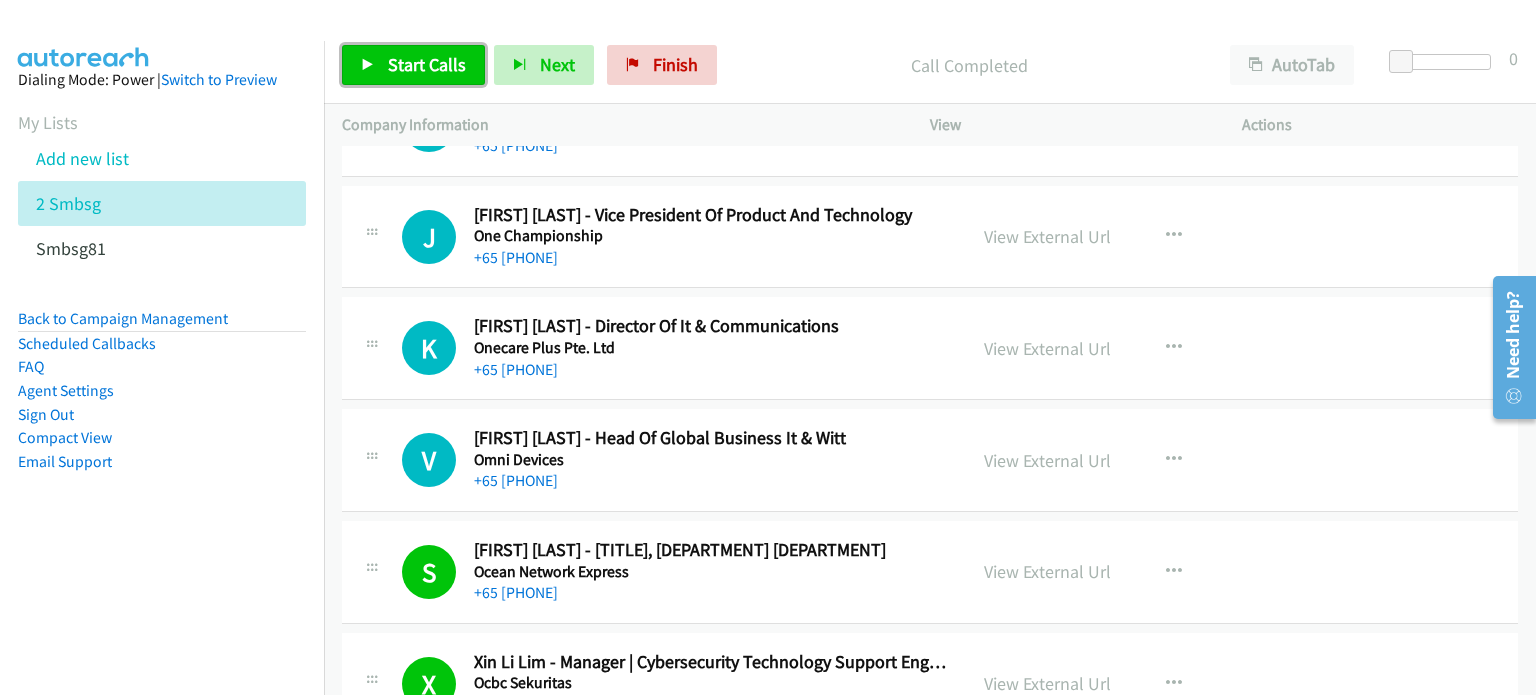 click on "Start Calls" at bounding box center (427, 64) 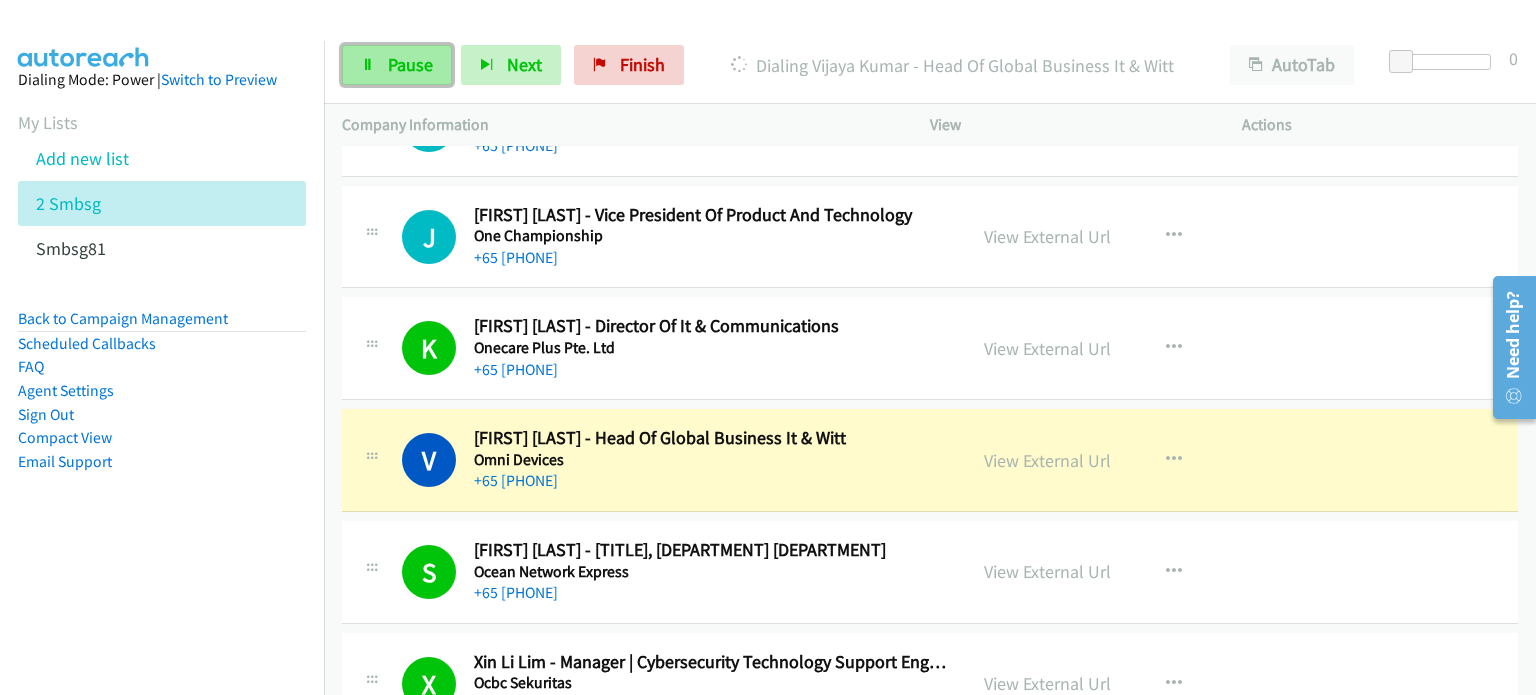 click on "Pause" at bounding box center (397, 65) 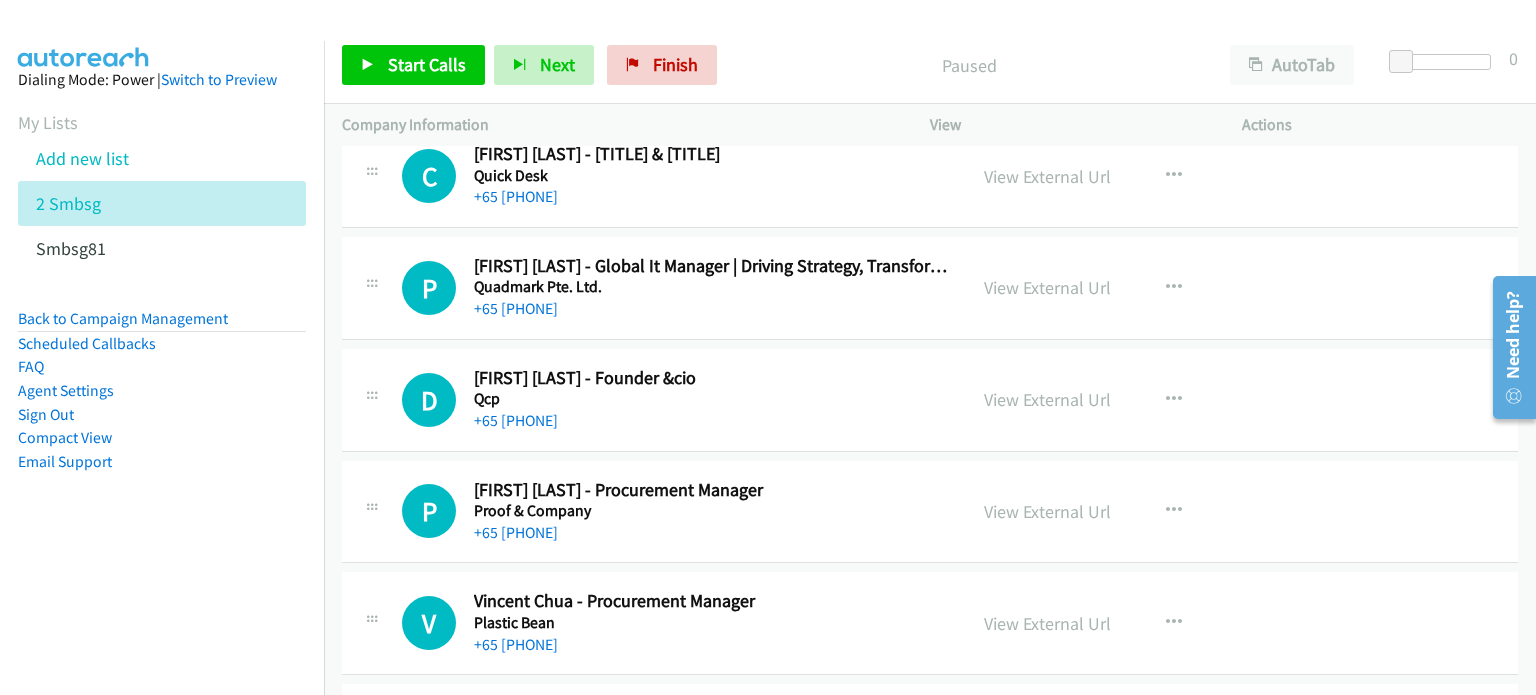 scroll, scrollTop: 19992, scrollLeft: 0, axis: vertical 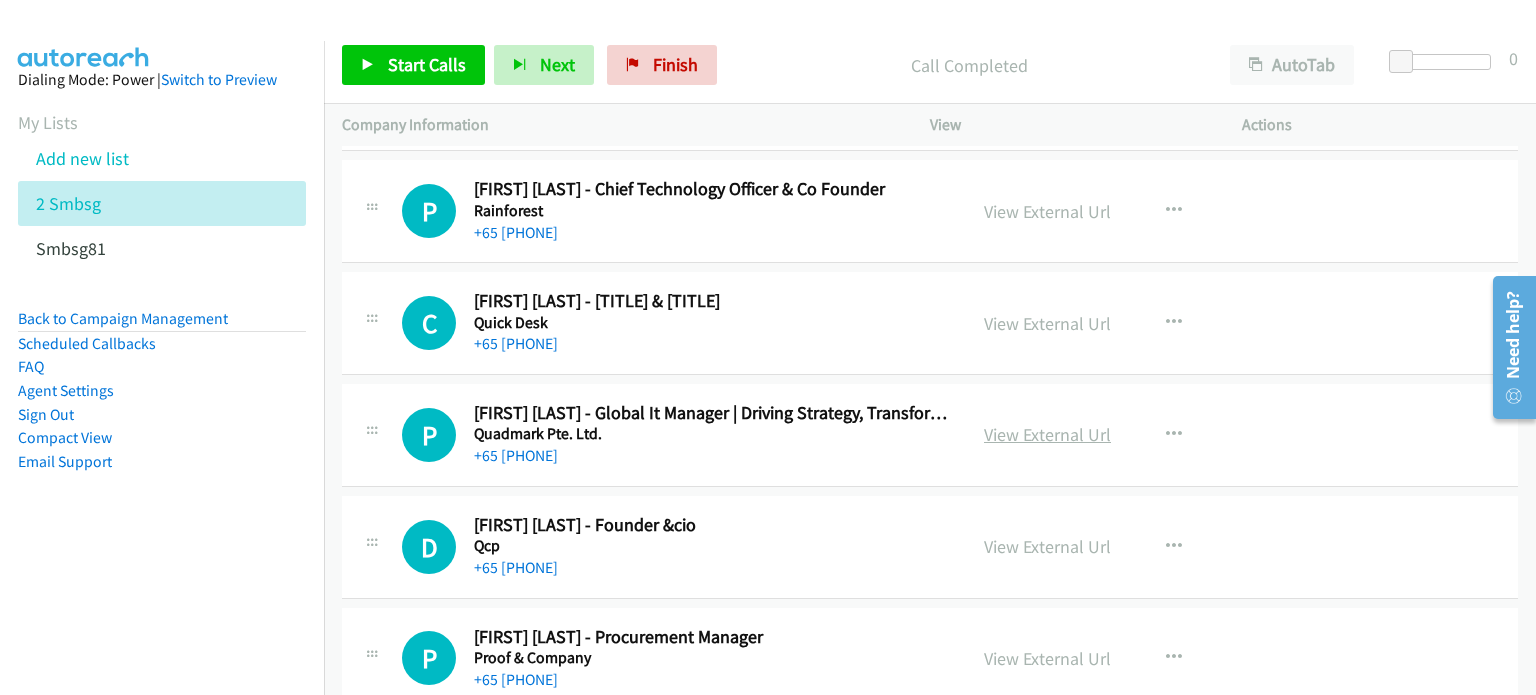 click on "View External Url" at bounding box center (1047, 434) 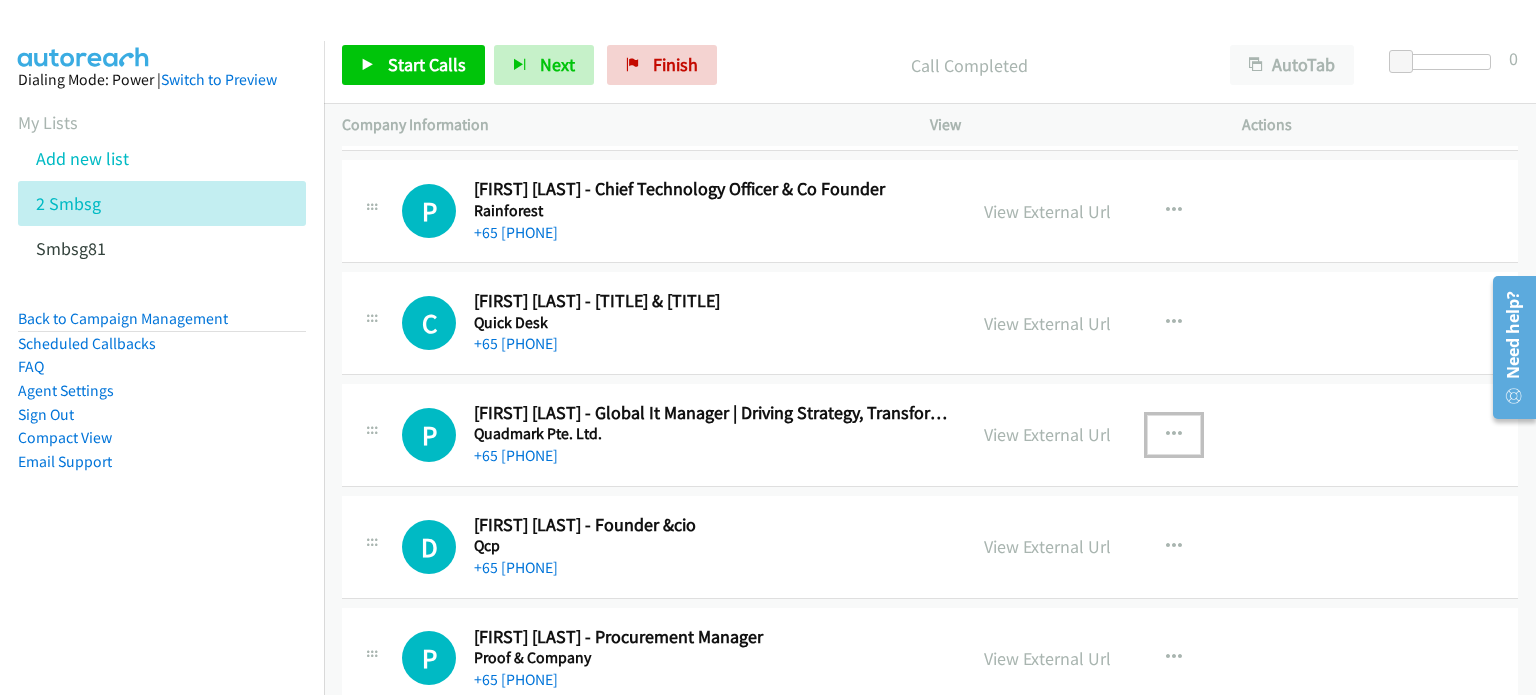 click at bounding box center [1174, 435] 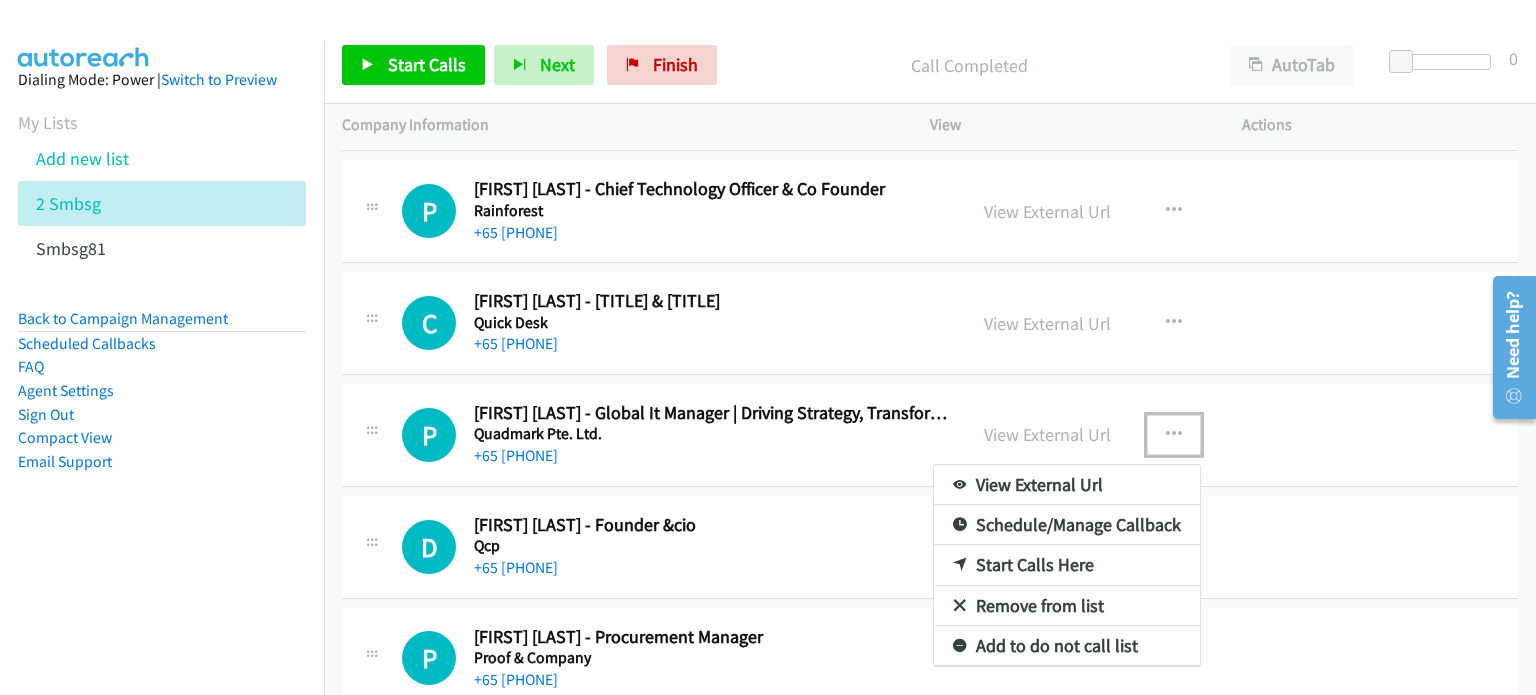 click on "Start Calls Here" at bounding box center (1067, 565) 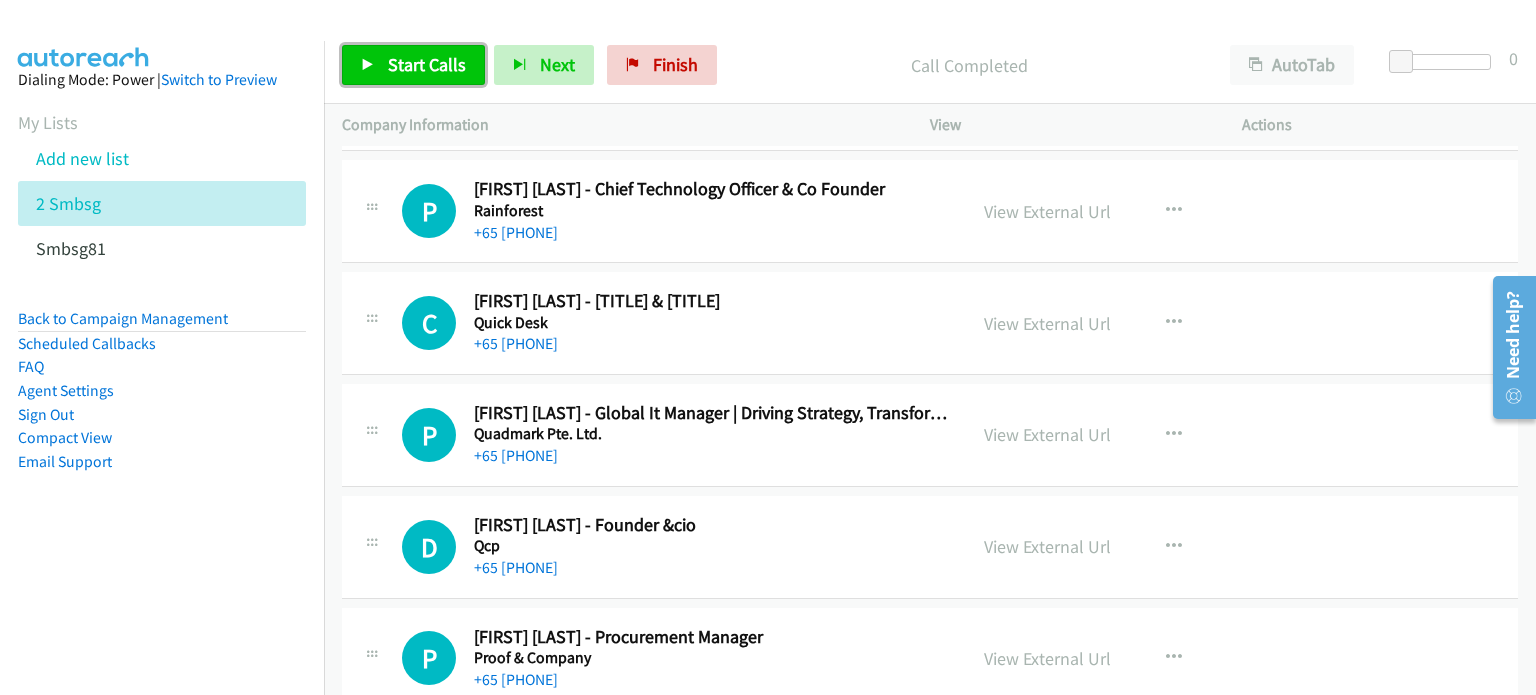 click on "Start Calls" at bounding box center [427, 64] 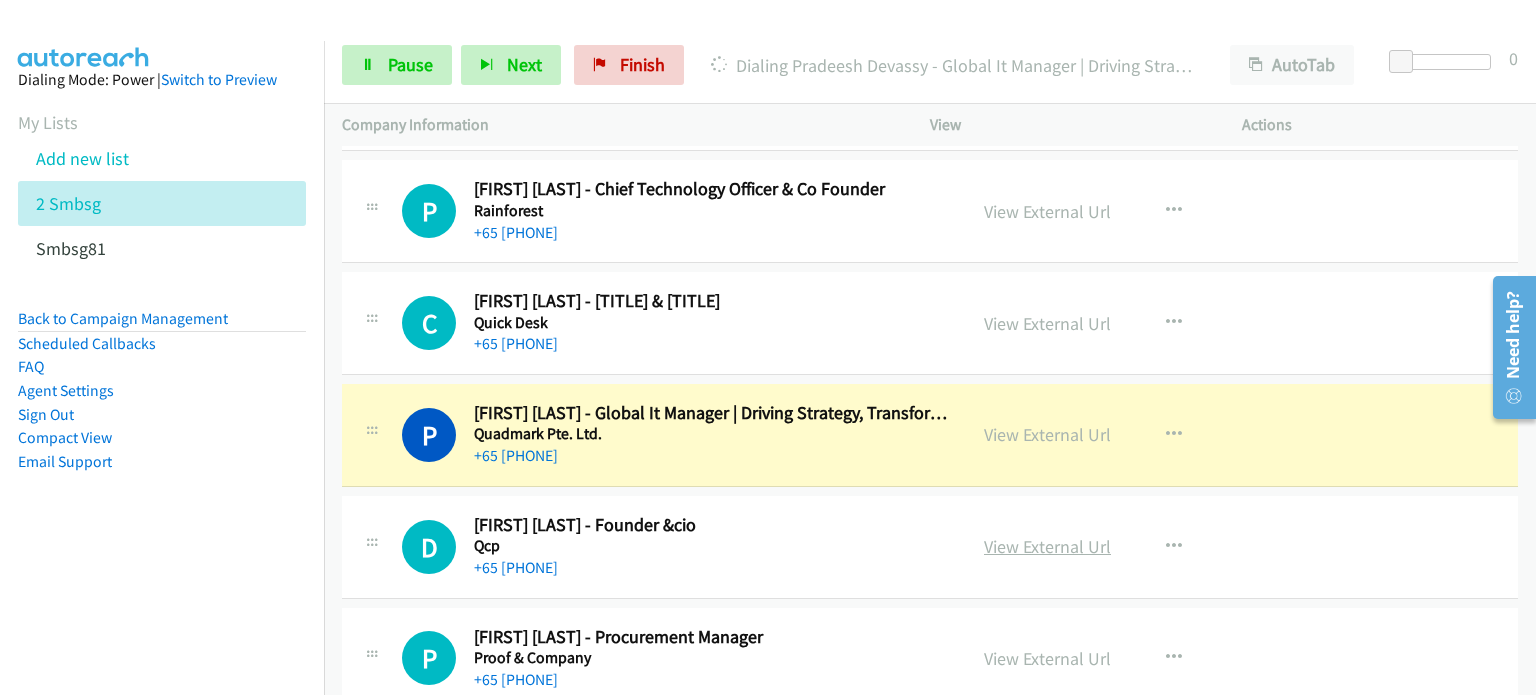 click on "View External Url" at bounding box center (1047, 546) 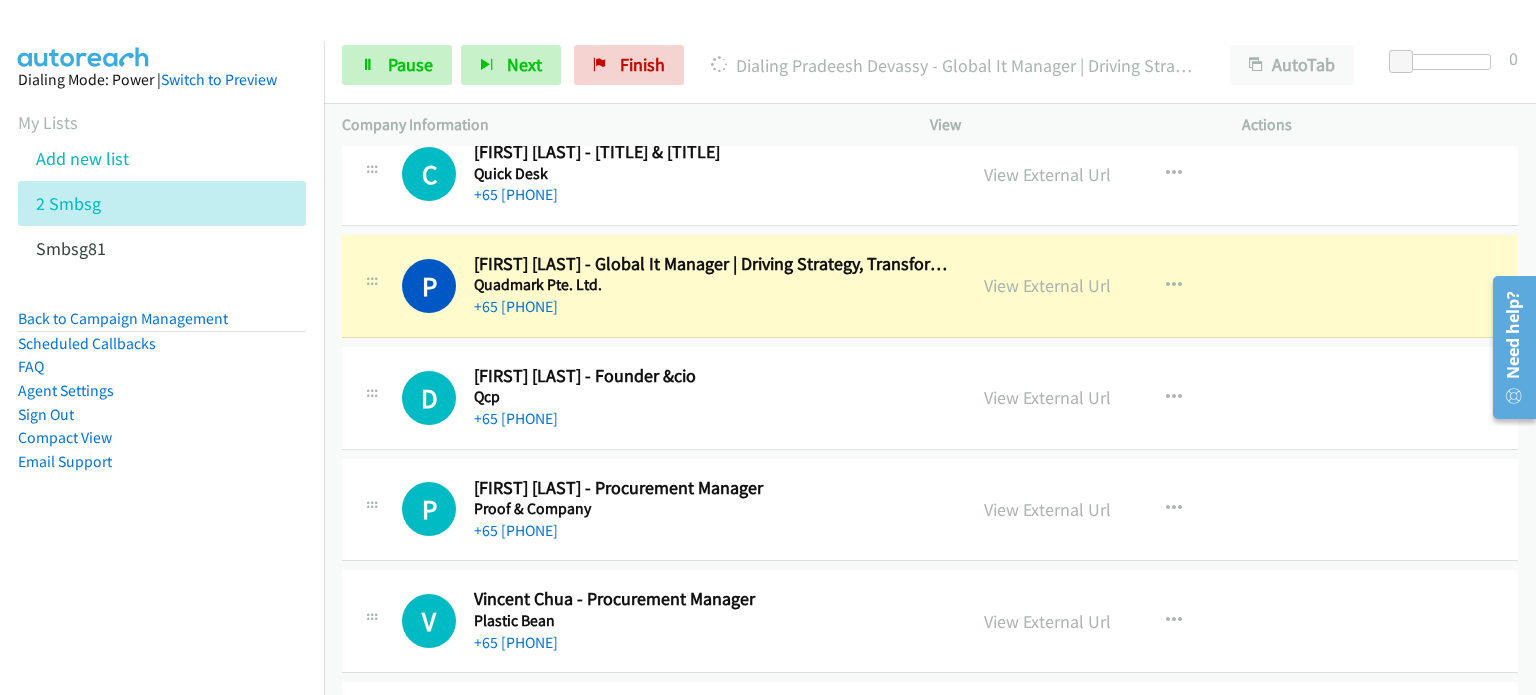 scroll, scrollTop: 20012, scrollLeft: 0, axis: vertical 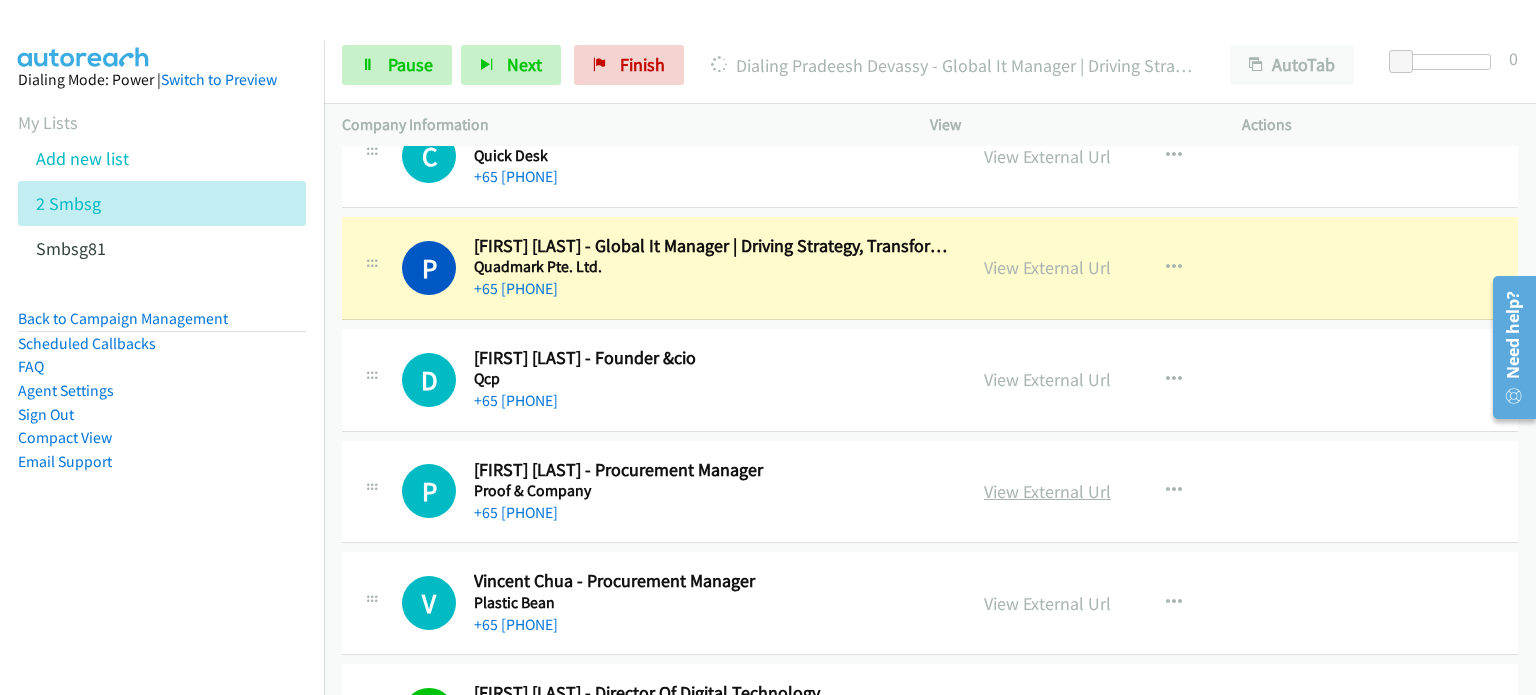 click on "View External Url" at bounding box center (1047, 491) 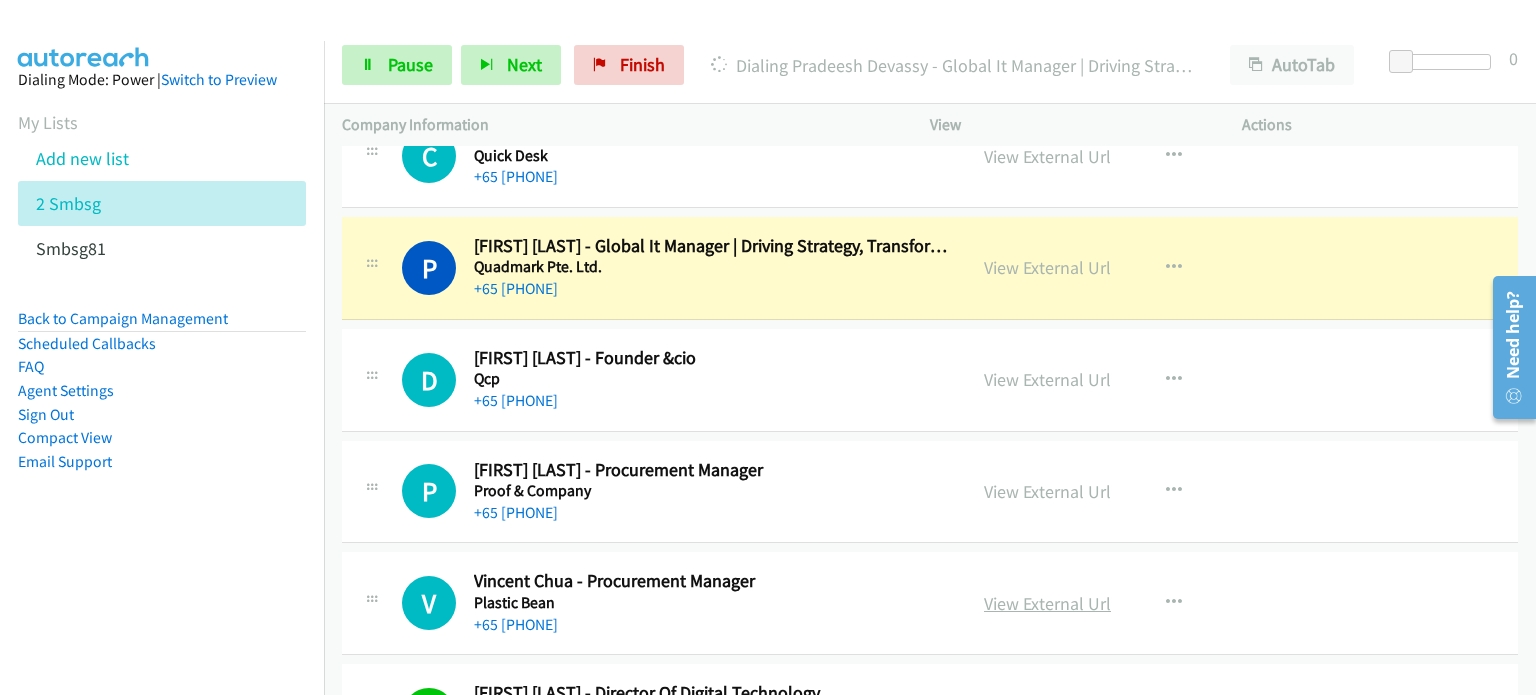 click on "View External Url" at bounding box center [1047, 603] 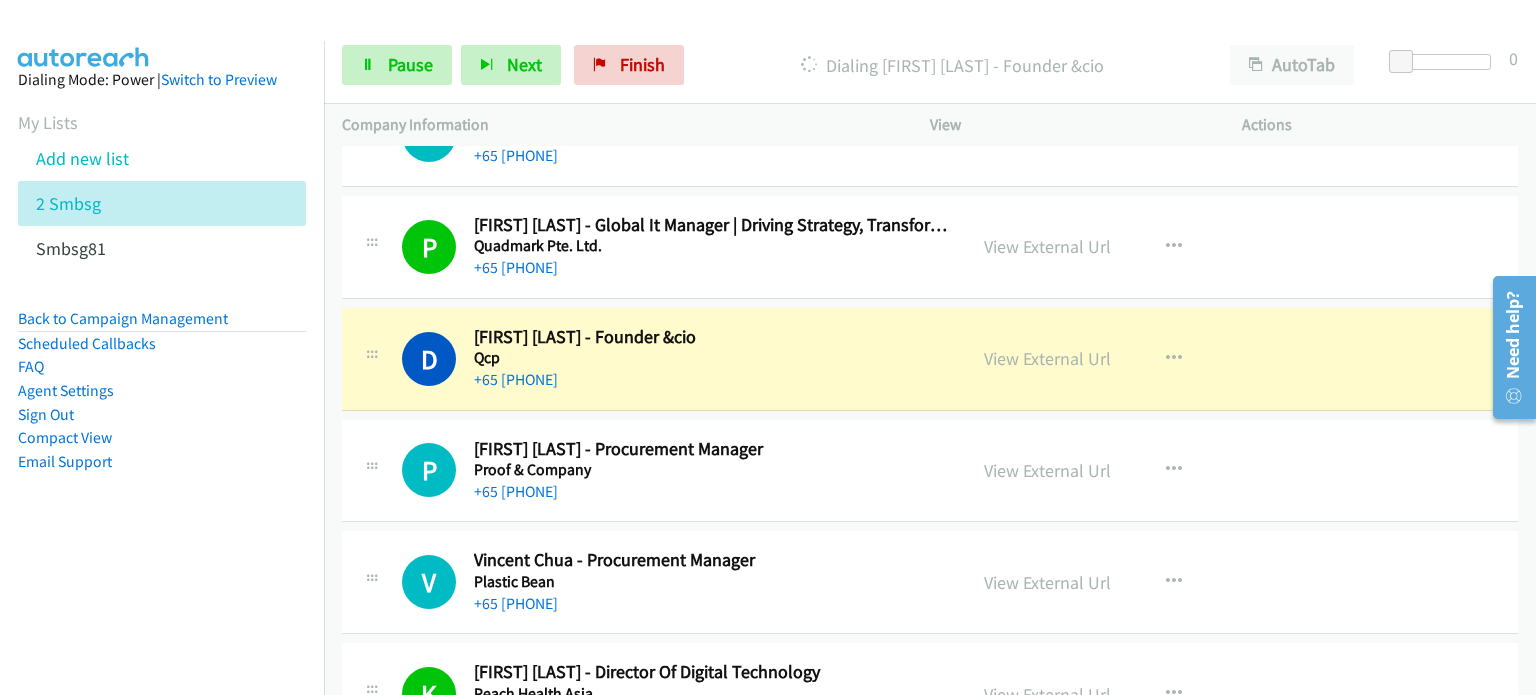 scroll, scrollTop: 20035, scrollLeft: 0, axis: vertical 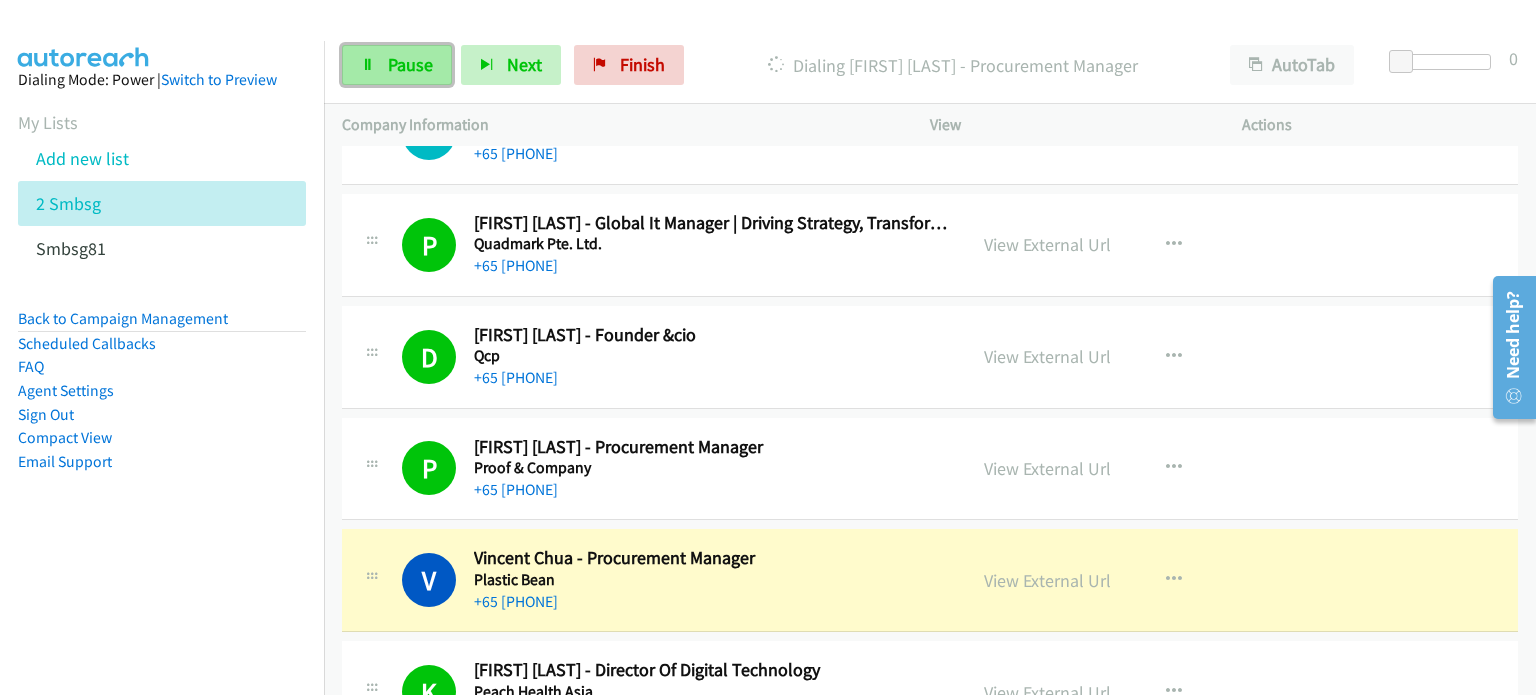 click on "Pause" at bounding box center [397, 65] 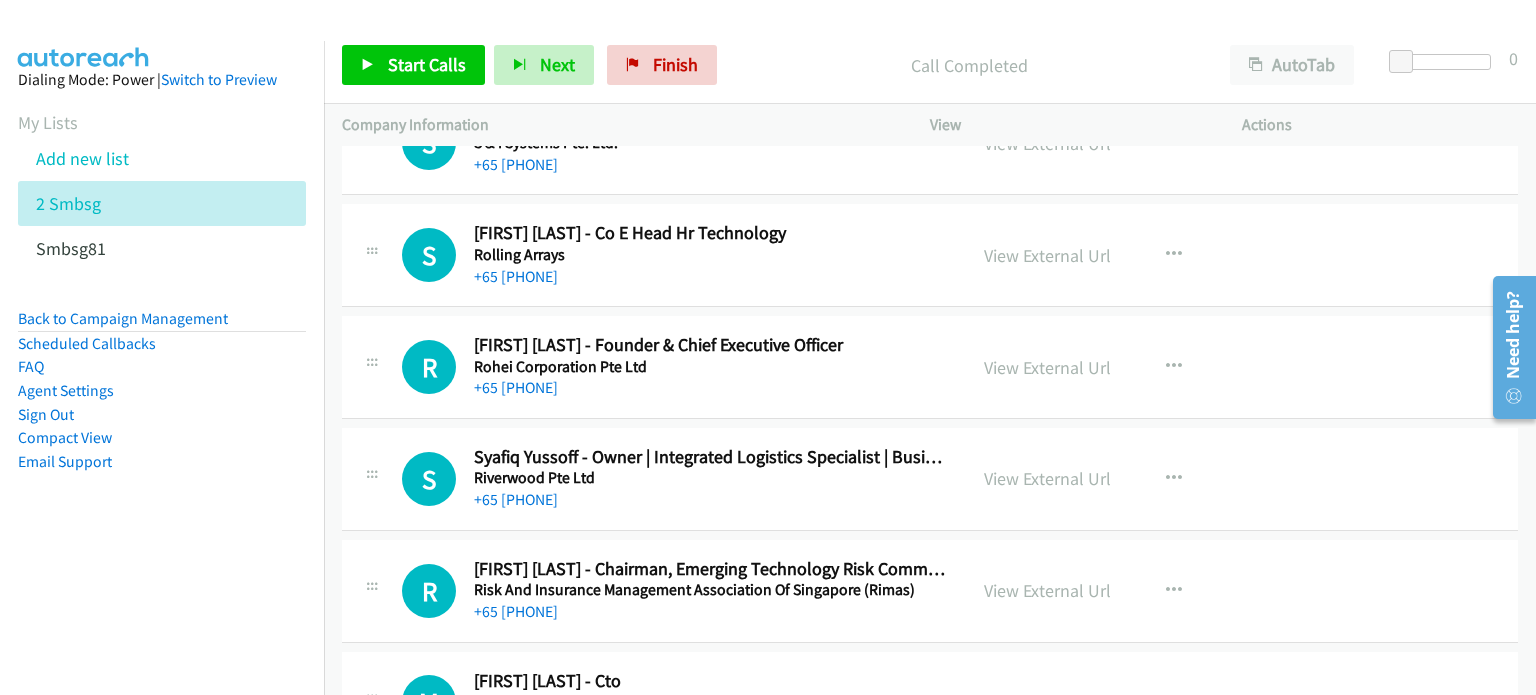 scroll, scrollTop: 18064, scrollLeft: 0, axis: vertical 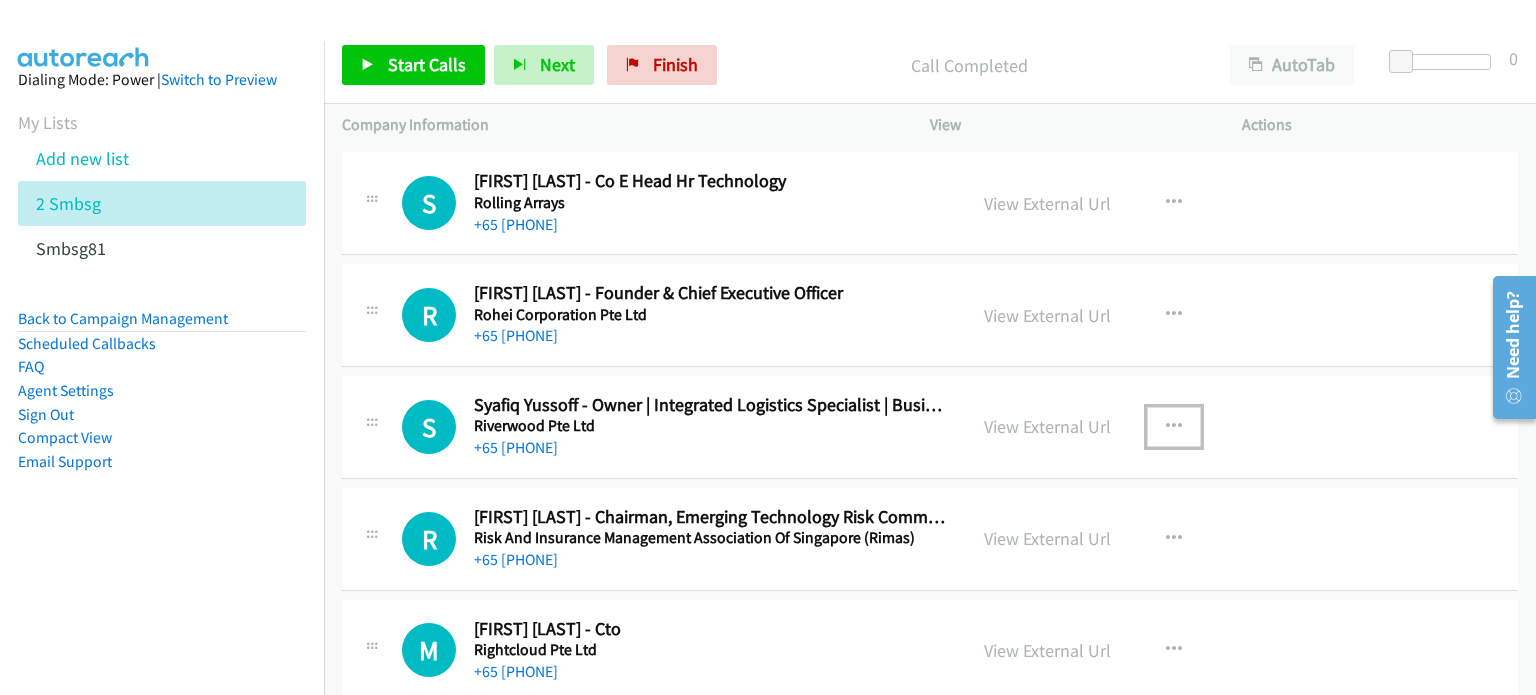 click at bounding box center (1174, 427) 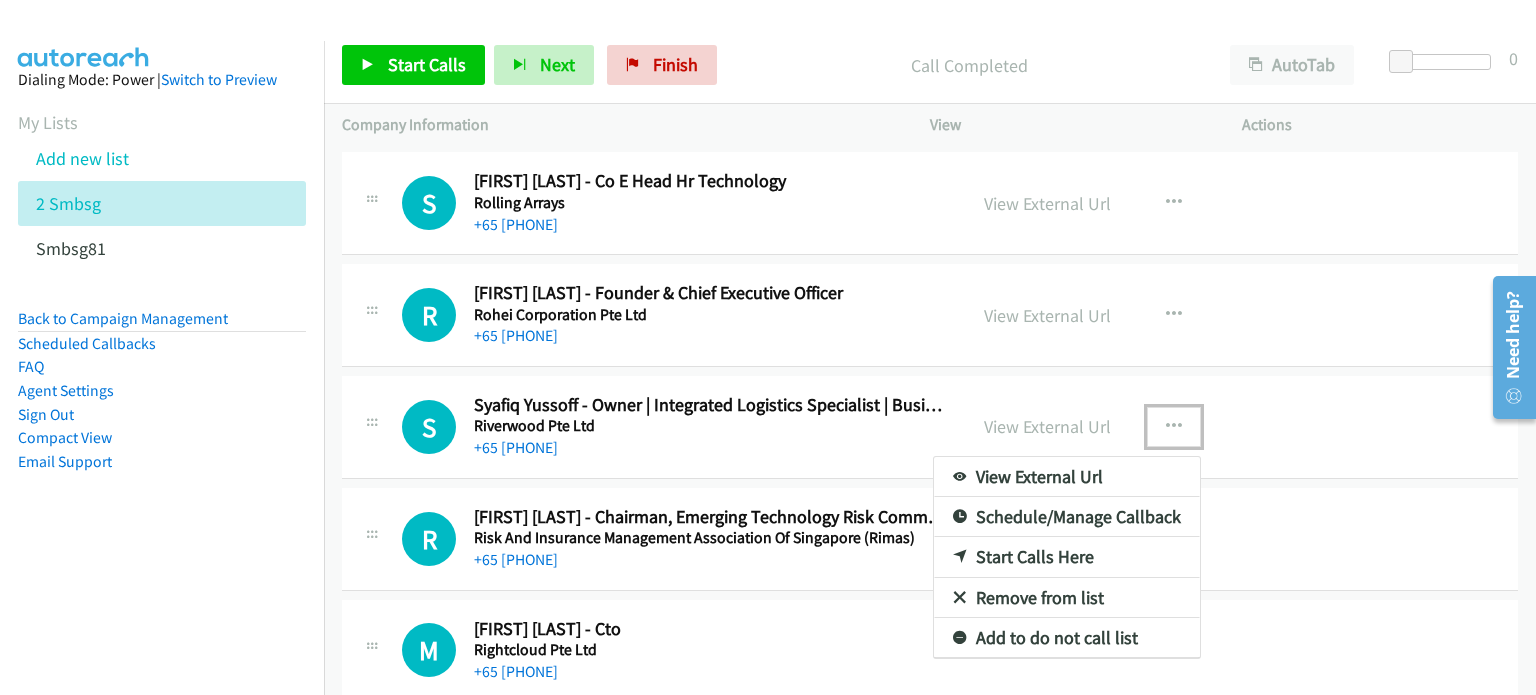 click on "Remove from list" at bounding box center (1067, 598) 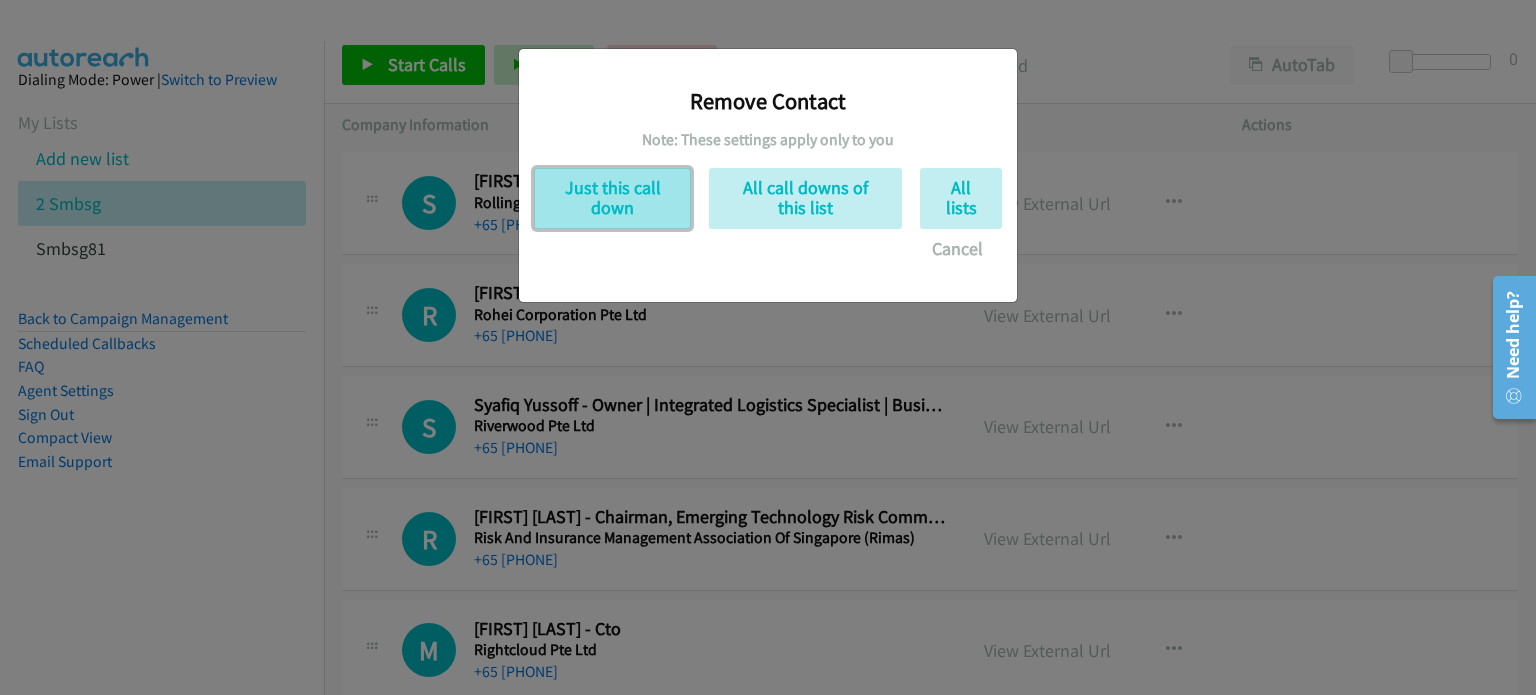 click on "Just this call down" at bounding box center (612, 198) 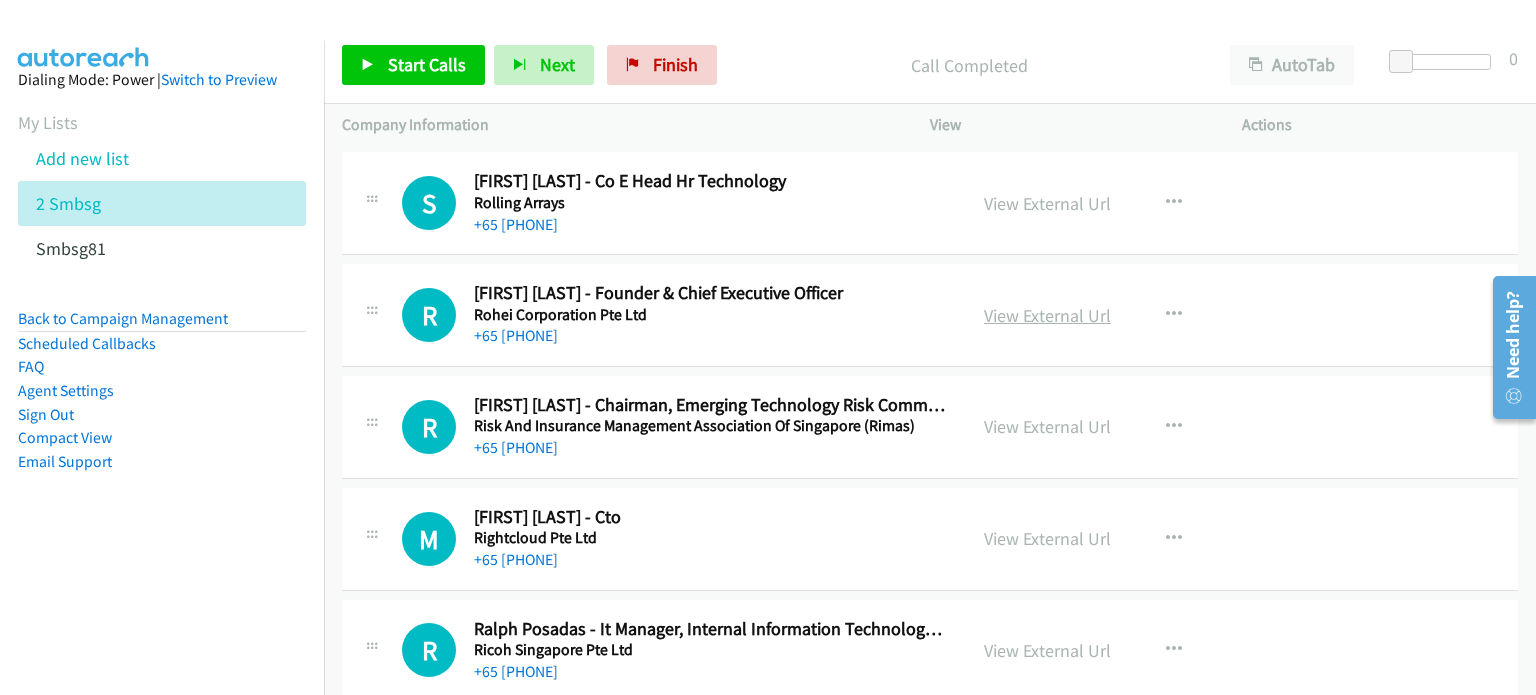 click on "View External Url" at bounding box center (1047, 315) 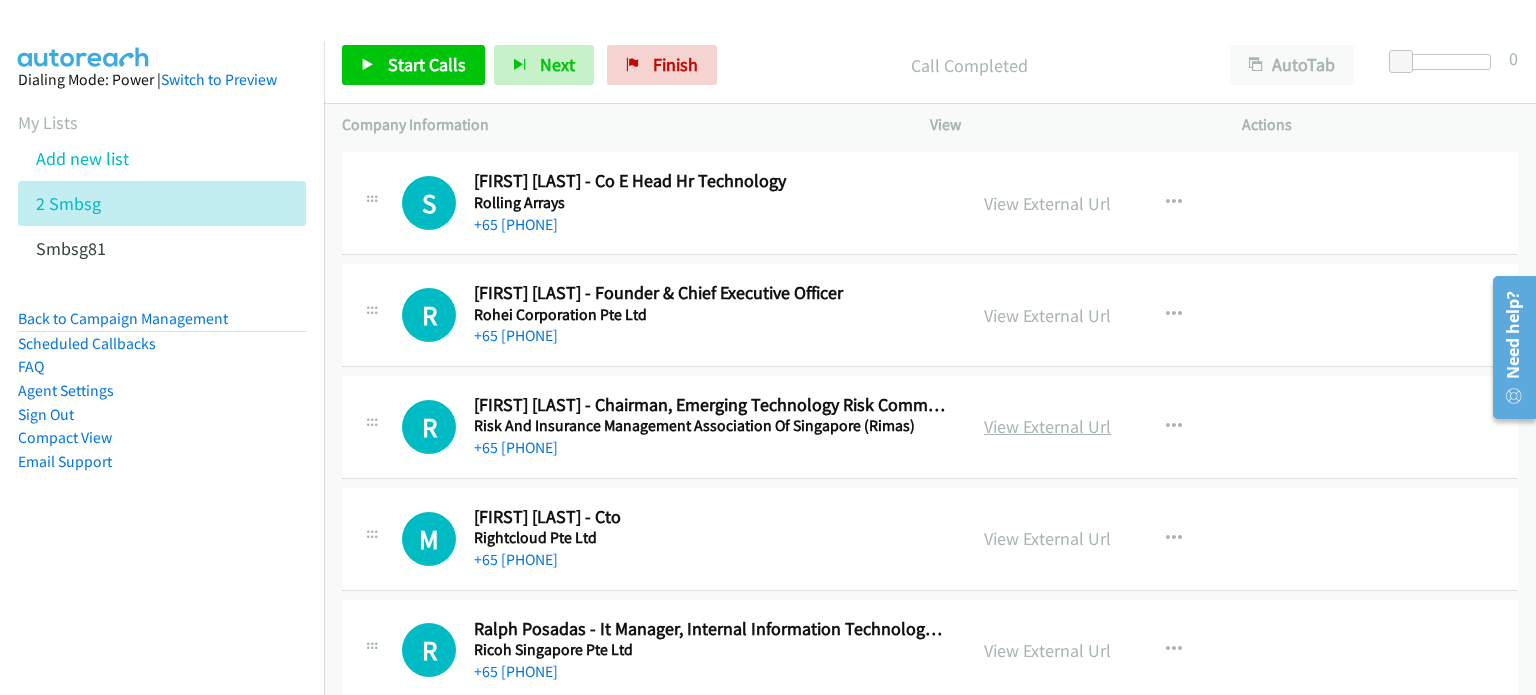 click on "View External Url" at bounding box center (1047, 426) 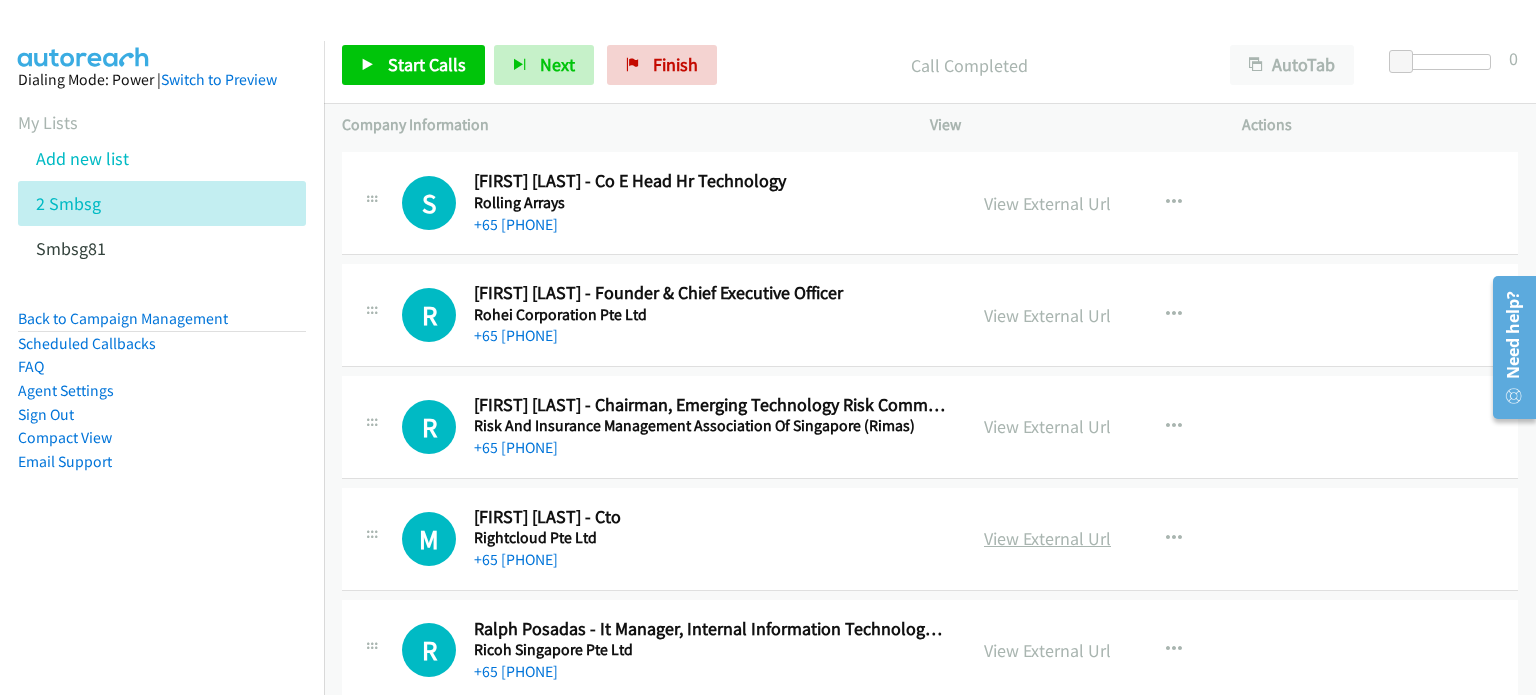 click on "View External Url" at bounding box center (1047, 538) 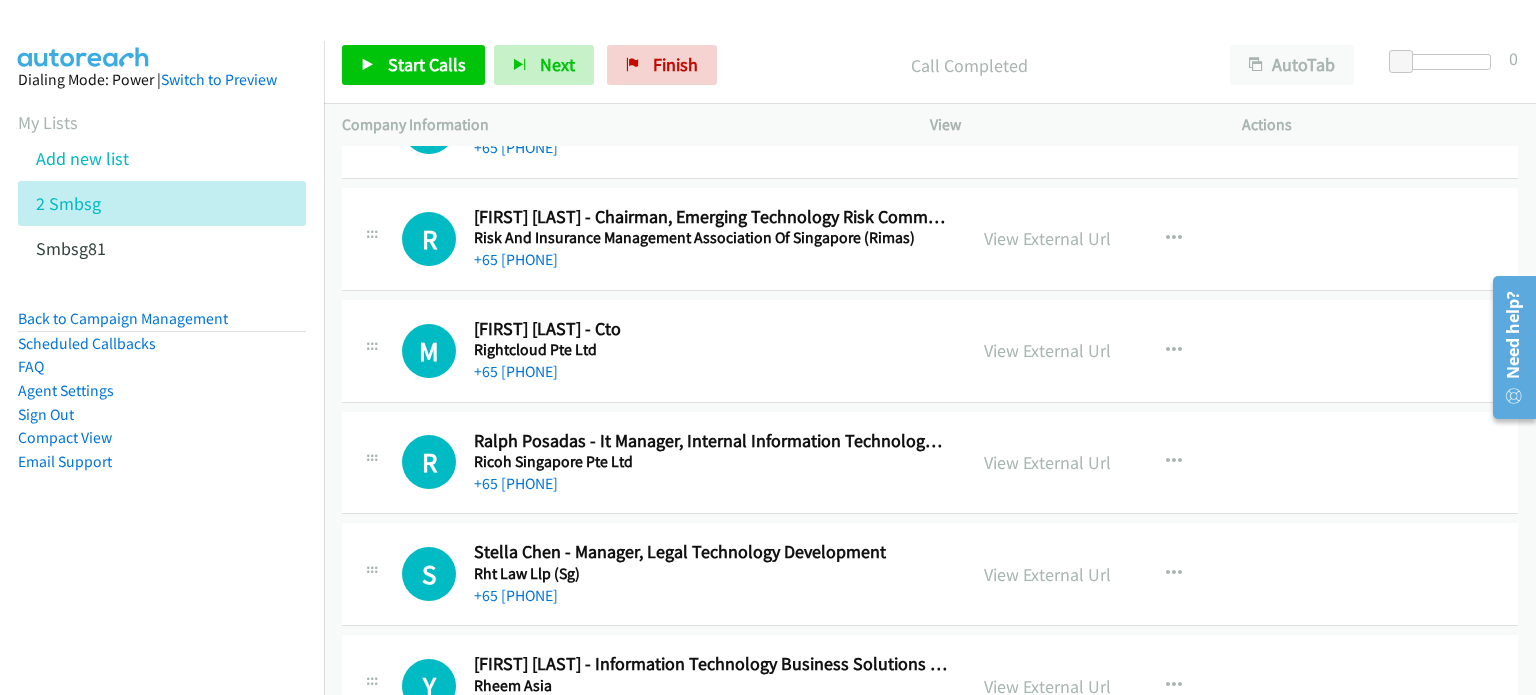 scroll, scrollTop: 18252, scrollLeft: 0, axis: vertical 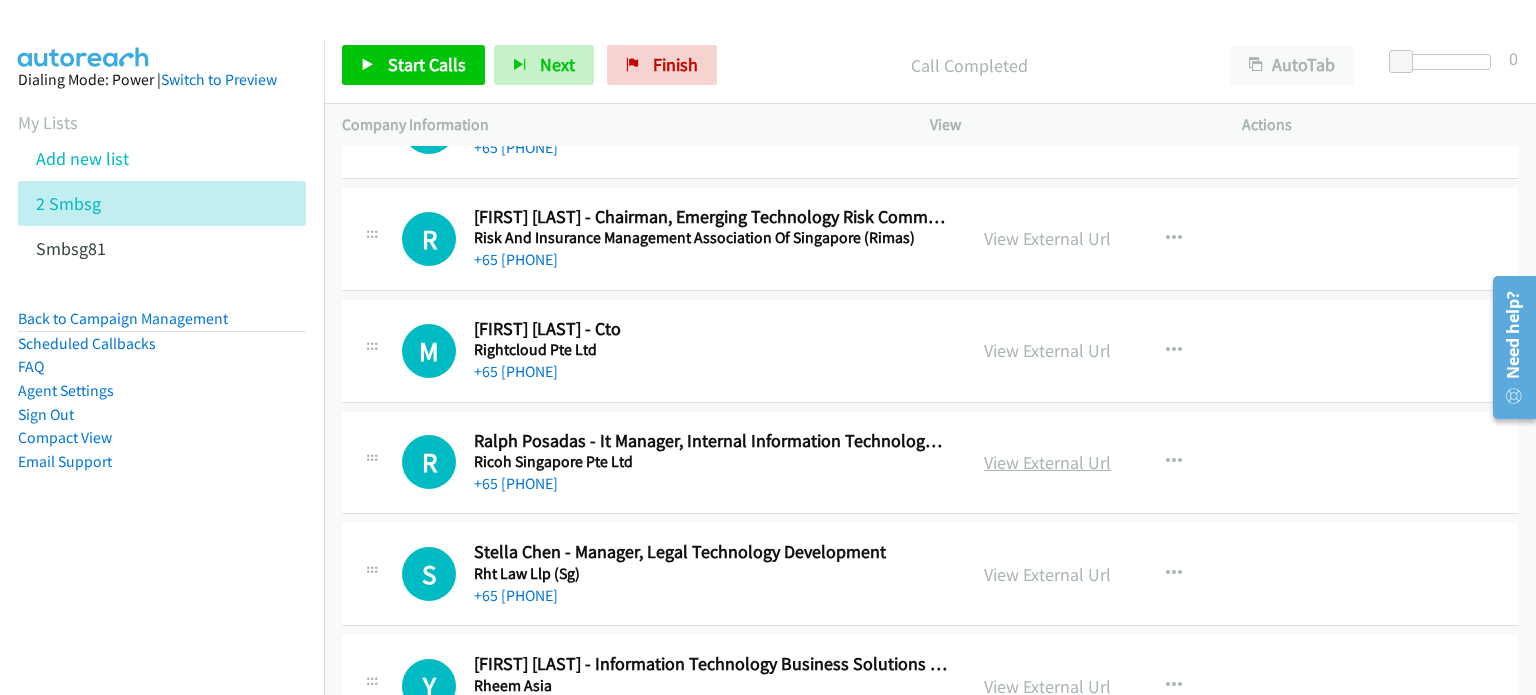 click on "View External Url" at bounding box center (1047, 462) 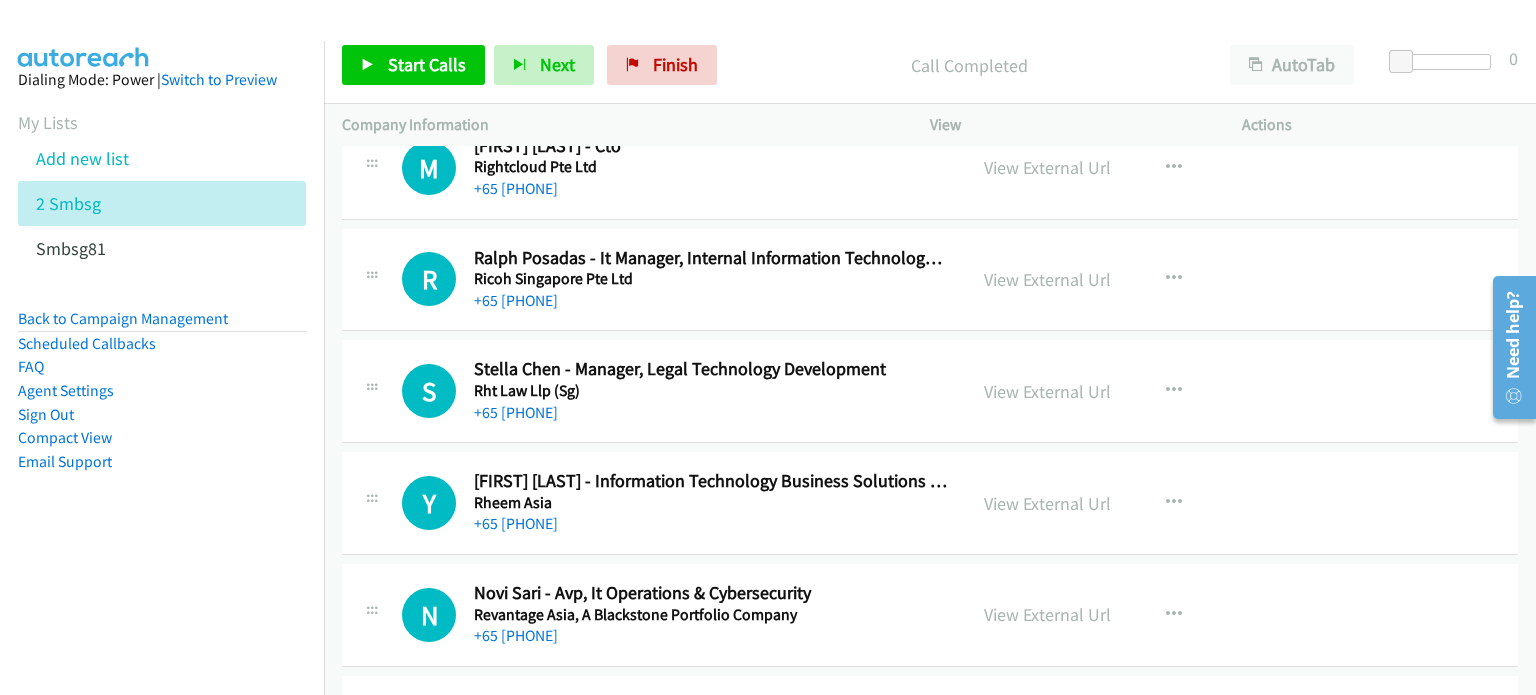 scroll, scrollTop: 18436, scrollLeft: 0, axis: vertical 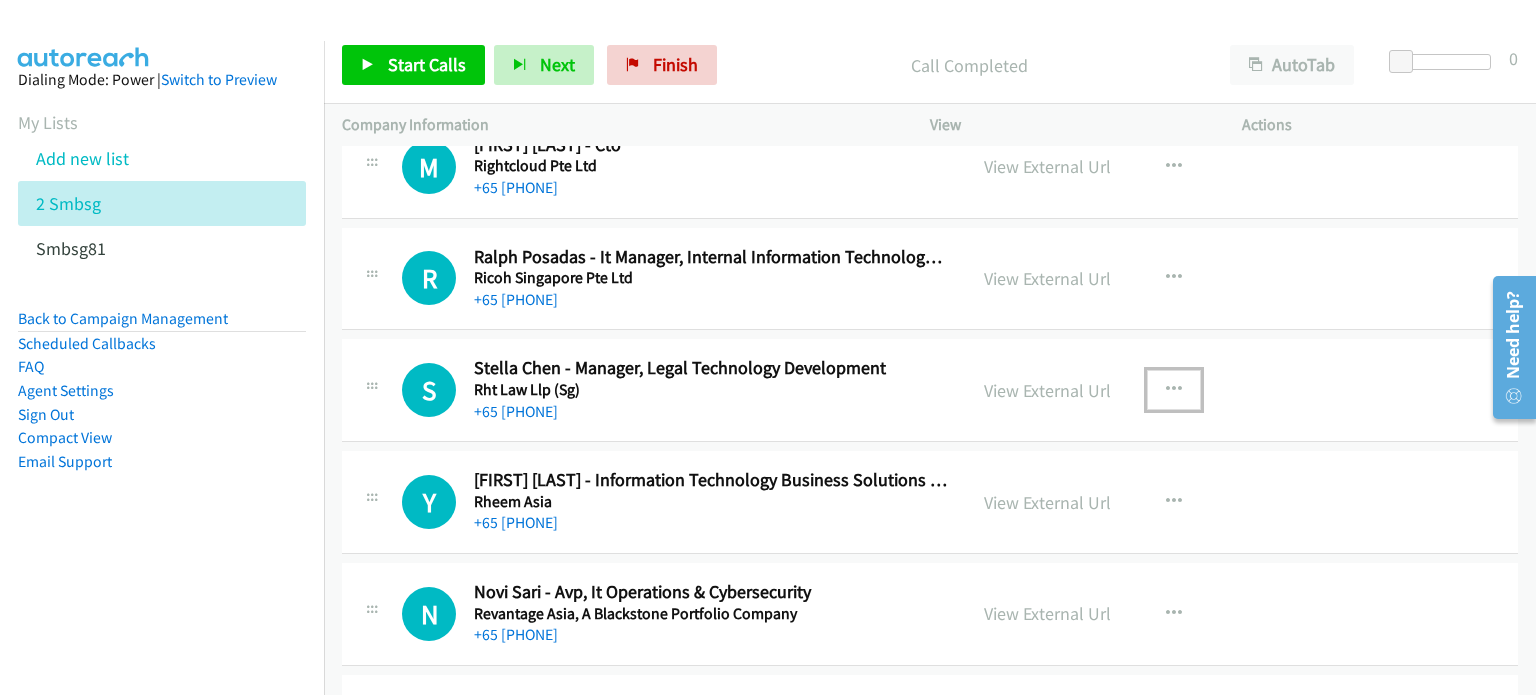 click at bounding box center (1174, 390) 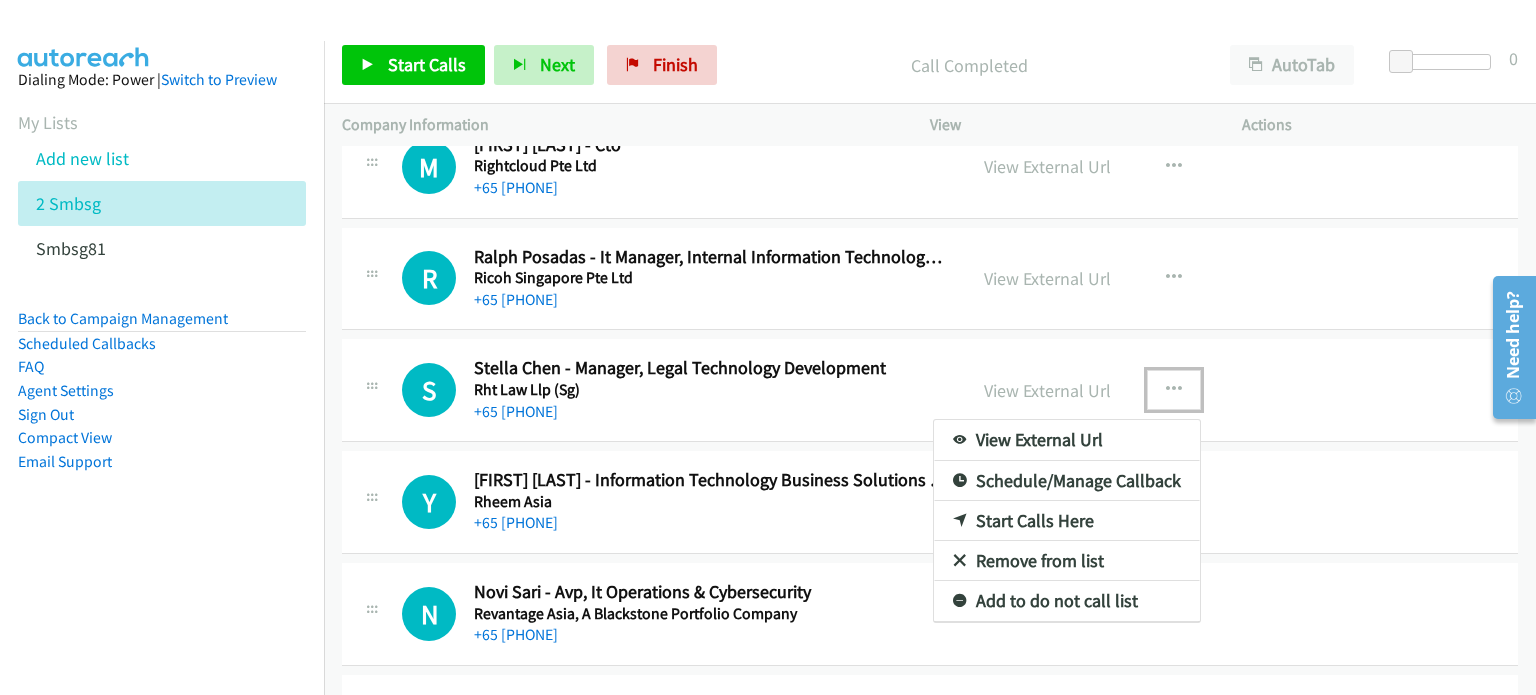 click on "Remove from list" at bounding box center [1067, 561] 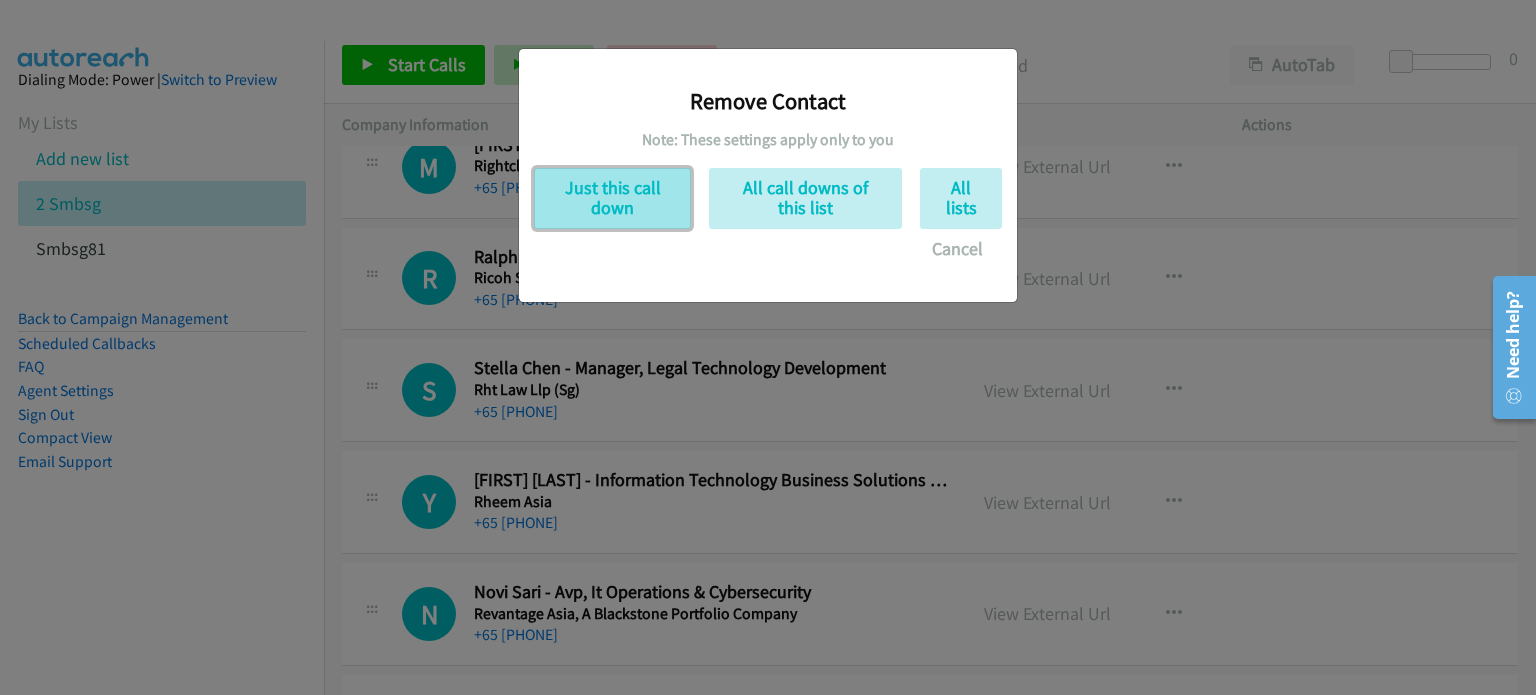 click on "Just this call down" at bounding box center (612, 198) 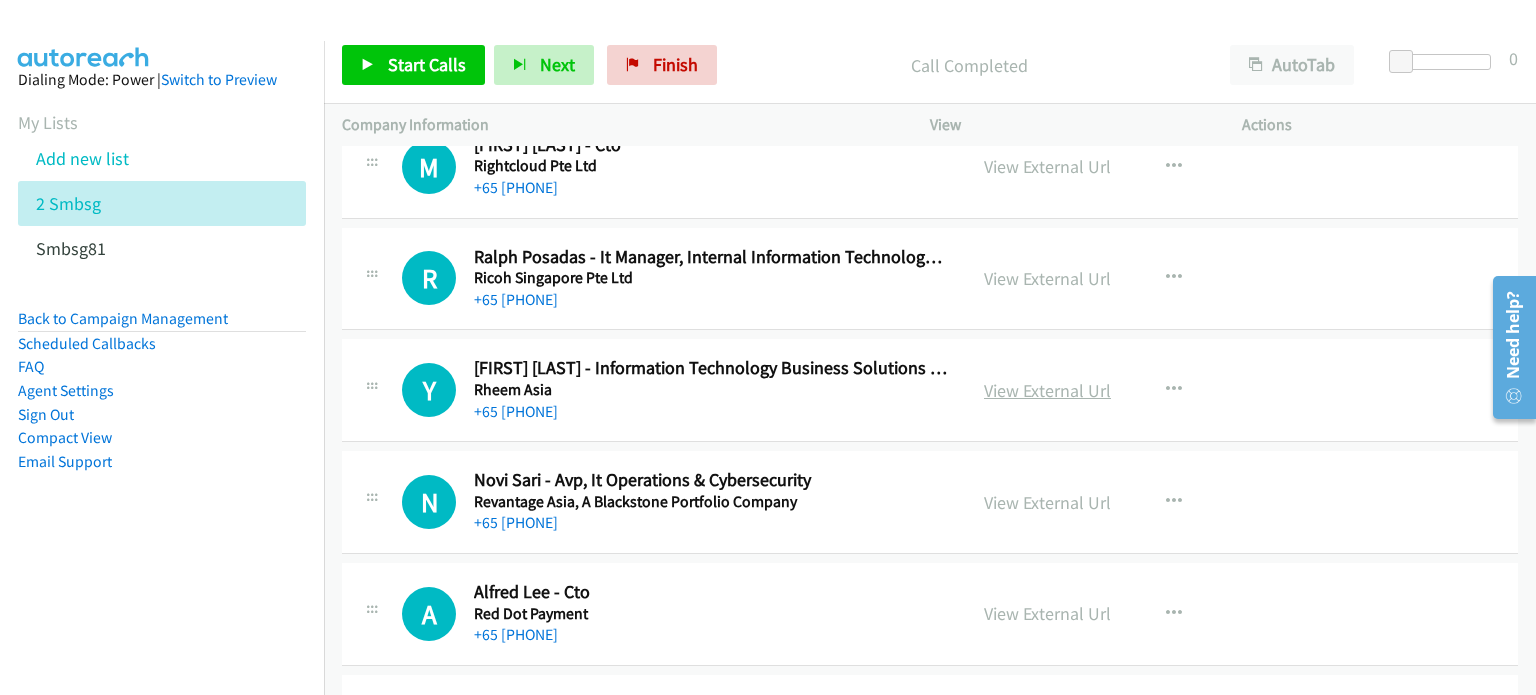 click on "View External Url" at bounding box center [1047, 390] 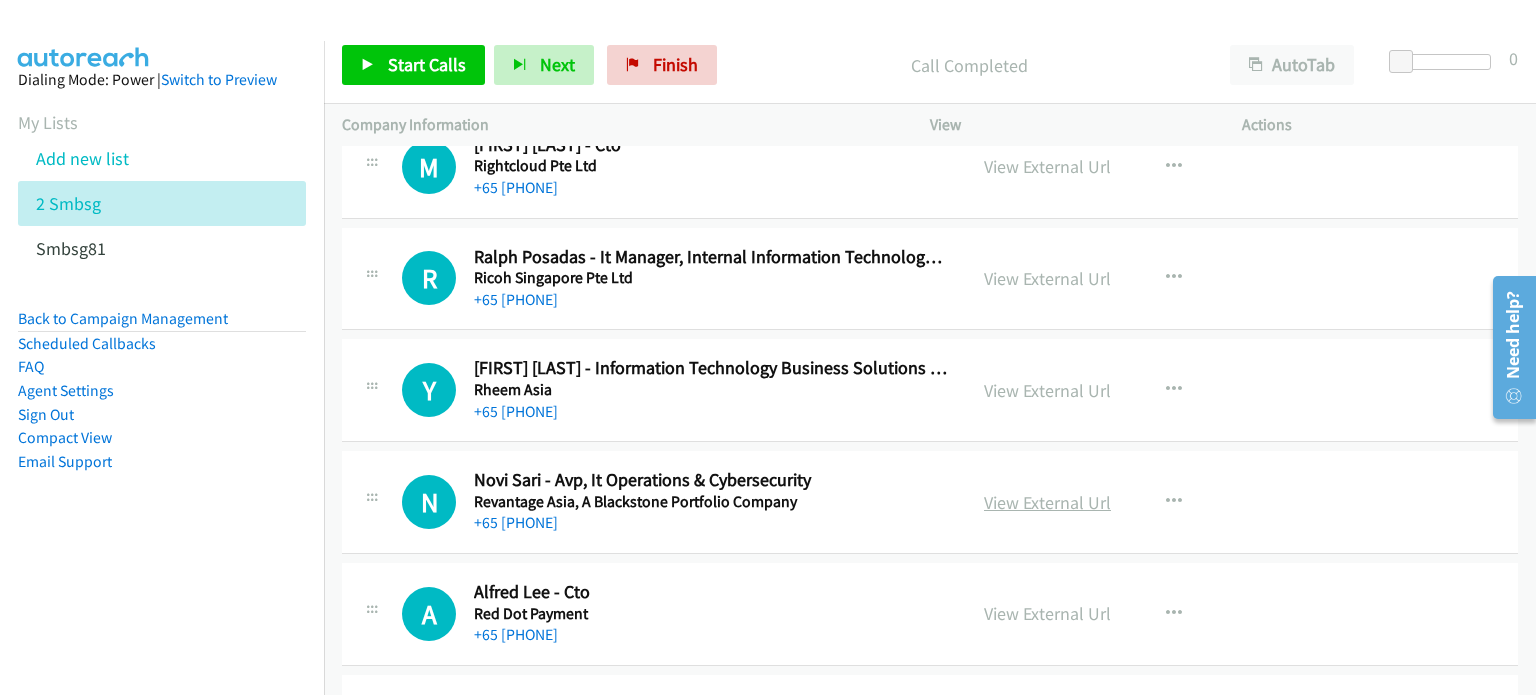 click on "View External Url" at bounding box center [1047, 502] 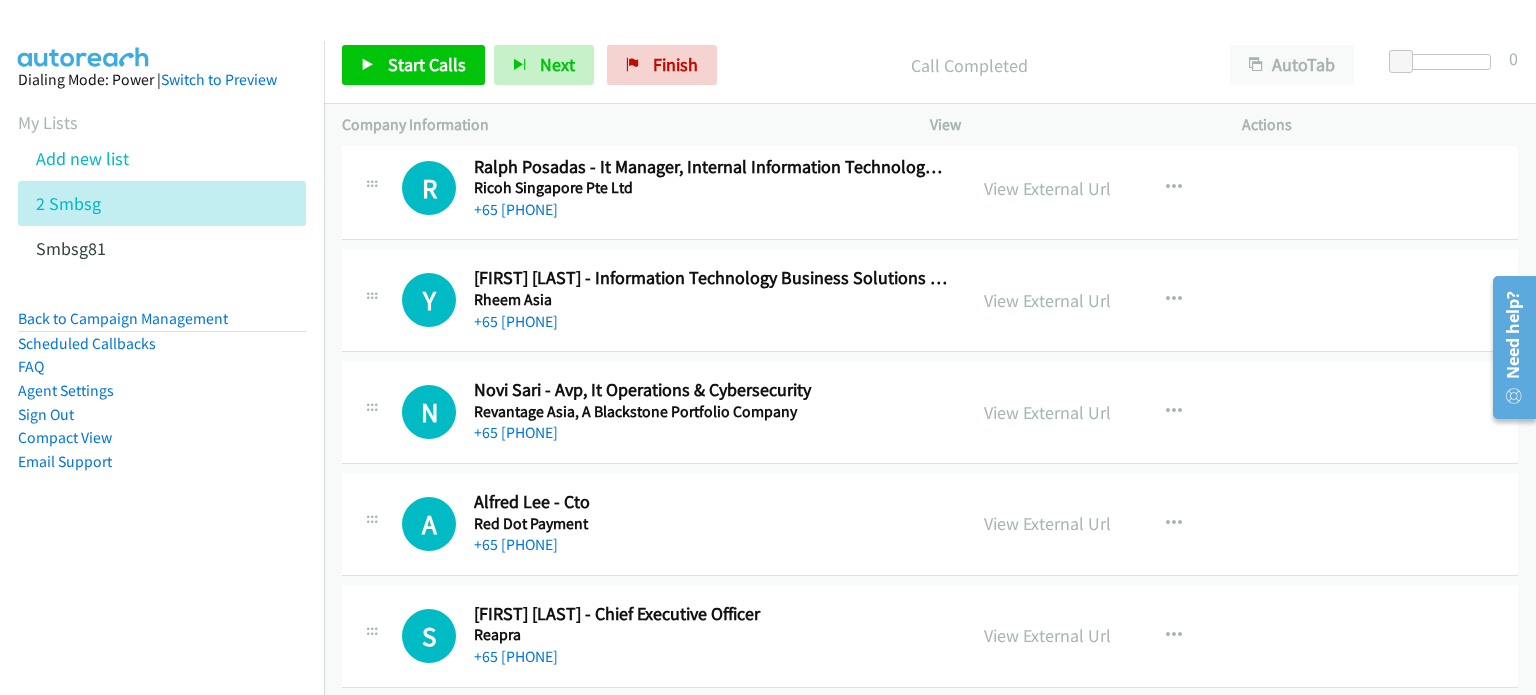 scroll, scrollTop: 18527, scrollLeft: 0, axis: vertical 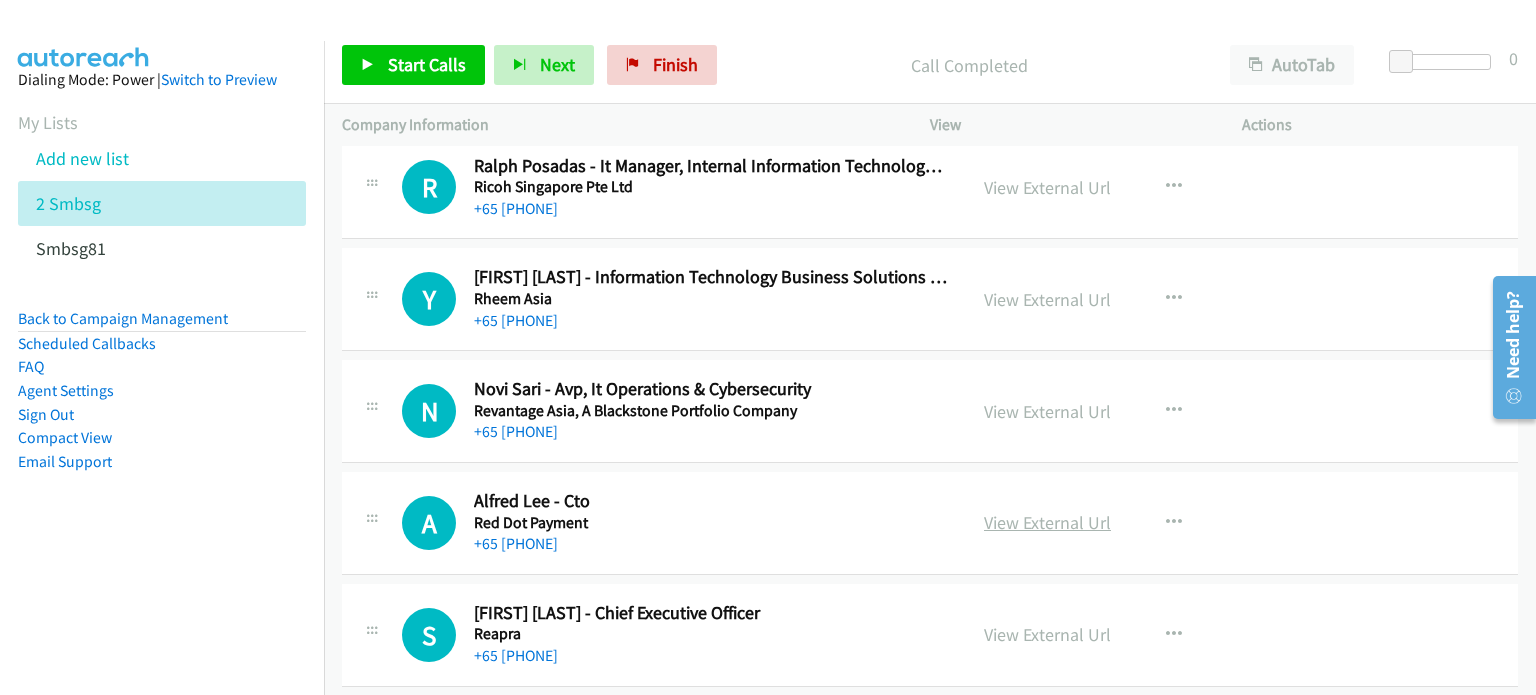 click on "View External Url" at bounding box center [1047, 522] 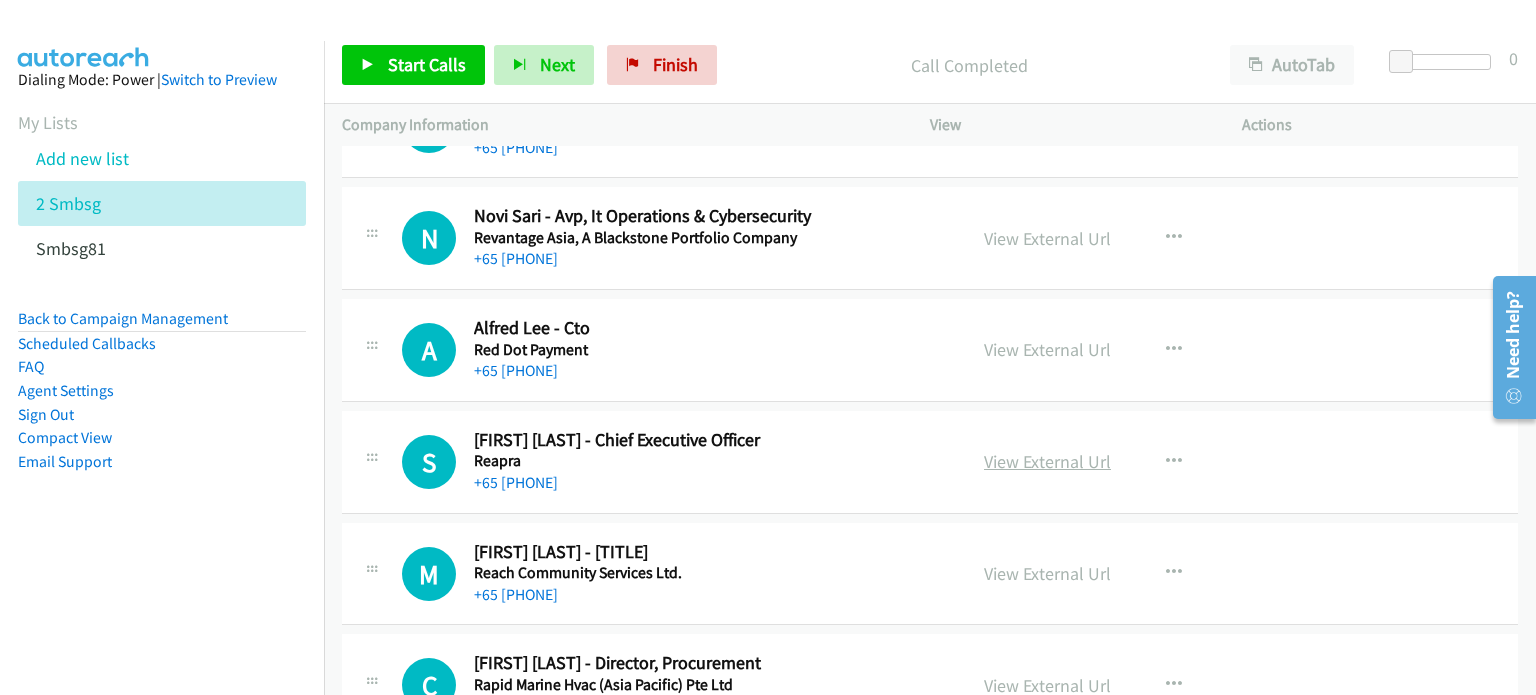 scroll, scrollTop: 18700, scrollLeft: 0, axis: vertical 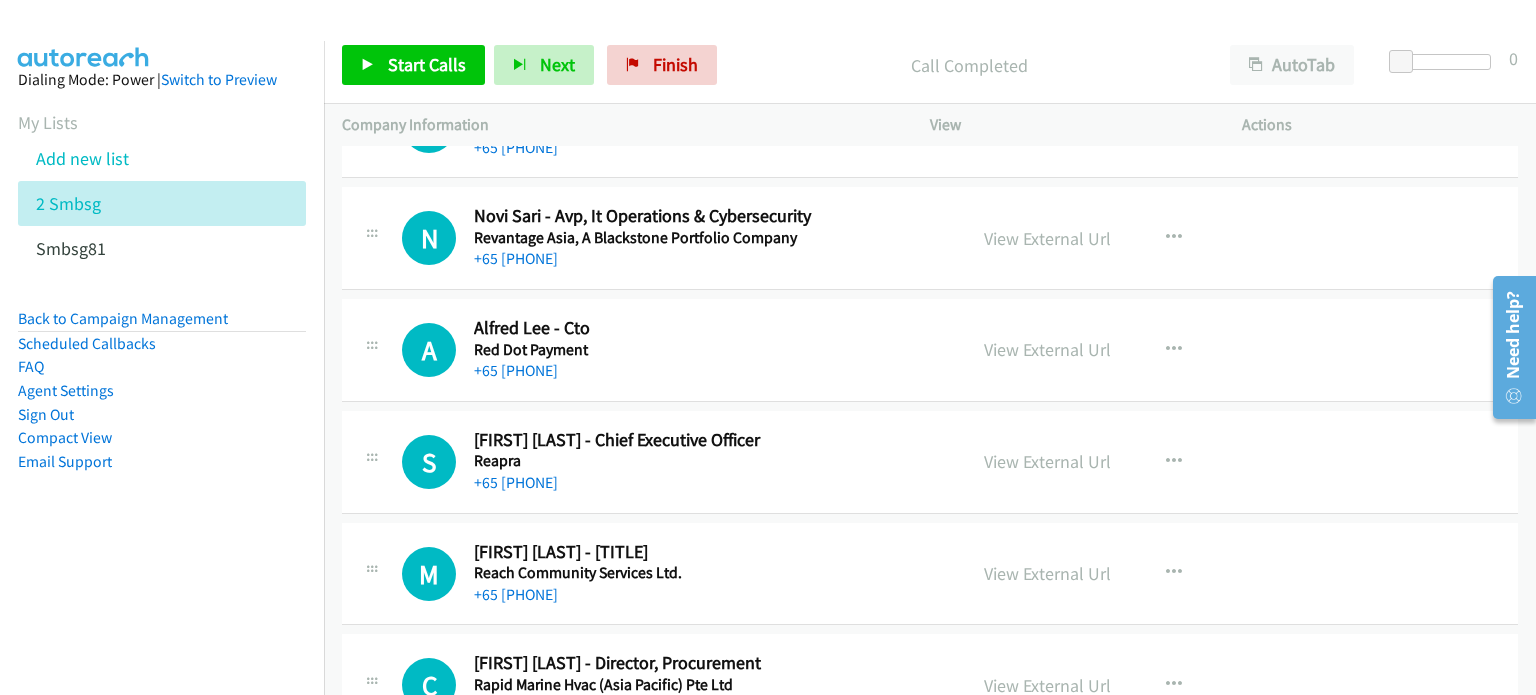 drag, startPoint x: 1013, startPoint y: 534, endPoint x: 432, endPoint y: 33, distance: 767.1779 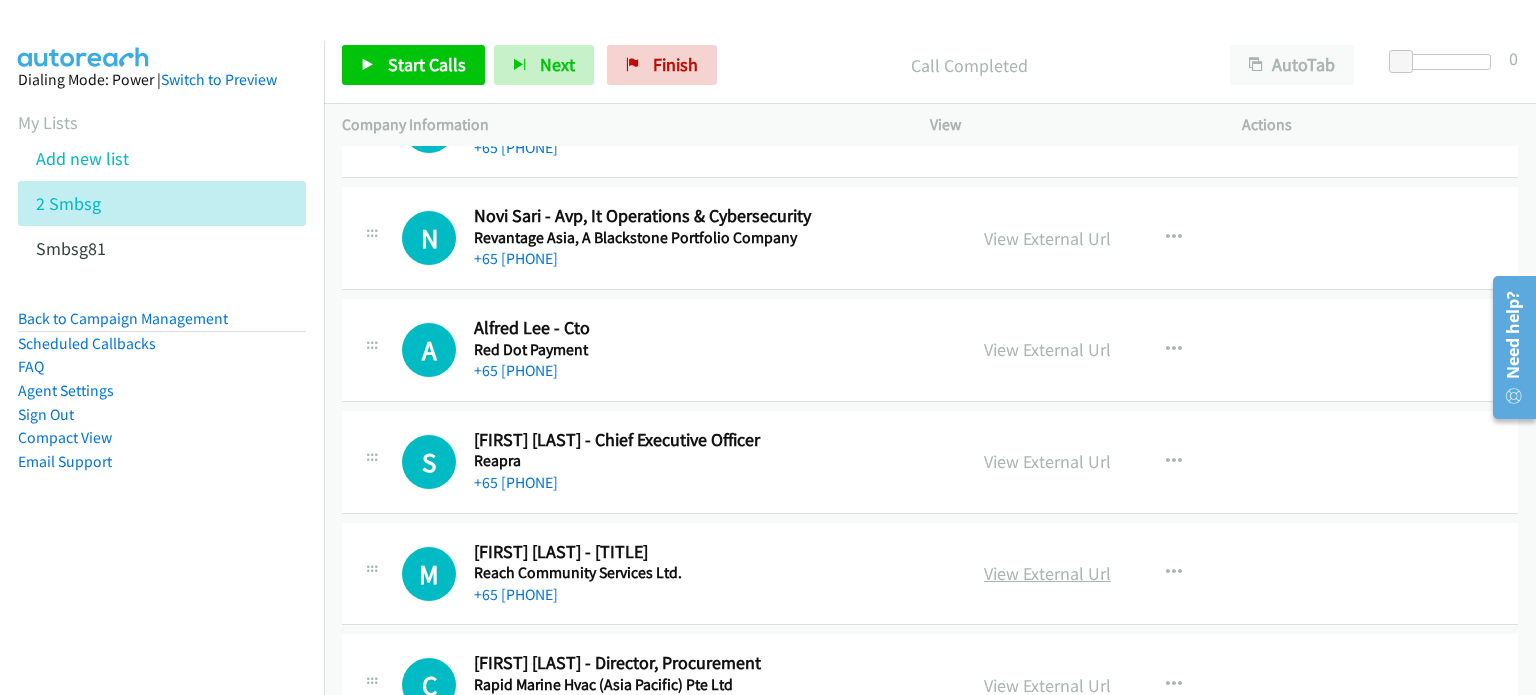 click on "View External Url" at bounding box center [1047, 573] 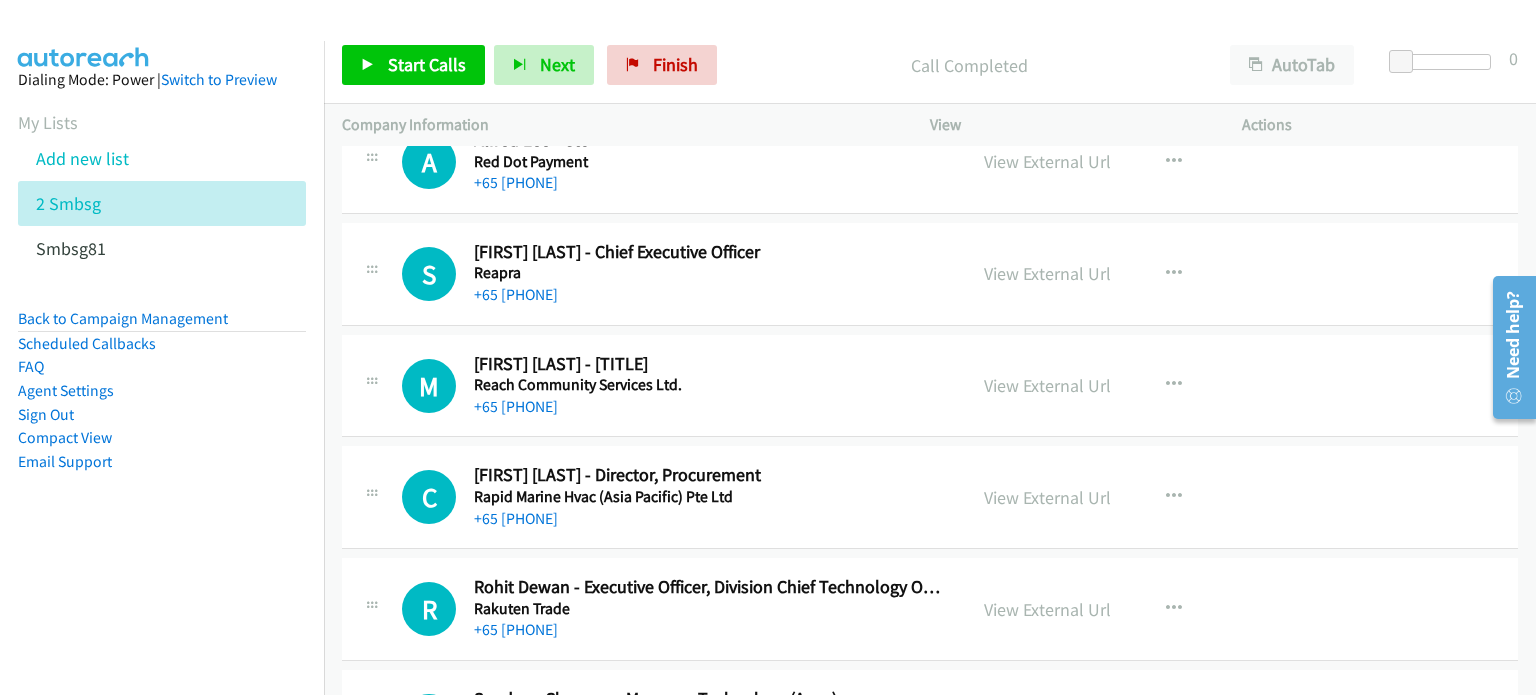 scroll, scrollTop: 18889, scrollLeft: 0, axis: vertical 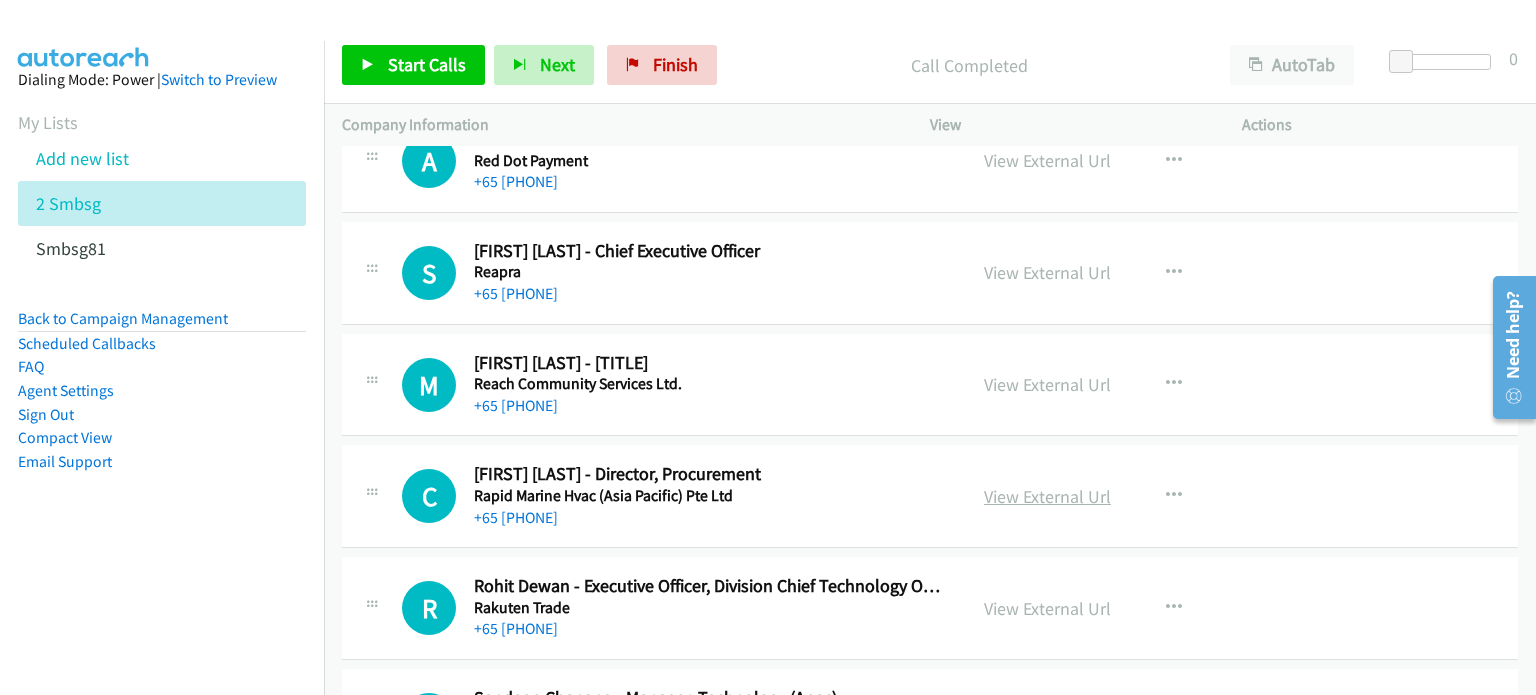 click on "View External Url" at bounding box center (1047, 496) 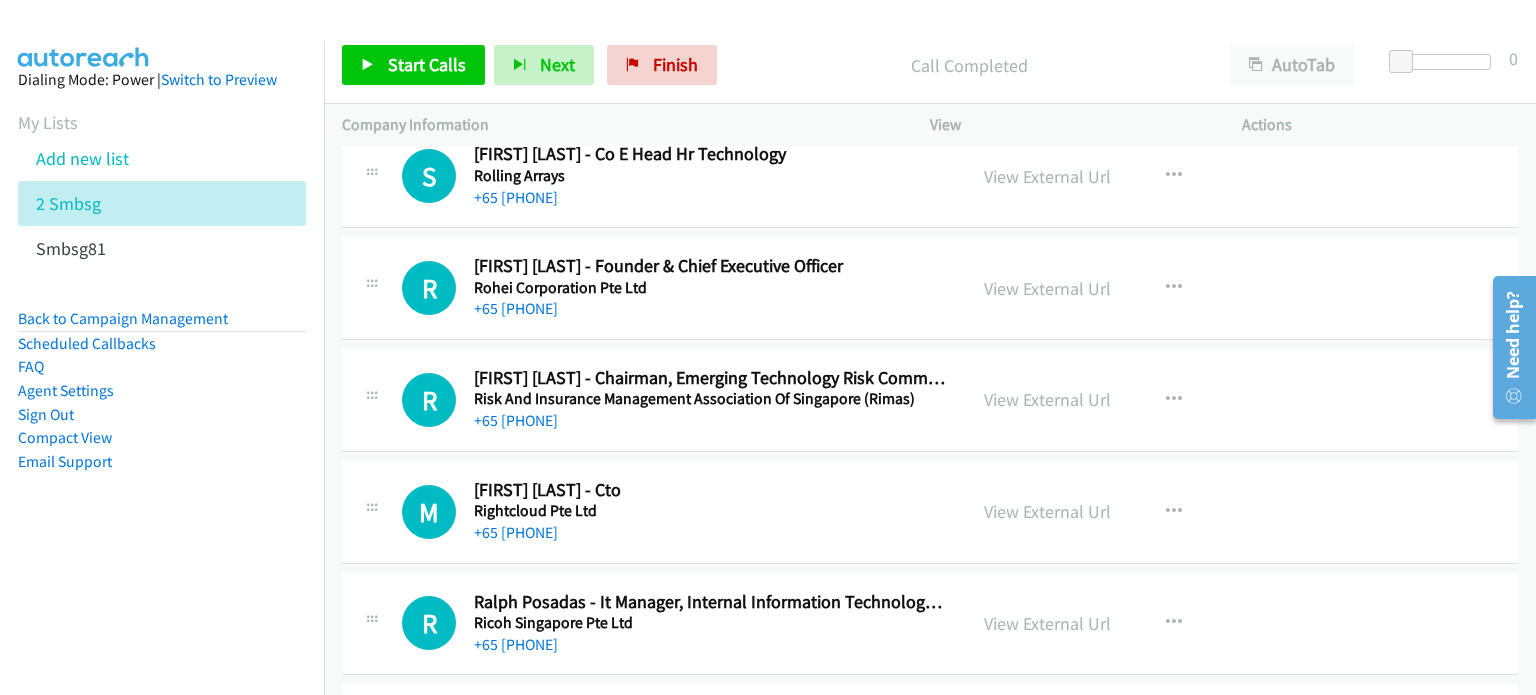 scroll, scrollTop: 18089, scrollLeft: 0, axis: vertical 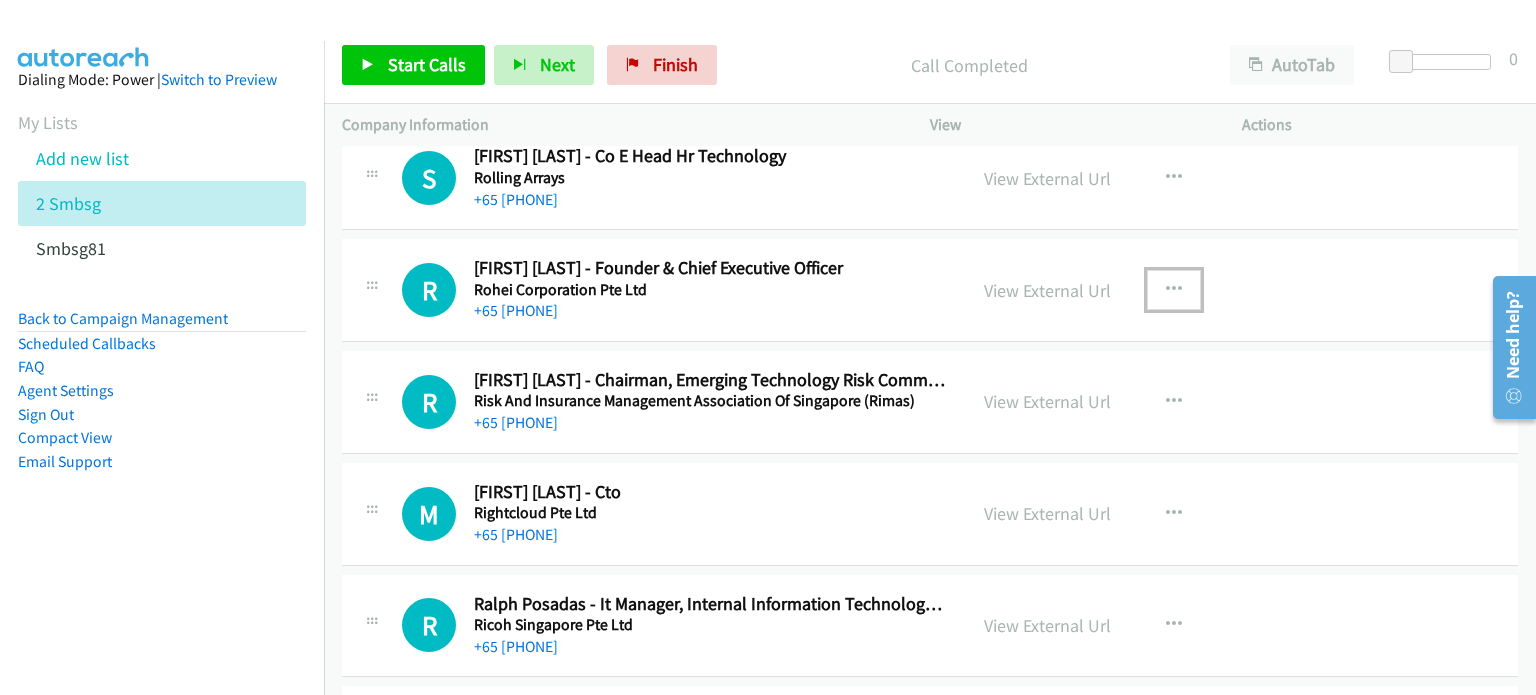 click at bounding box center (1174, 290) 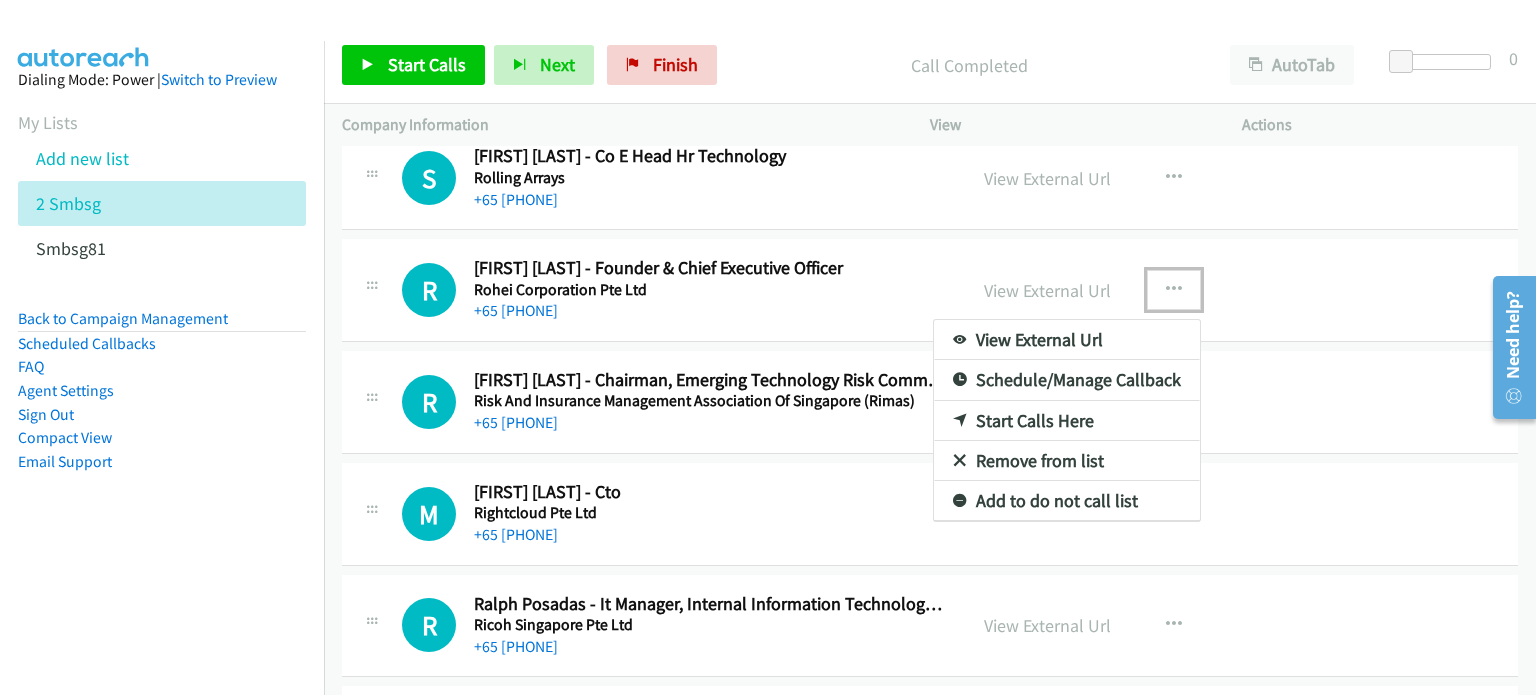 click on "Start Calls Here" at bounding box center (1067, 421) 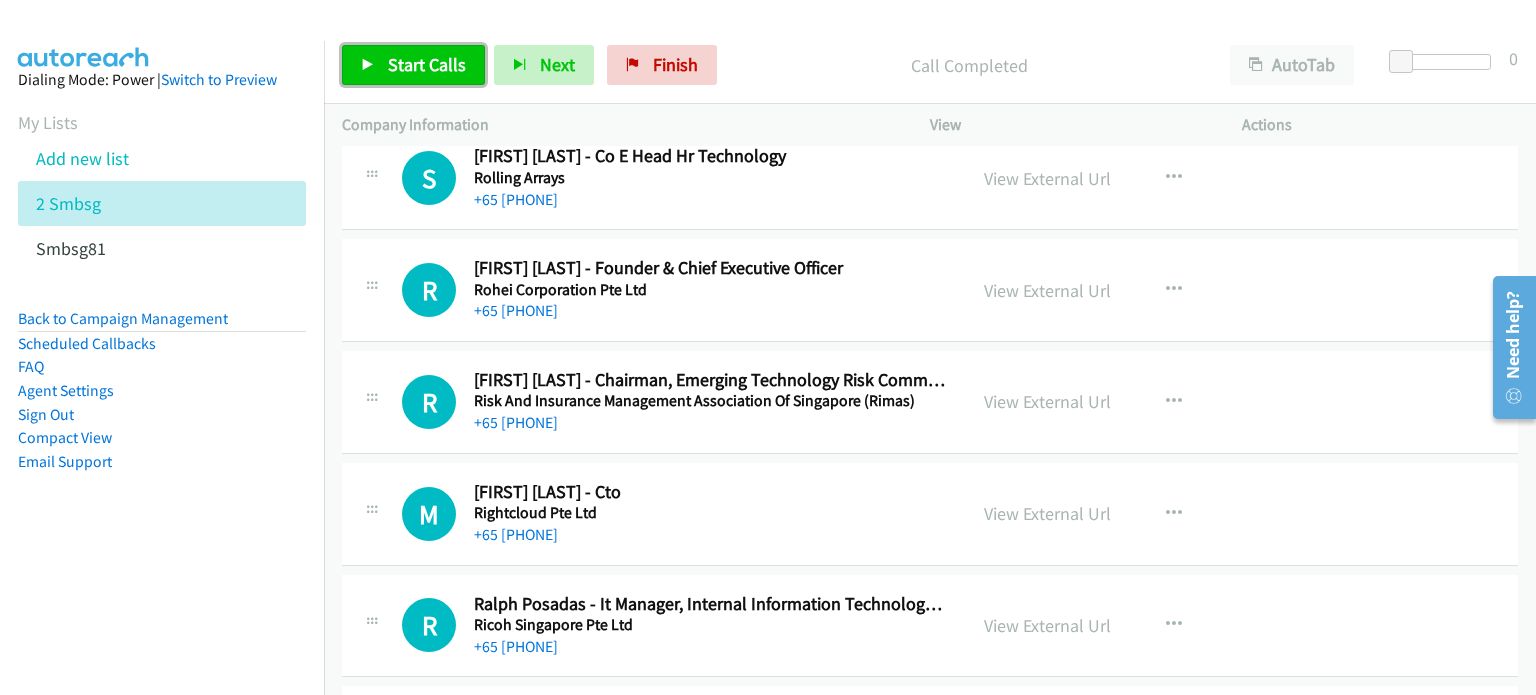 click on "Start Calls" at bounding box center [427, 64] 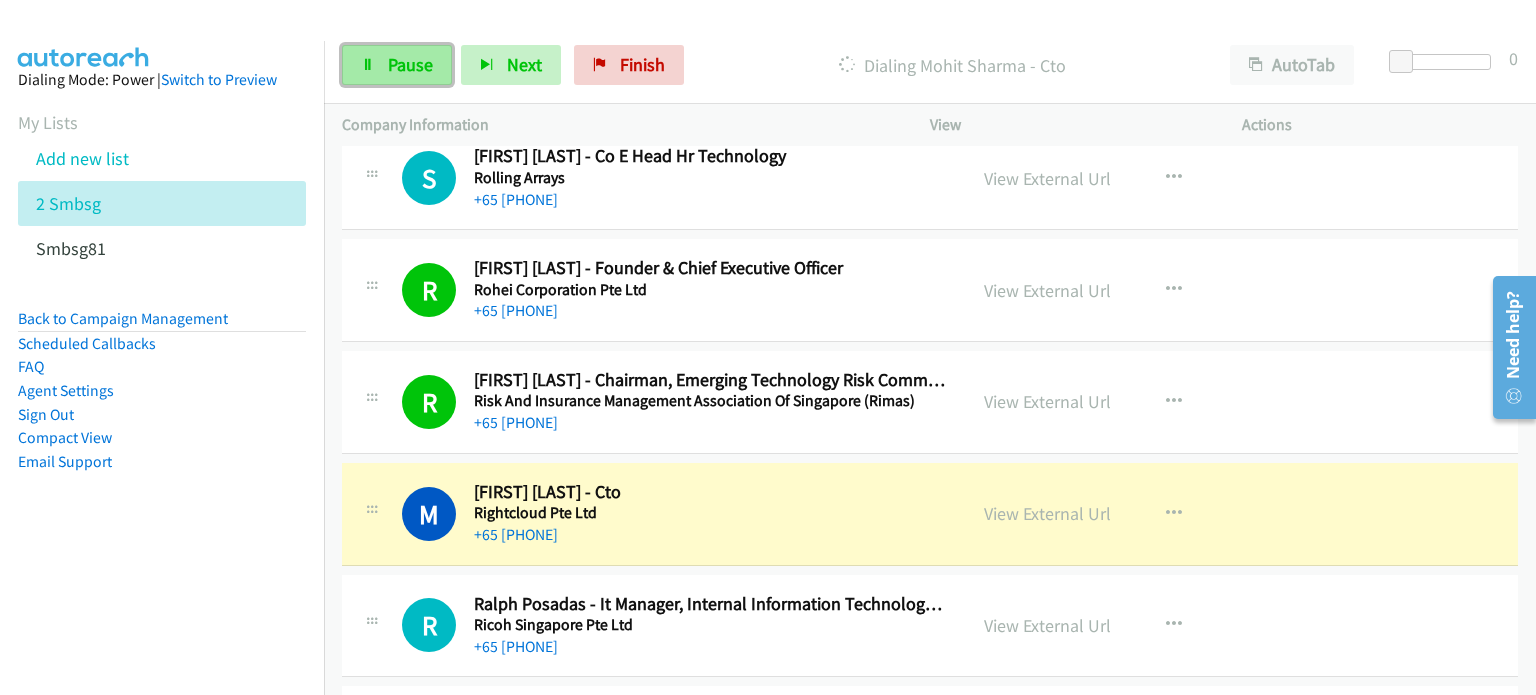 click on "Pause" at bounding box center (410, 64) 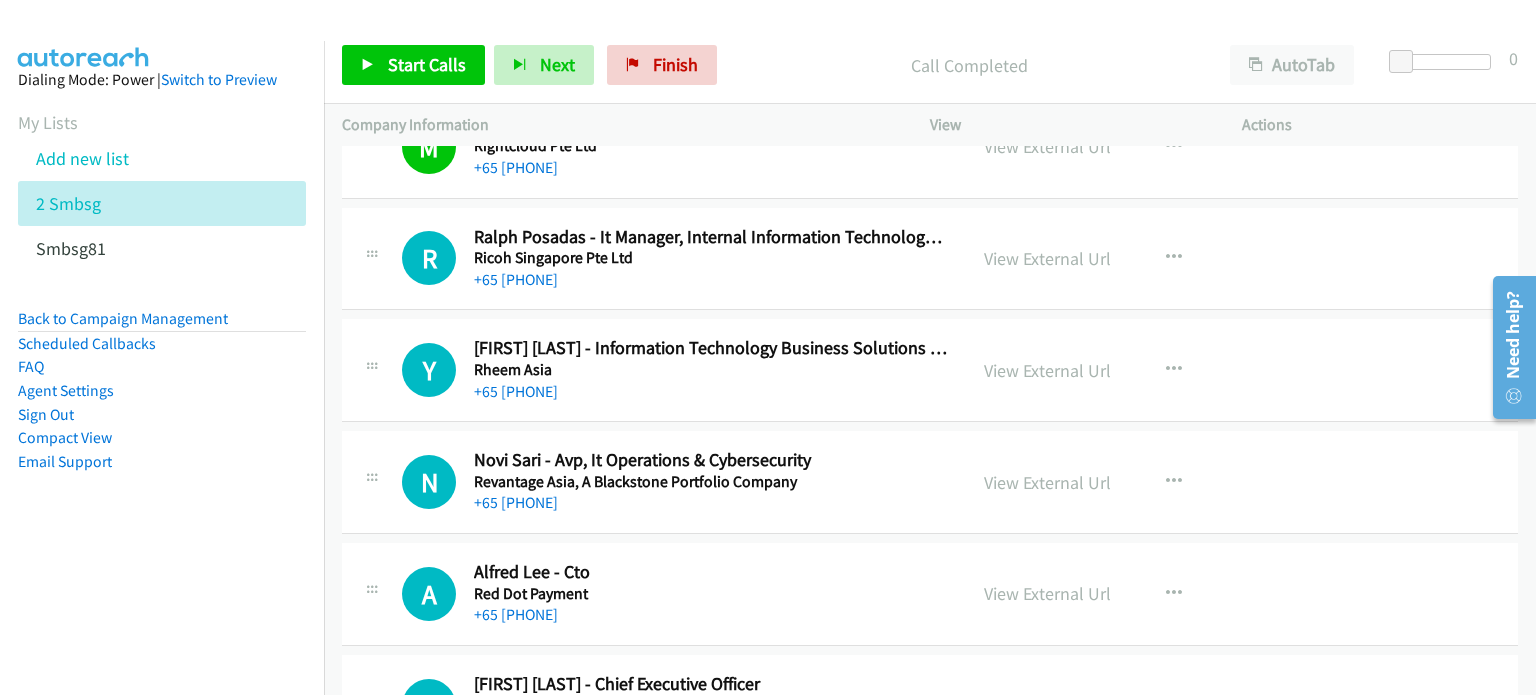 scroll, scrollTop: 18458, scrollLeft: 0, axis: vertical 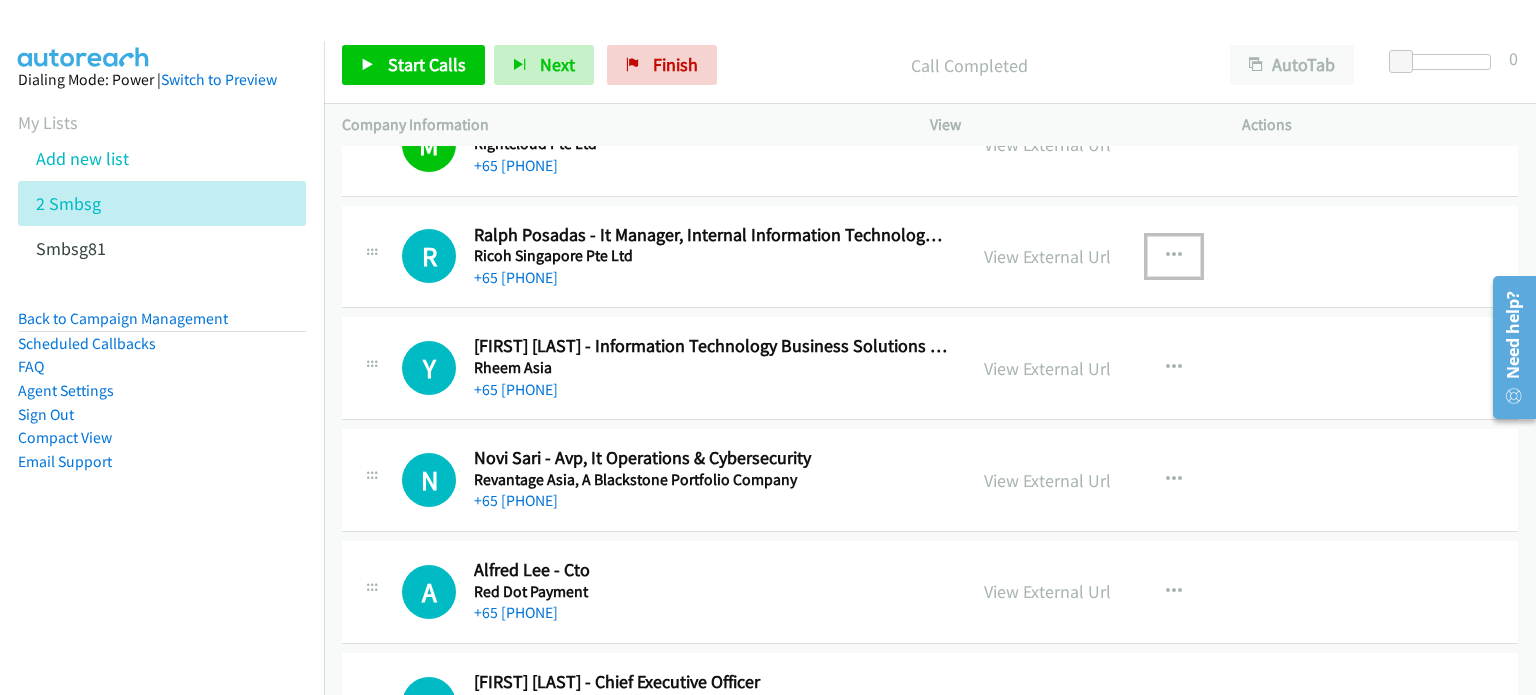 click at bounding box center [1174, 256] 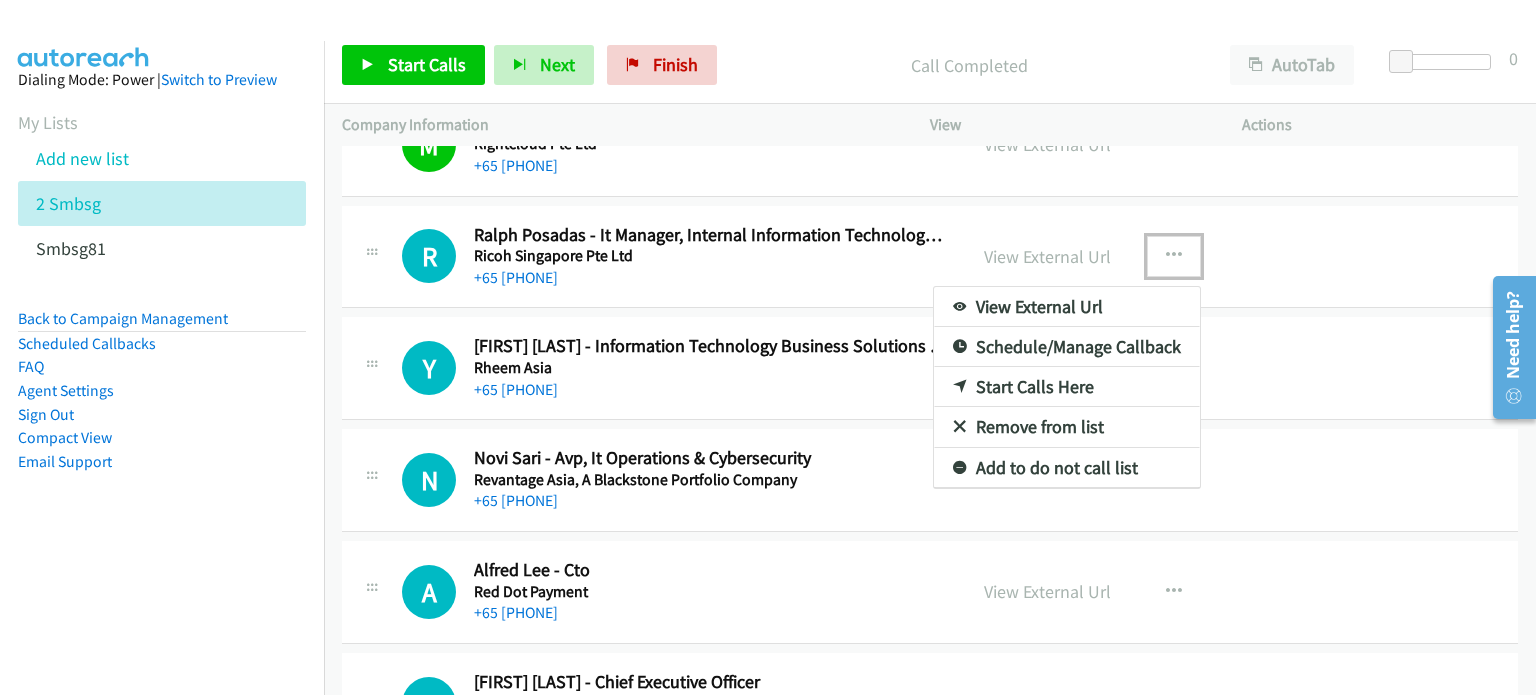 click on "Start Calls Here" at bounding box center [1067, 387] 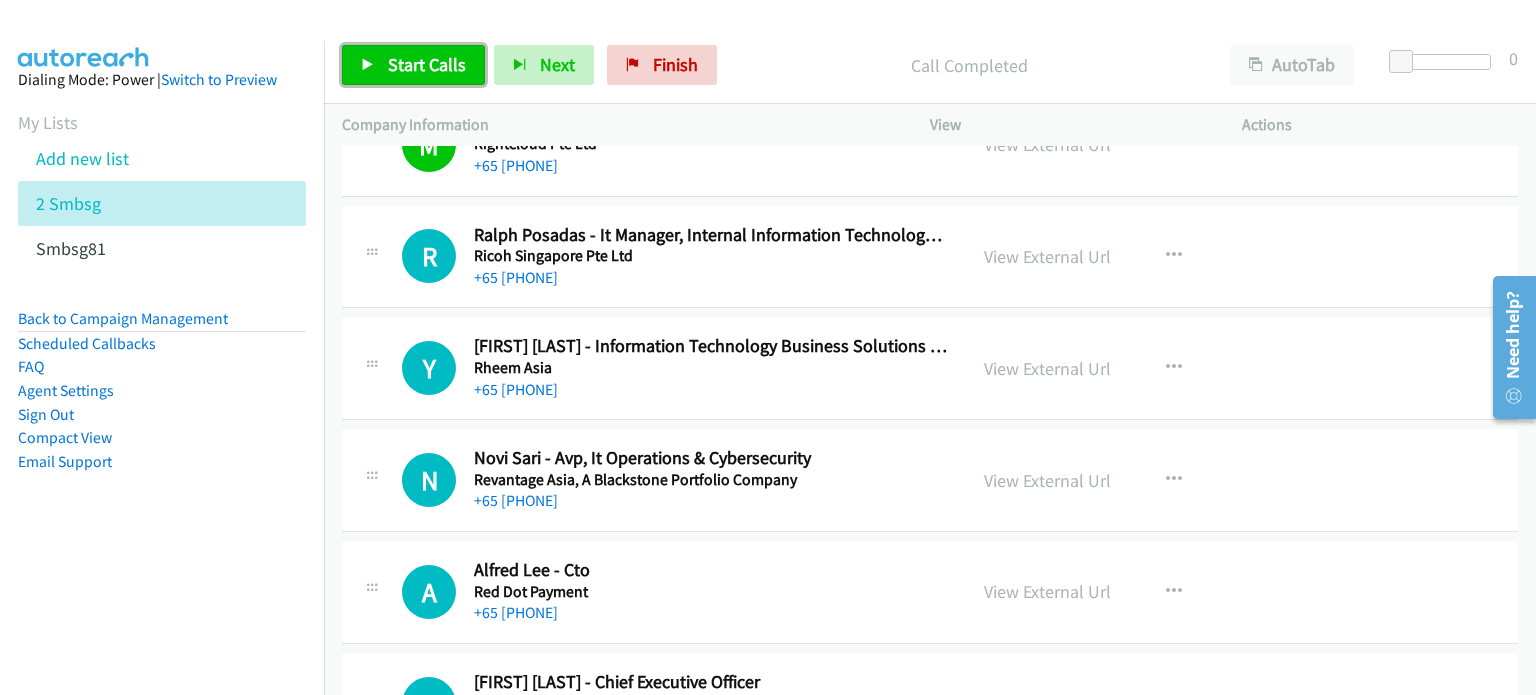click on "Start Calls" at bounding box center (427, 64) 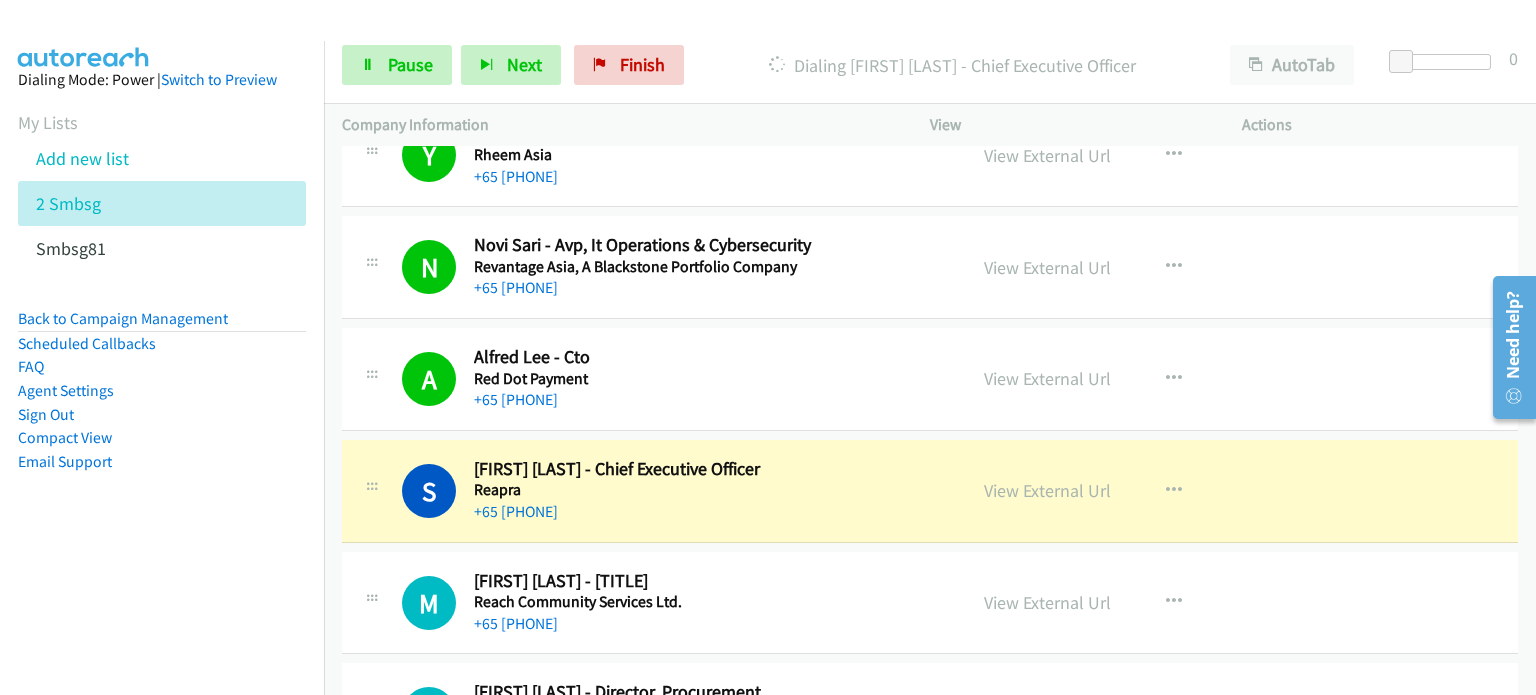 scroll, scrollTop: 18726, scrollLeft: 0, axis: vertical 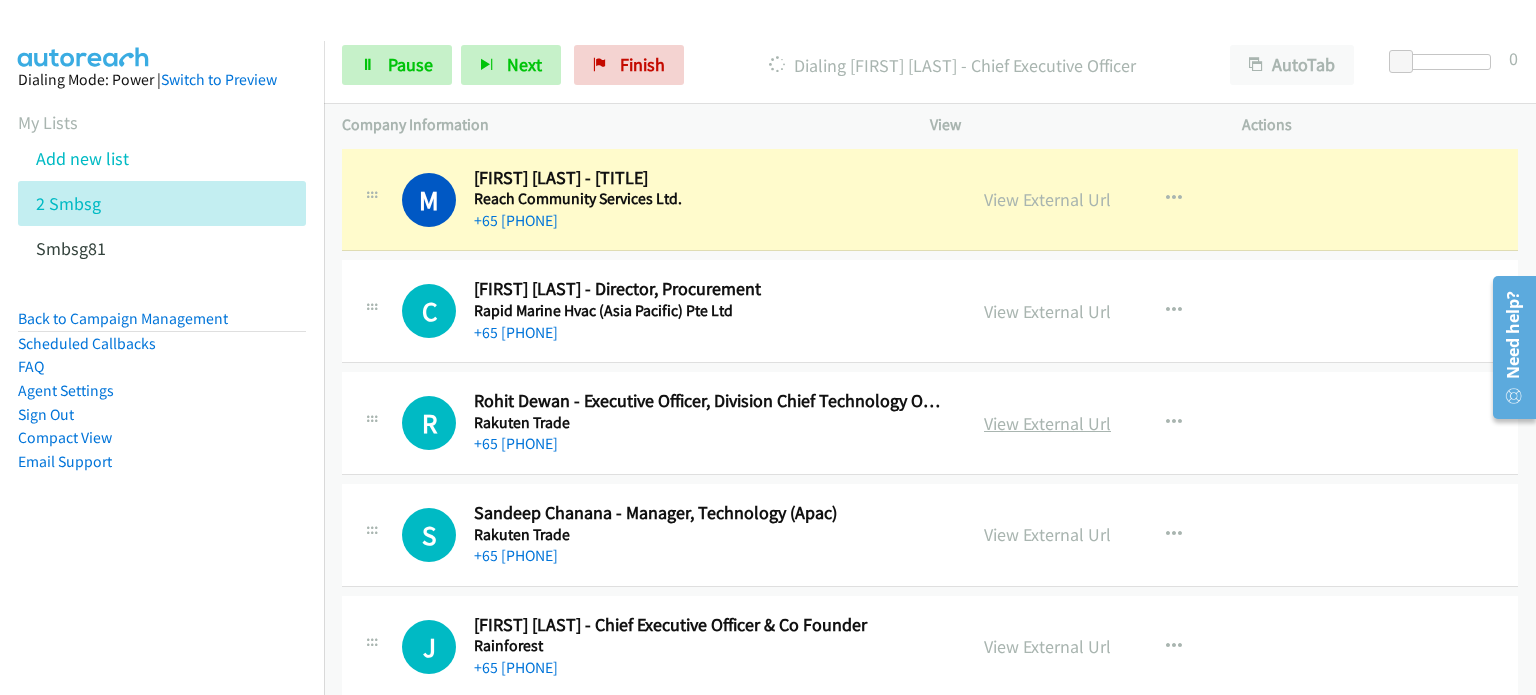 click on "View External Url" at bounding box center [1047, 423] 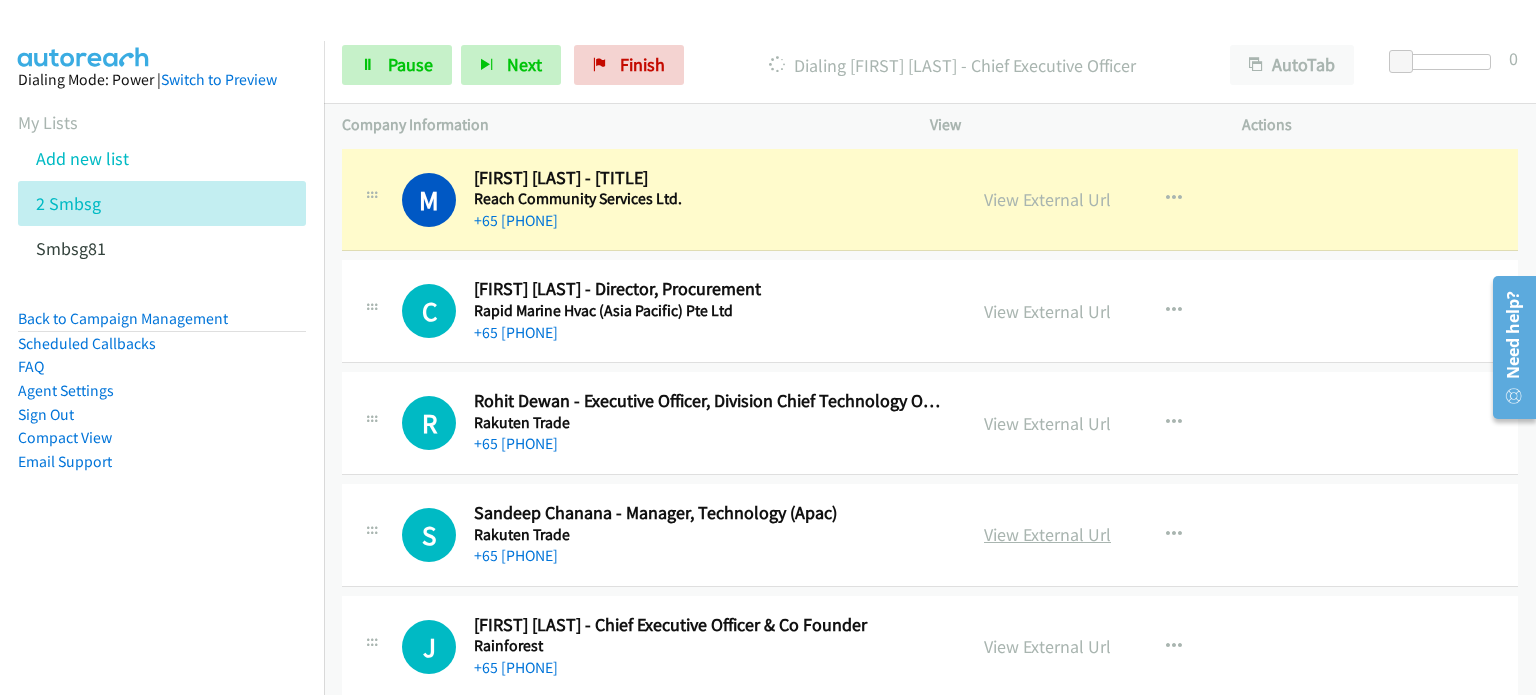 click on "View External Url" at bounding box center (1047, 534) 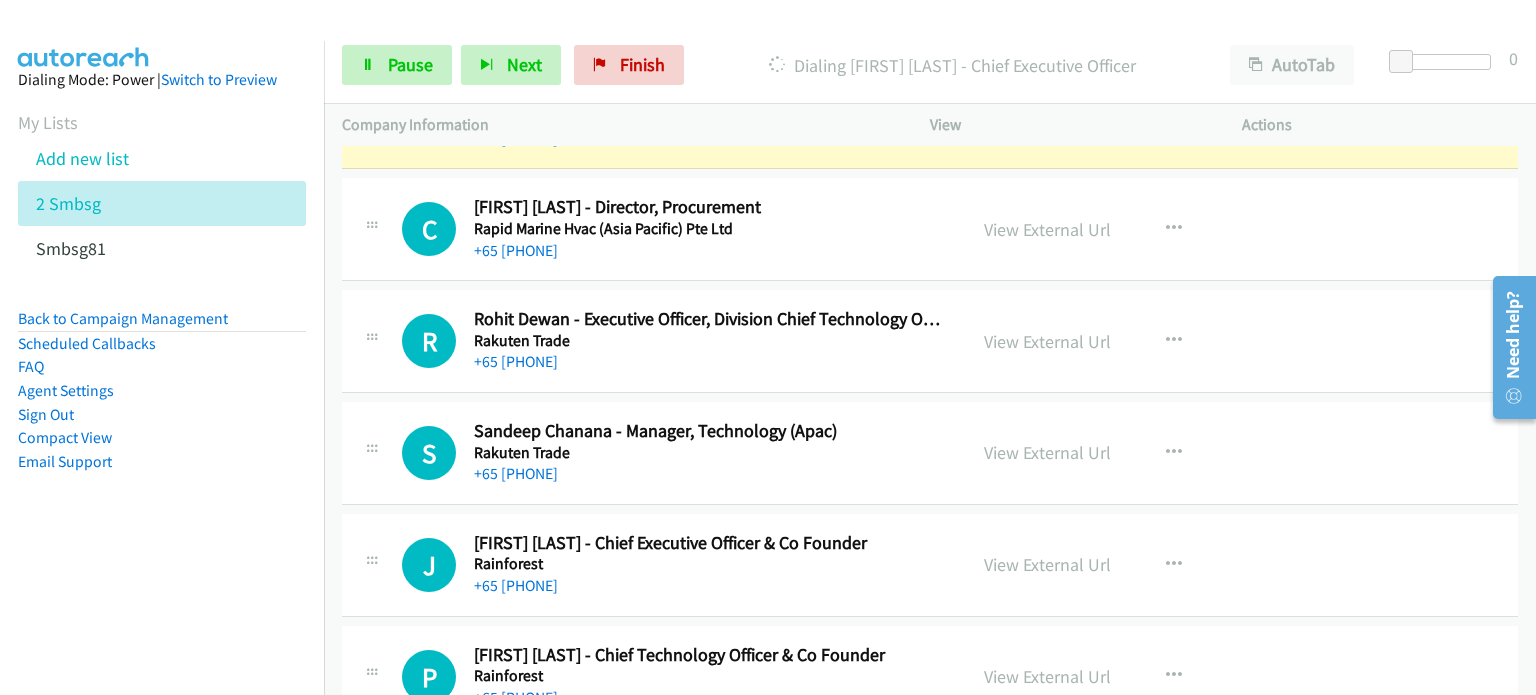 scroll, scrollTop: 19224, scrollLeft: 0, axis: vertical 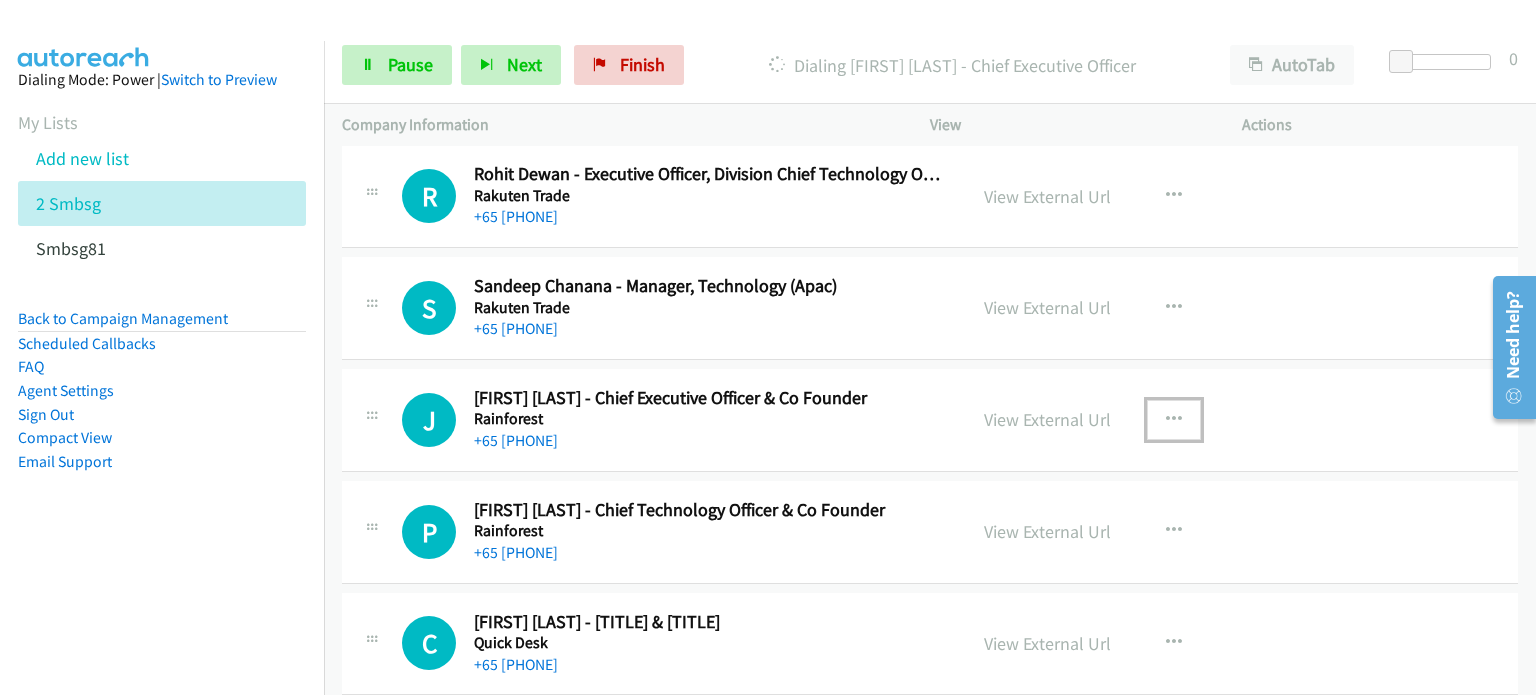 click at bounding box center (1174, 420) 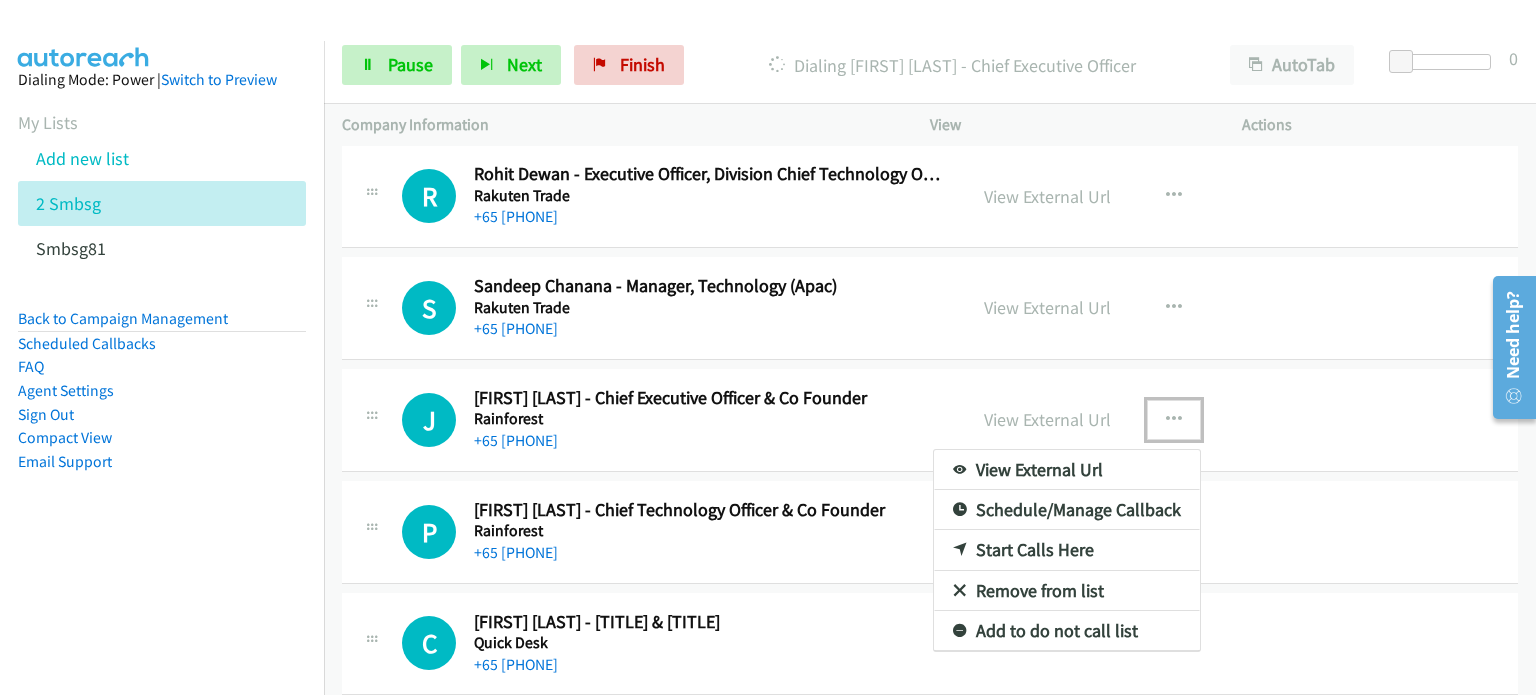 click on "Remove from list" at bounding box center (1067, 591) 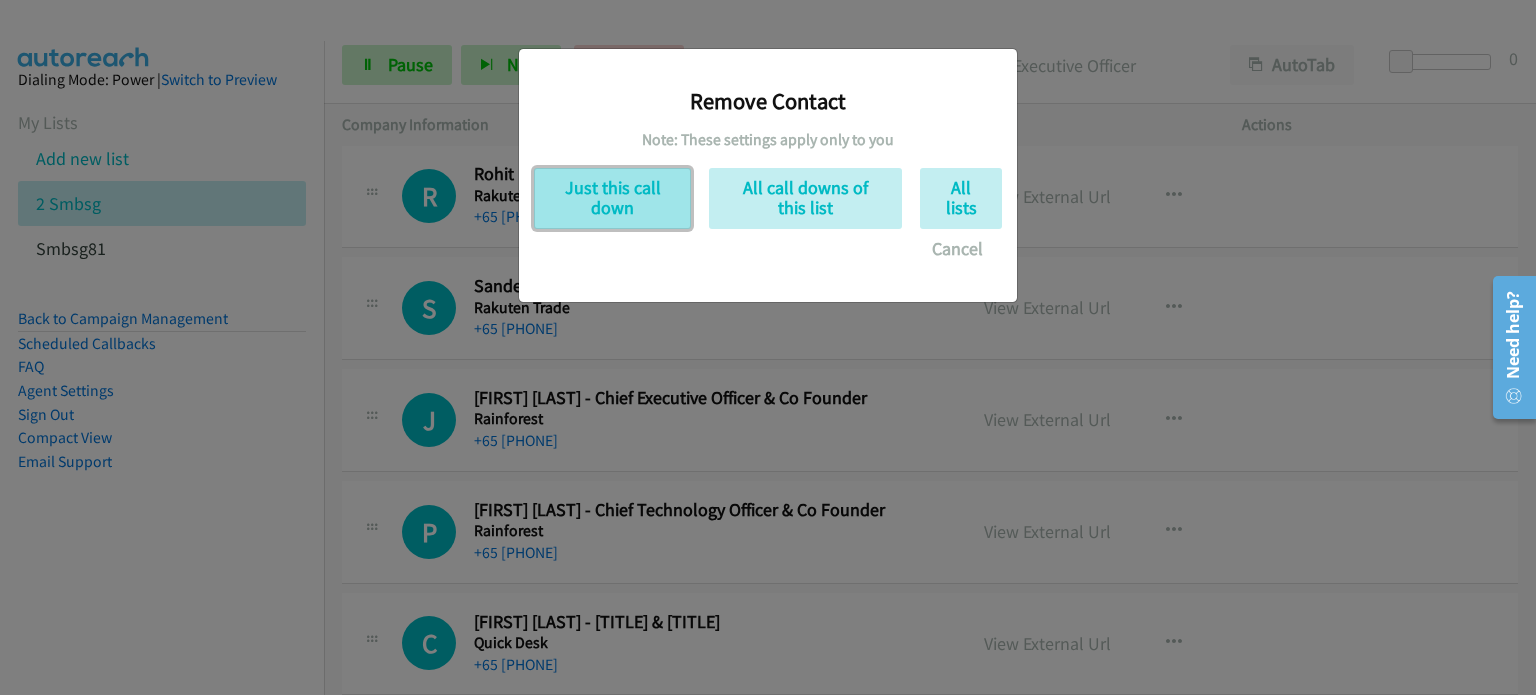 click on "Just this call down" at bounding box center [612, 198] 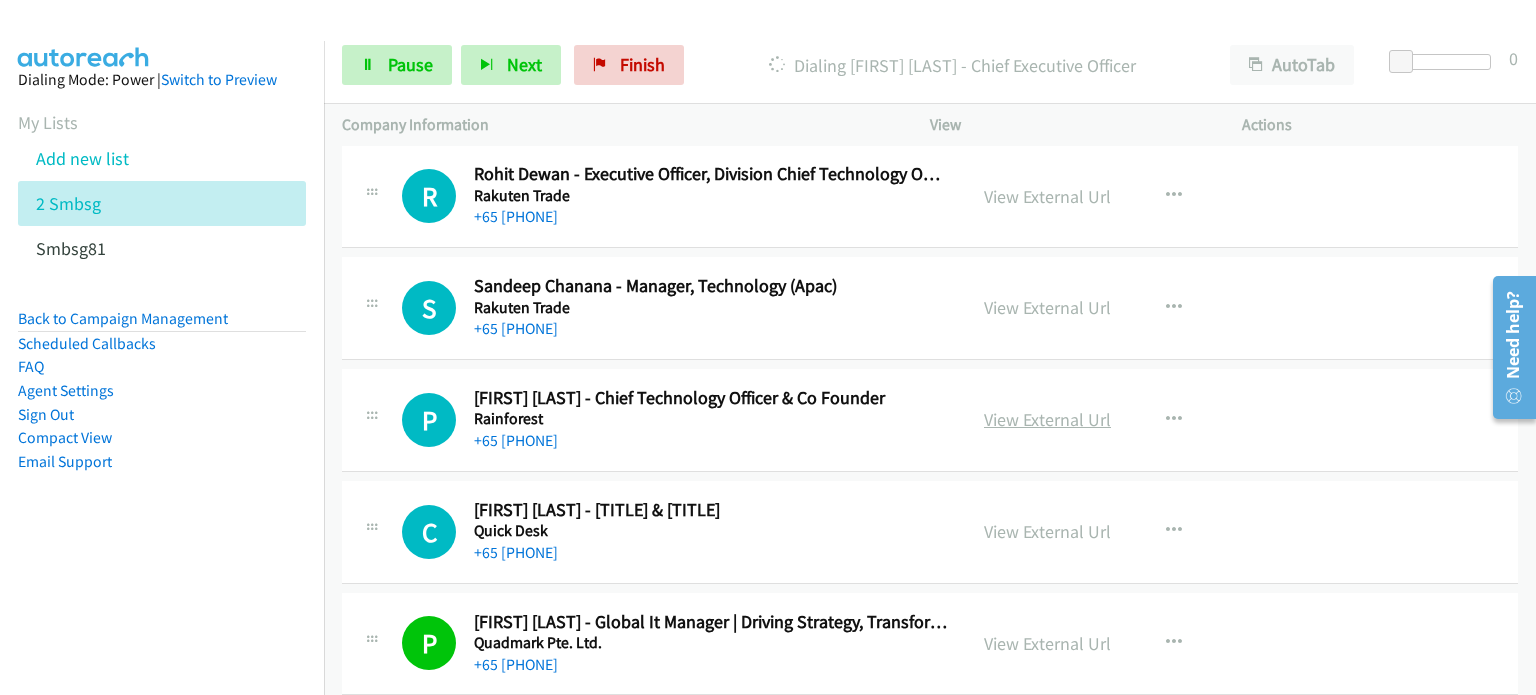 click on "View External Url" at bounding box center (1047, 419) 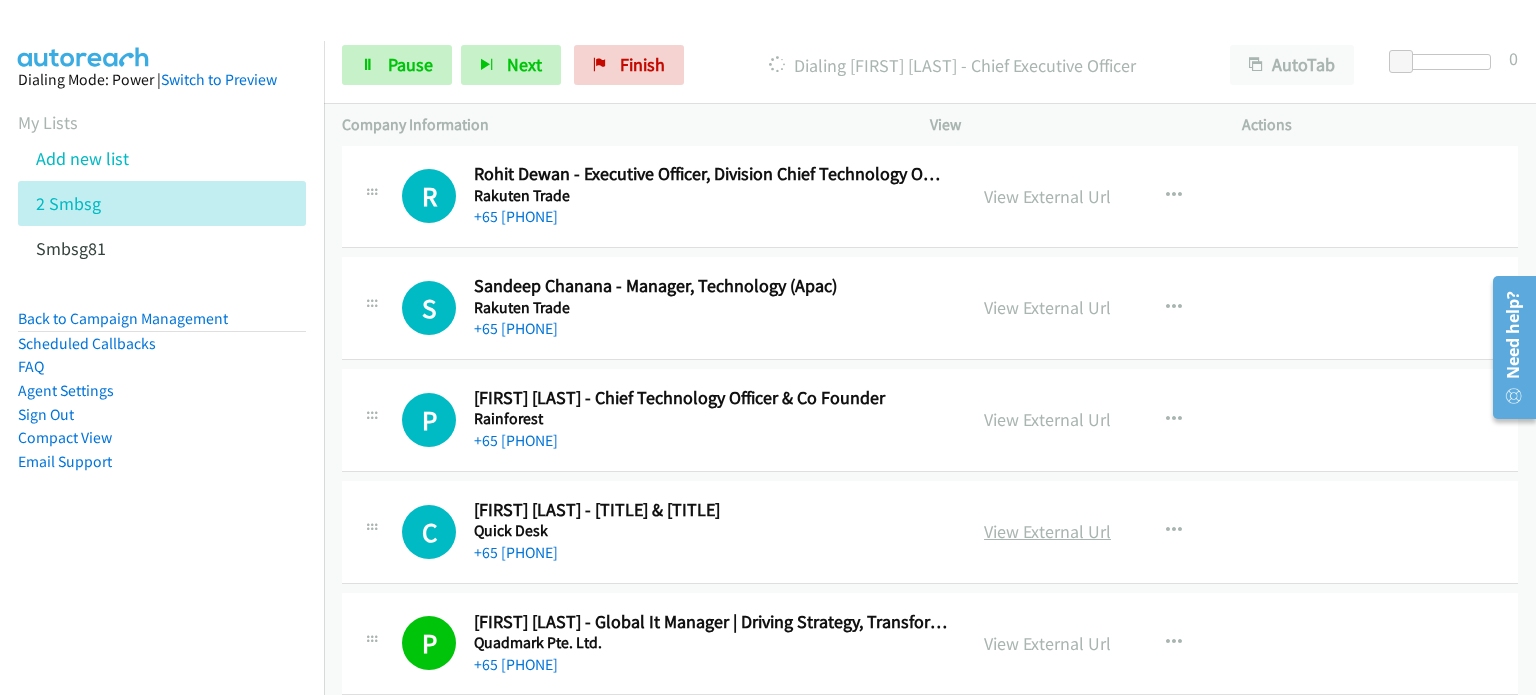 click on "View External Url" at bounding box center (1047, 531) 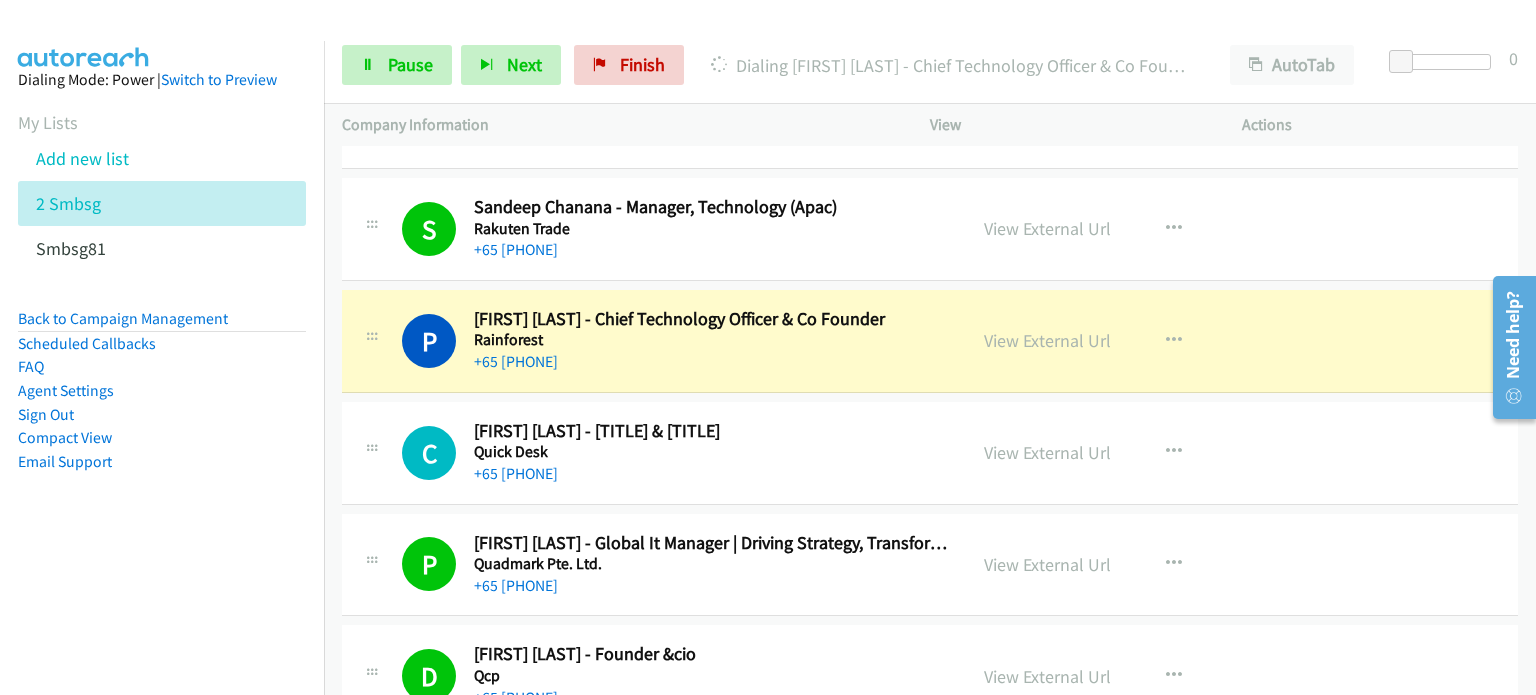 scroll, scrollTop: 19380, scrollLeft: 0, axis: vertical 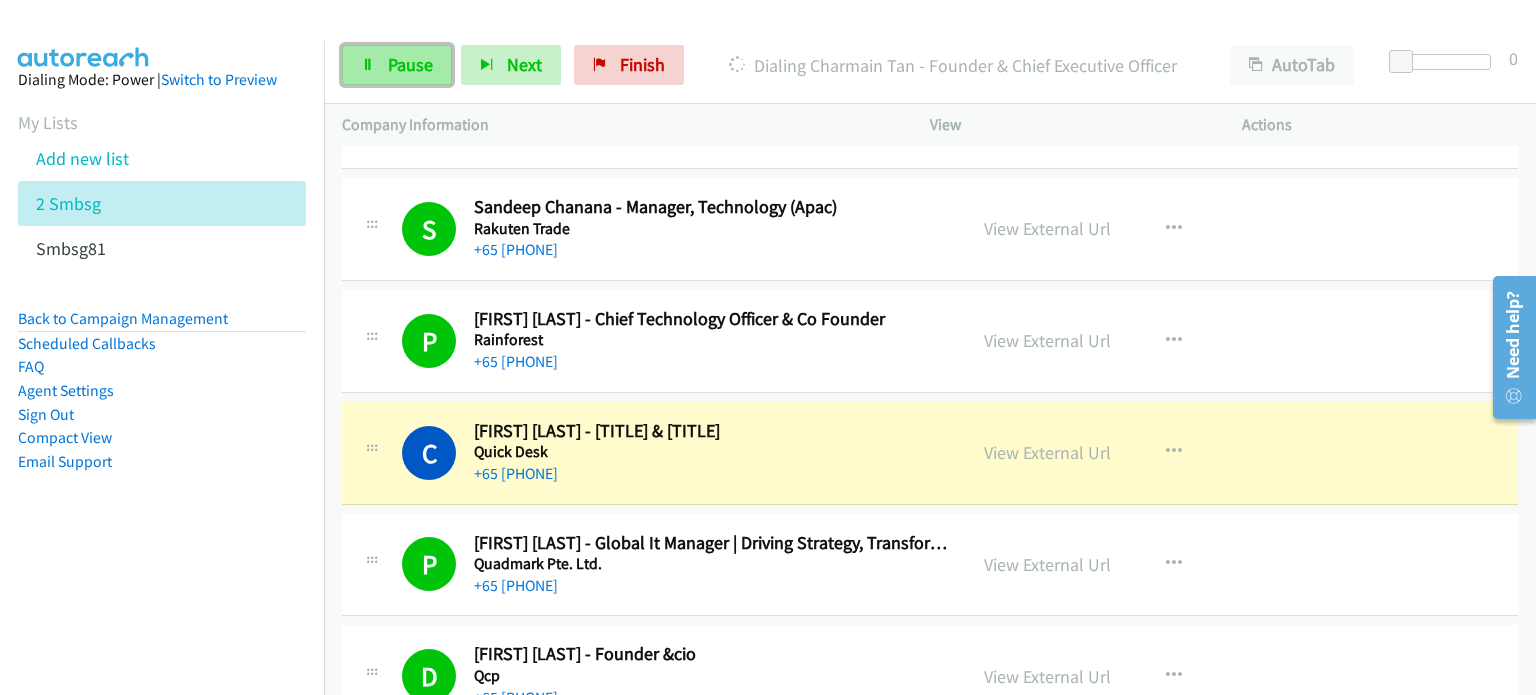 click on "Pause" at bounding box center (410, 64) 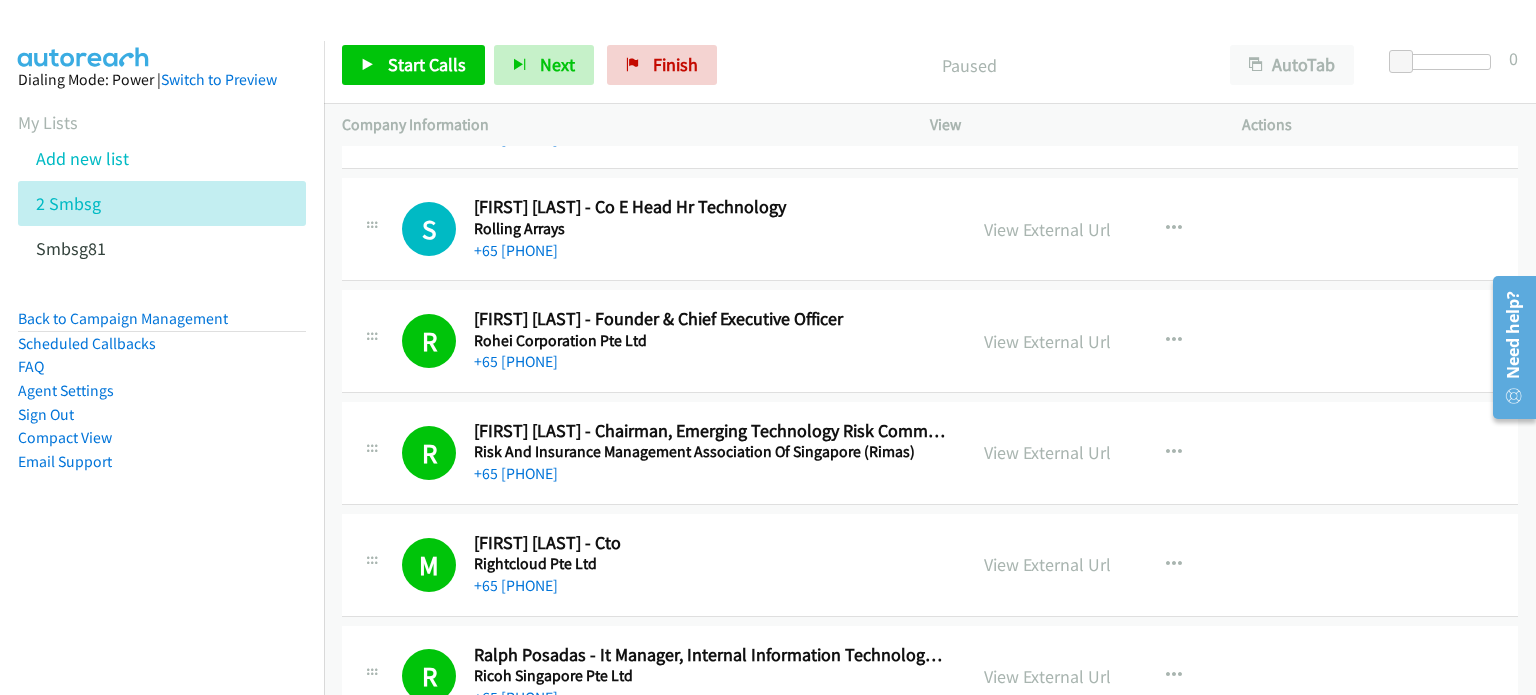 scroll, scrollTop: 17973, scrollLeft: 0, axis: vertical 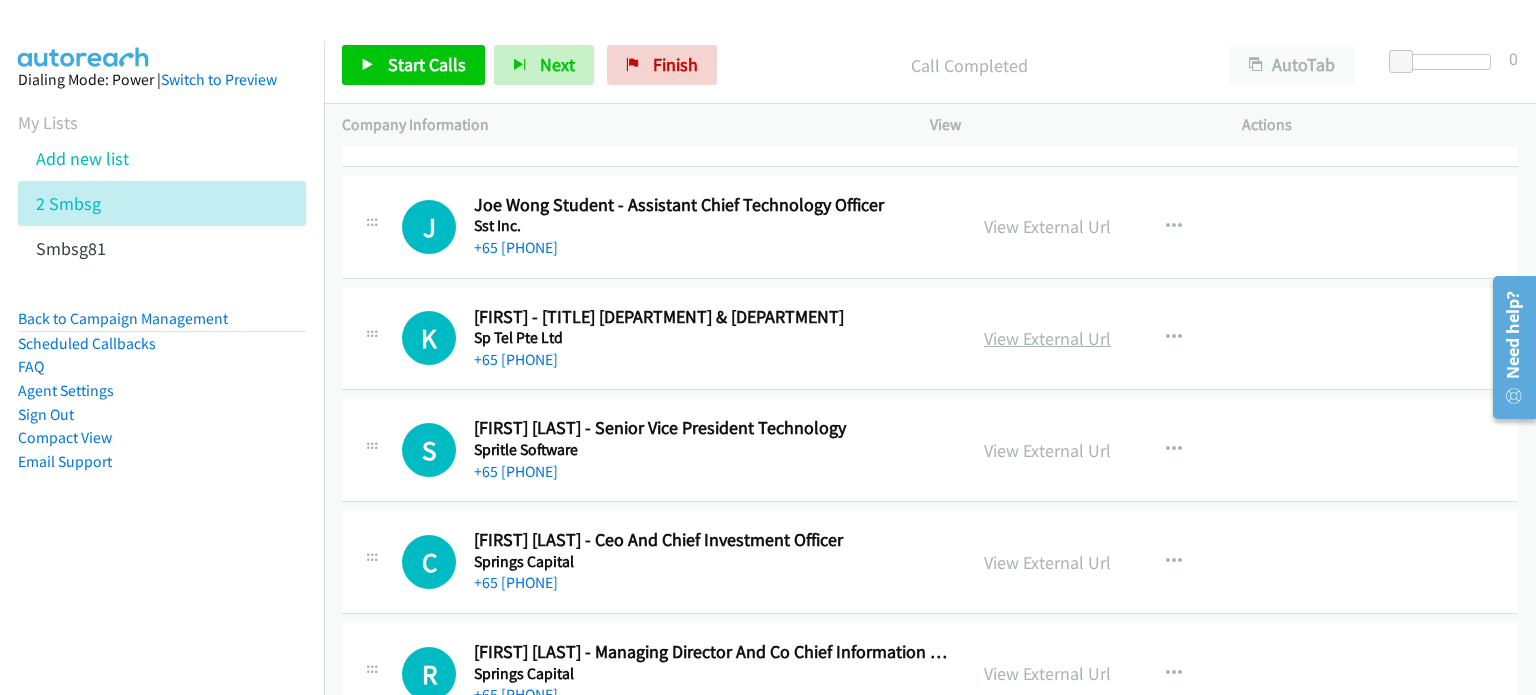 click on "View External Url" at bounding box center [1047, 338] 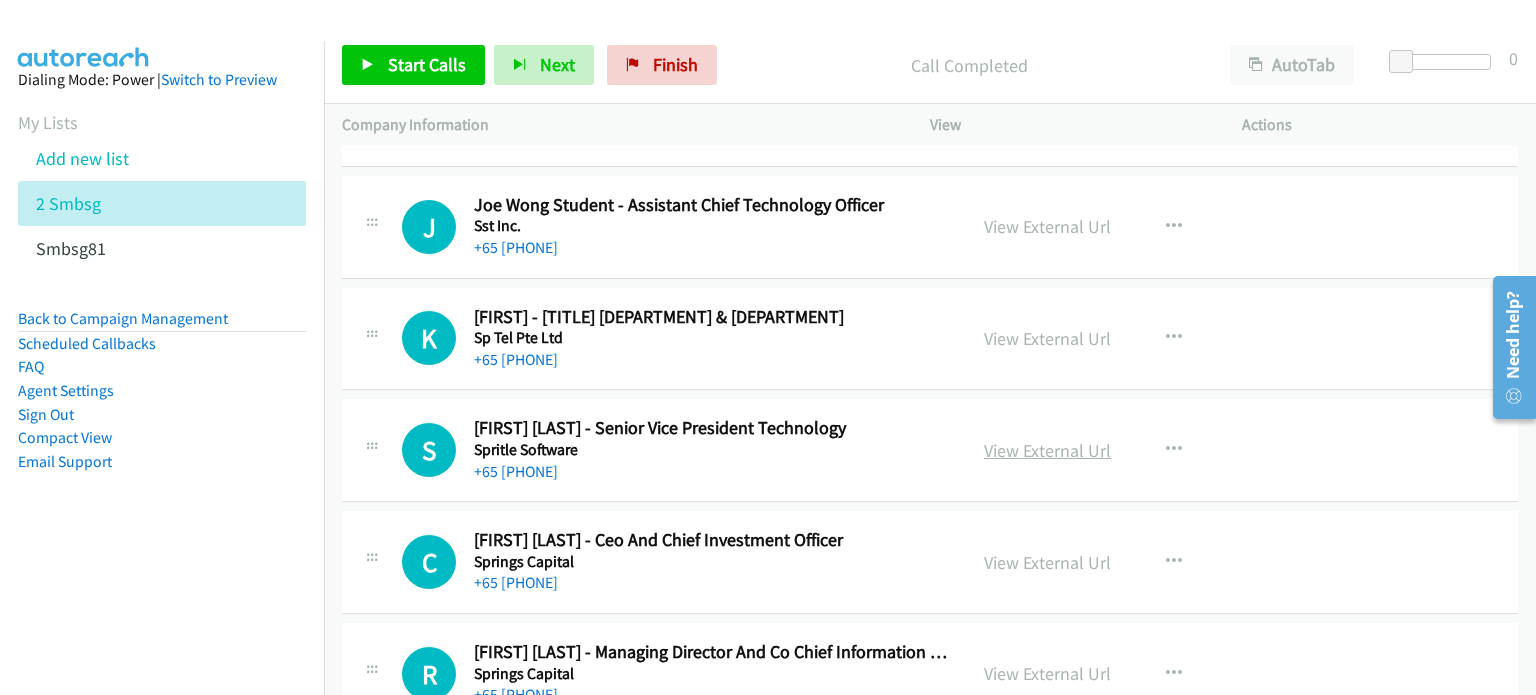 click on "View External Url" at bounding box center (1047, 450) 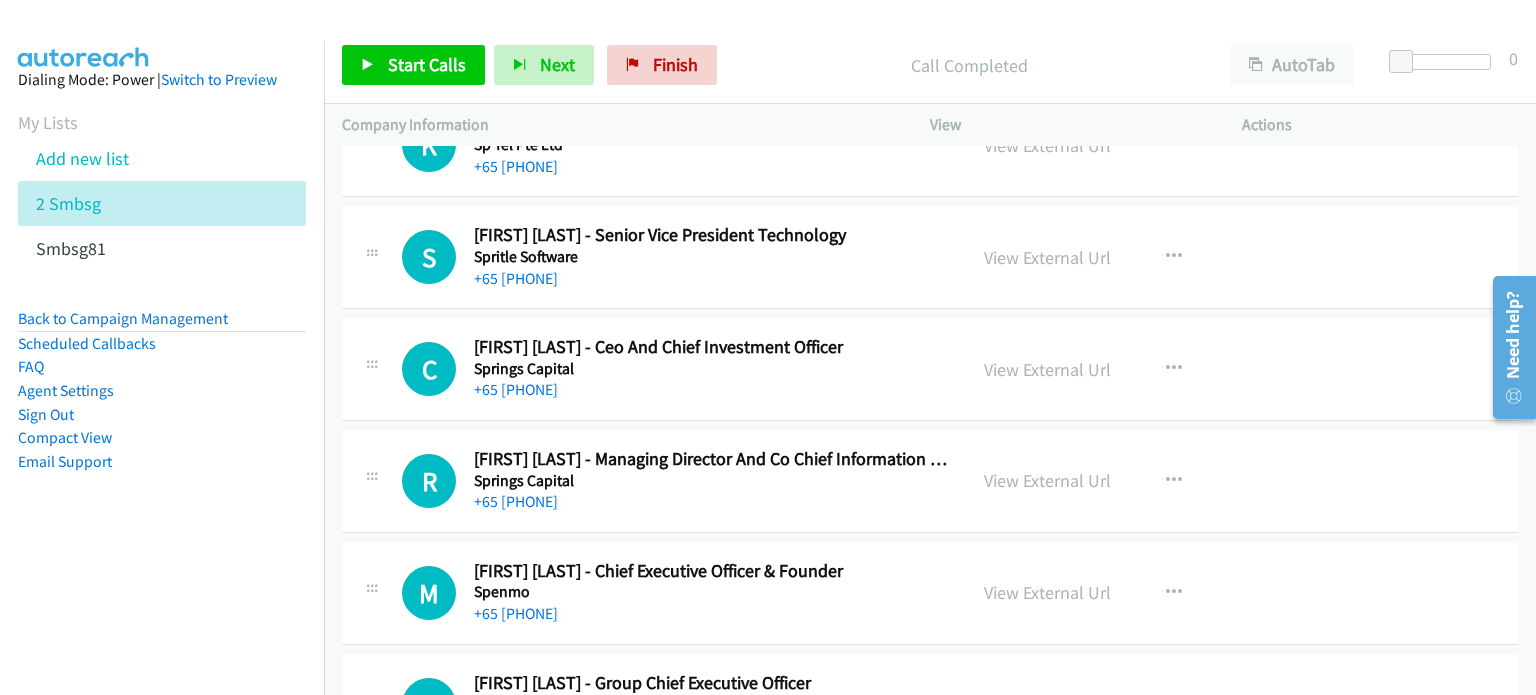 scroll, scrollTop: 11414, scrollLeft: 0, axis: vertical 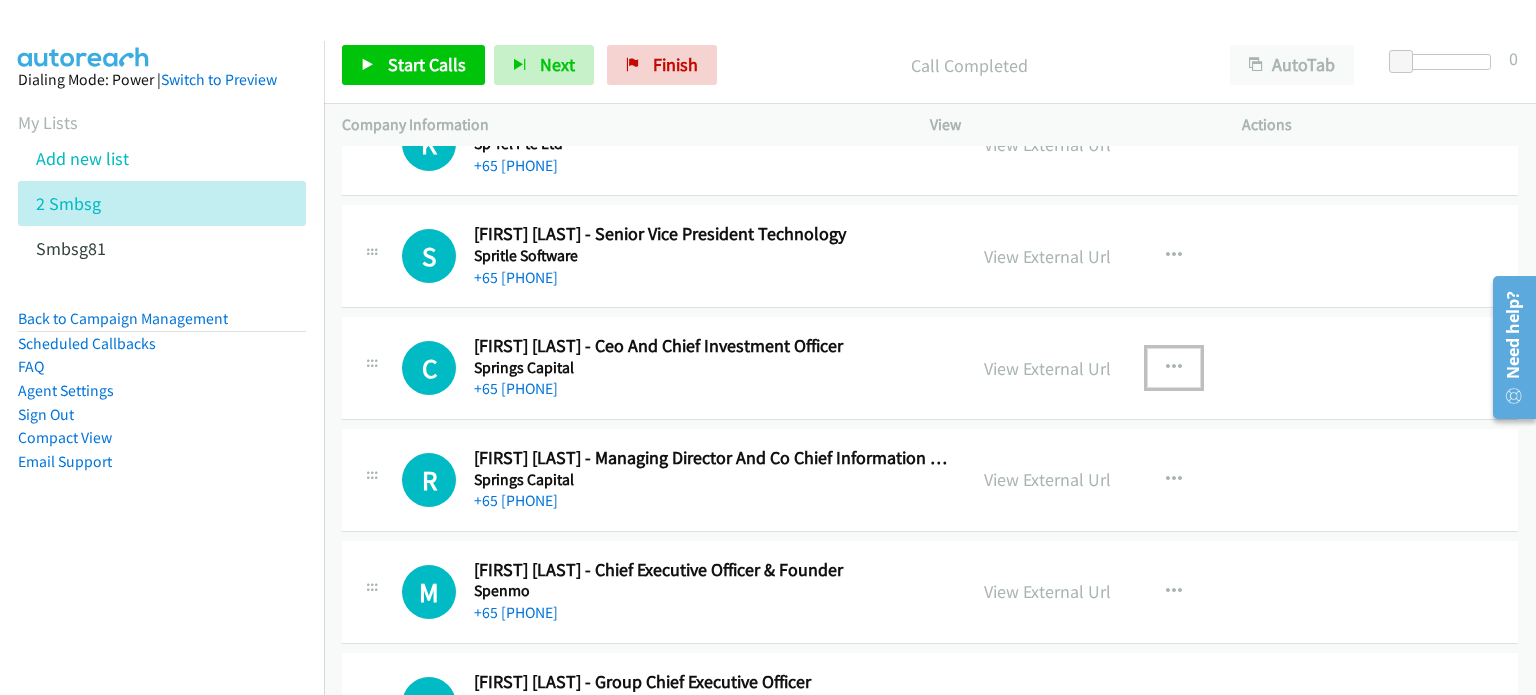 click at bounding box center (1174, 368) 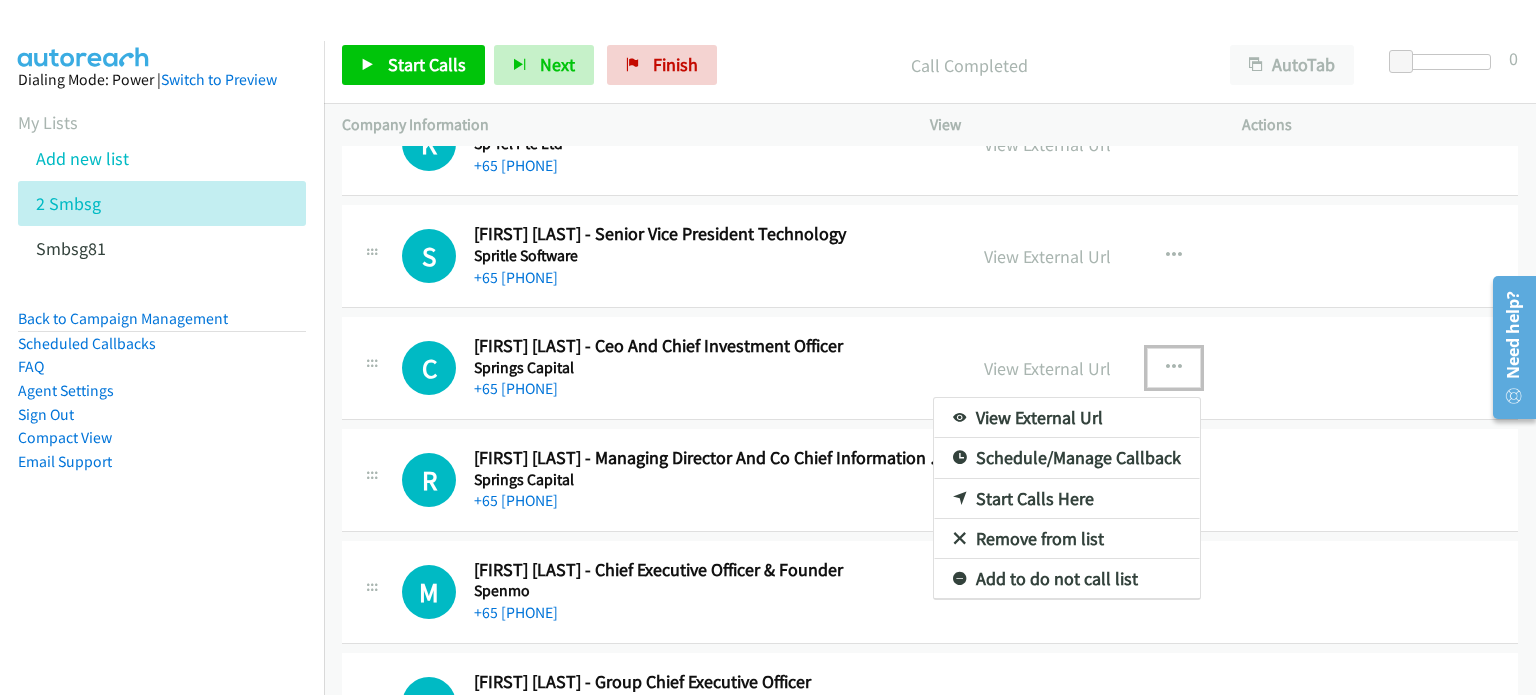 click on "Remove from list" at bounding box center (1067, 539) 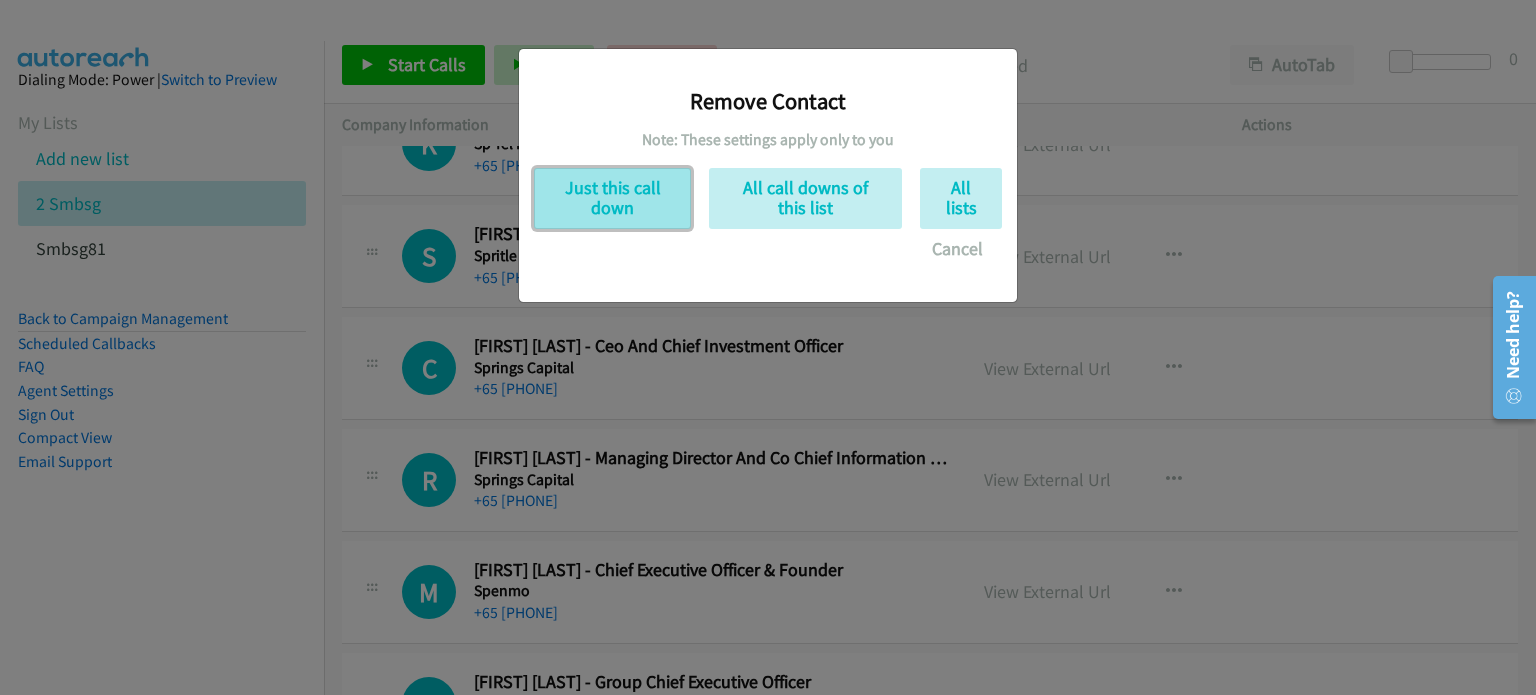click on "Just this call down" at bounding box center (612, 198) 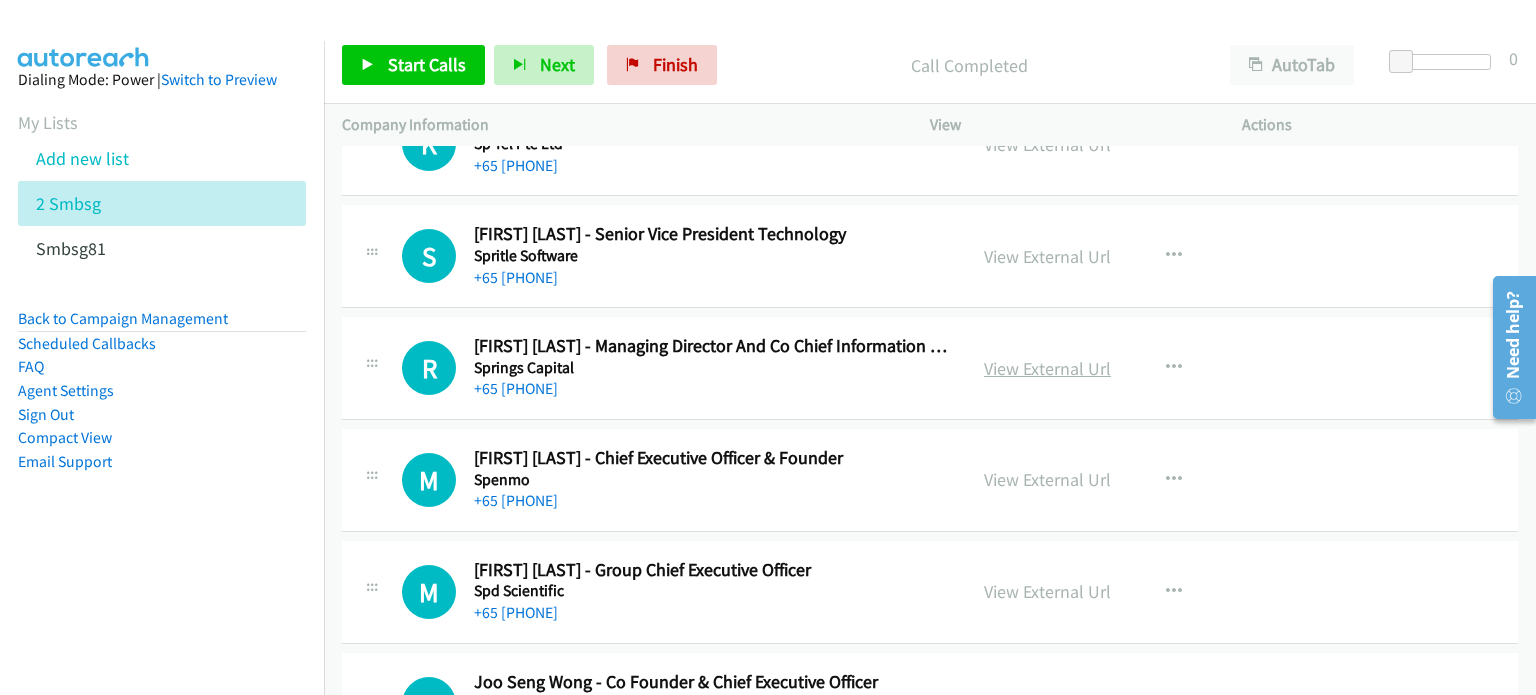 click on "View External Url" at bounding box center (1047, 368) 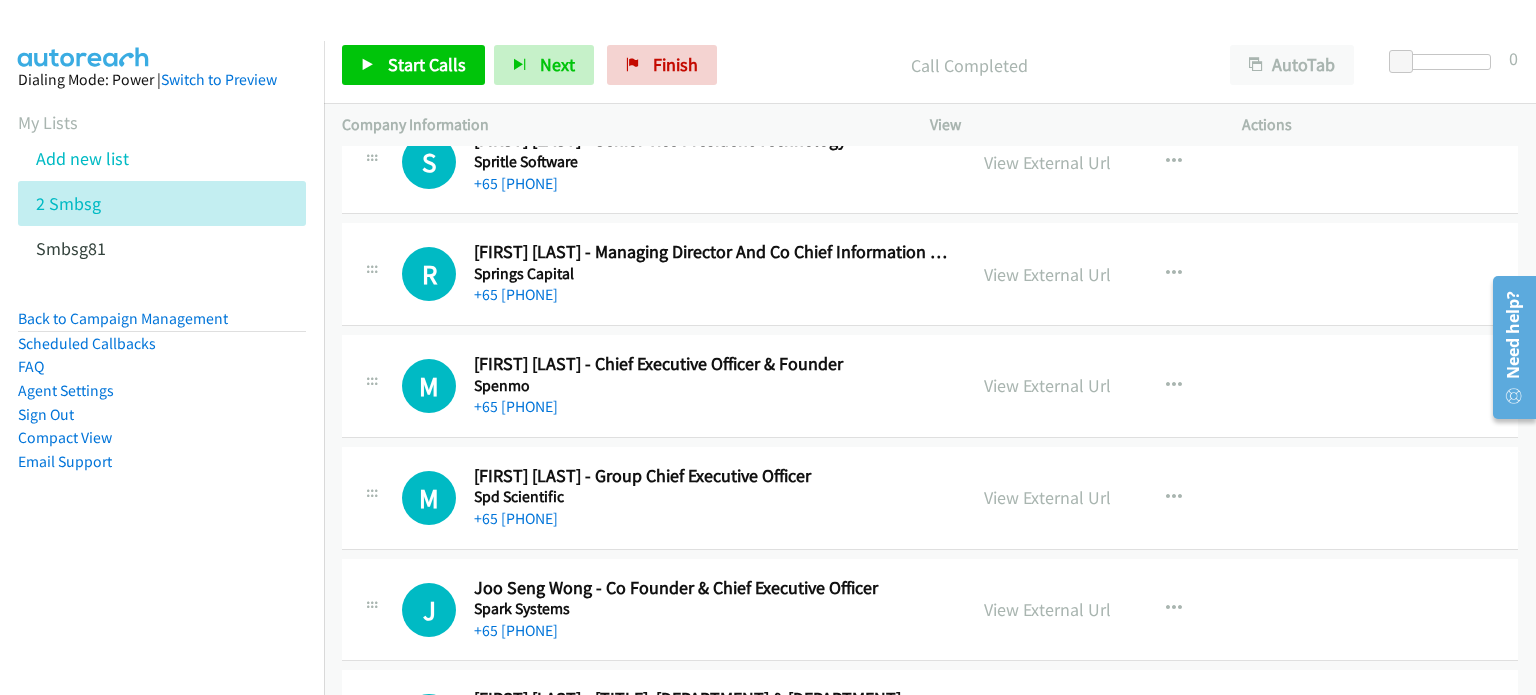 scroll, scrollTop: 11509, scrollLeft: 0, axis: vertical 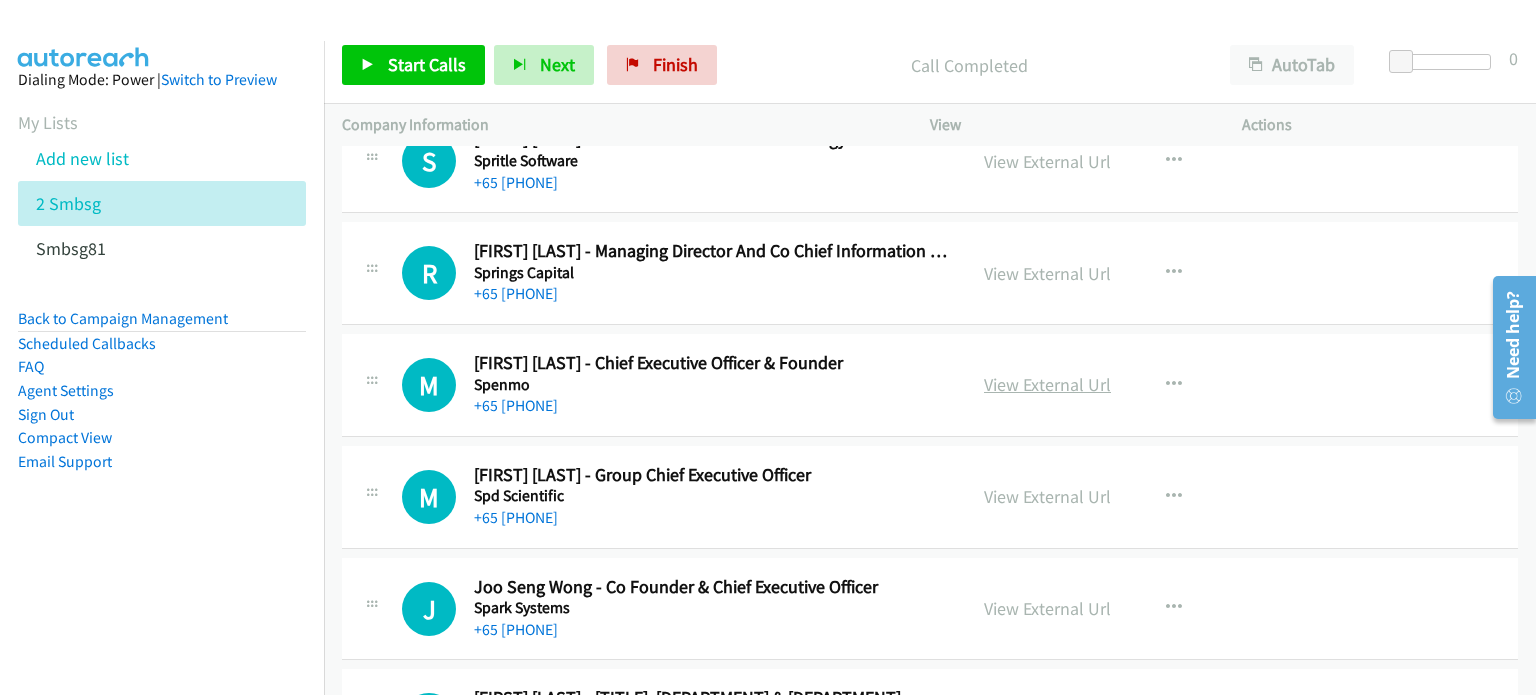 click on "View External Url" at bounding box center (1047, 384) 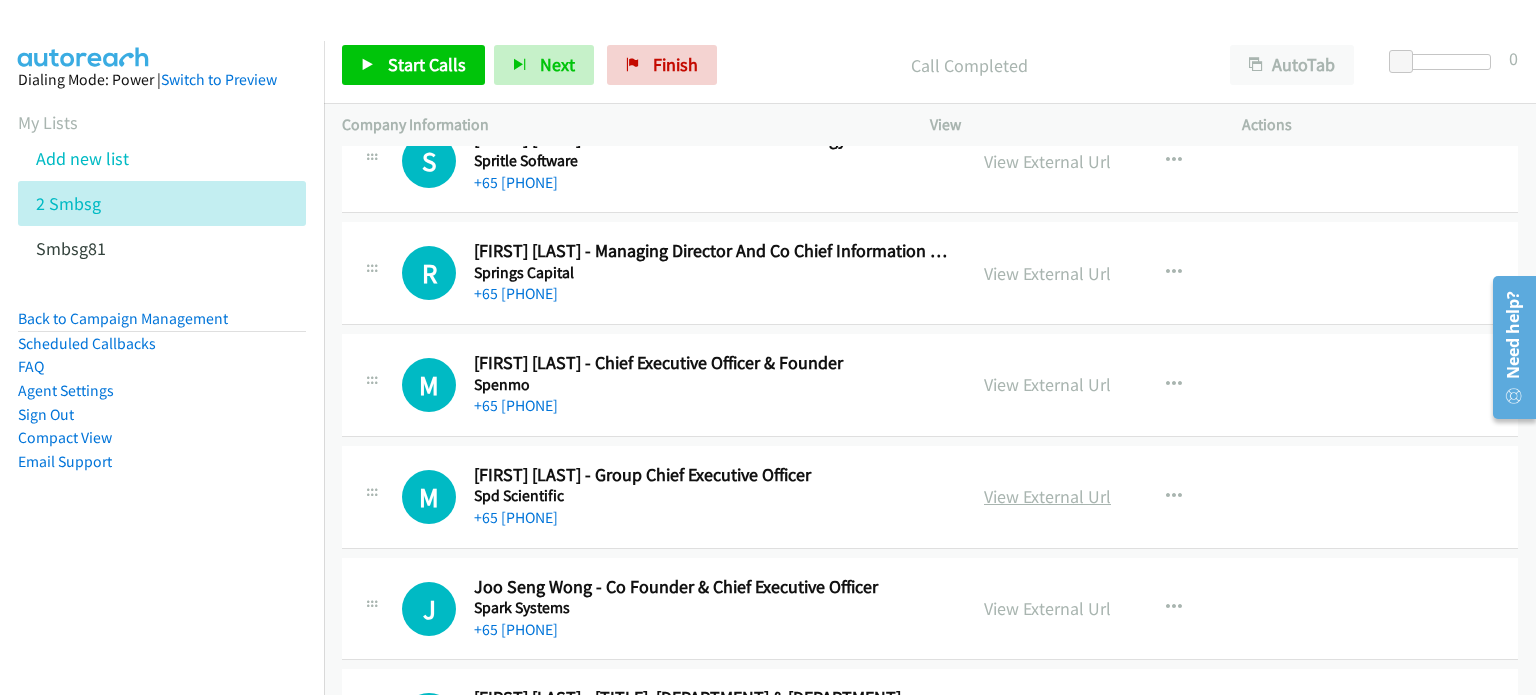 click on "View External Url" at bounding box center (1047, 496) 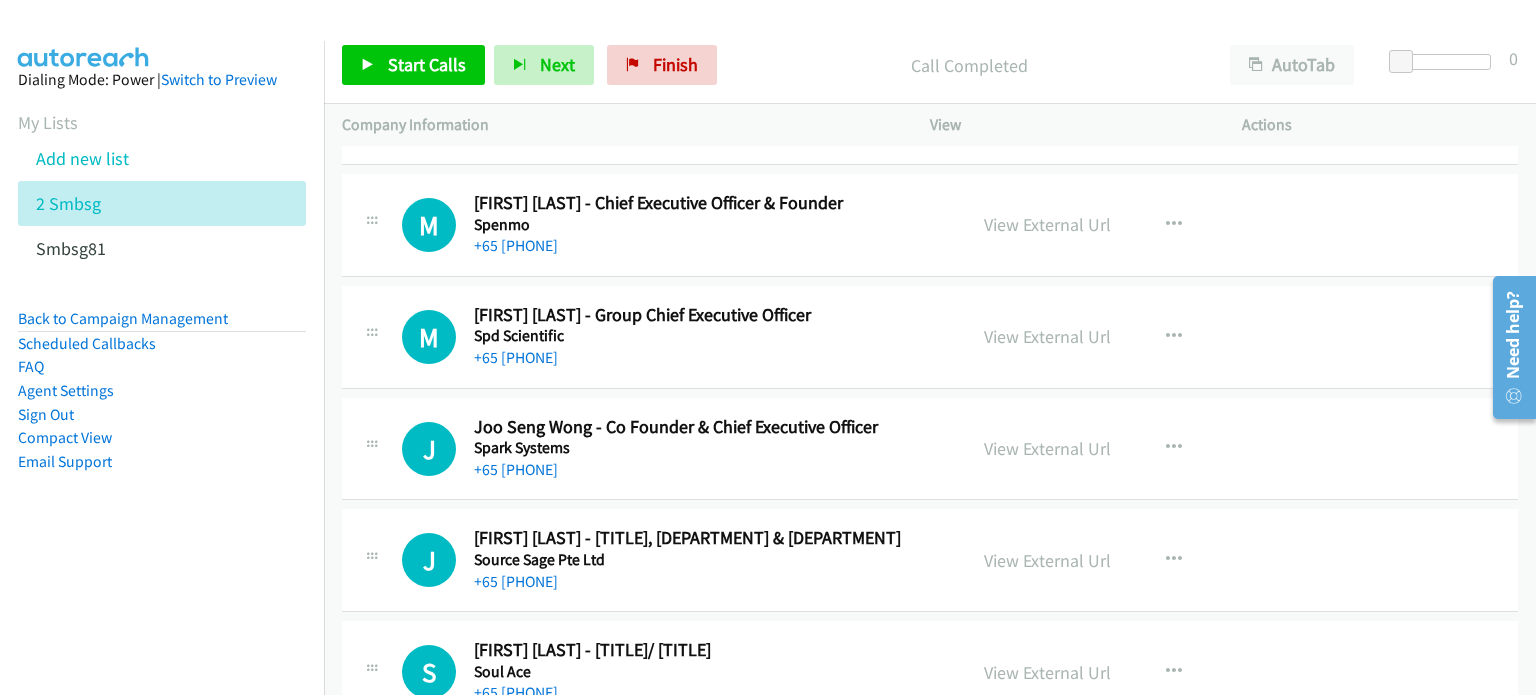 scroll, scrollTop: 11671, scrollLeft: 0, axis: vertical 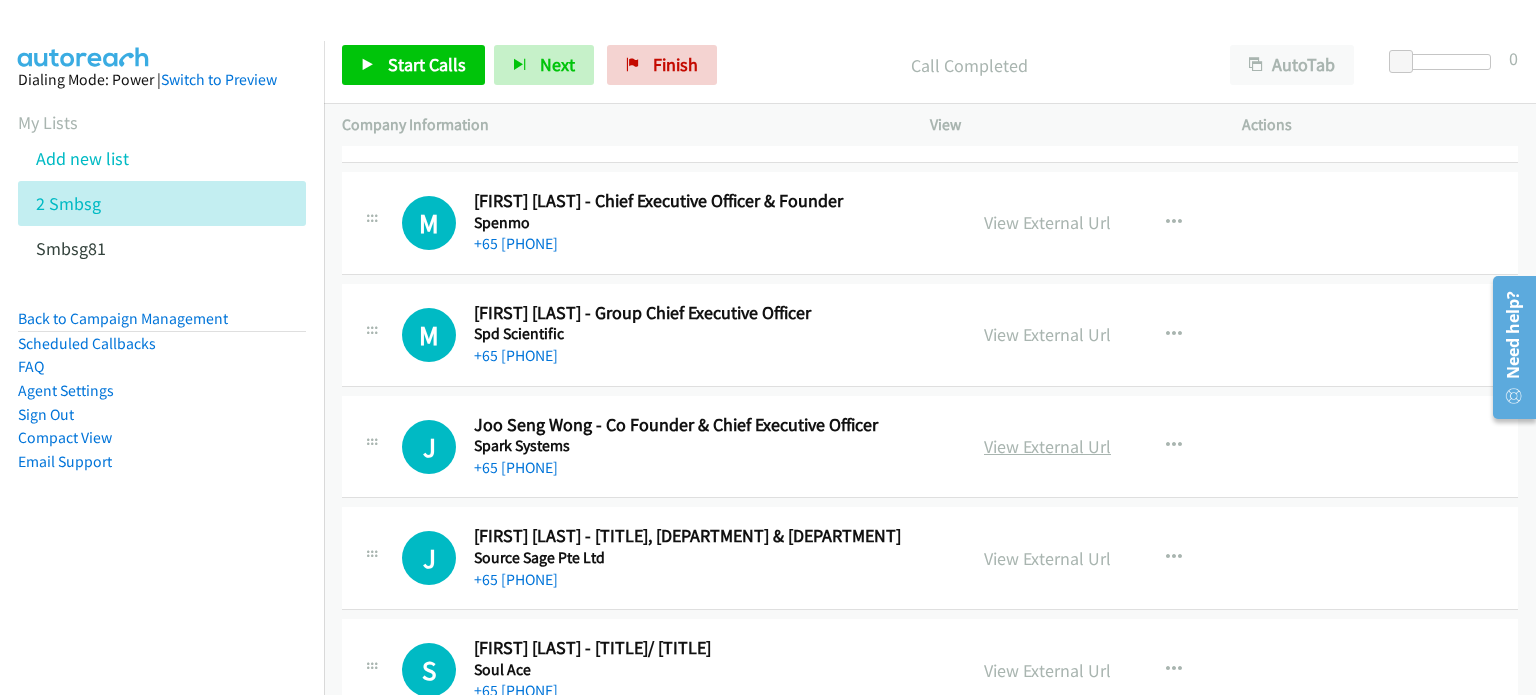 click on "View External Url" at bounding box center [1047, 446] 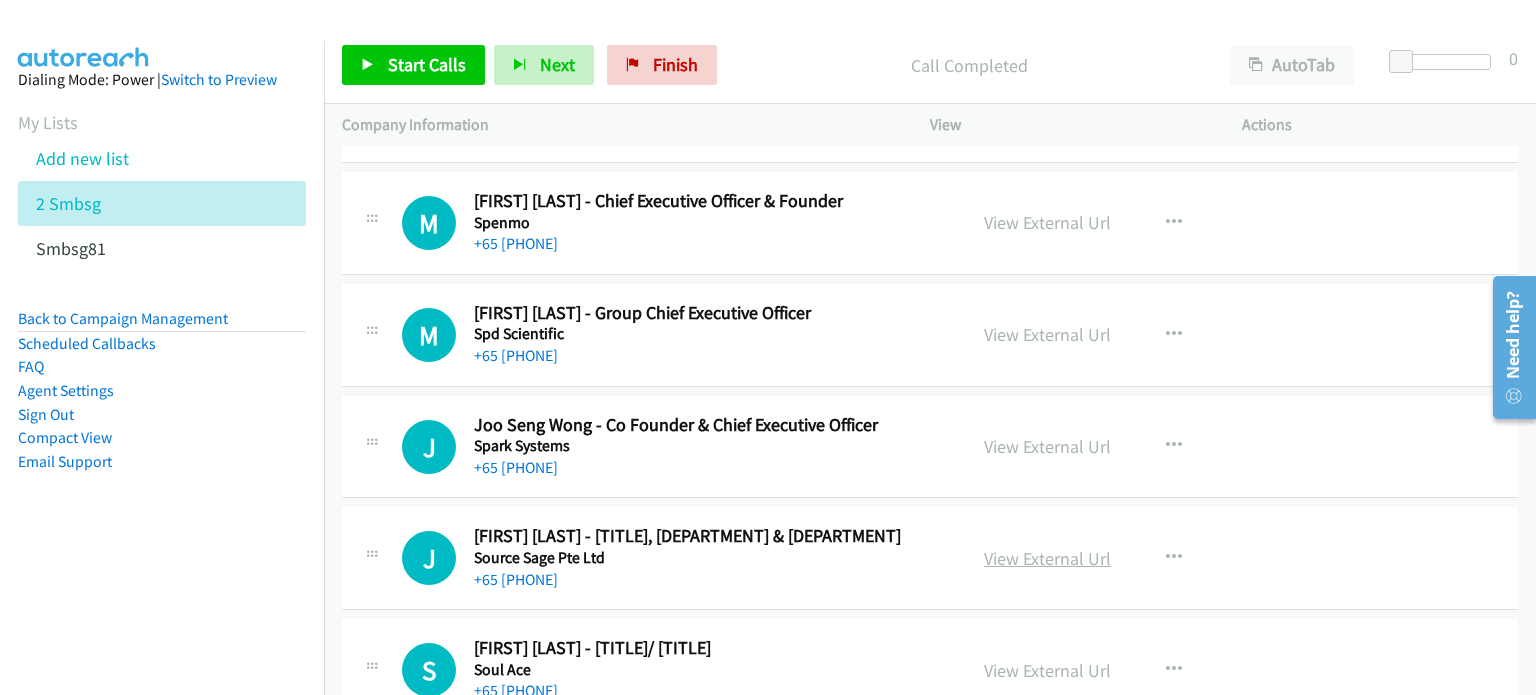 click on "View External Url" at bounding box center (1047, 558) 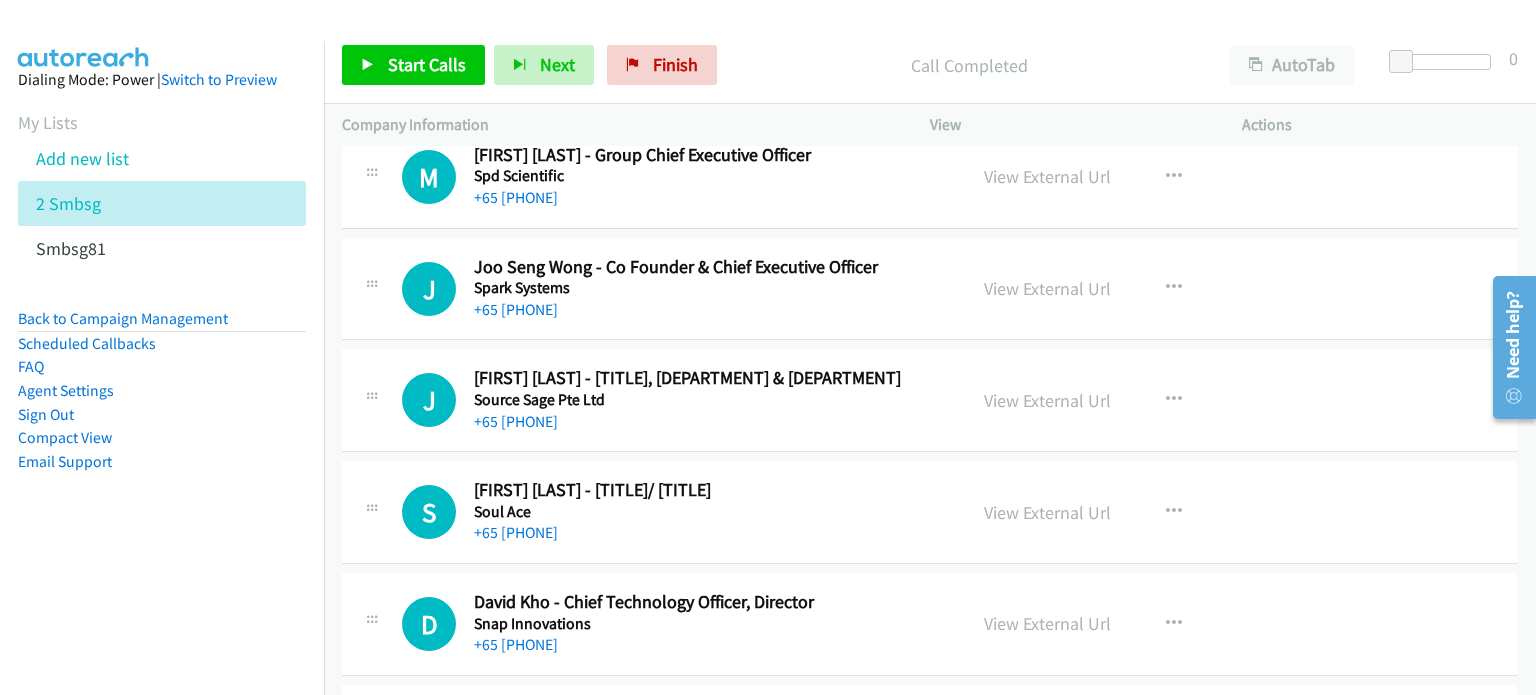 scroll, scrollTop: 11830, scrollLeft: 0, axis: vertical 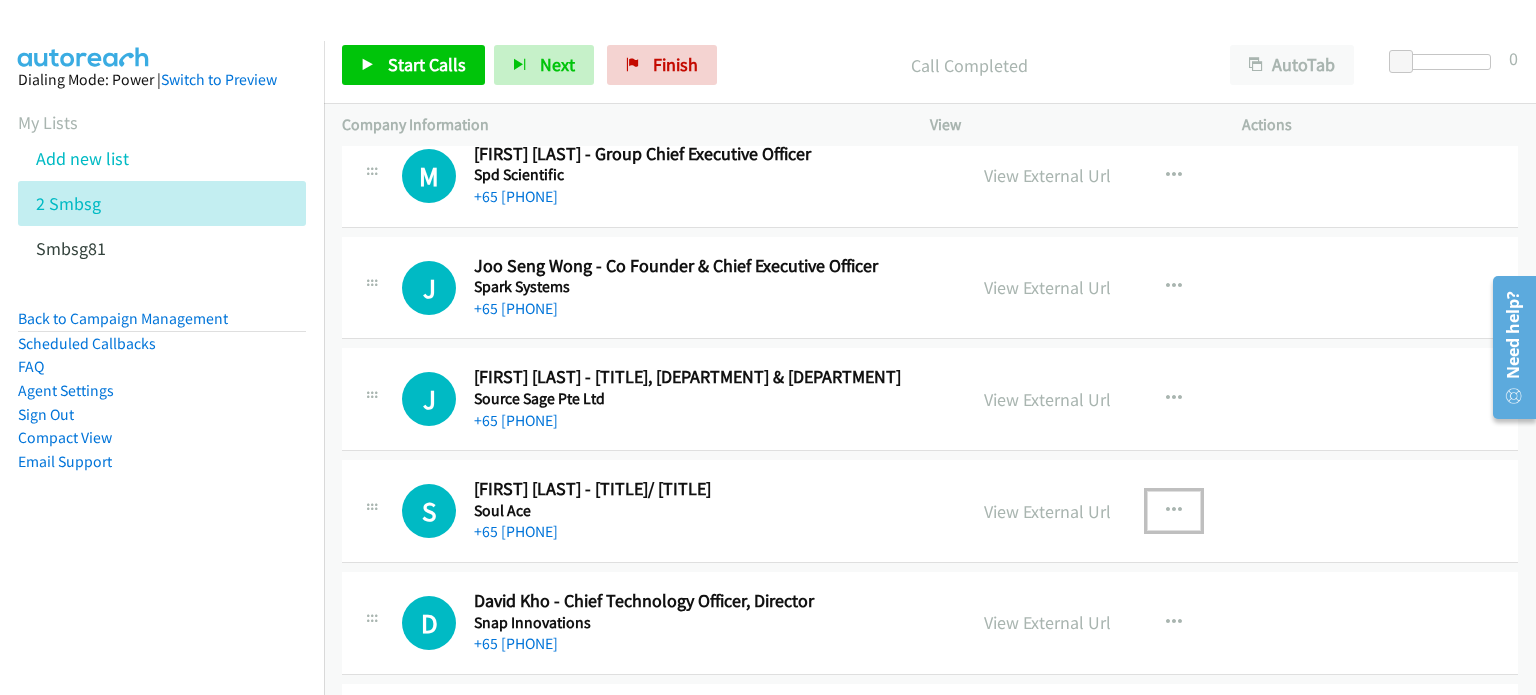 click at bounding box center (1174, 511) 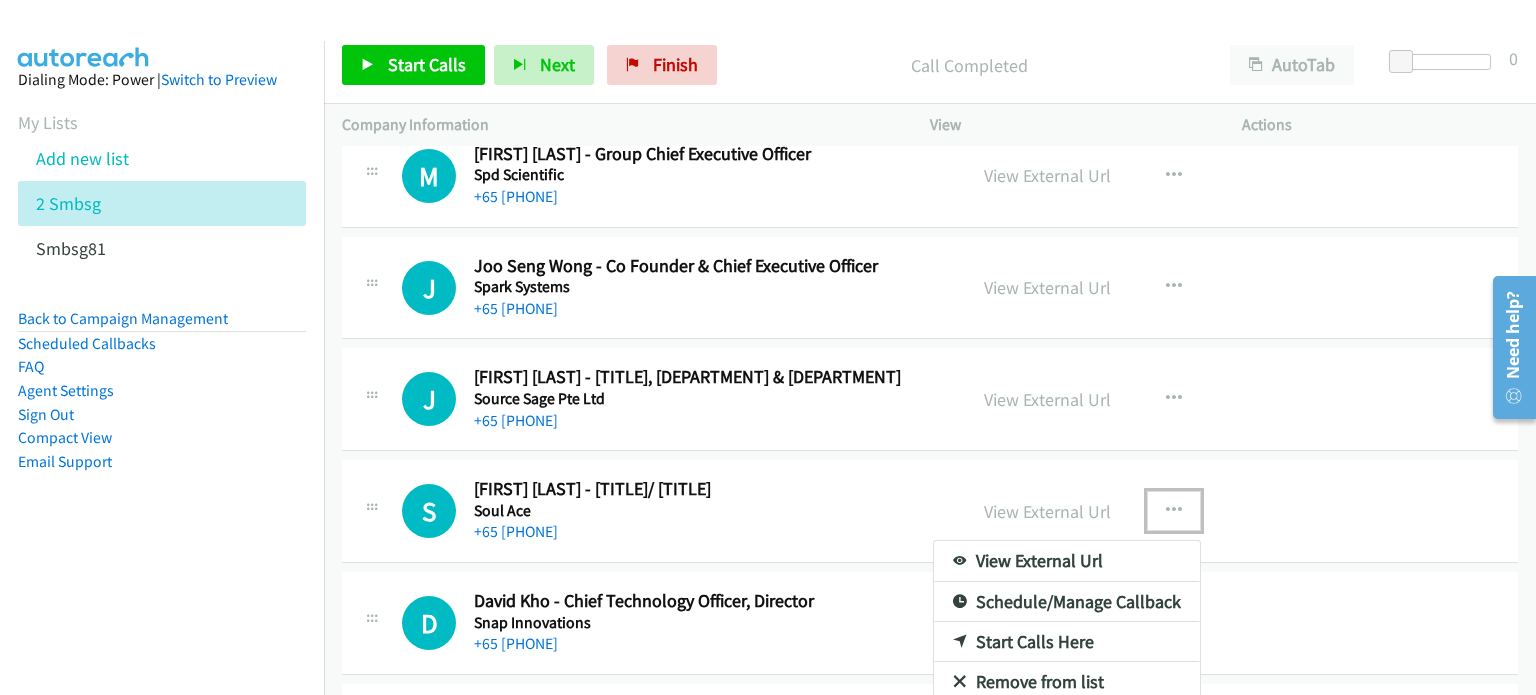 click on "Remove from list" at bounding box center (1067, 682) 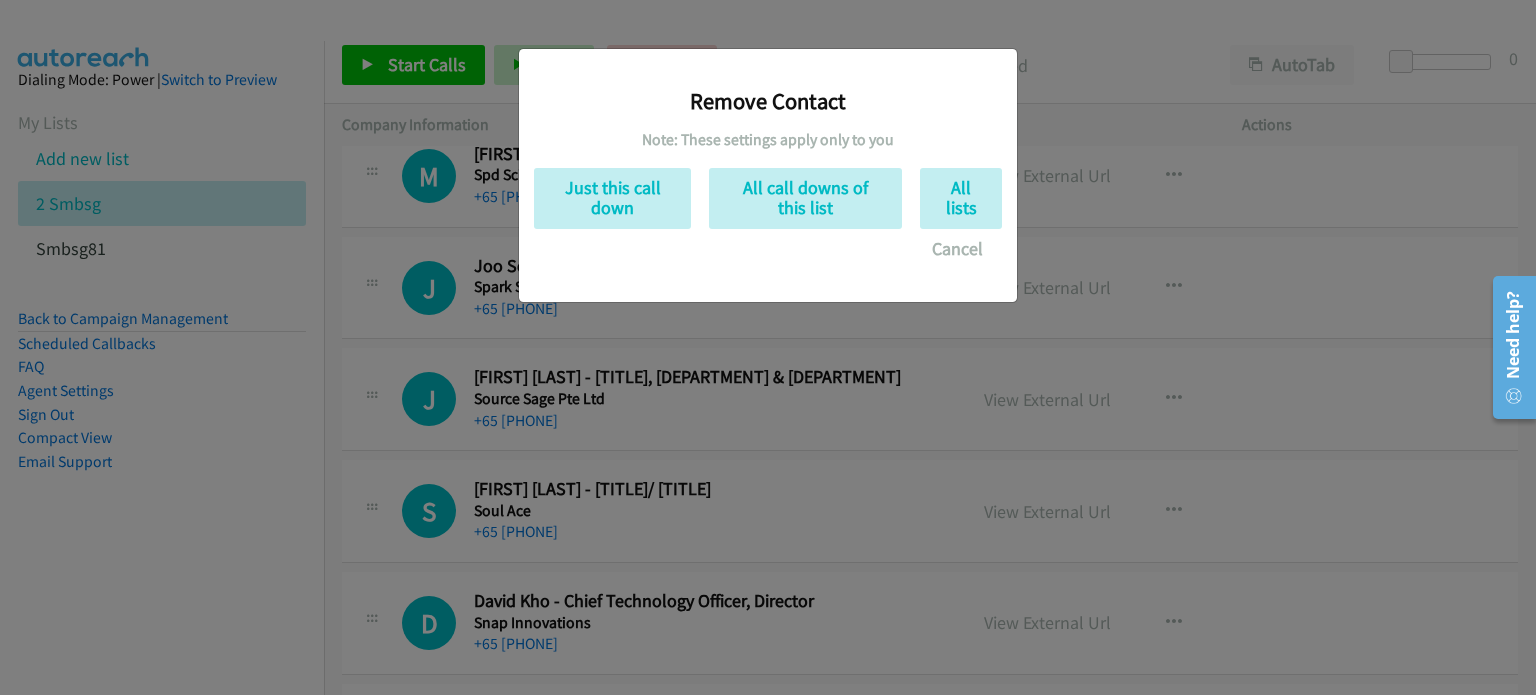 click on "Remove Contact
Note: These settings apply only to you
Just this call down
All call downs of this list
All lists
Cancel" at bounding box center [768, 166] 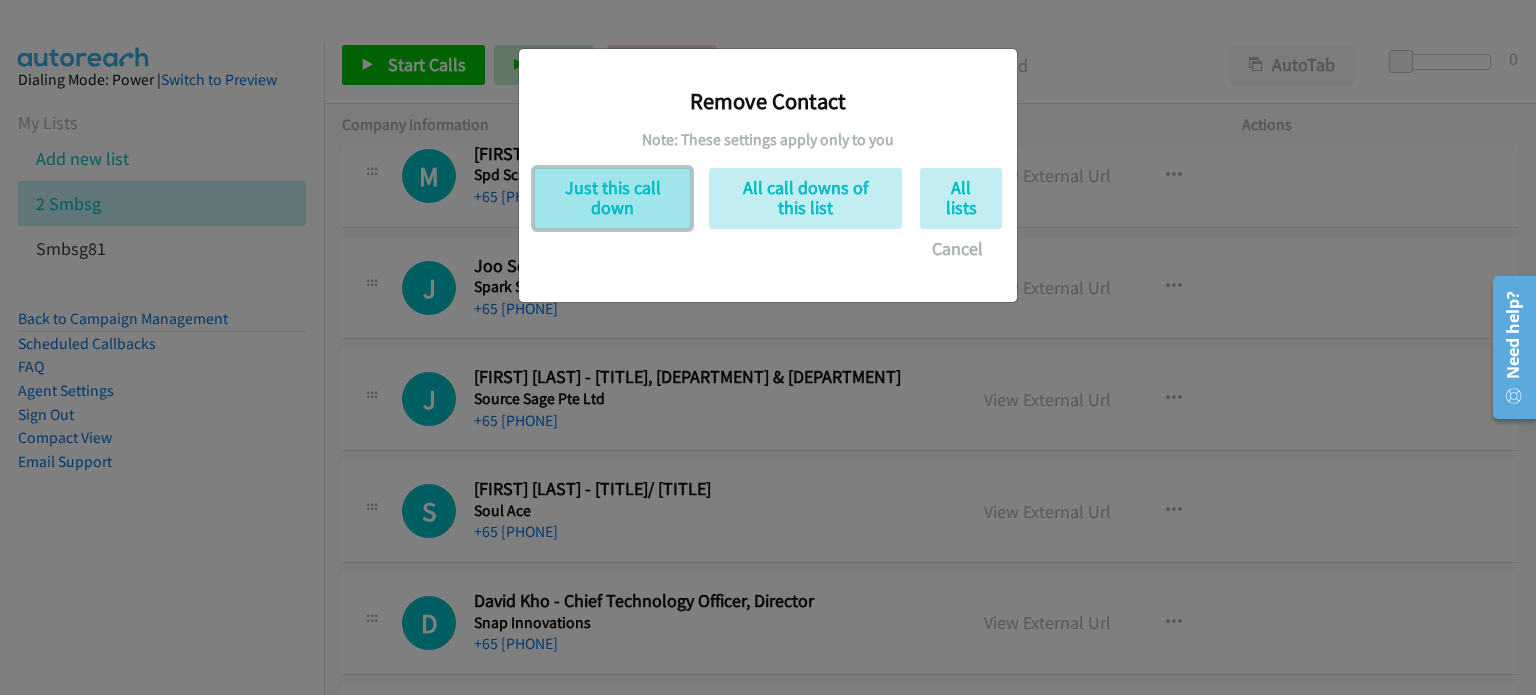 click on "Just this call down" at bounding box center [612, 198] 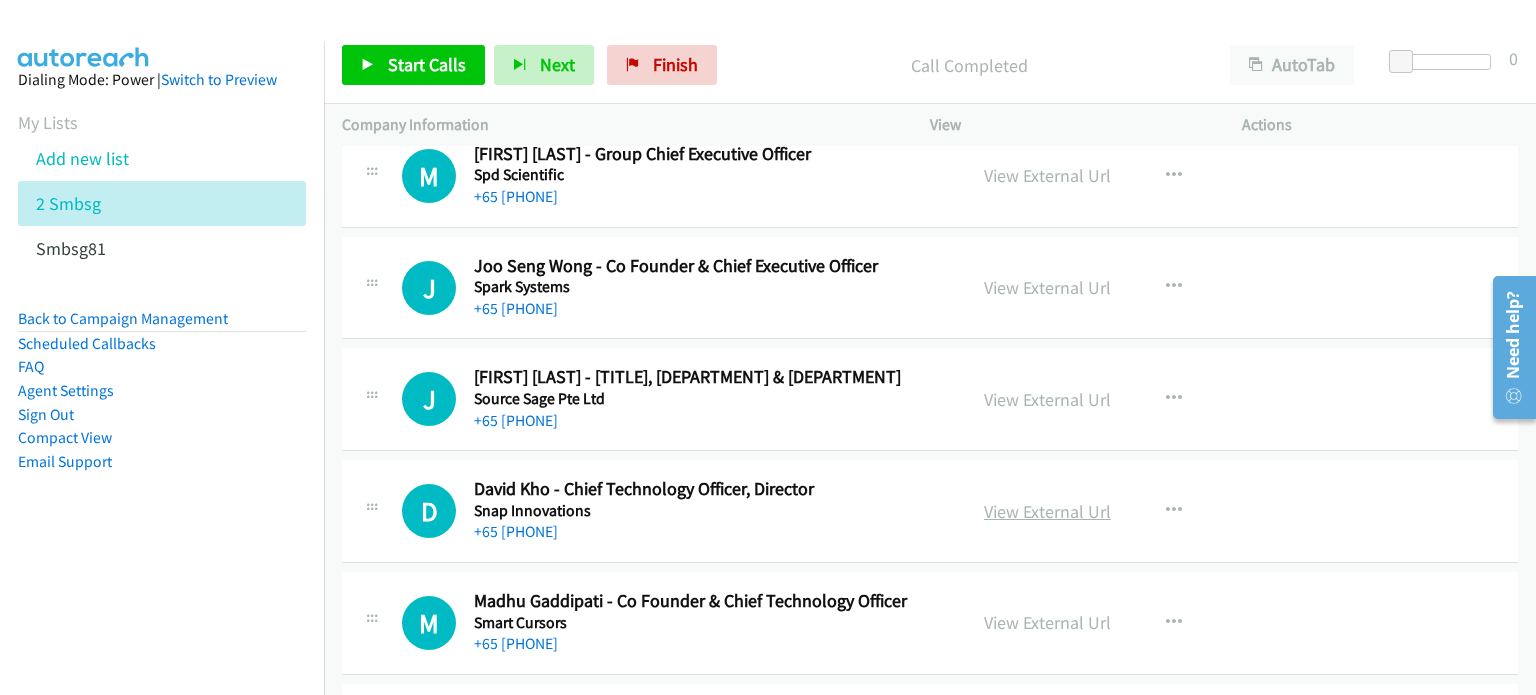 click on "View External Url" at bounding box center (1047, 511) 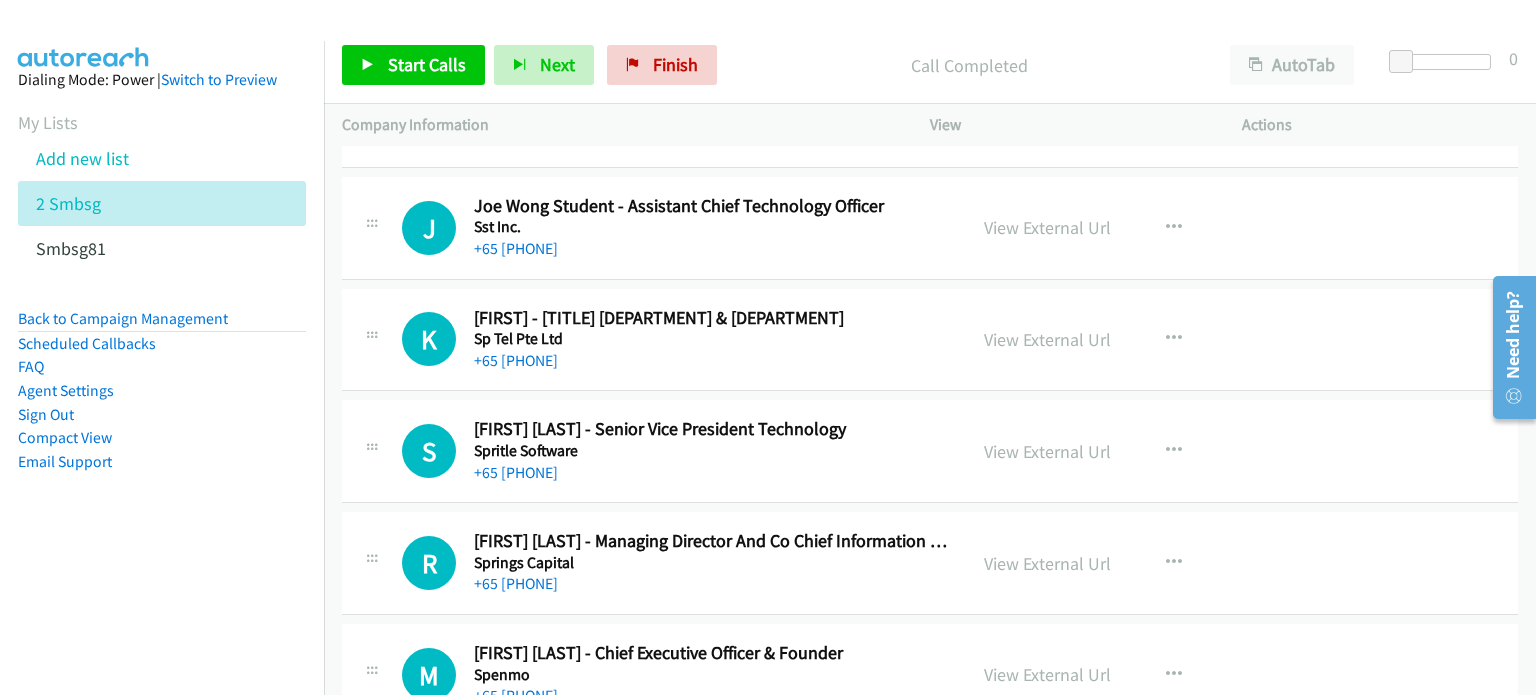 scroll, scrollTop: 11220, scrollLeft: 0, axis: vertical 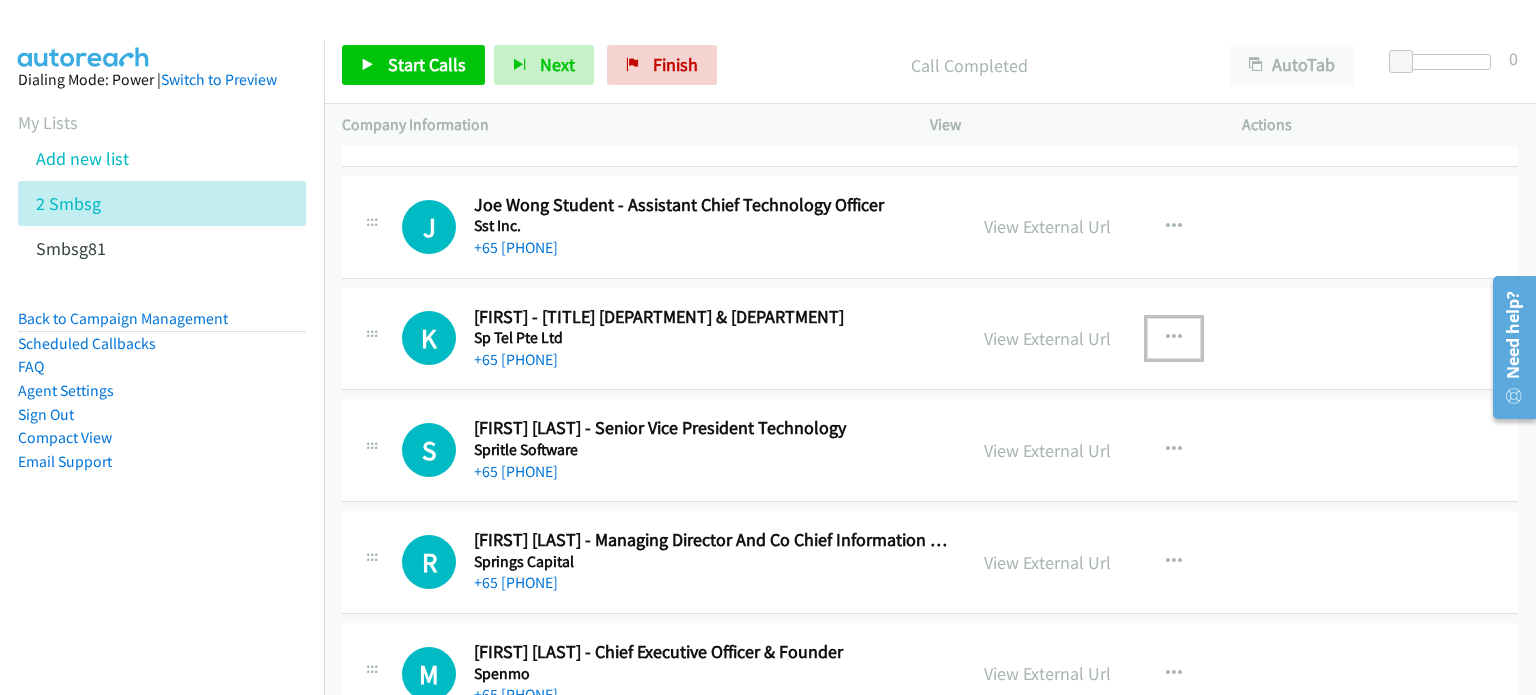 click at bounding box center [1174, 338] 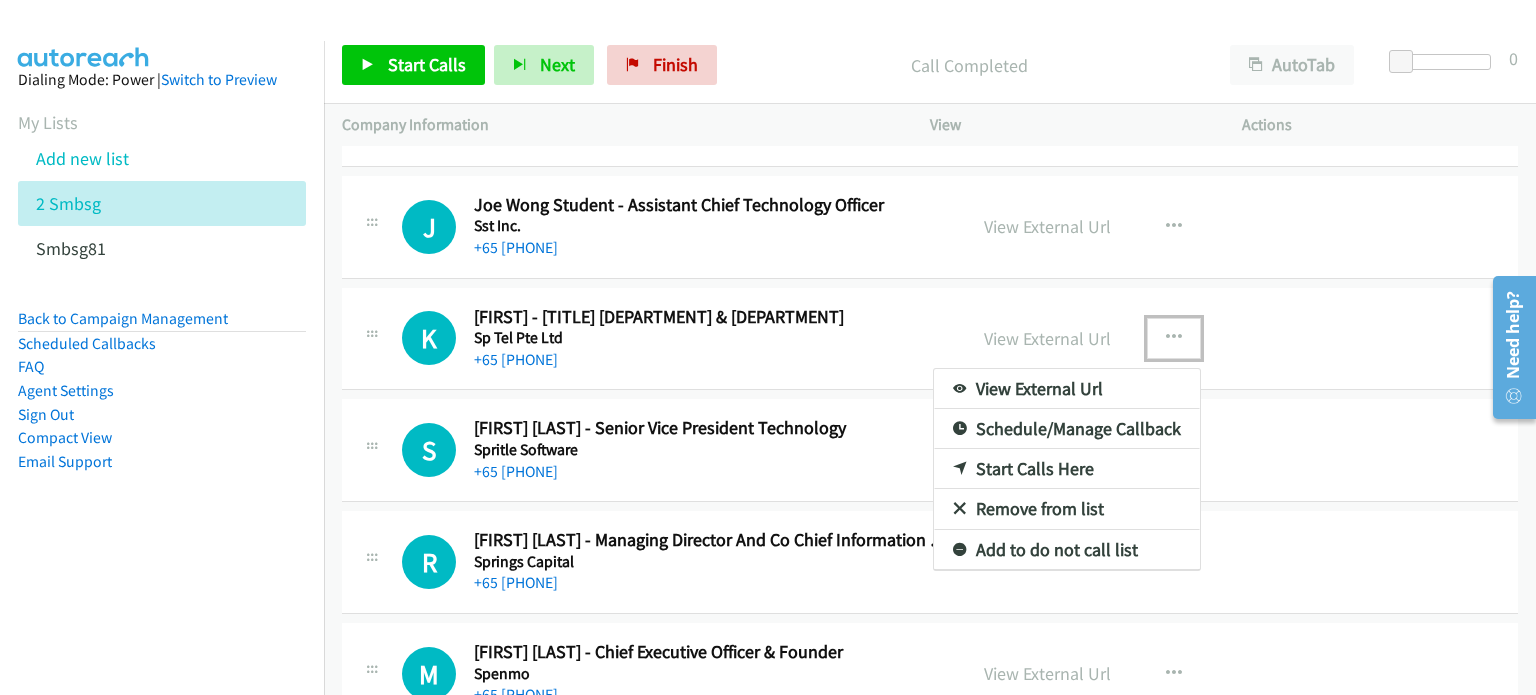 click on "Start Calls Here" at bounding box center [1067, 469] 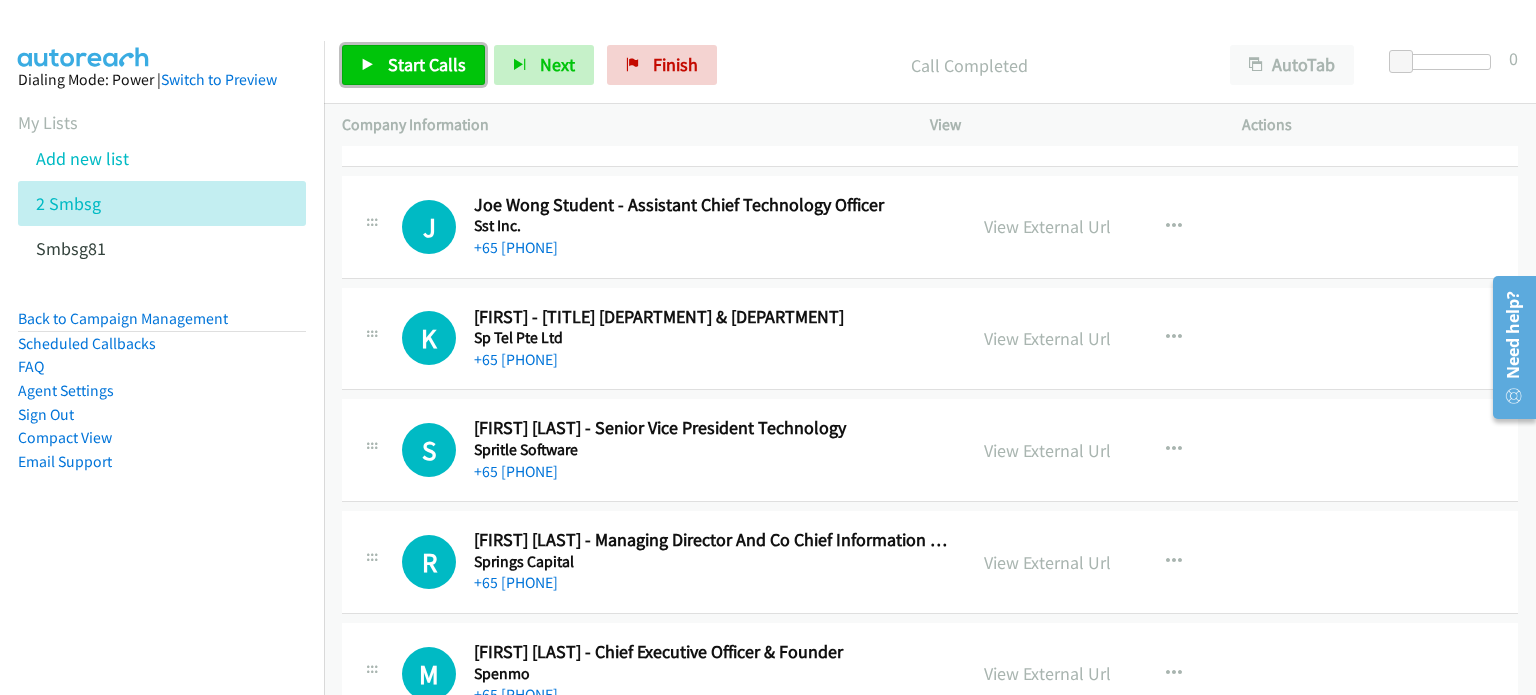 click on "Start Calls" at bounding box center [413, 65] 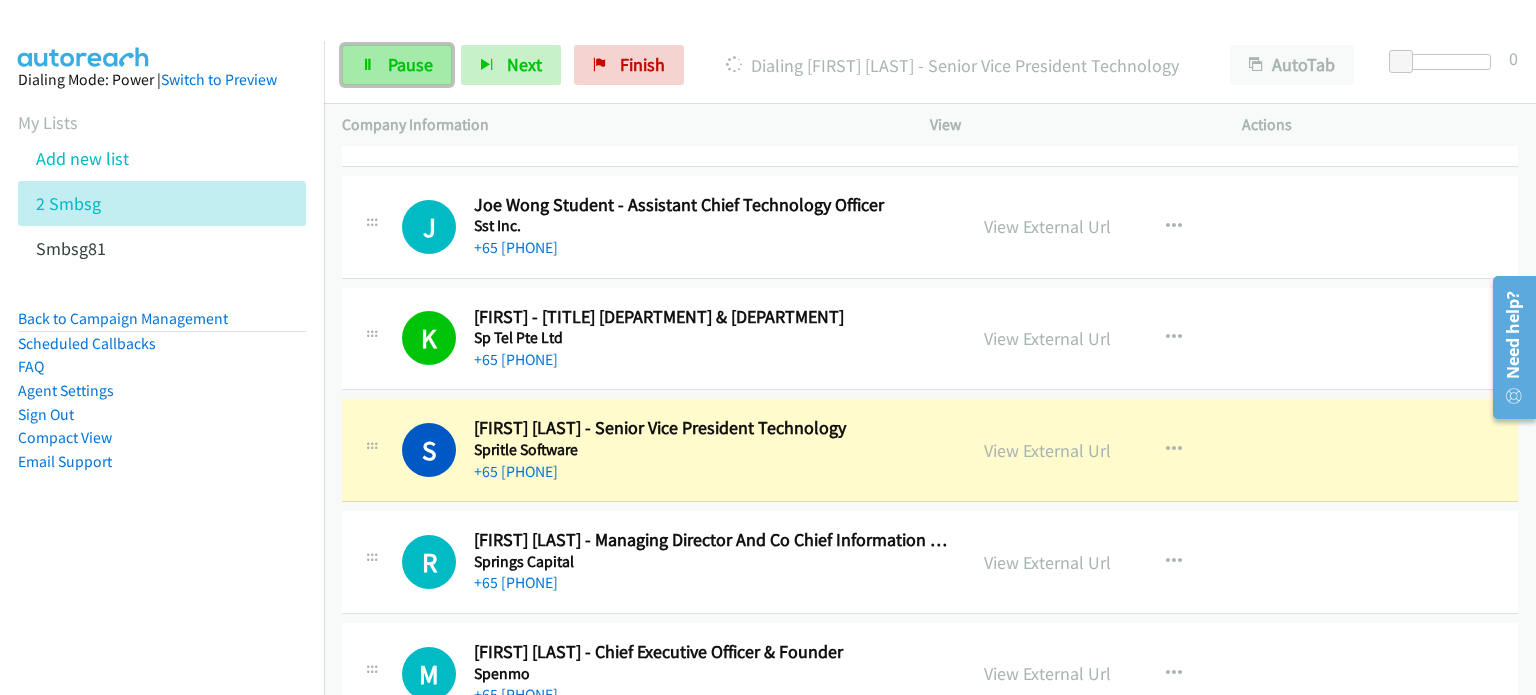click on "Pause" at bounding box center (410, 64) 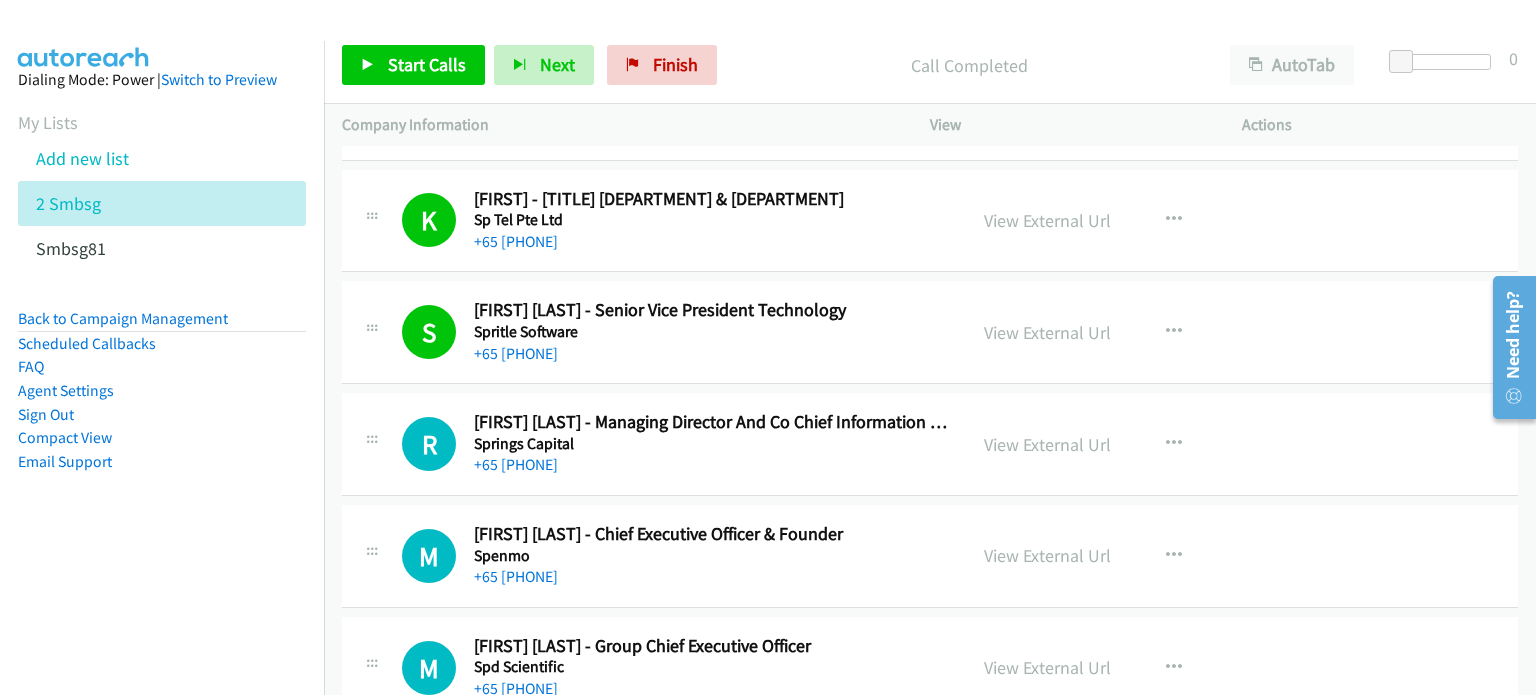 scroll, scrollTop: 11398, scrollLeft: 0, axis: vertical 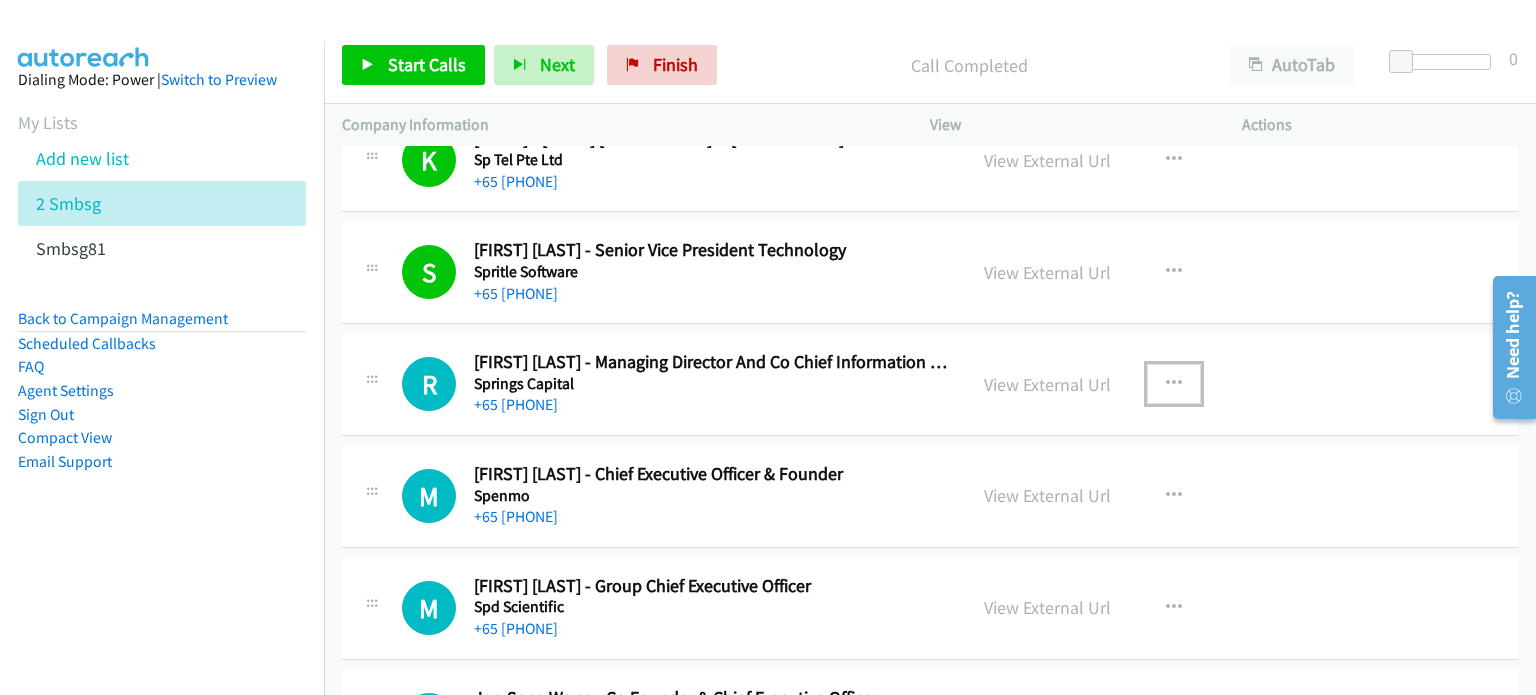 click at bounding box center (1174, 384) 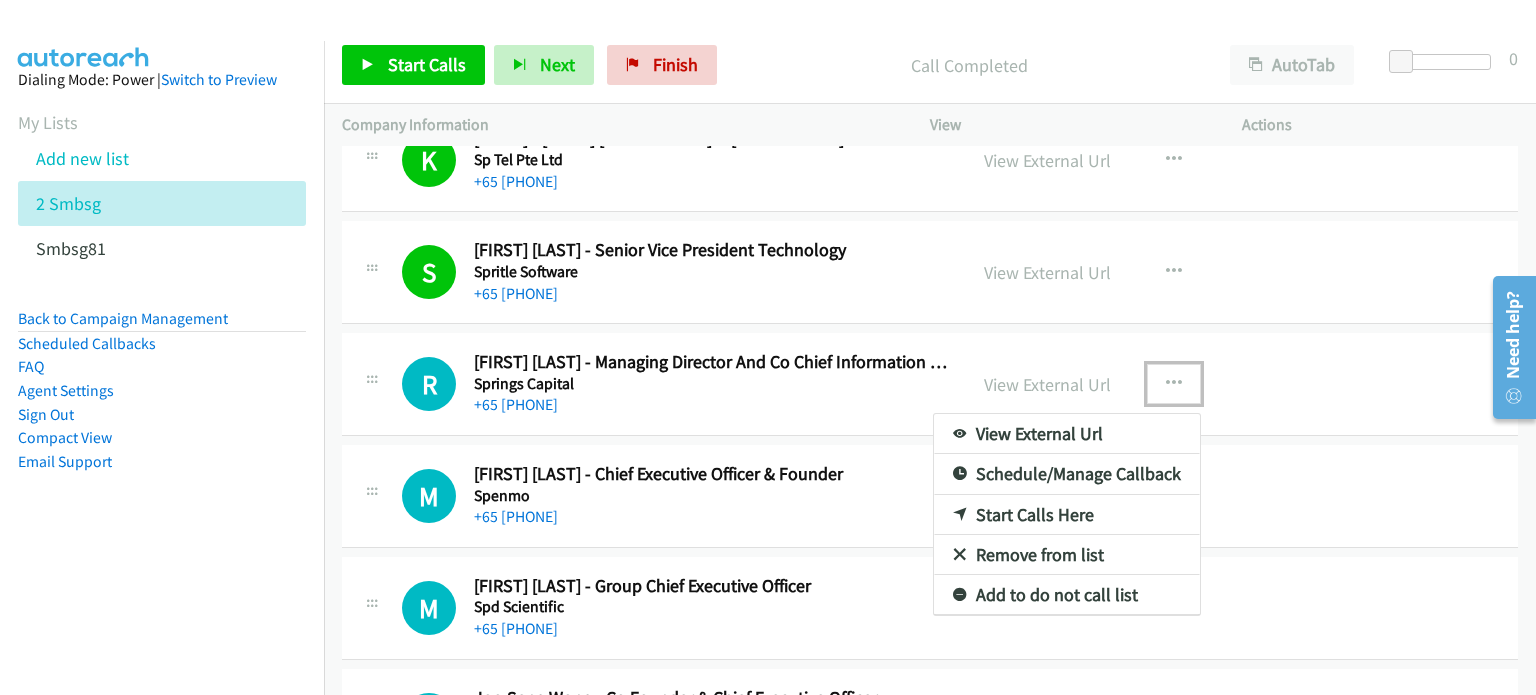 click on "Start Calls Here" at bounding box center [1067, 515] 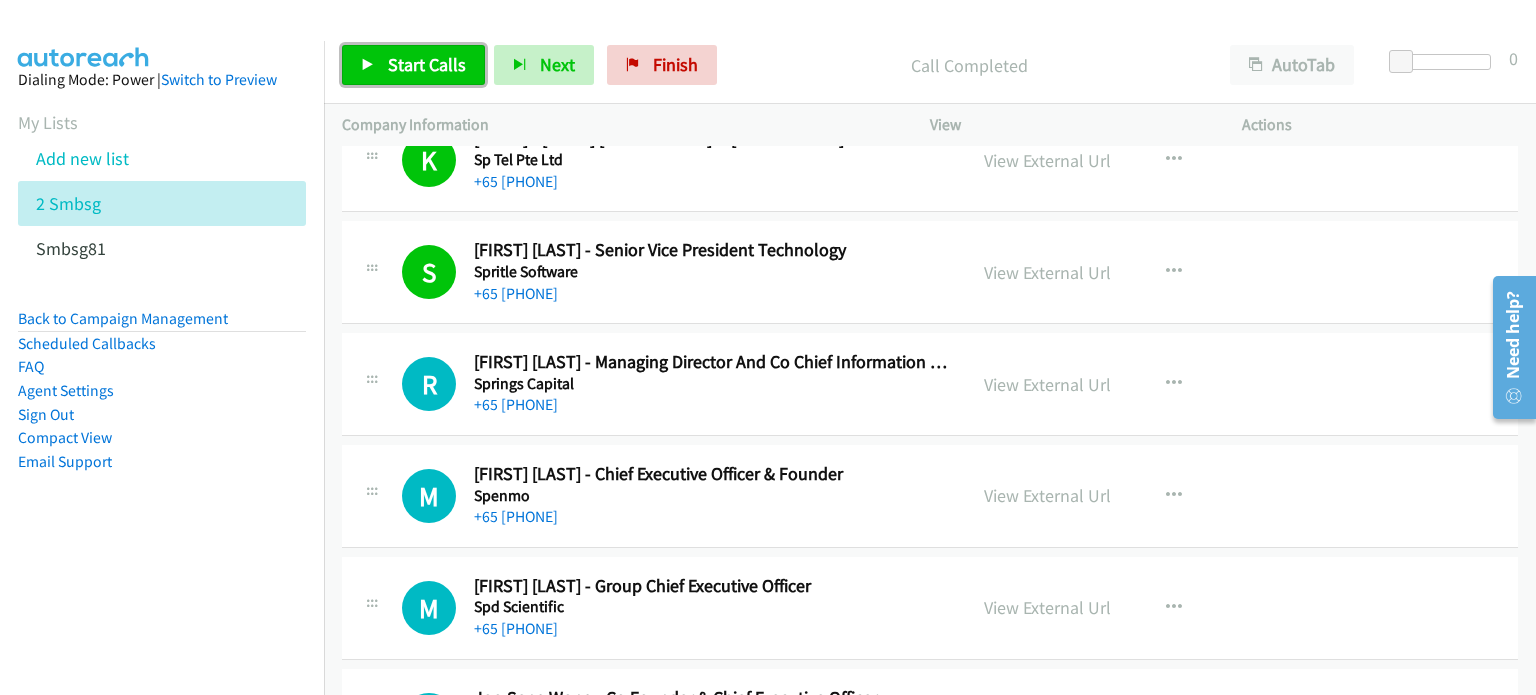 click on "Start Calls" at bounding box center (427, 64) 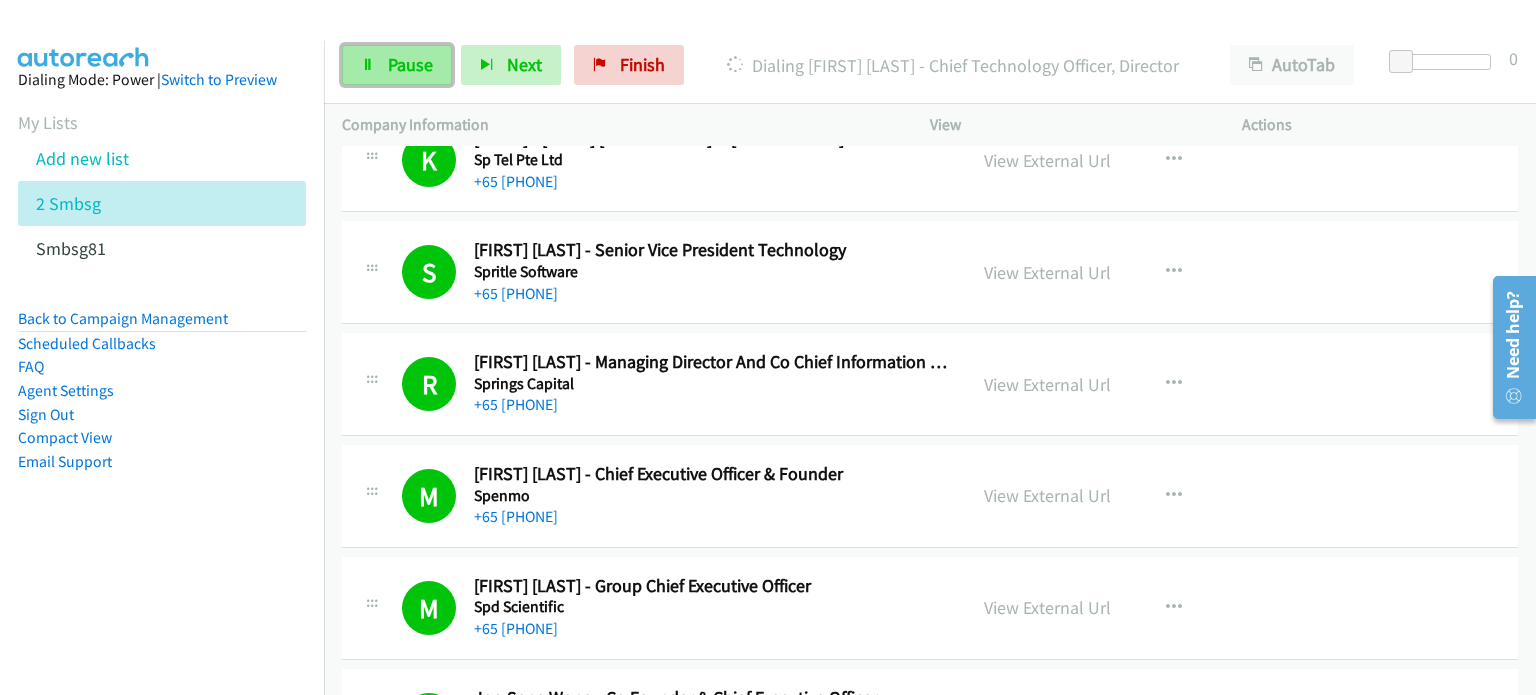 click on "Pause" at bounding box center (410, 64) 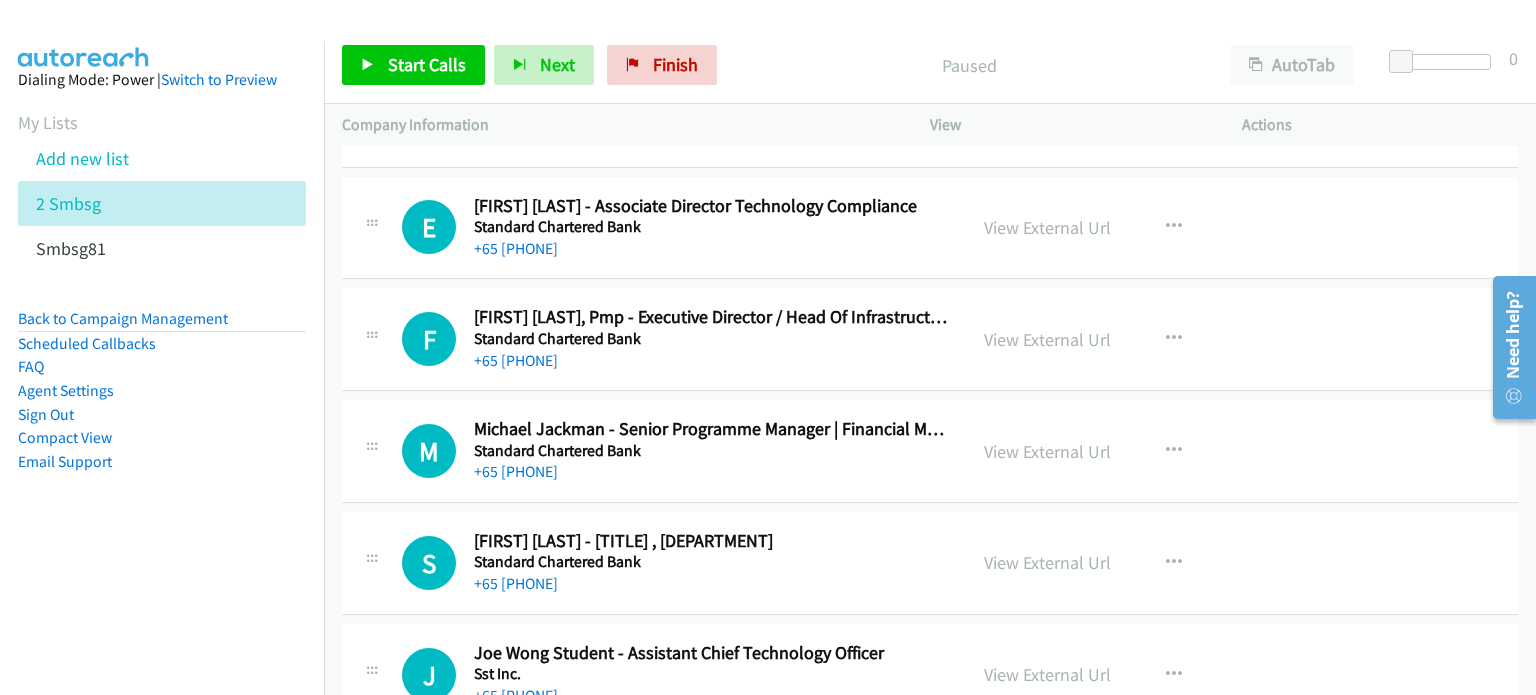 scroll, scrollTop: 10771, scrollLeft: 0, axis: vertical 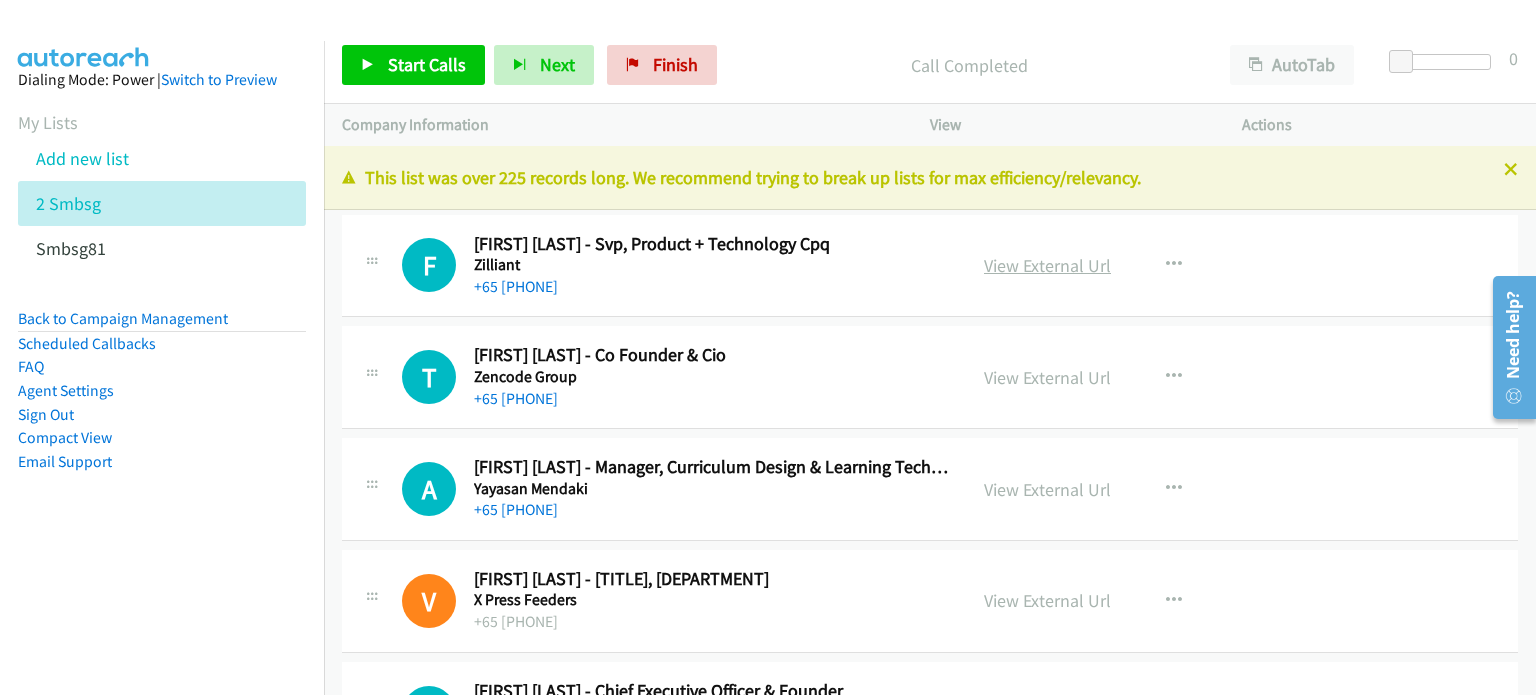 click on "View External Url" at bounding box center [1047, 265] 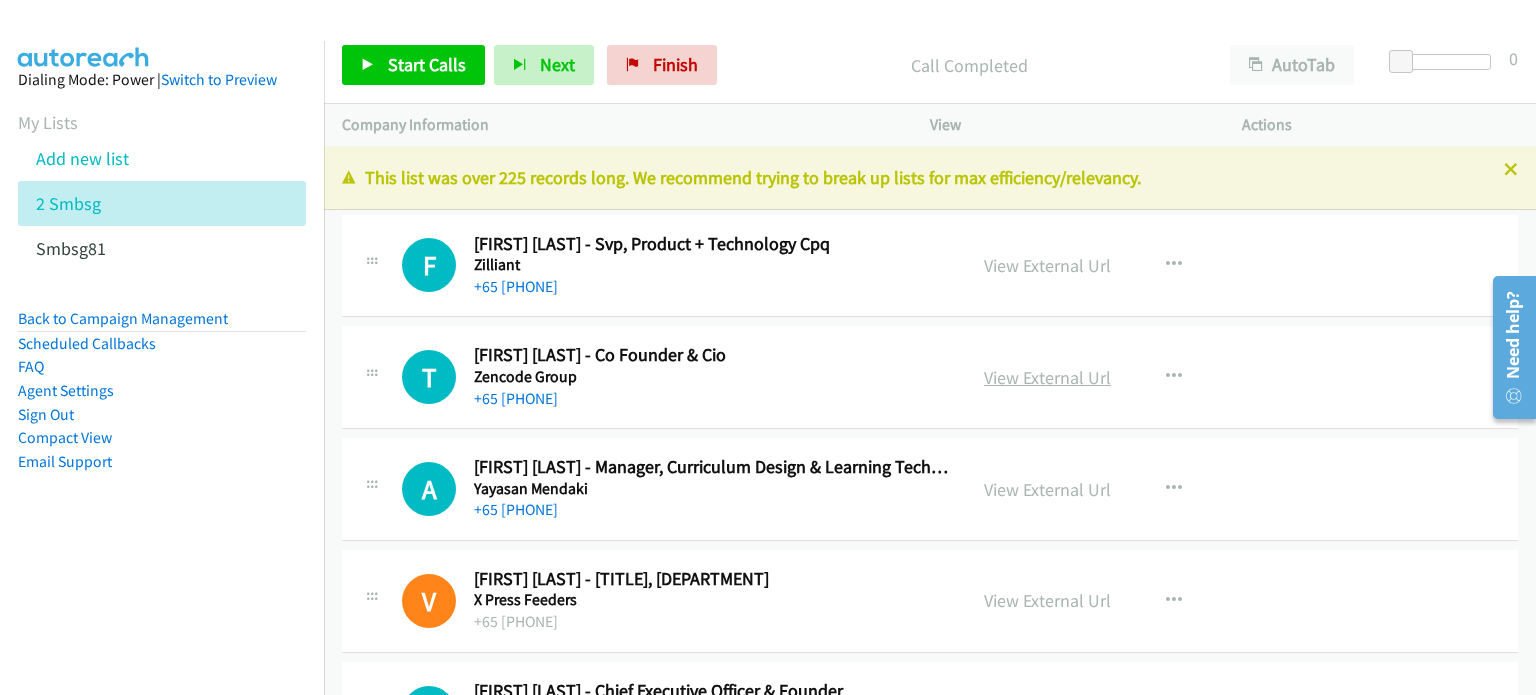 click on "View External Url" at bounding box center (1047, 377) 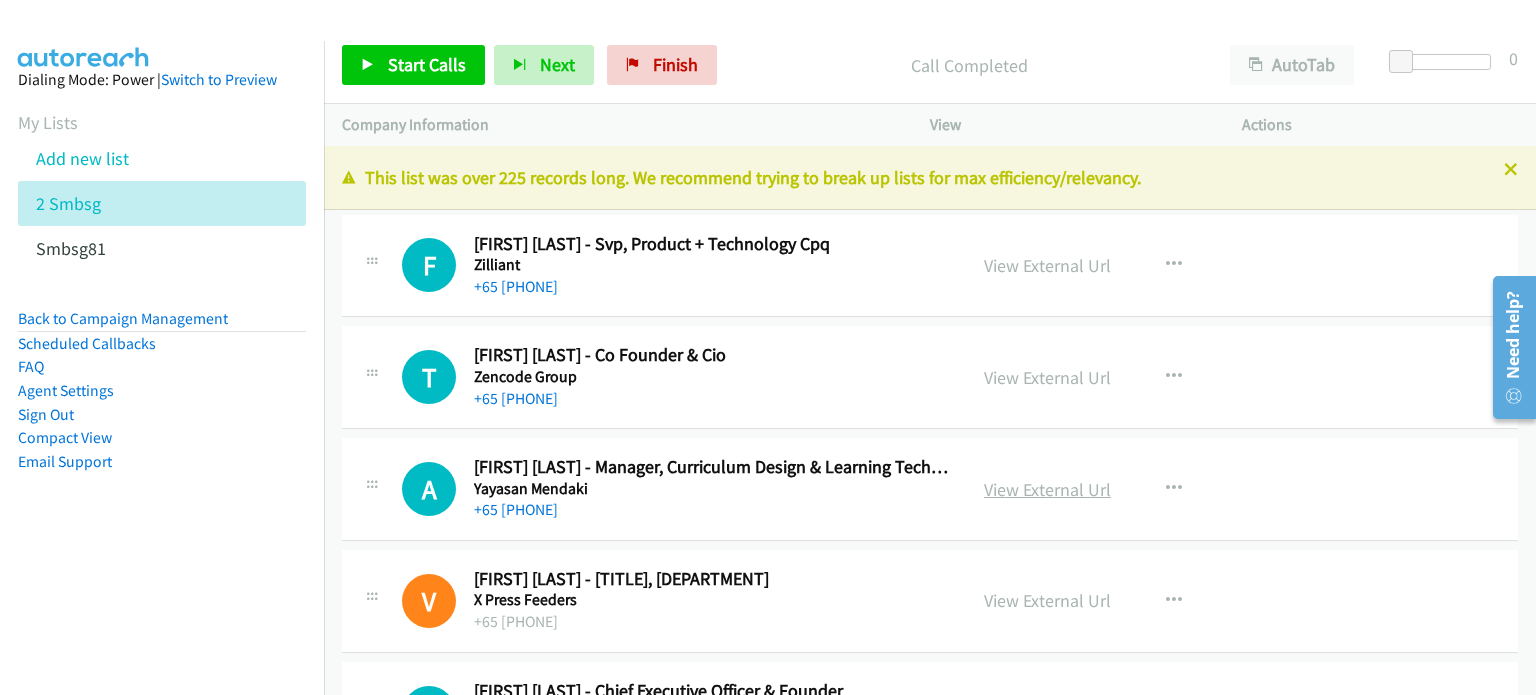 click on "View External Url" at bounding box center (1047, 489) 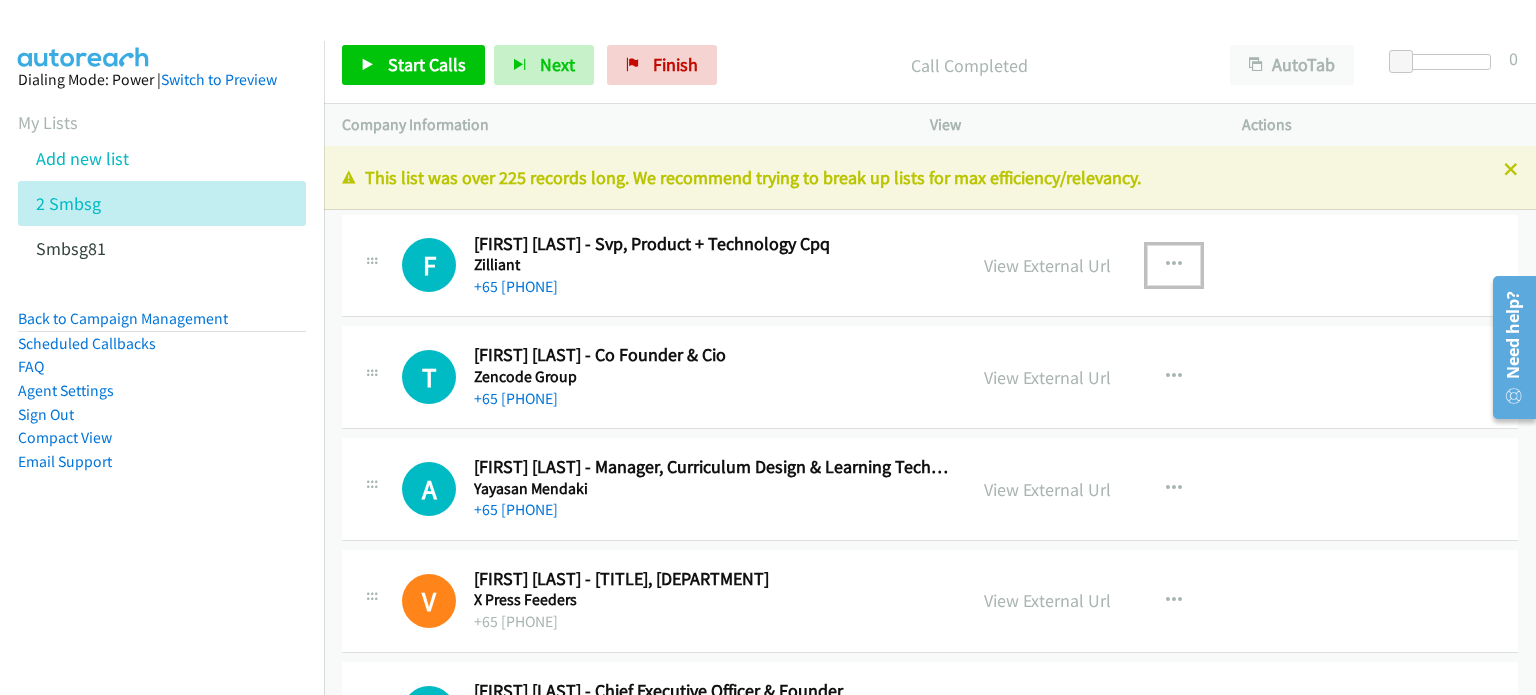 click at bounding box center (1174, 265) 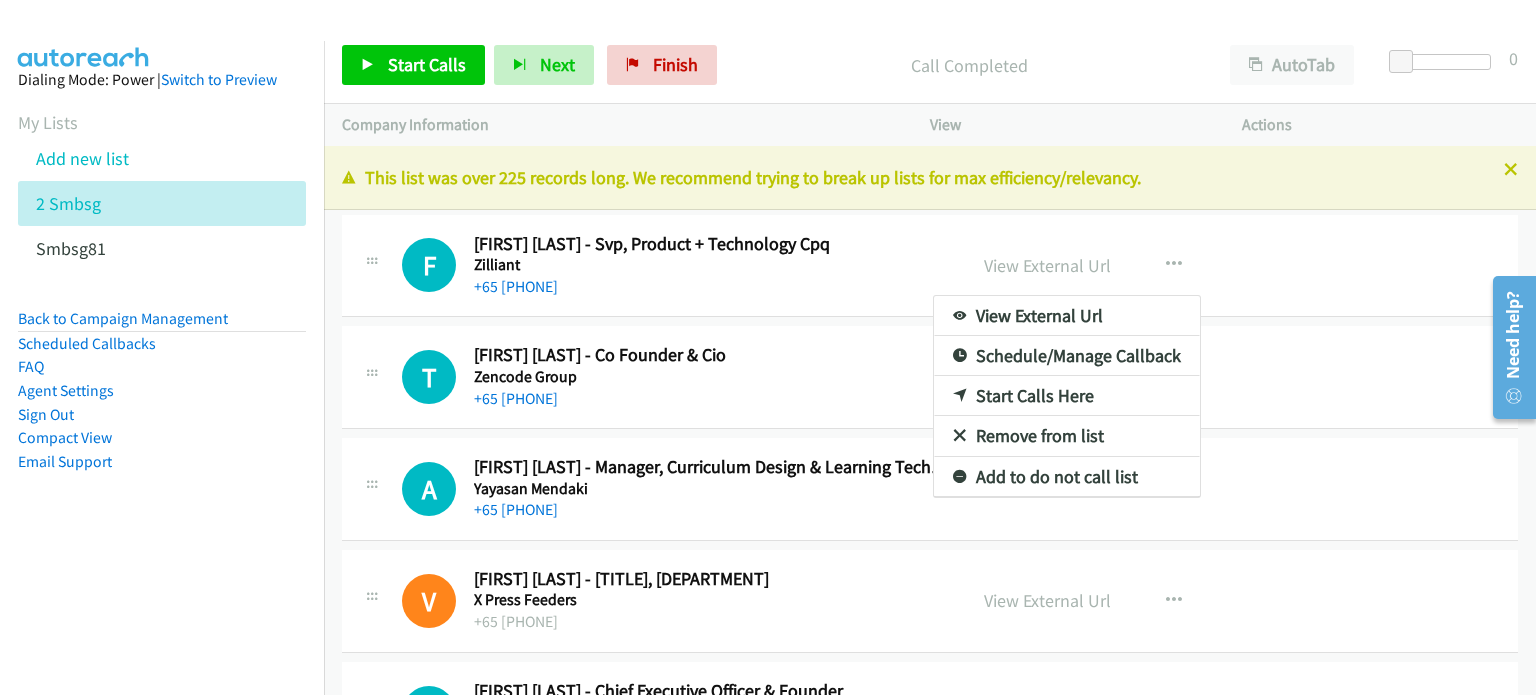 click on "Start Calls Here" at bounding box center [1067, 396] 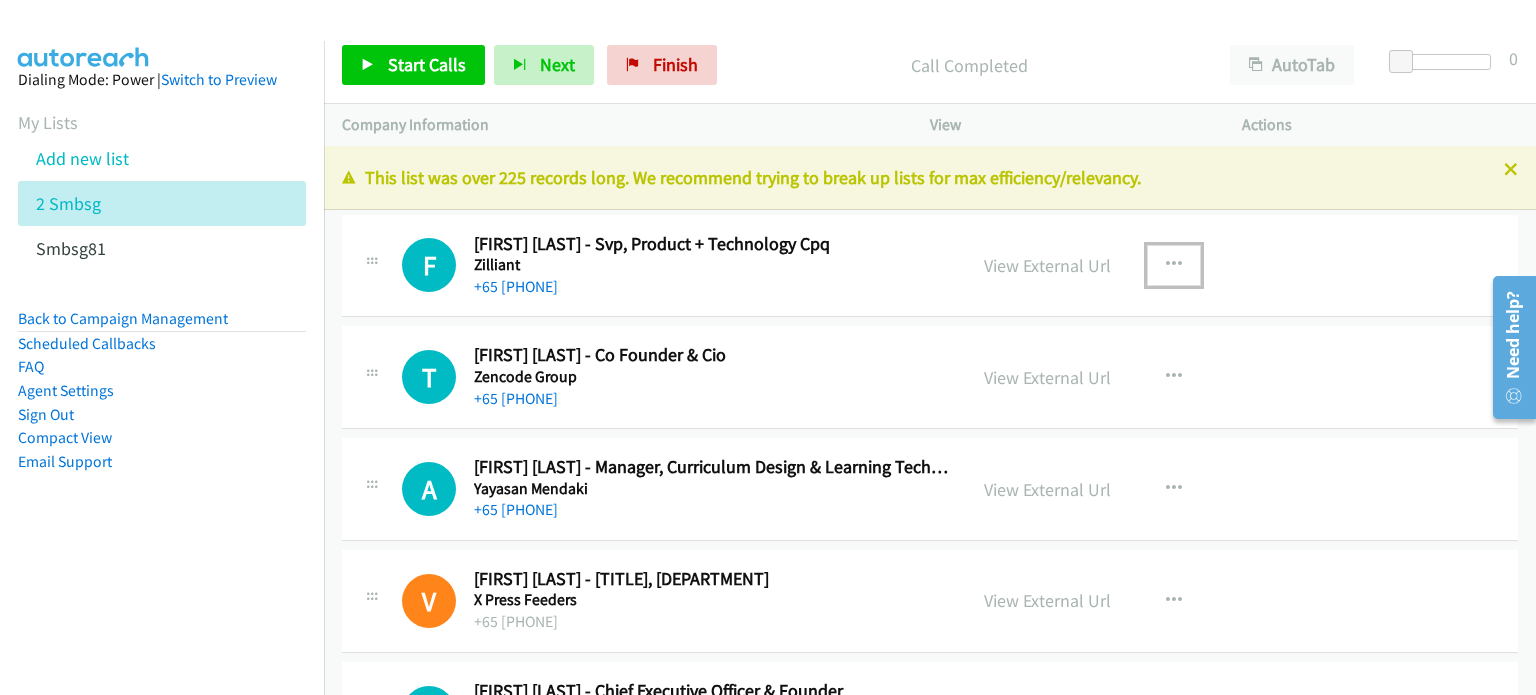 click at bounding box center [1174, 265] 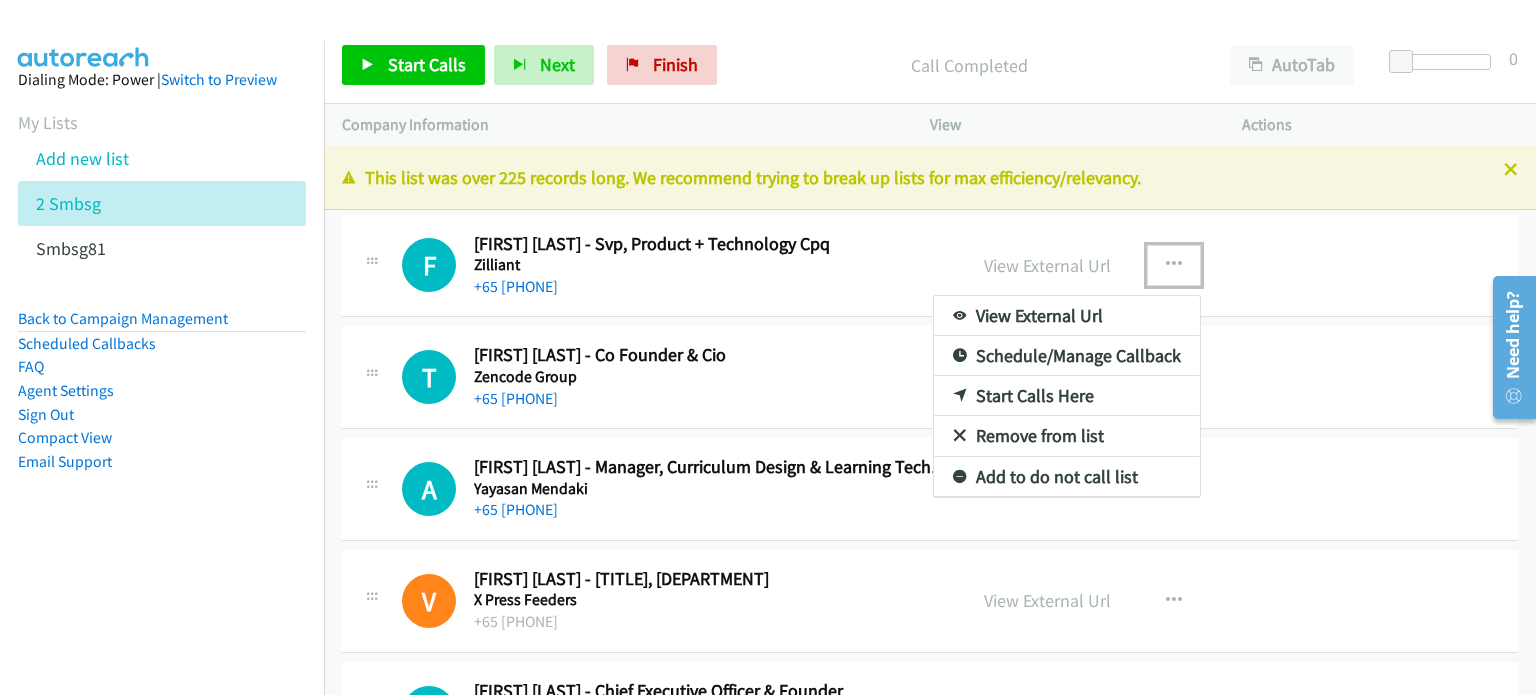 click on "Start Calls Here" at bounding box center (1067, 396) 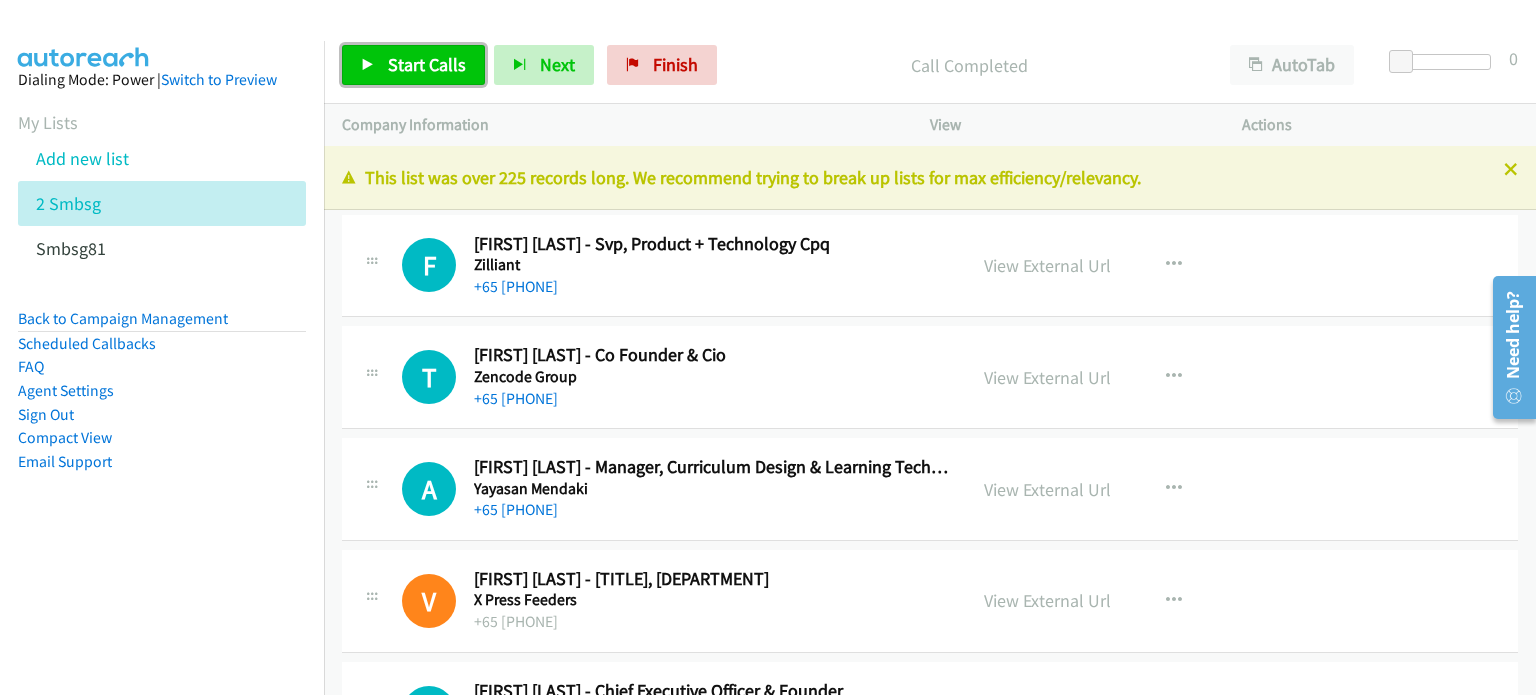 drag, startPoint x: 436, startPoint y: 51, endPoint x: 443, endPoint y: 39, distance: 13.892444 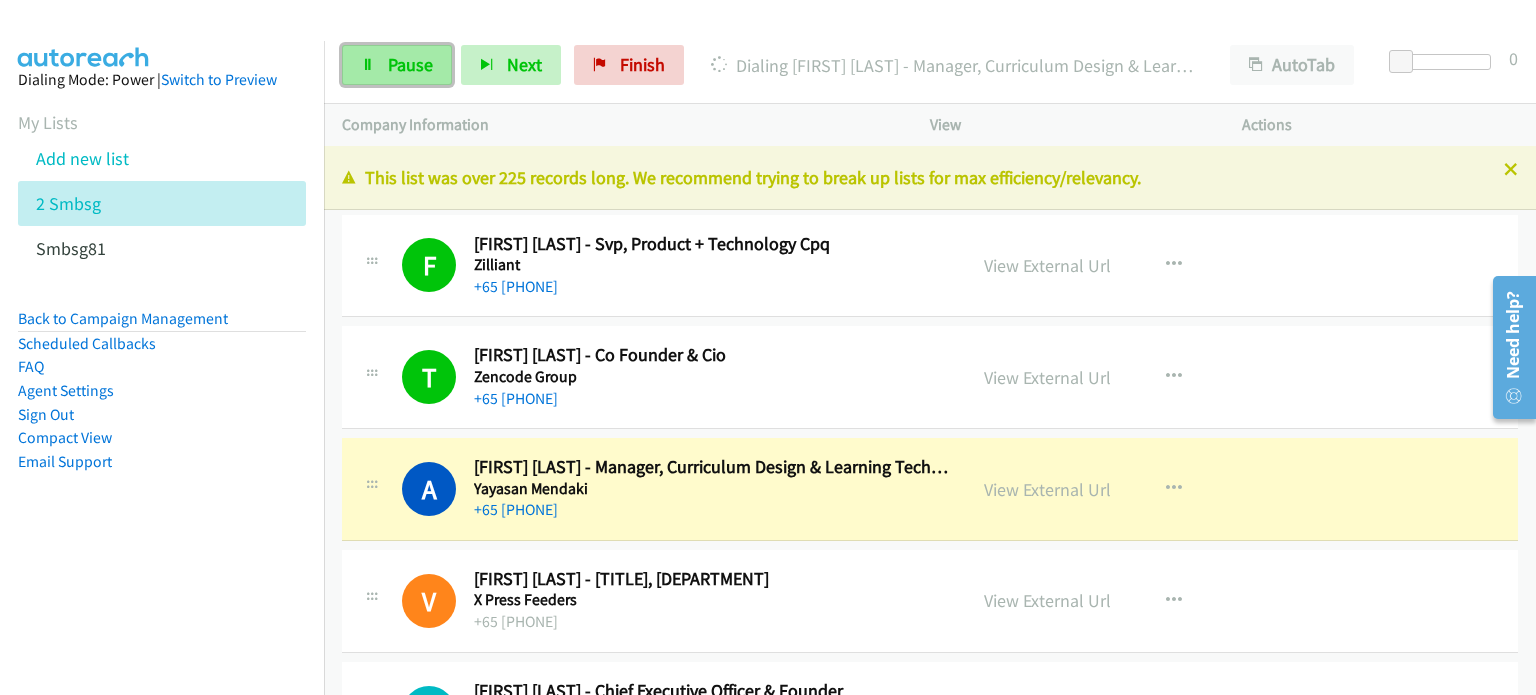 click on "Pause" at bounding box center (410, 64) 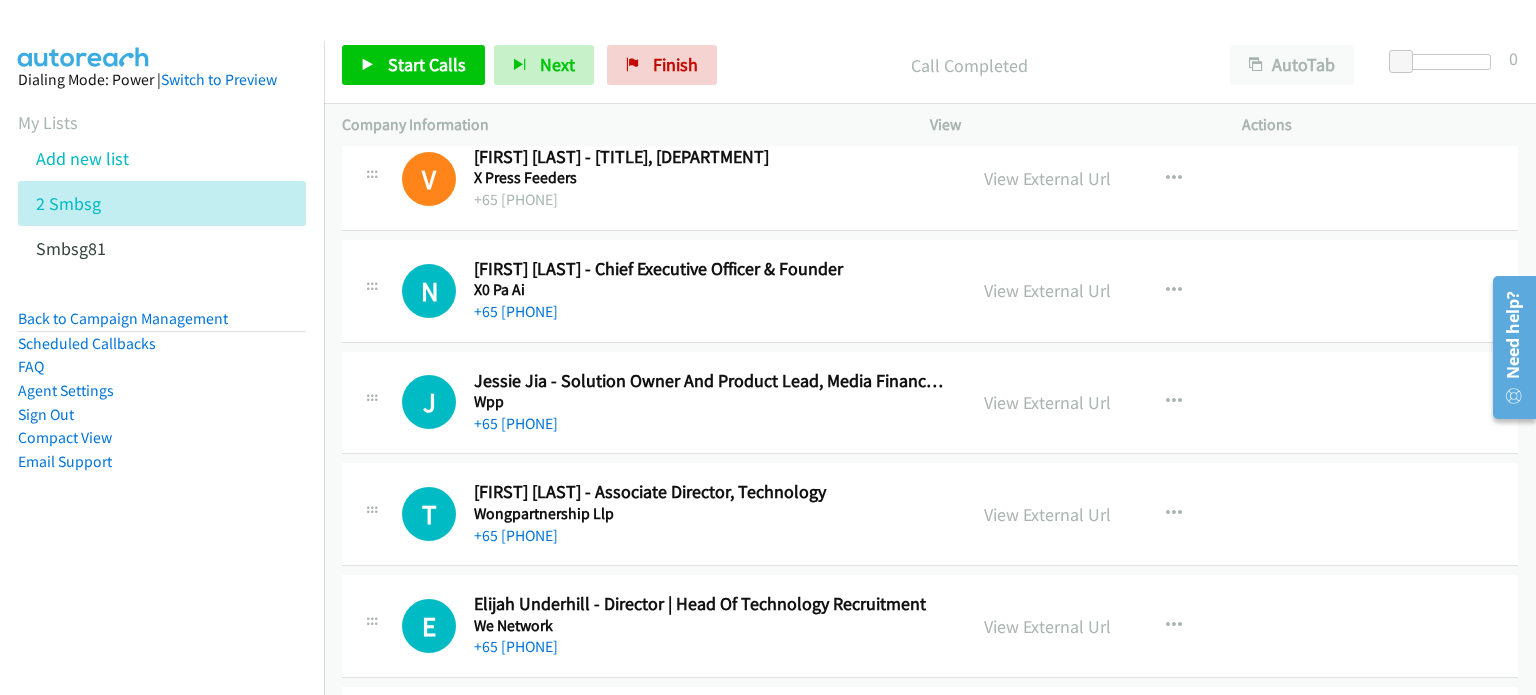 scroll, scrollTop: 423, scrollLeft: 0, axis: vertical 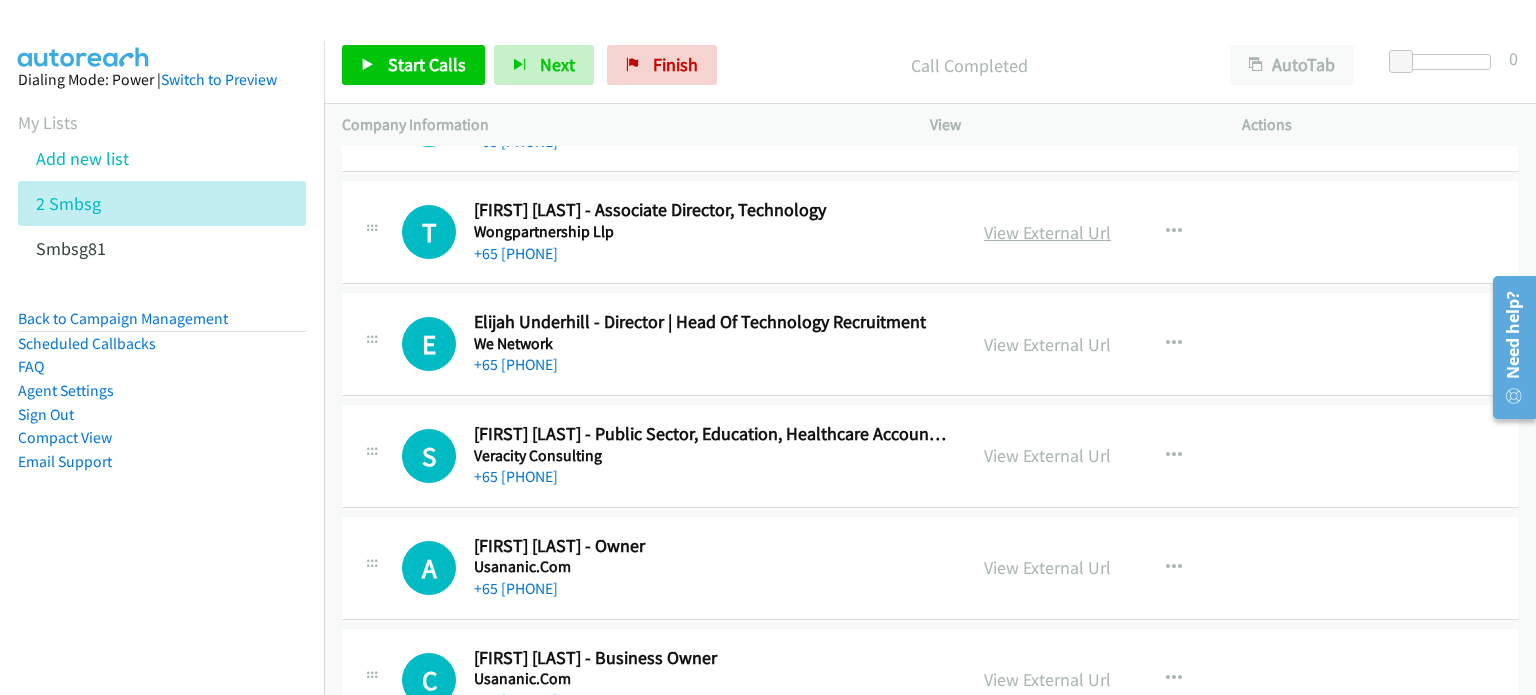 click on "View External Url" at bounding box center (1047, 232) 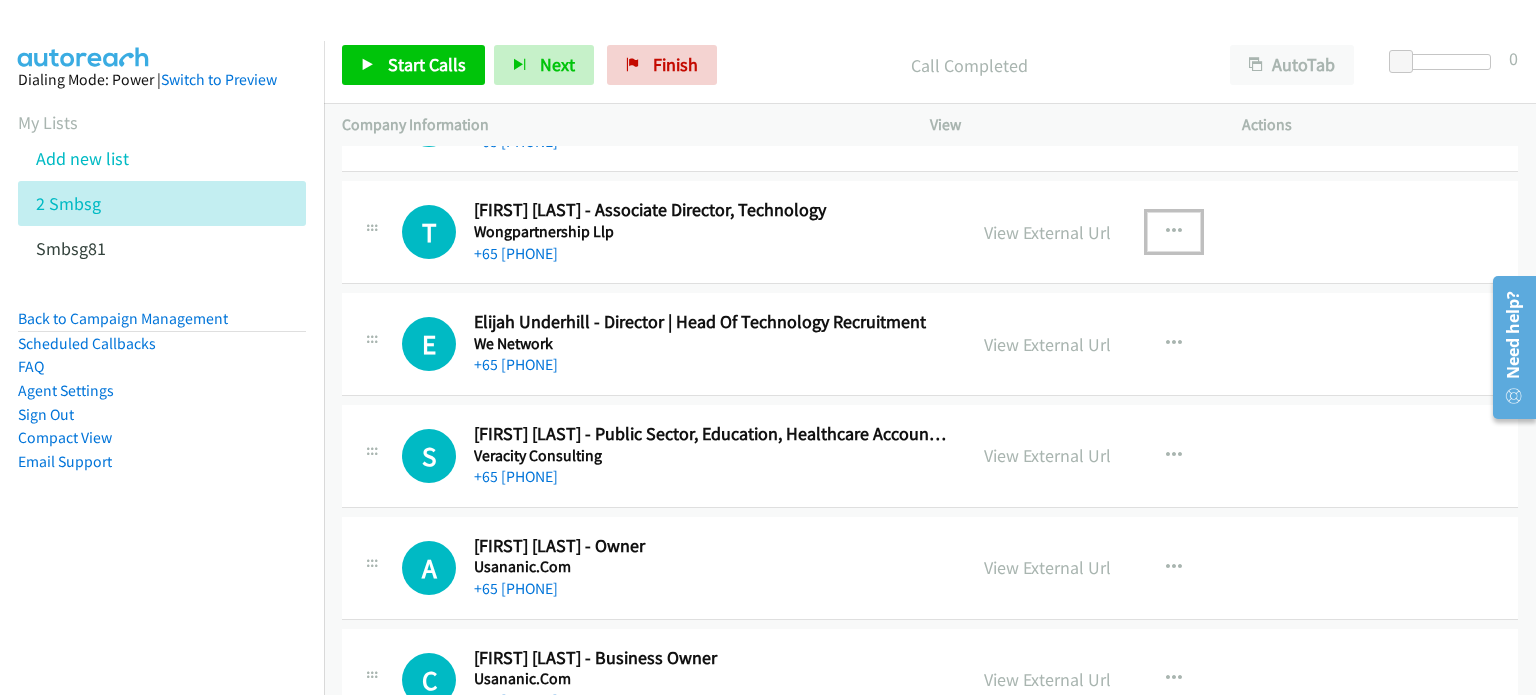 click at bounding box center (1174, 232) 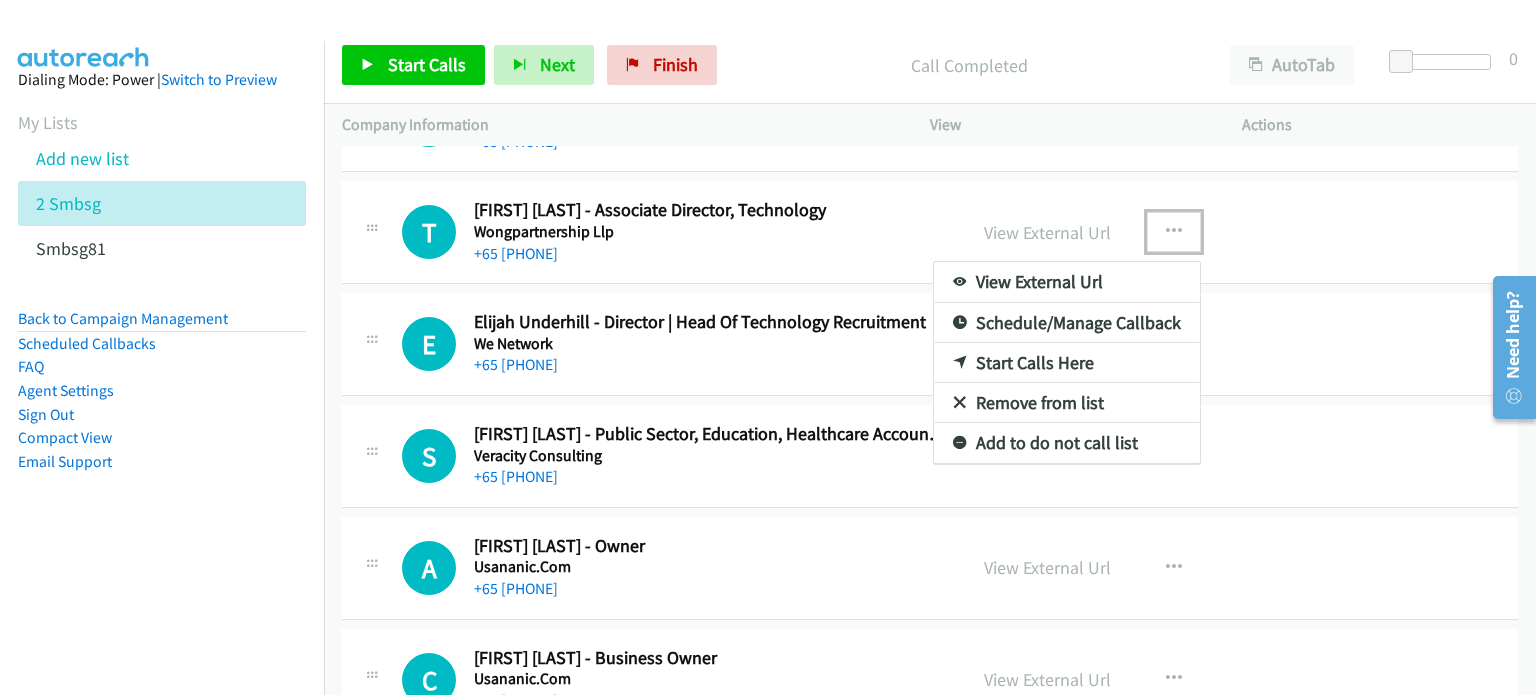 click on "Start Calls Here" at bounding box center (1067, 363) 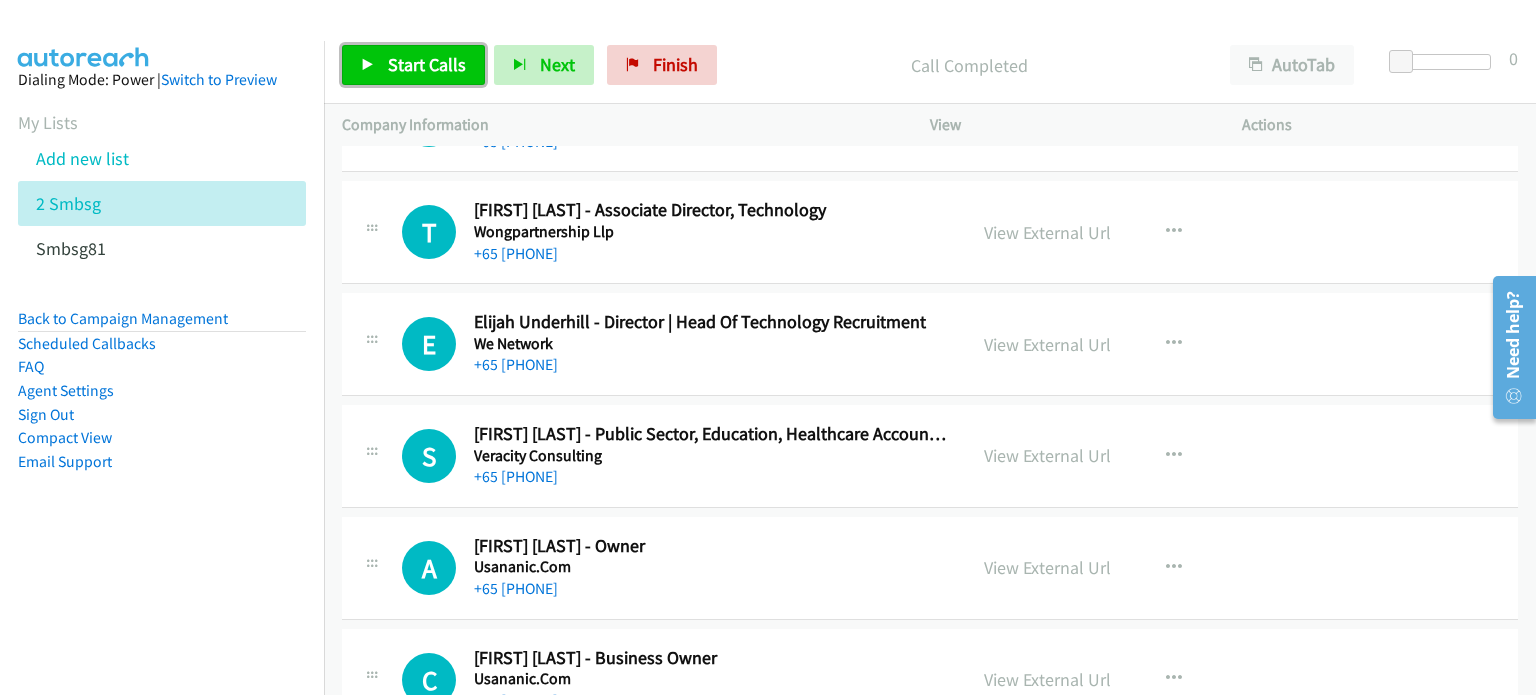 click on "Start Calls" at bounding box center (427, 64) 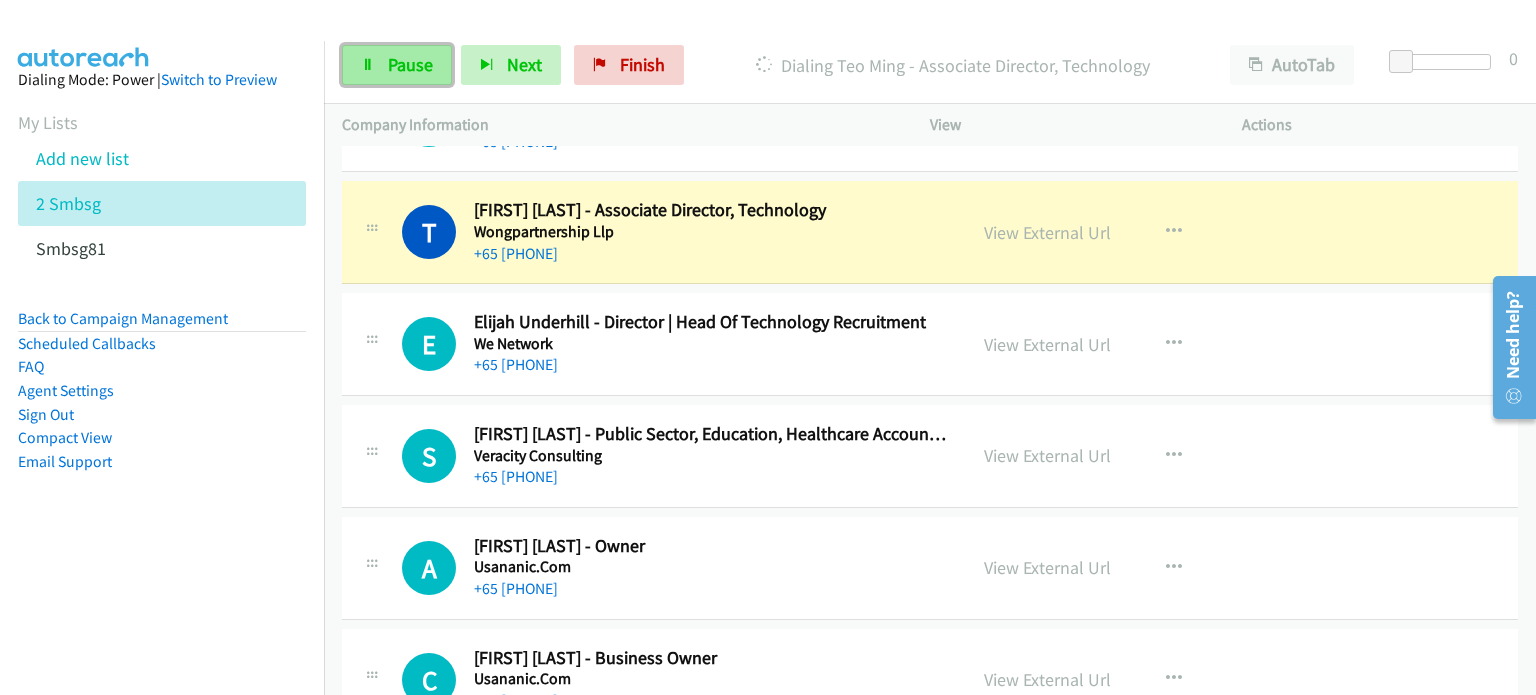 click on "Pause" at bounding box center (410, 64) 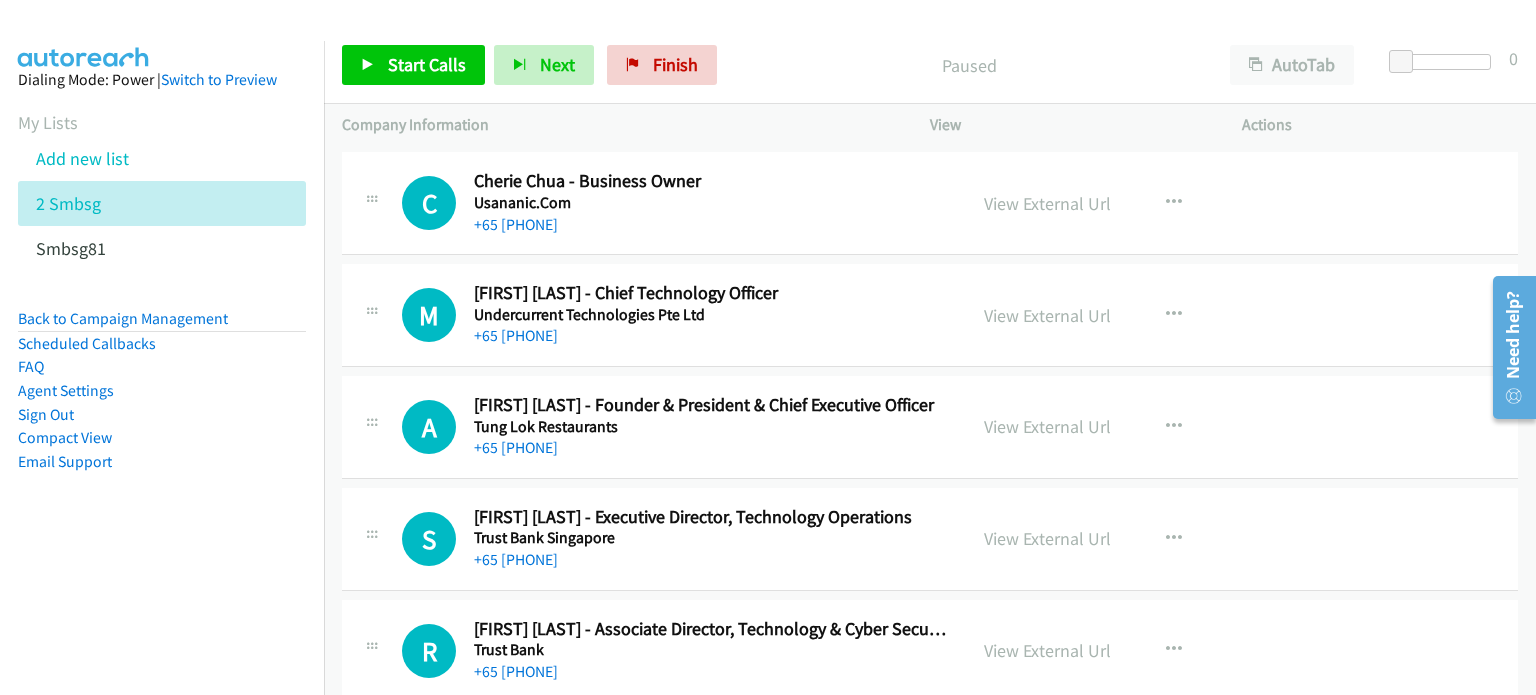 scroll, scrollTop: 1293, scrollLeft: 0, axis: vertical 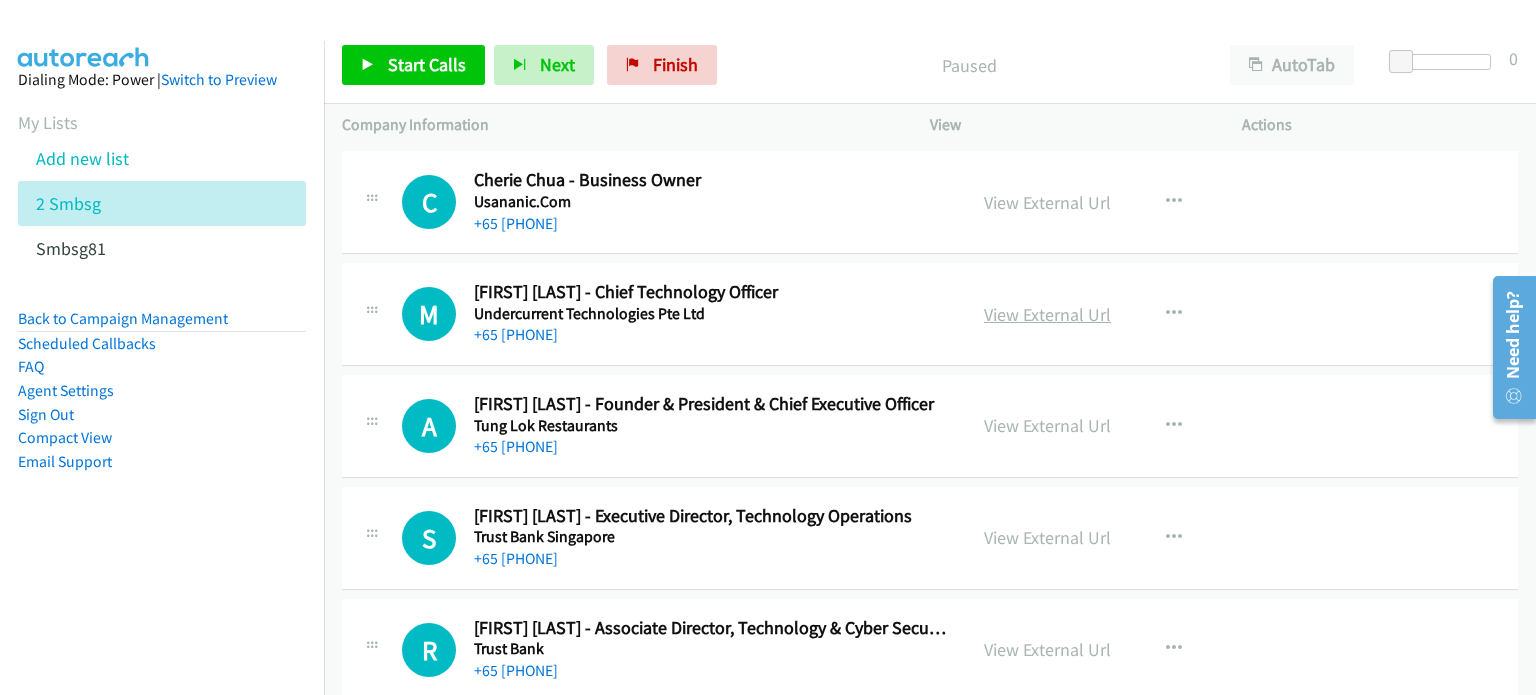 click on "View External Url" at bounding box center [1047, 314] 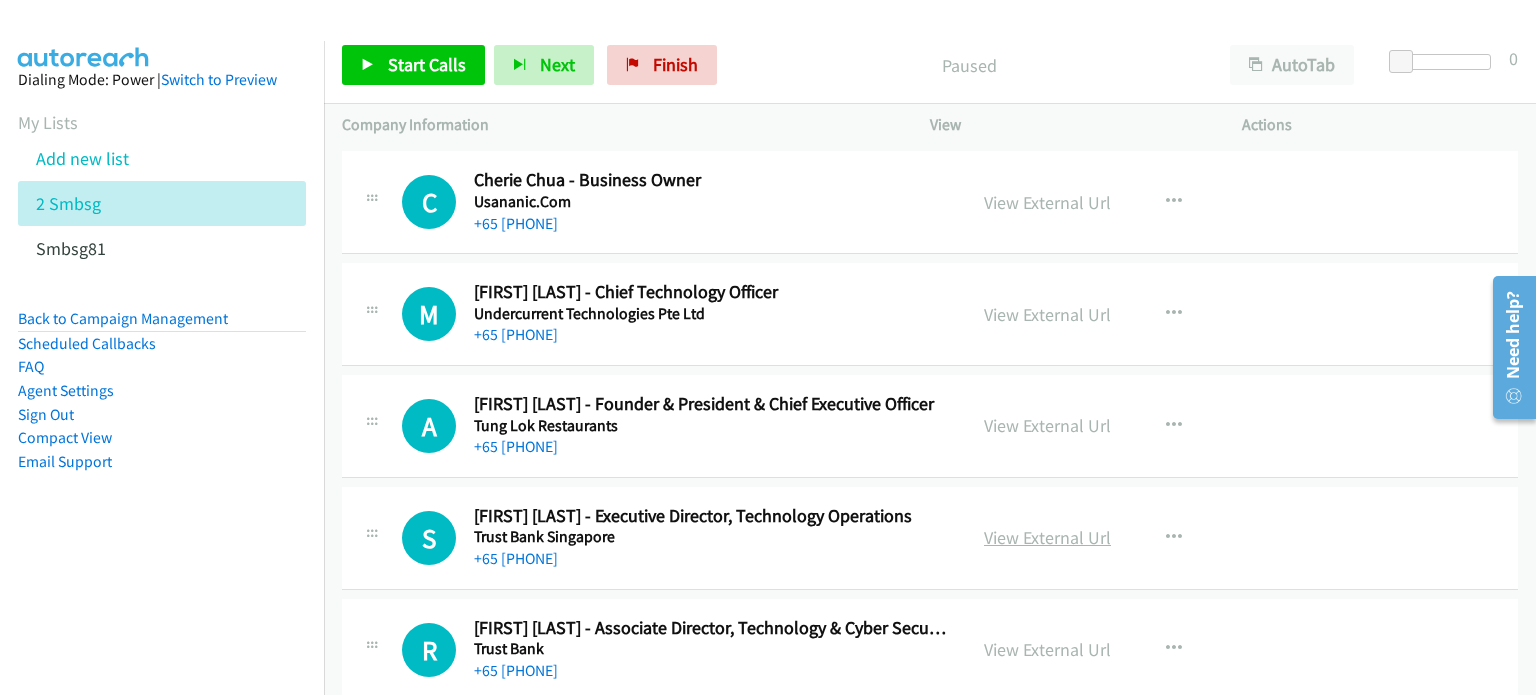 click on "View External Url" at bounding box center [1047, 537] 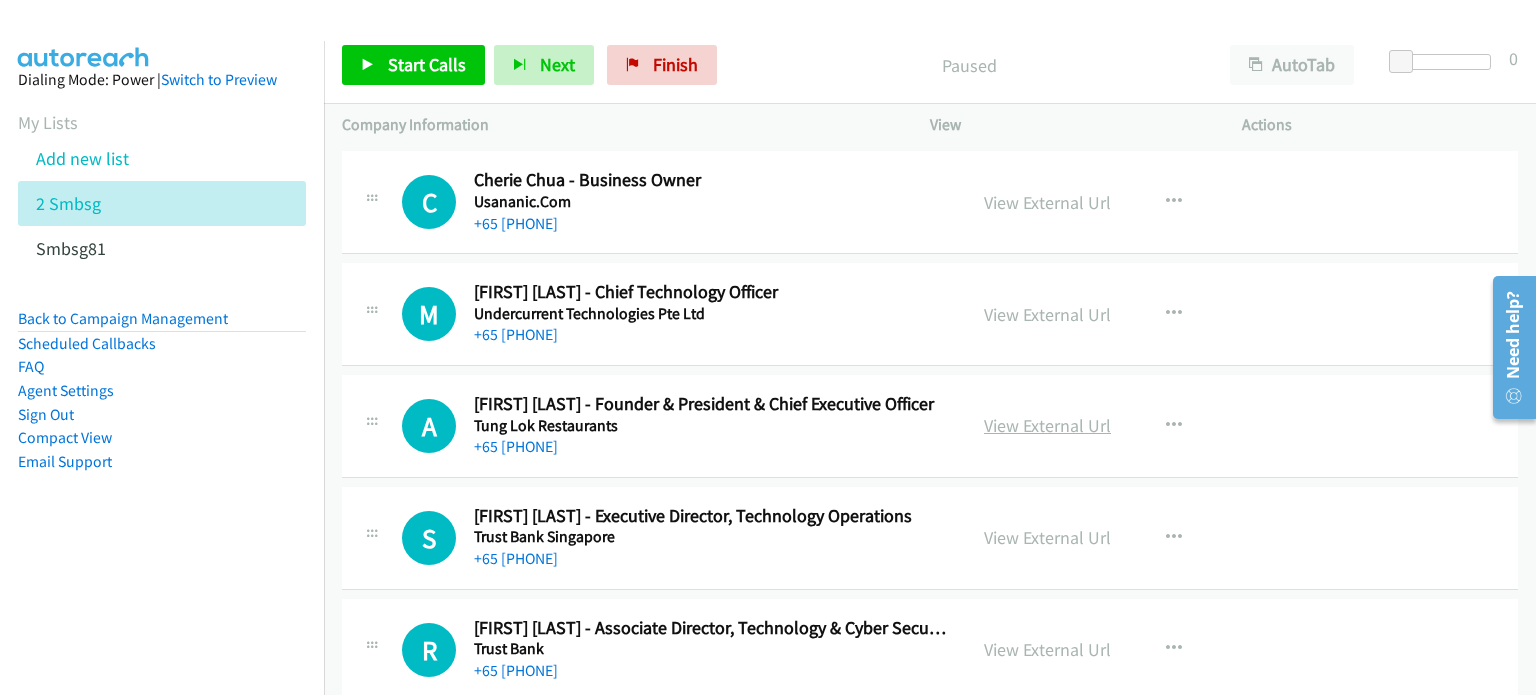 click on "View External Url" at bounding box center (1047, 425) 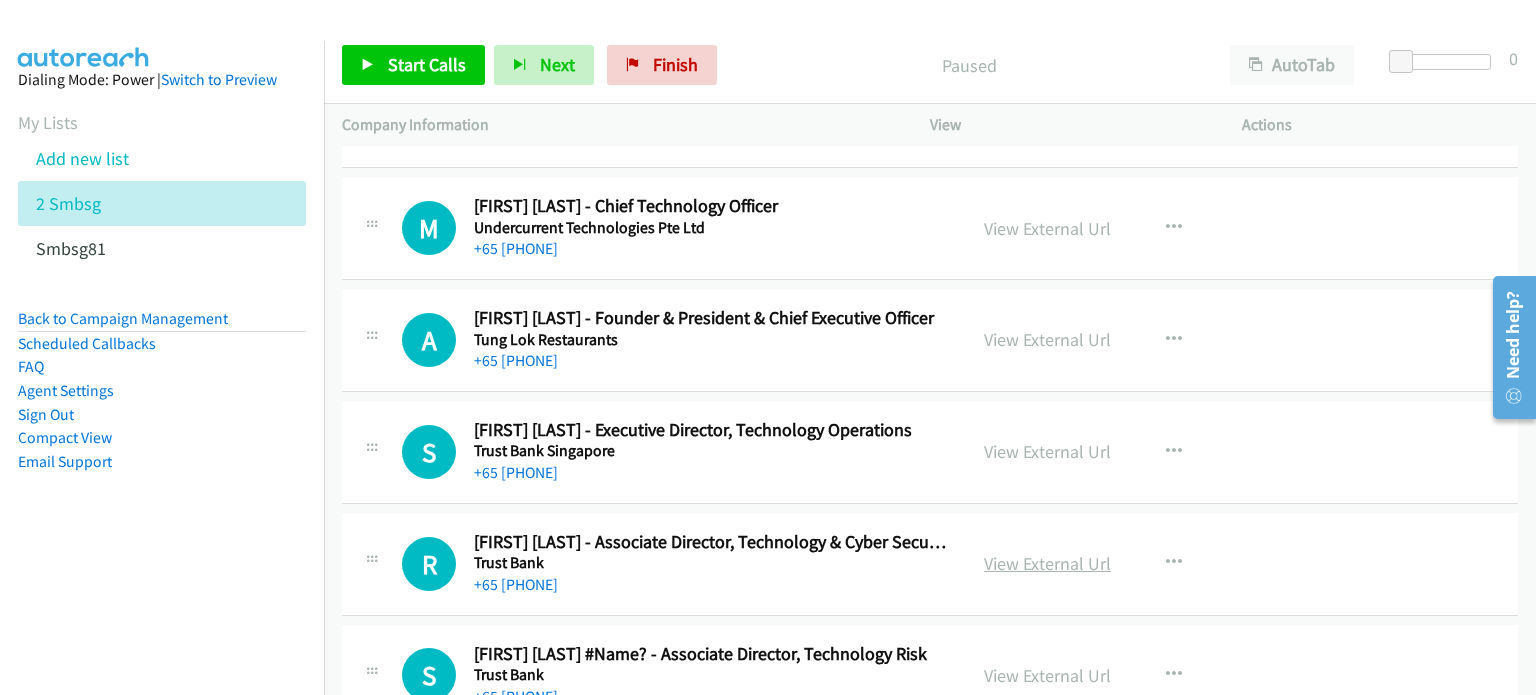 scroll, scrollTop: 1380, scrollLeft: 0, axis: vertical 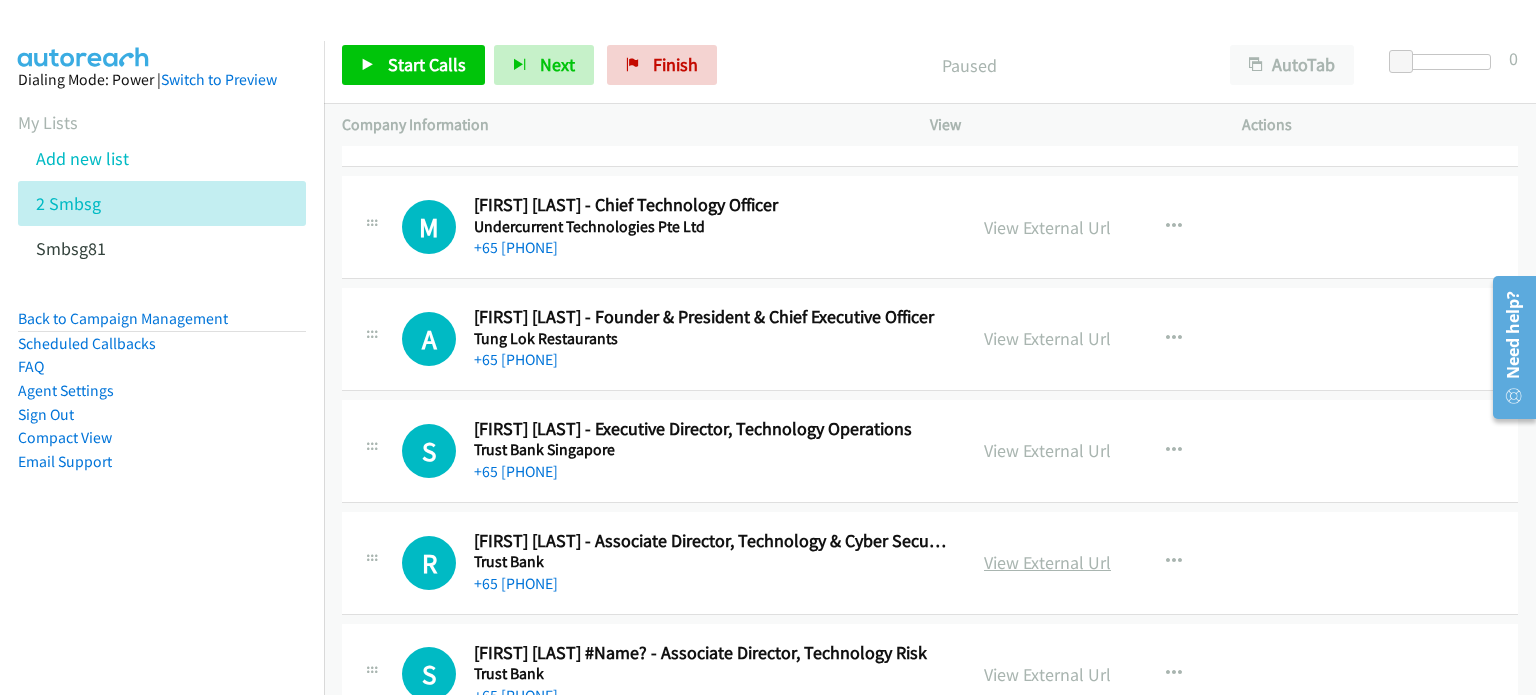 click on "View External Url" at bounding box center [1047, 562] 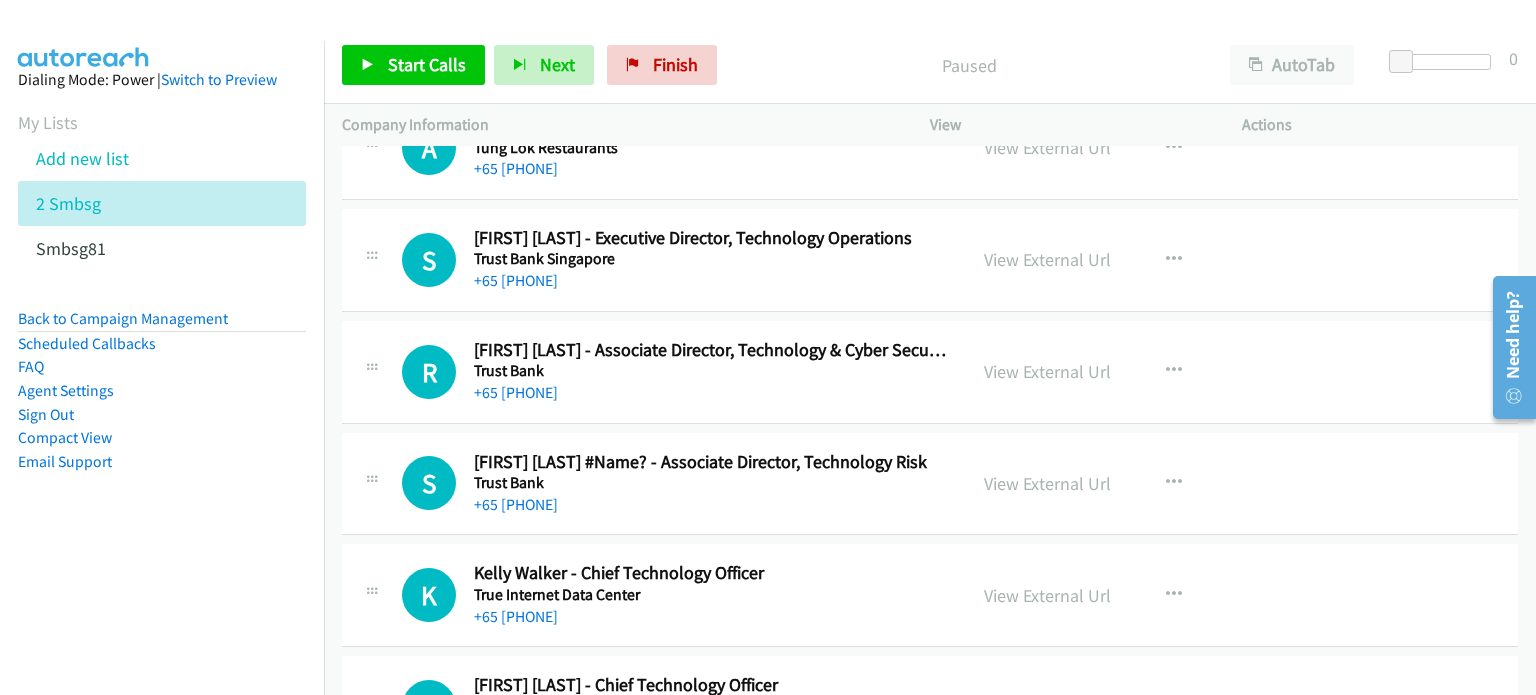 scroll, scrollTop: 1647, scrollLeft: 0, axis: vertical 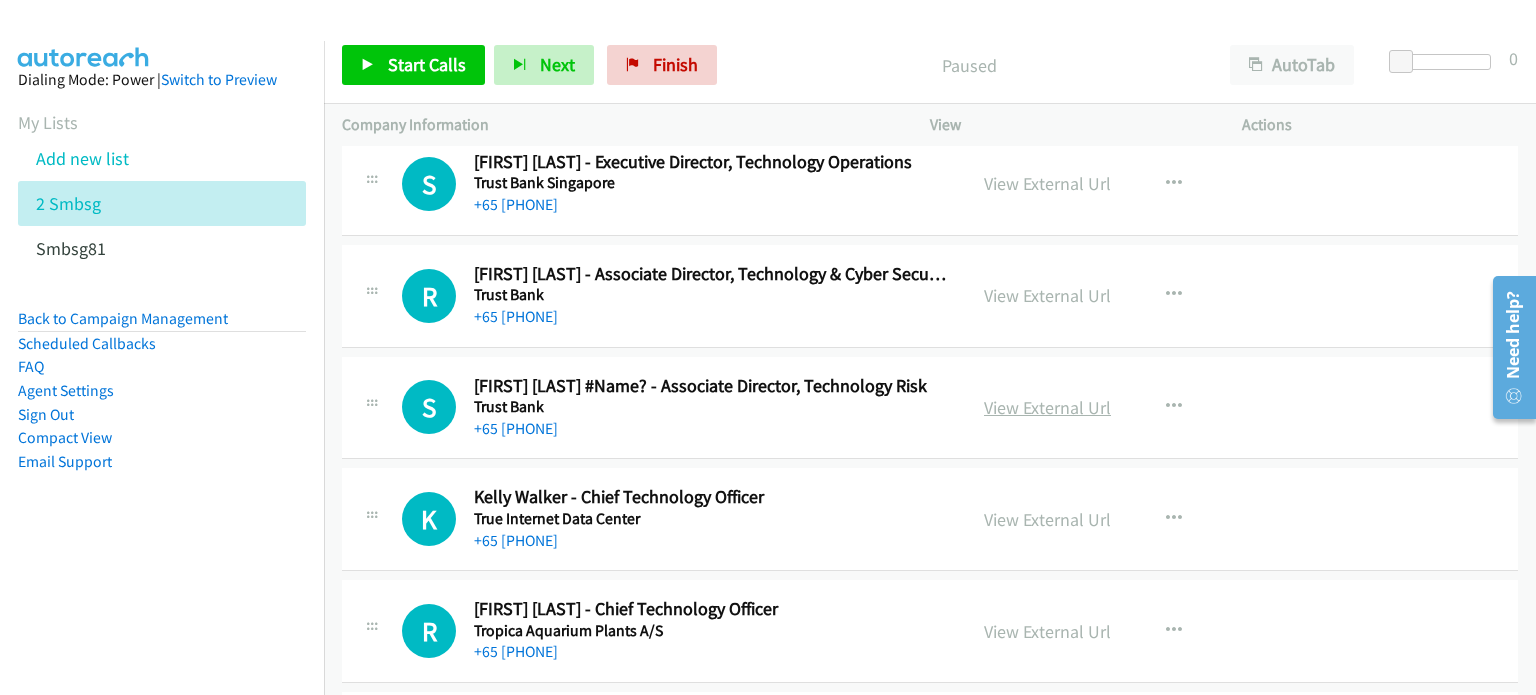 click on "View External Url" at bounding box center (1047, 407) 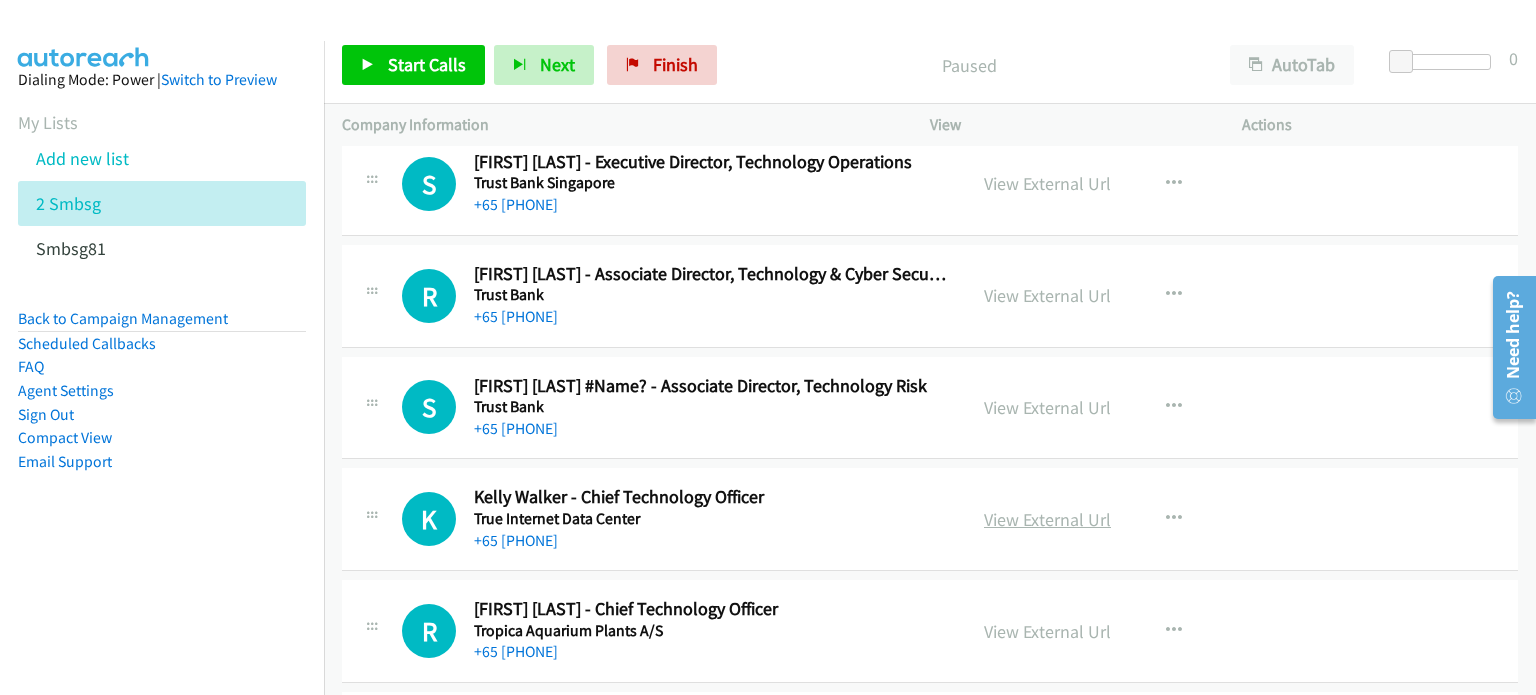 click on "View External Url" at bounding box center [1047, 519] 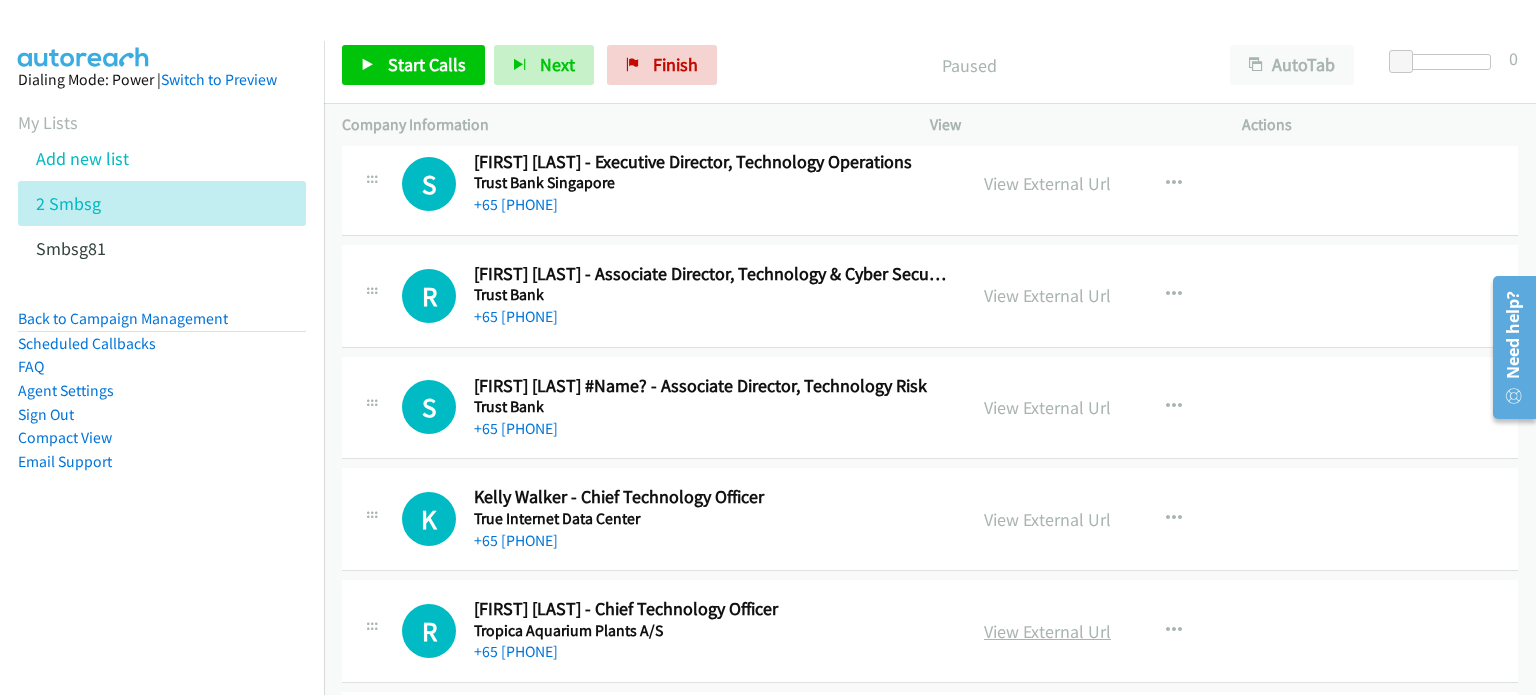 click on "View External Url" at bounding box center (1047, 631) 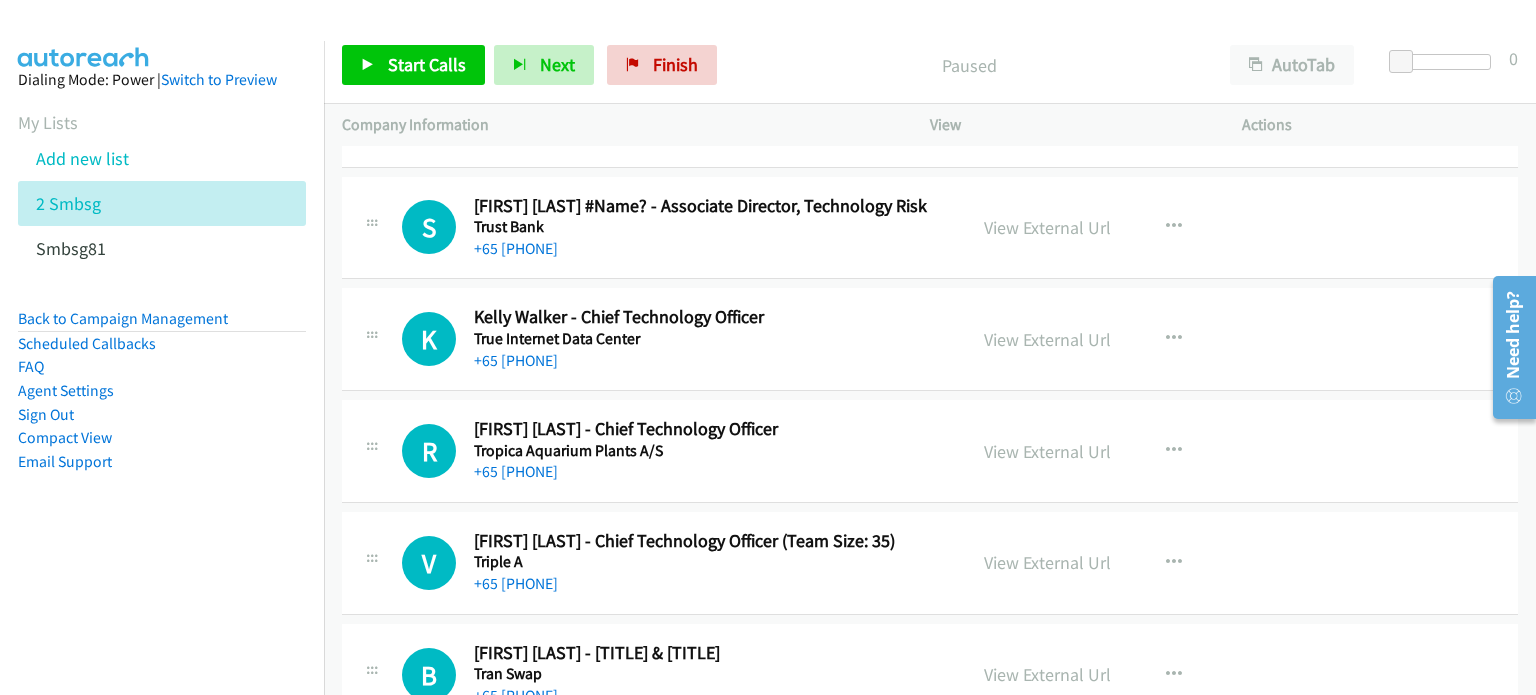 scroll, scrollTop: 1832, scrollLeft: 0, axis: vertical 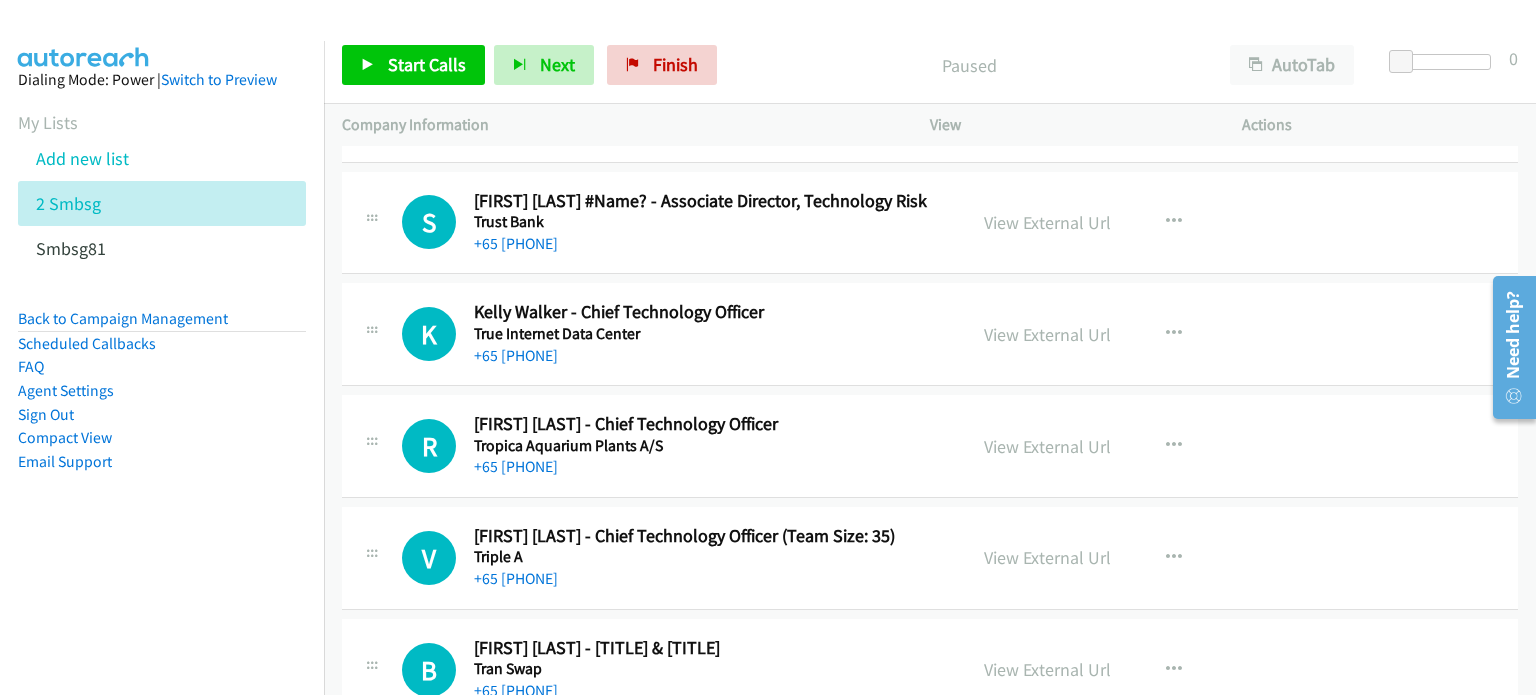 click on "View External Url
View External Url
Schedule/Manage Callback
Start Calls Here
Remove from list
Add to do not call list
Reset Call Status" at bounding box center [1131, 558] 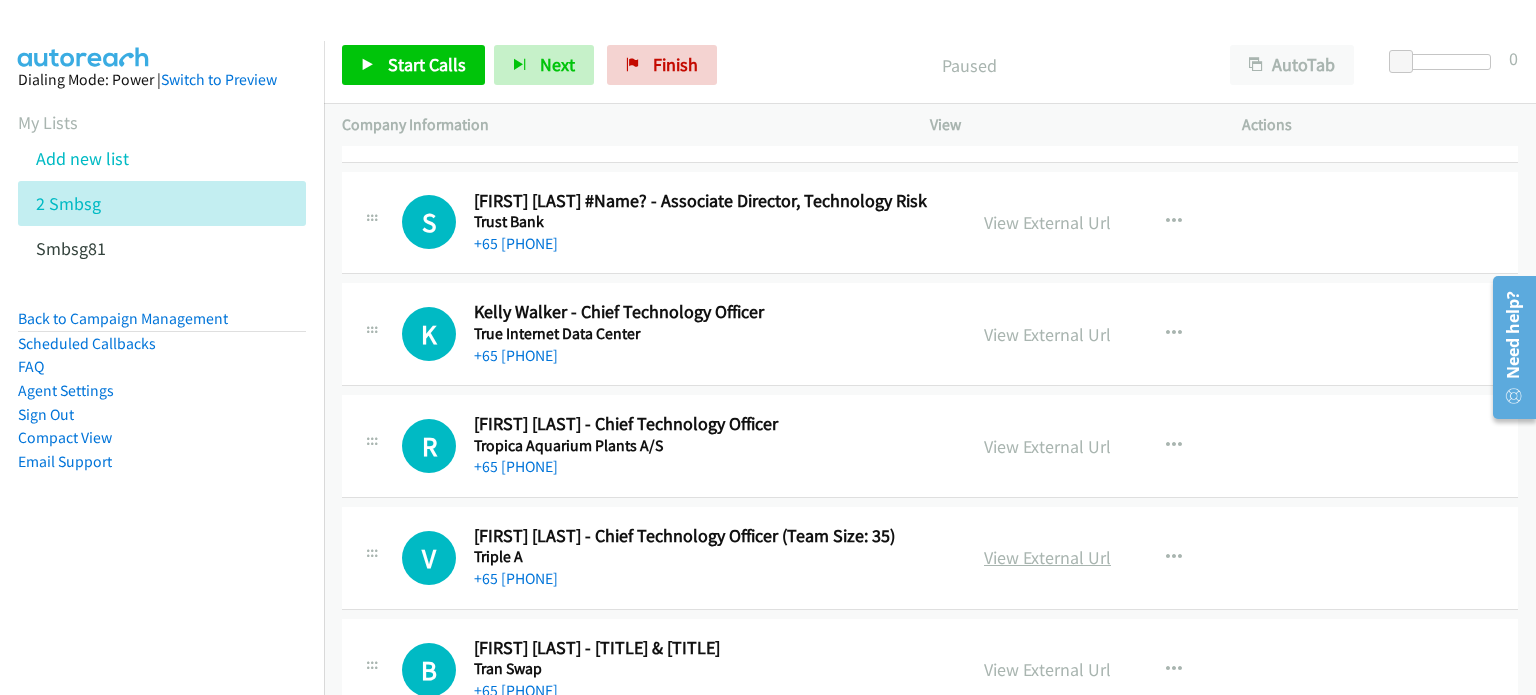 click on "View External Url" at bounding box center (1047, 557) 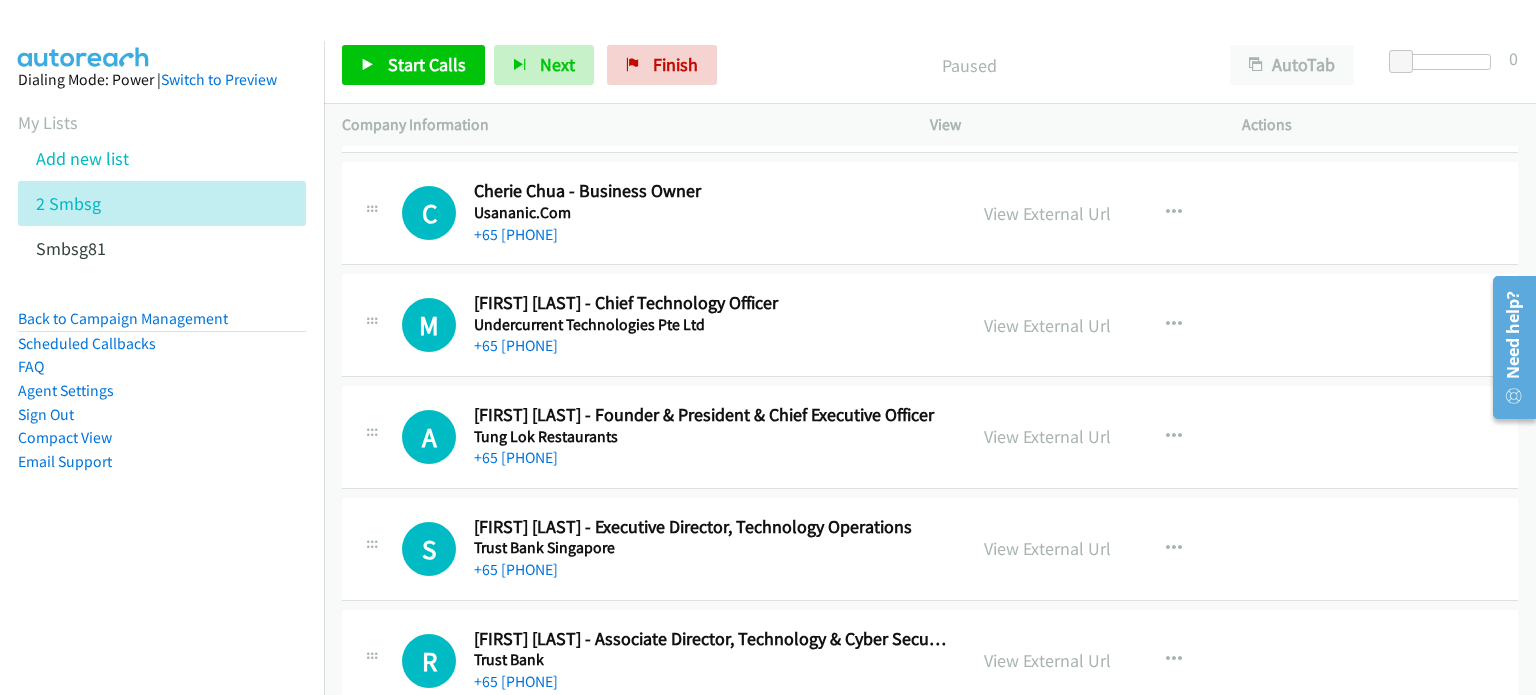 scroll, scrollTop: 1281, scrollLeft: 0, axis: vertical 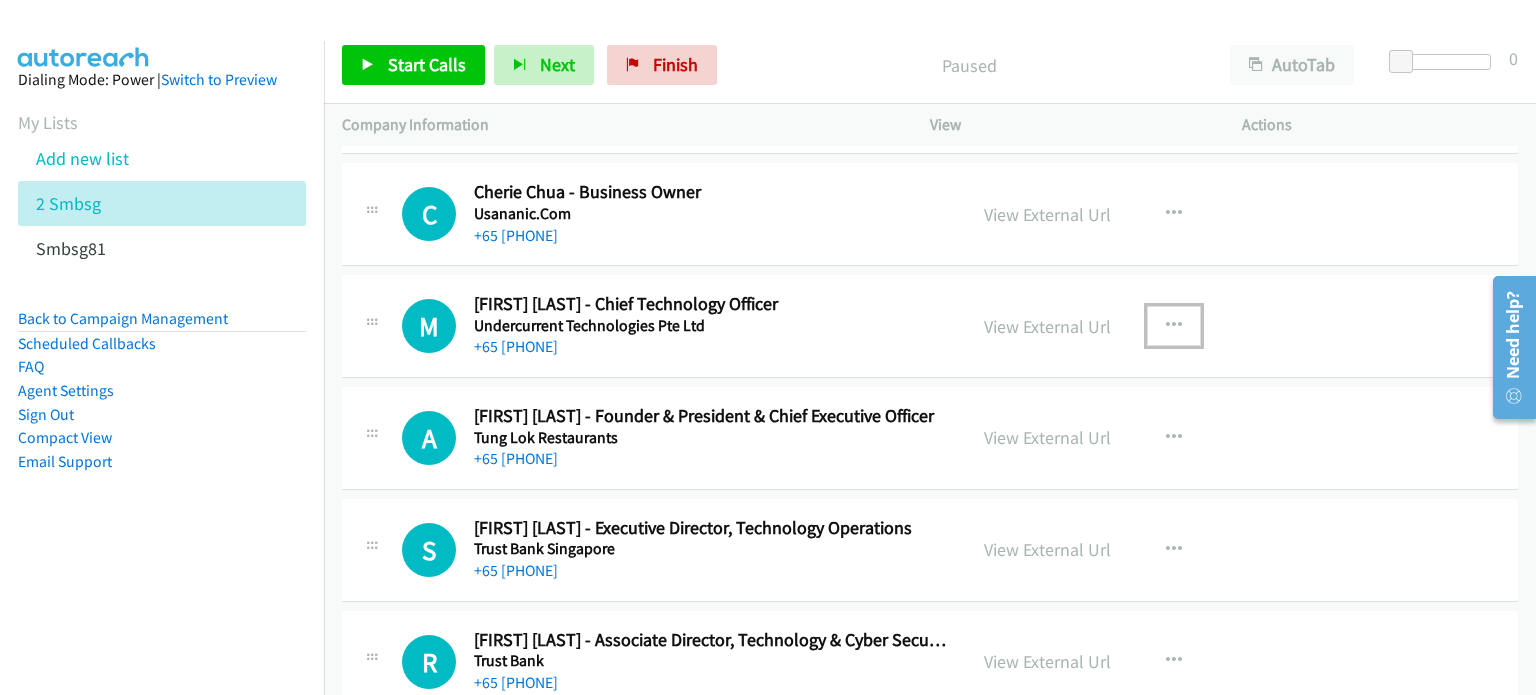 click at bounding box center (1174, 326) 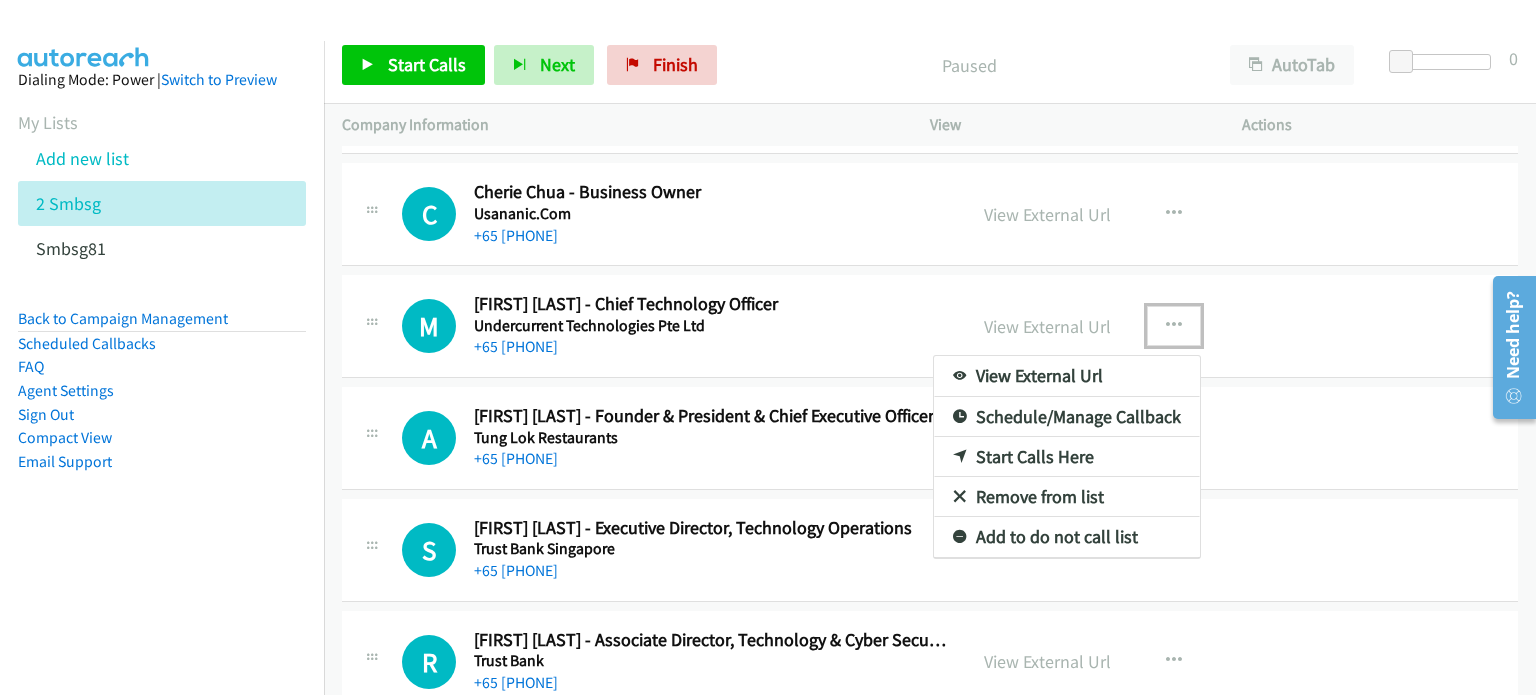 click on "Start Calls Here" at bounding box center (1067, 457) 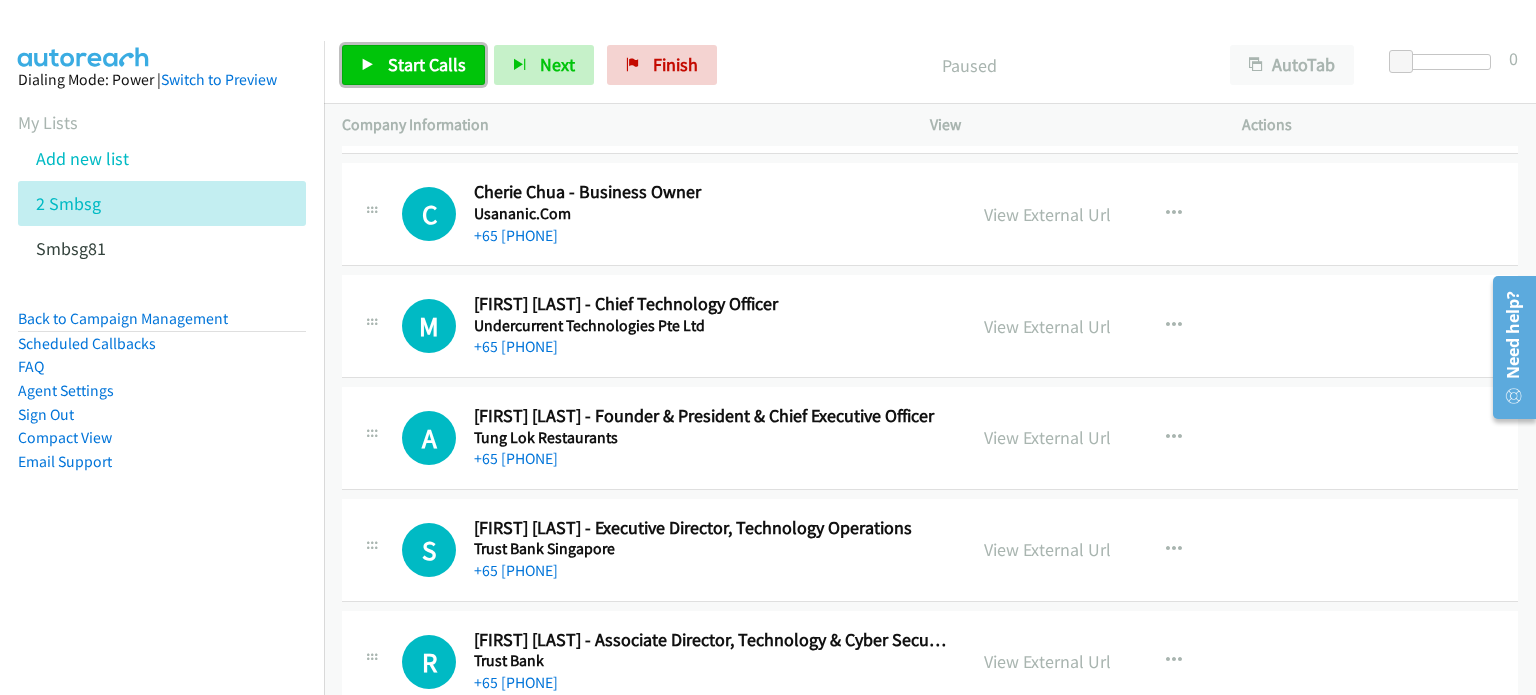 click on "Start Calls" at bounding box center [413, 65] 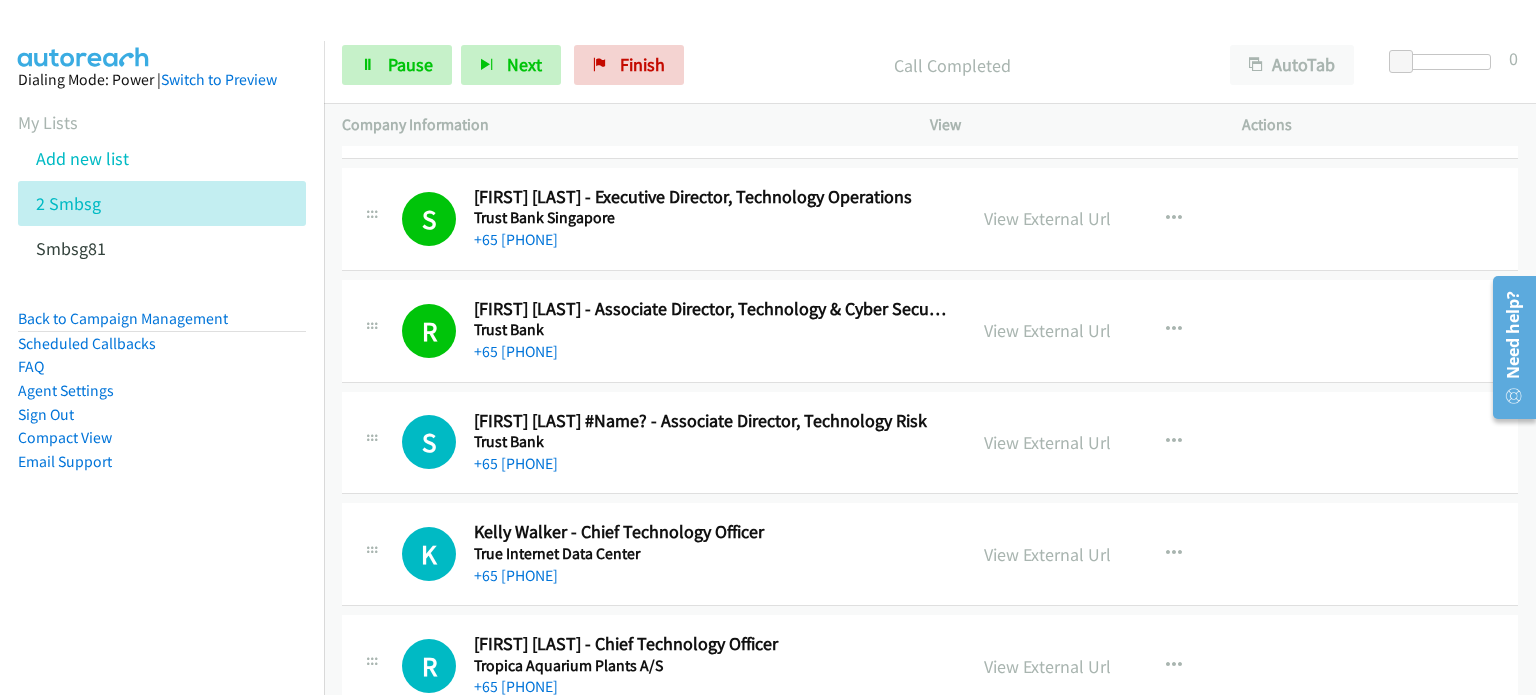 scroll, scrollTop: 1616, scrollLeft: 0, axis: vertical 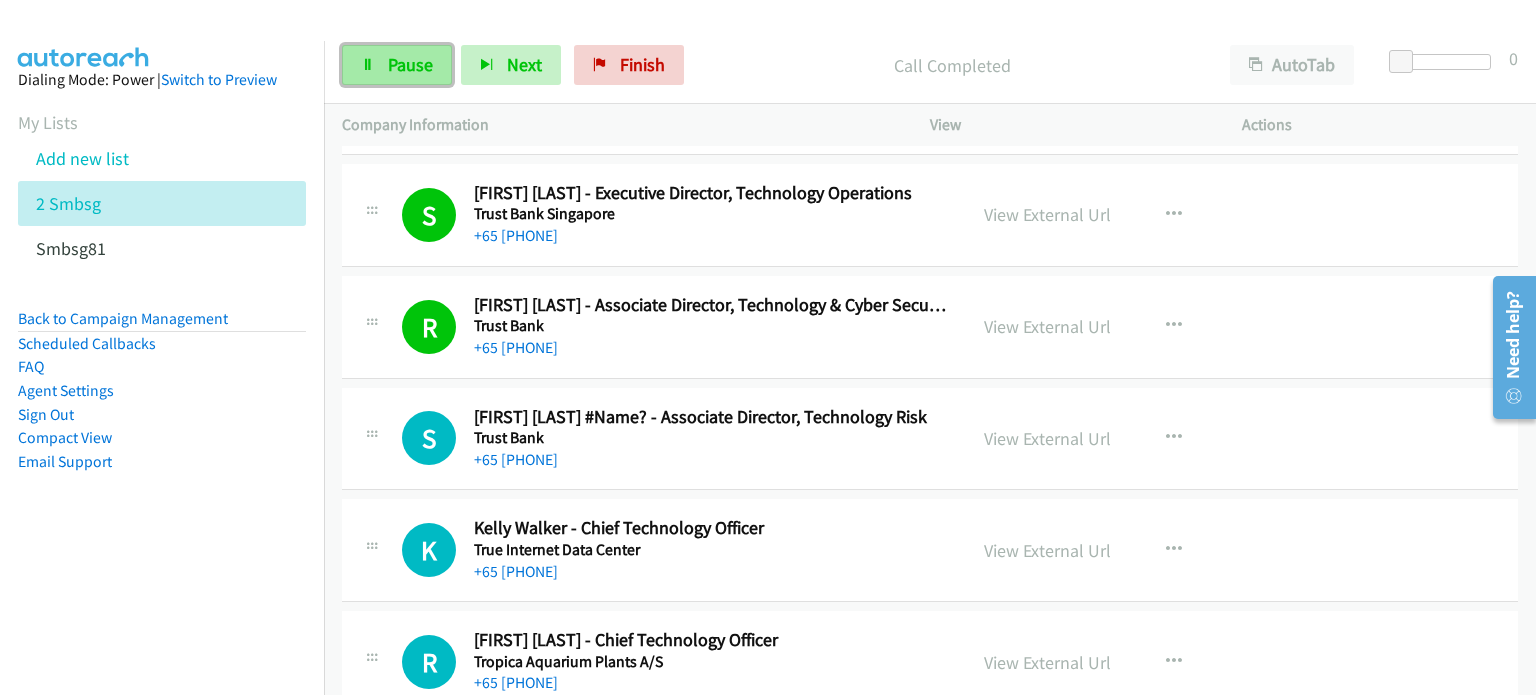 click on "Pause" at bounding box center (410, 64) 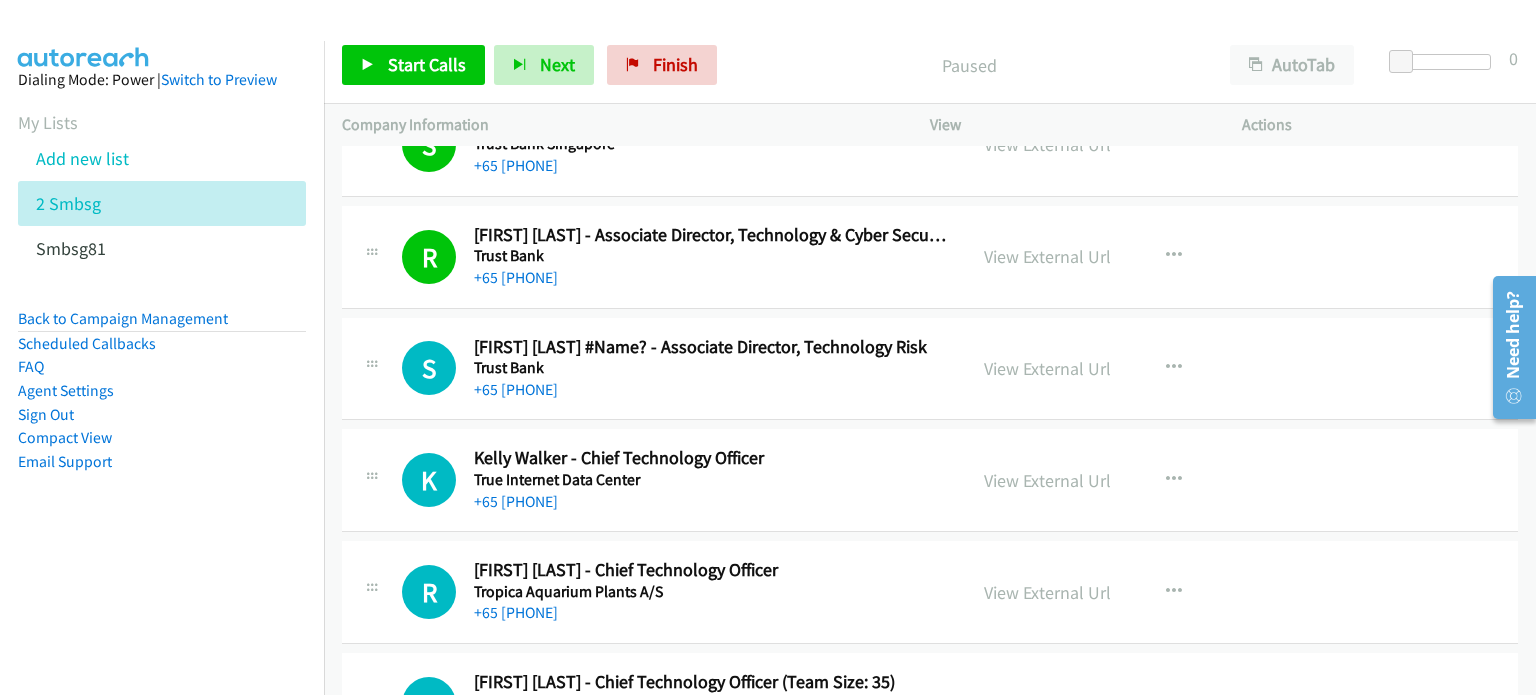 scroll, scrollTop: 1701, scrollLeft: 0, axis: vertical 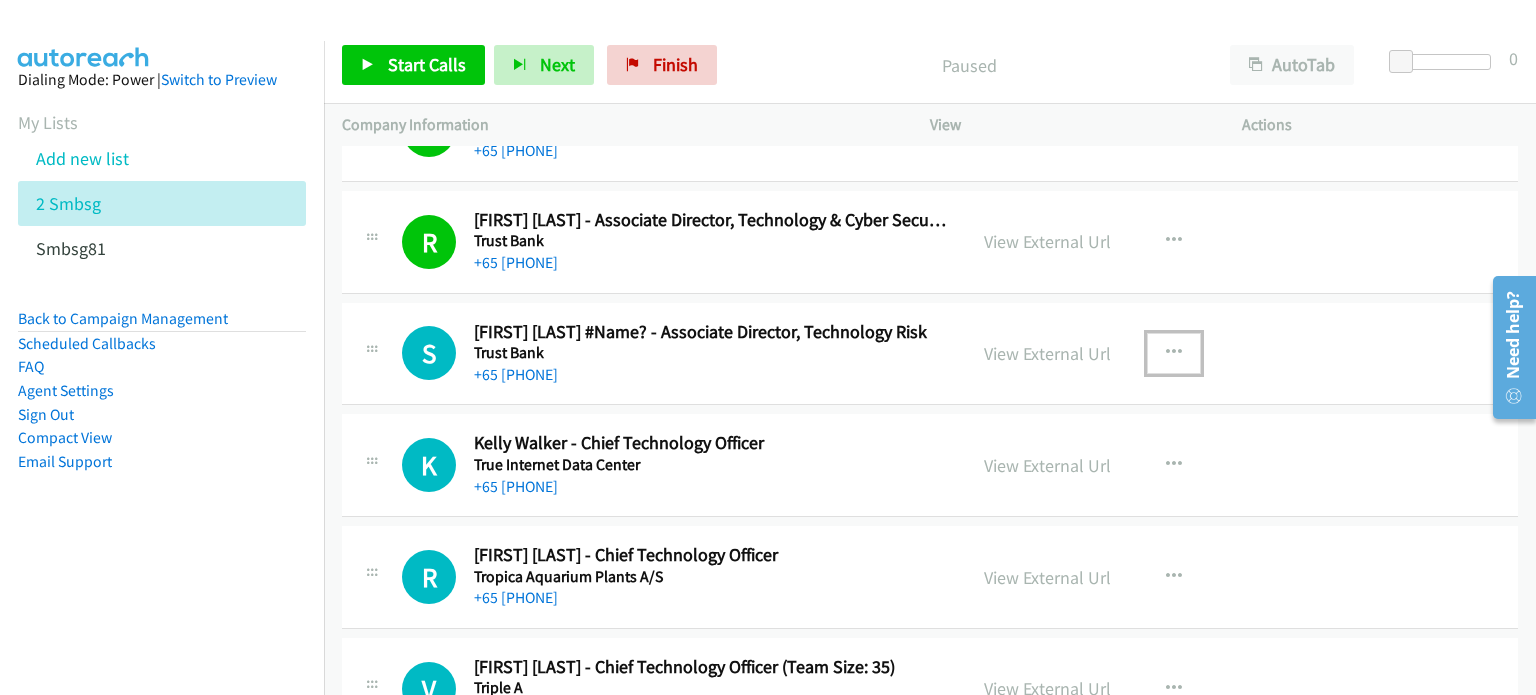 click at bounding box center [1174, 353] 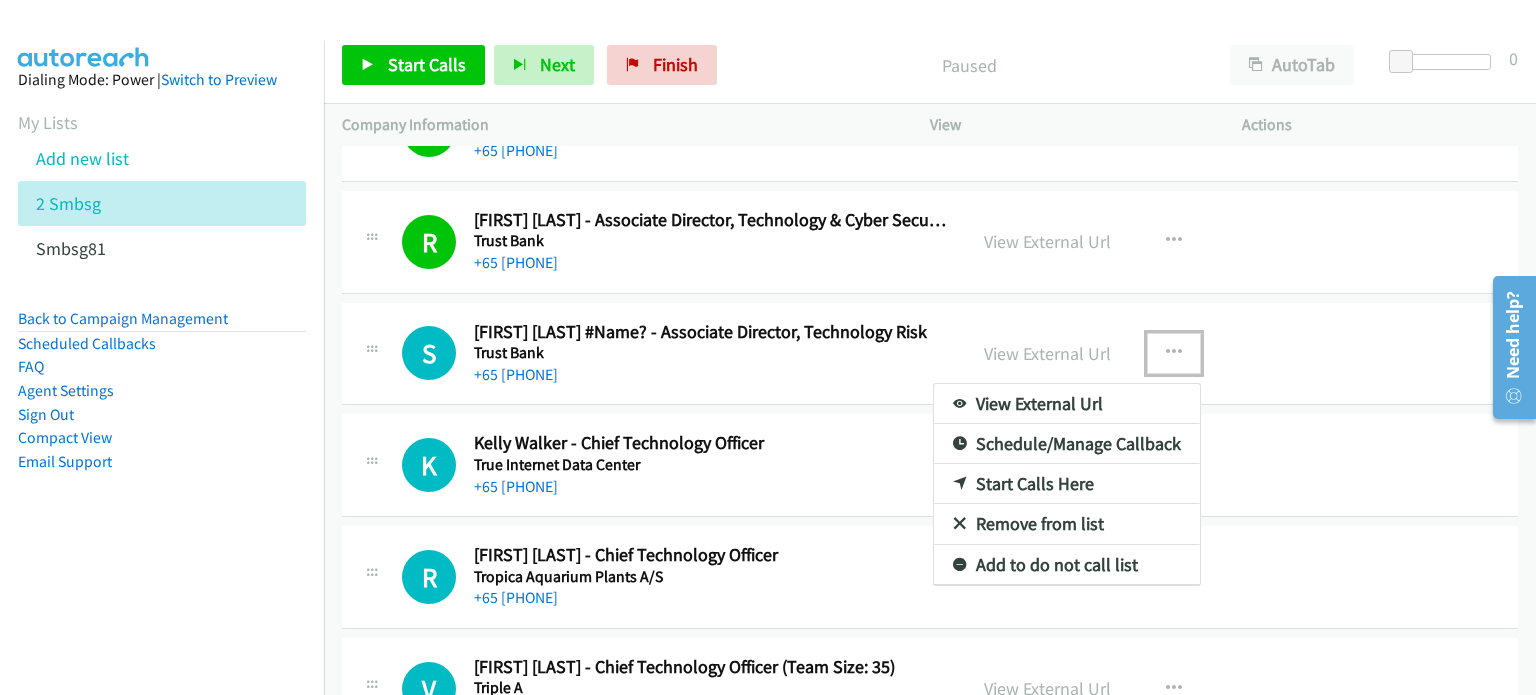 click on "Start Calls Here" at bounding box center [1067, 484] 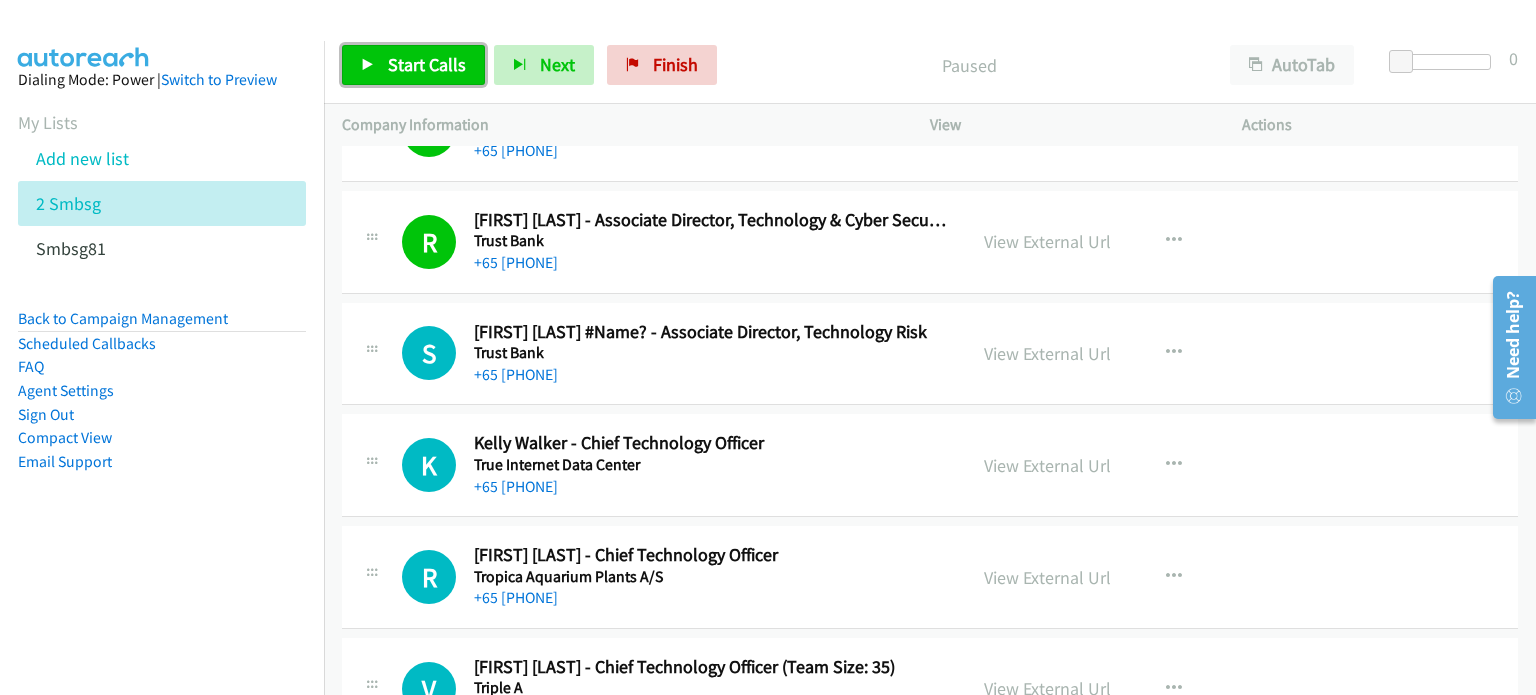 click on "Start Calls" at bounding box center (427, 64) 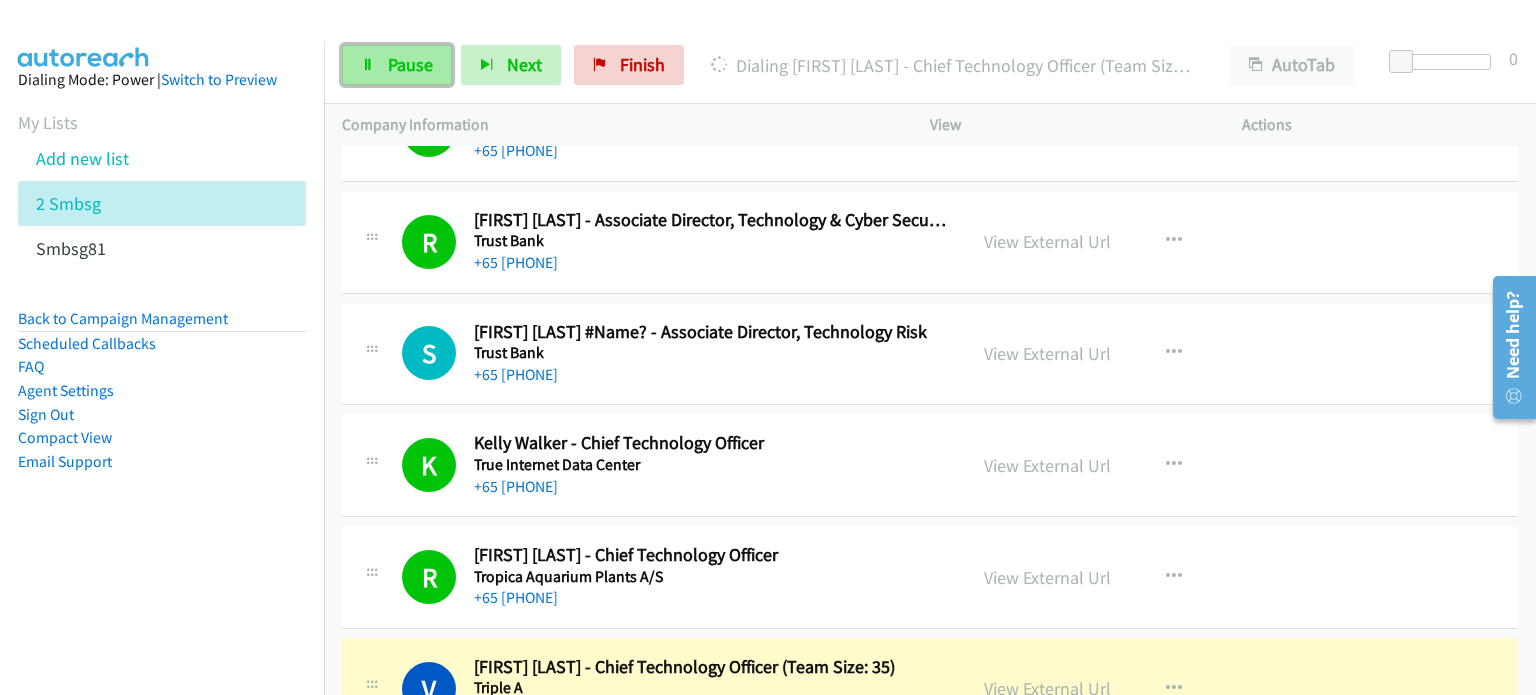 click on "Pause" at bounding box center [397, 65] 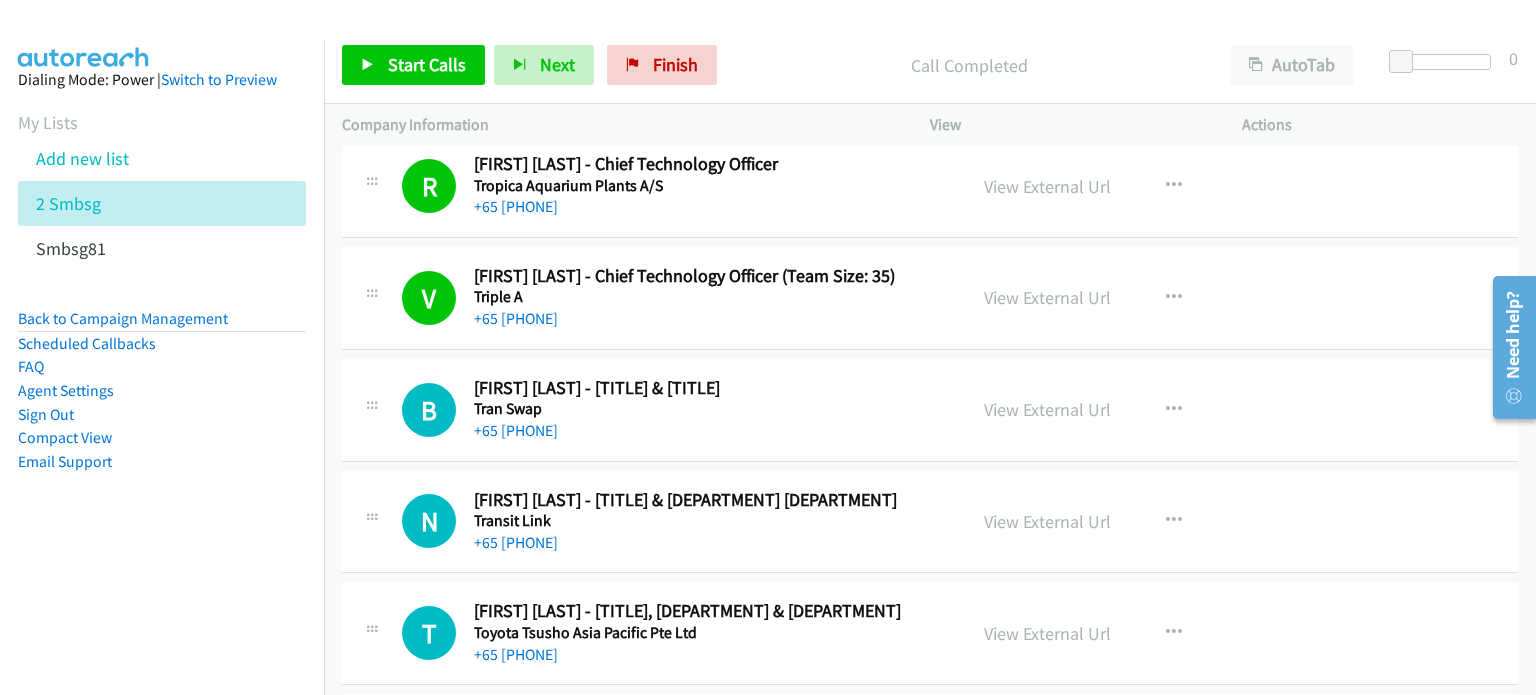 scroll, scrollTop: 2090, scrollLeft: 0, axis: vertical 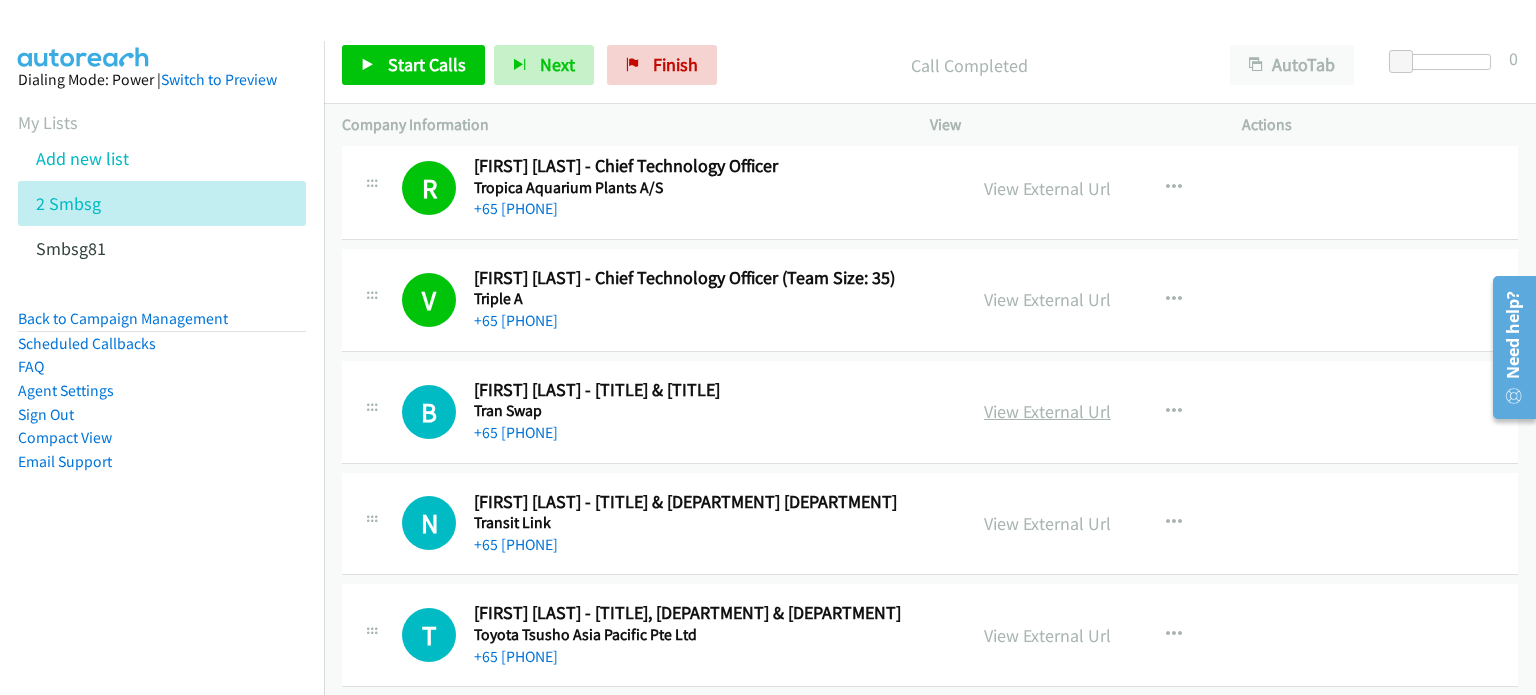 click on "View External Url" at bounding box center (1047, 411) 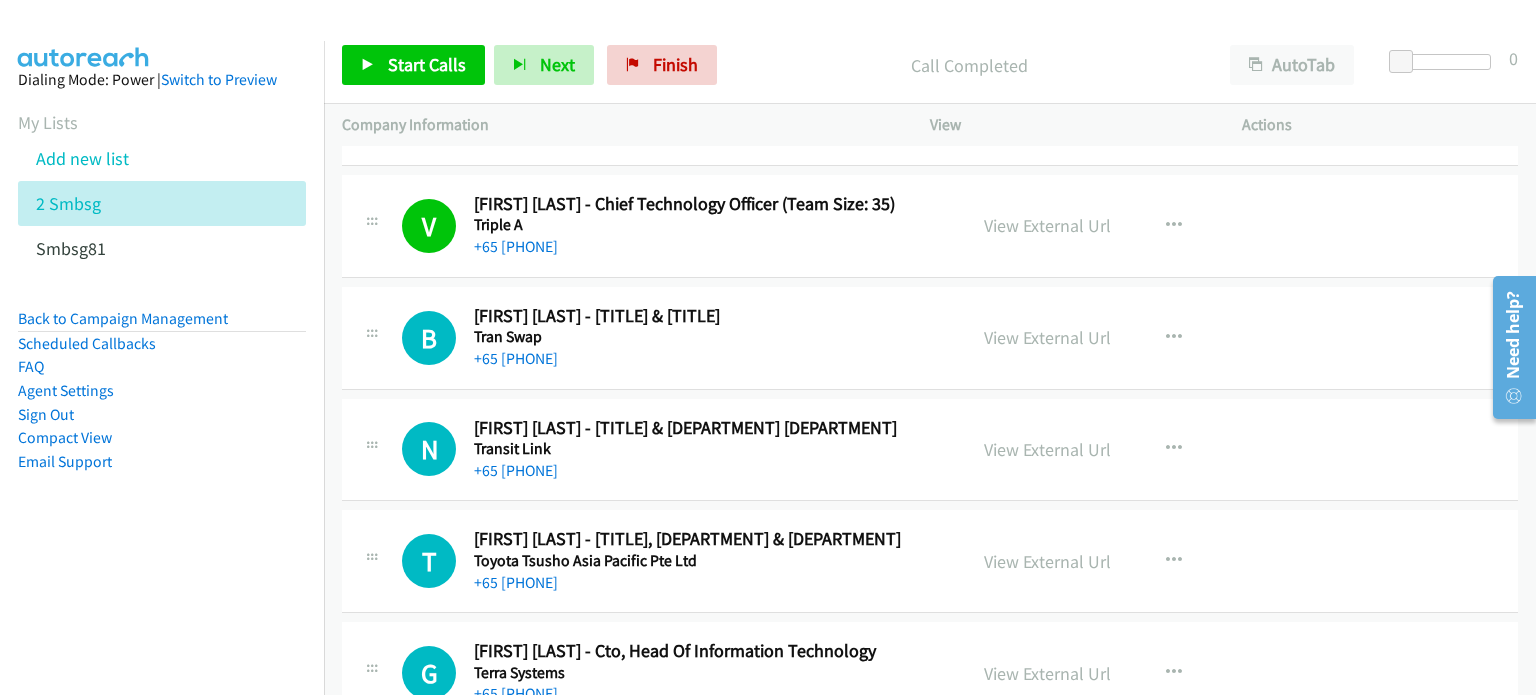 scroll, scrollTop: 2165, scrollLeft: 0, axis: vertical 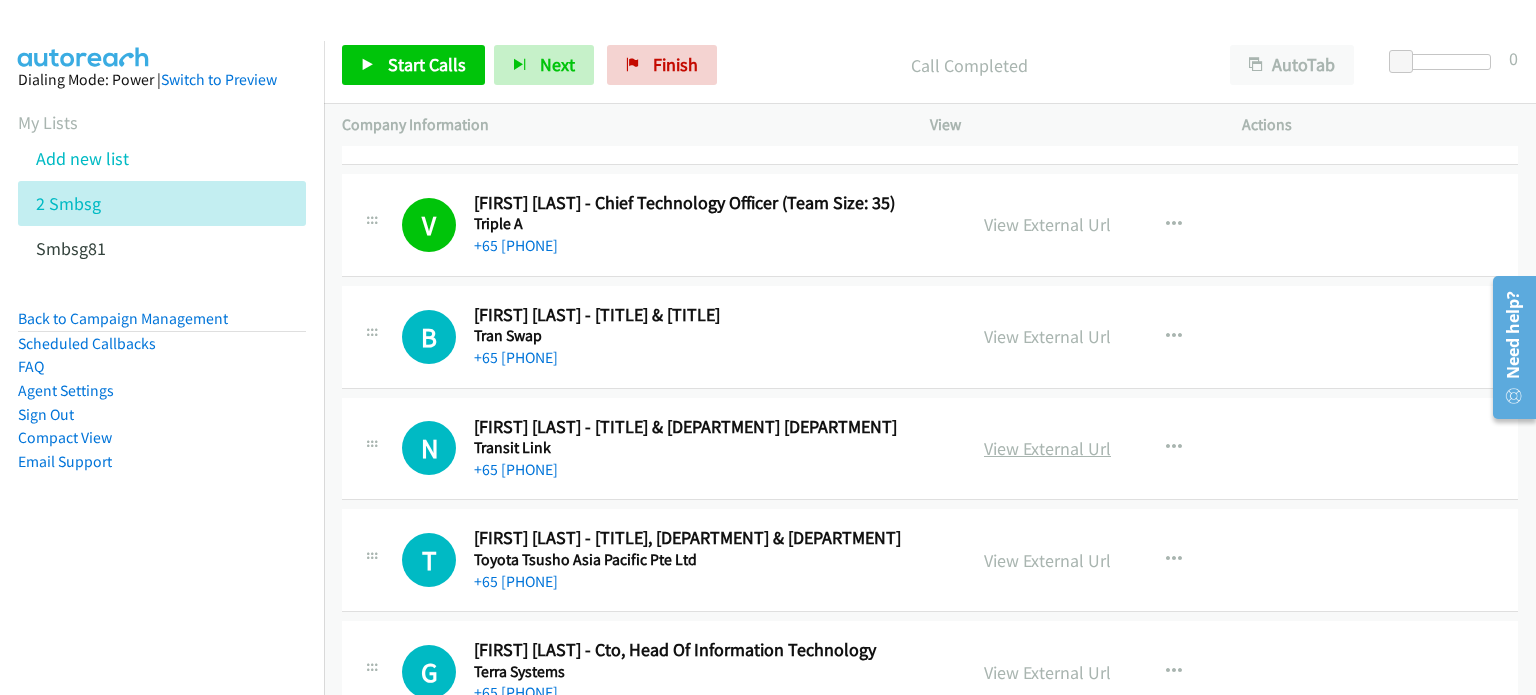 click on "View External Url" at bounding box center [1047, 448] 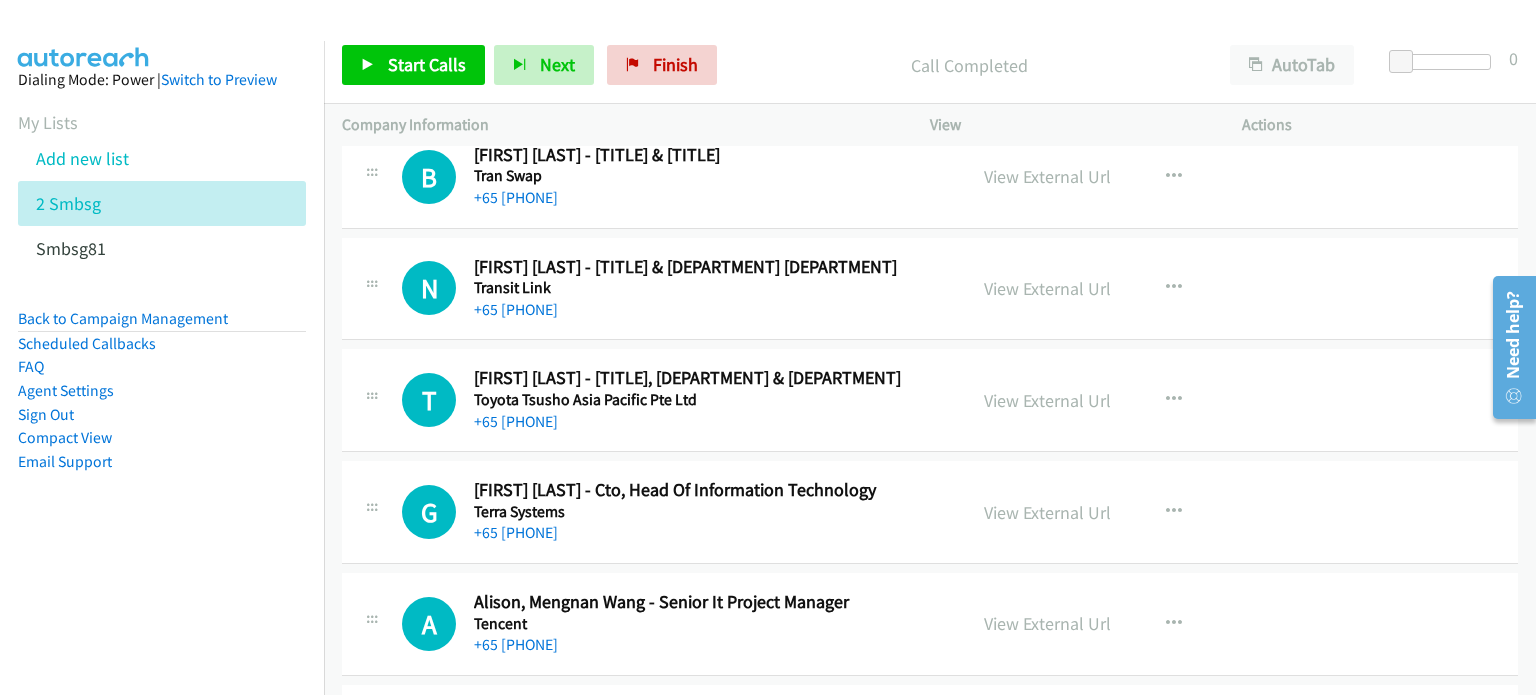 scroll, scrollTop: 2326, scrollLeft: 0, axis: vertical 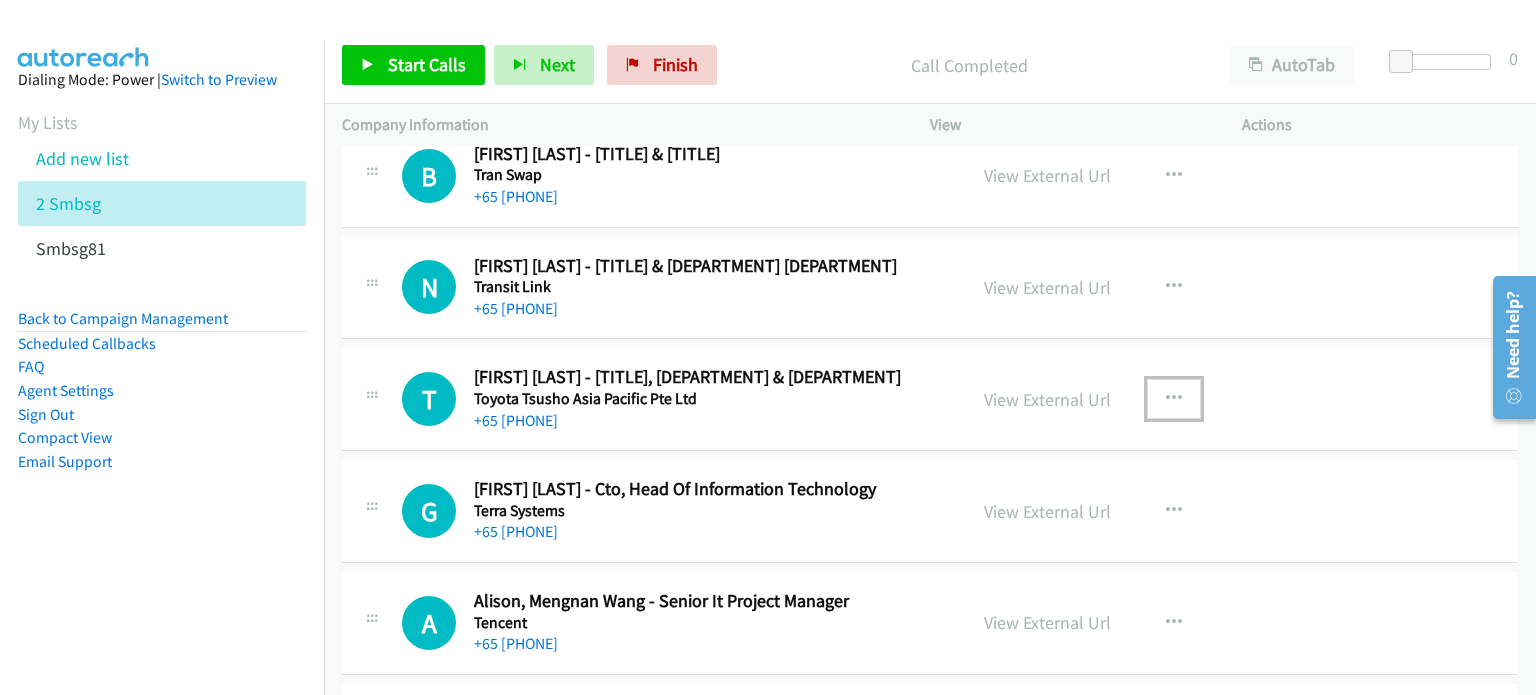 click at bounding box center [1174, 399] 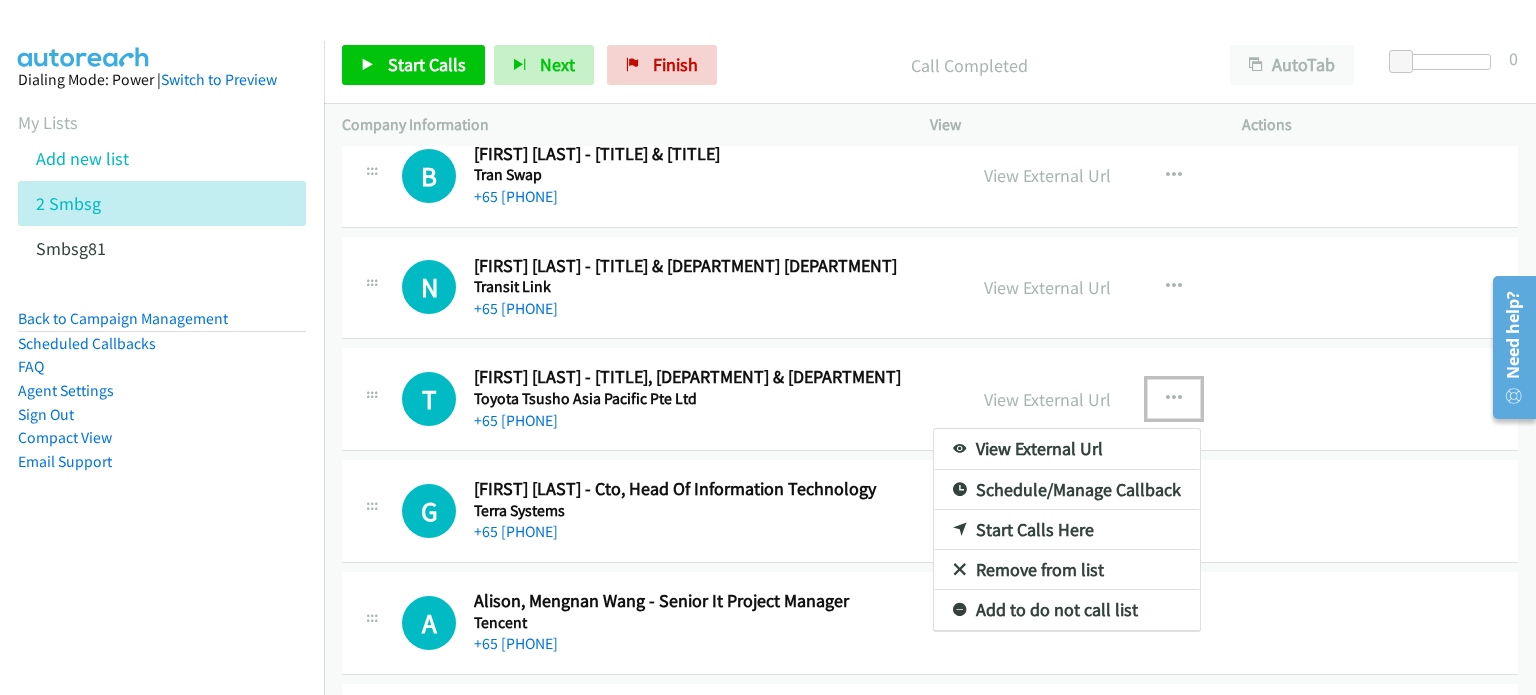 click on "Remove from list" at bounding box center [1067, 570] 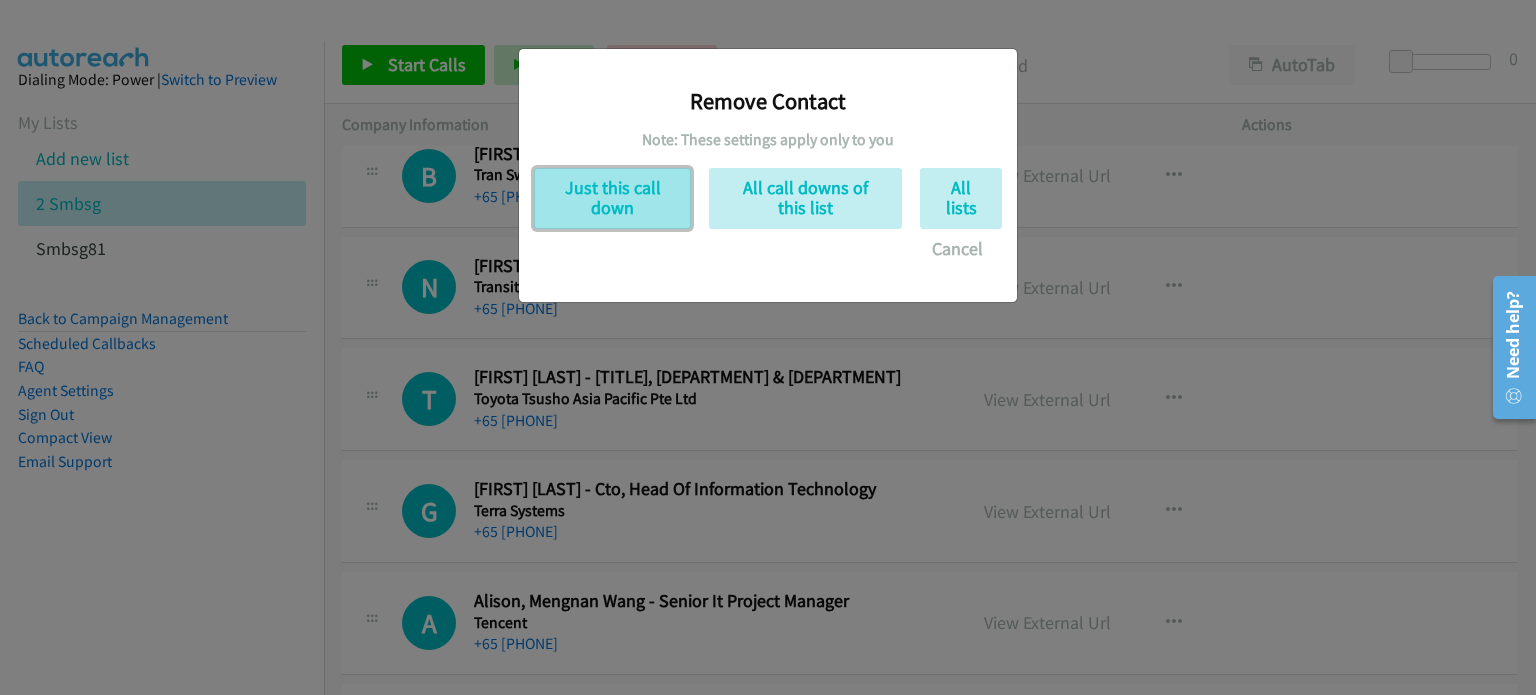 click on "Just this call down" at bounding box center [612, 198] 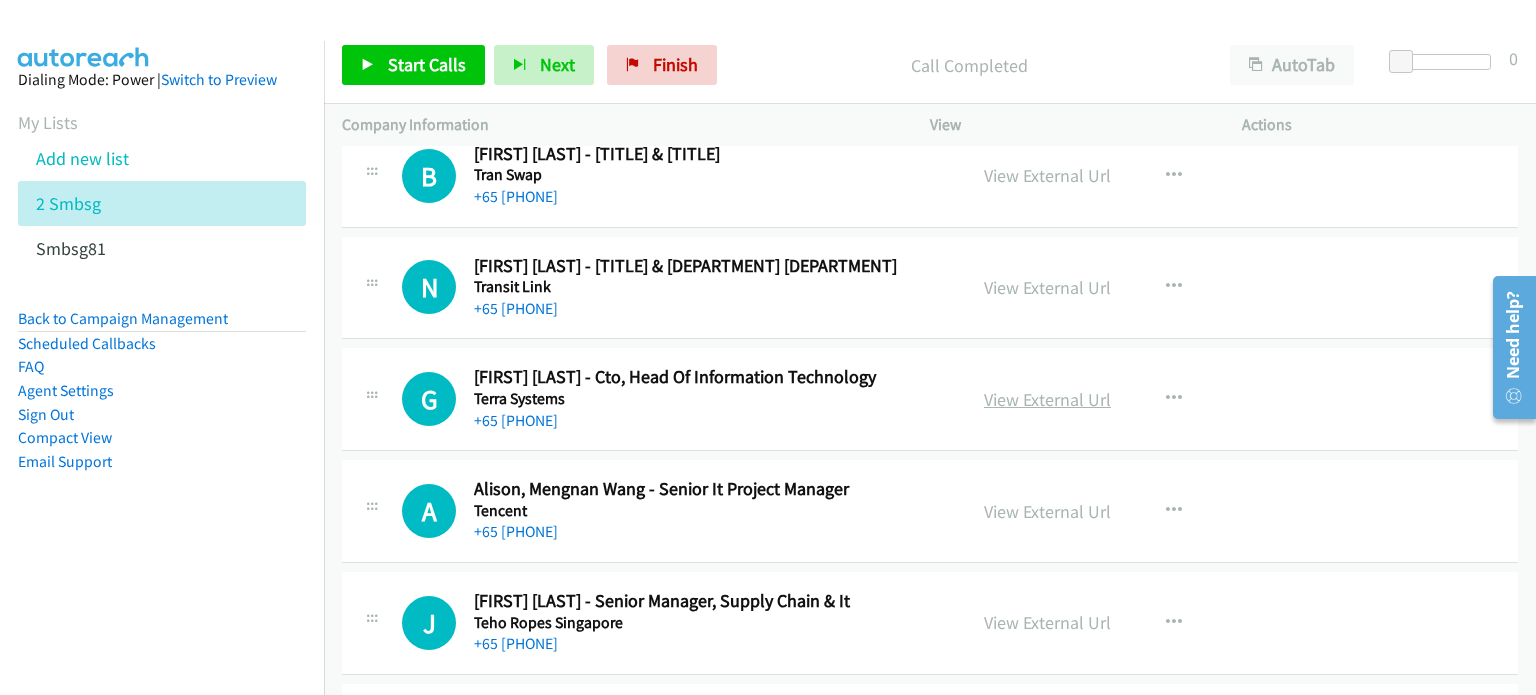 click on "View External Url" at bounding box center (1047, 399) 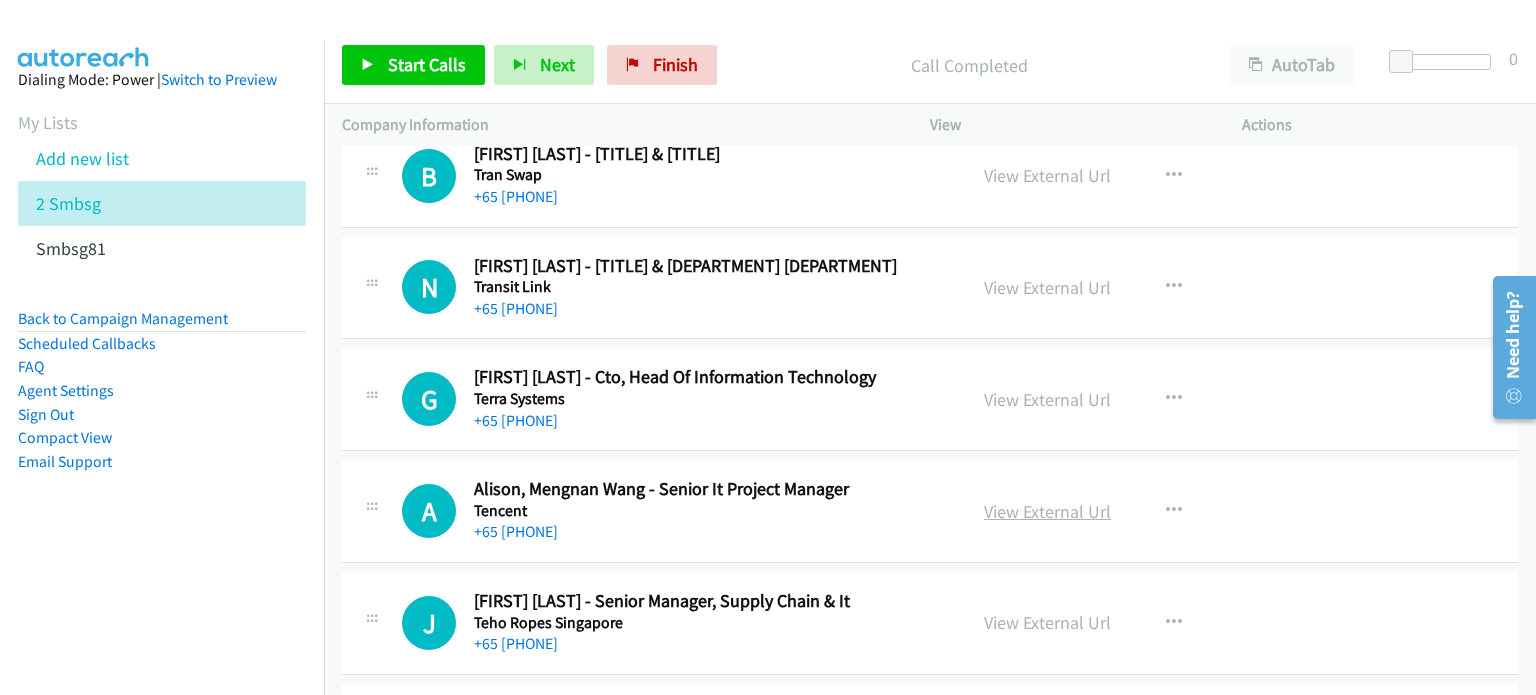 click on "View External Url" at bounding box center [1047, 511] 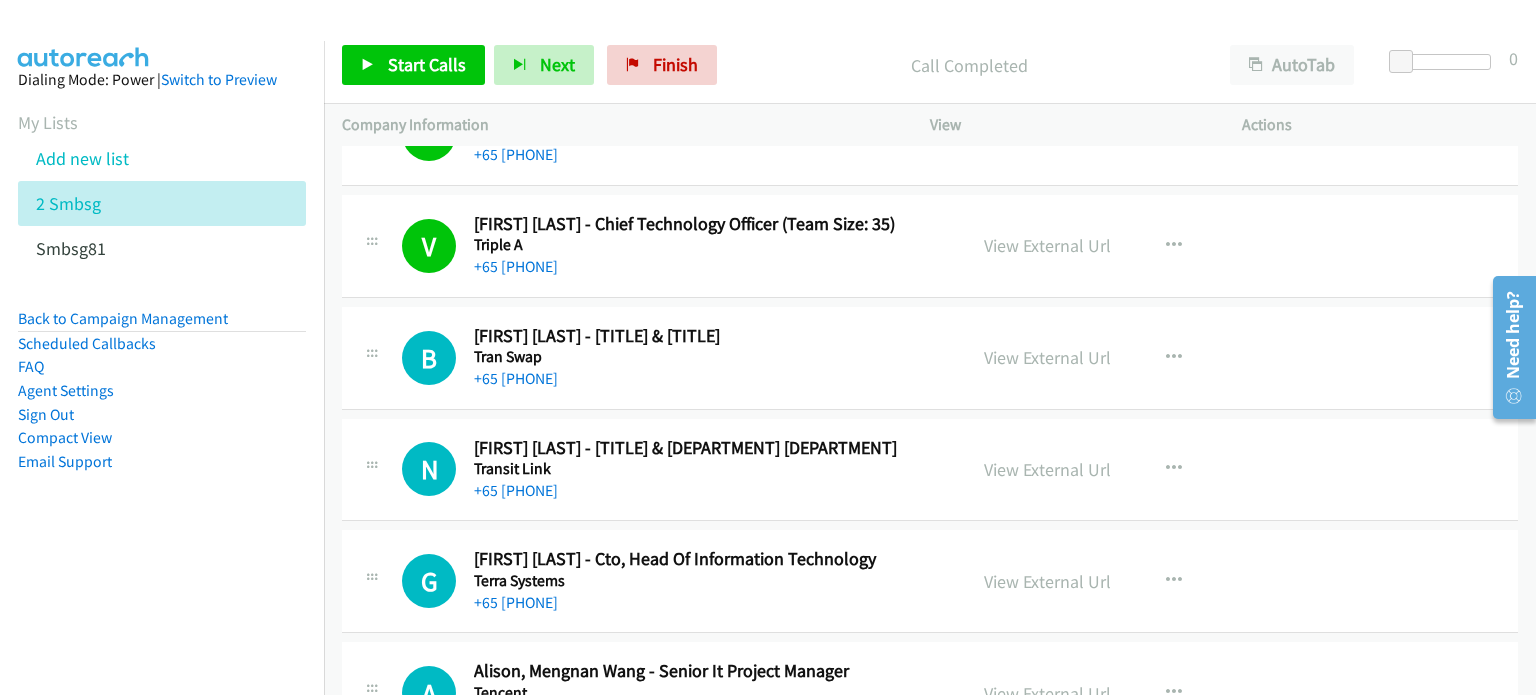scroll, scrollTop: 2143, scrollLeft: 0, axis: vertical 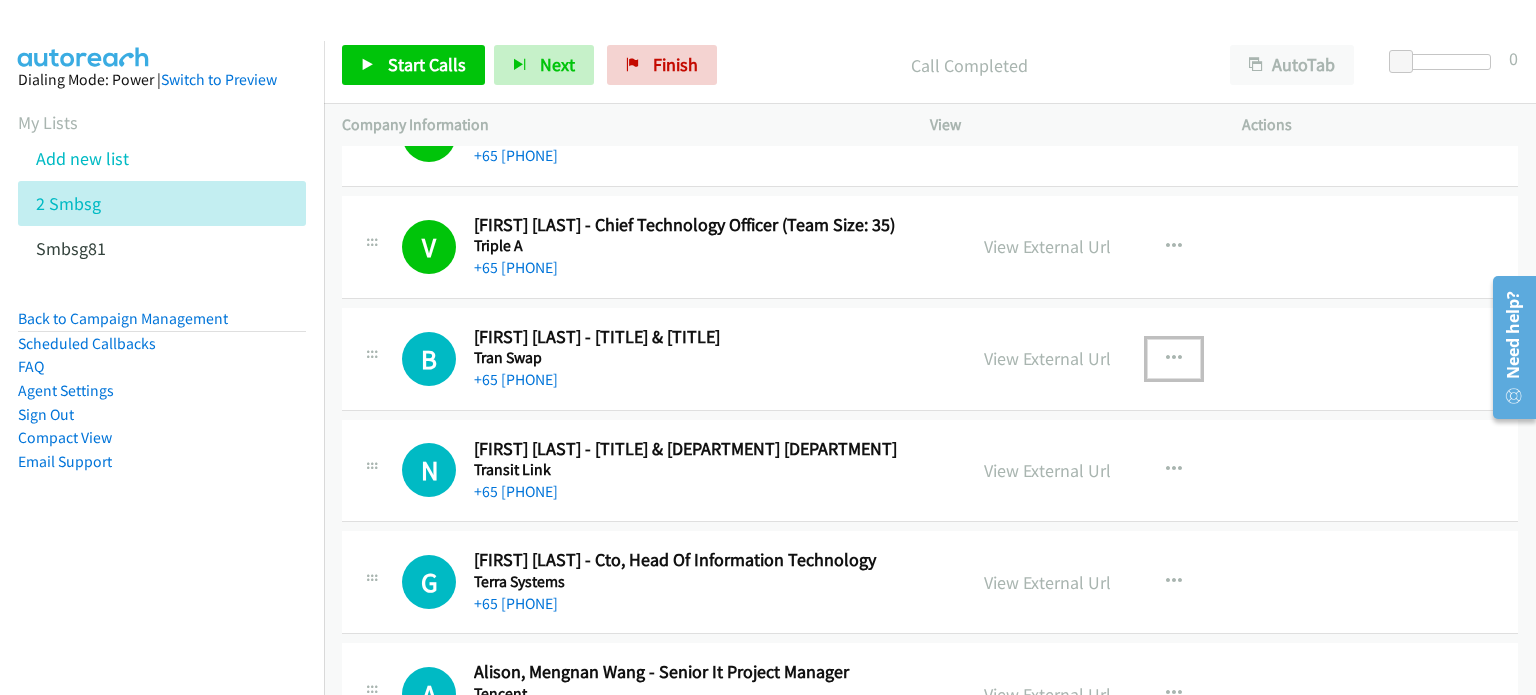 click at bounding box center (1174, 359) 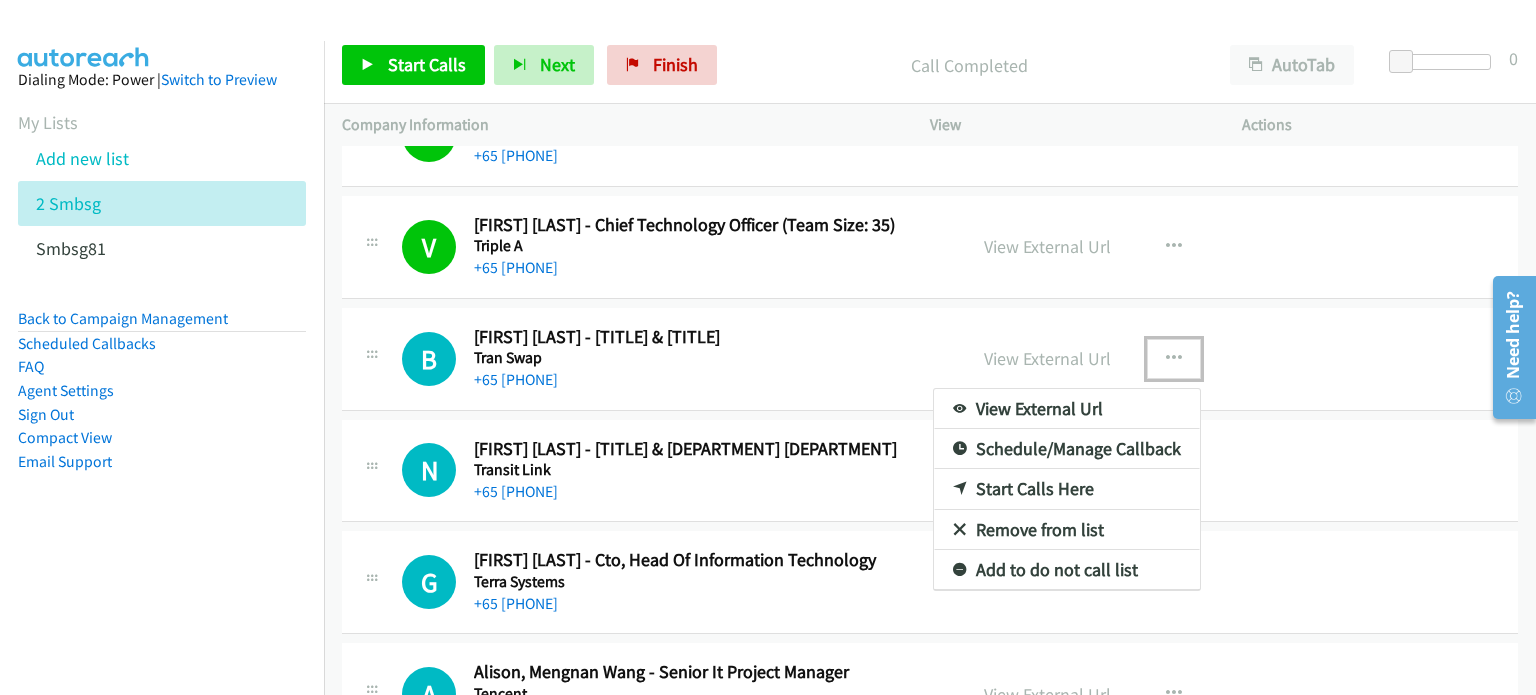click on "Start Calls Here" at bounding box center [1067, 489] 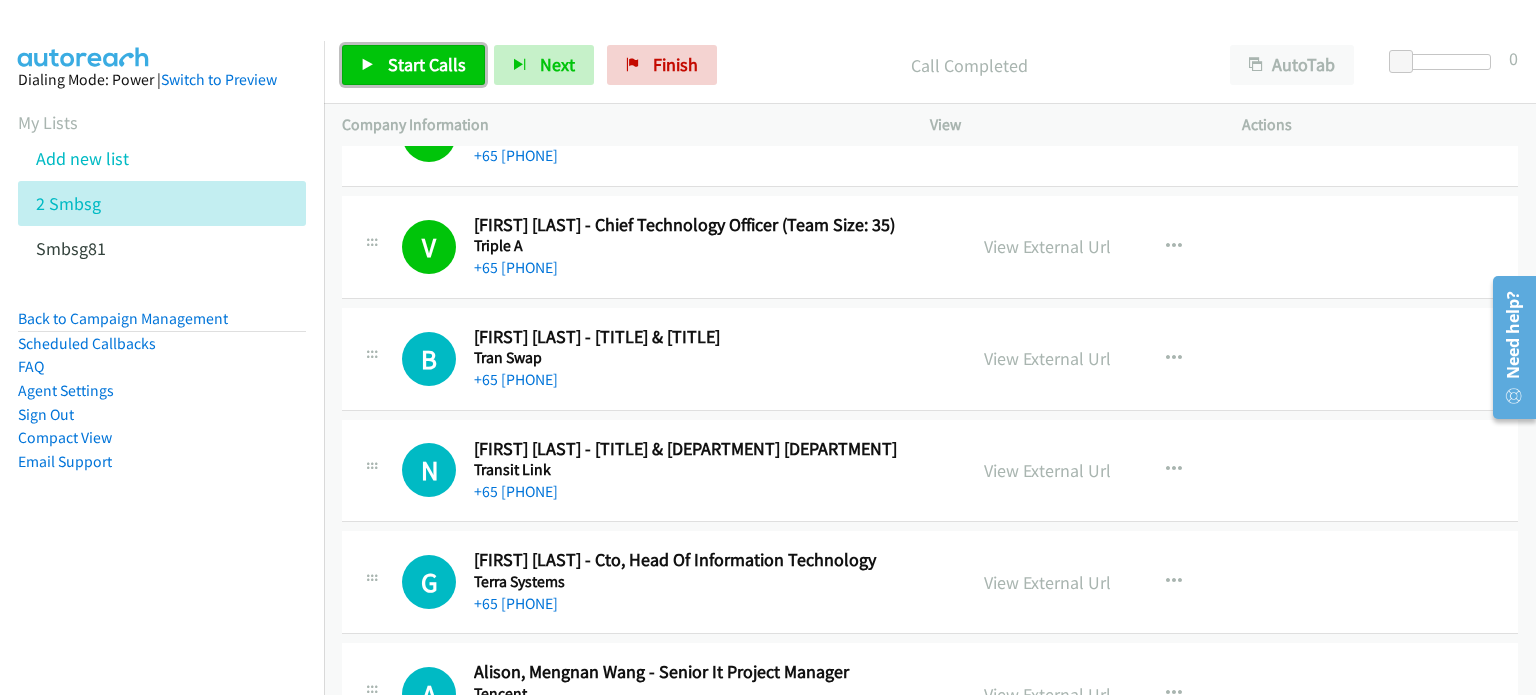 click on "Start Calls" at bounding box center (413, 65) 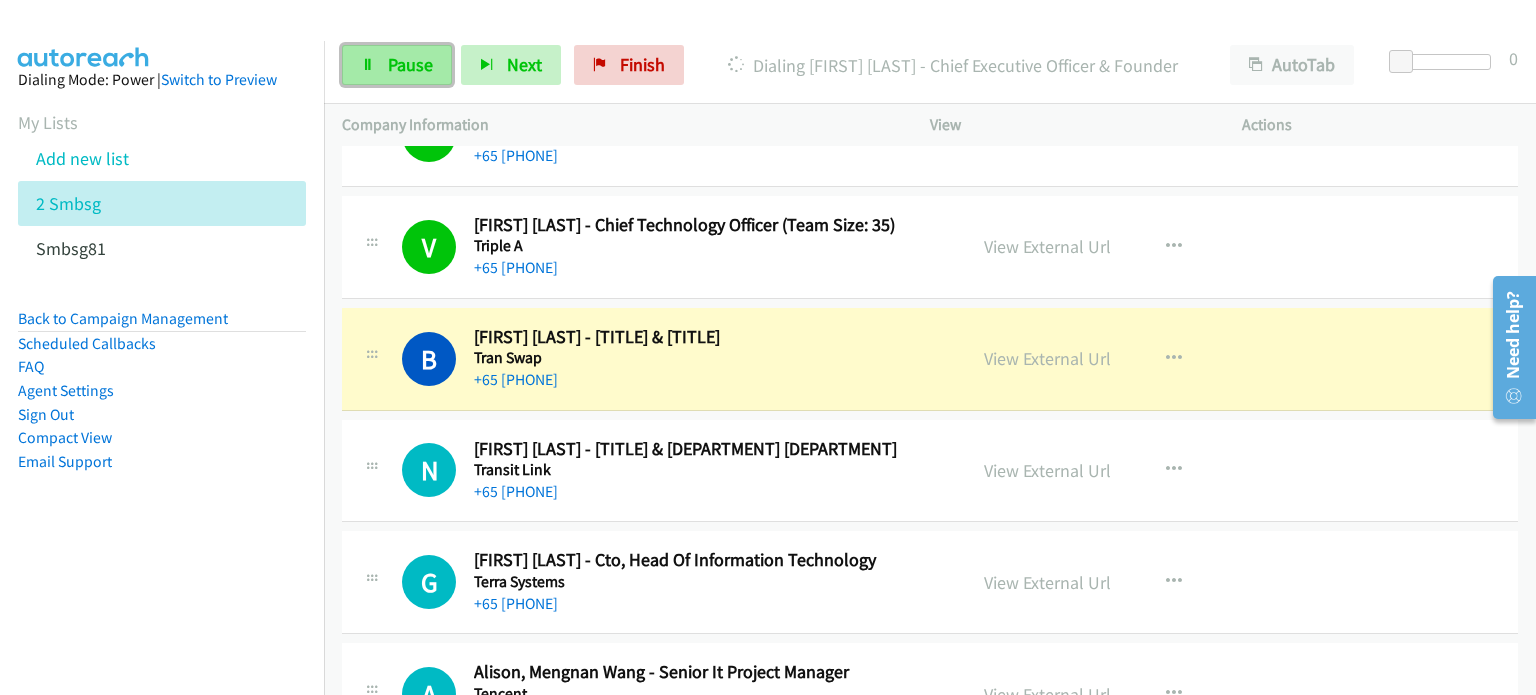click on "Pause" at bounding box center (410, 64) 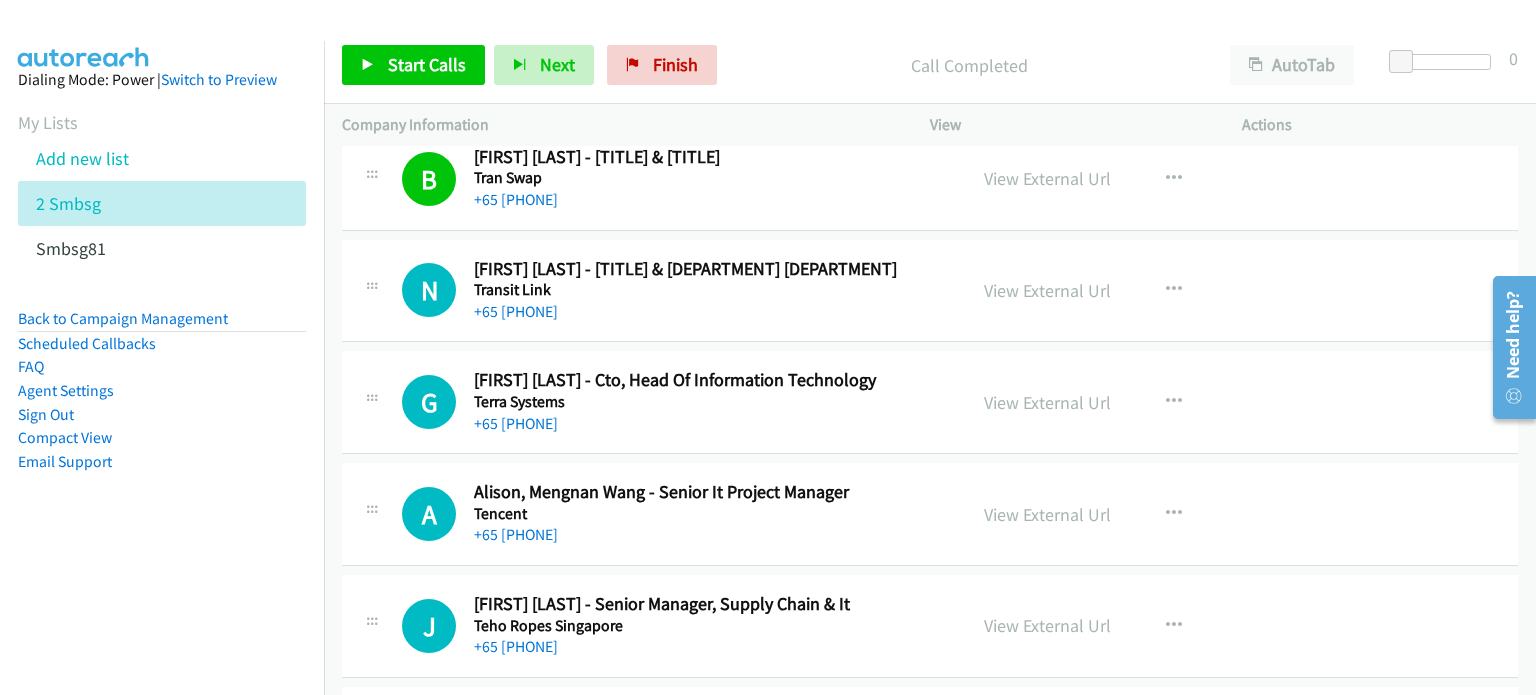 scroll, scrollTop: 2328, scrollLeft: 0, axis: vertical 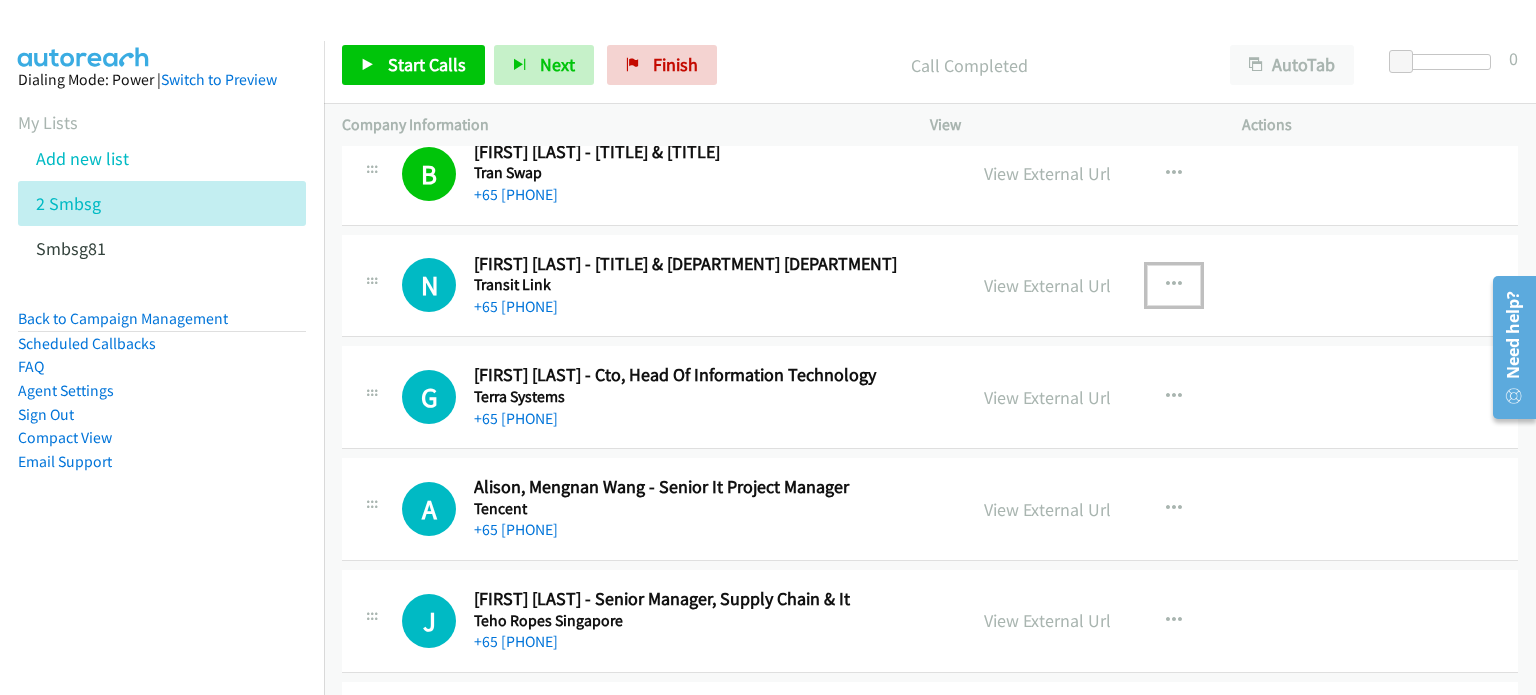 click at bounding box center [1174, 285] 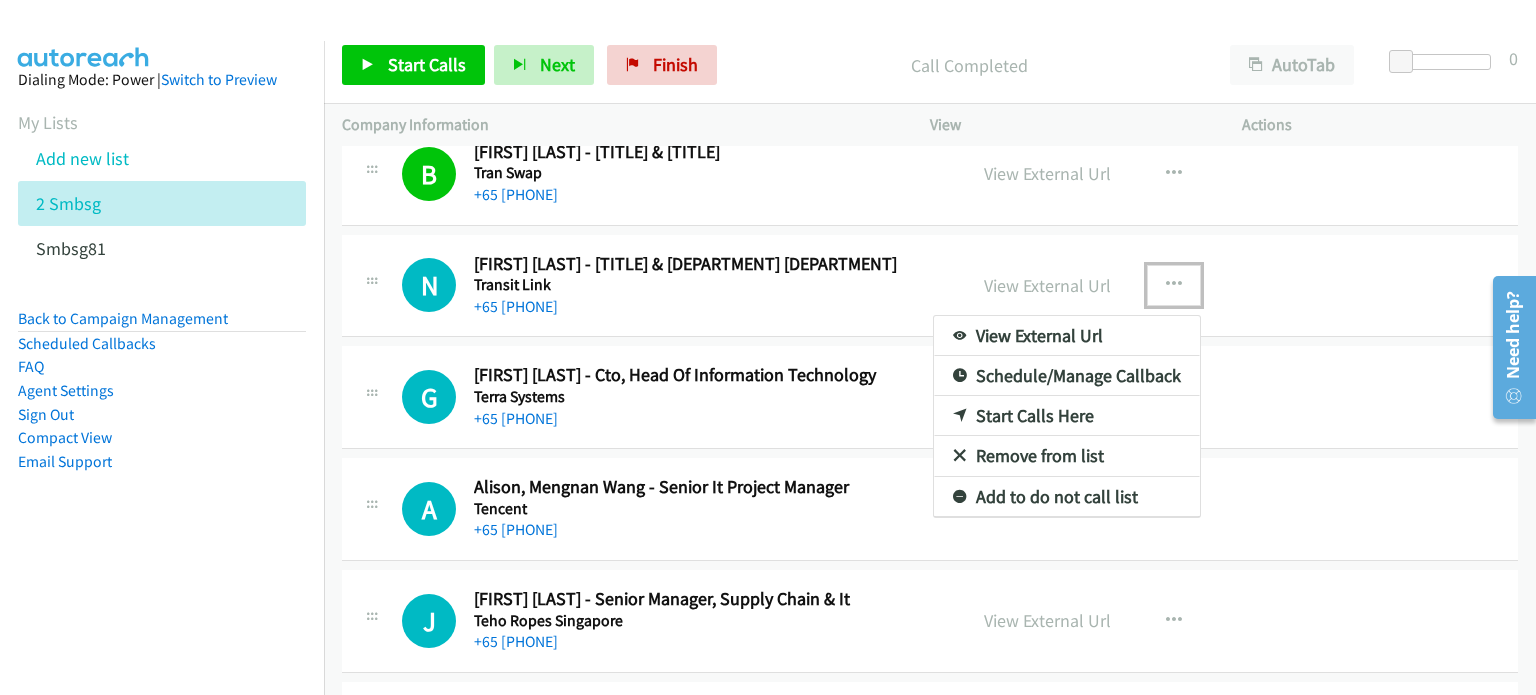 click at bounding box center (768, 347) 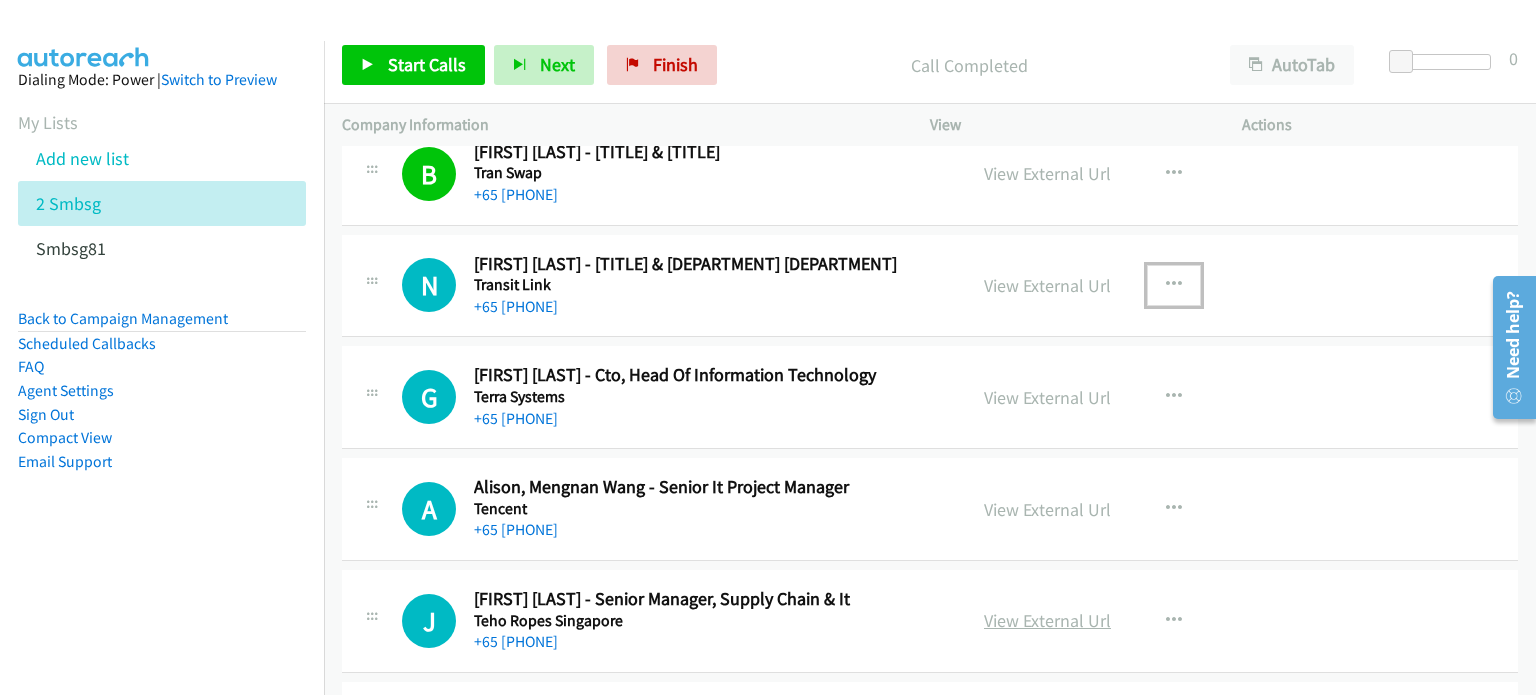 click on "View External Url" at bounding box center [1047, 620] 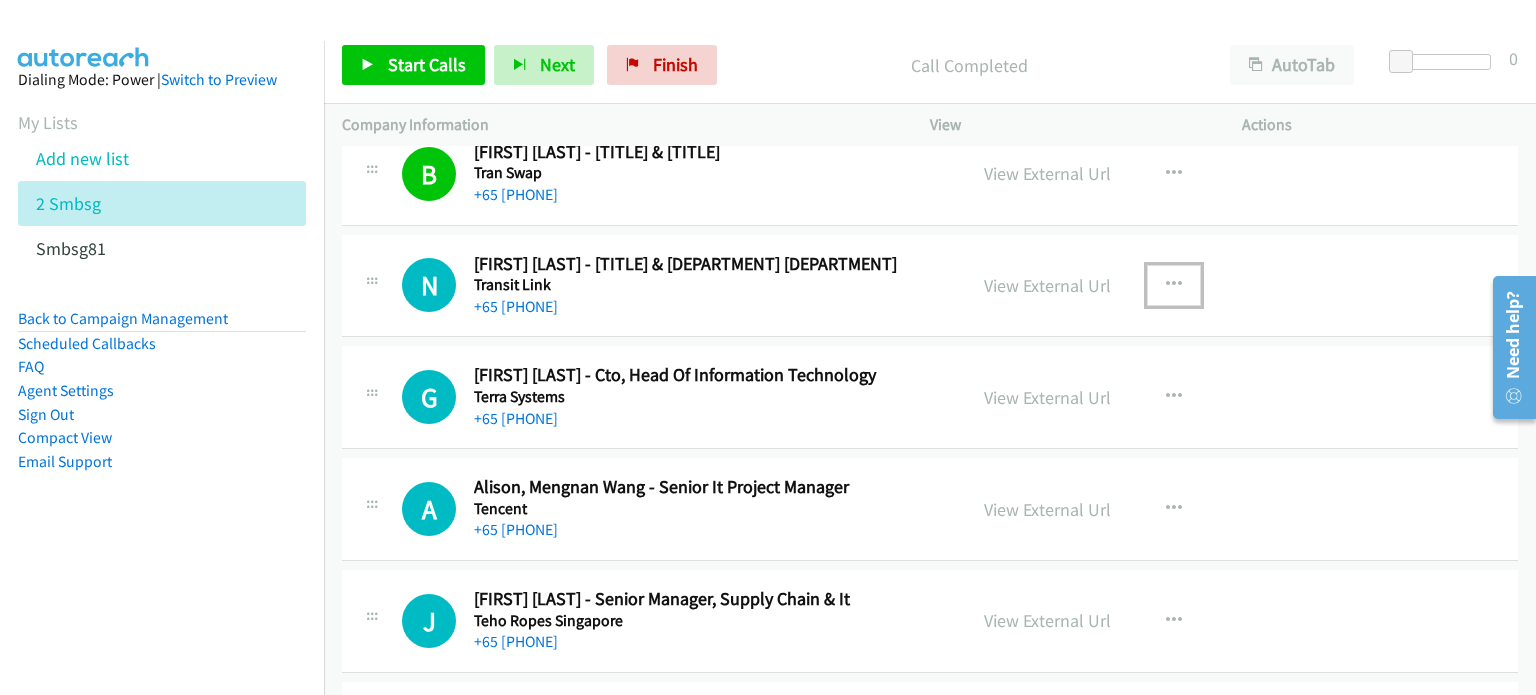 click at bounding box center [1174, 285] 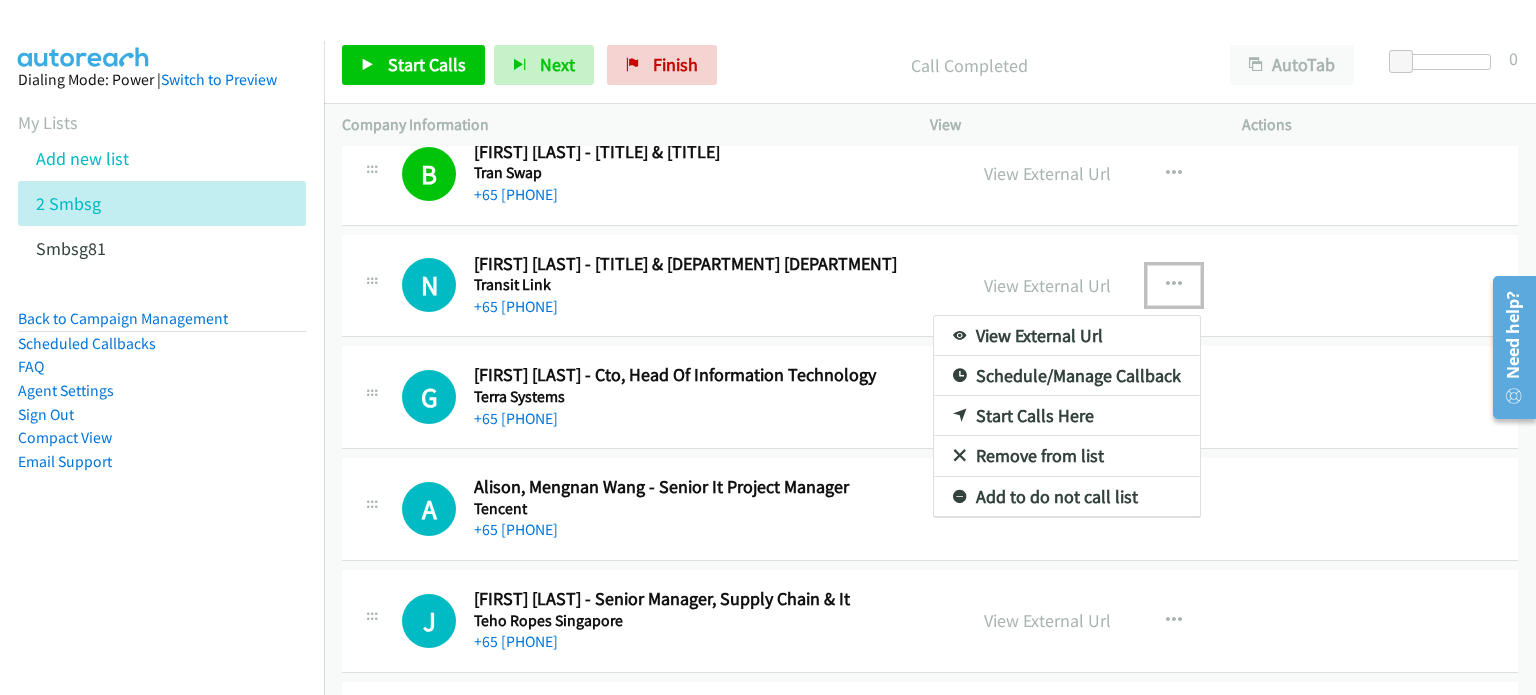 click on "Start Calls Here" at bounding box center (1067, 416) 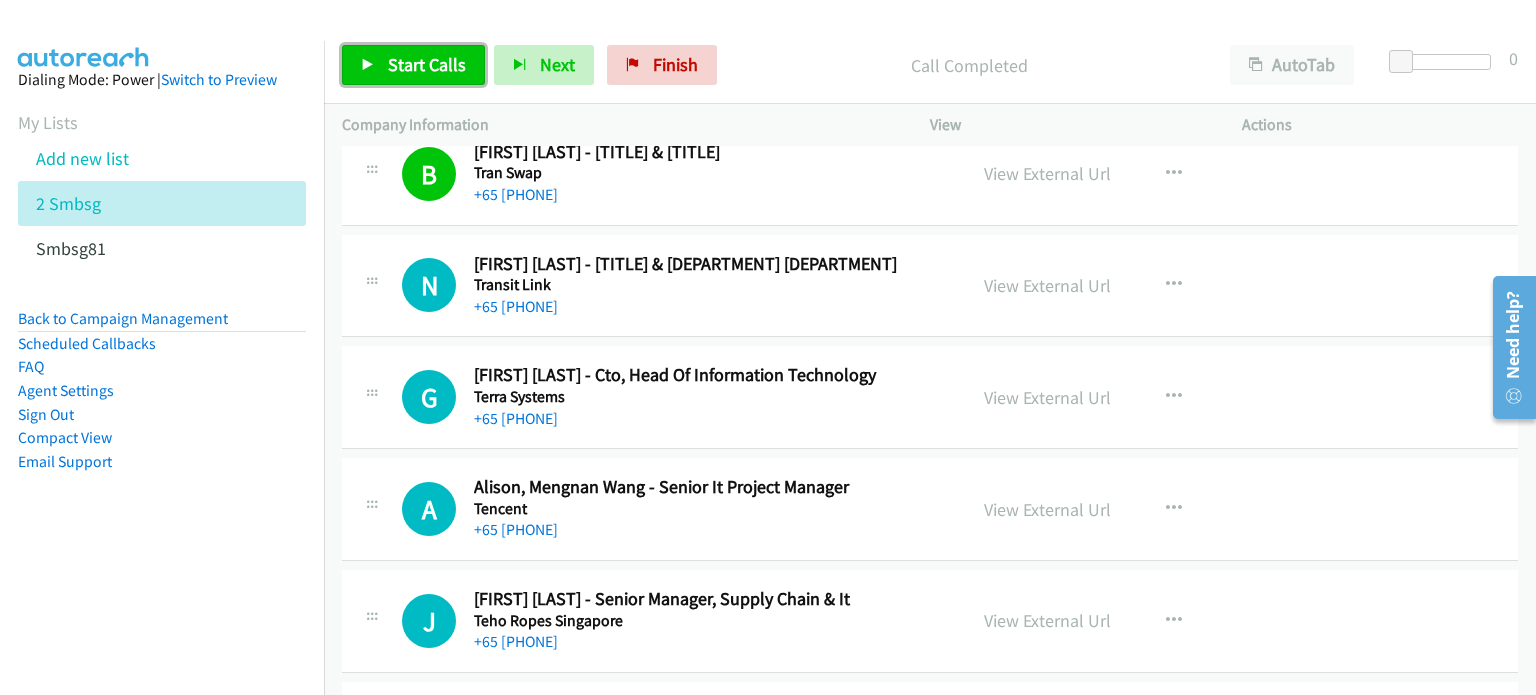 click on "Start Calls" at bounding box center (427, 64) 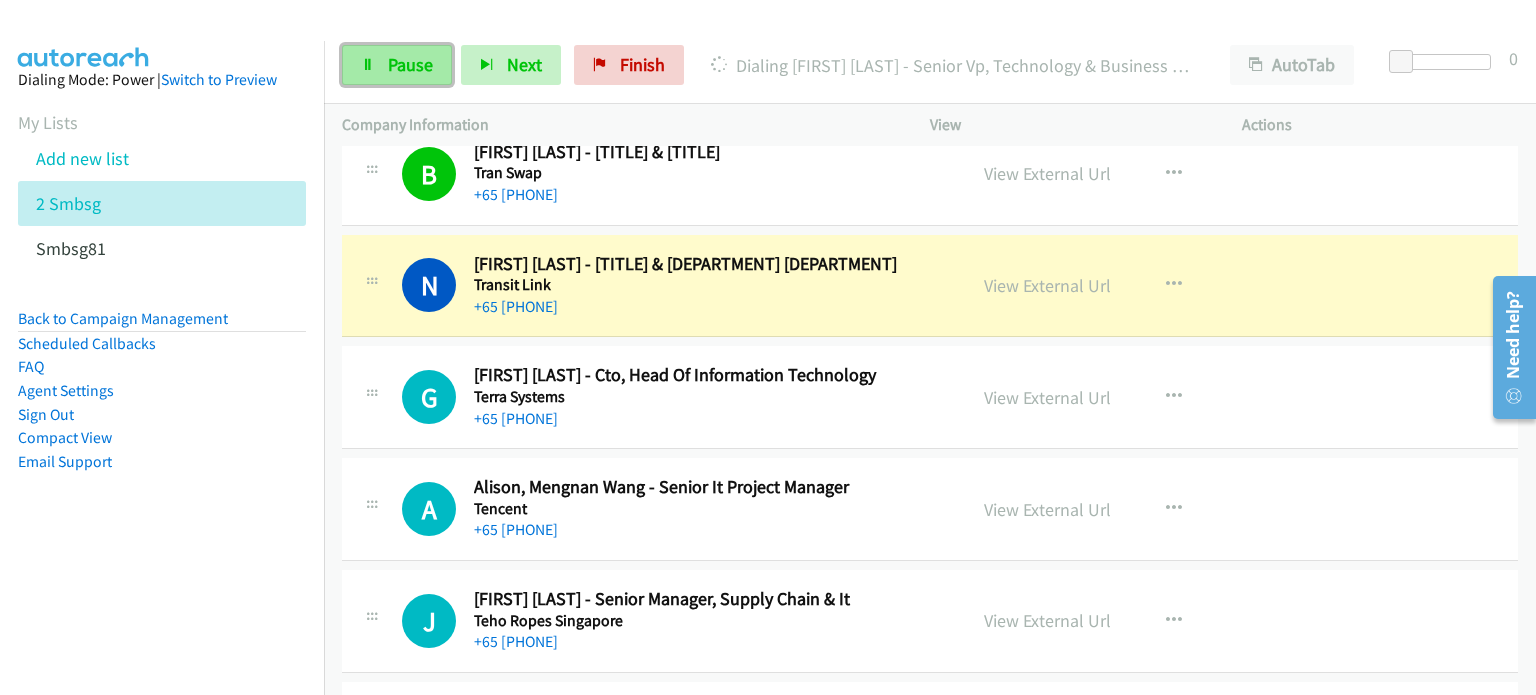 click at bounding box center (368, 66) 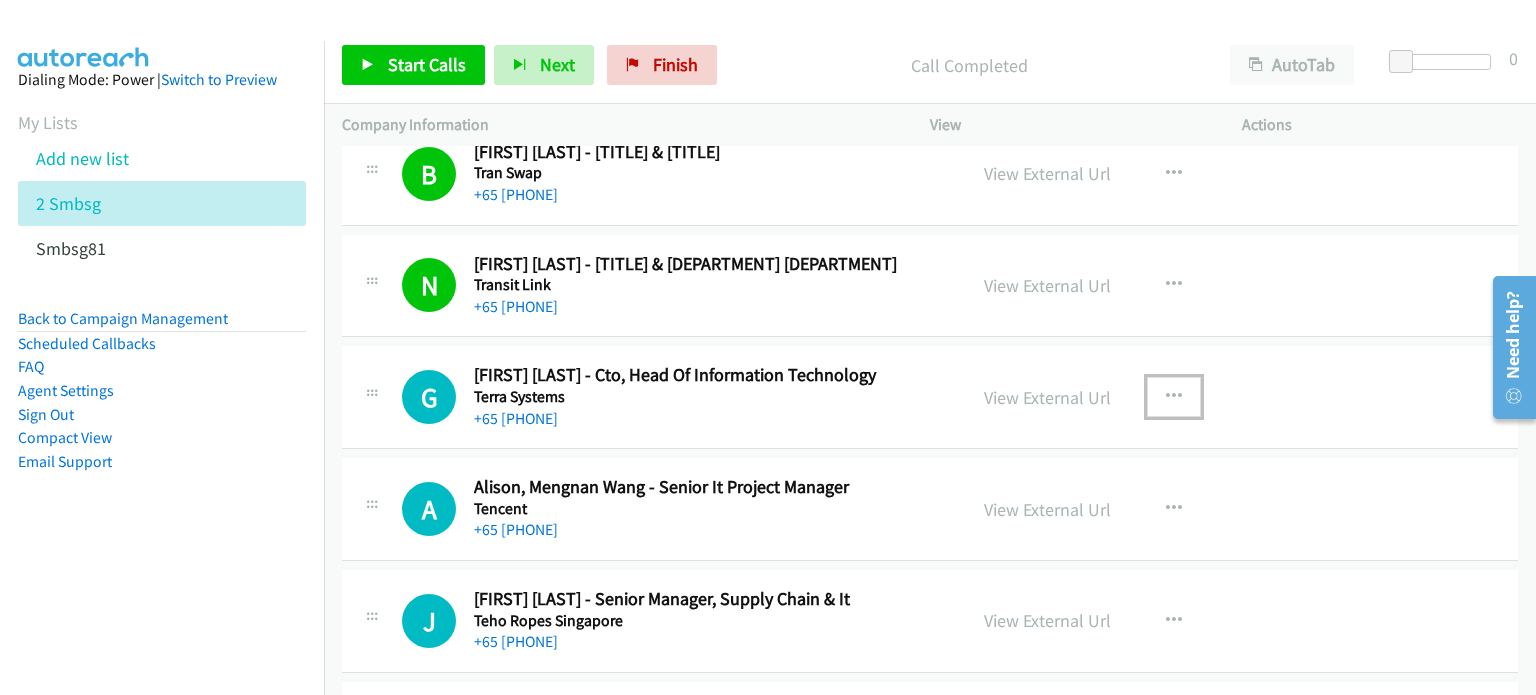 click at bounding box center (1174, 397) 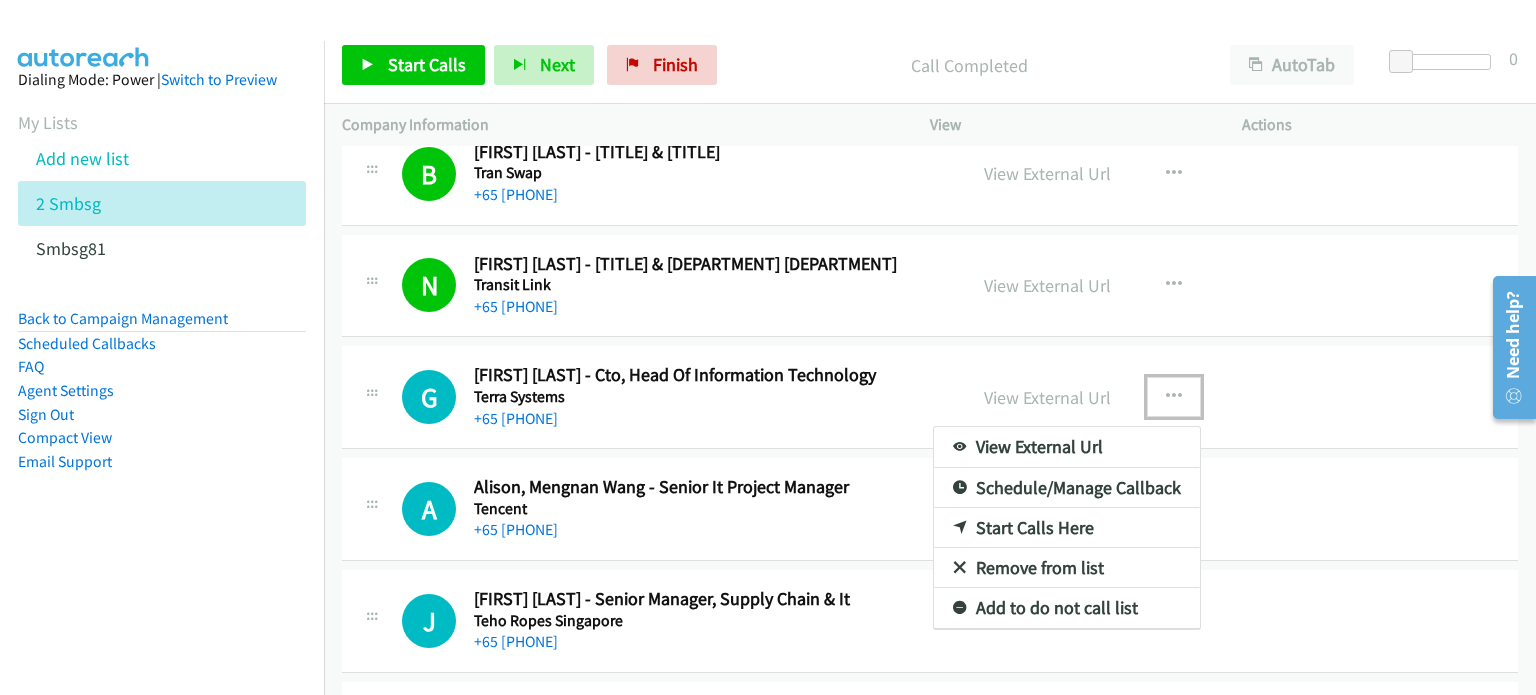 click on "Start Calls Here" at bounding box center [1067, 528] 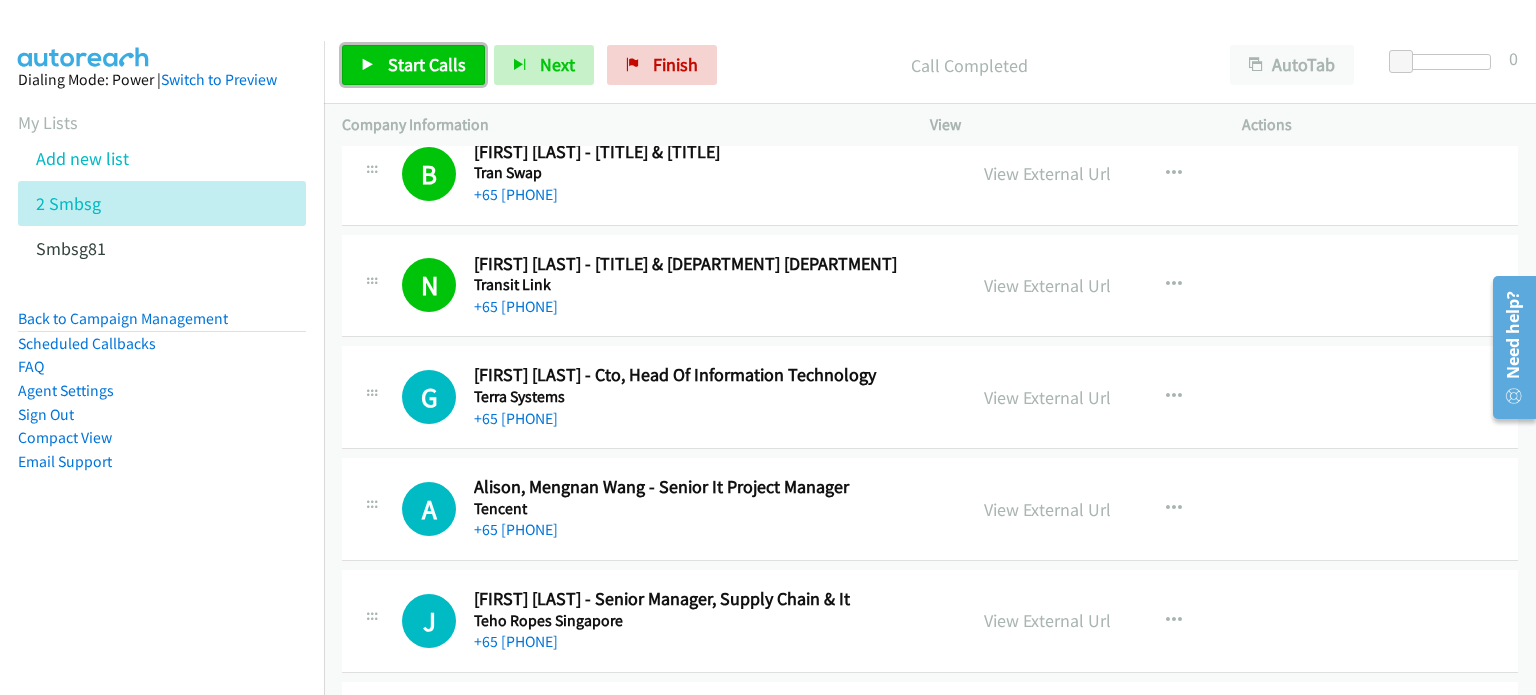 click on "Start Calls" at bounding box center (413, 65) 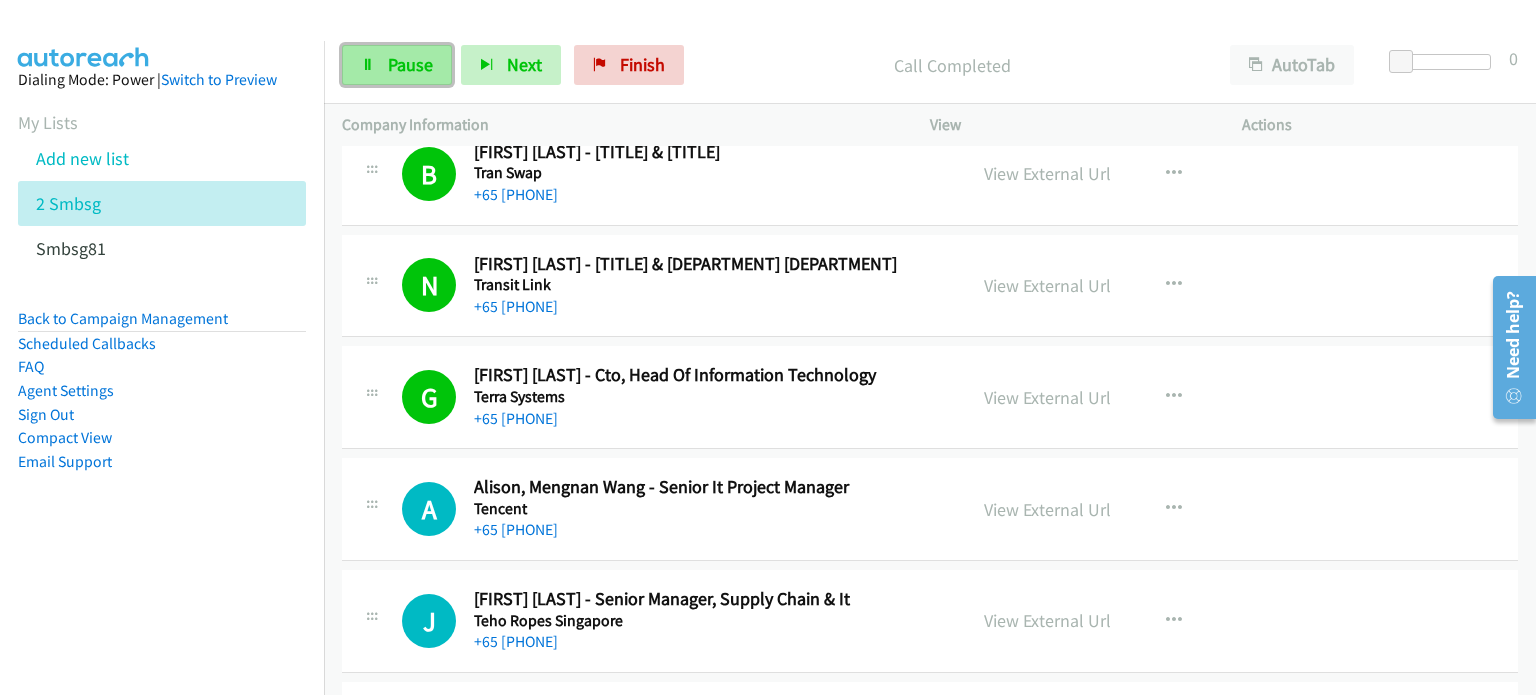 click on "Pause" at bounding box center (397, 65) 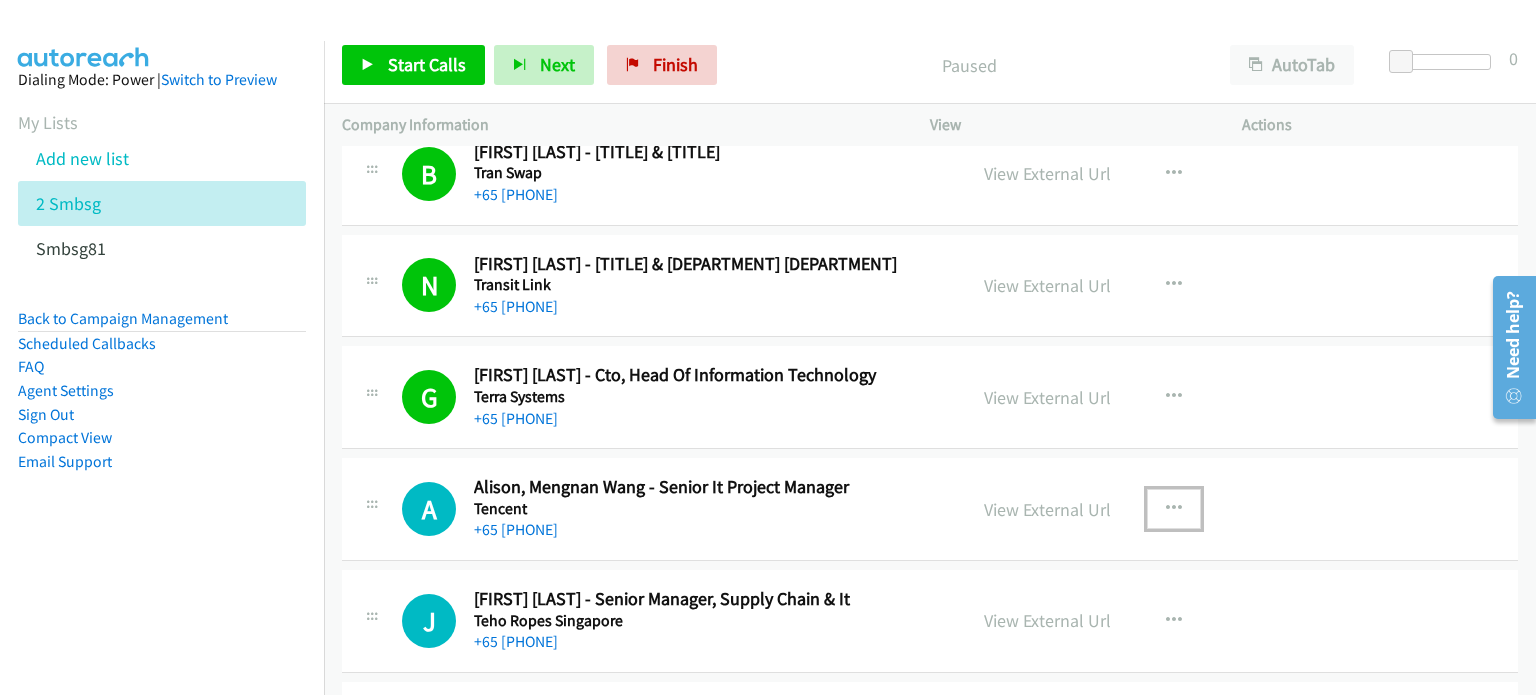 click at bounding box center [1174, 509] 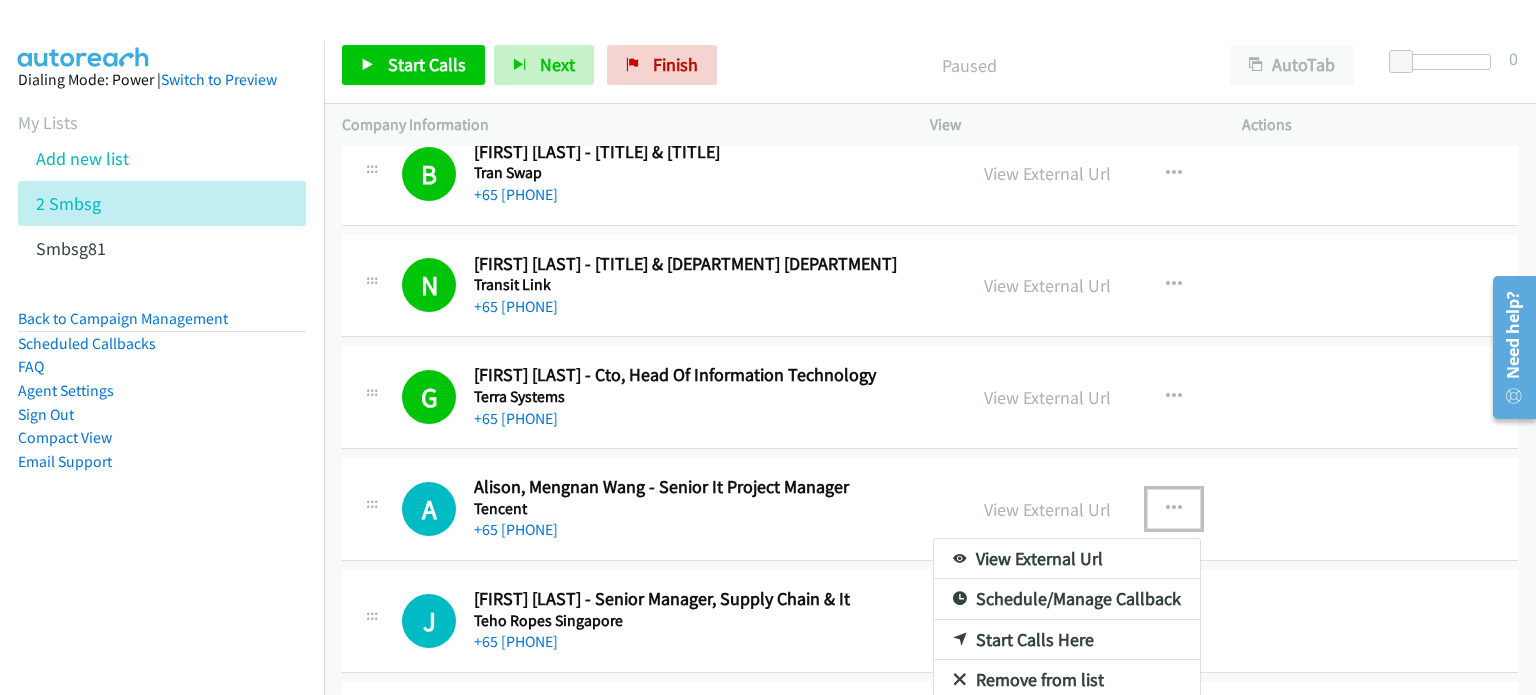 click on "Start Calls Here" at bounding box center [1067, 640] 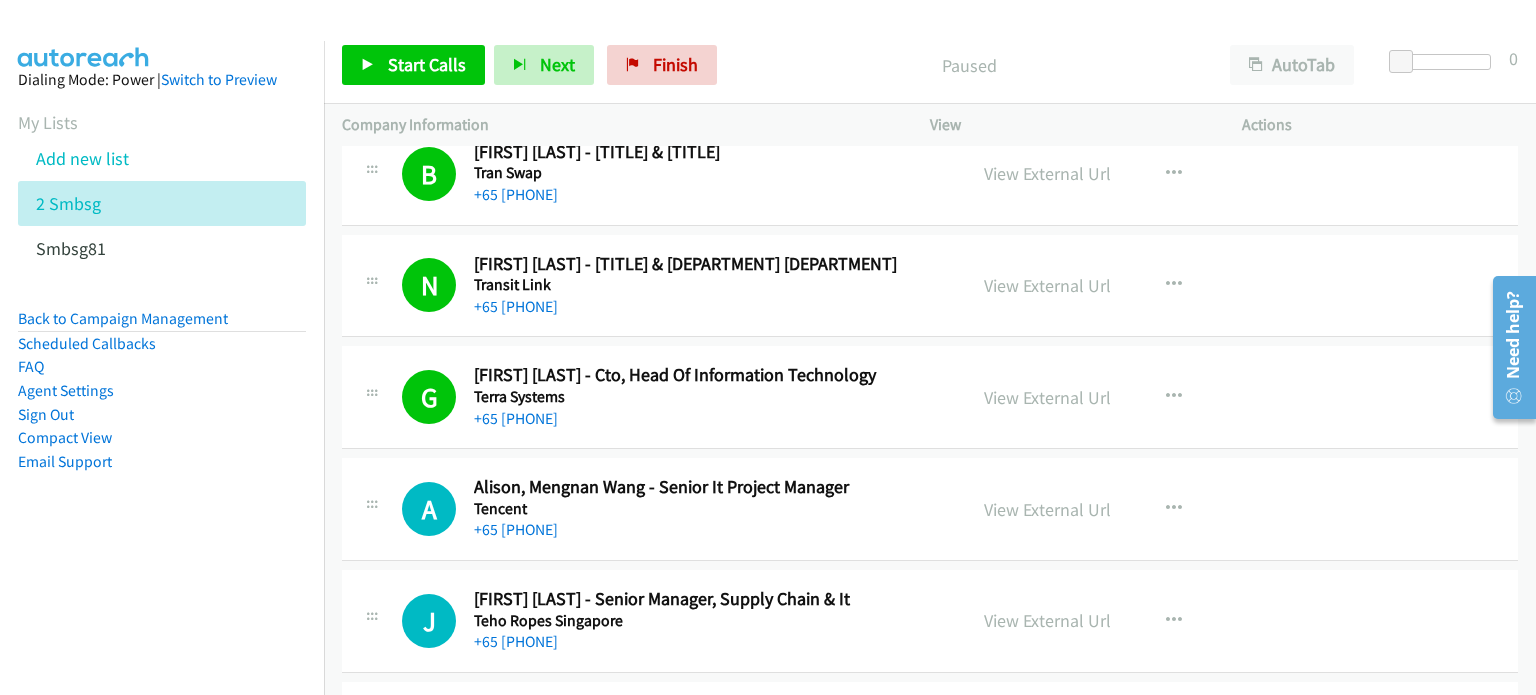 click on "Start Calls
Pause
Next
Finish
Paused
AutoTab
AutoTab
0" at bounding box center [930, 65] 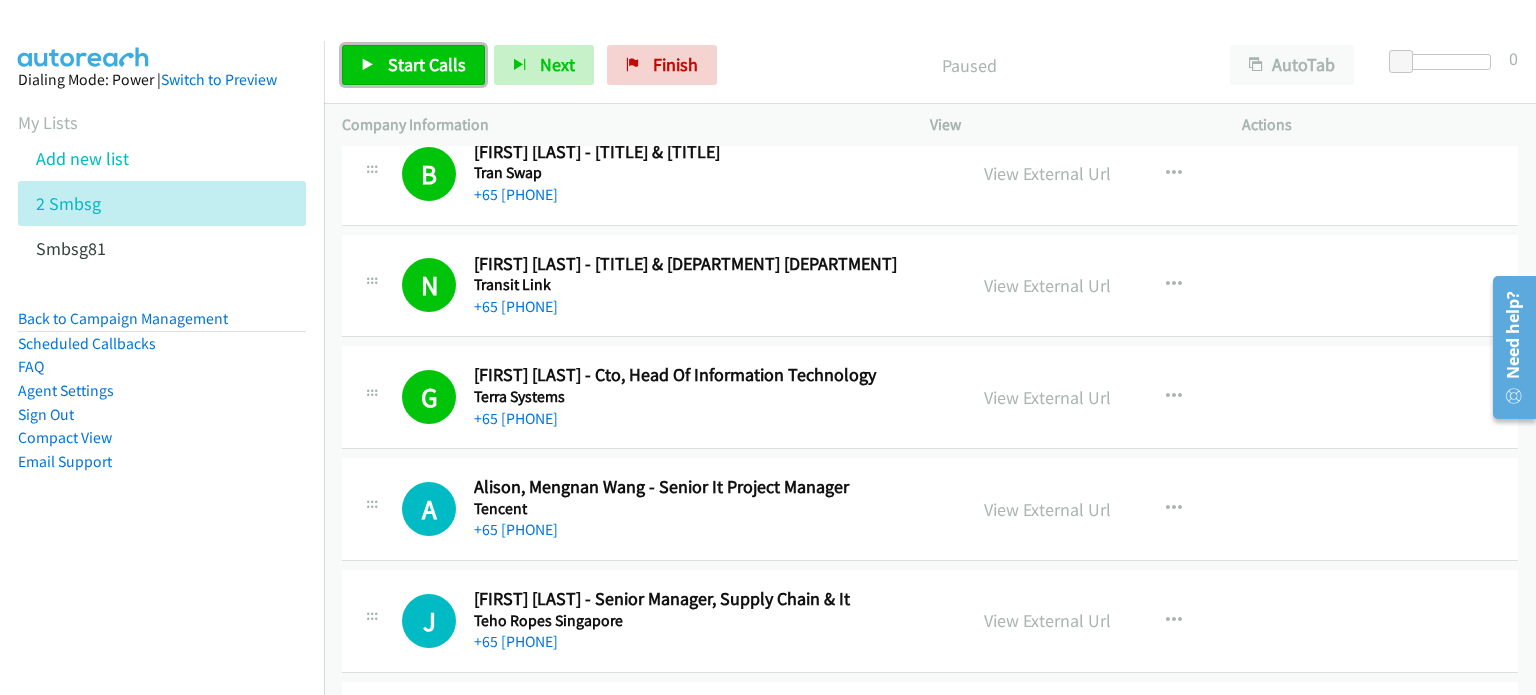click on "Start Calls" at bounding box center [427, 64] 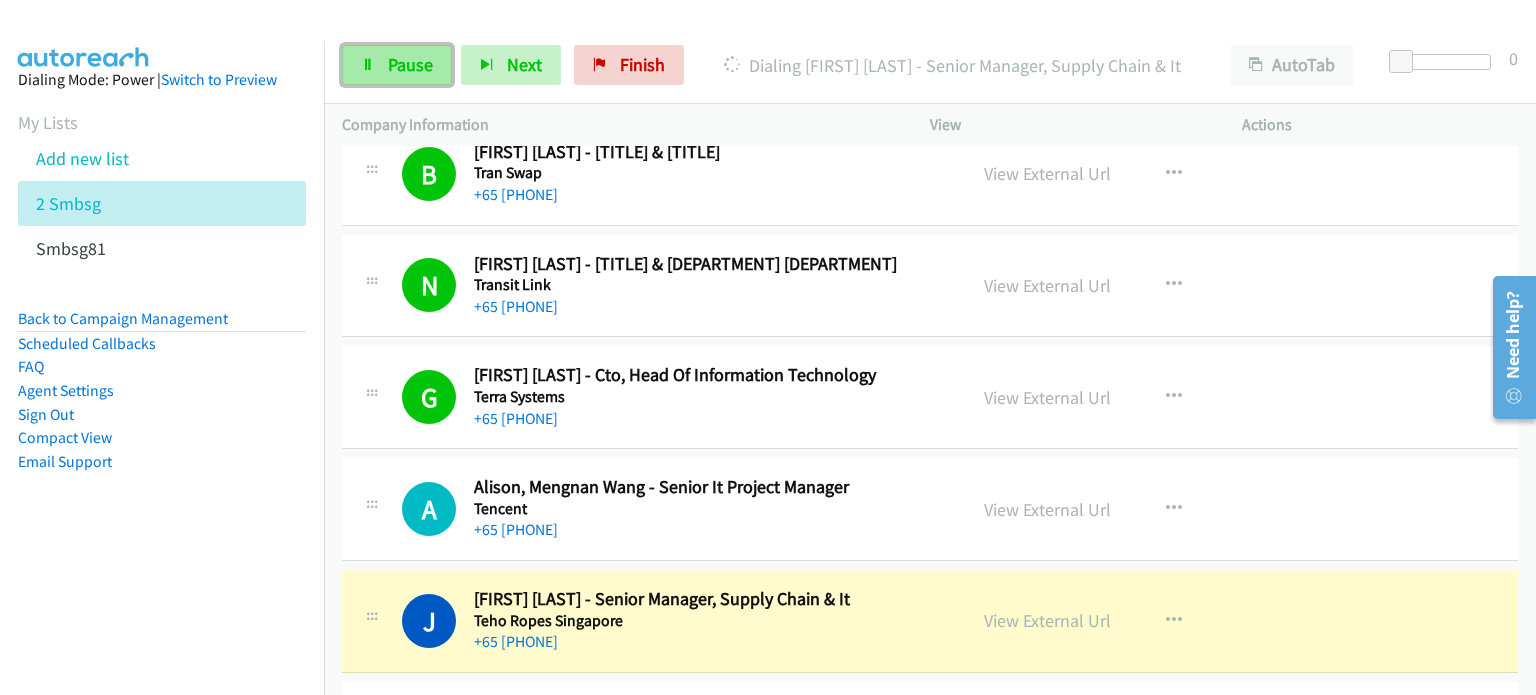 click on "Pause" at bounding box center [410, 64] 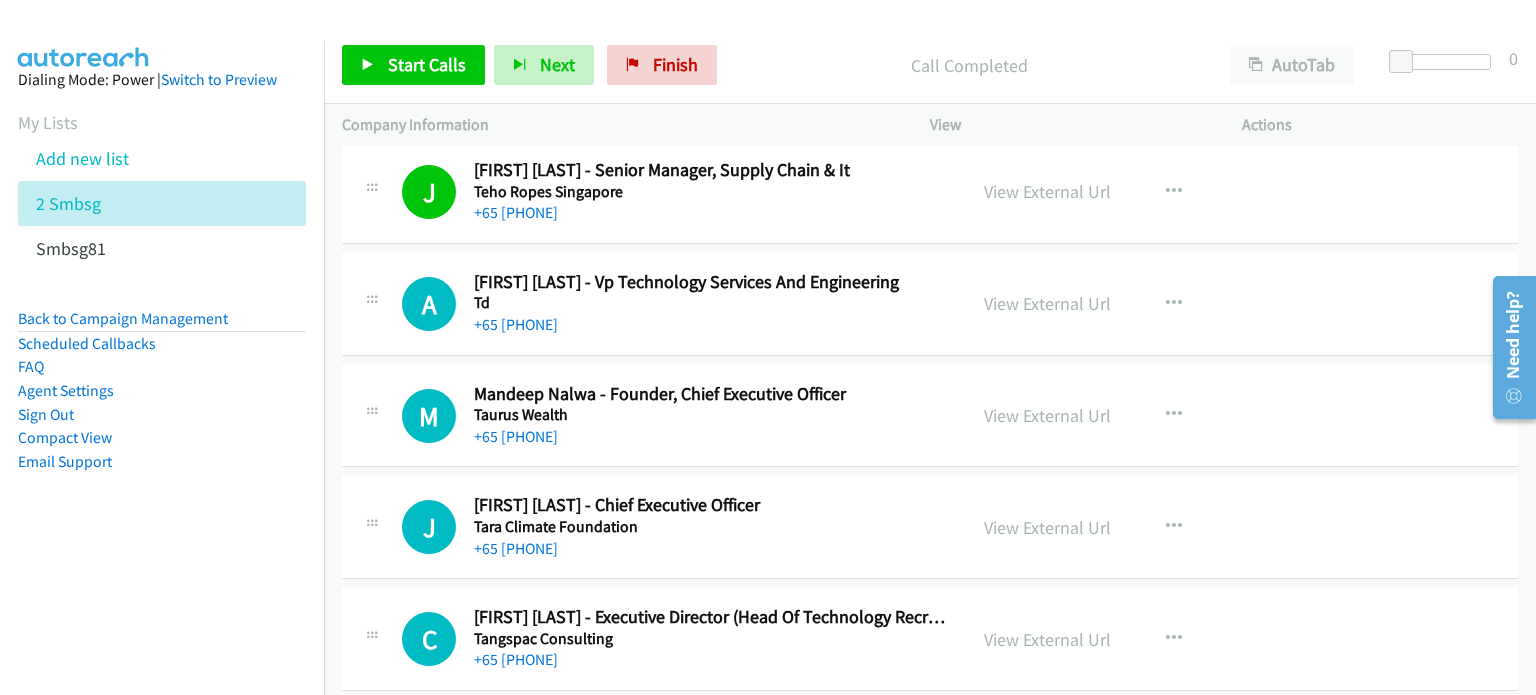 scroll, scrollTop: 2758, scrollLeft: 0, axis: vertical 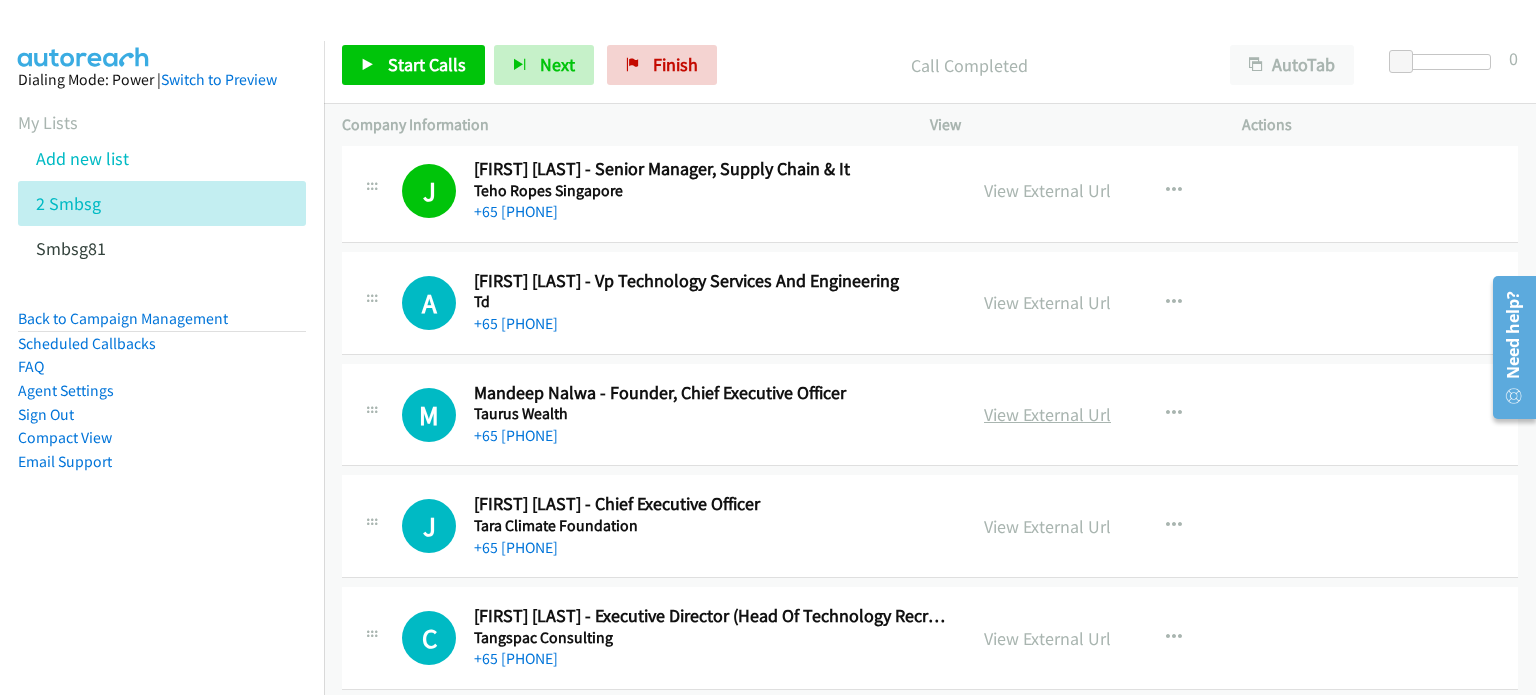click on "View External Url" at bounding box center [1047, 414] 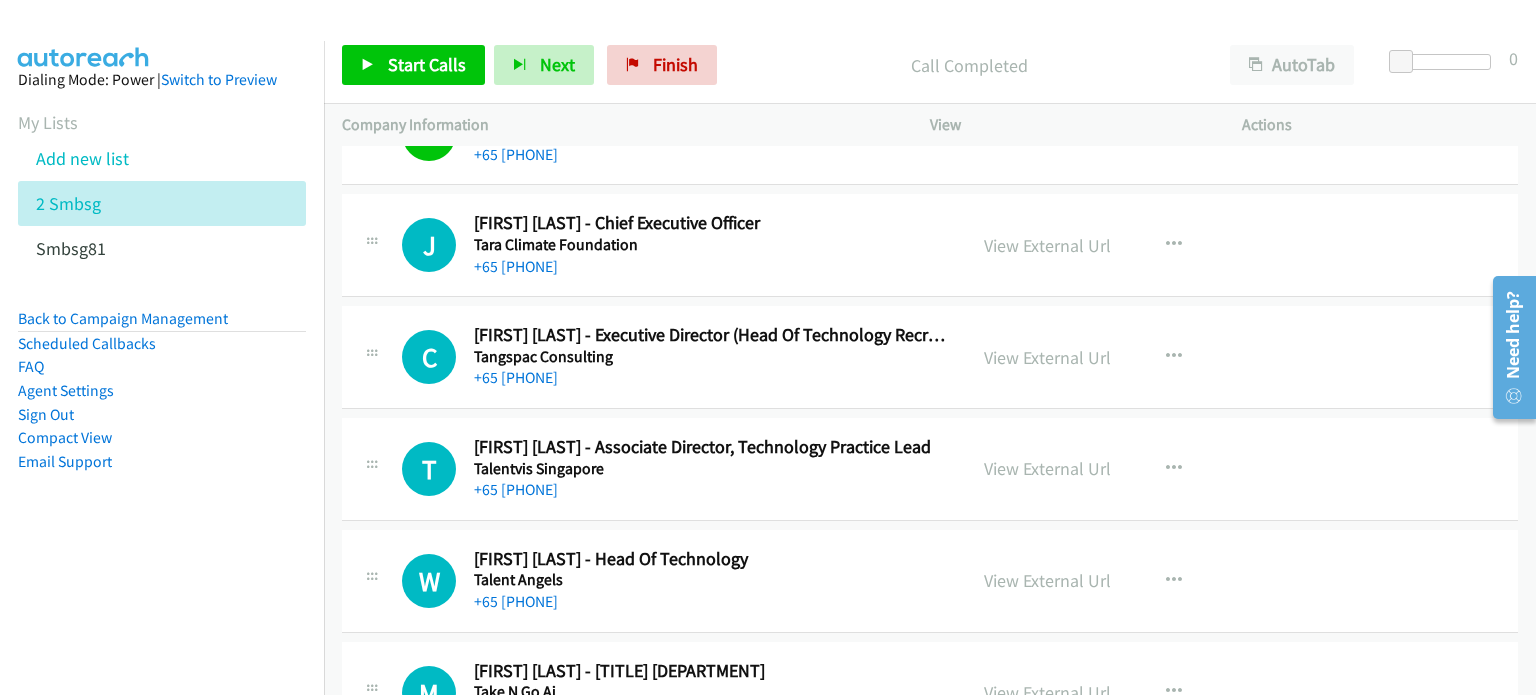 scroll, scrollTop: 3040, scrollLeft: 0, axis: vertical 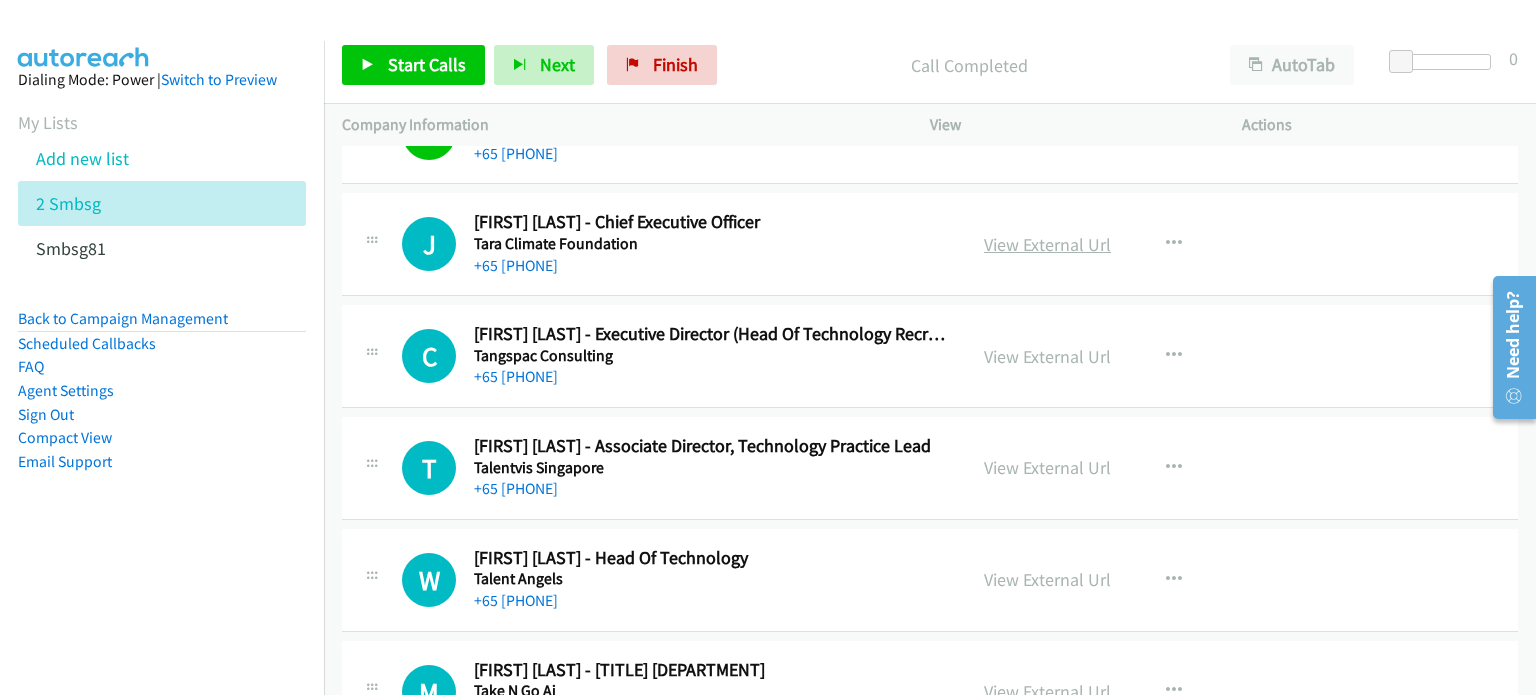 click on "View External Url" at bounding box center (1047, 244) 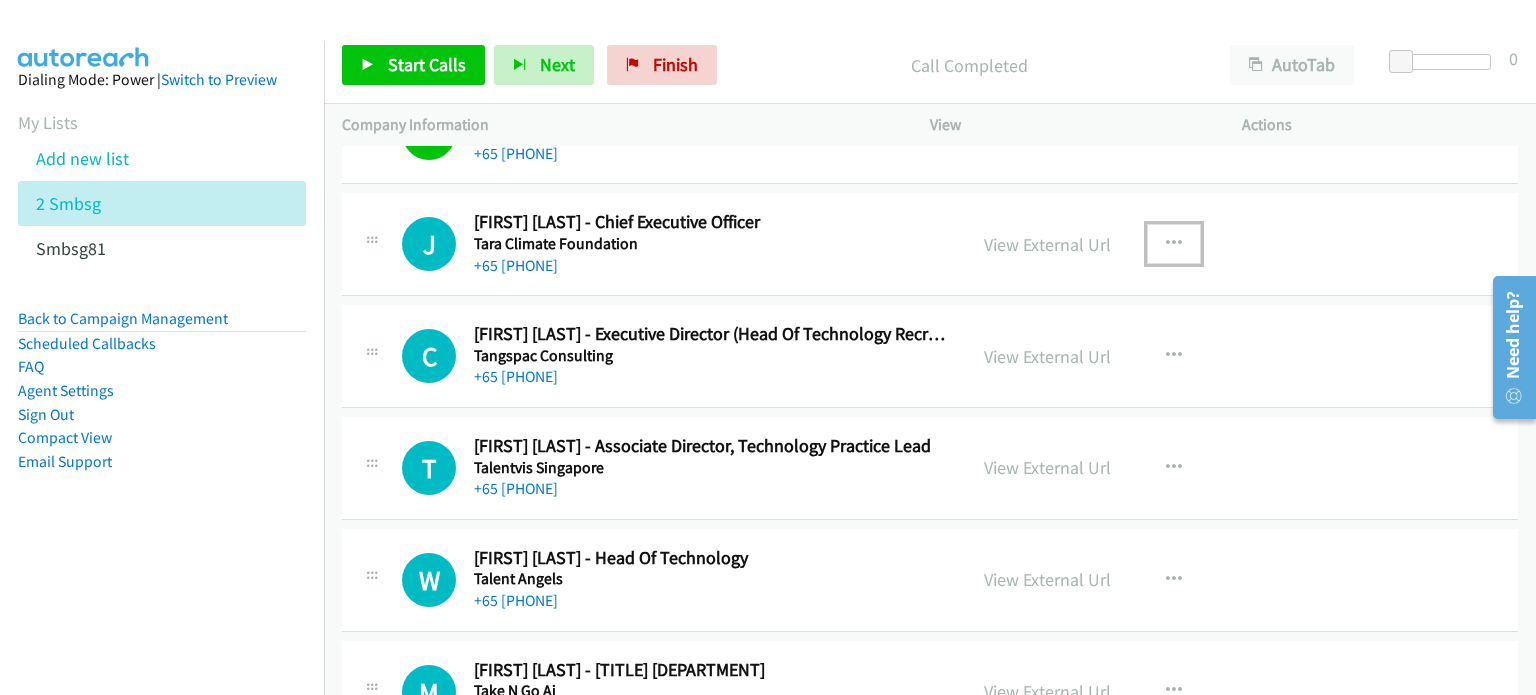 click at bounding box center (1174, 244) 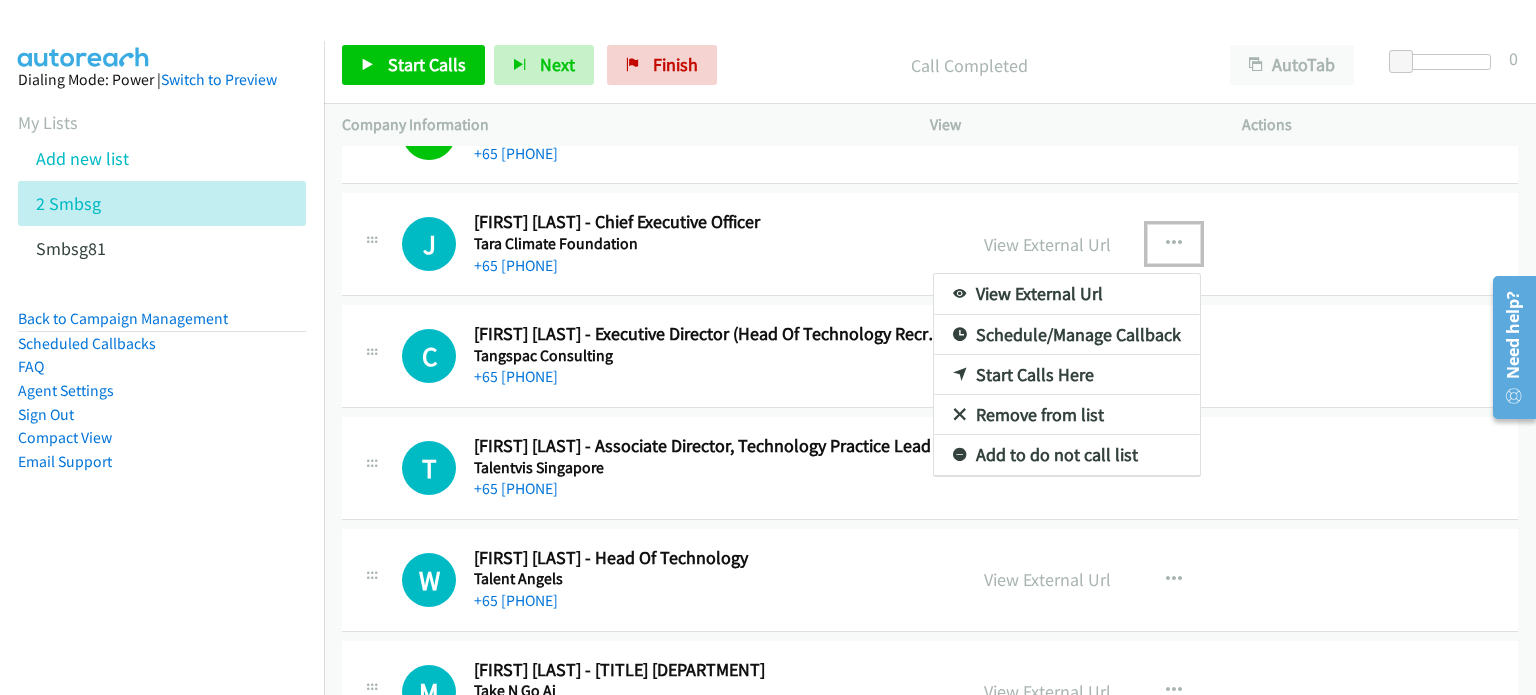 click on "Start Calls Here" at bounding box center (1067, 375) 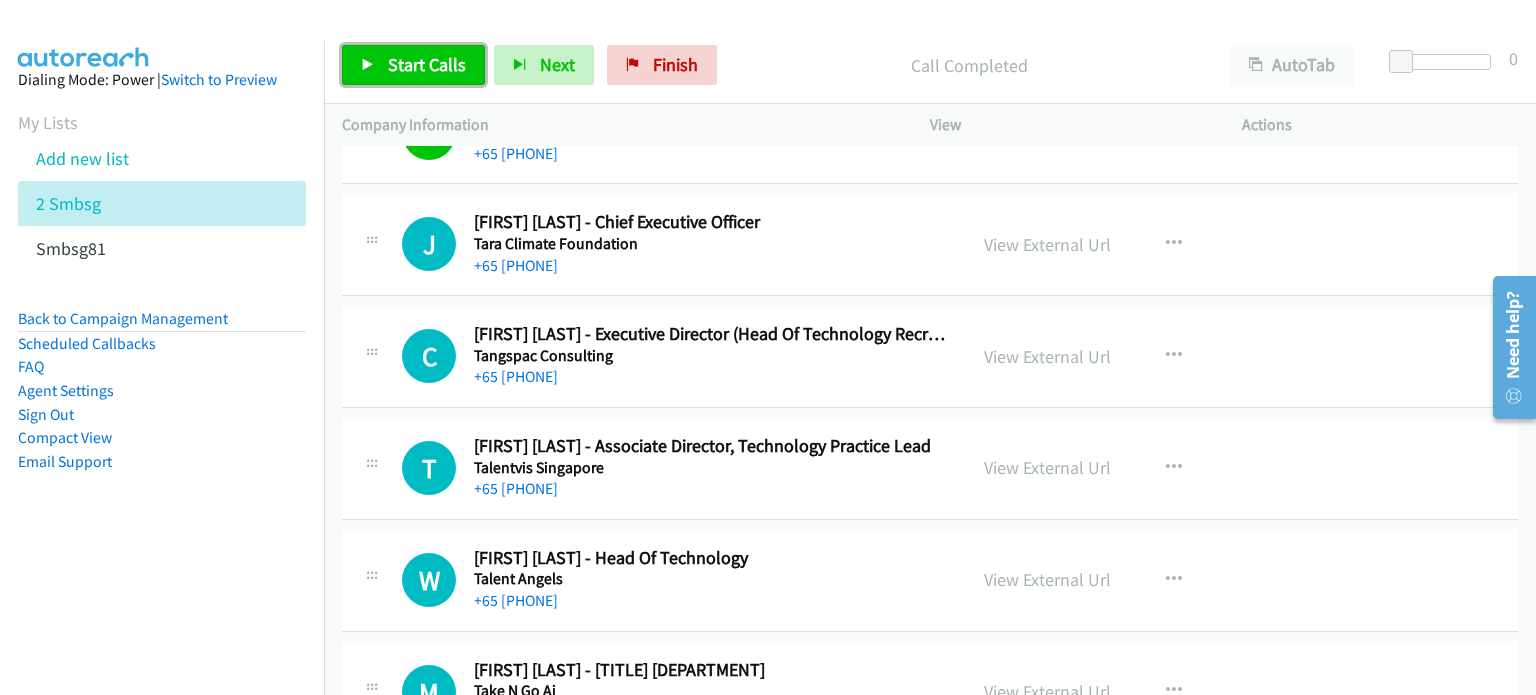 click on "Start Calls" at bounding box center (413, 65) 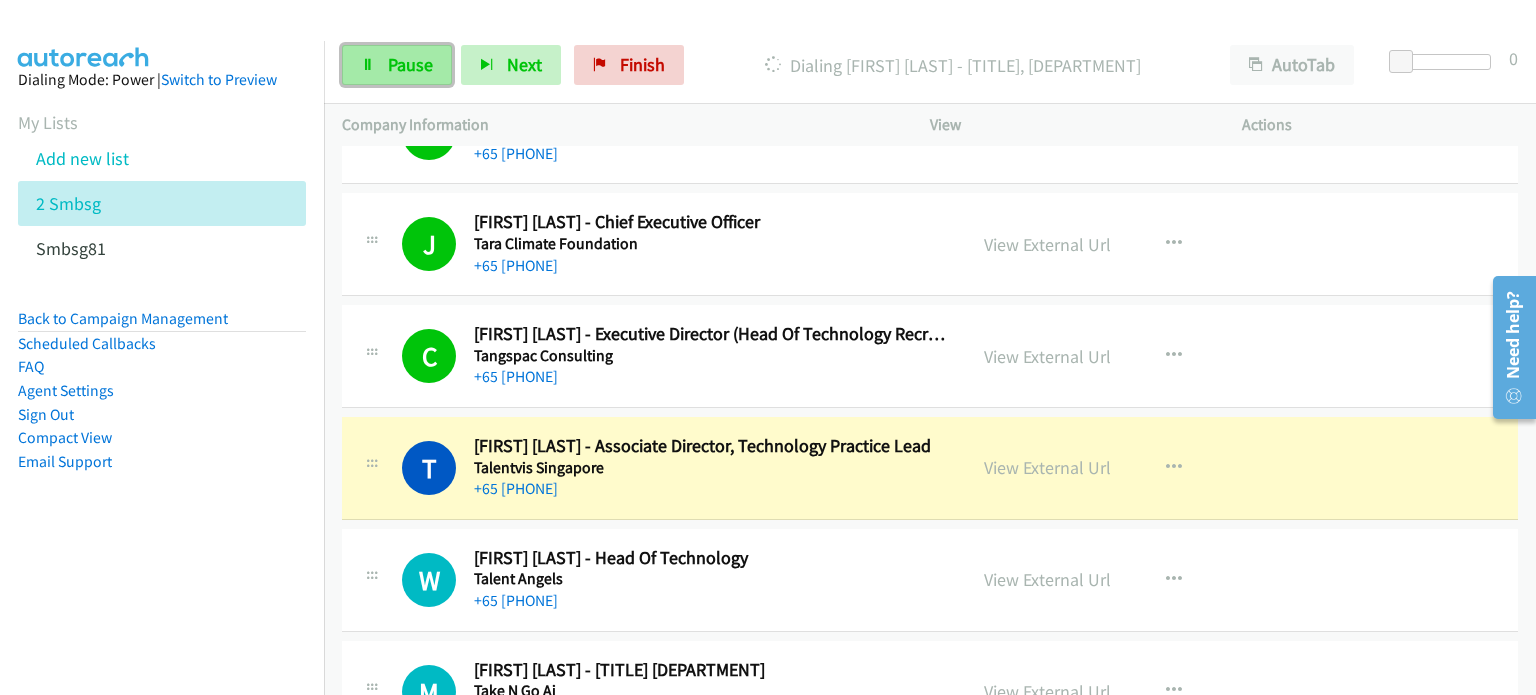 click on "Pause" at bounding box center [410, 64] 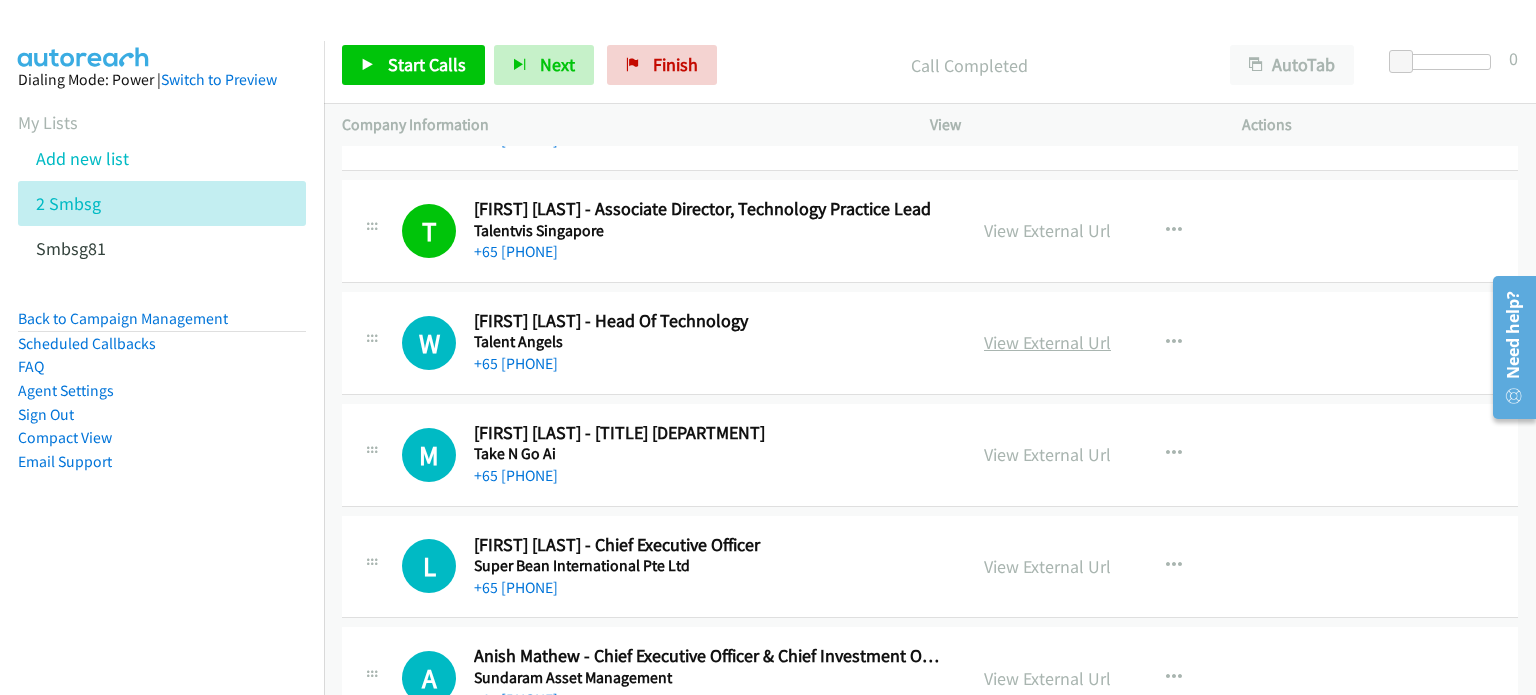 scroll, scrollTop: 3278, scrollLeft: 0, axis: vertical 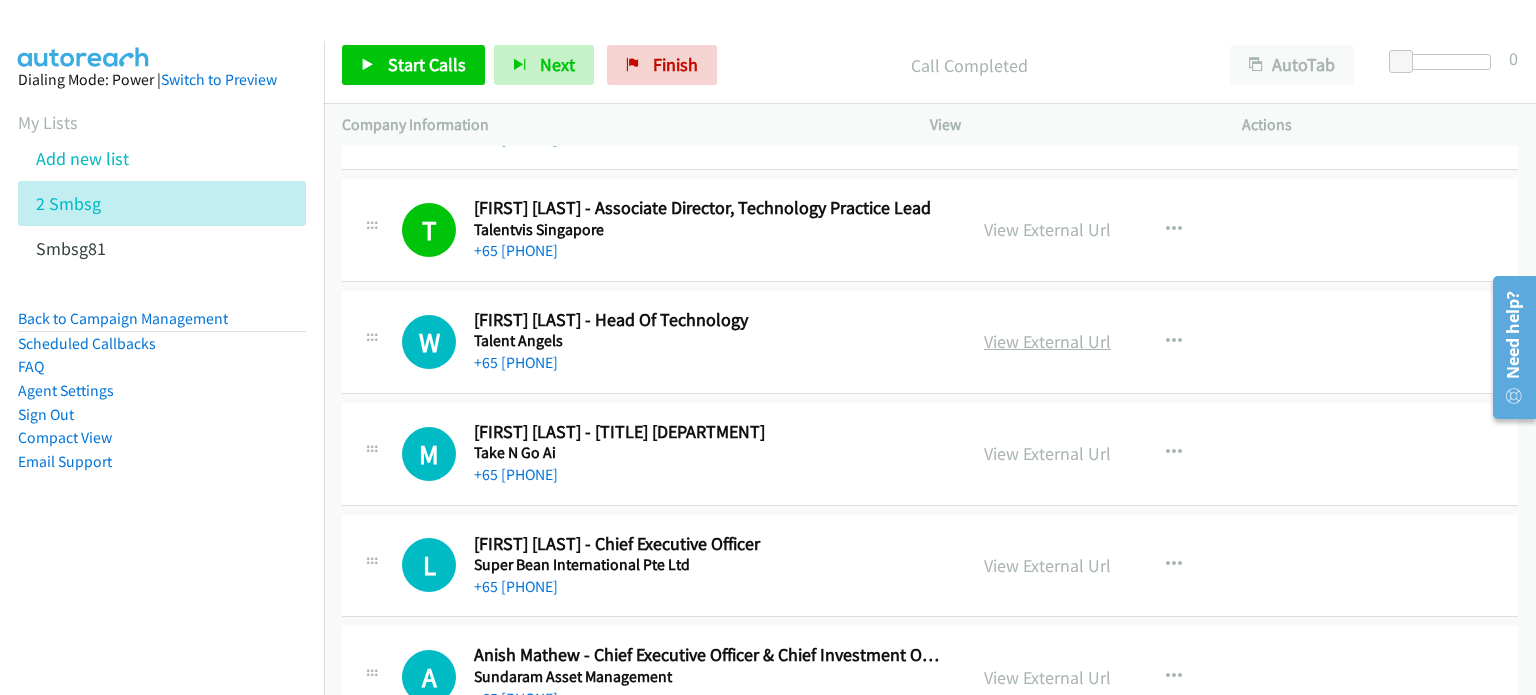 click on "View External Url" at bounding box center [1047, 341] 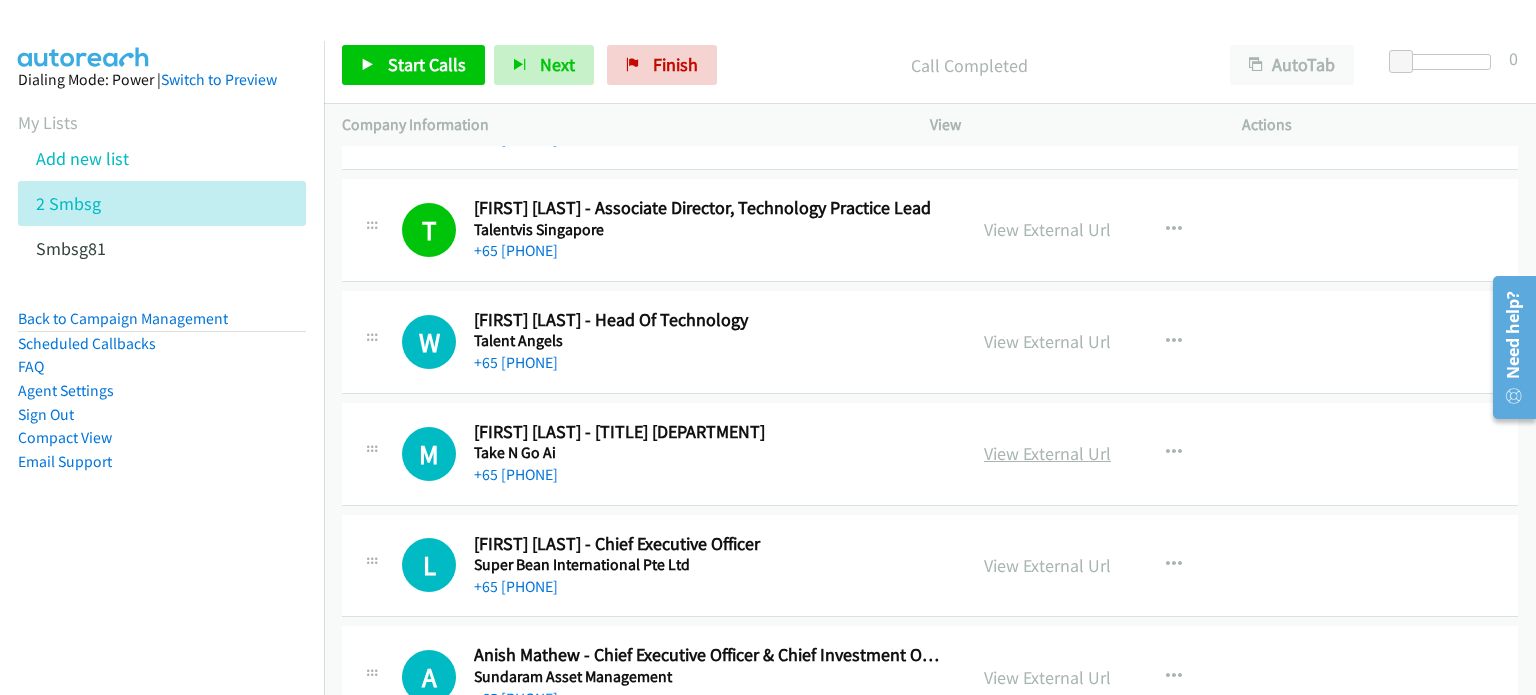 click on "View External Url" at bounding box center [1047, 453] 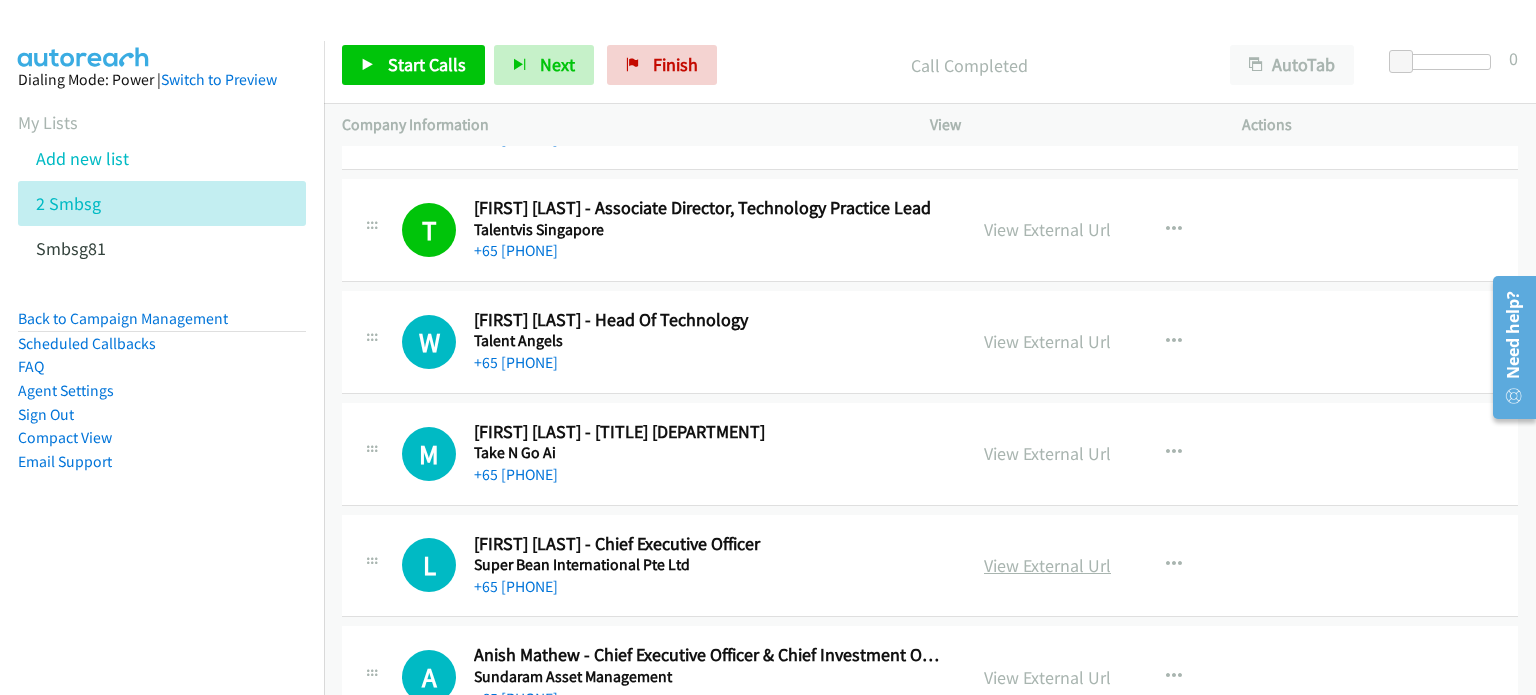 click on "View External Url" at bounding box center [1047, 565] 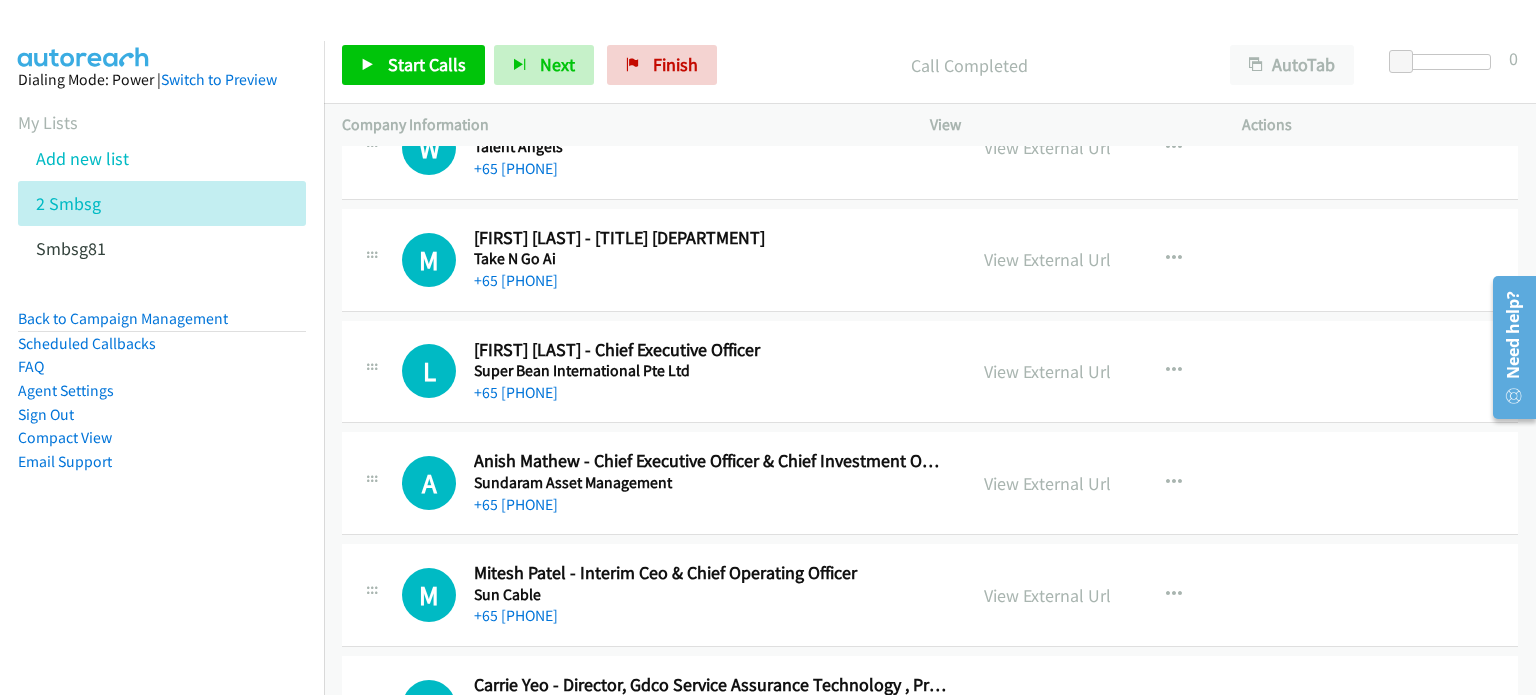 scroll, scrollTop: 3520, scrollLeft: 0, axis: vertical 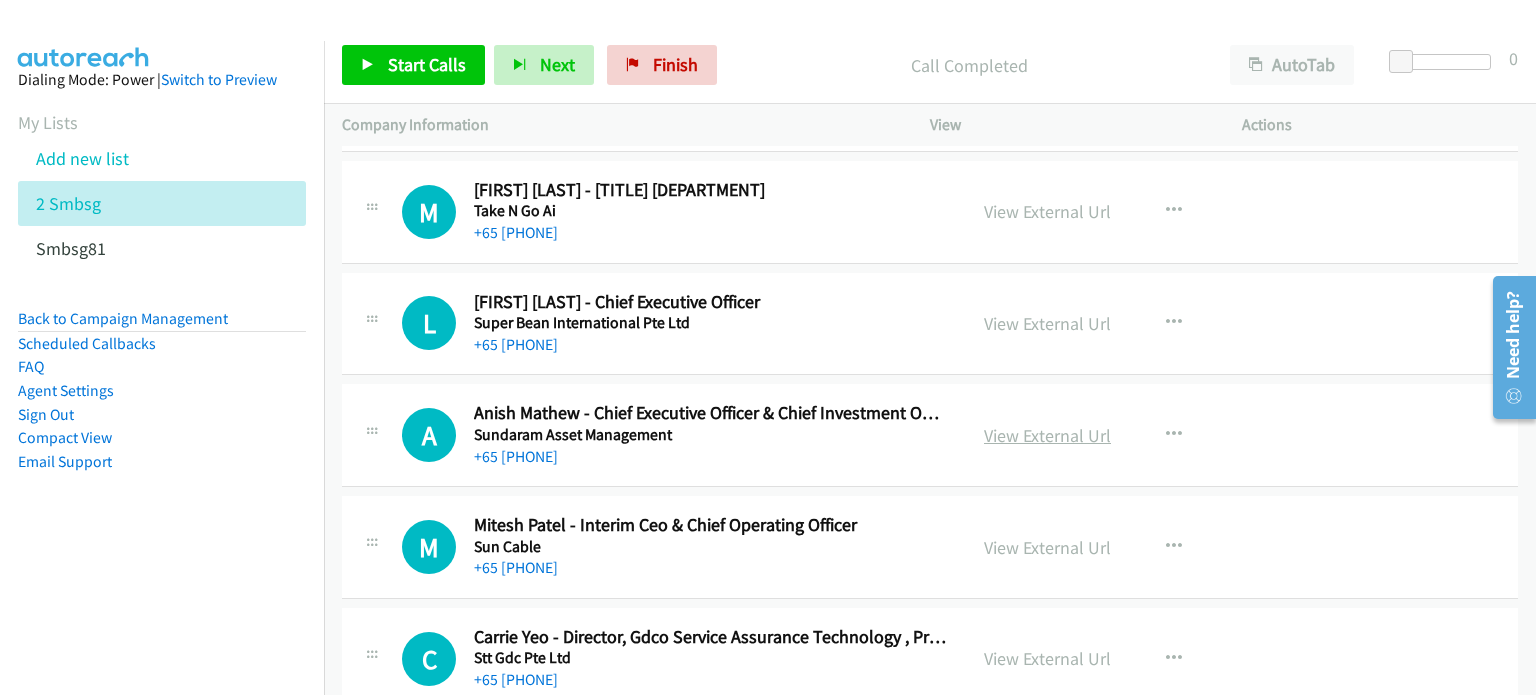 click on "View External Url" at bounding box center [1047, 435] 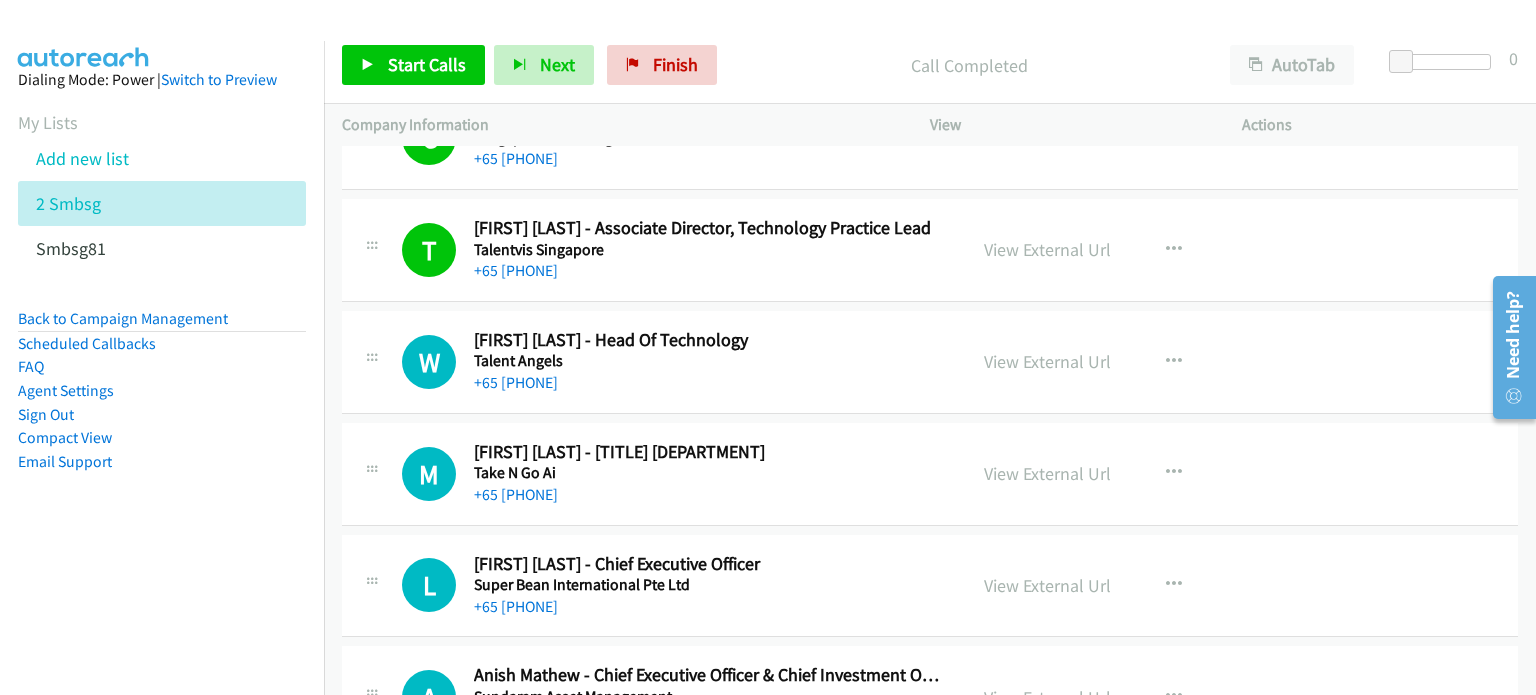 scroll, scrollTop: 3244, scrollLeft: 0, axis: vertical 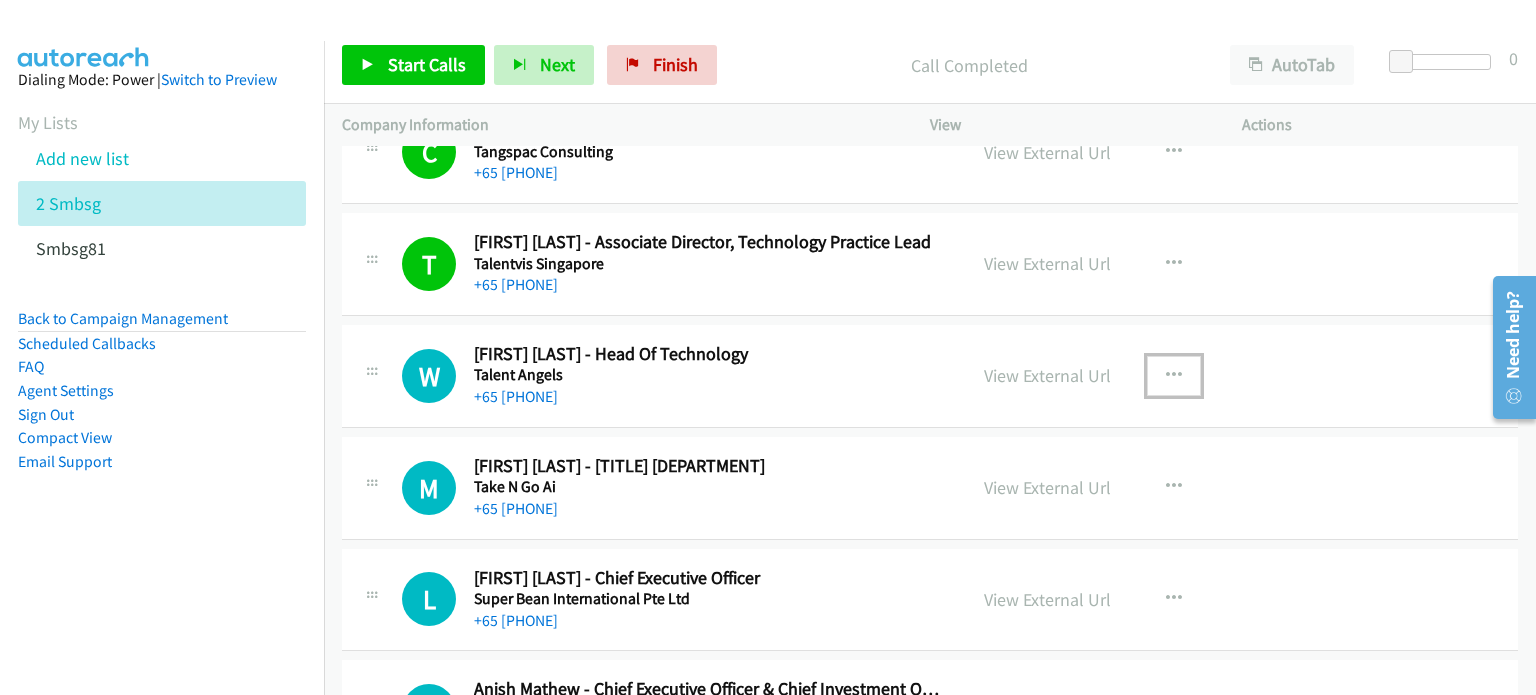 click at bounding box center (1174, 376) 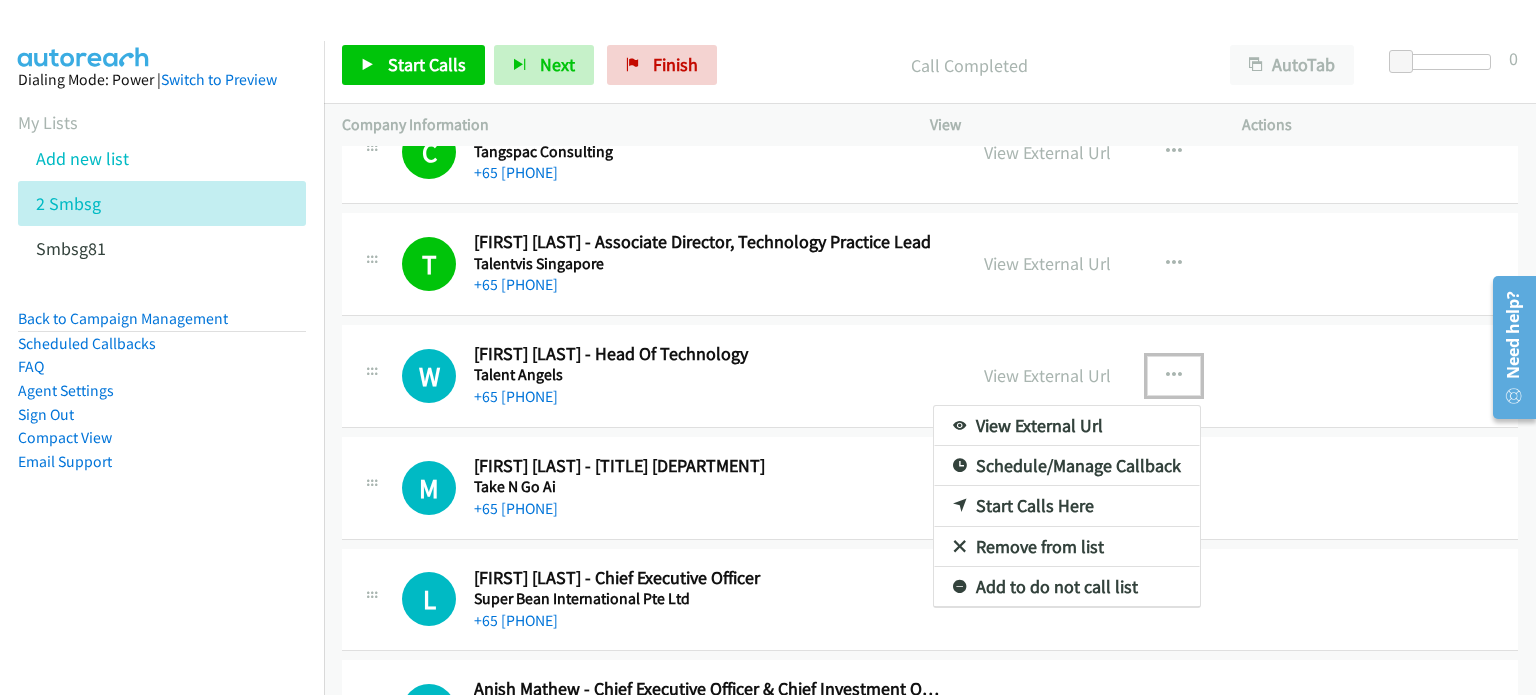 click on "Start Calls Here" at bounding box center (1067, 506) 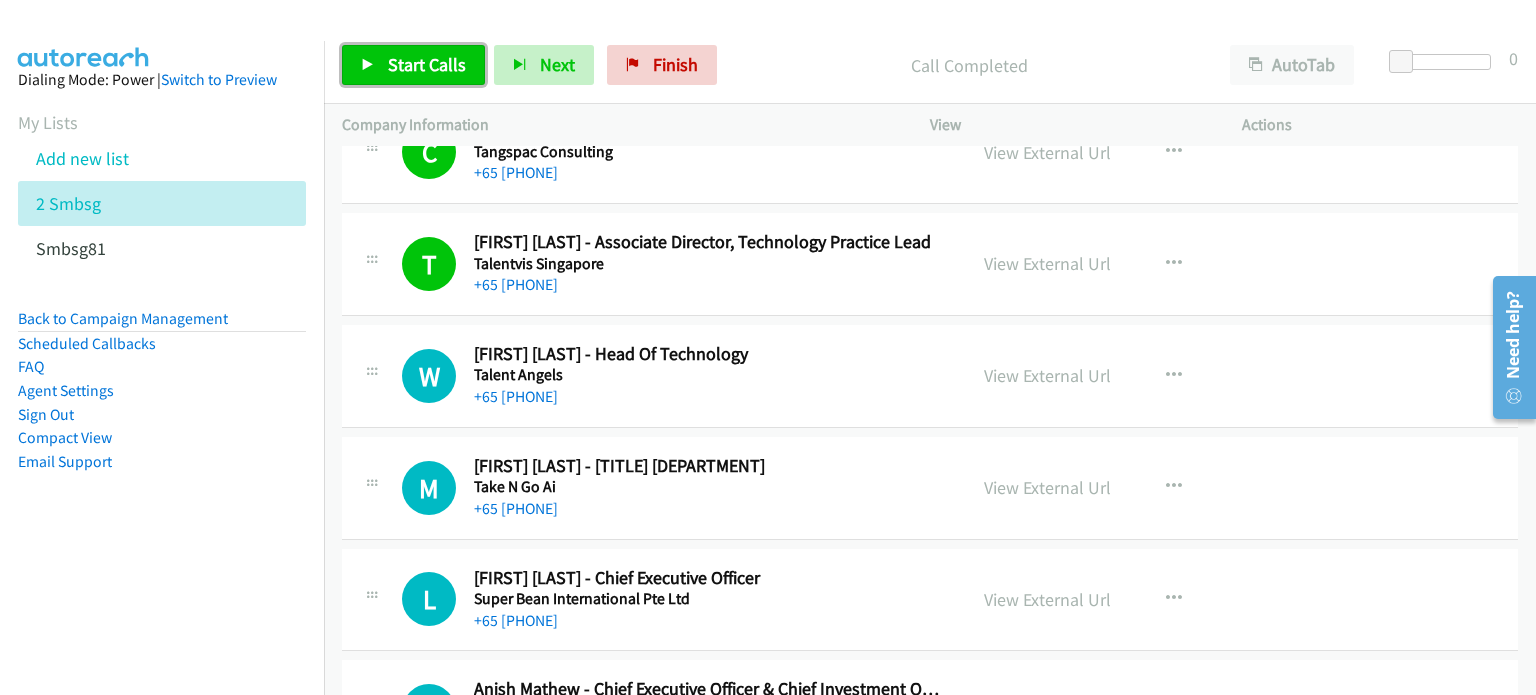 click on "Start Calls" at bounding box center [427, 64] 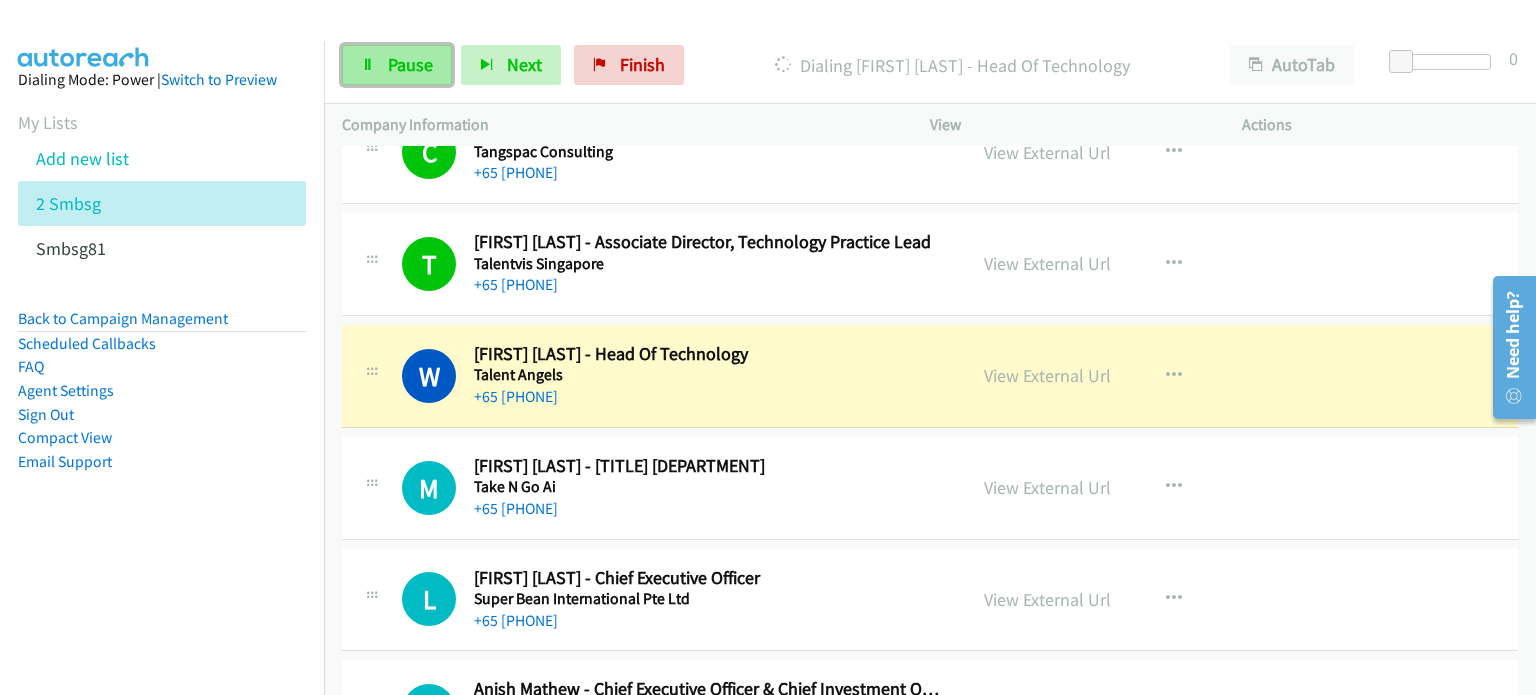 click on "Pause" at bounding box center (397, 65) 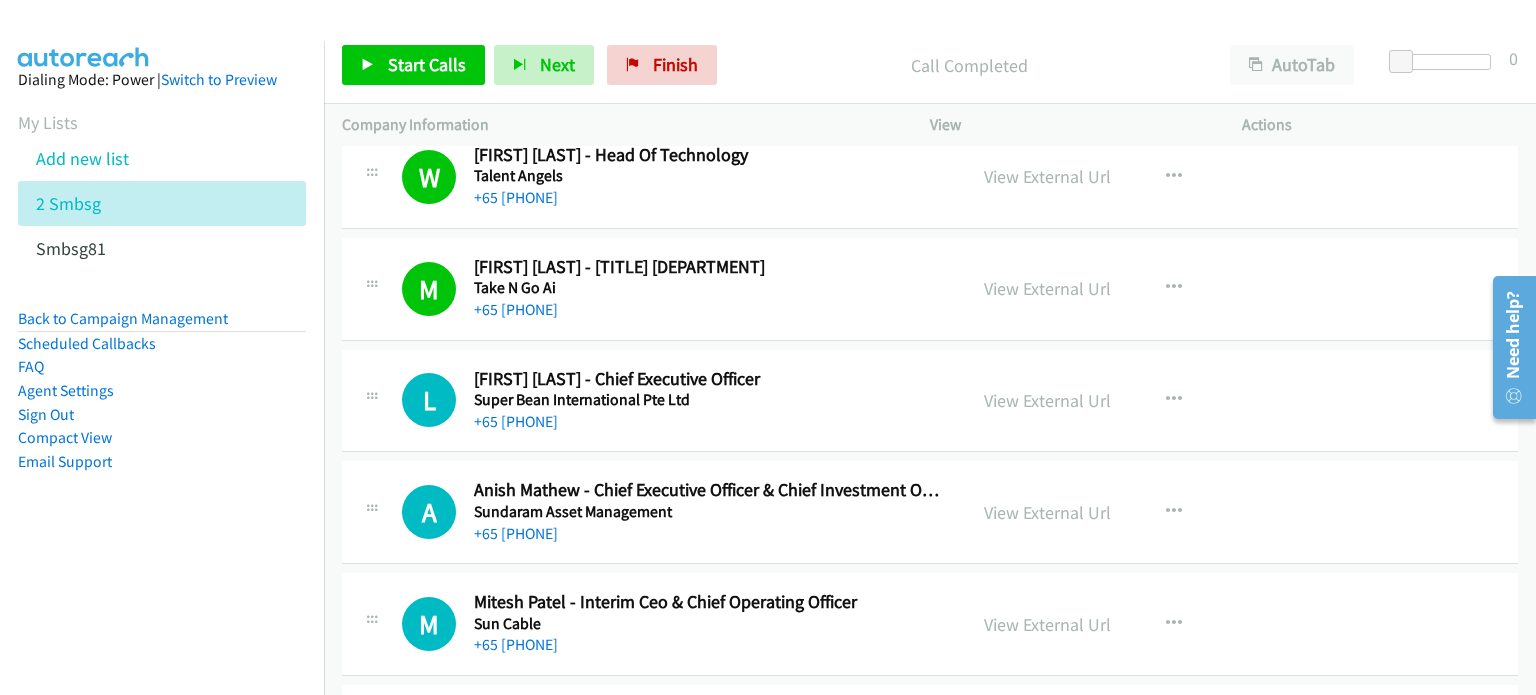 scroll, scrollTop: 3497, scrollLeft: 0, axis: vertical 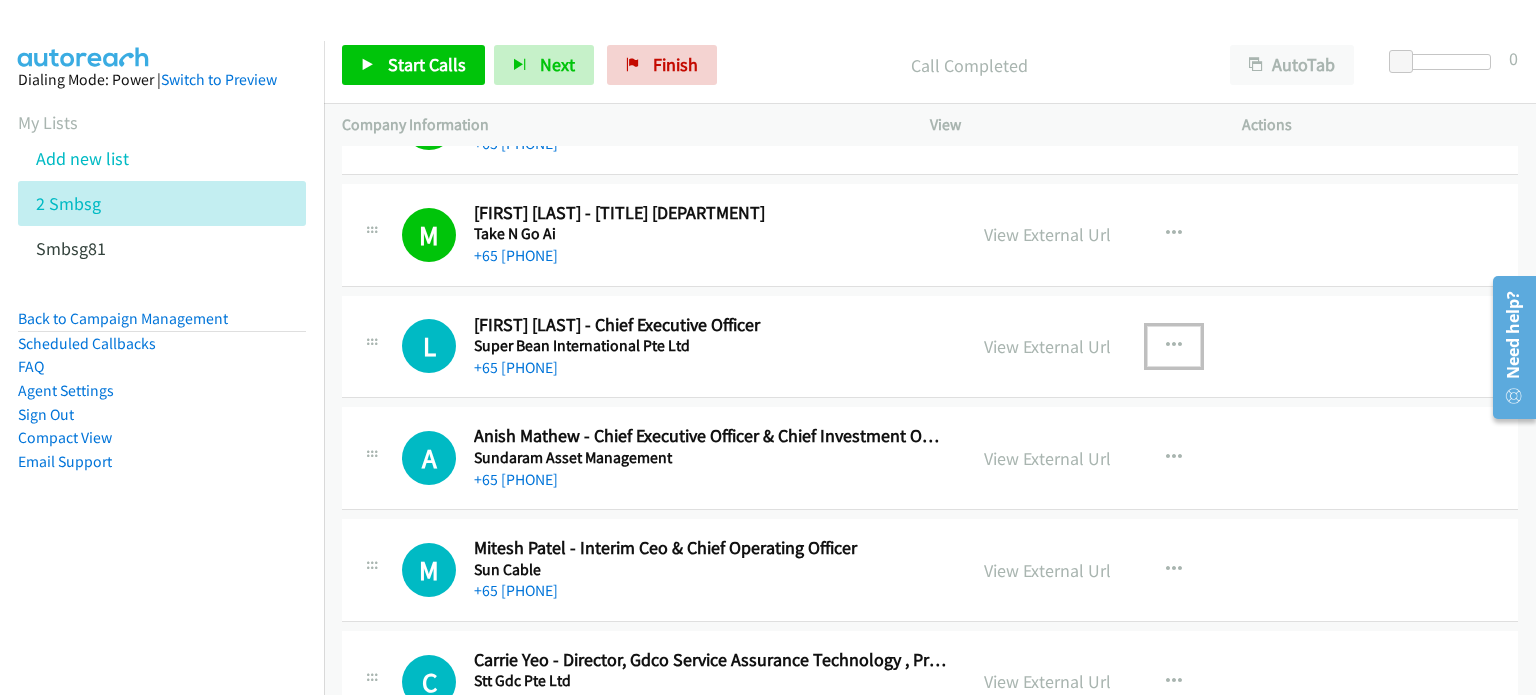click at bounding box center [1174, 346] 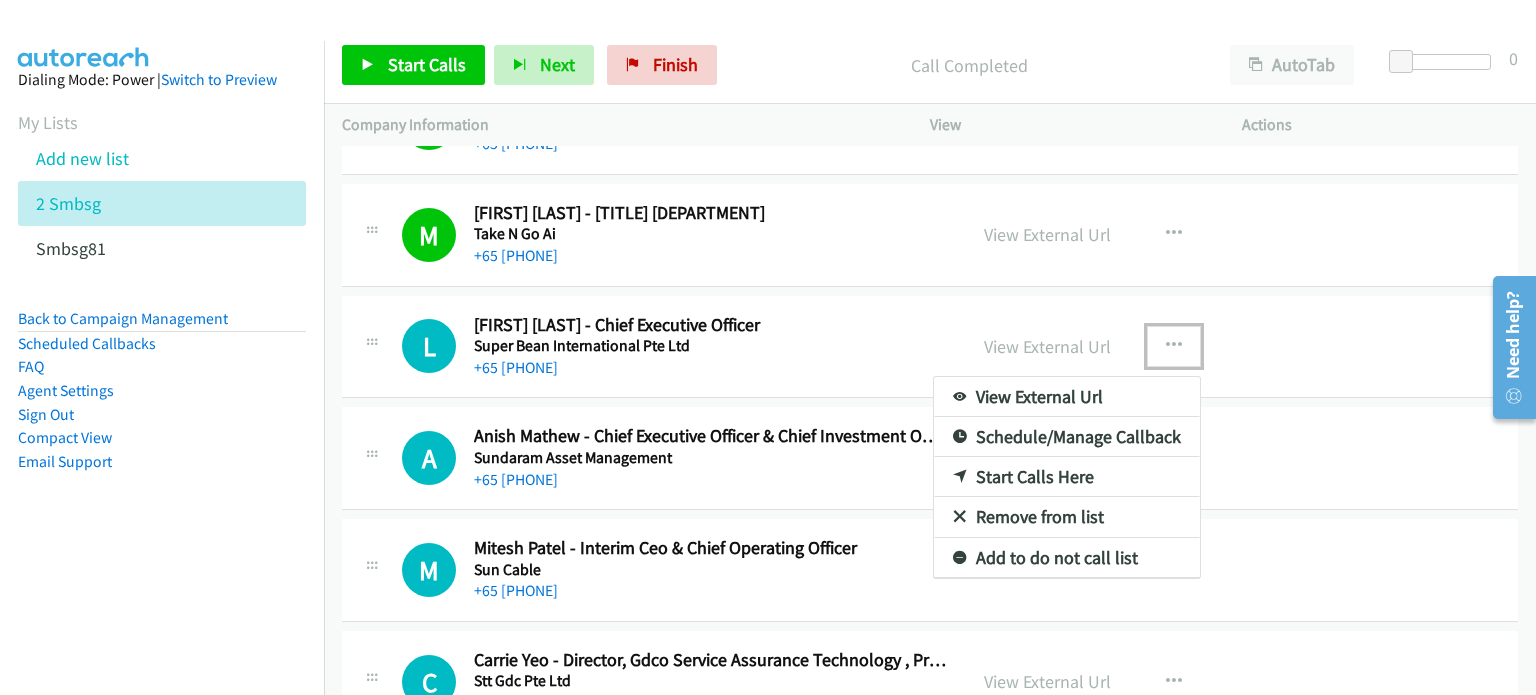 click on "Start Calls Here" at bounding box center [1067, 477] 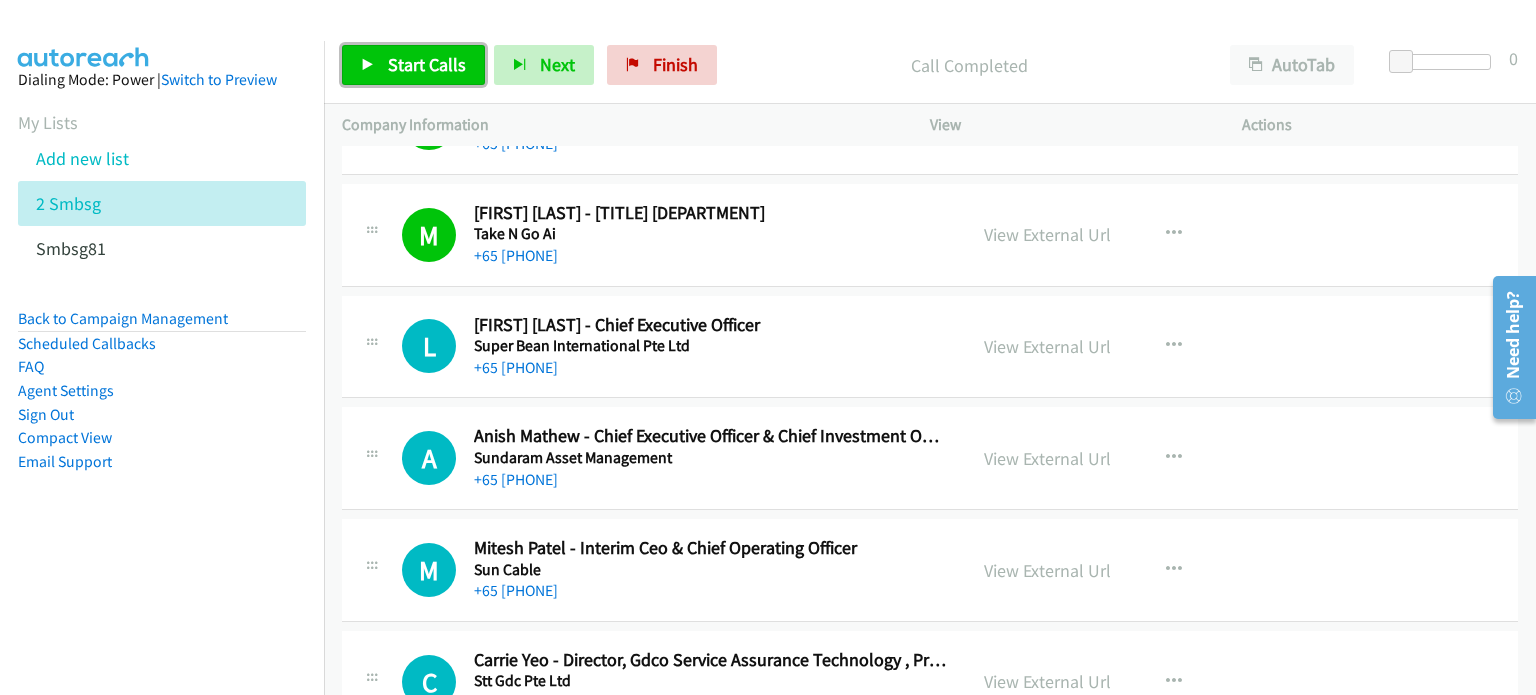 click on "Start Calls" at bounding box center [413, 65] 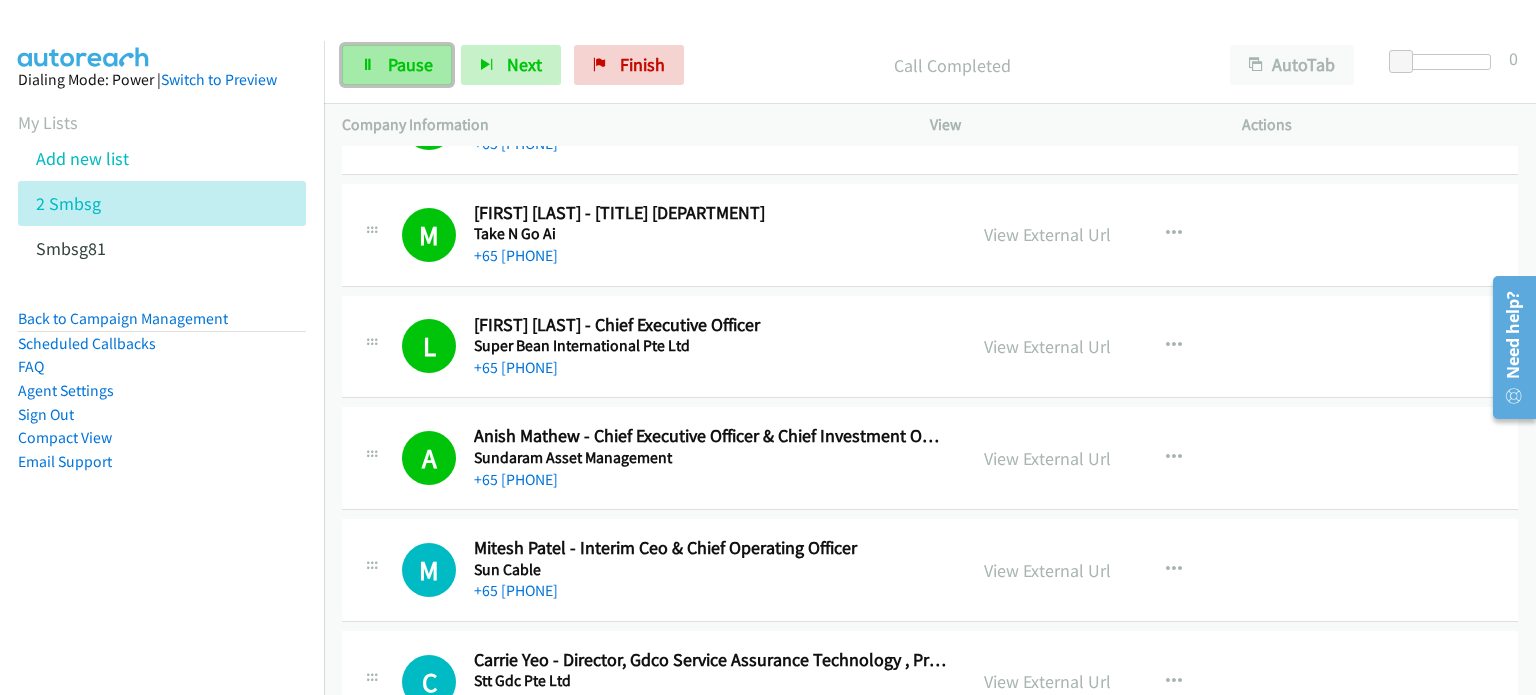 click on "Pause" at bounding box center (397, 65) 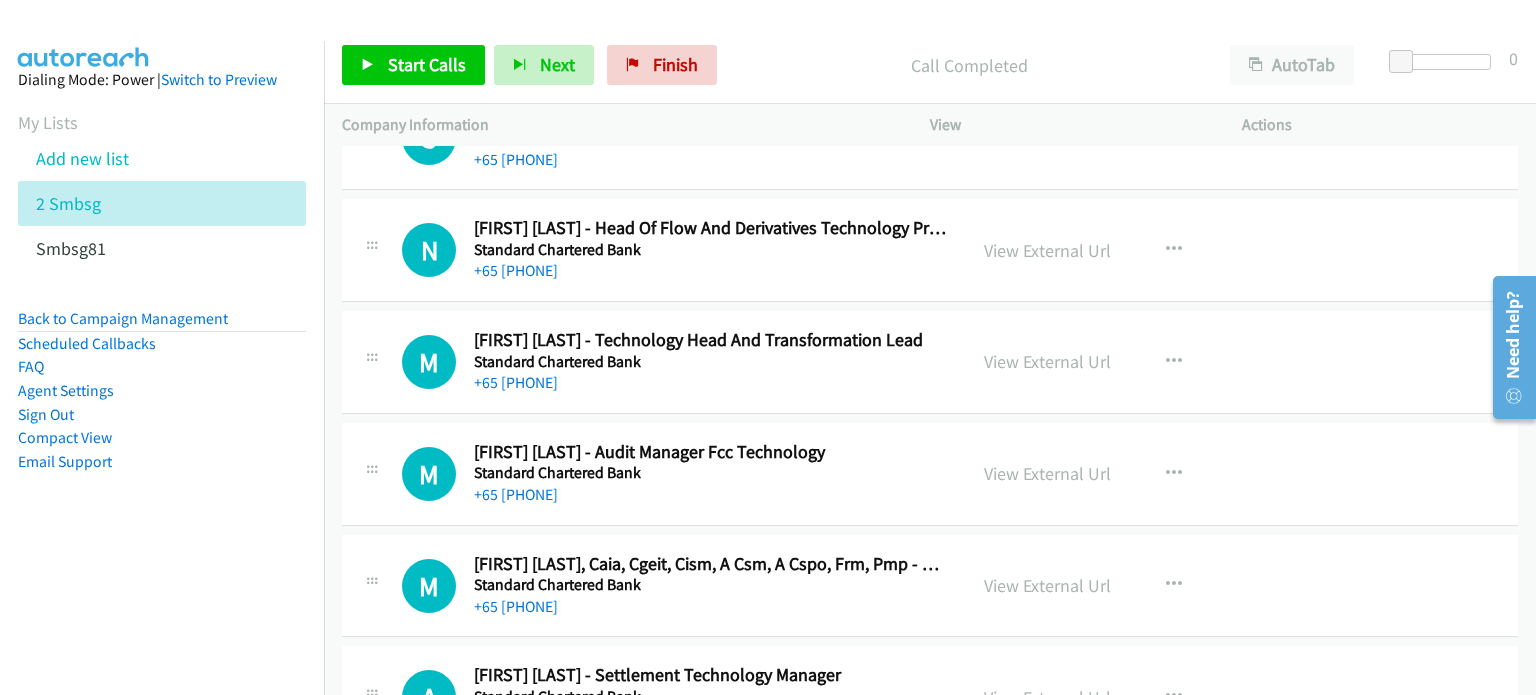 scroll, scrollTop: 4377, scrollLeft: 0, axis: vertical 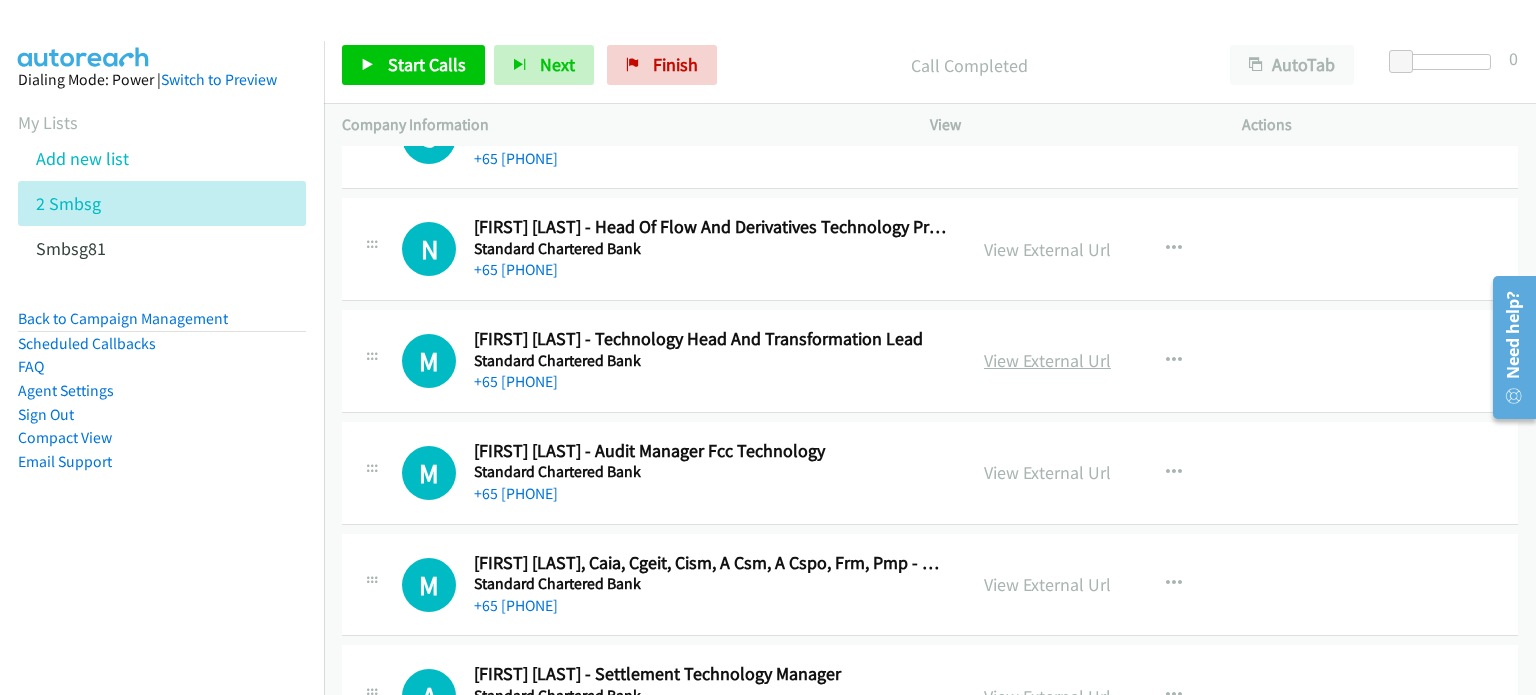 click on "View External Url" at bounding box center (1047, 360) 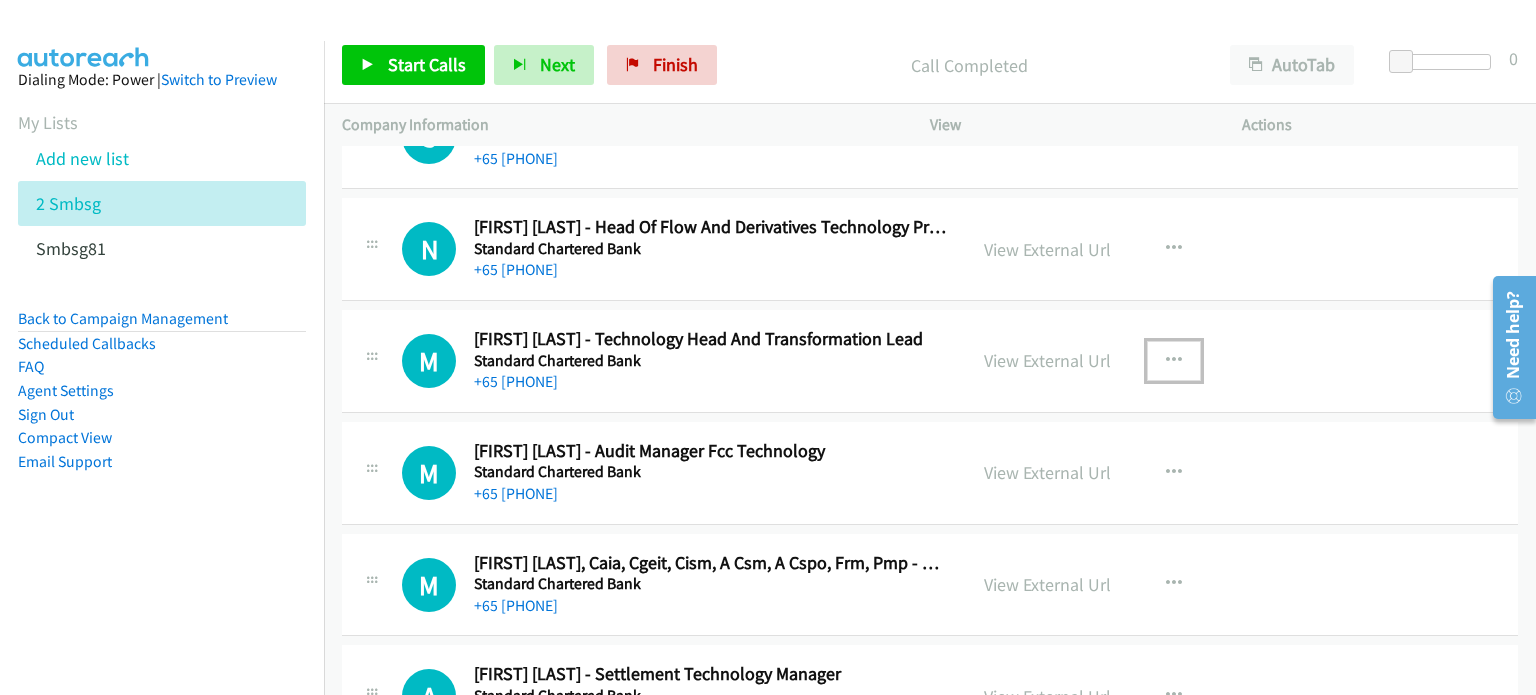 click at bounding box center [1174, 361] 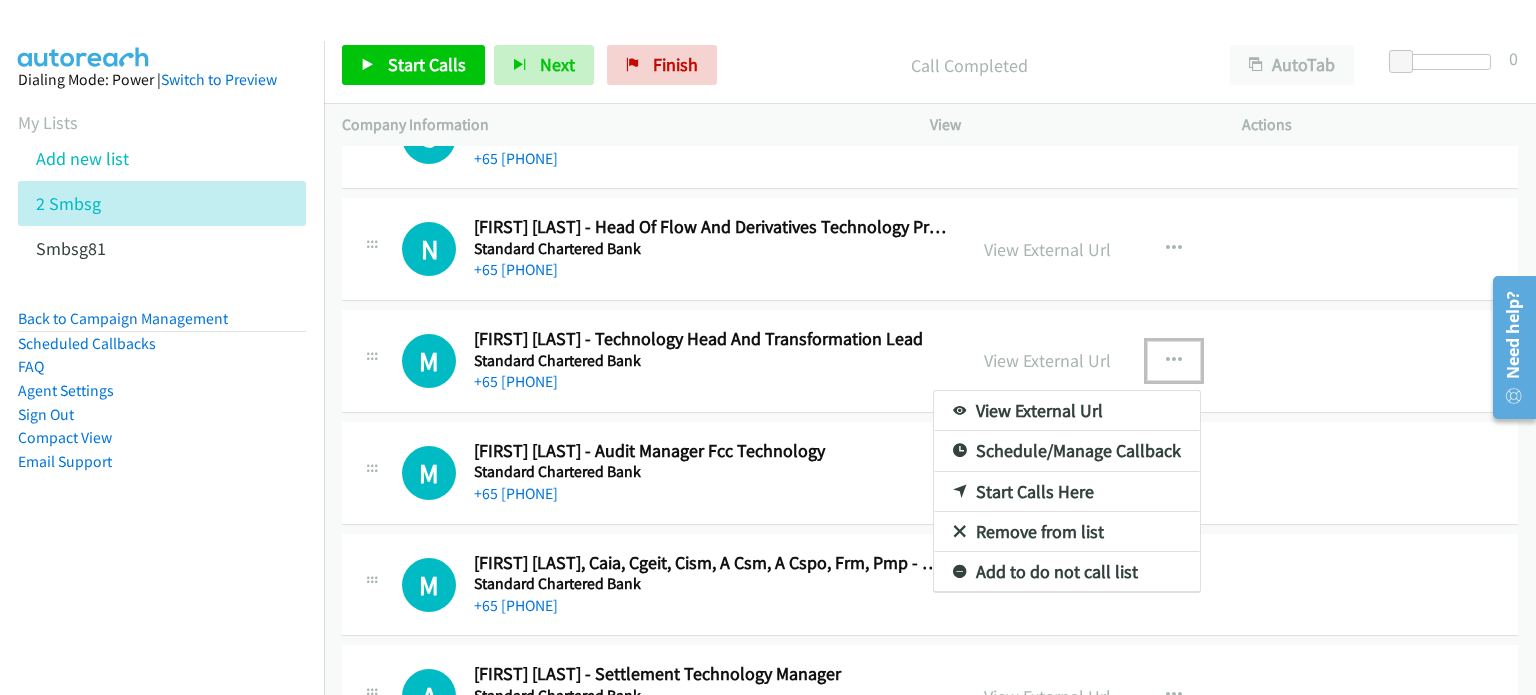 click on "Start Calls Here" at bounding box center [1067, 492] 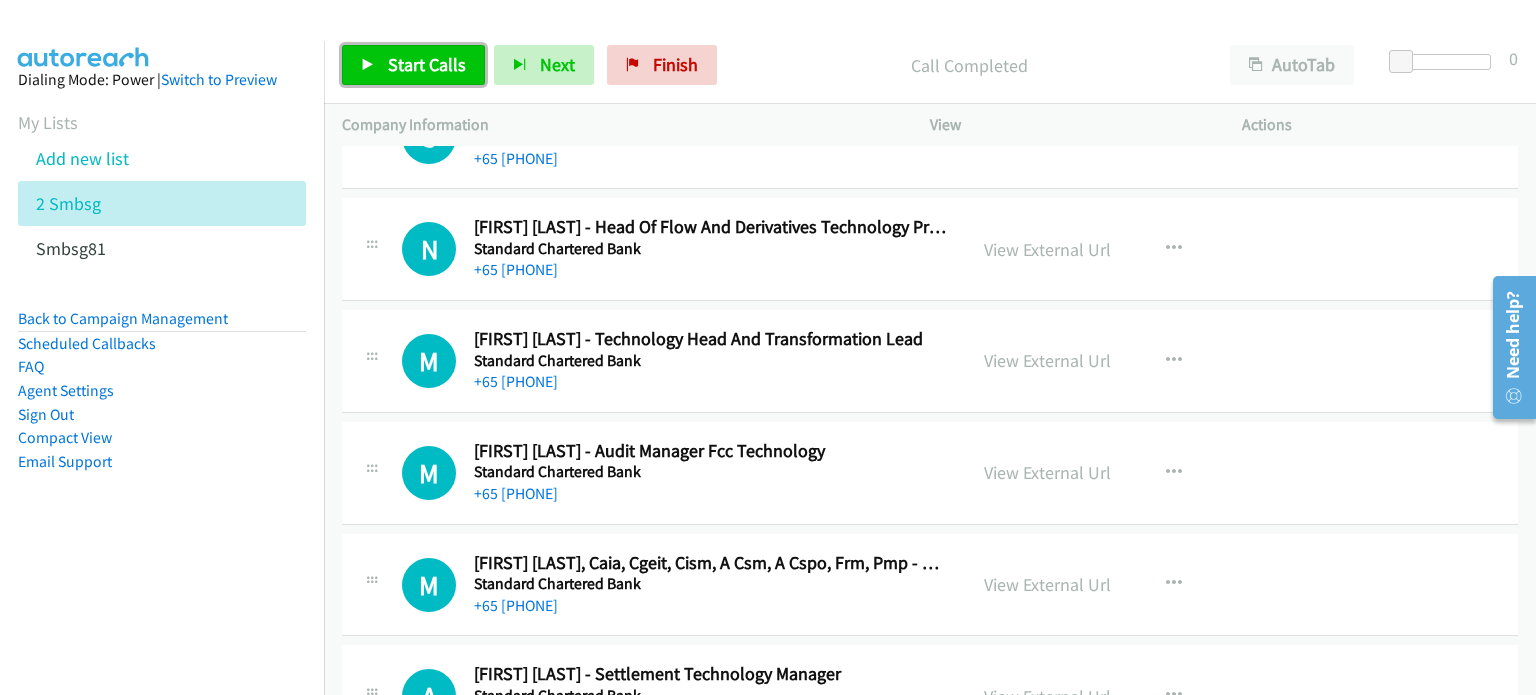 click on "Start Calls" at bounding box center [427, 64] 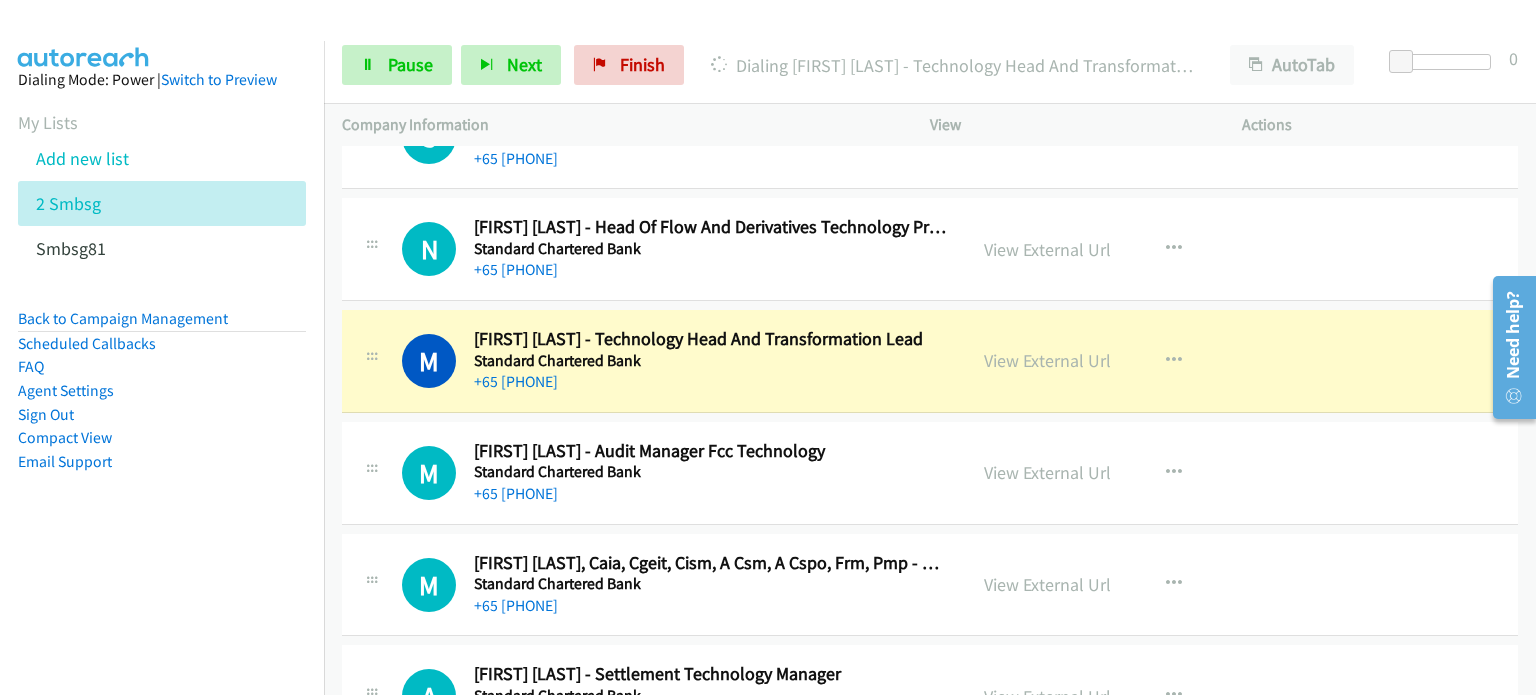 click on "Dialing [FIRST] [LAST] - [TITLE] & [TITLE]
AutoTab
AutoTab
0" at bounding box center (930, 65) 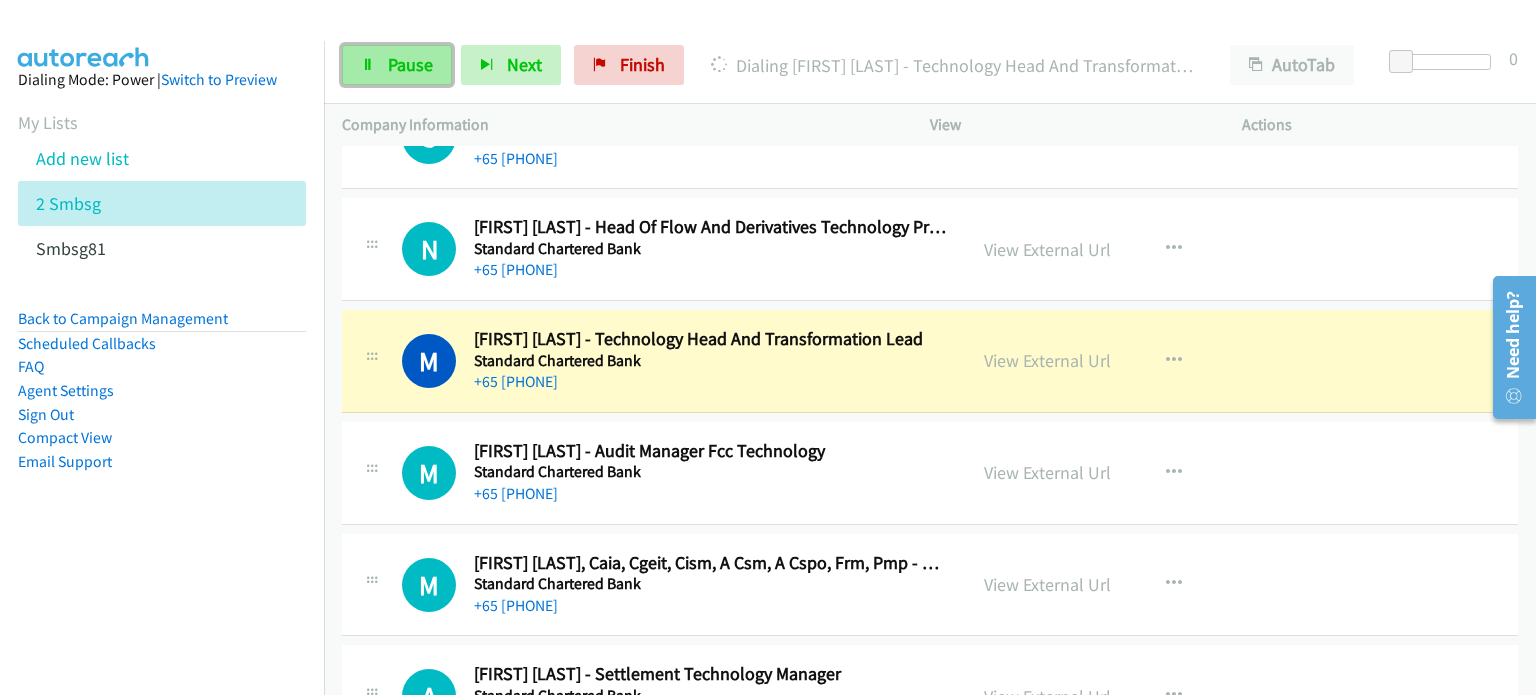 click on "Pause" at bounding box center (410, 64) 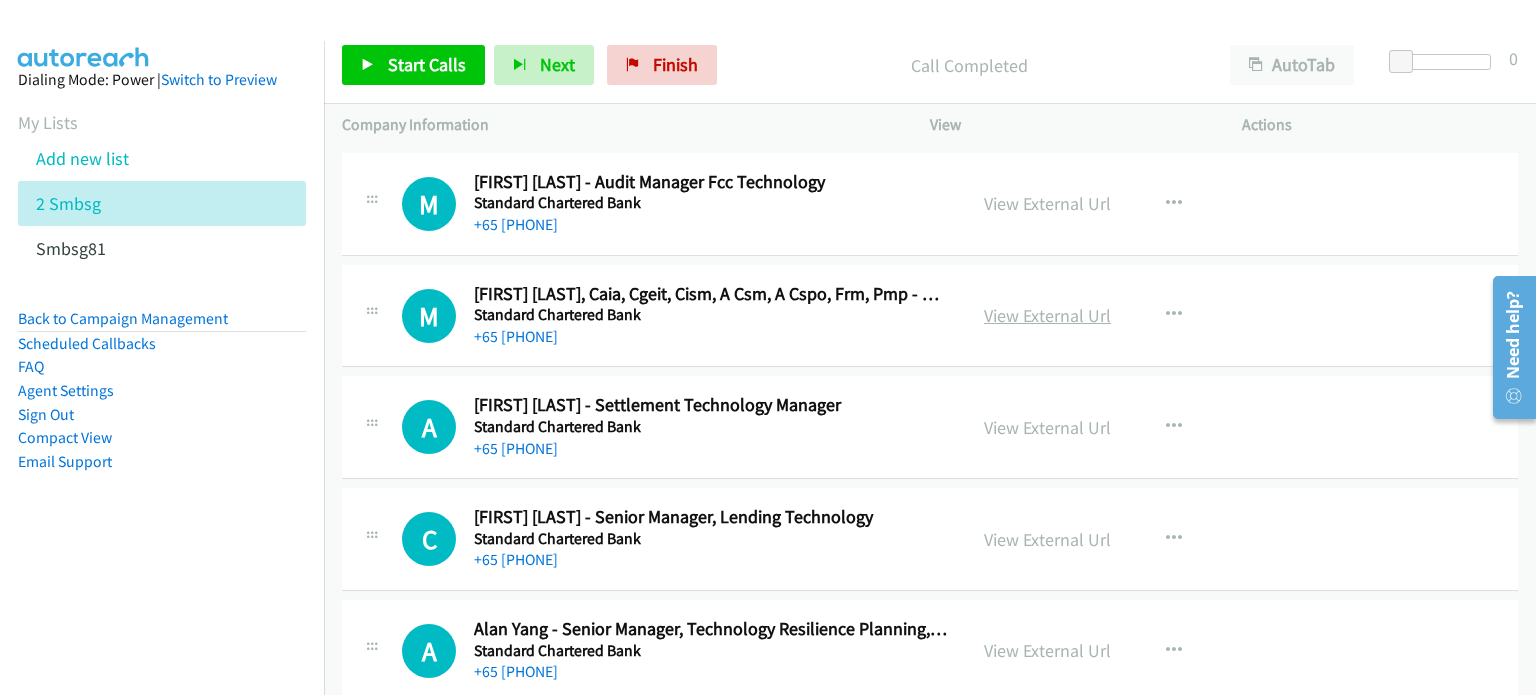 scroll, scrollTop: 4647, scrollLeft: 0, axis: vertical 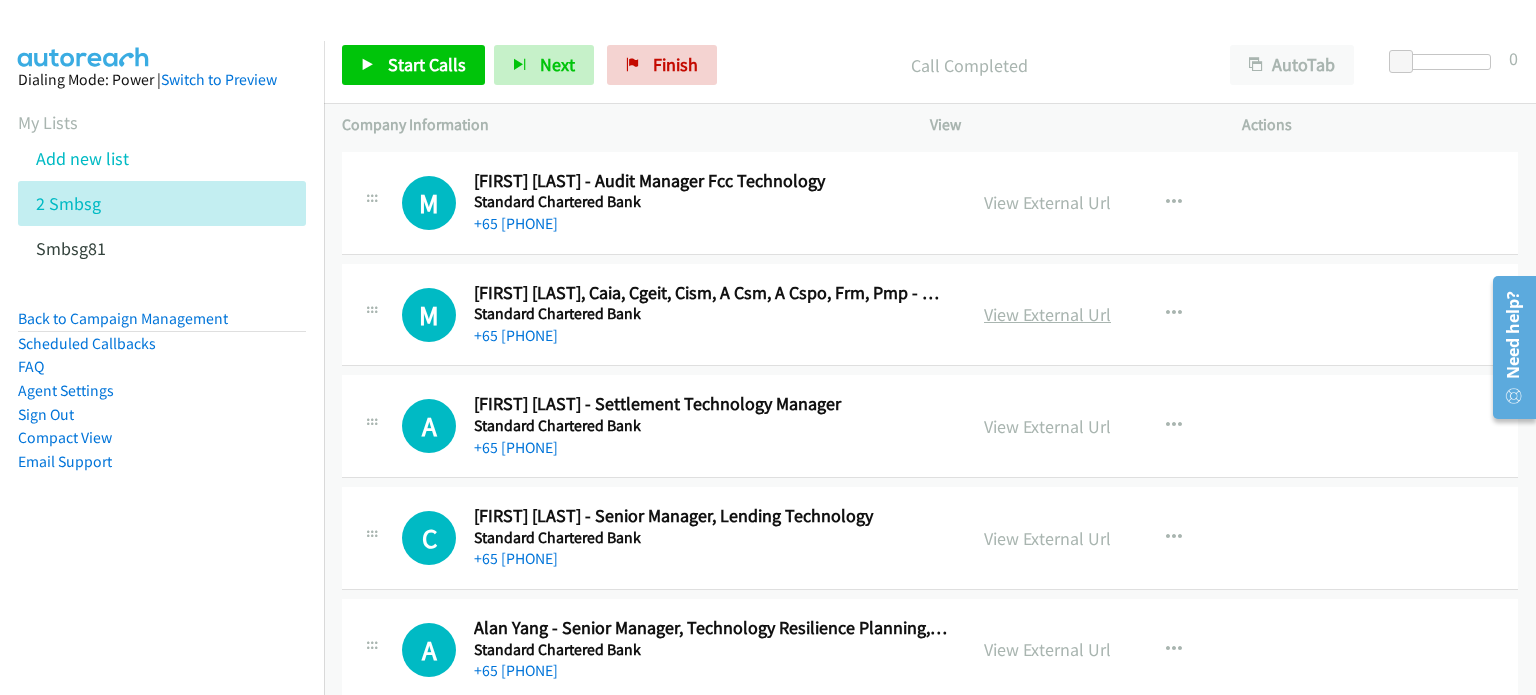 click on "View External Url" at bounding box center [1047, 314] 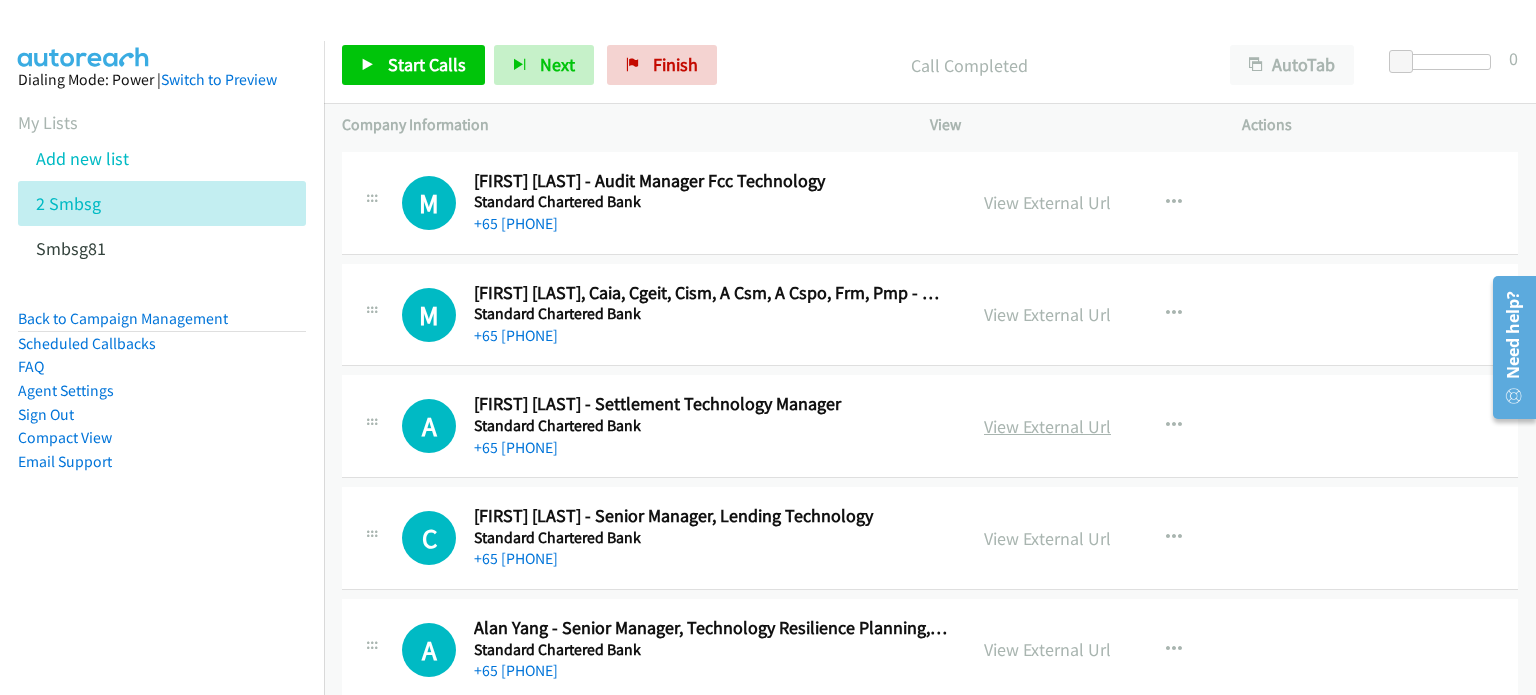 click on "View External Url" at bounding box center (1047, 426) 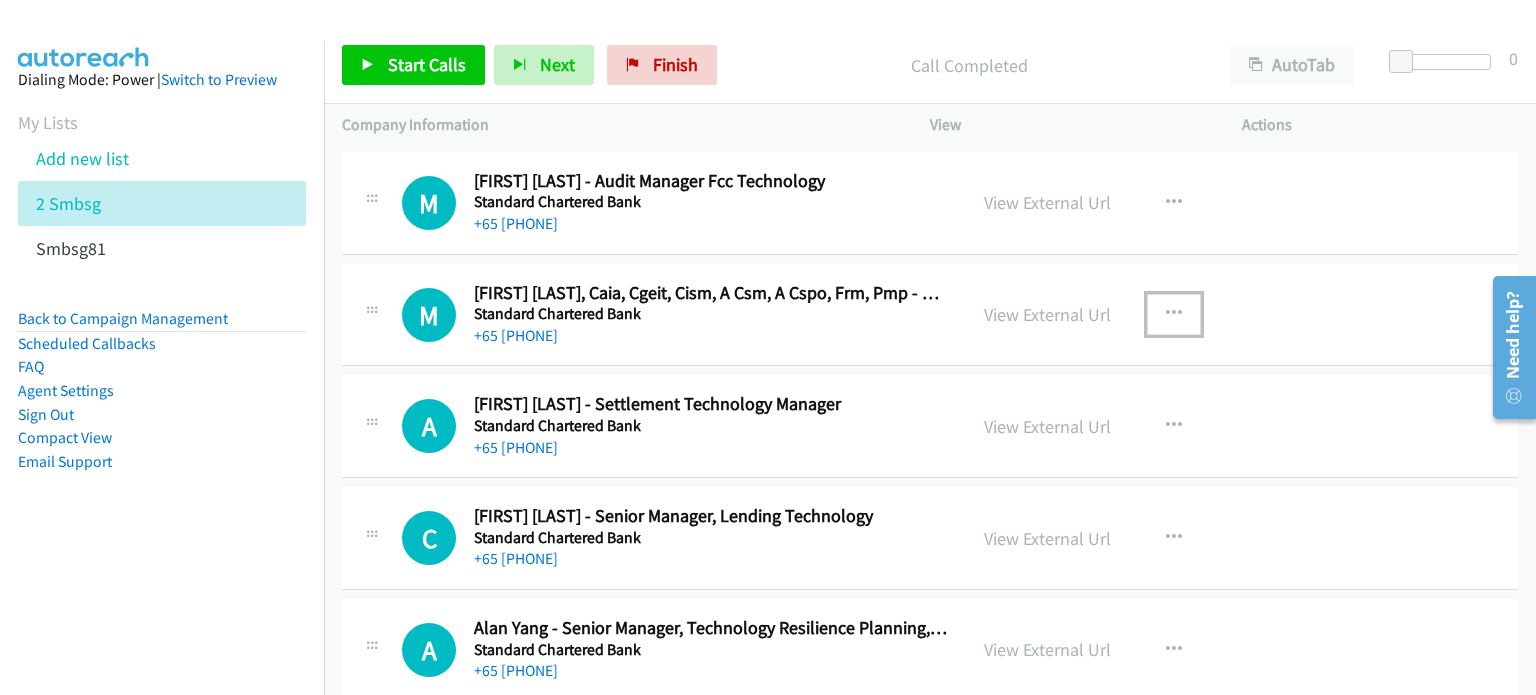 click at bounding box center [1174, 314] 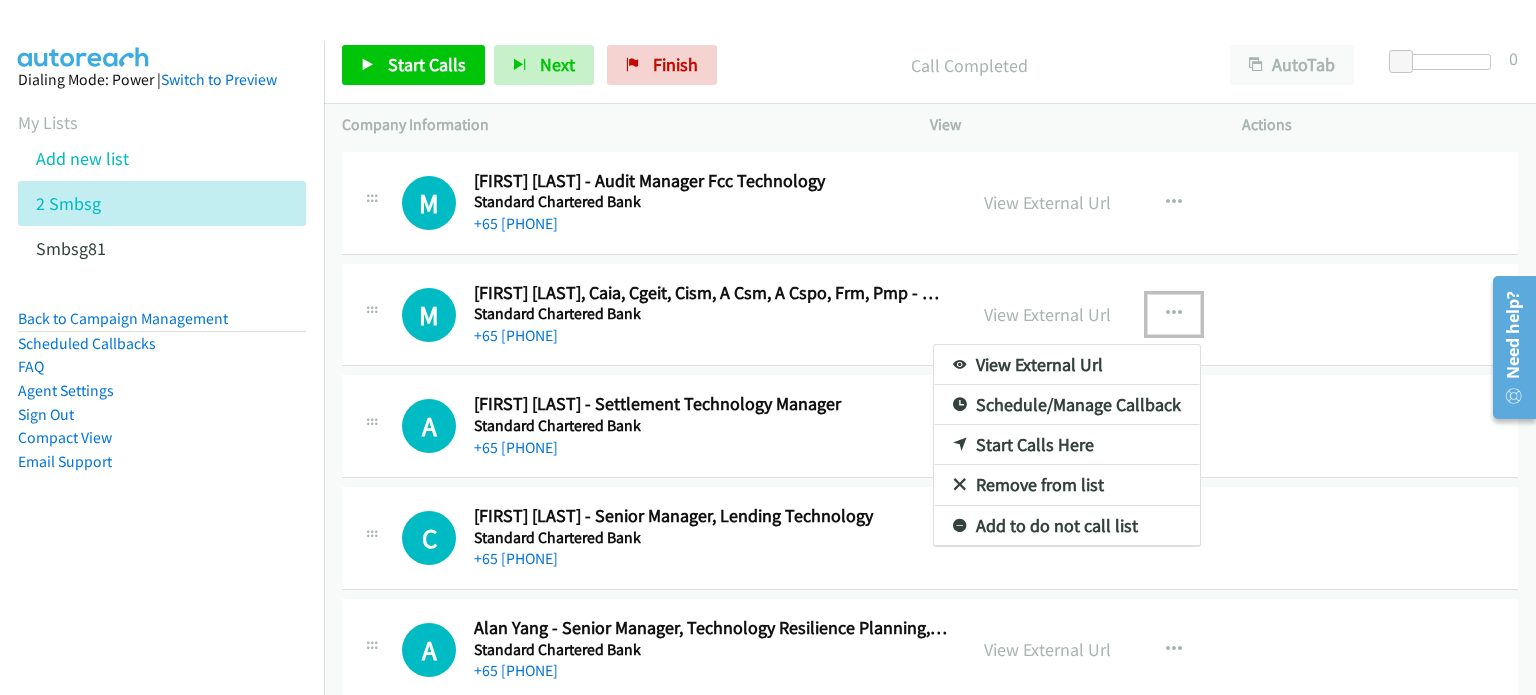 click on "Start Calls Here" at bounding box center [1067, 445] 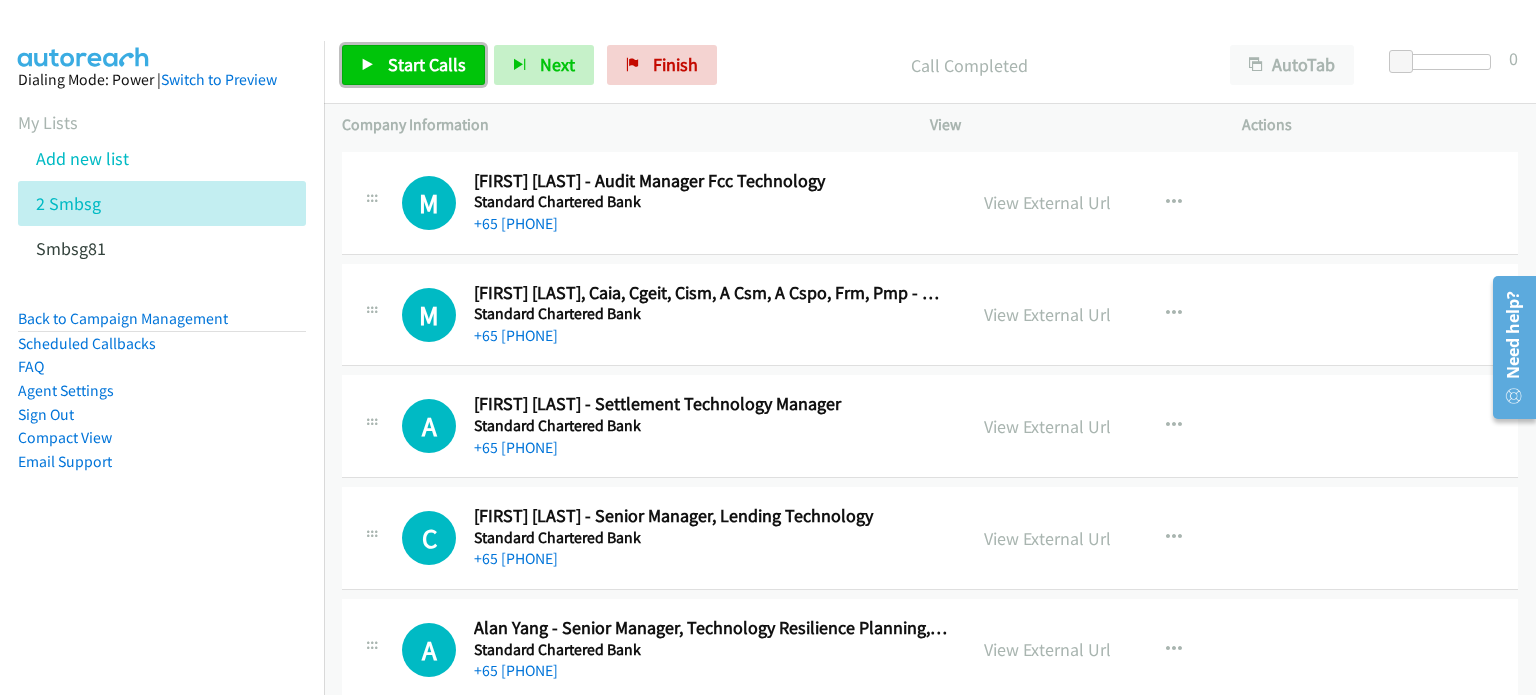 click on "Start Calls" at bounding box center [427, 64] 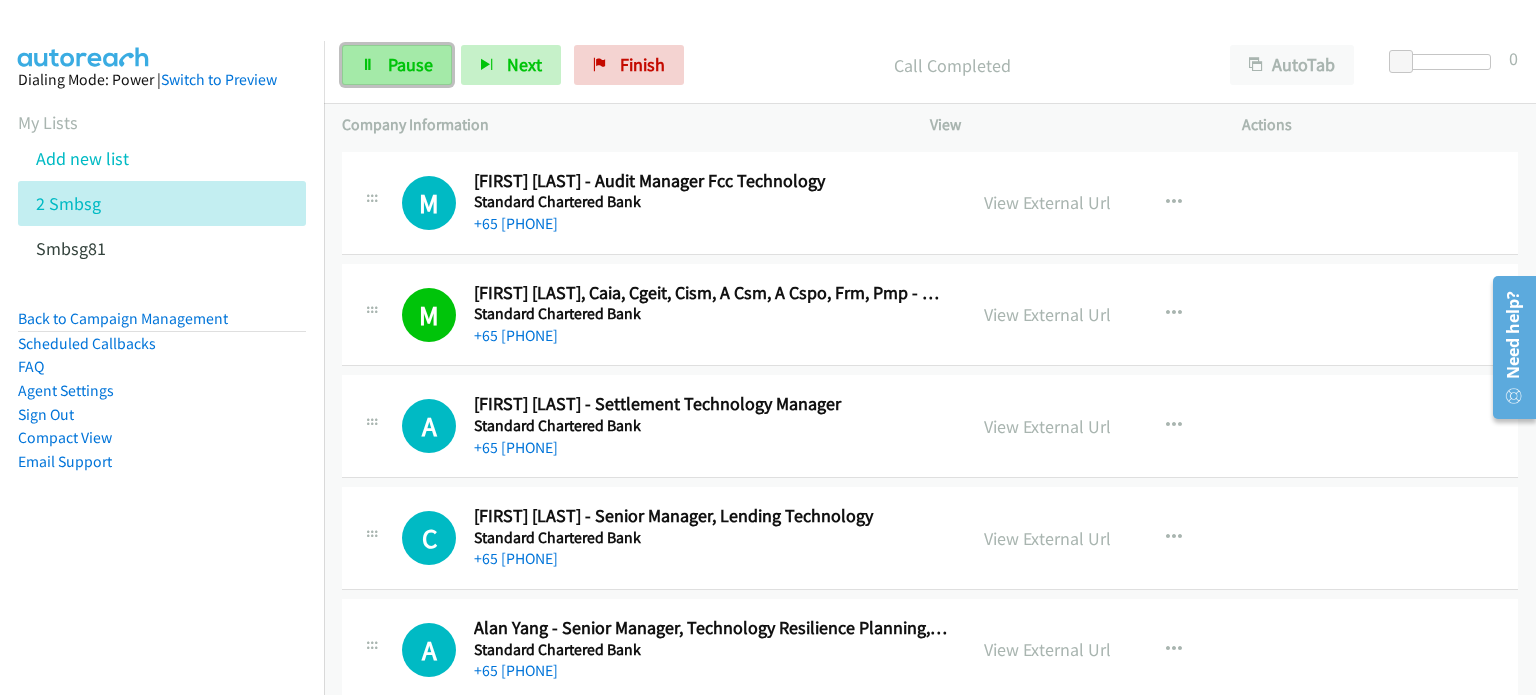 click at bounding box center (368, 66) 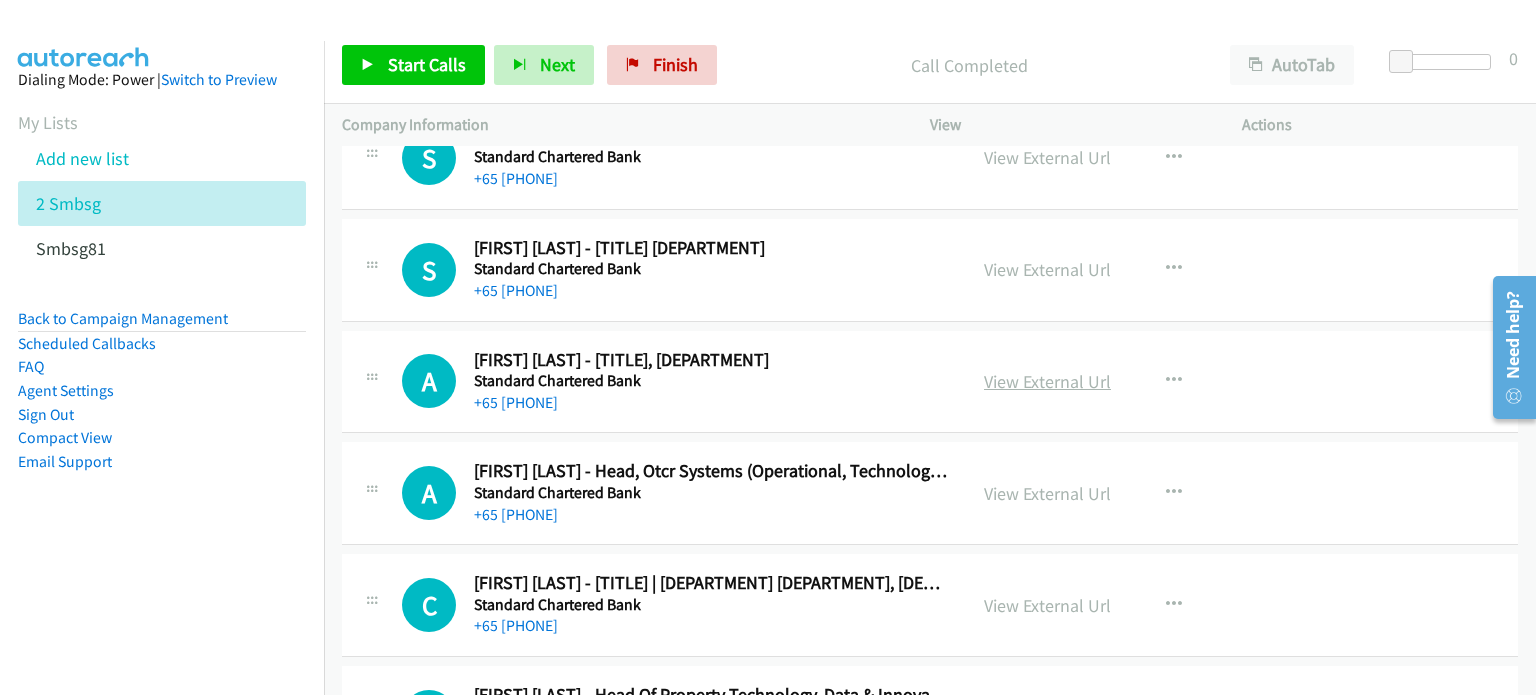scroll, scrollTop: 5252, scrollLeft: 0, axis: vertical 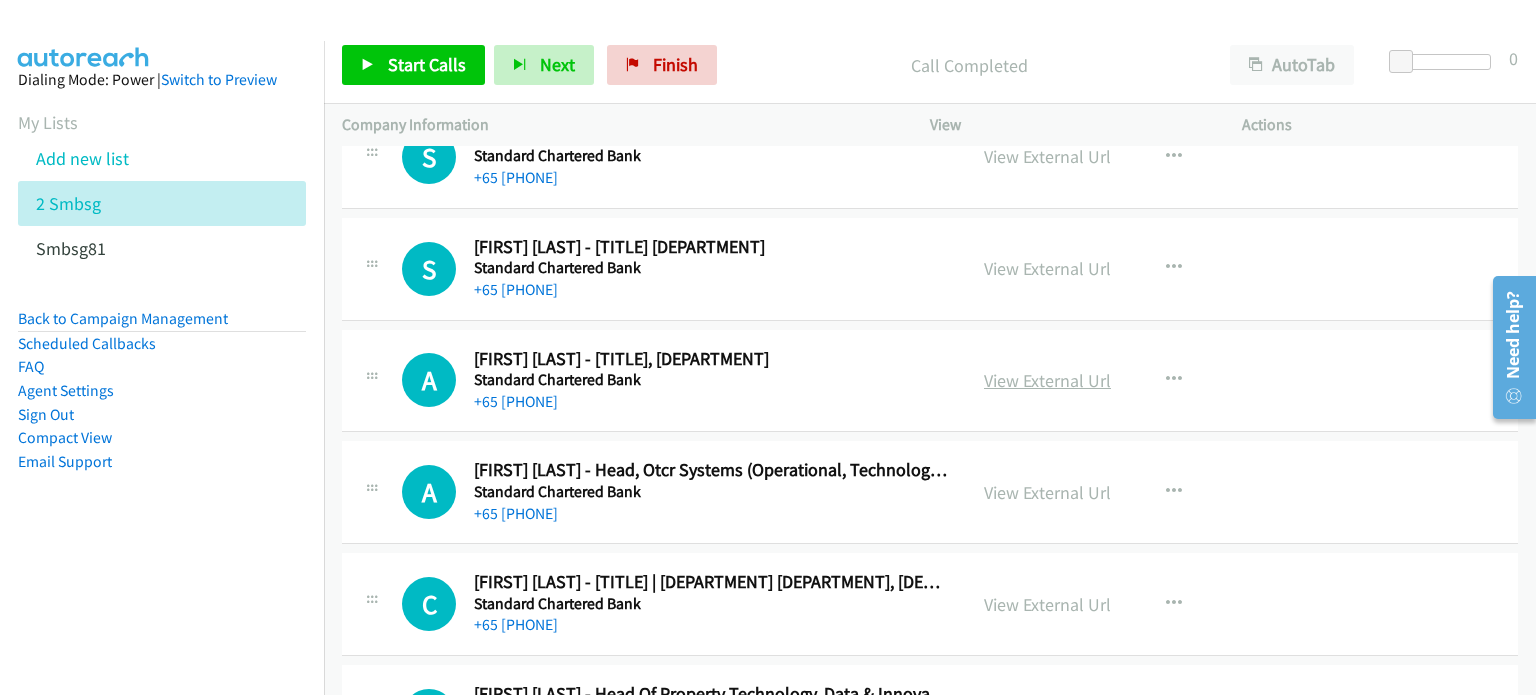 click on "View External Url" at bounding box center (1047, 380) 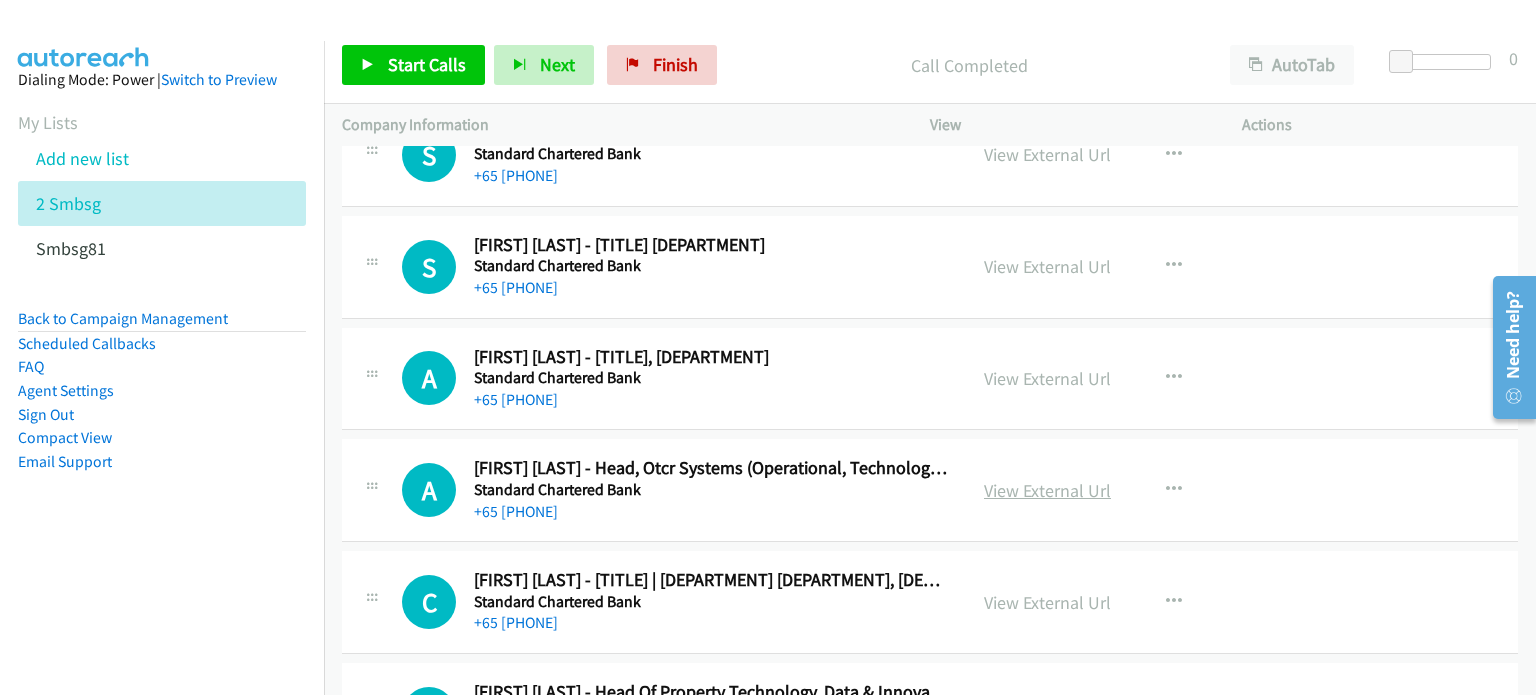 click on "View External Url" at bounding box center (1047, 490) 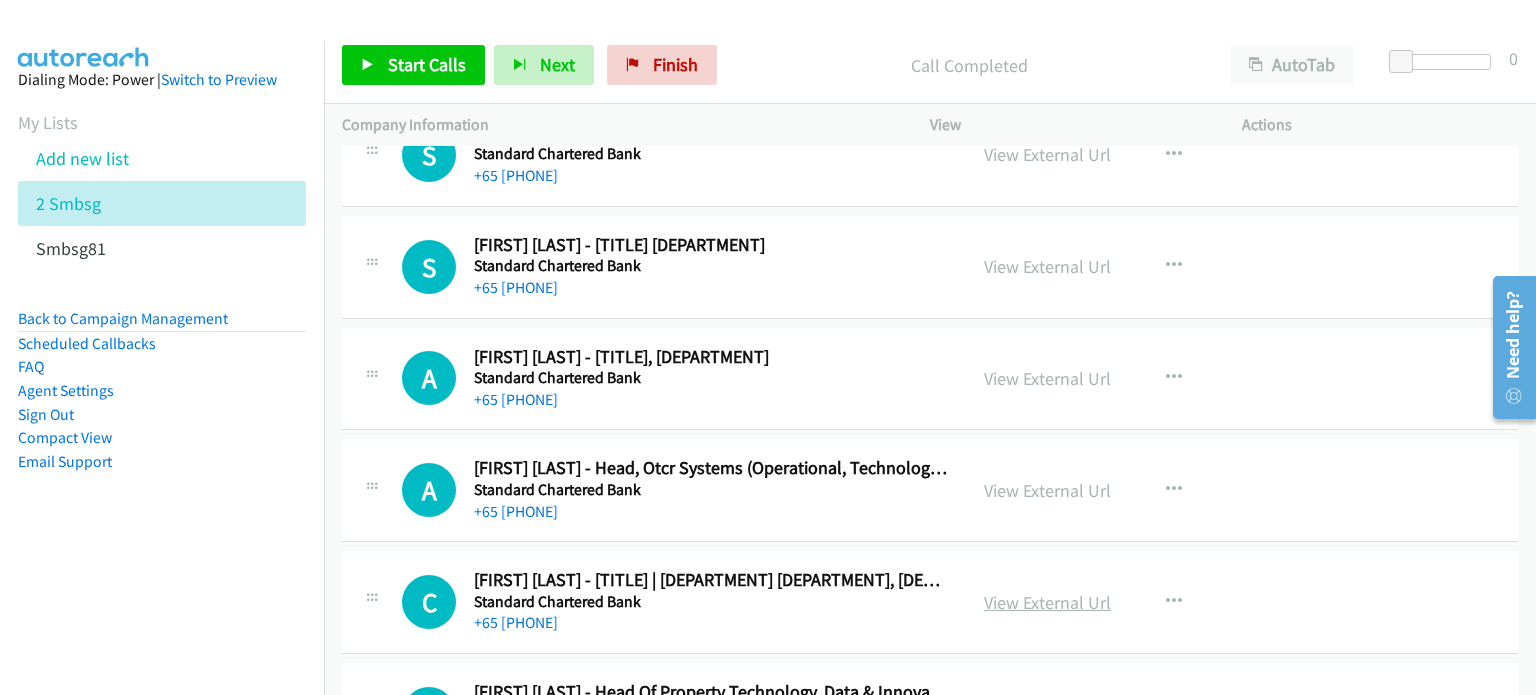 click on "View External Url" at bounding box center [1047, 602] 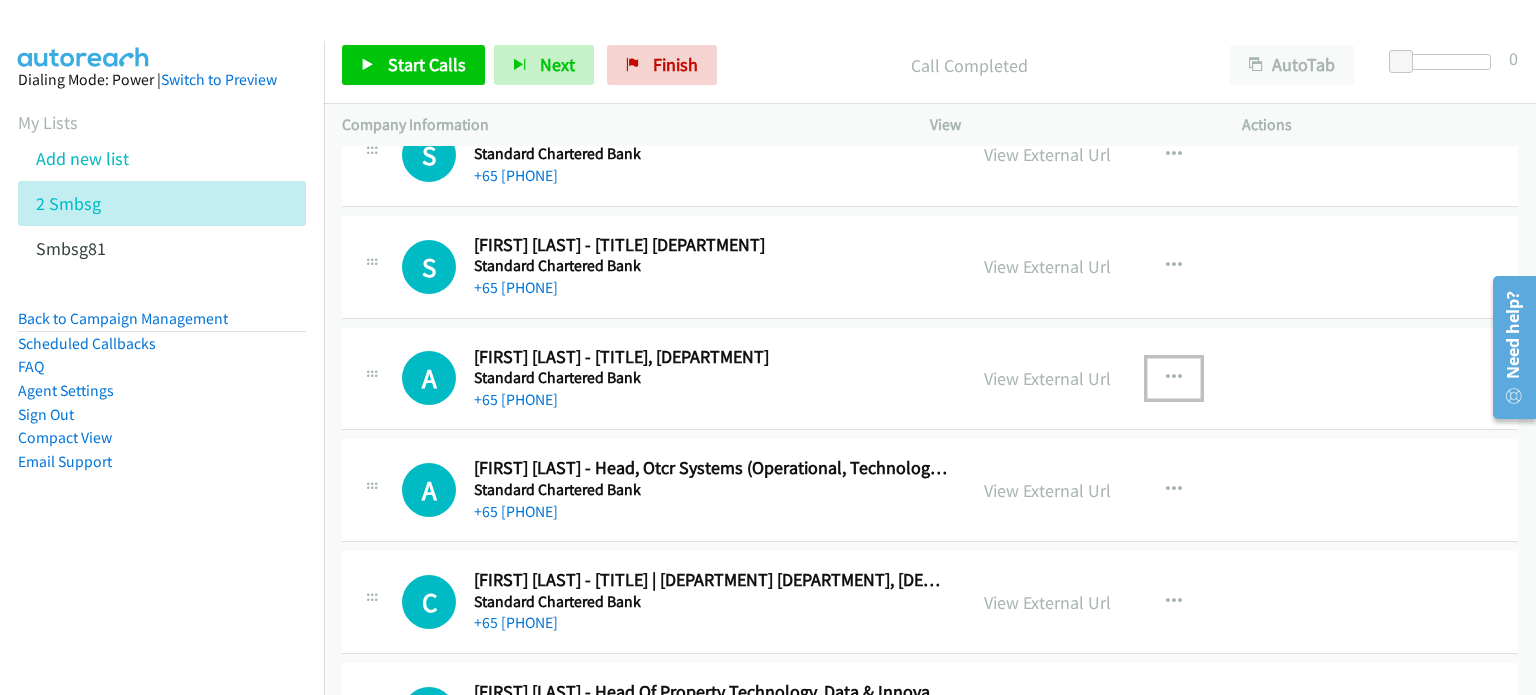 click at bounding box center [1174, 378] 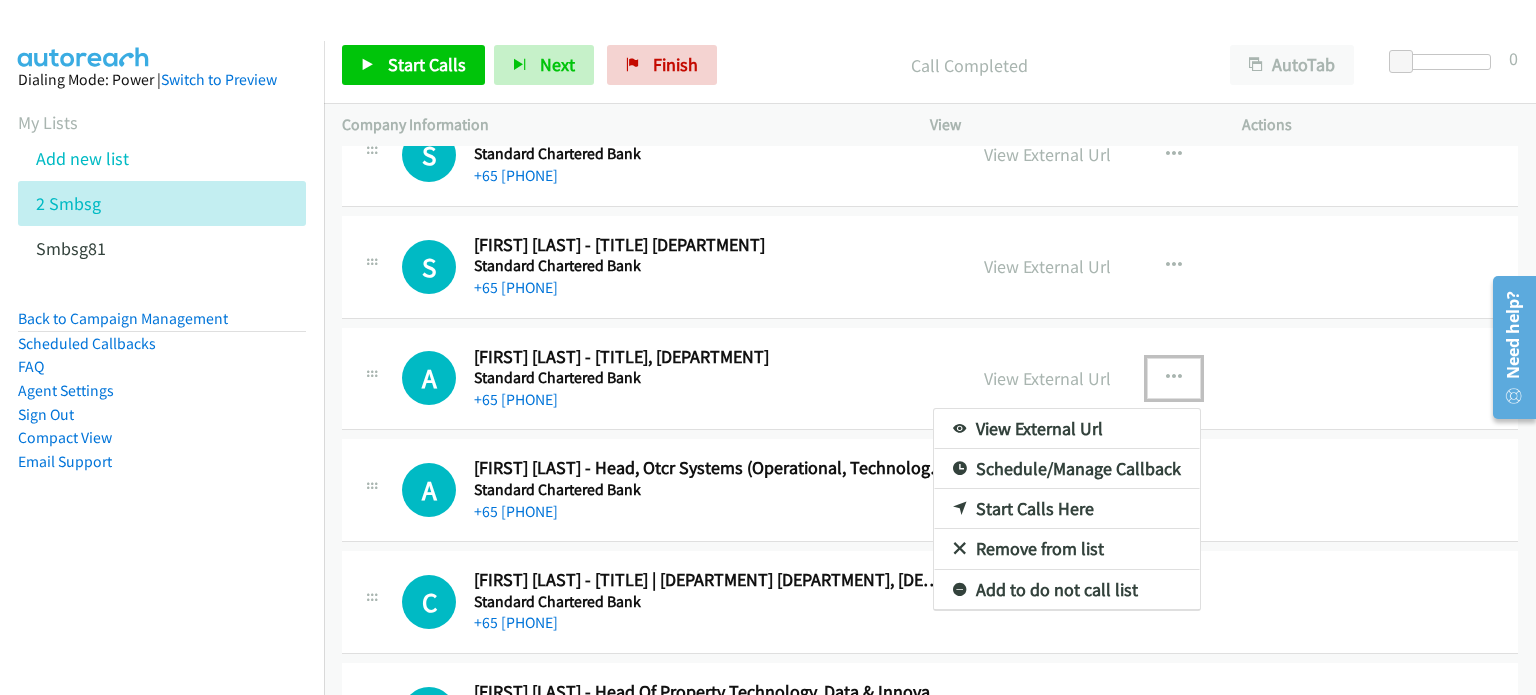 click on "Start Calls Here" at bounding box center (1067, 509) 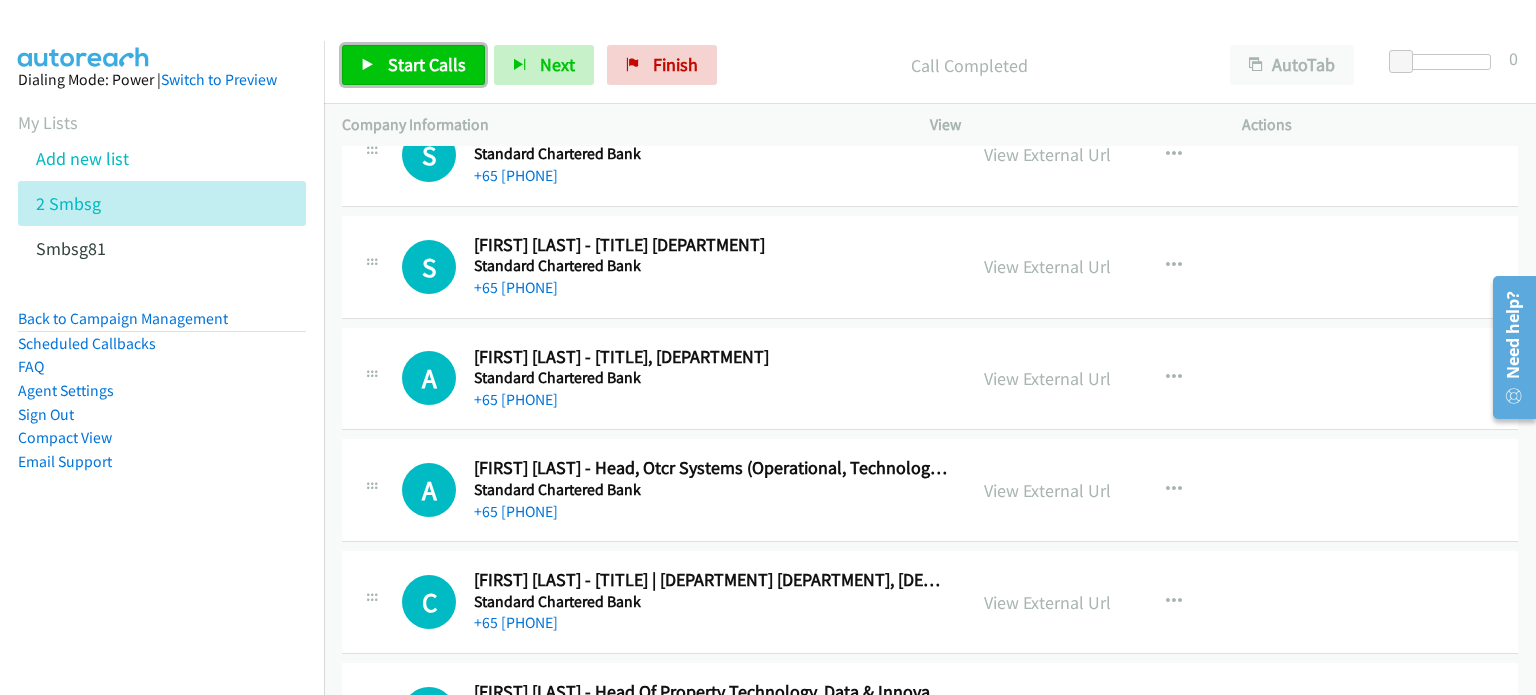 click on "Start Calls" at bounding box center (427, 64) 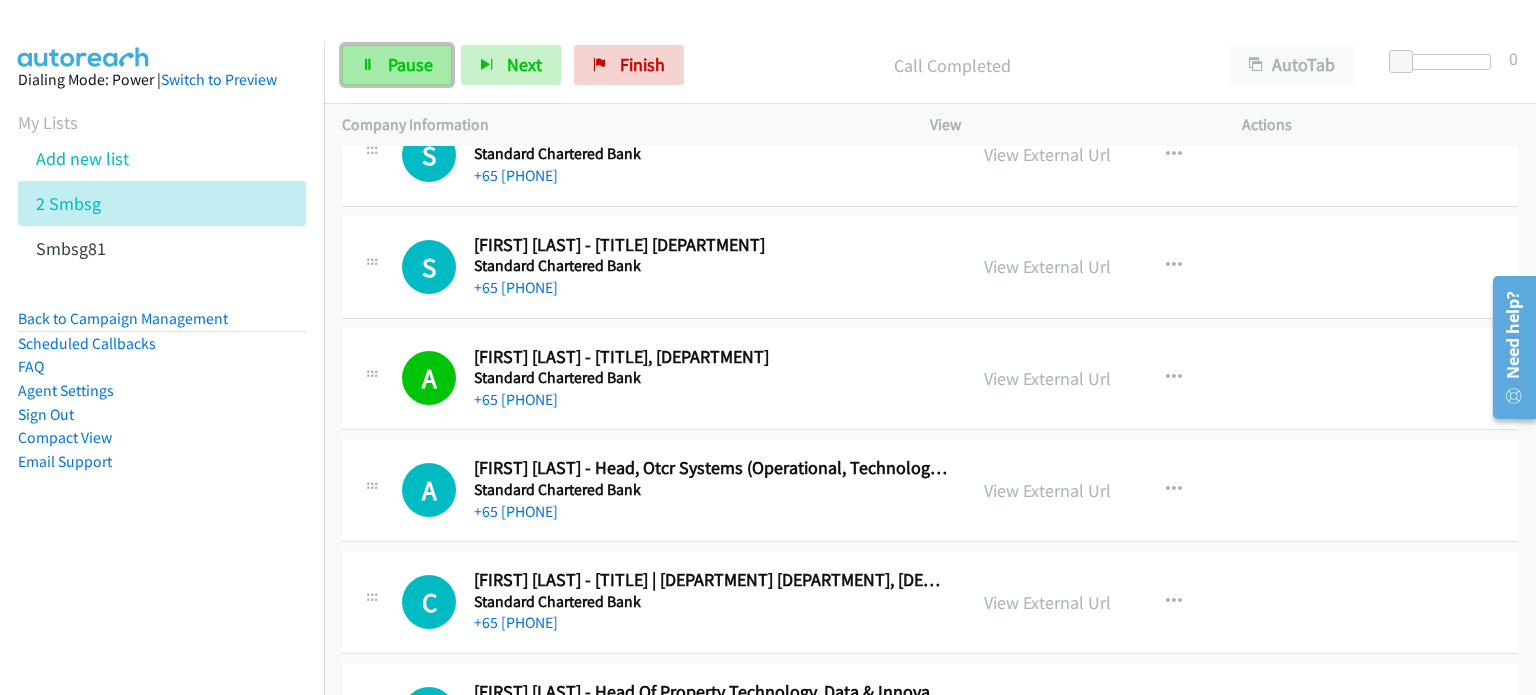 click on "Pause" at bounding box center [397, 65] 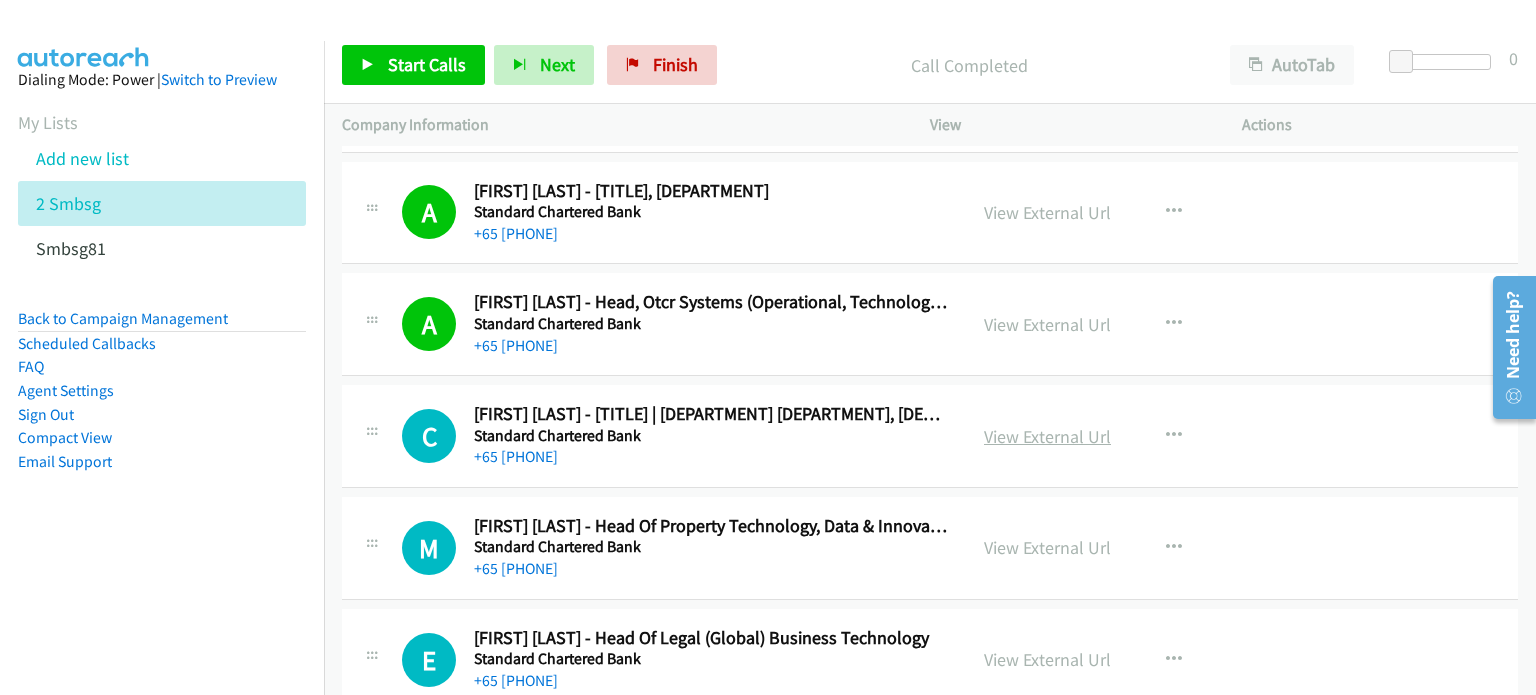 scroll, scrollTop: 5422, scrollLeft: 0, axis: vertical 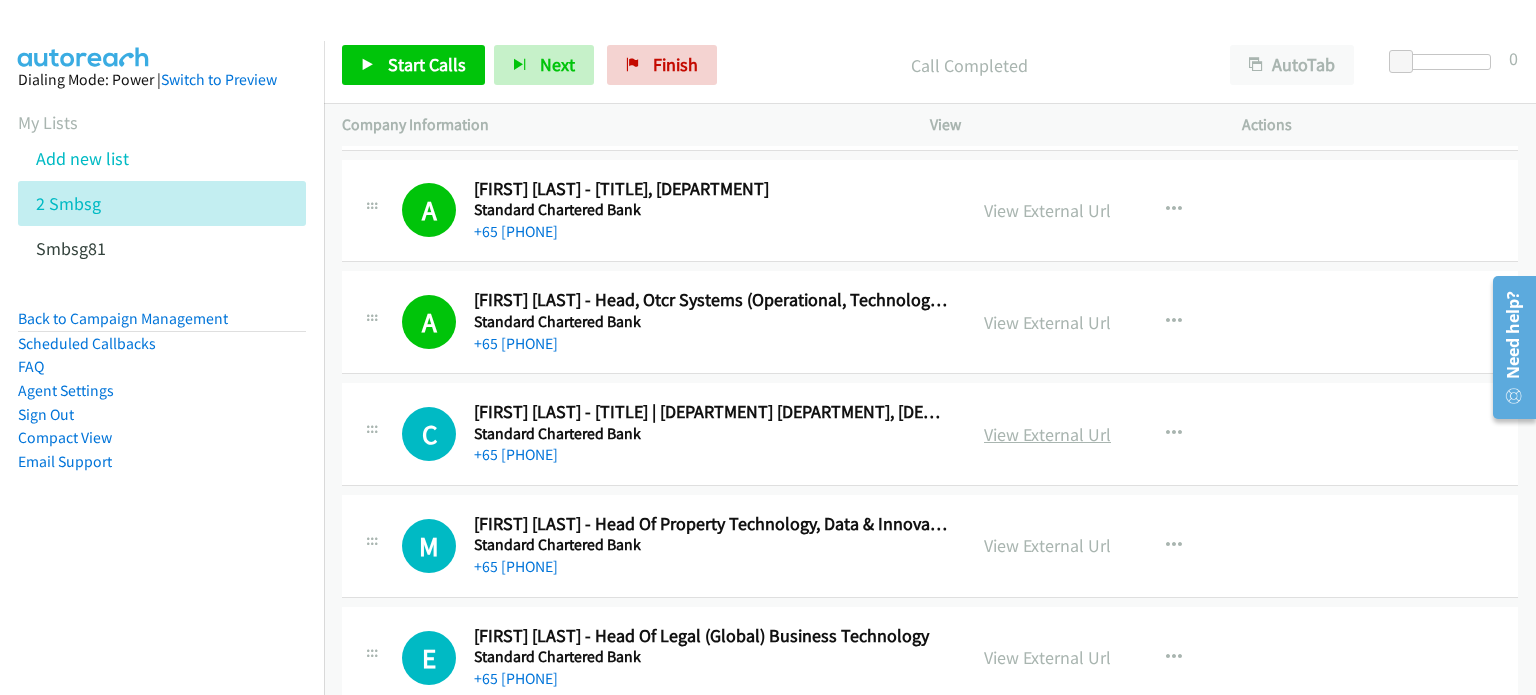 click on "View External Url" at bounding box center [1047, 434] 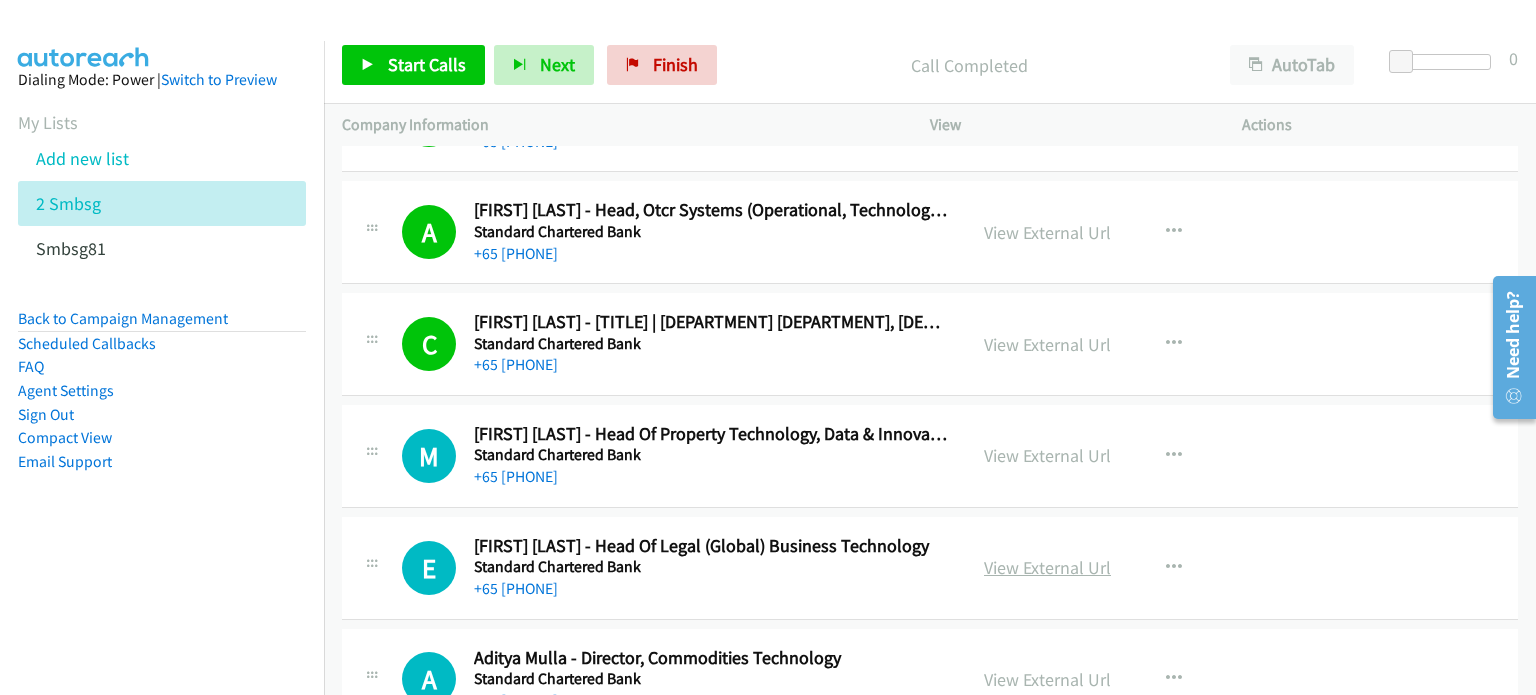 scroll, scrollTop: 5513, scrollLeft: 0, axis: vertical 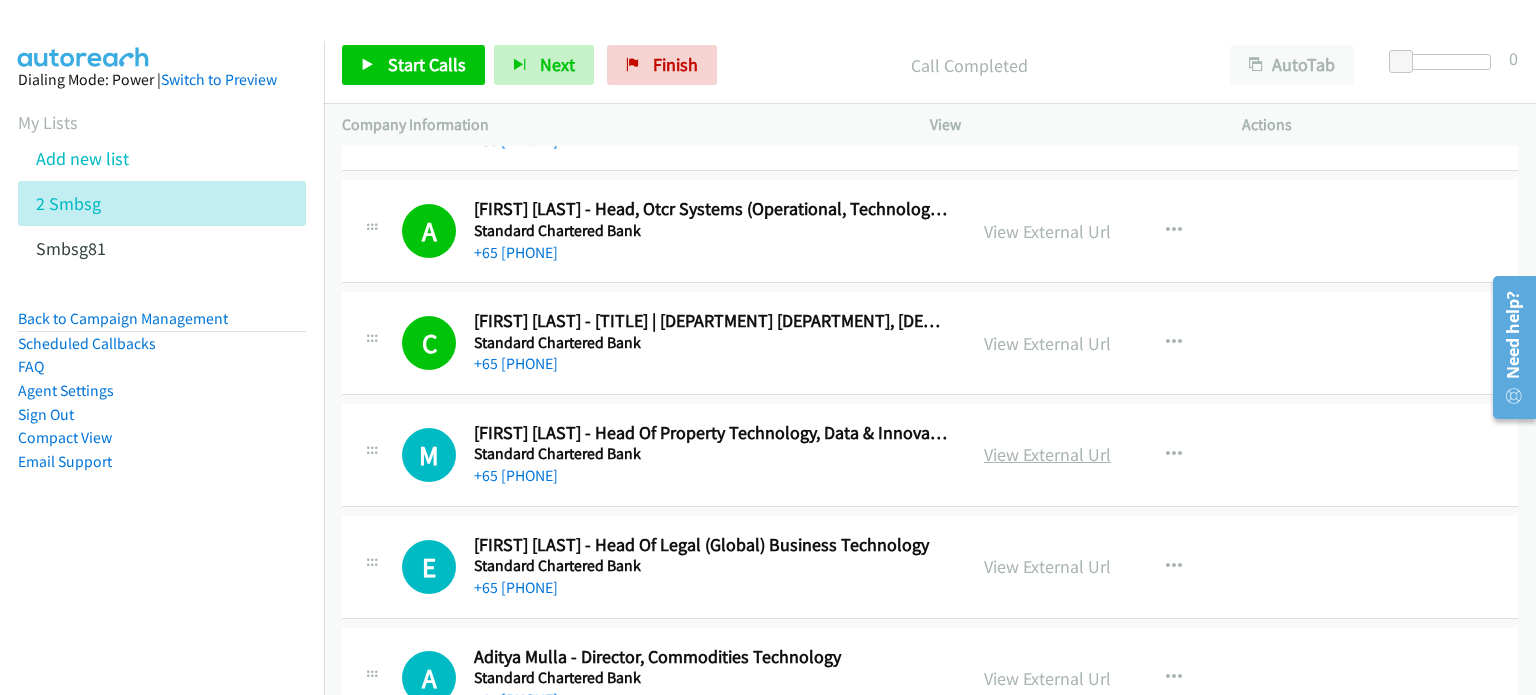 click on "View External Url" at bounding box center (1047, 454) 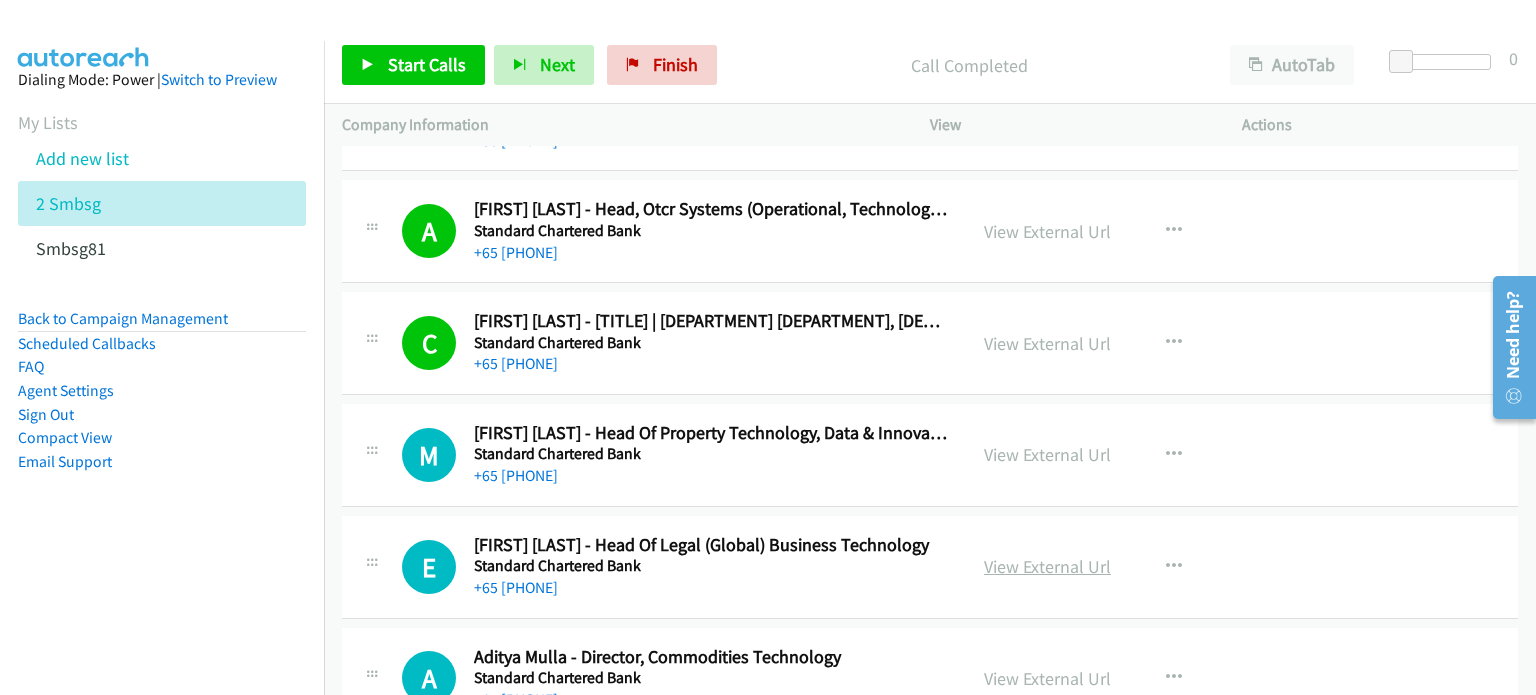 click on "View External Url" at bounding box center (1047, 566) 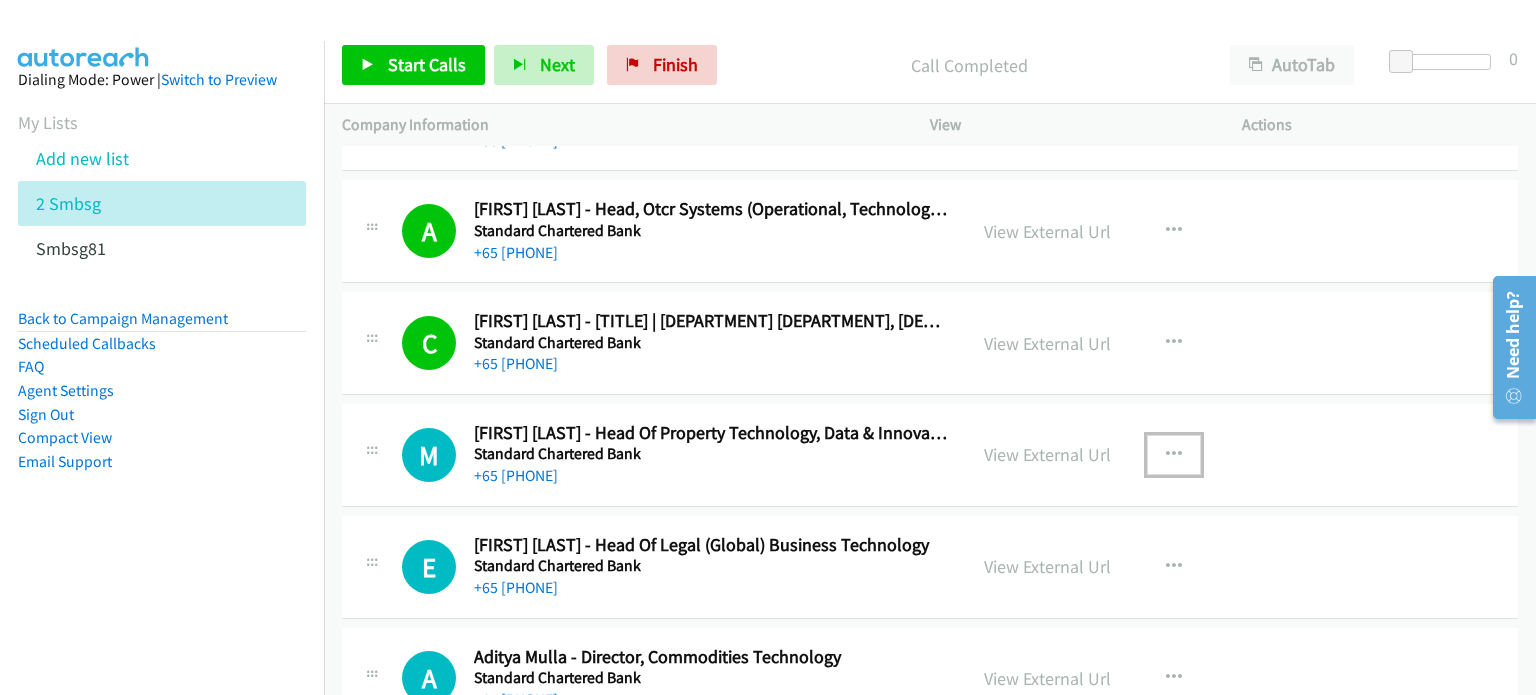 click at bounding box center [1174, 455] 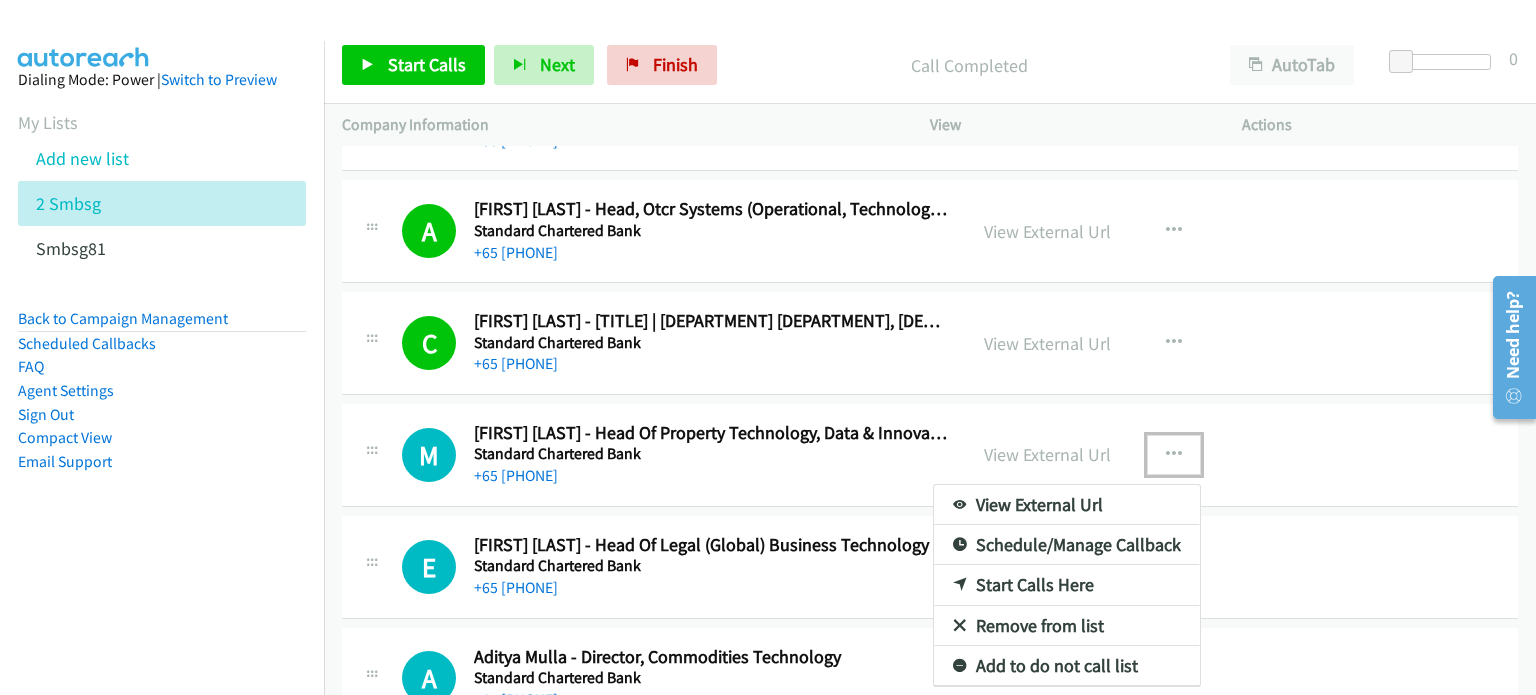 click on "Start Calls Here" at bounding box center [1067, 585] 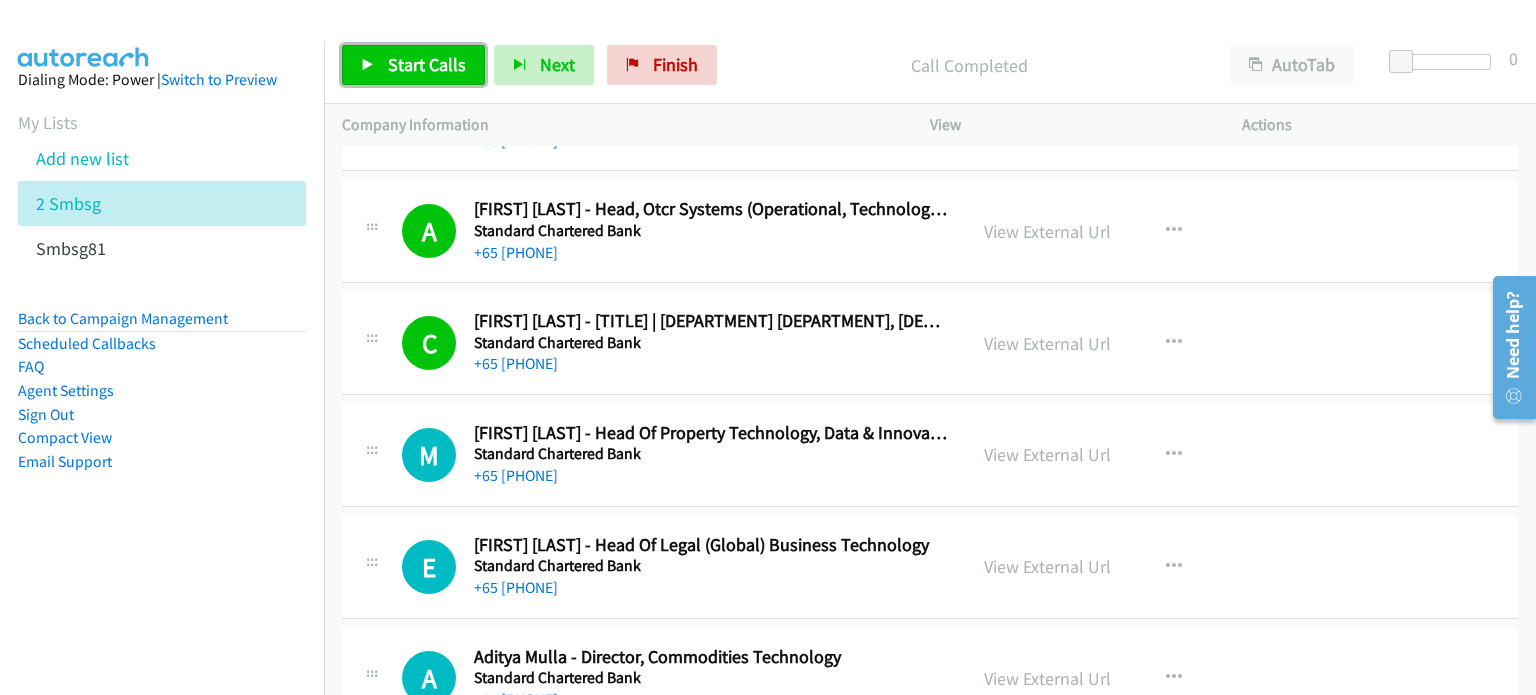 click on "Start Calls" at bounding box center [427, 64] 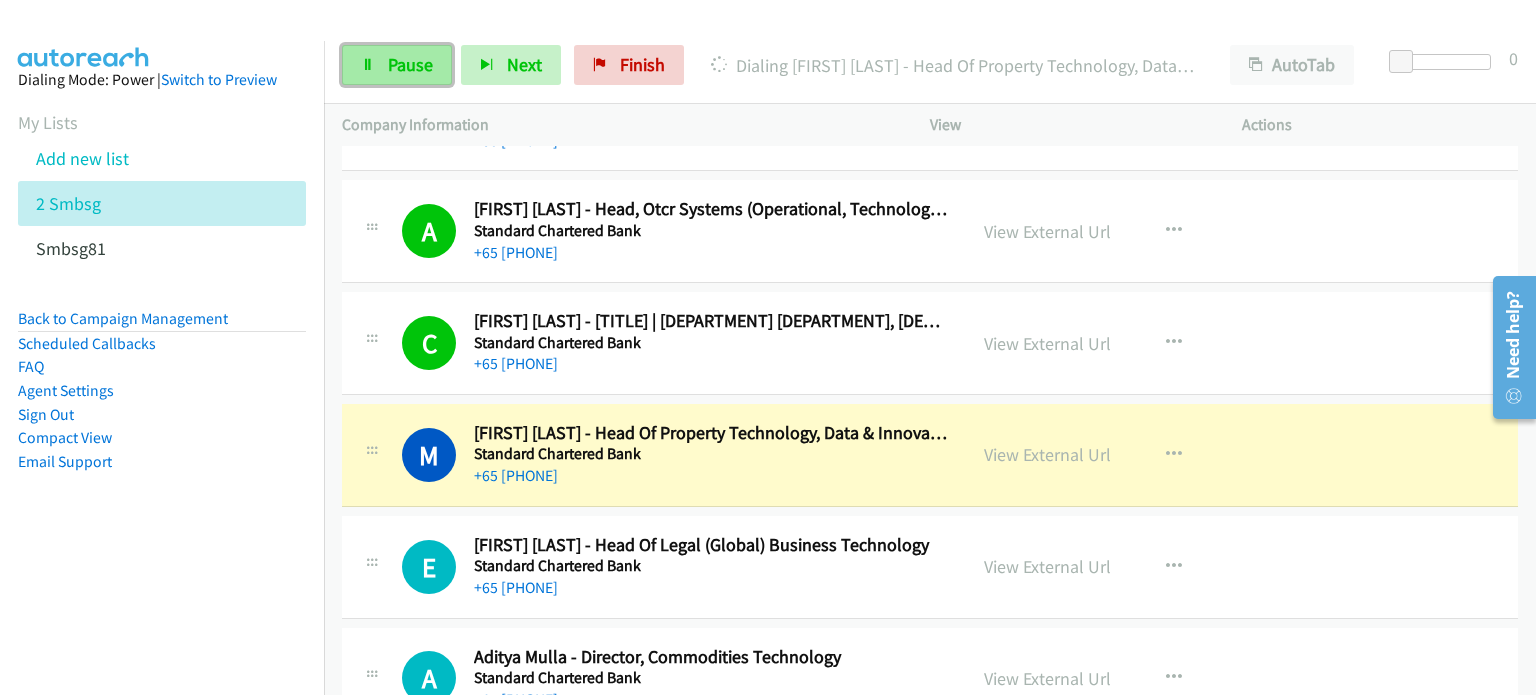 click on "Pause" at bounding box center (410, 64) 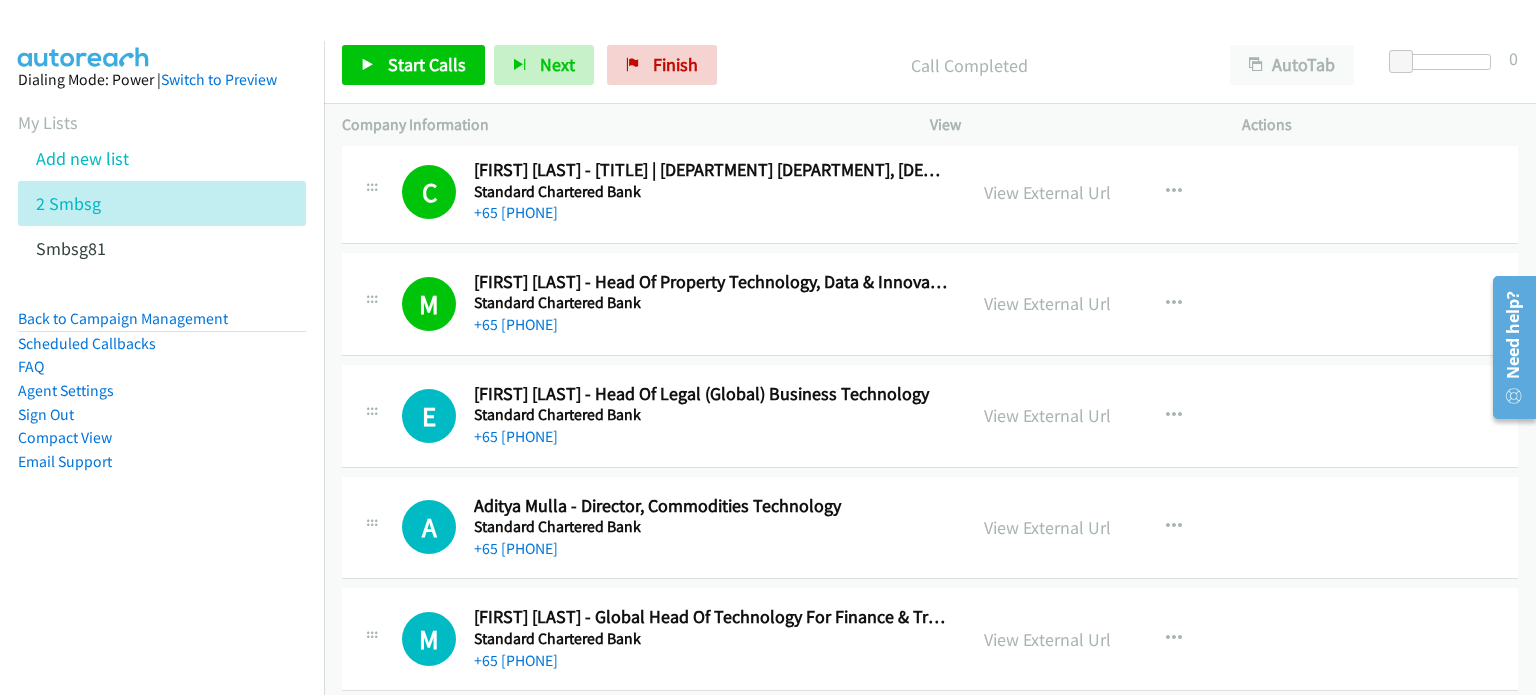 scroll, scrollTop: 5668, scrollLeft: 0, axis: vertical 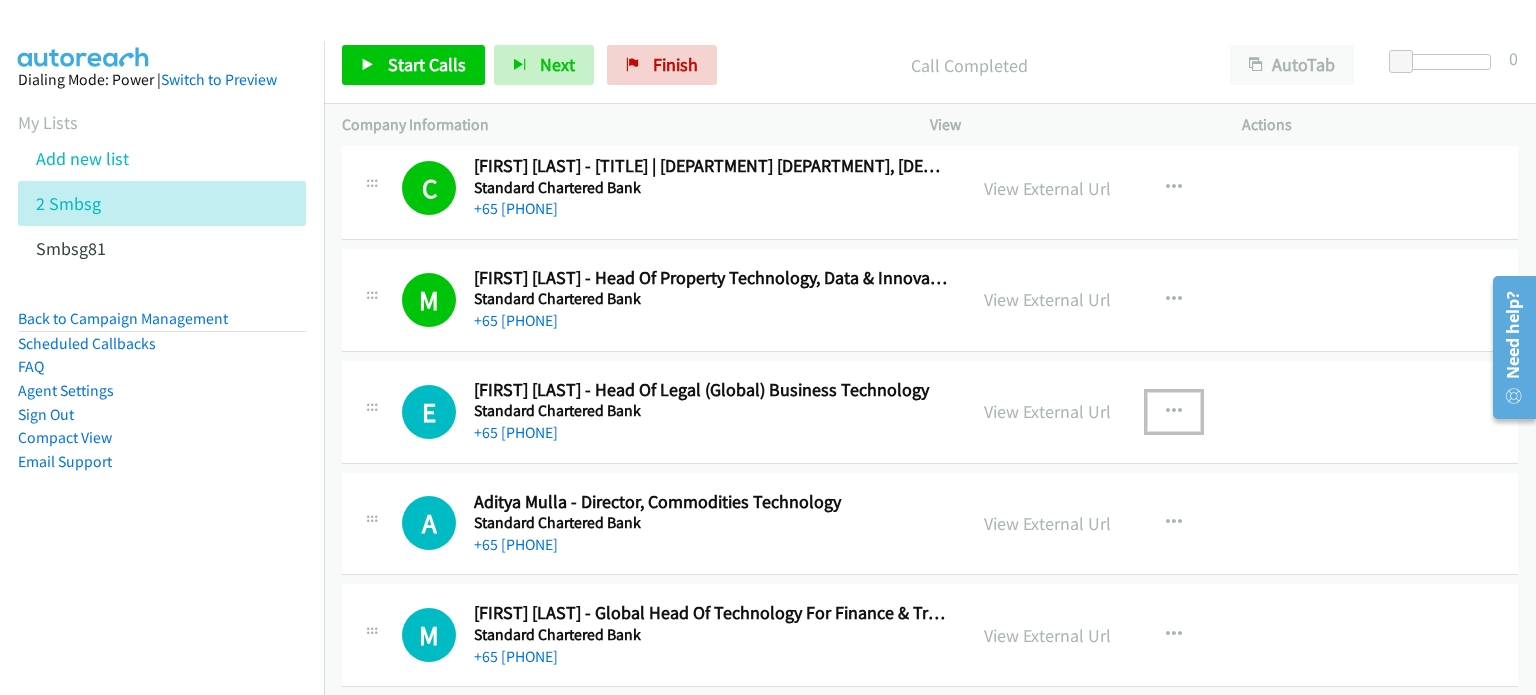 click at bounding box center [1174, 412] 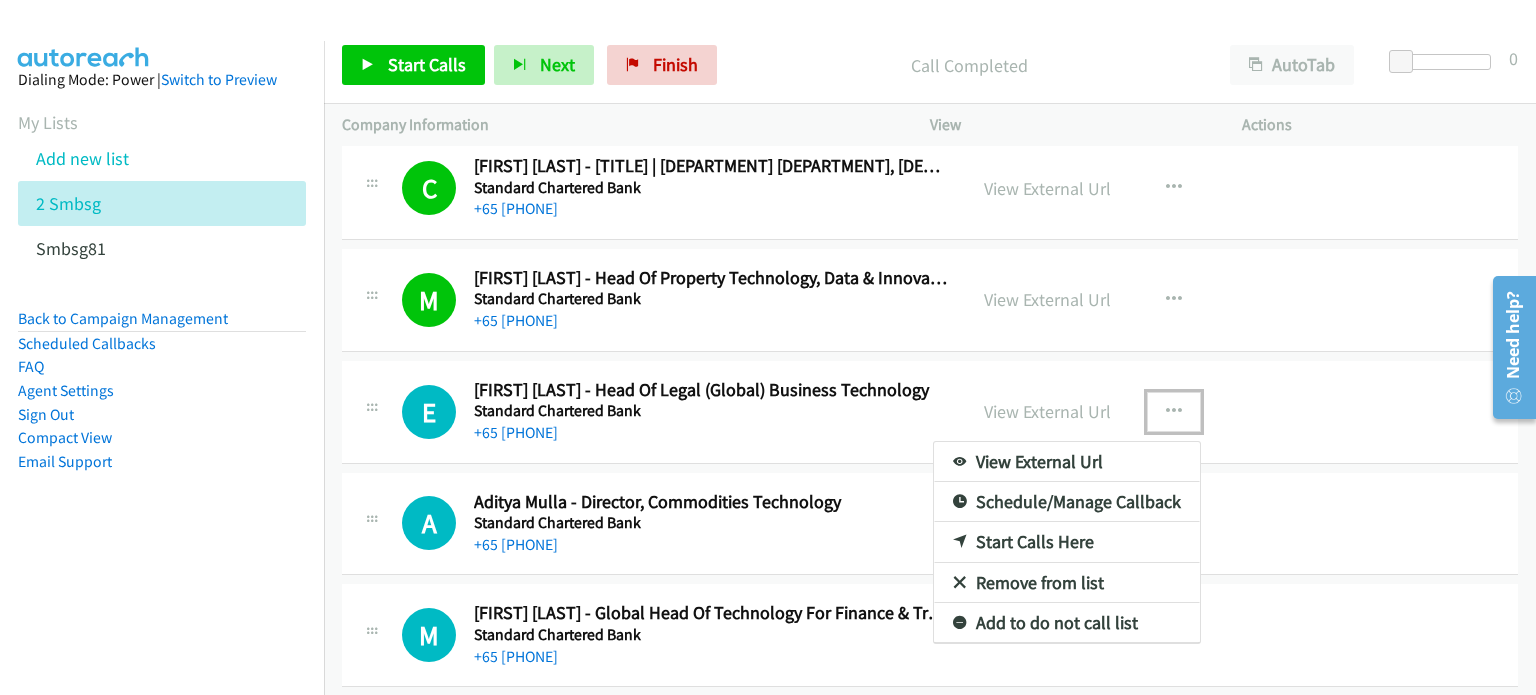 click on "Start Calls Here" at bounding box center (1067, 542) 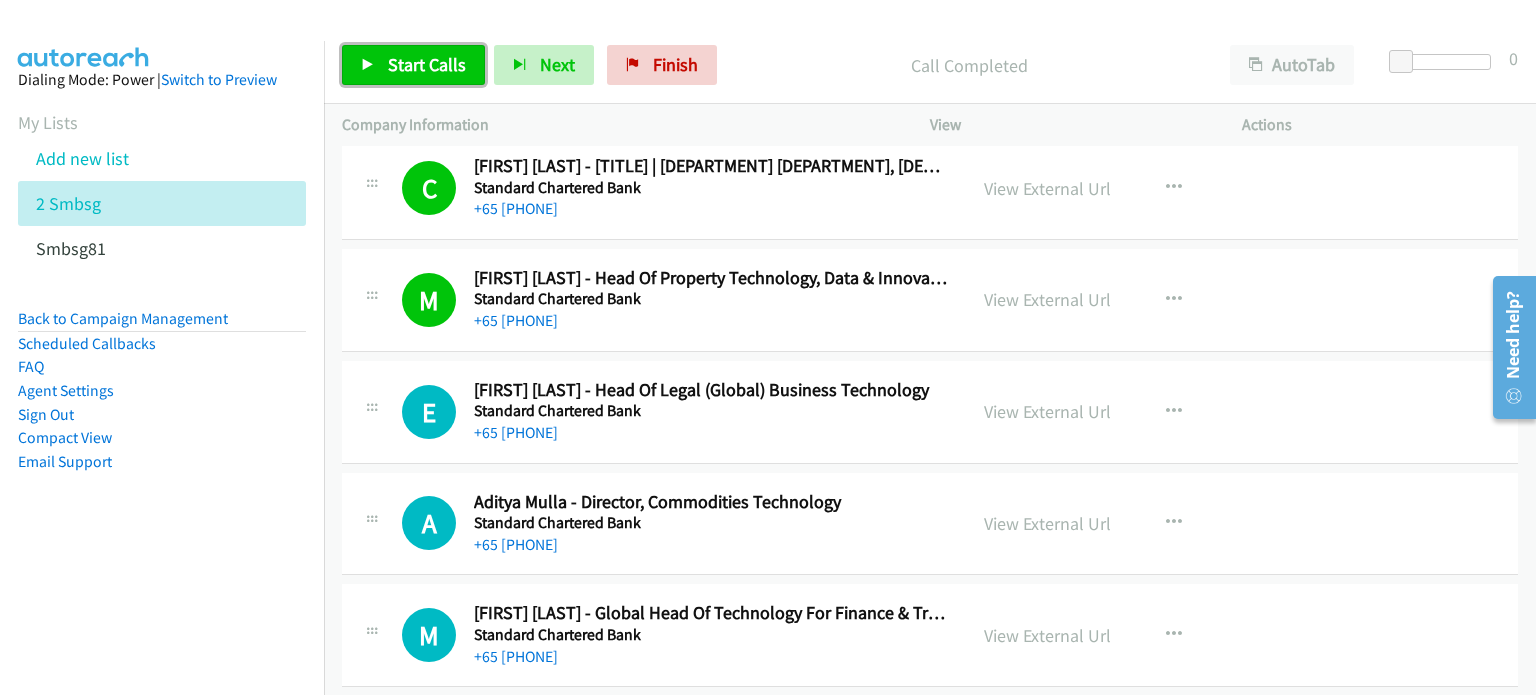 click on "Start Calls" at bounding box center [427, 64] 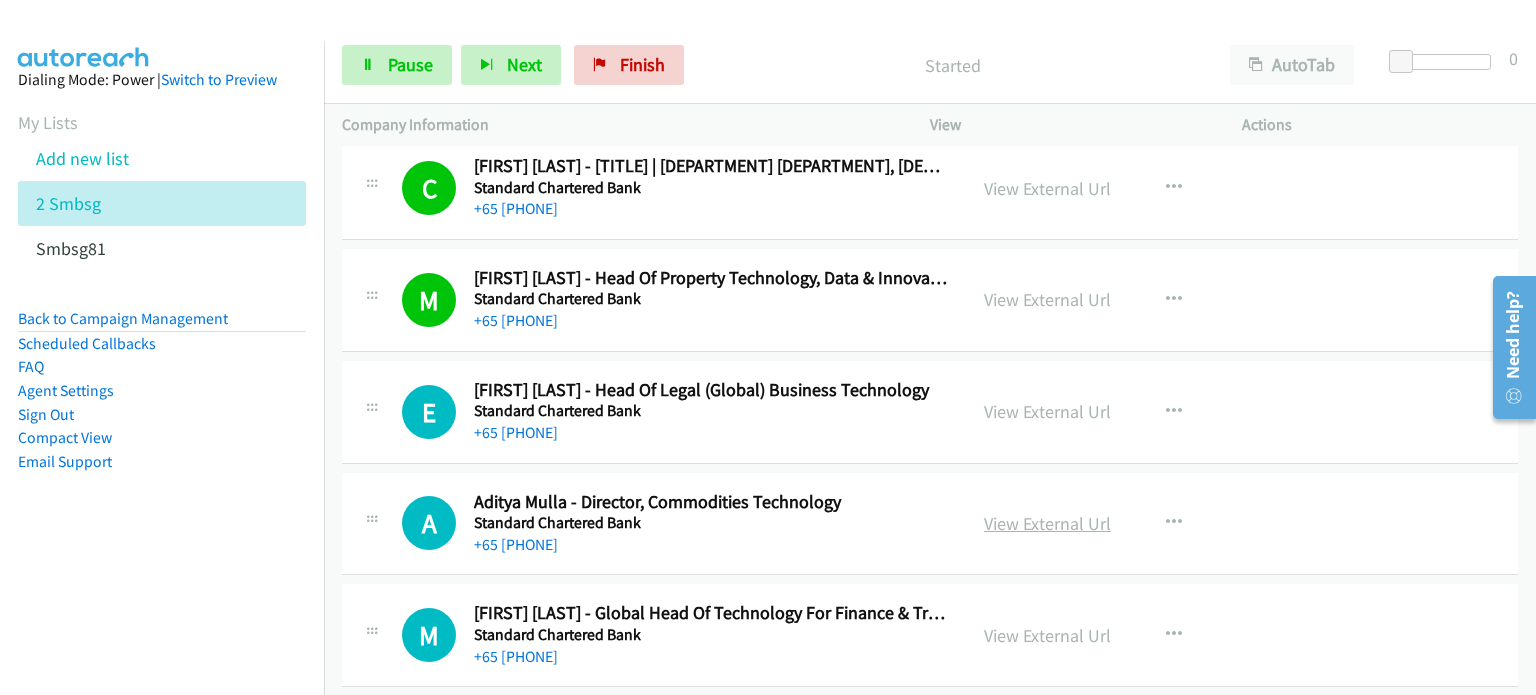 click on "View External Url" at bounding box center (1047, 523) 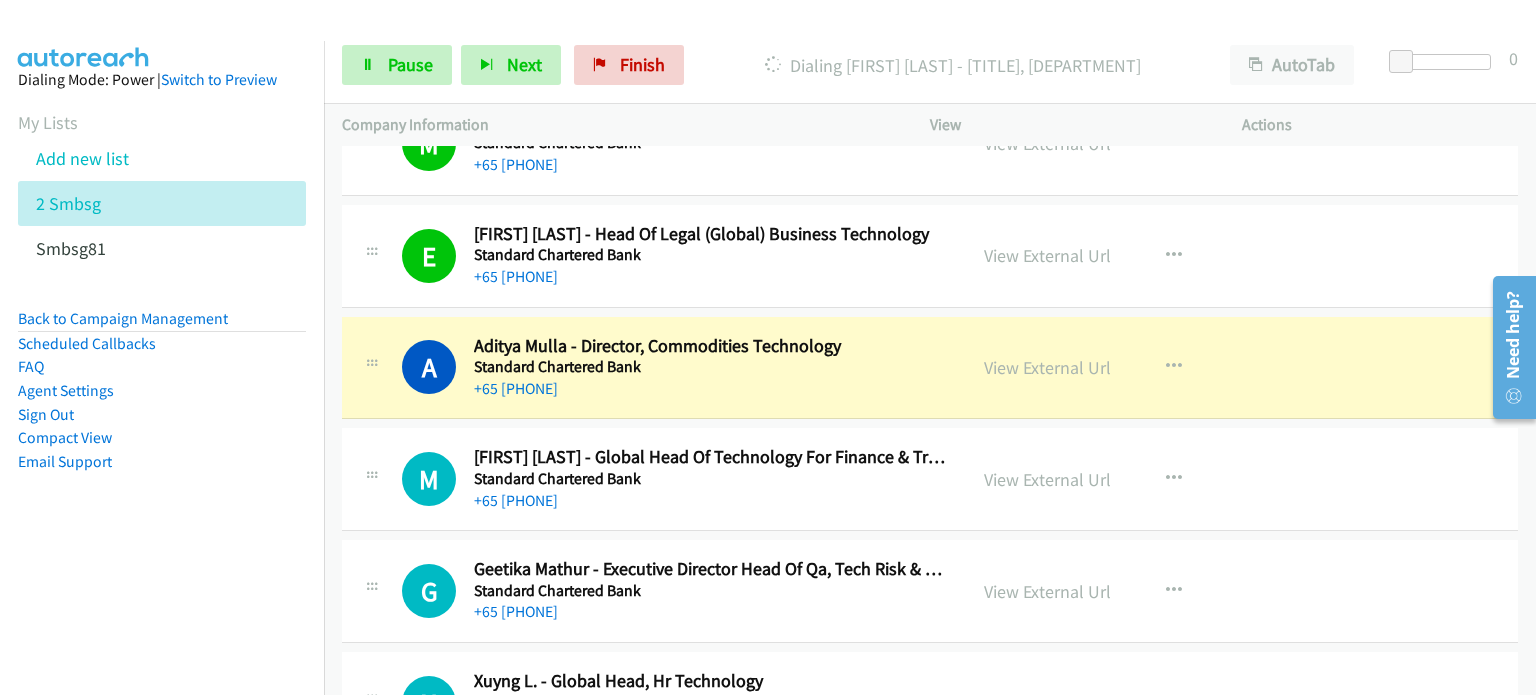 scroll, scrollTop: 5840, scrollLeft: 0, axis: vertical 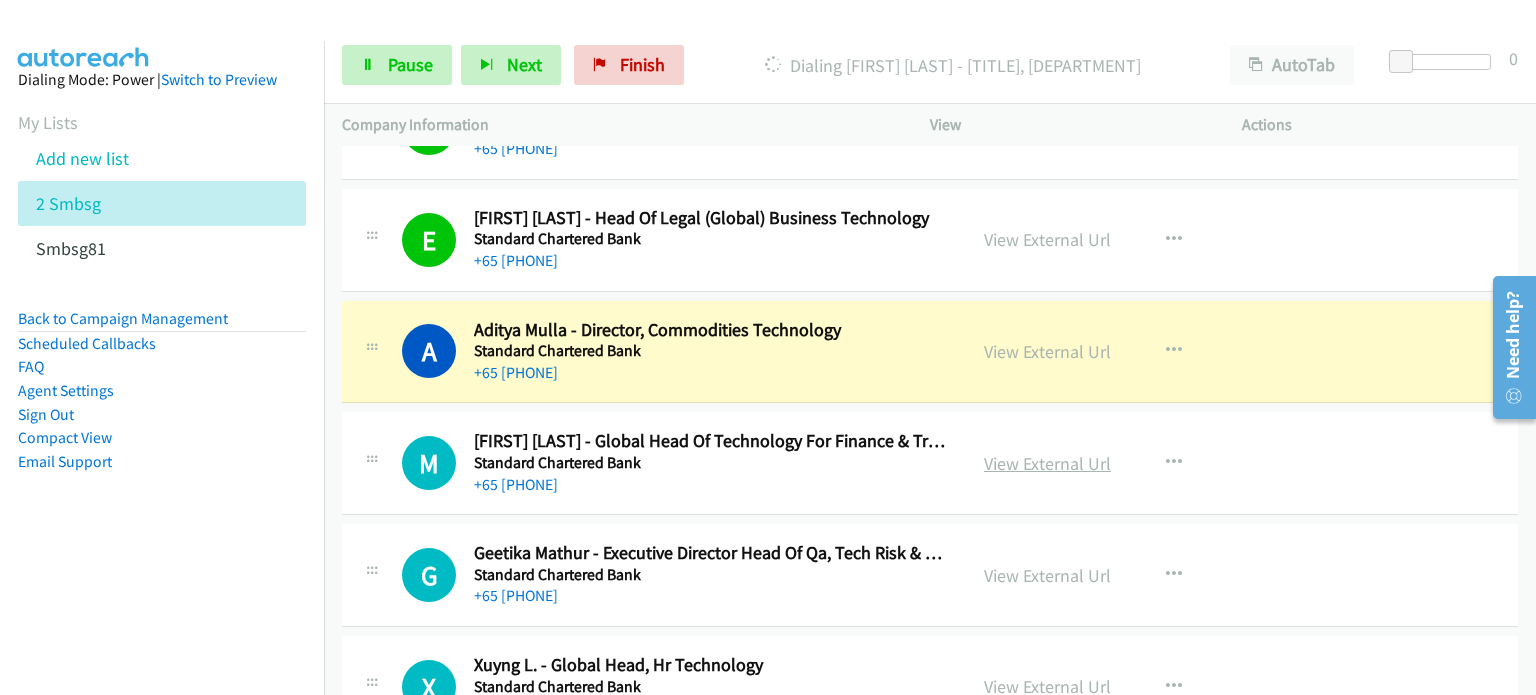 click on "View External Url" at bounding box center (1047, 463) 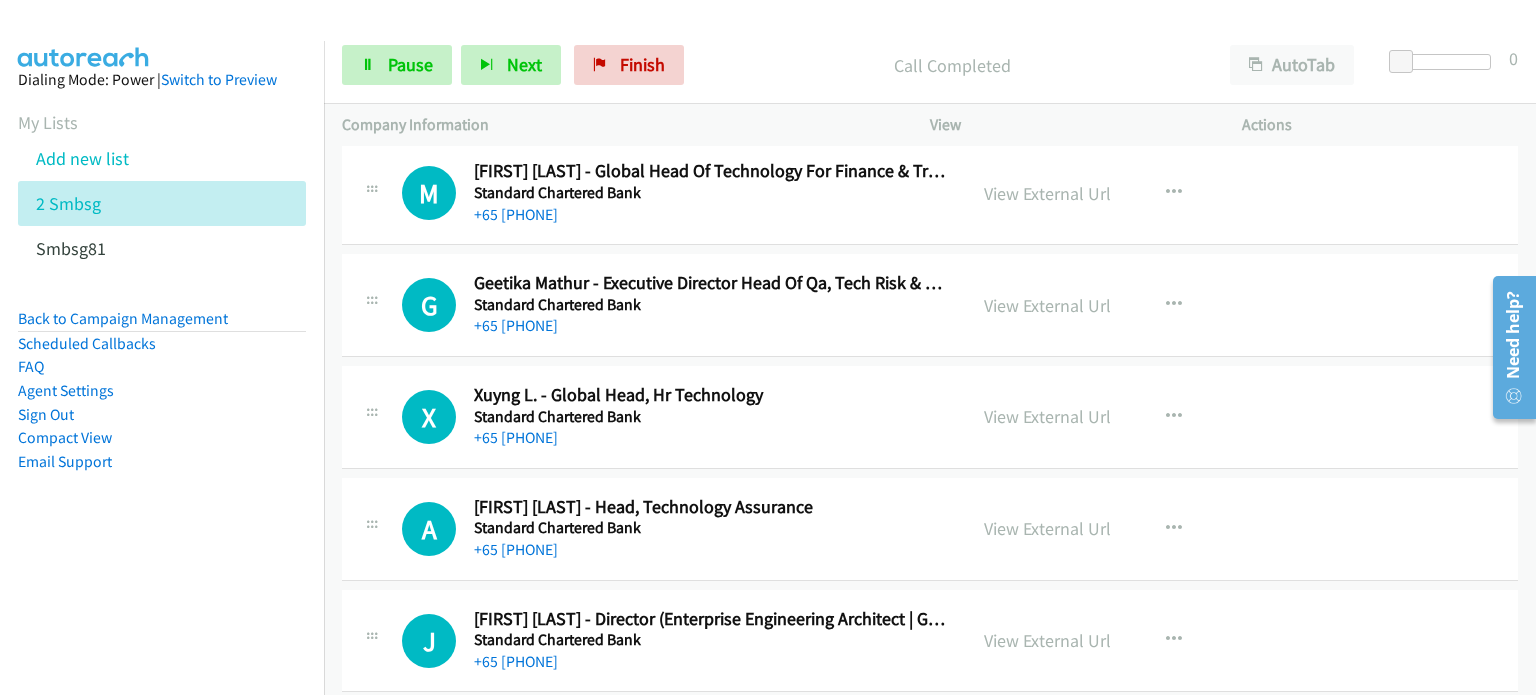 scroll, scrollTop: 6185, scrollLeft: 0, axis: vertical 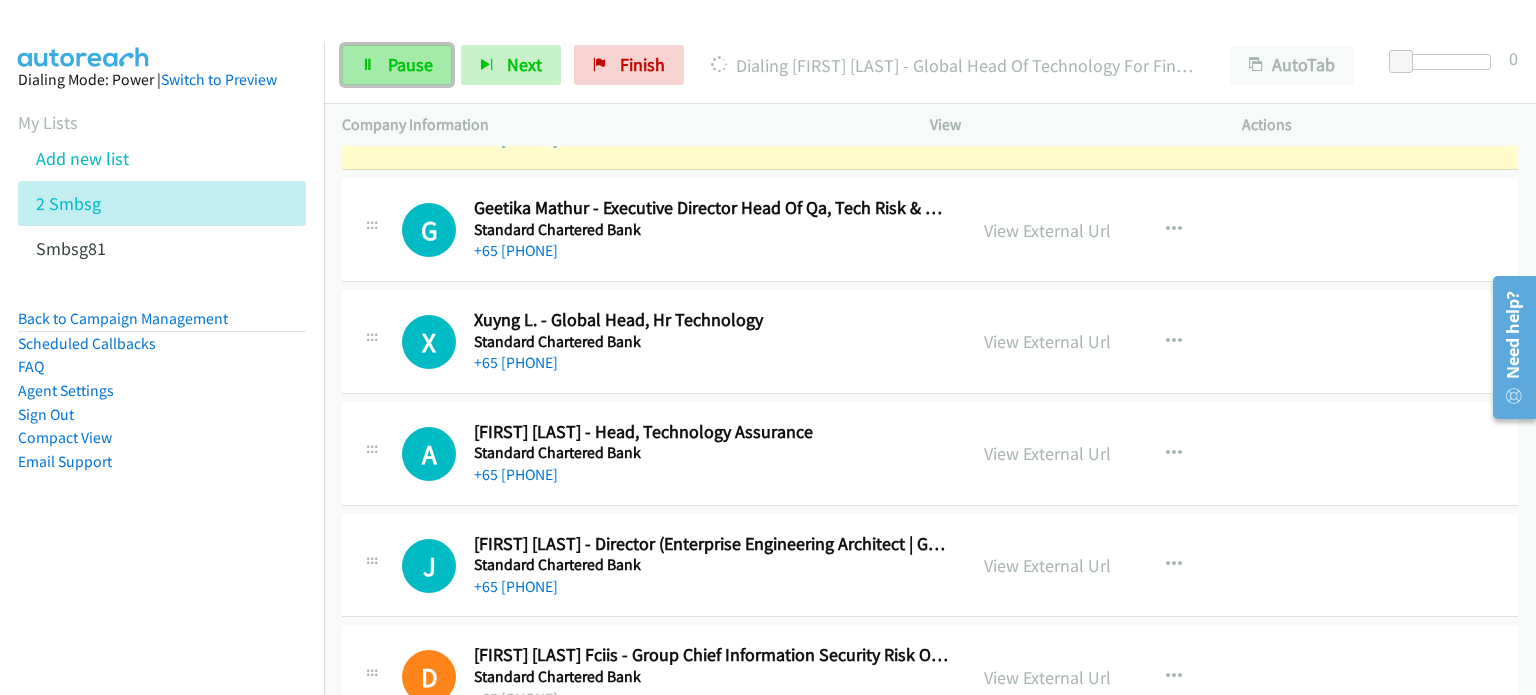 click on "Pause" at bounding box center [410, 64] 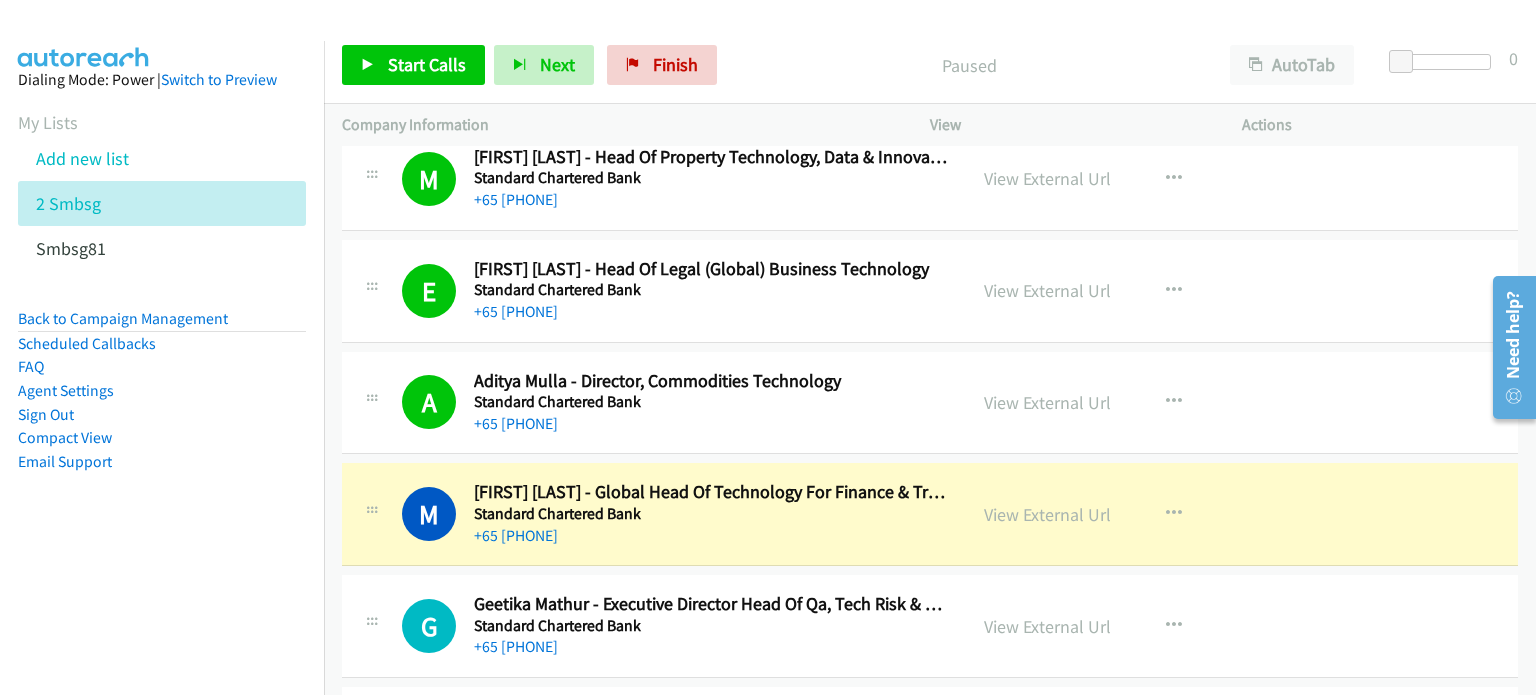 scroll, scrollTop: 5788, scrollLeft: 0, axis: vertical 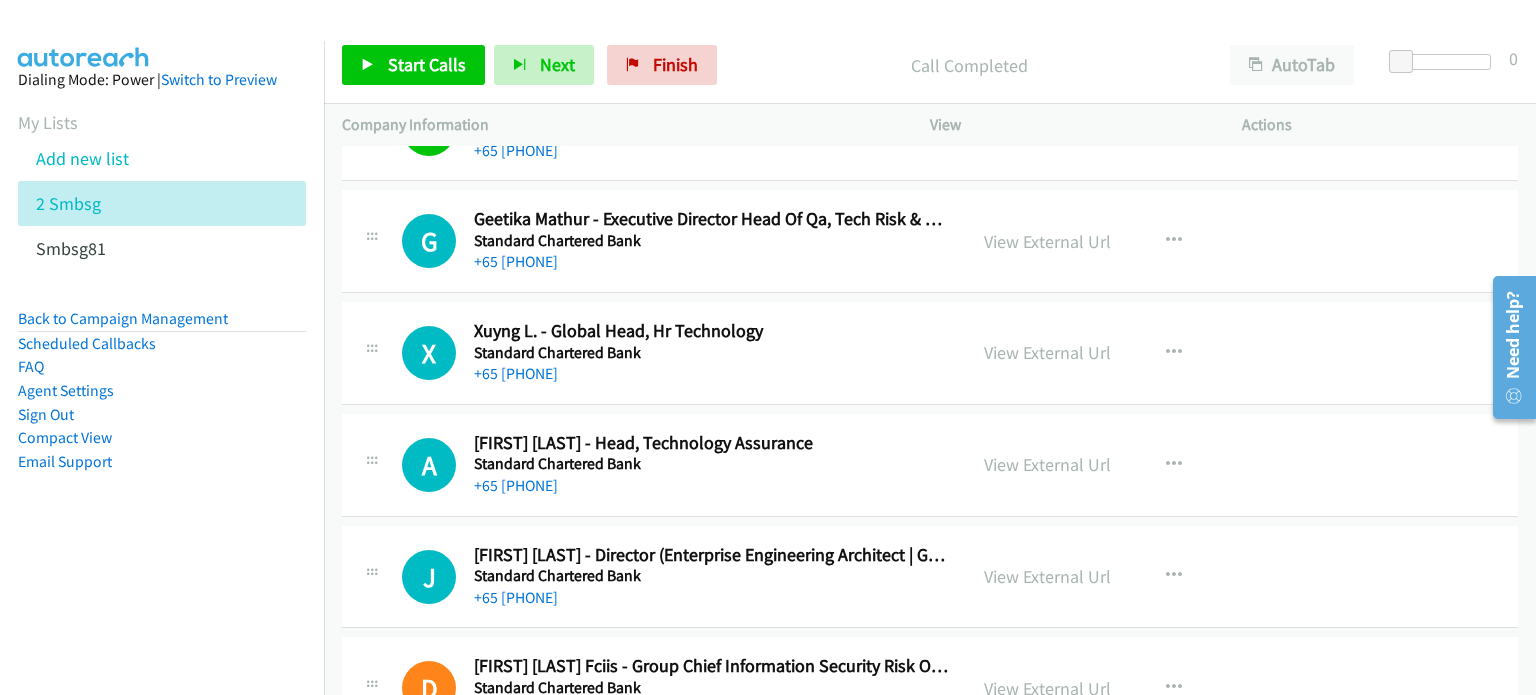 drag, startPoint x: 1011, startPoint y: 560, endPoint x: 524, endPoint y: 172, distance: 622.666 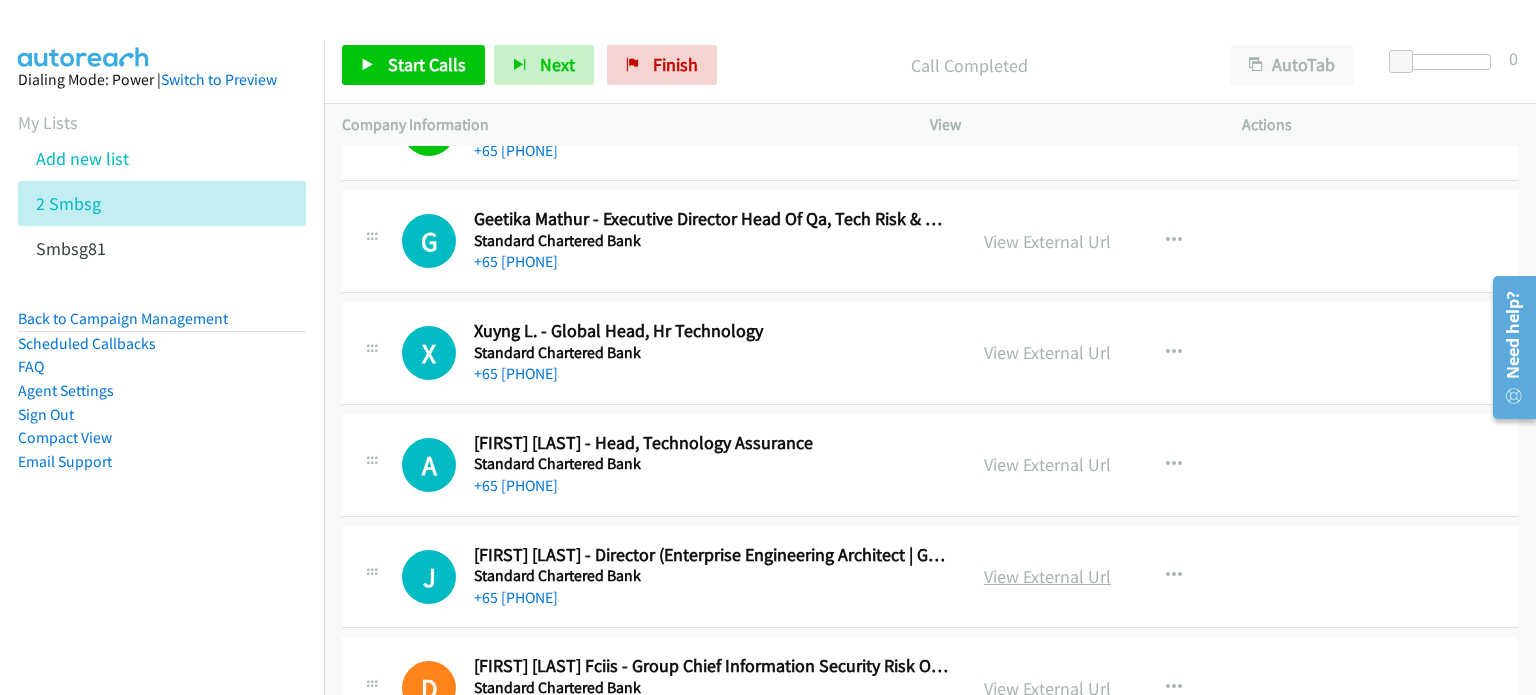 click on "View External Url" at bounding box center (1047, 576) 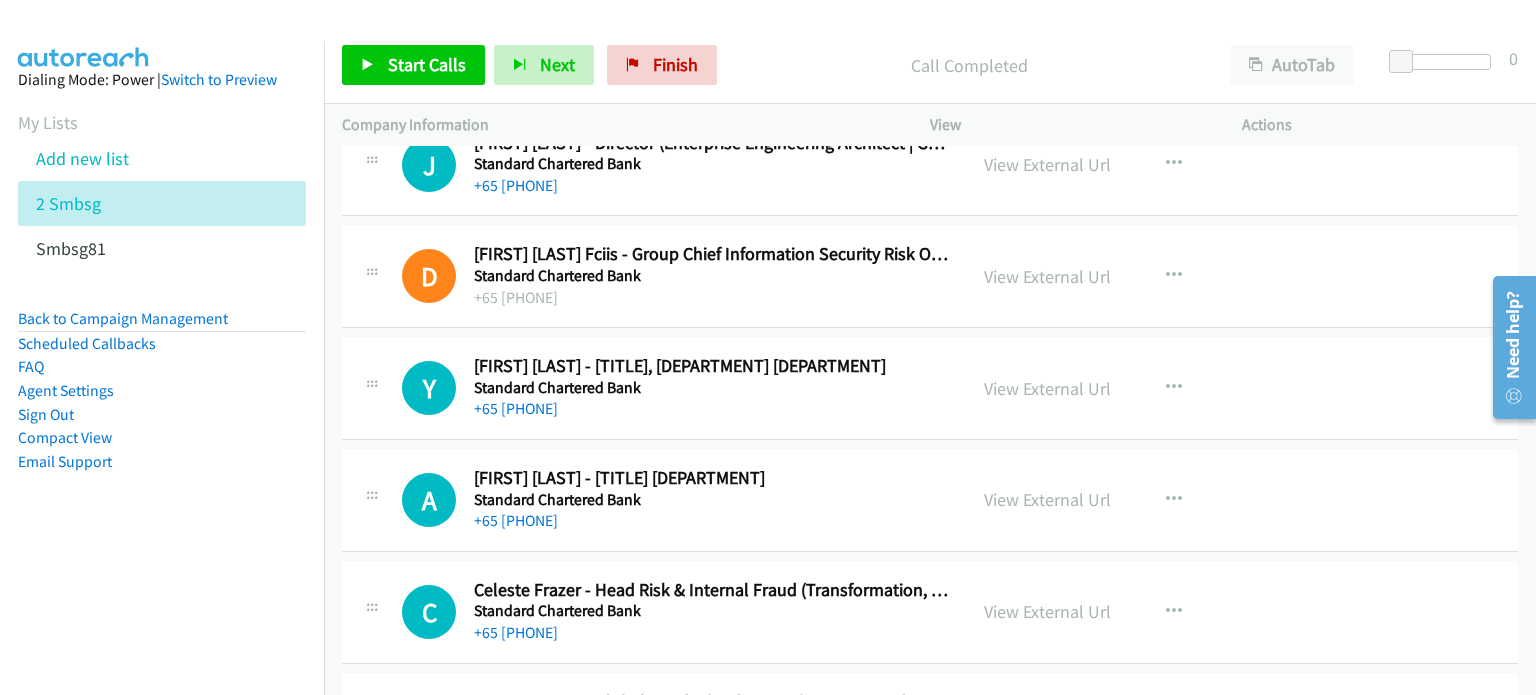 scroll, scrollTop: 6583, scrollLeft: 0, axis: vertical 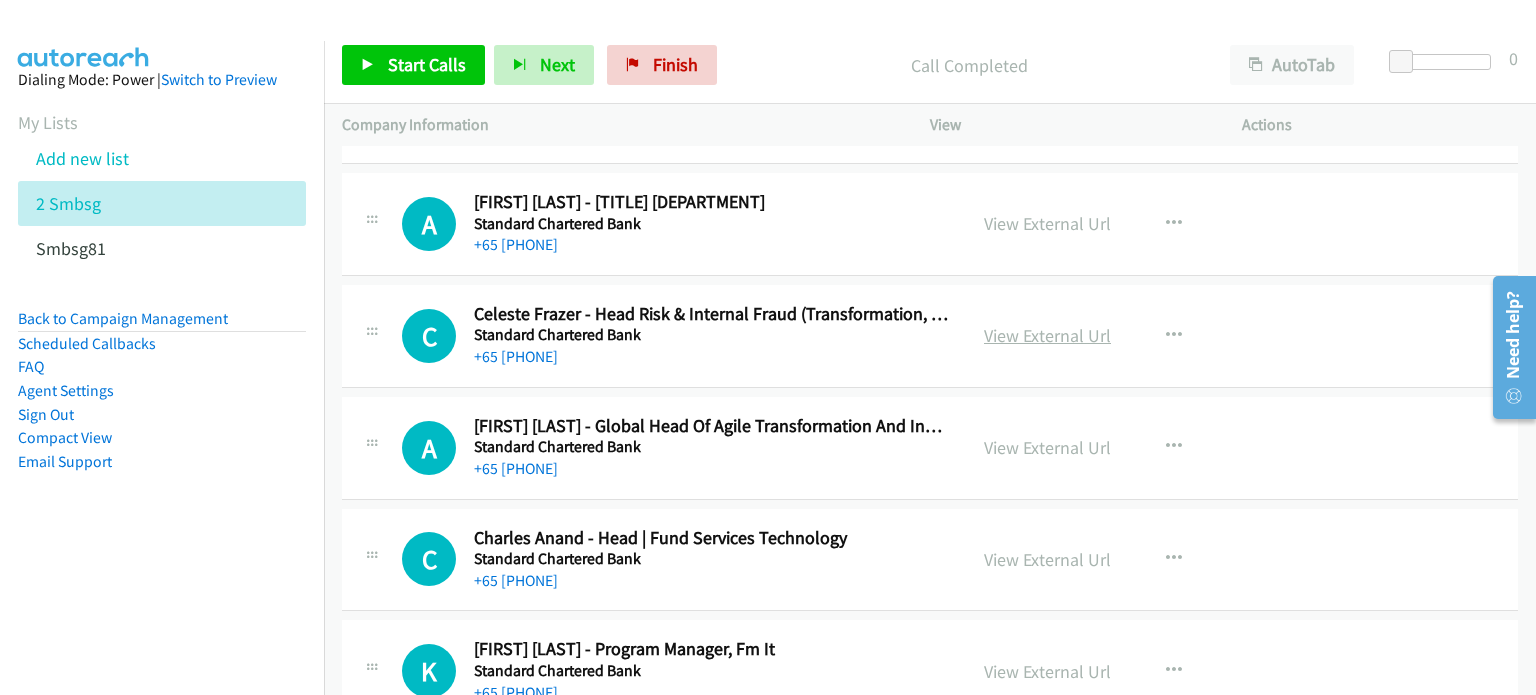 click on "View External Url" at bounding box center [1047, 335] 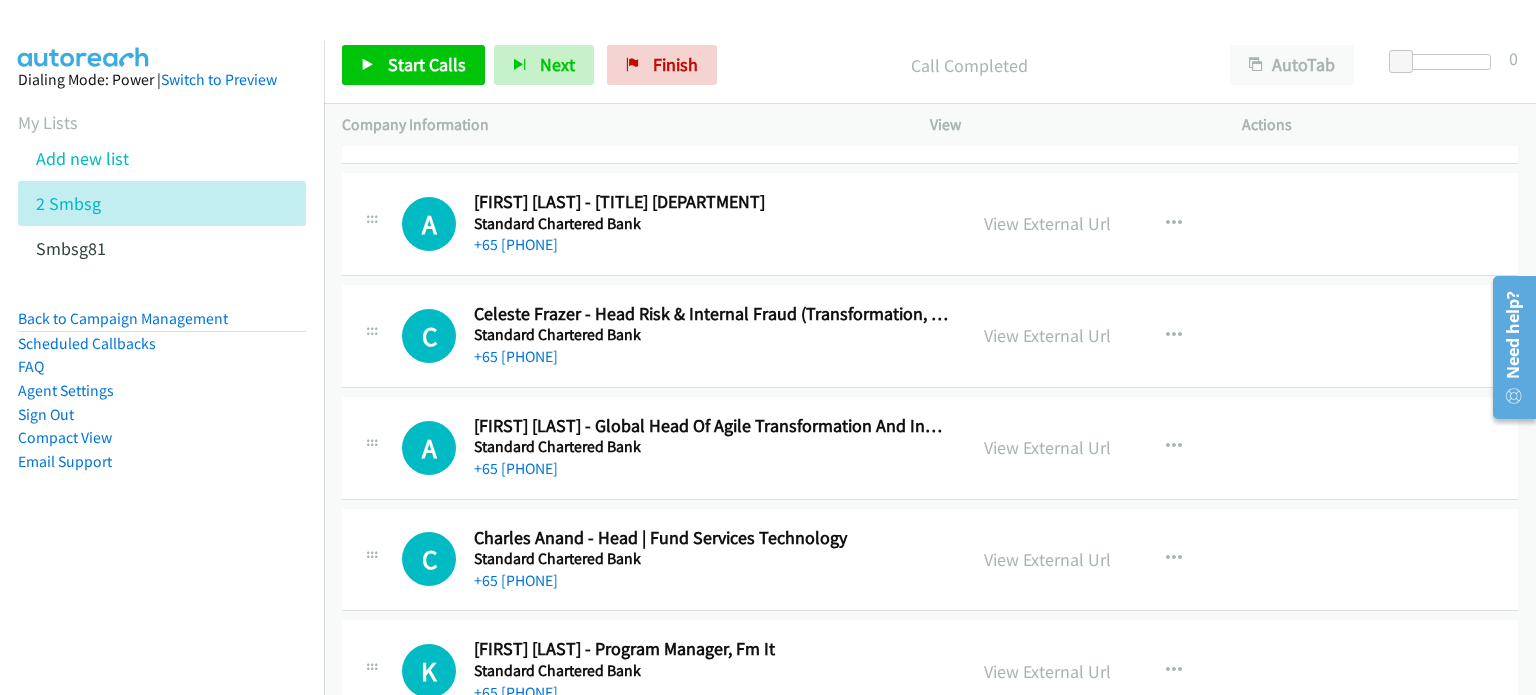 drag, startPoint x: 1026, startPoint y: 431, endPoint x: 917, endPoint y: 395, distance: 114.791115 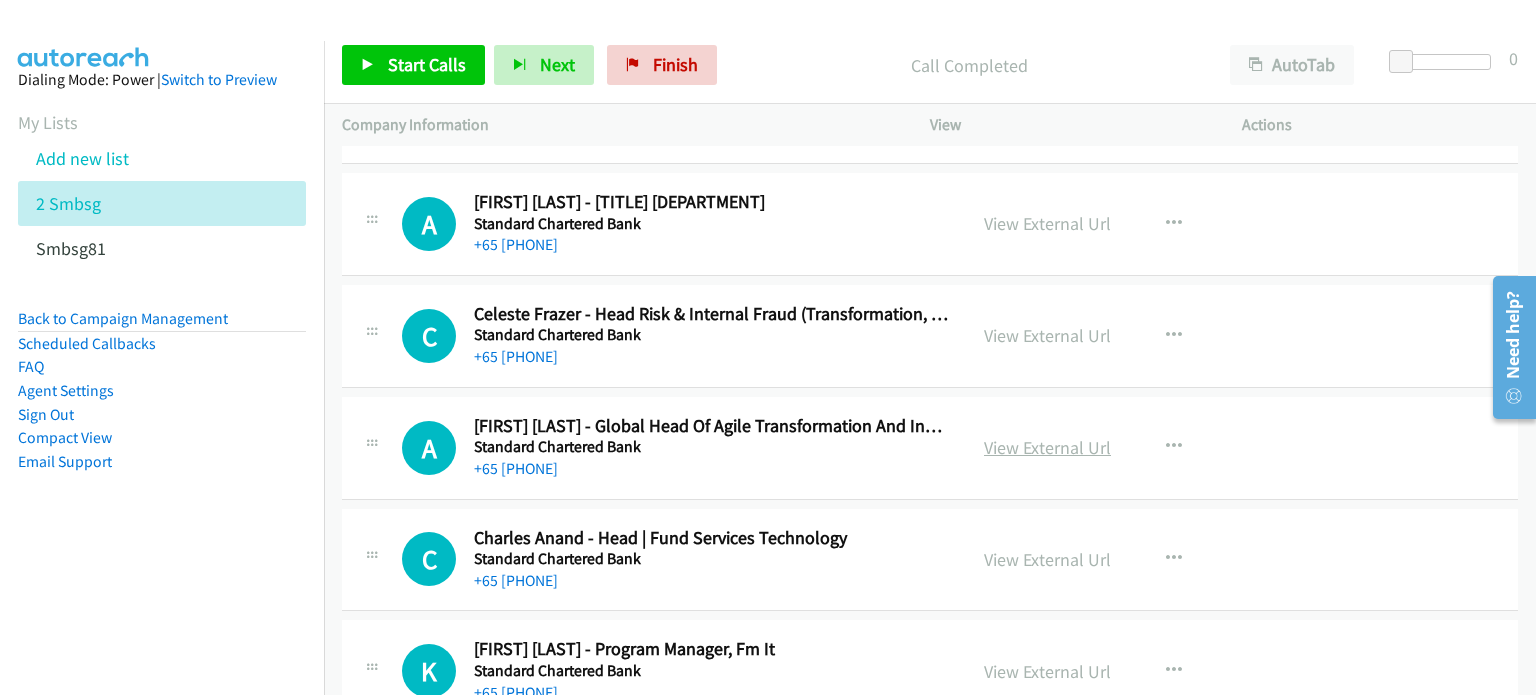 click on "View External Url" at bounding box center [1047, 447] 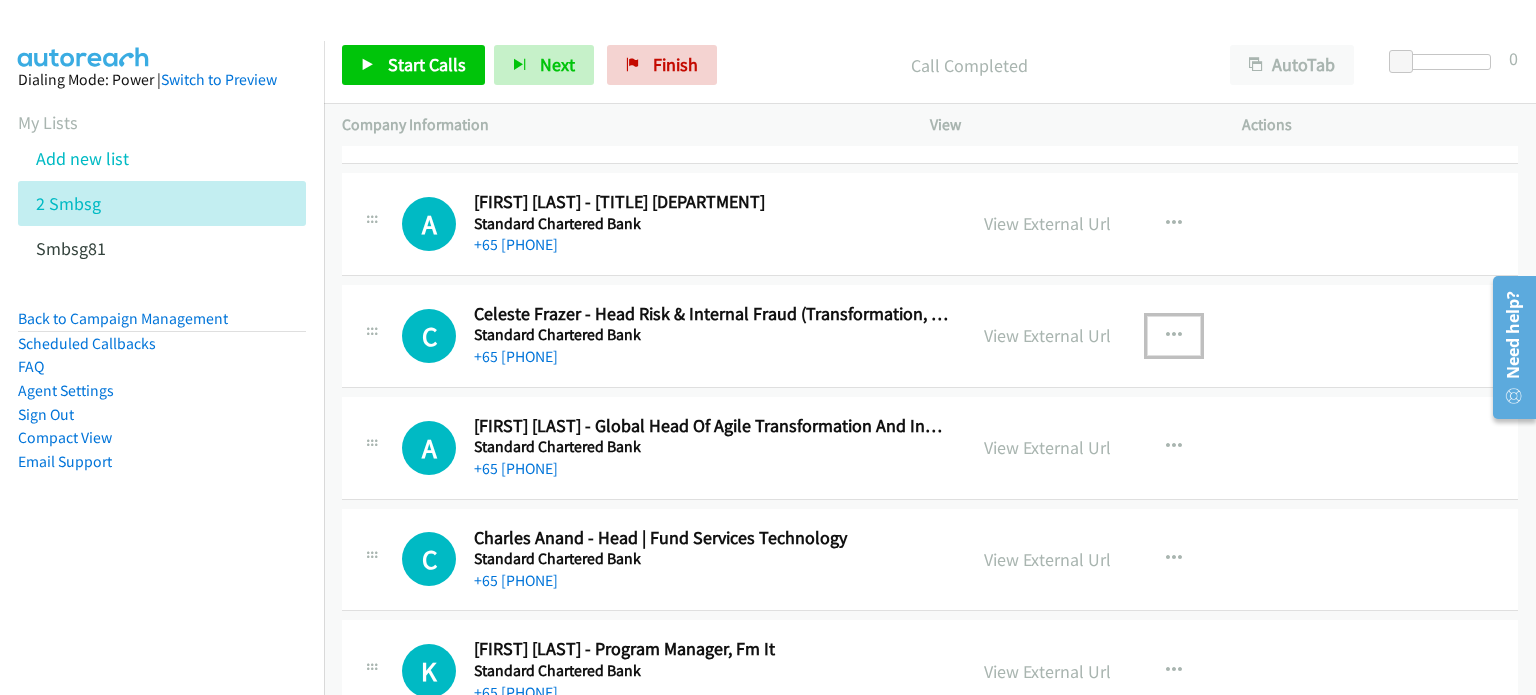 click at bounding box center [1174, 336] 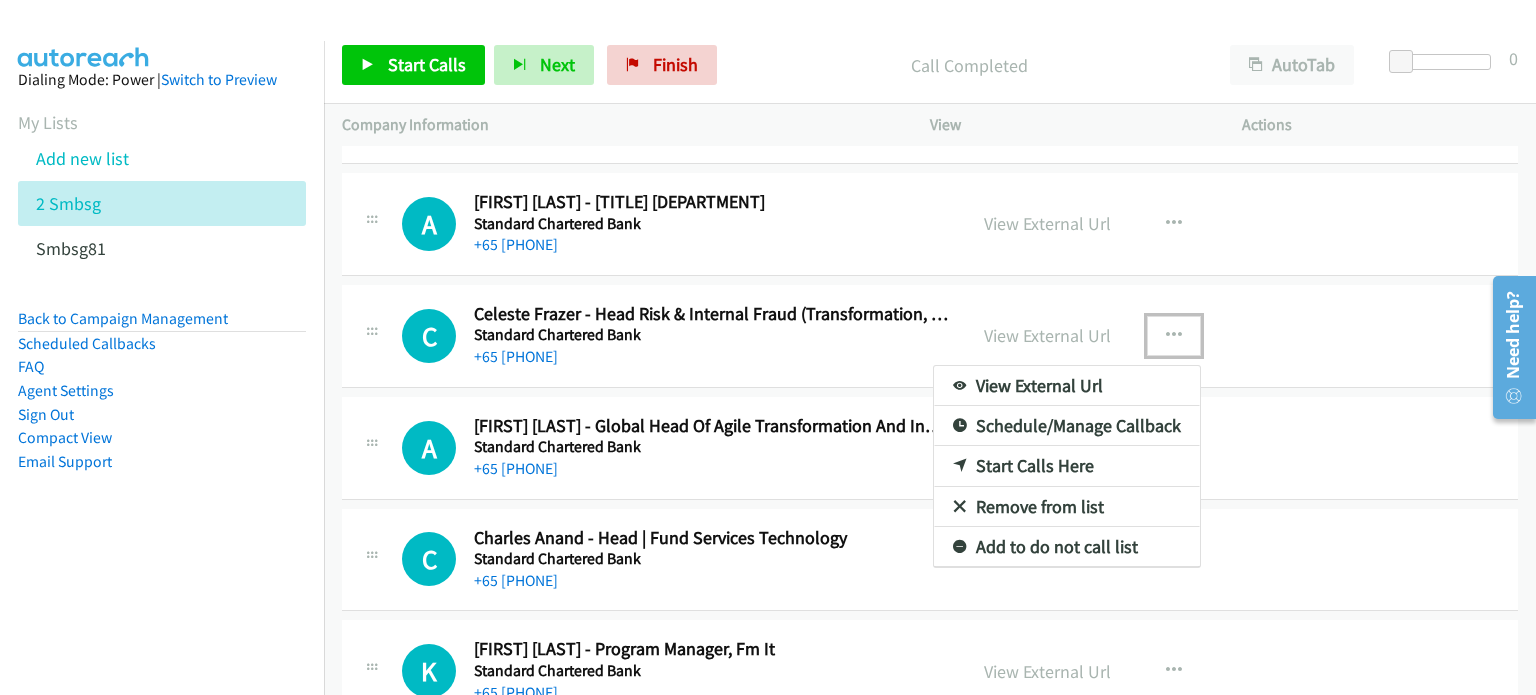 click on "Start Calls Here" at bounding box center [1067, 466] 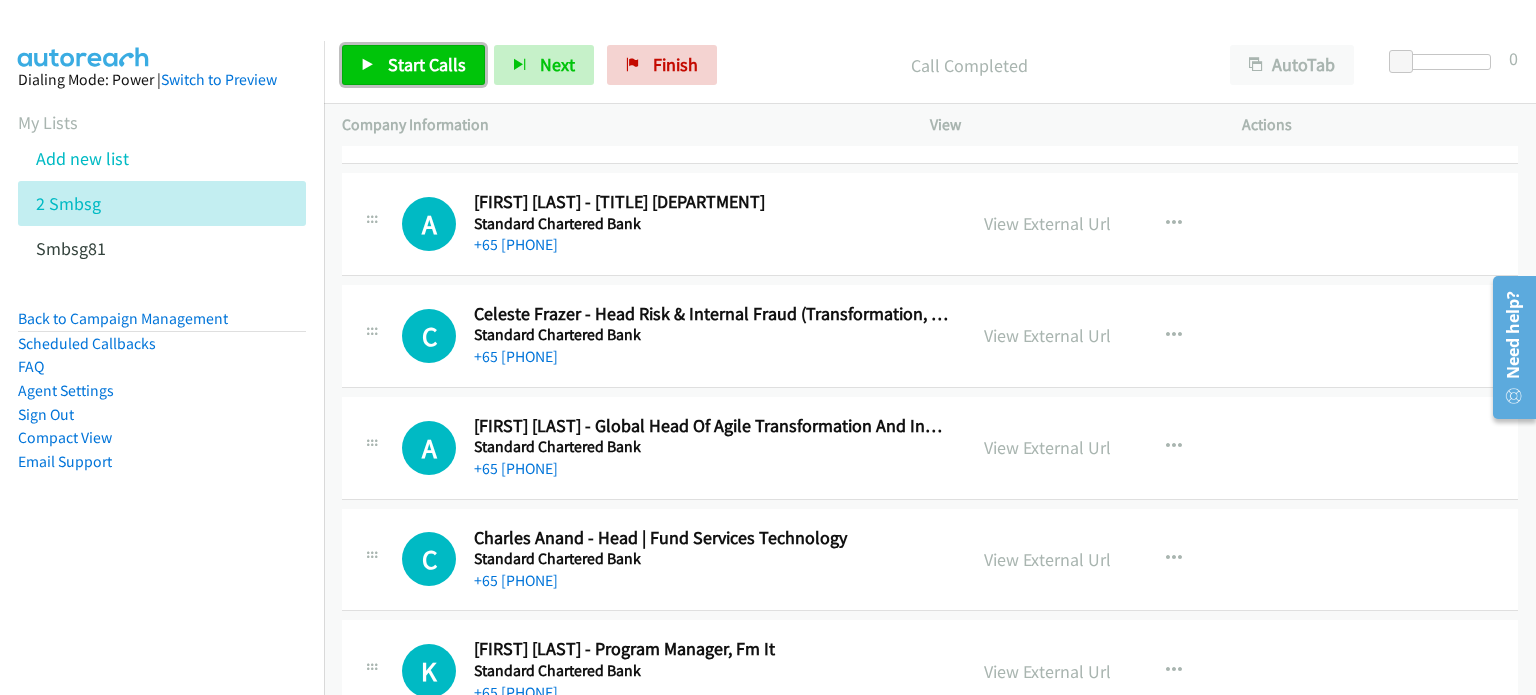 click on "Start Calls" at bounding box center (427, 64) 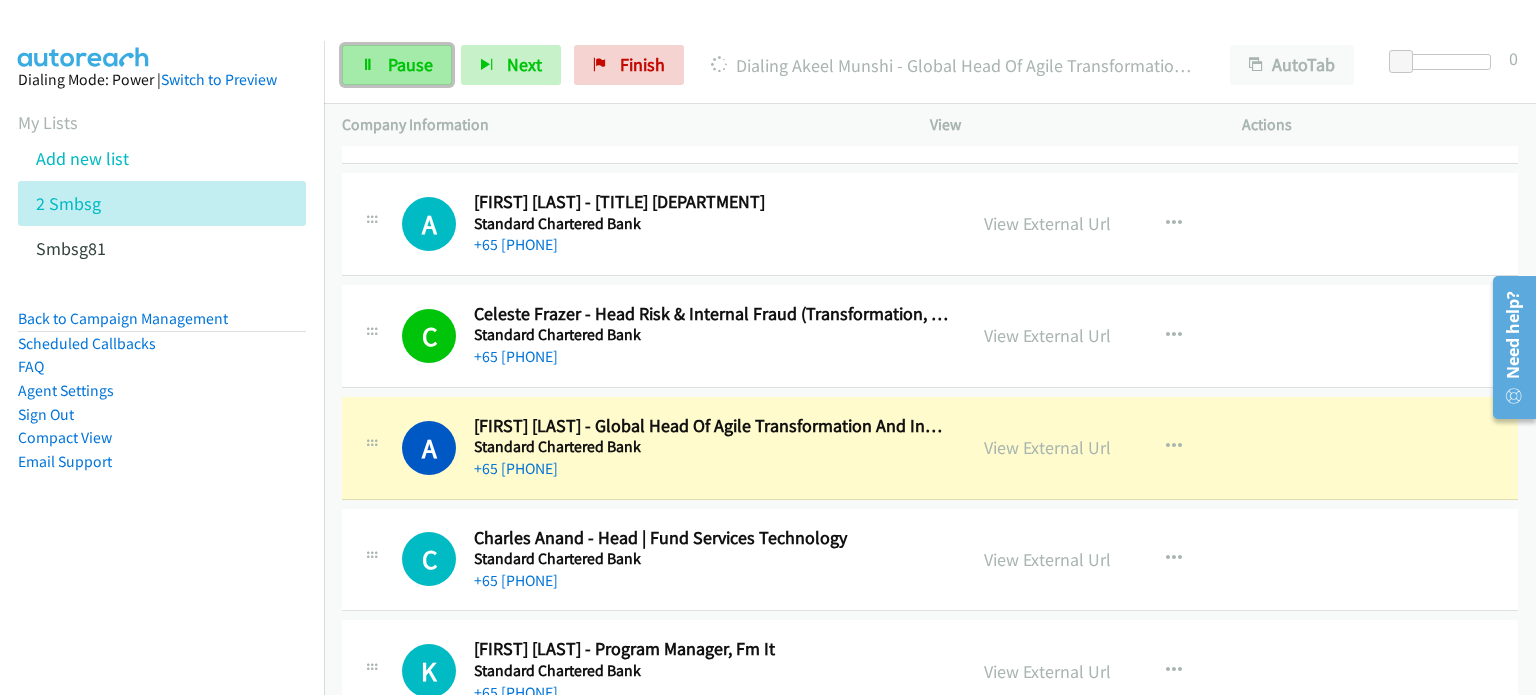 click on "Pause" at bounding box center (410, 64) 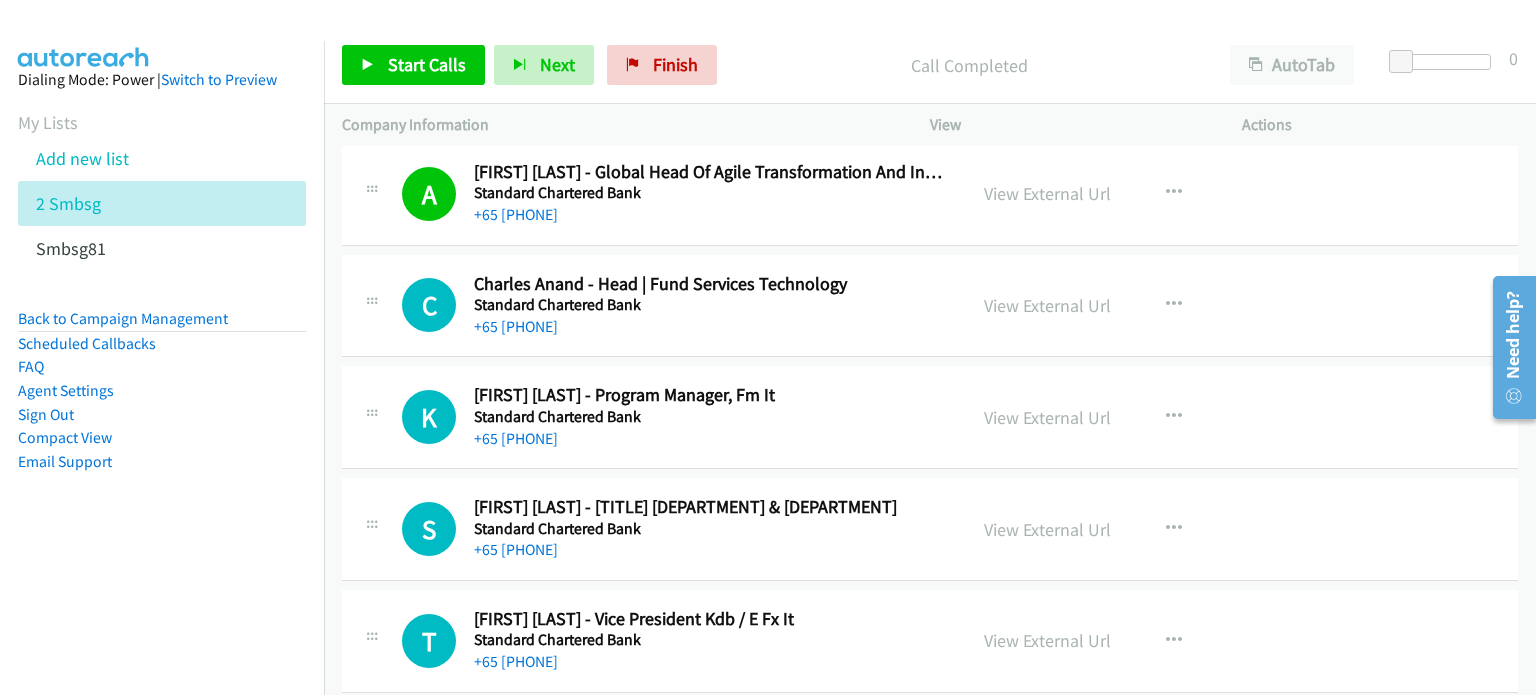 scroll, scrollTop: 7116, scrollLeft: 0, axis: vertical 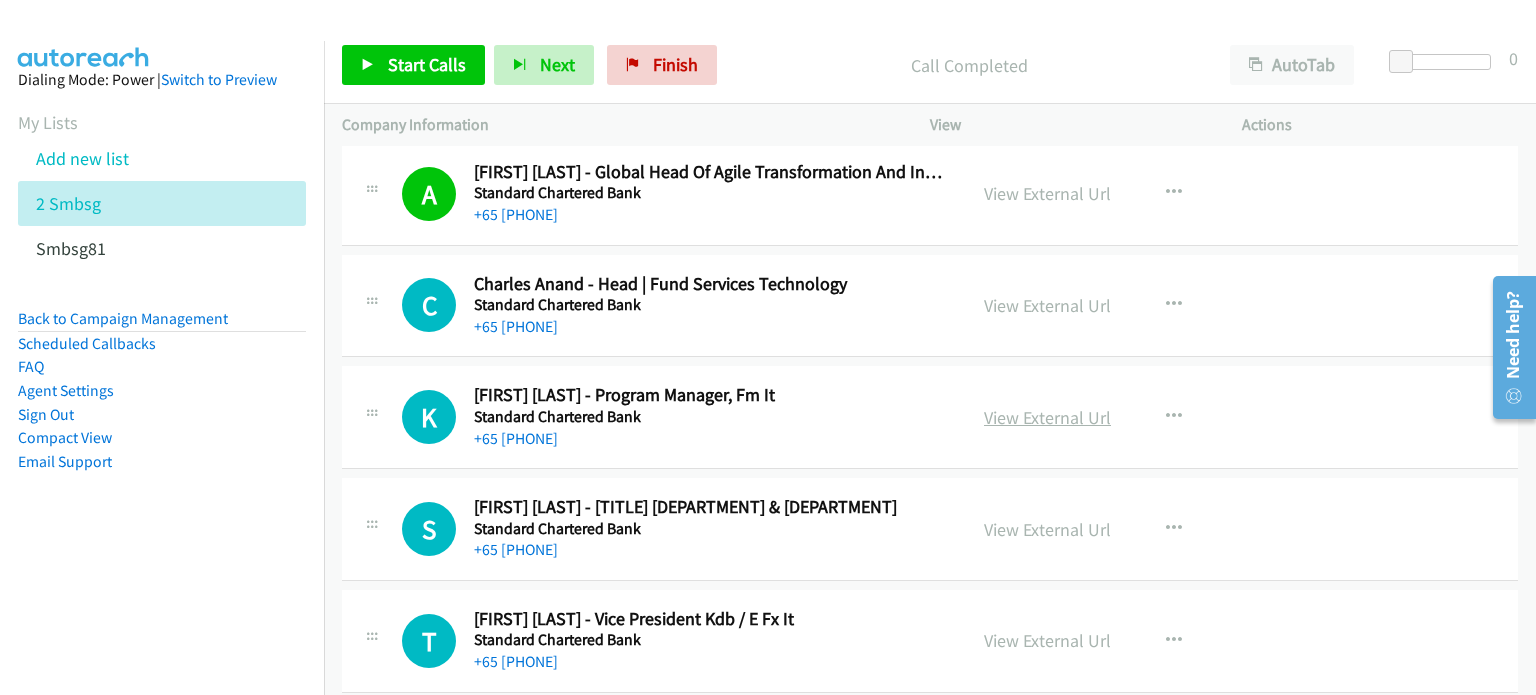 click on "View External Url" at bounding box center (1047, 417) 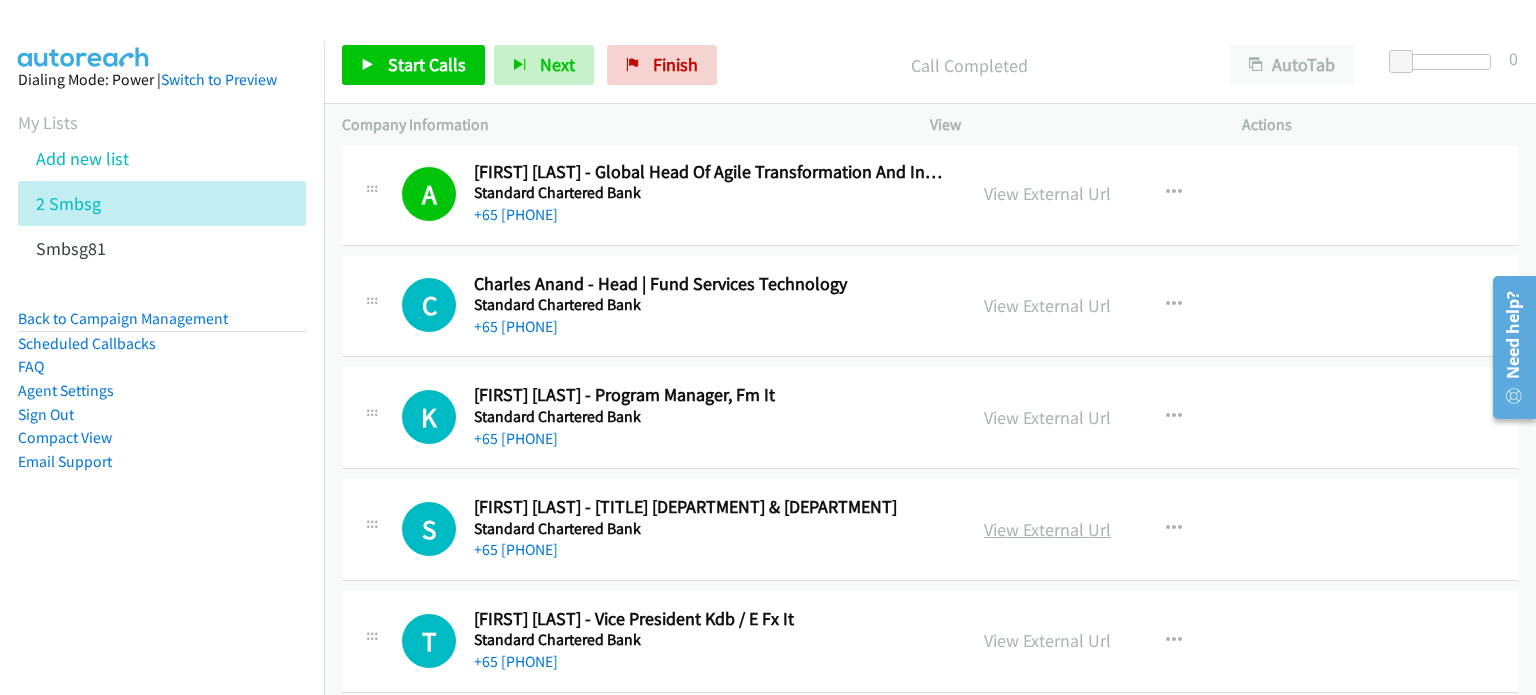 click on "View External Url" at bounding box center (1047, 529) 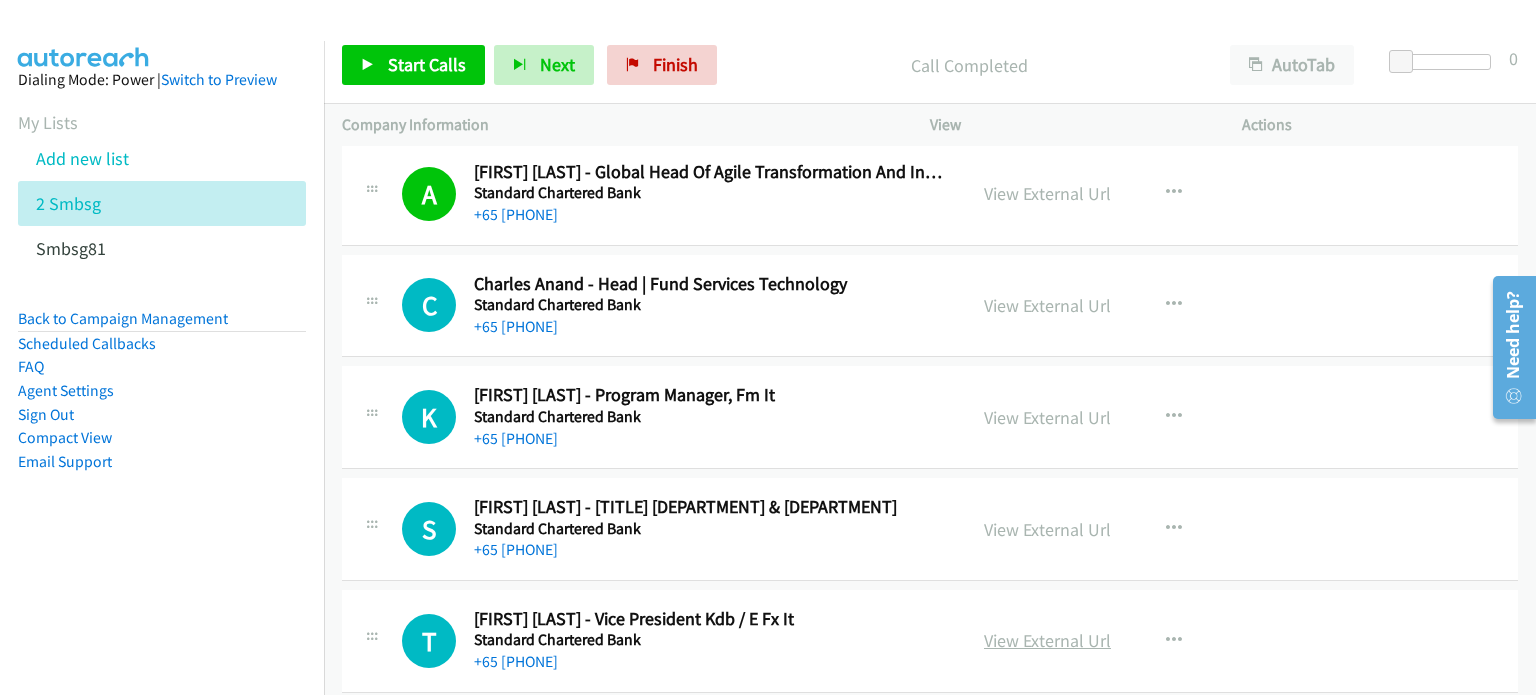 click on "View External Url" at bounding box center (1047, 640) 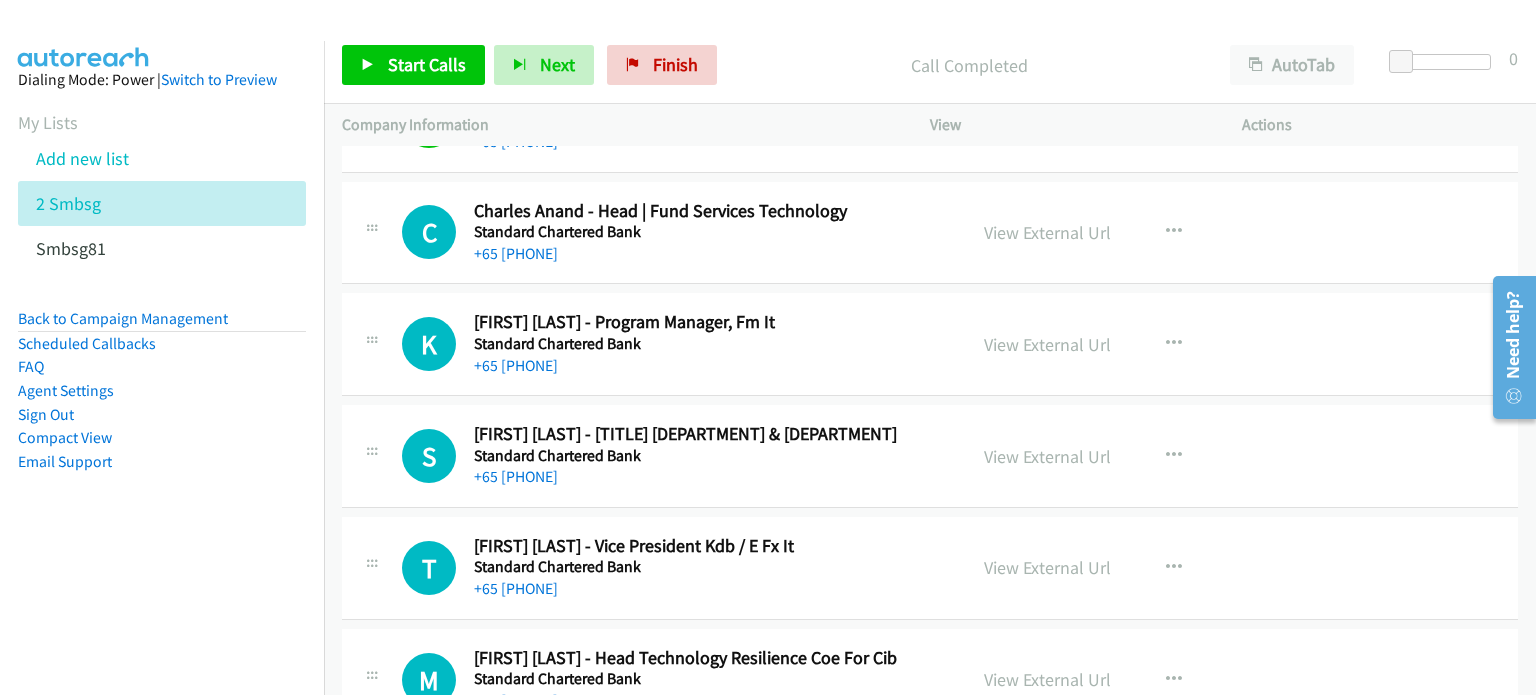 scroll, scrollTop: 7208, scrollLeft: 0, axis: vertical 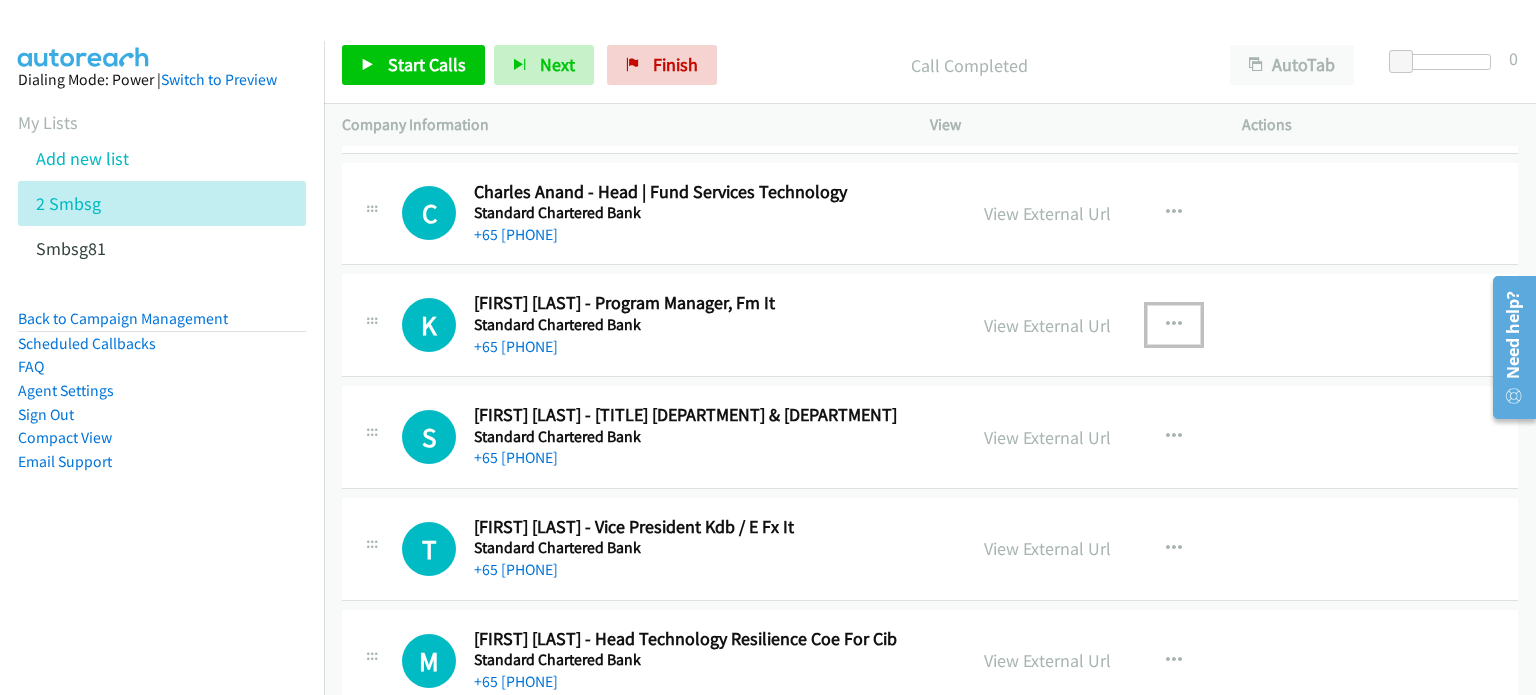 click at bounding box center [1174, 325] 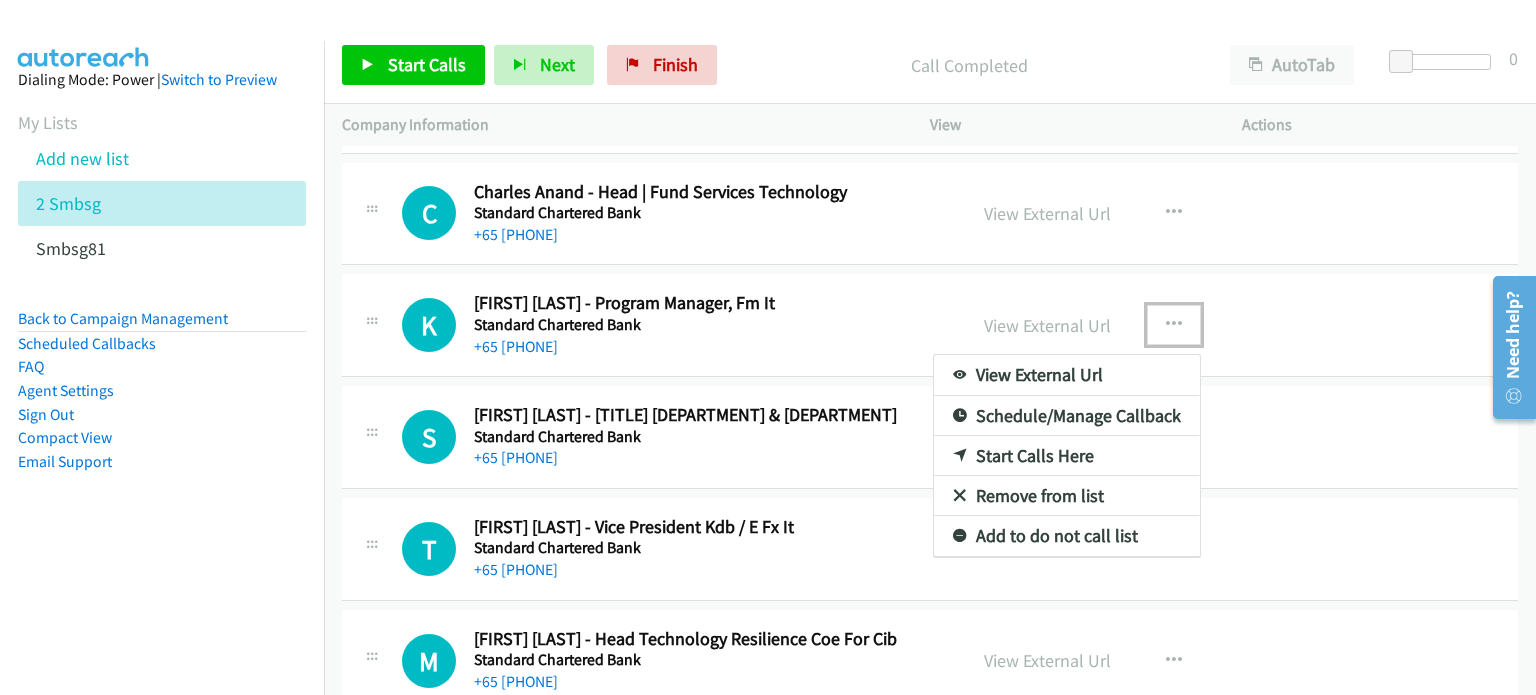 click on "Start Calls Here" at bounding box center (1067, 456) 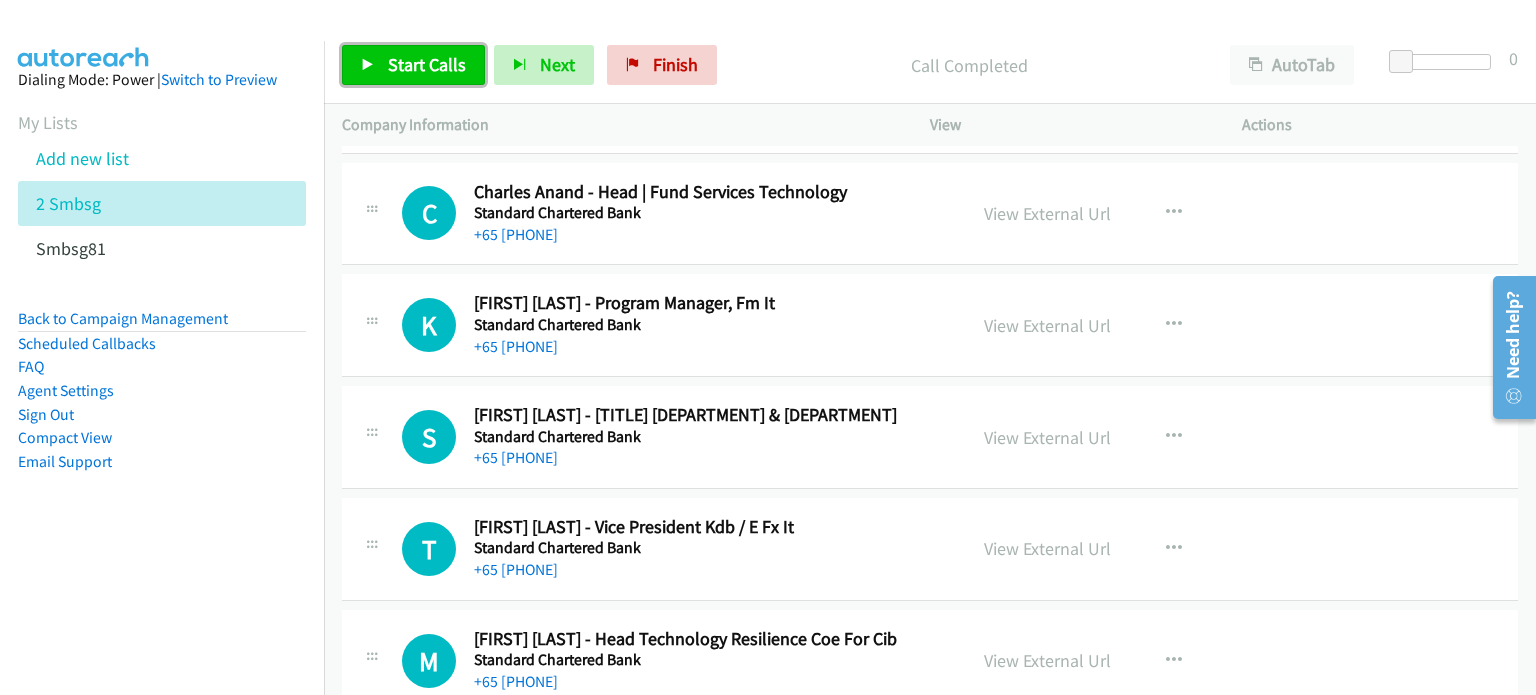 click on "Start Calls" at bounding box center [427, 64] 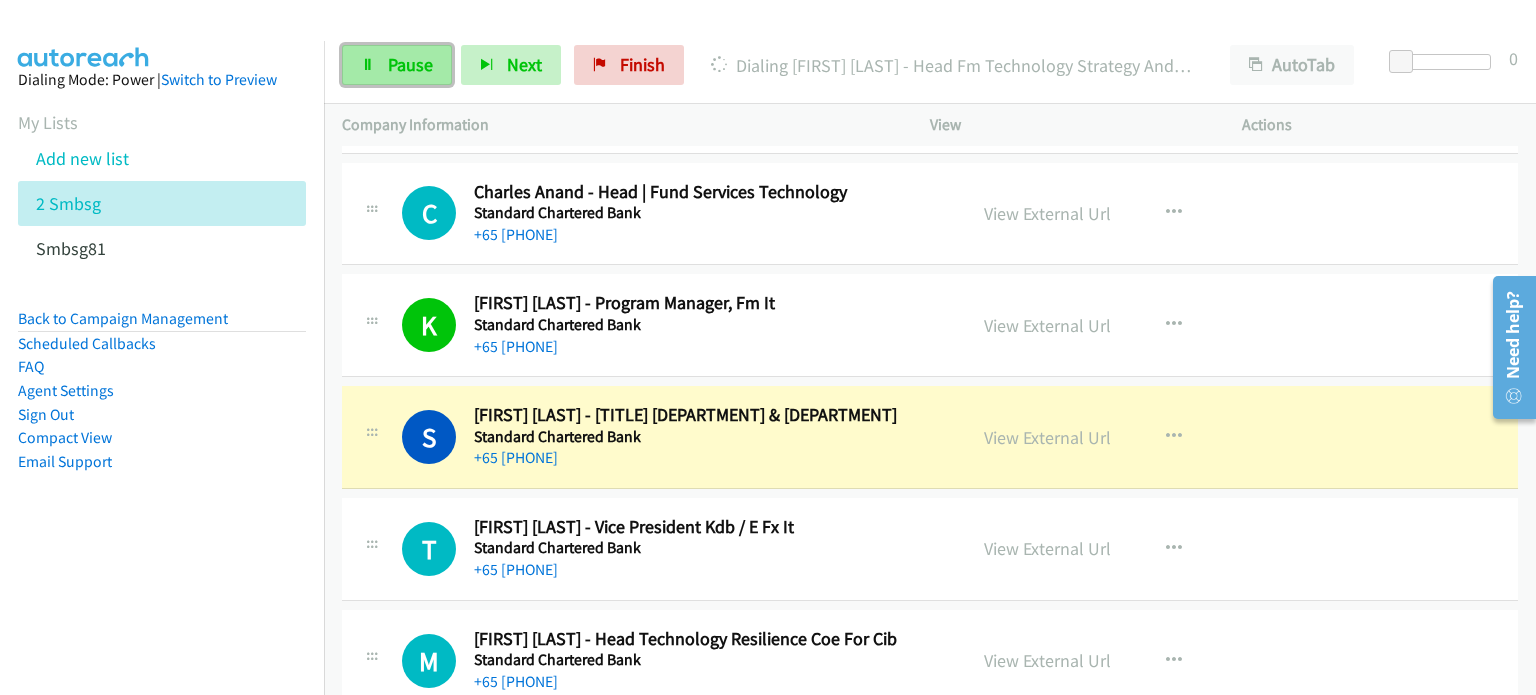 click on "Pause" at bounding box center (410, 64) 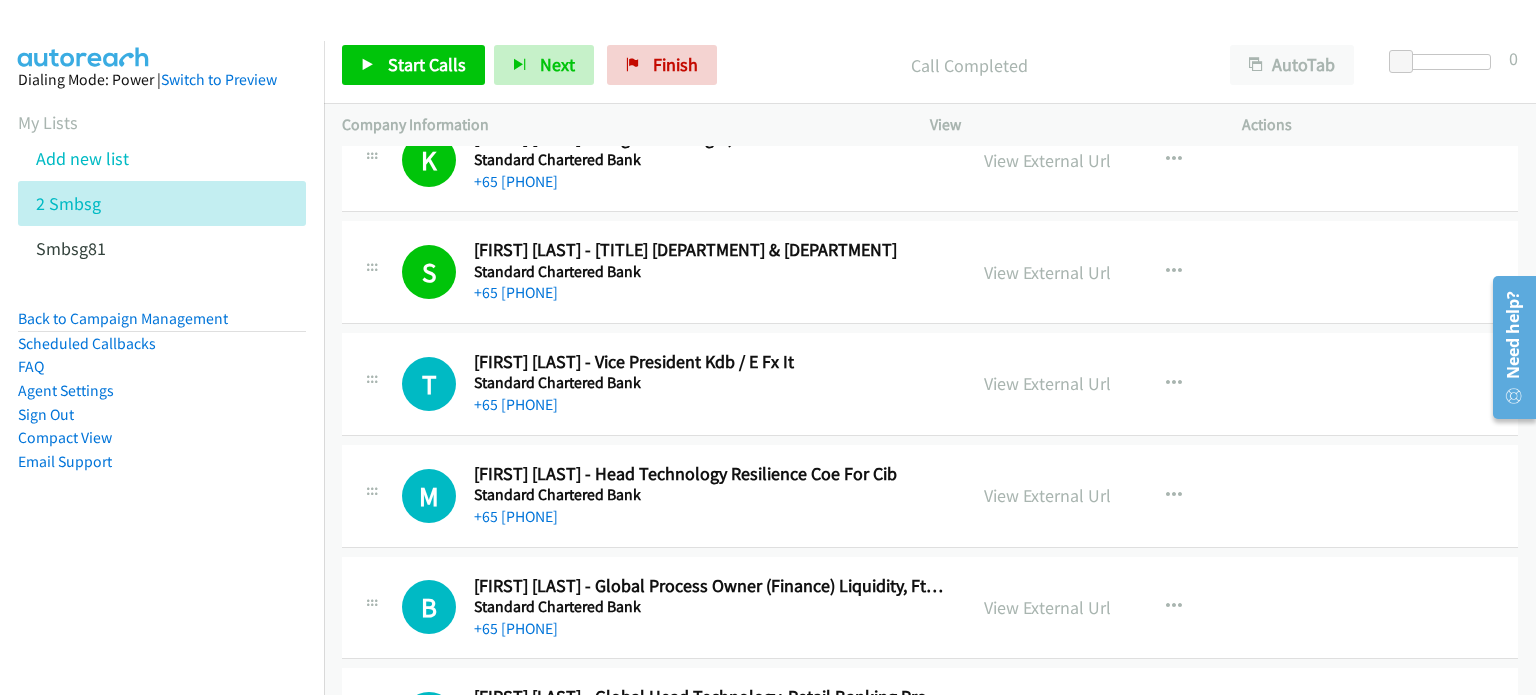 scroll, scrollTop: 7372, scrollLeft: 0, axis: vertical 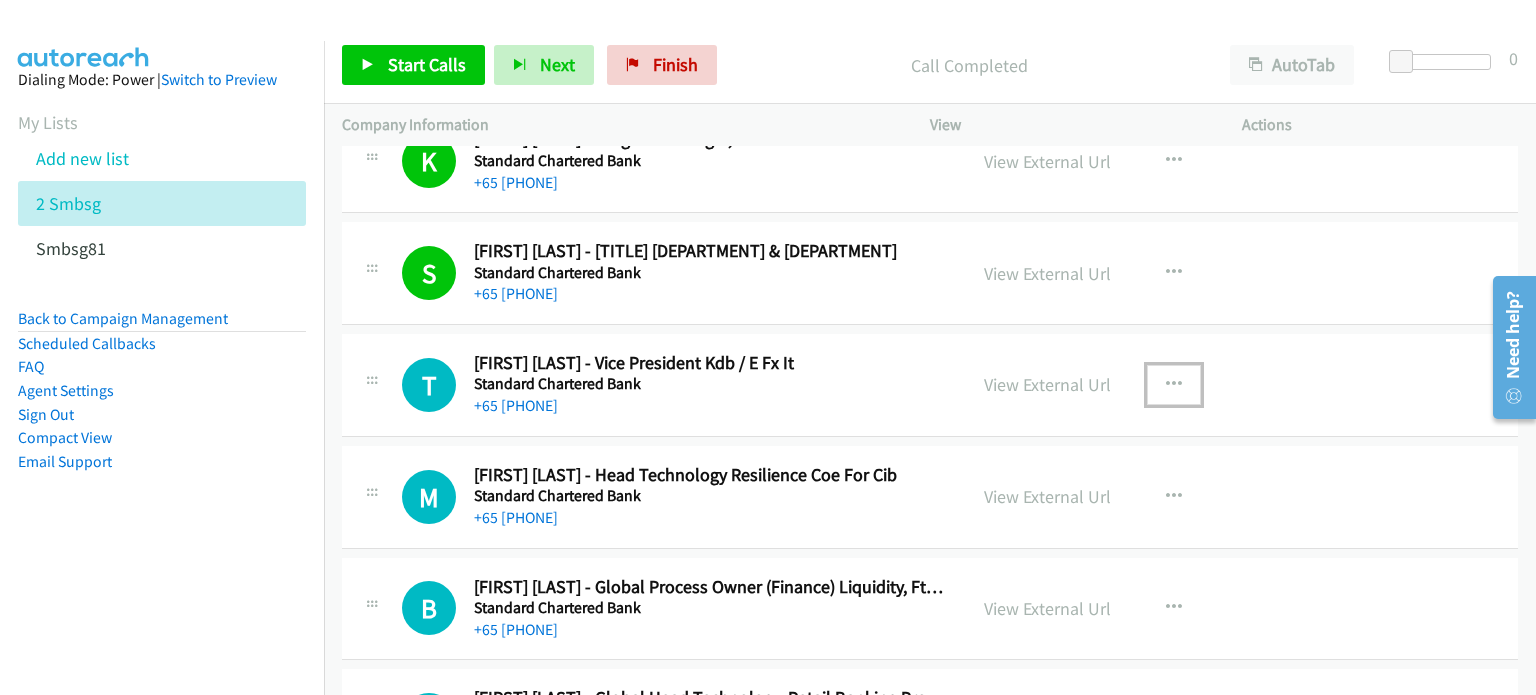 click at bounding box center [1174, 385] 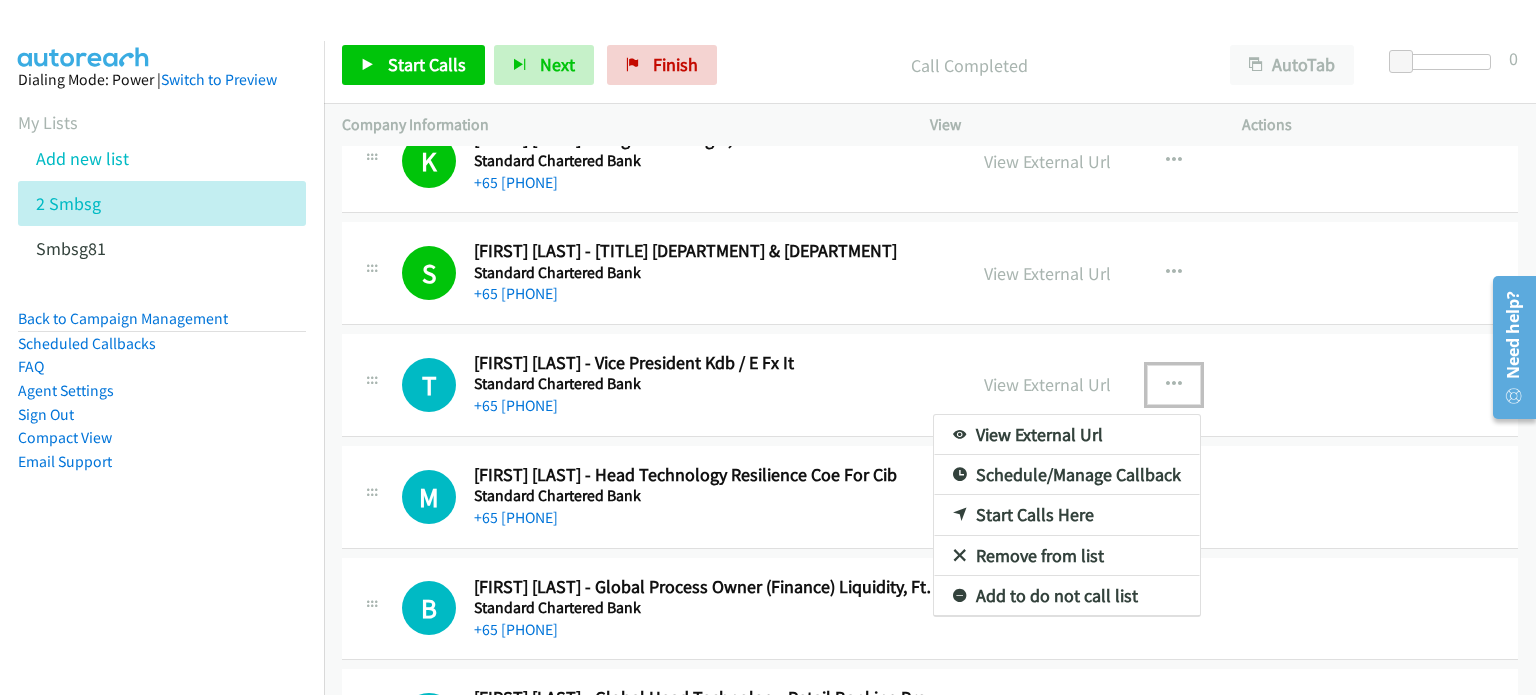 click on "Start Calls Here" at bounding box center (1067, 515) 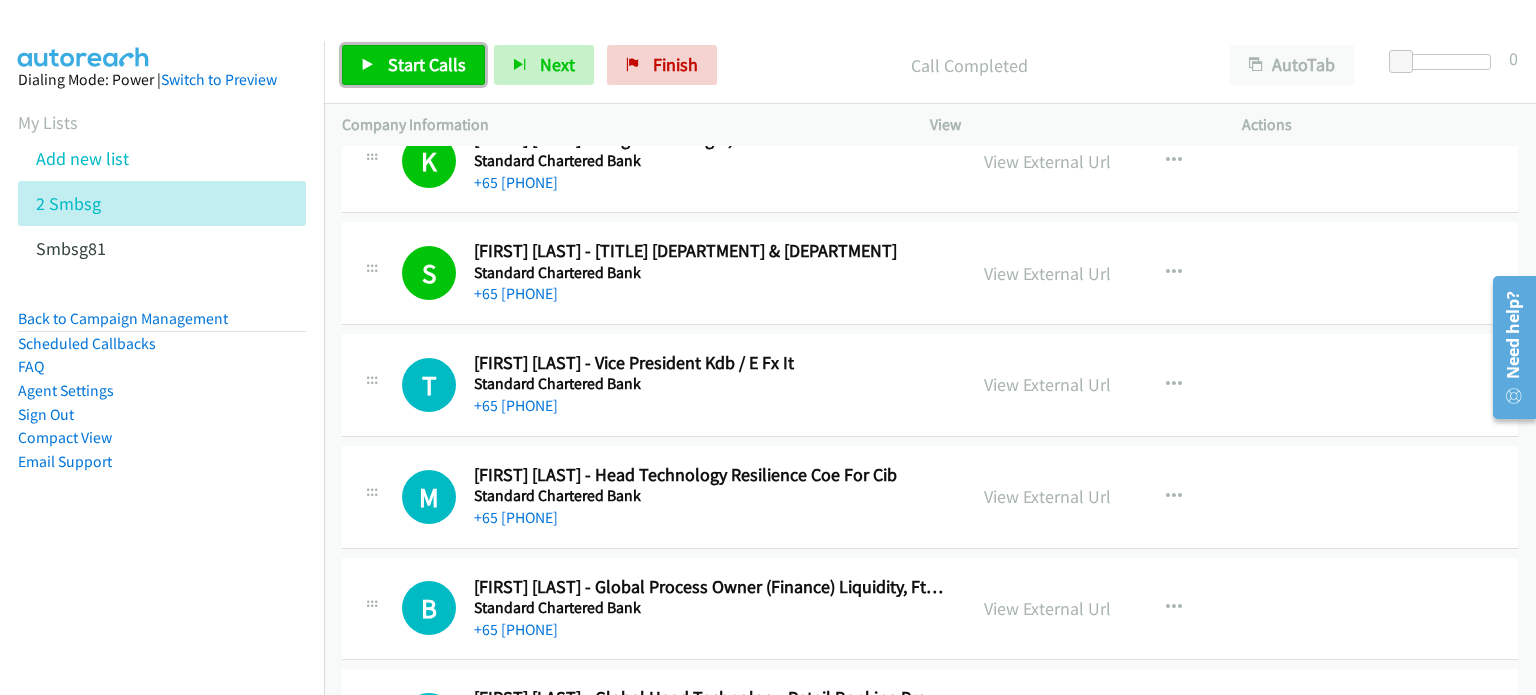 click on "Start Calls" at bounding box center (427, 64) 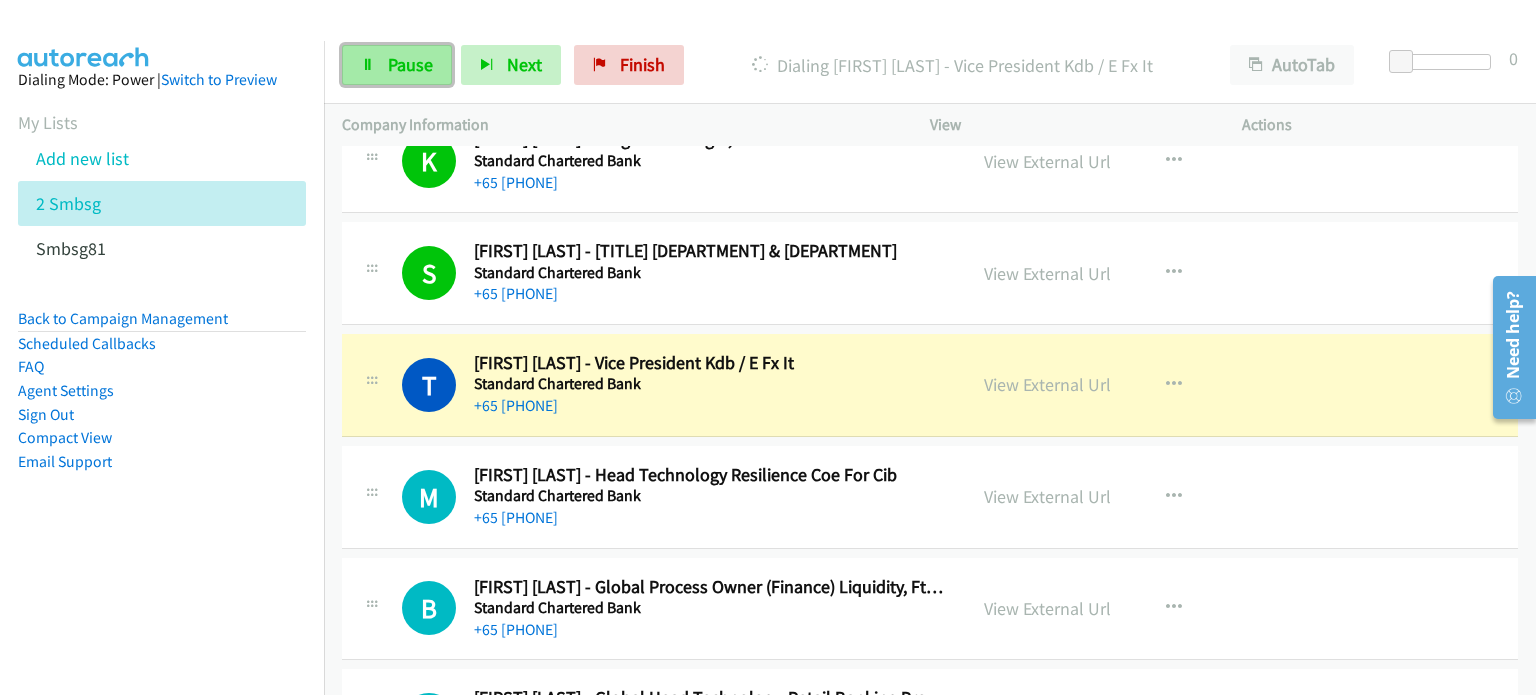click on "Pause" at bounding box center (397, 65) 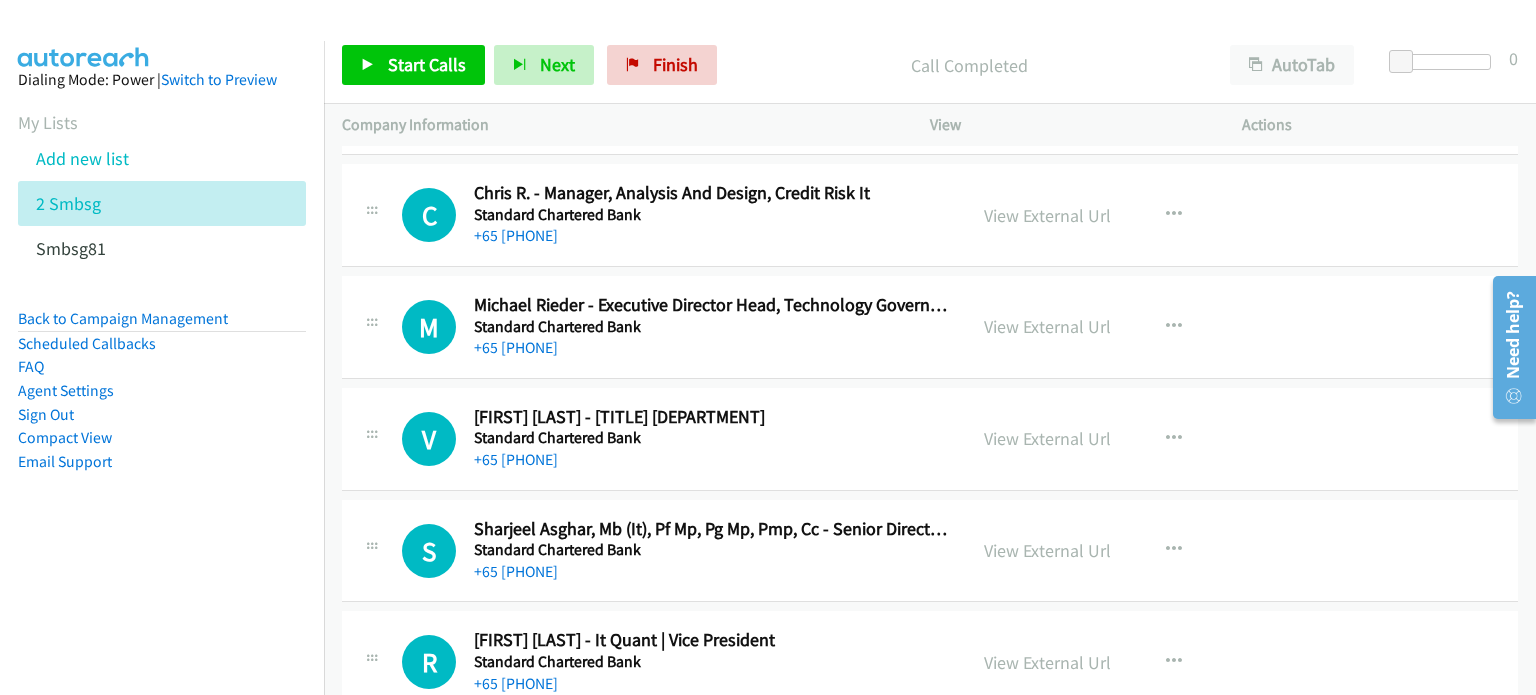 scroll, scrollTop: 7990, scrollLeft: 0, axis: vertical 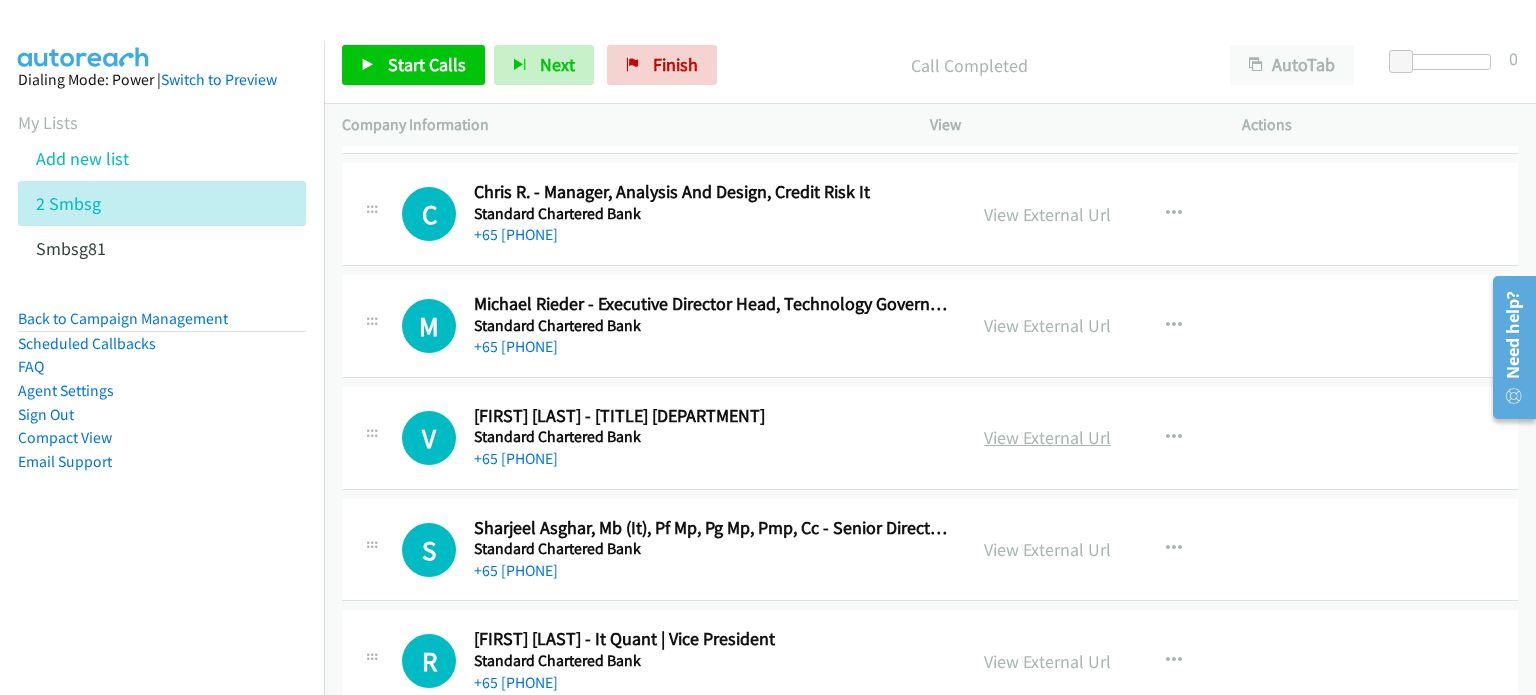 click on "View External Url" at bounding box center [1047, 437] 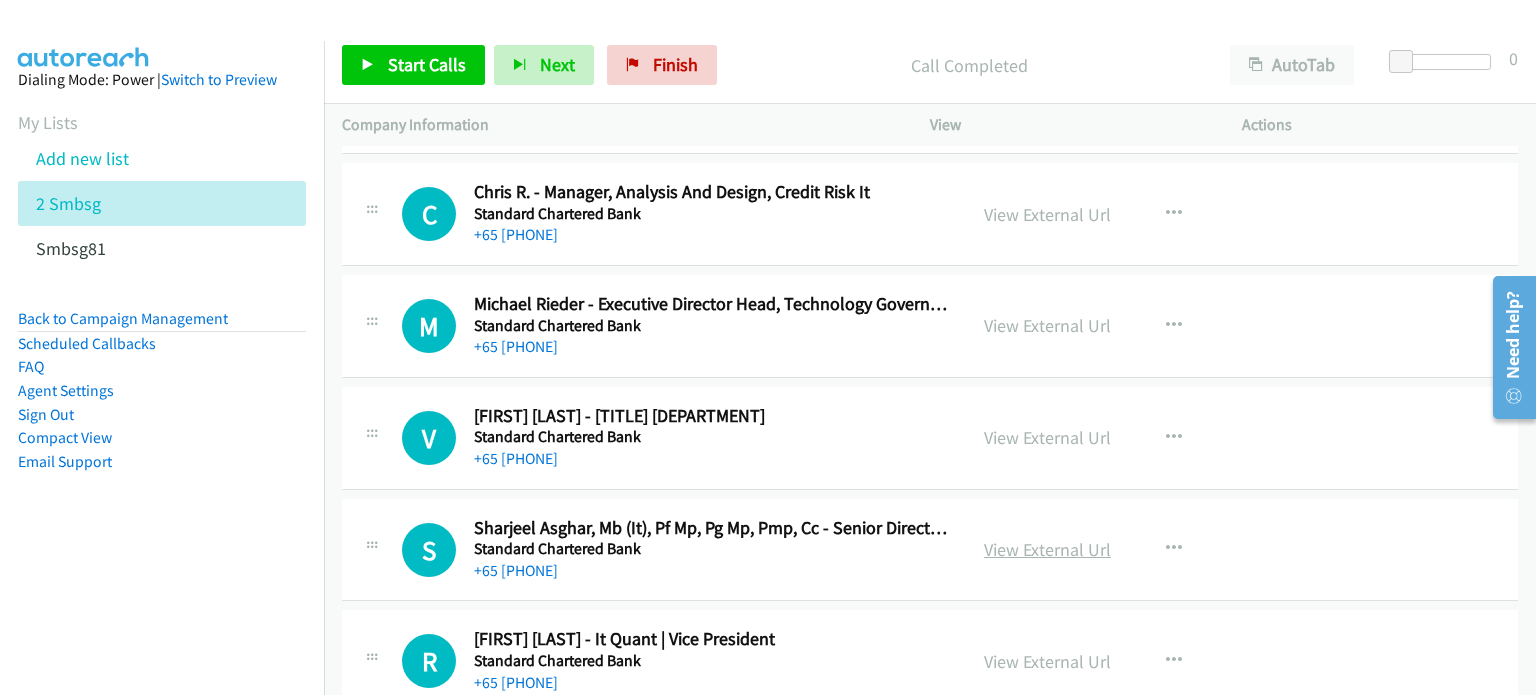 click on "View External Url" at bounding box center [1047, 549] 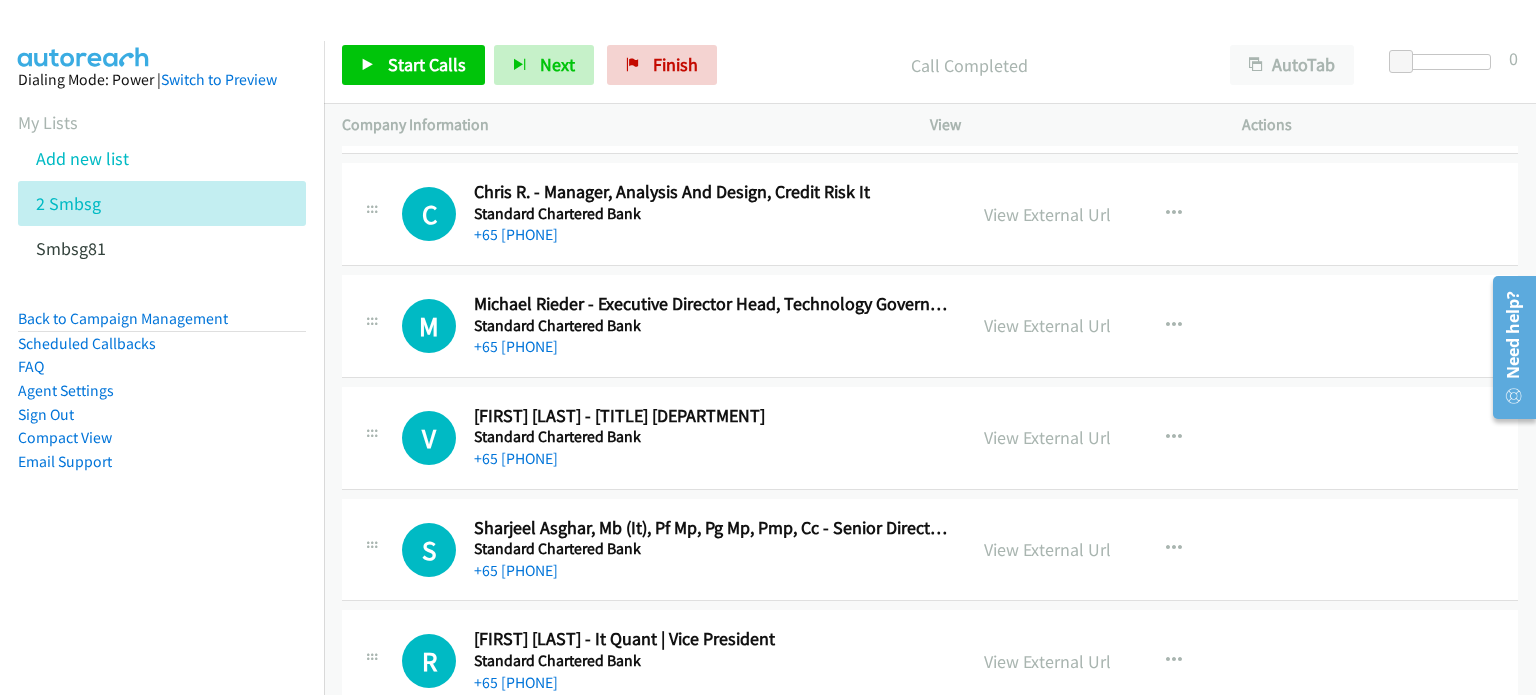 drag, startPoint x: 1008, startPoint y: 651, endPoint x: 735, endPoint y: 111, distance: 605.08594 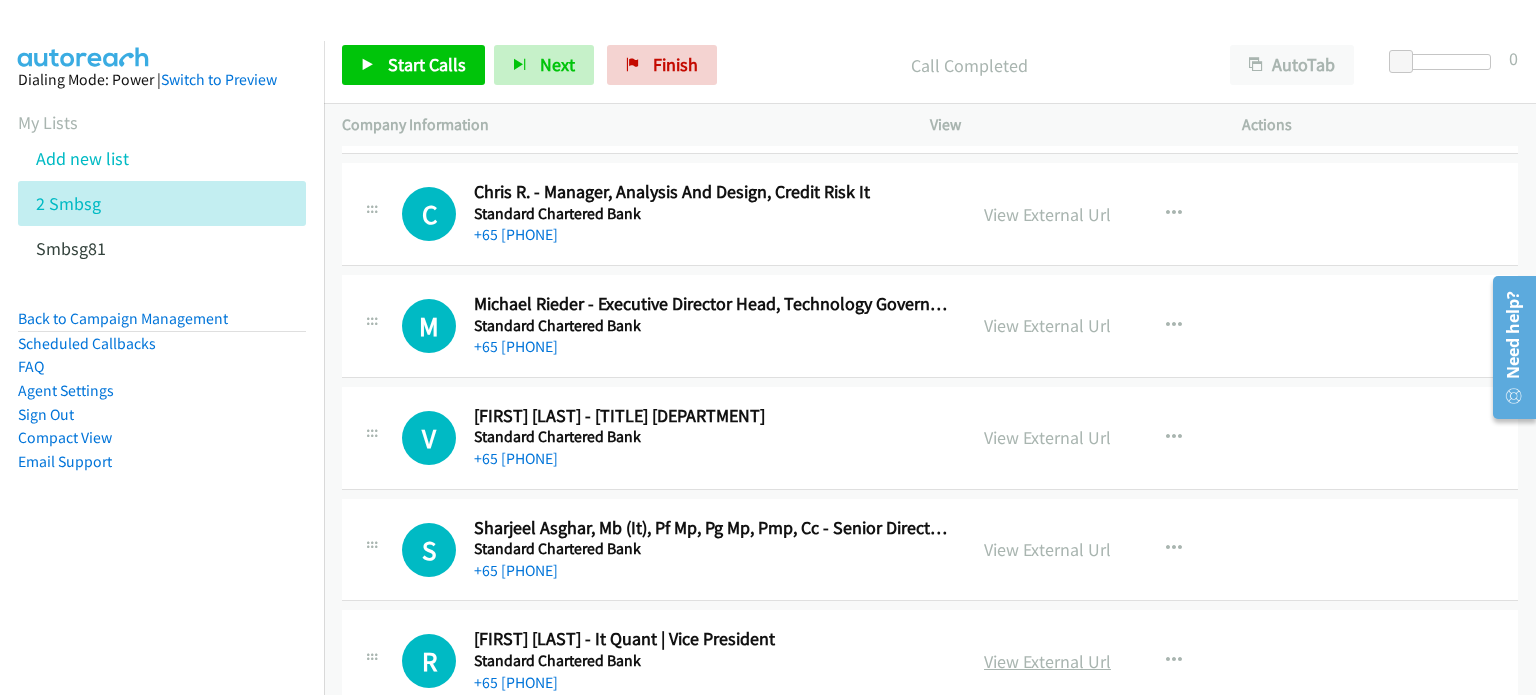 click on "View External Url" at bounding box center (1047, 661) 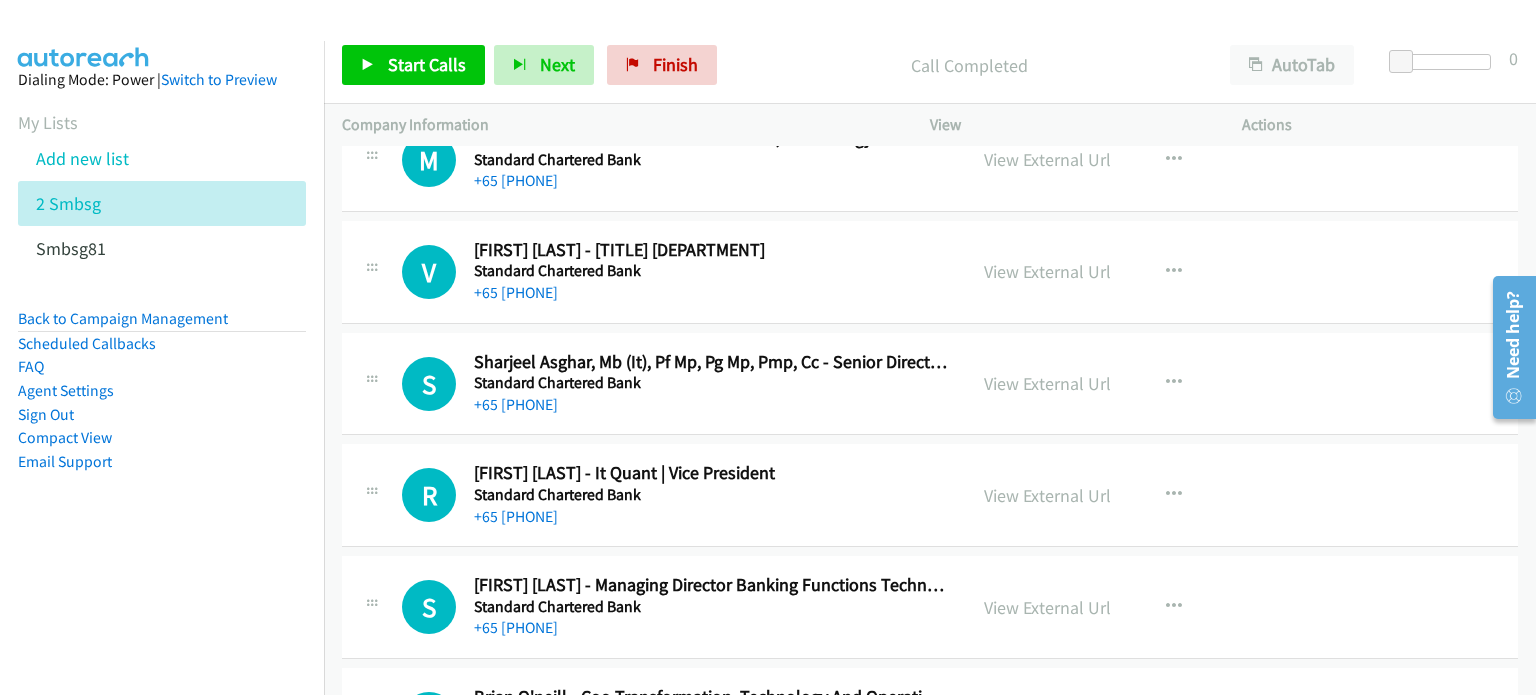 scroll, scrollTop: 8156, scrollLeft: 0, axis: vertical 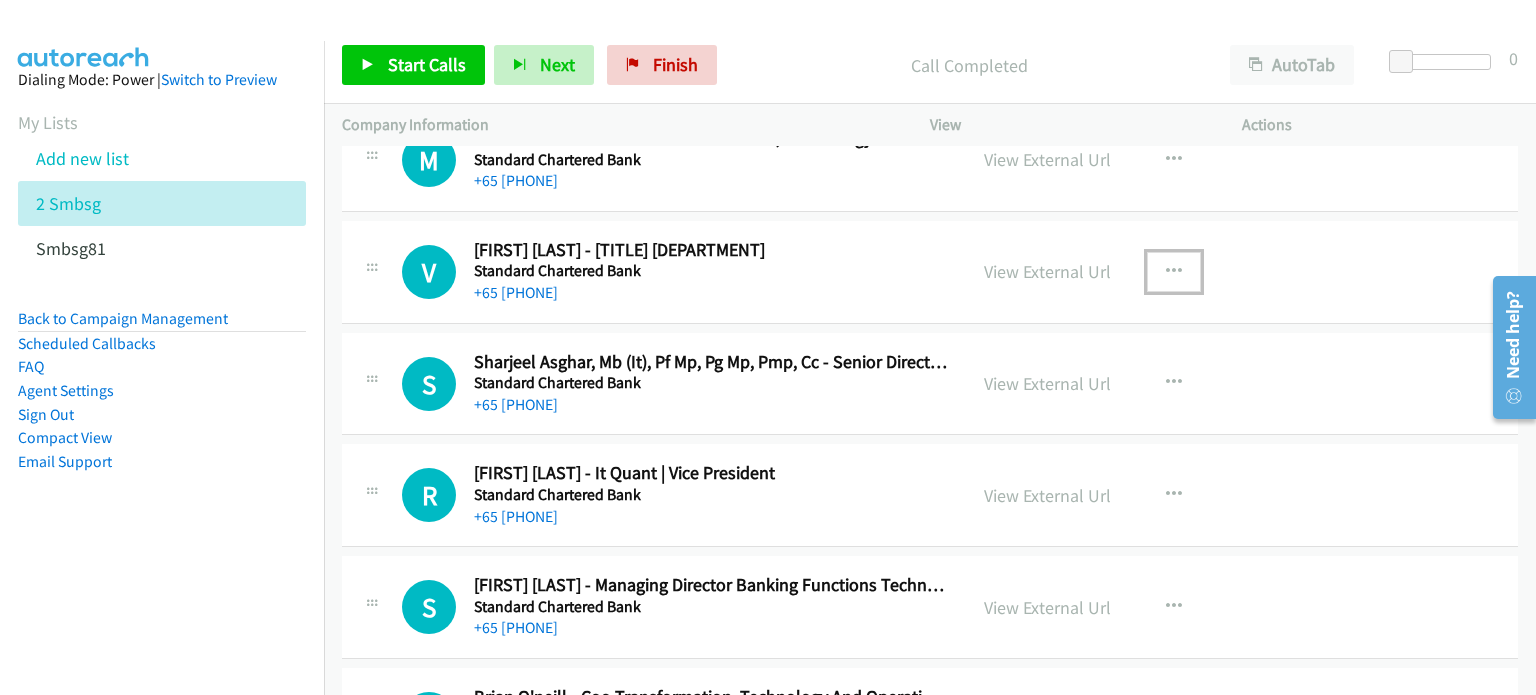 click at bounding box center (1174, 272) 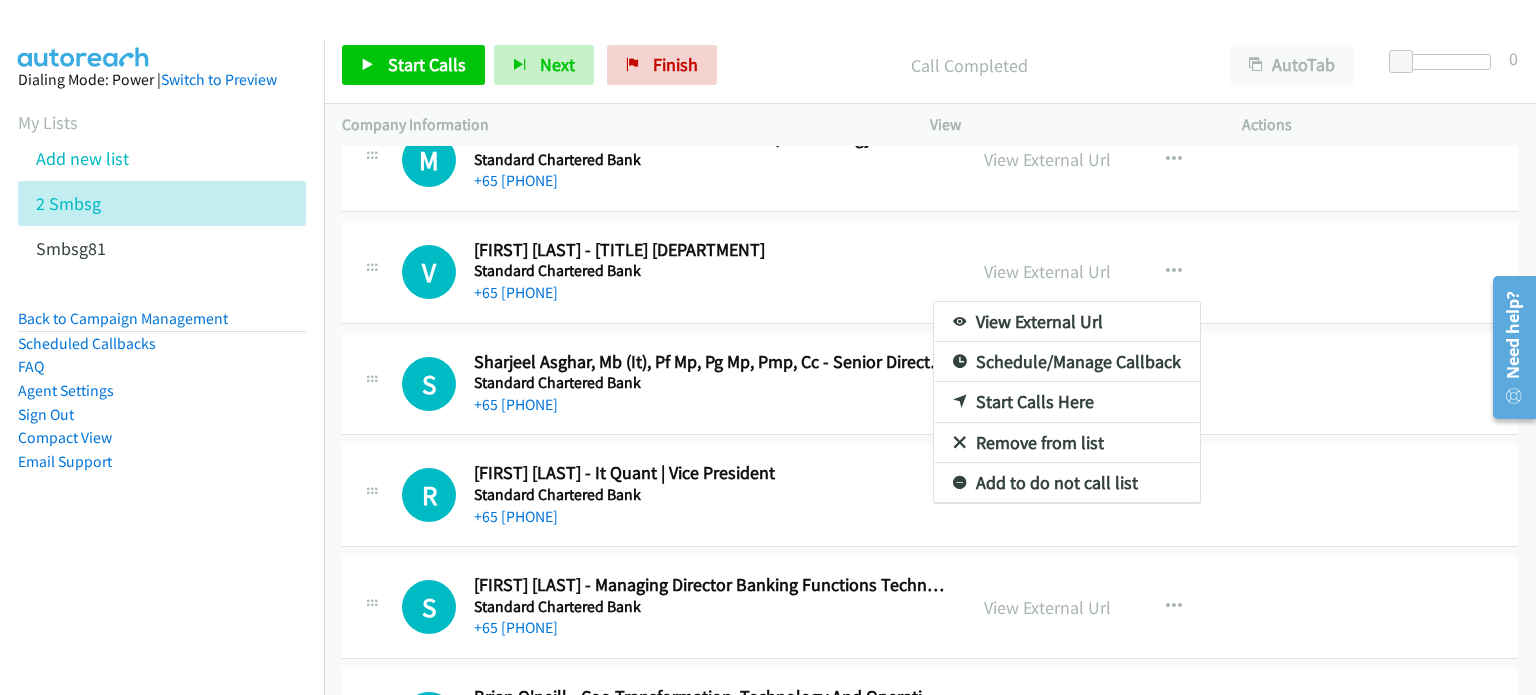 click at bounding box center [768, 347] 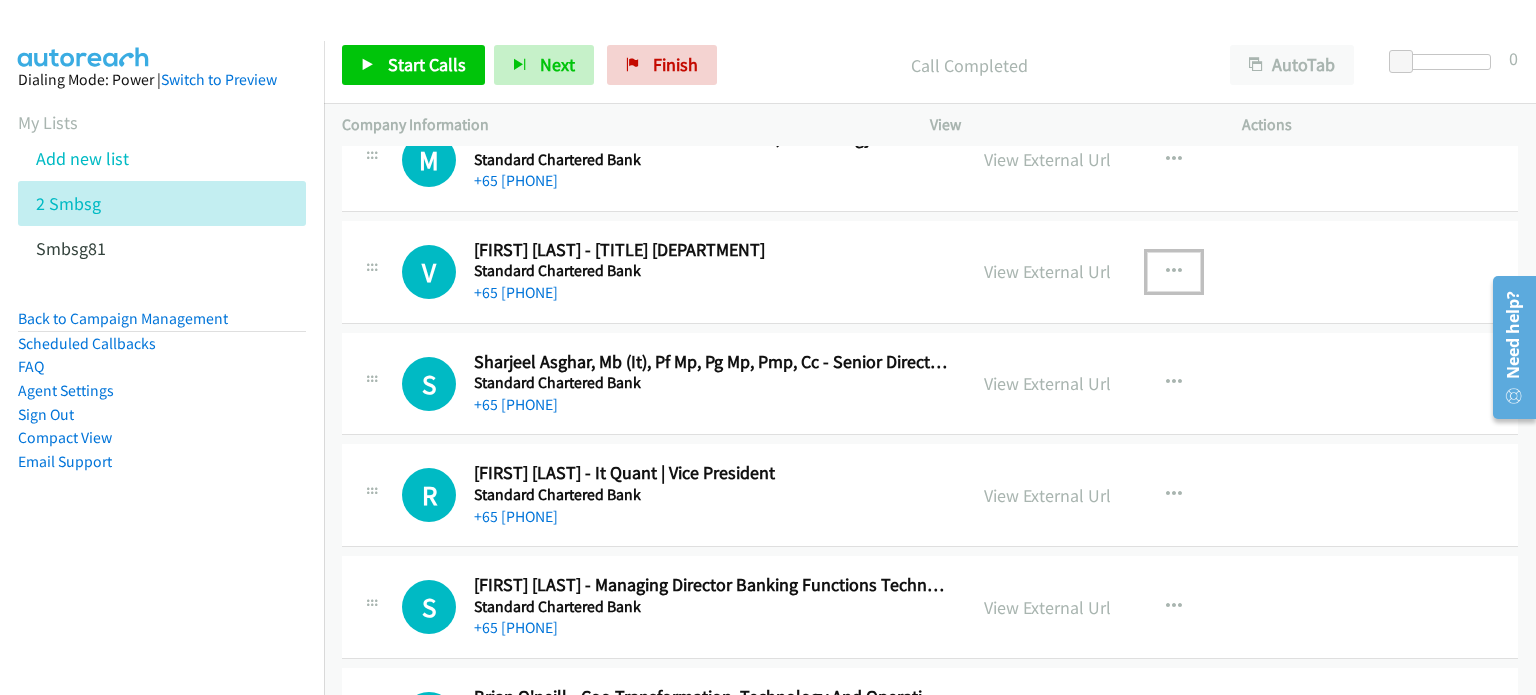 click at bounding box center (1174, 272) 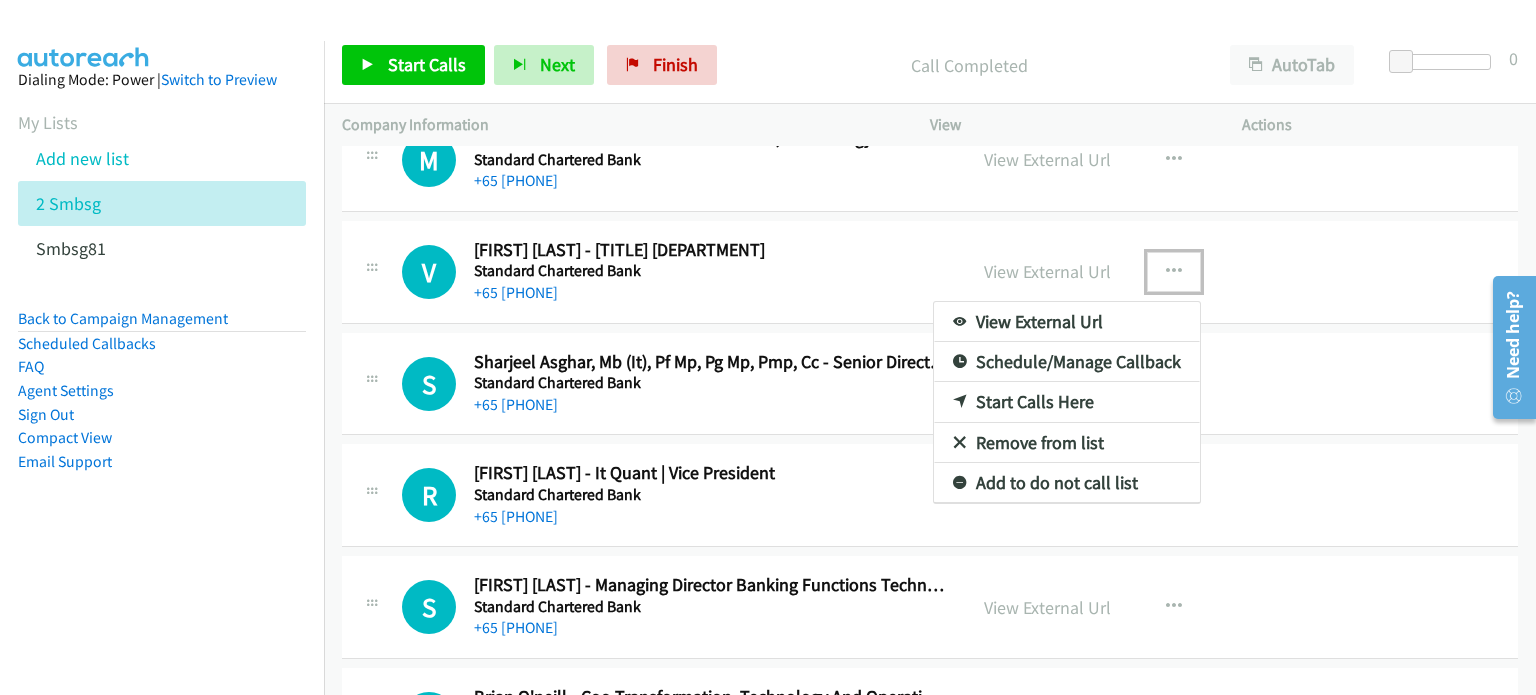 click on "Start Calls Here" at bounding box center [1067, 402] 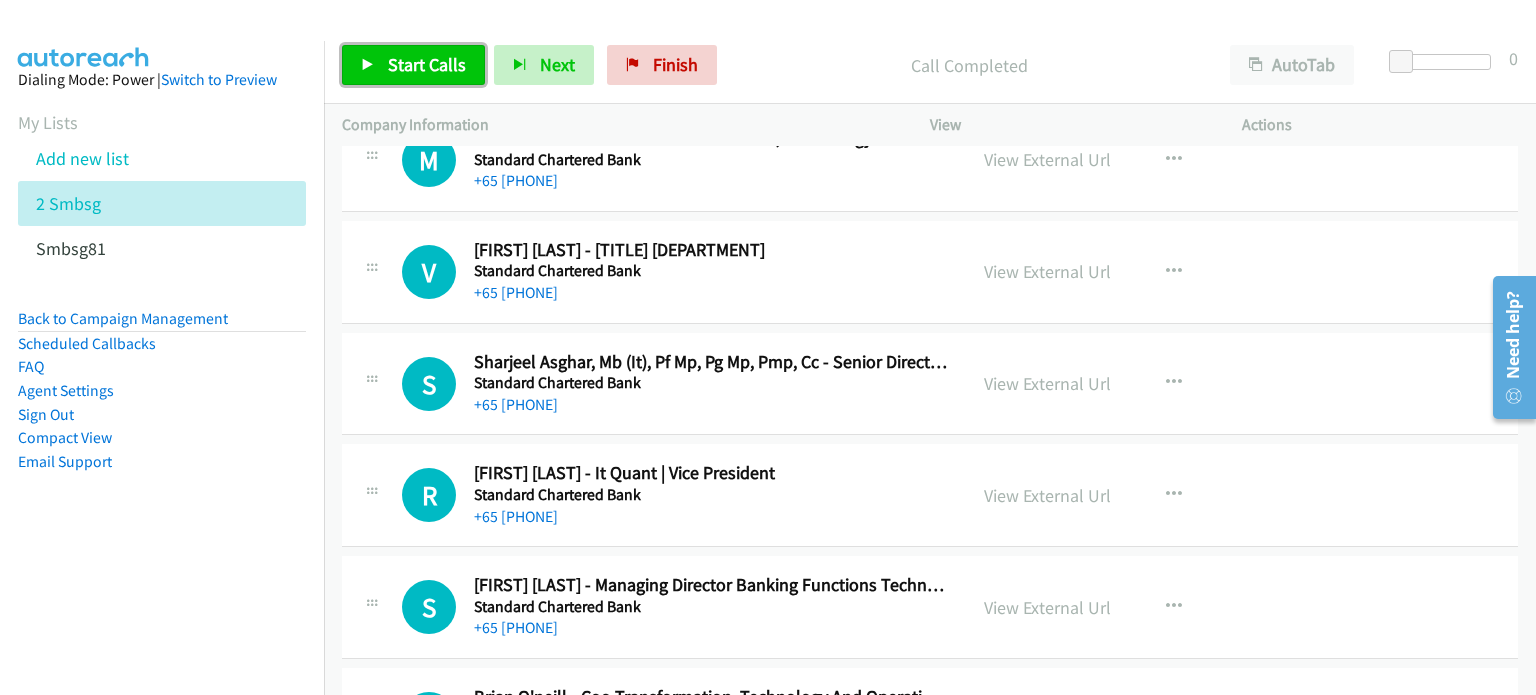 click on "Start Calls" at bounding box center (427, 64) 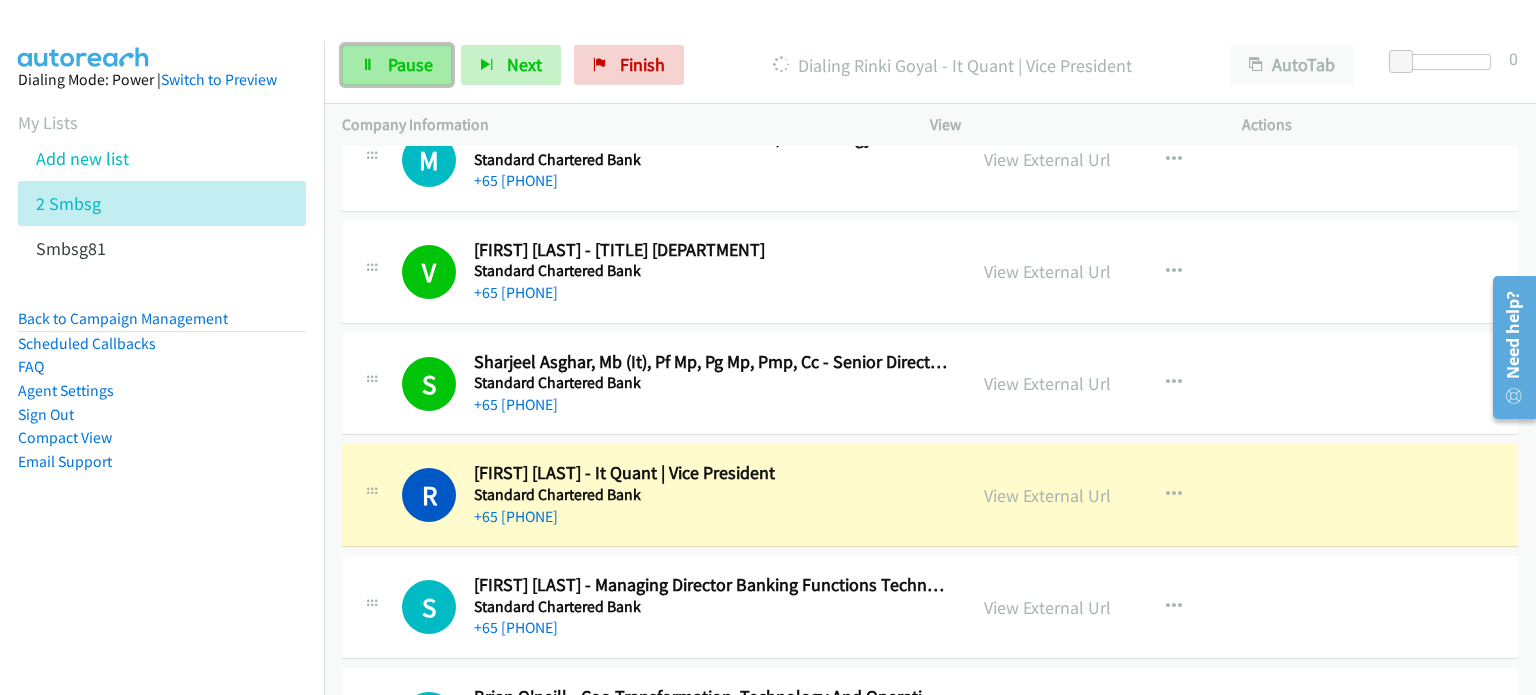 click on "Pause" at bounding box center [410, 64] 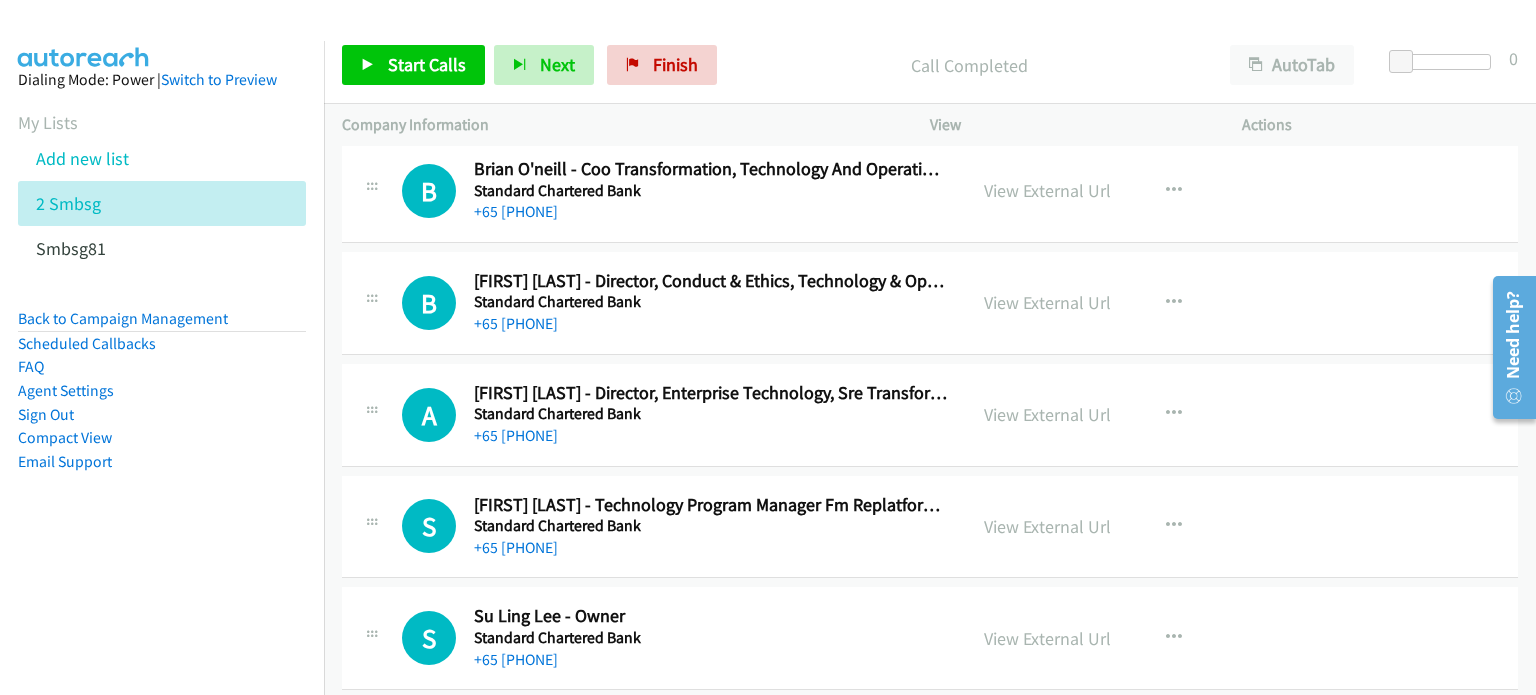 scroll, scrollTop: 8686, scrollLeft: 0, axis: vertical 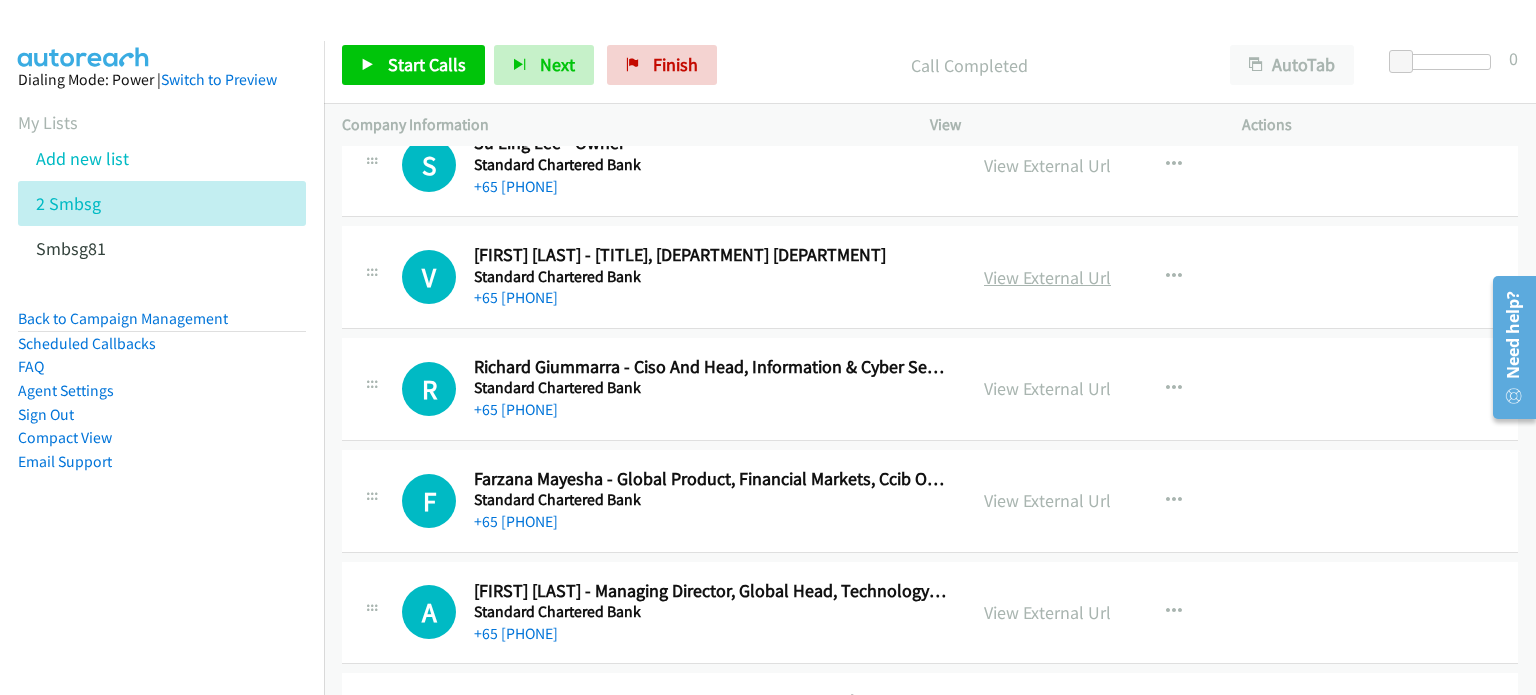 click on "View External Url" at bounding box center [1047, 277] 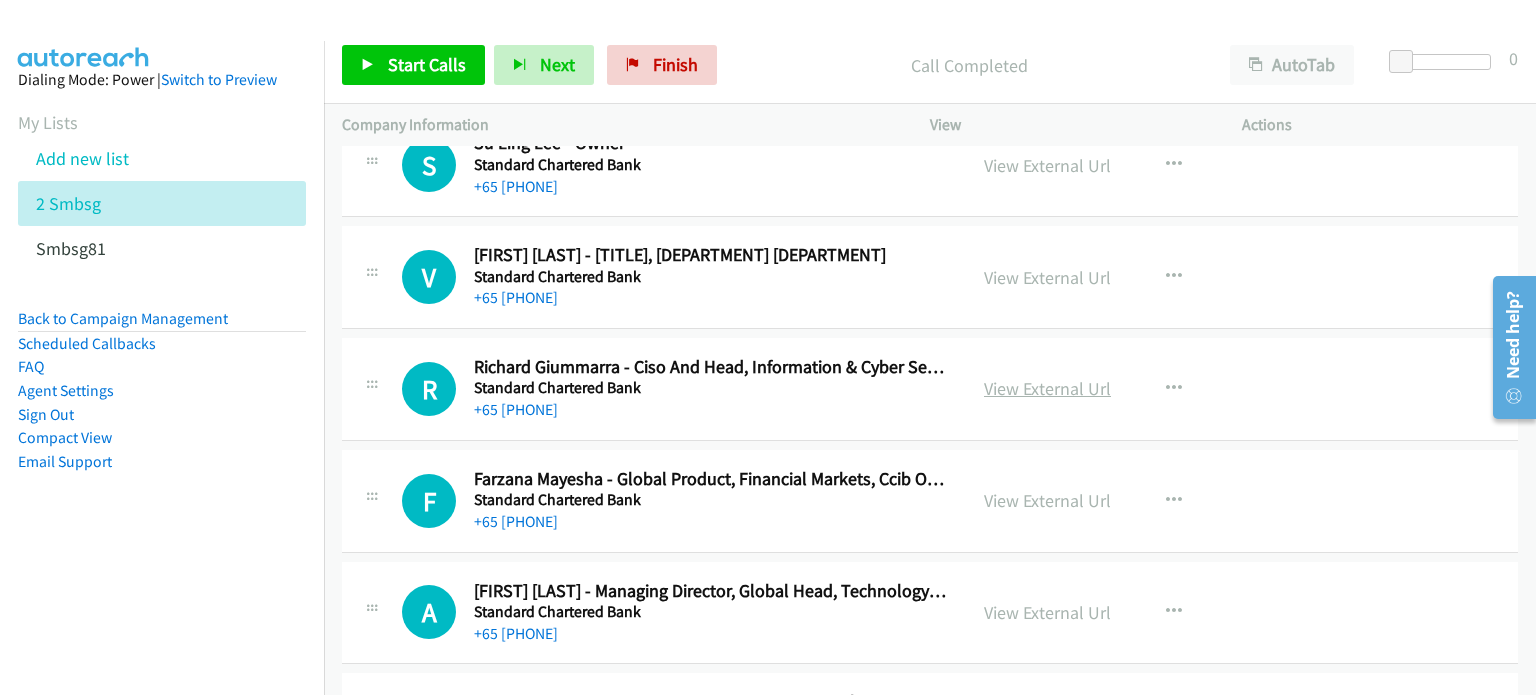 click on "View External Url" at bounding box center [1047, 388] 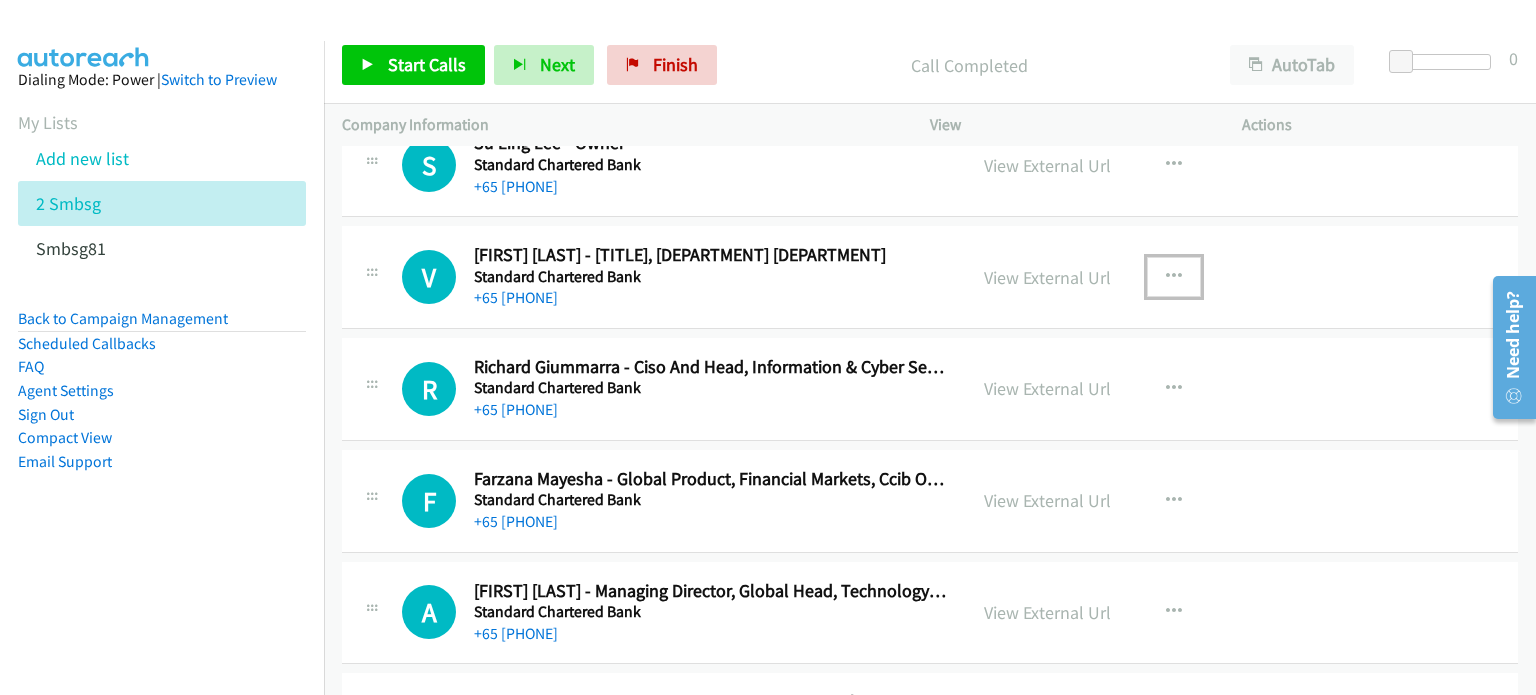 click at bounding box center [1174, 277] 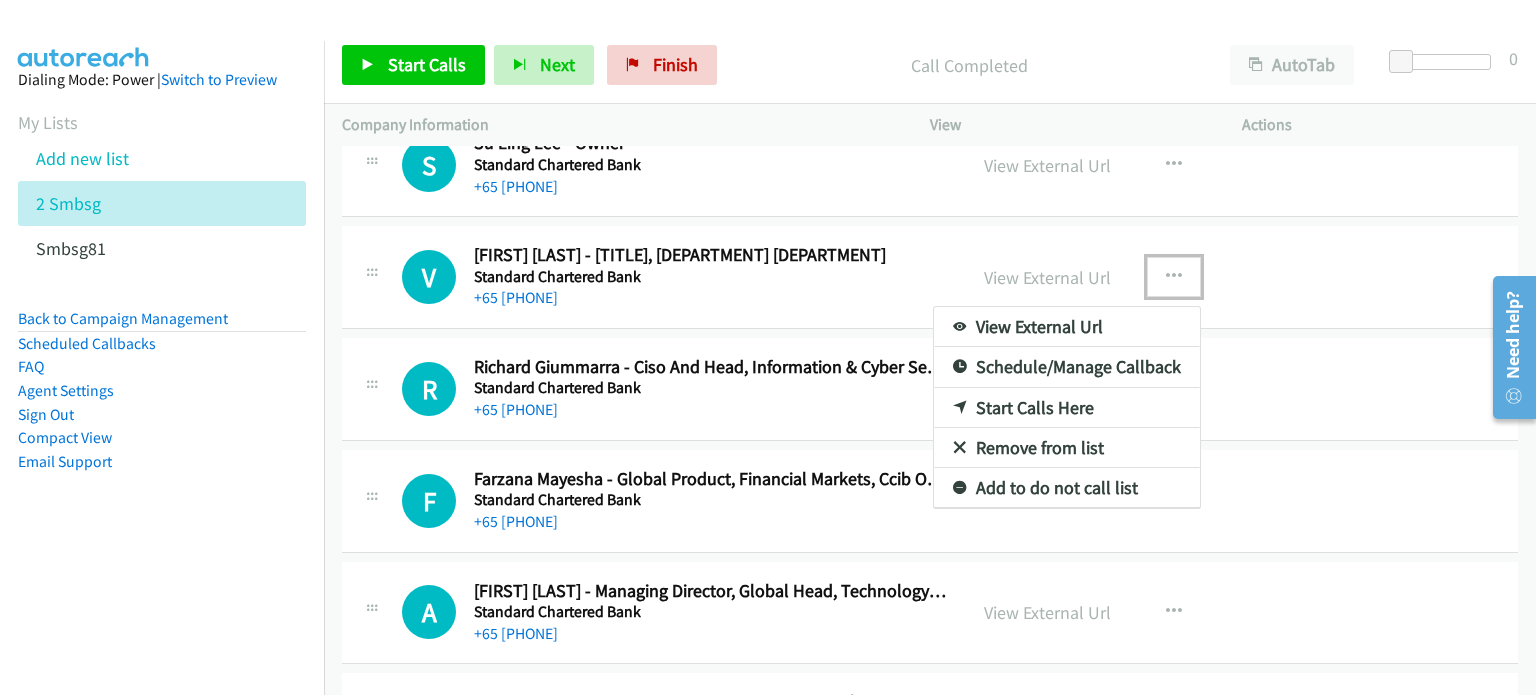 click on "Start Calls Here" at bounding box center (1067, 408) 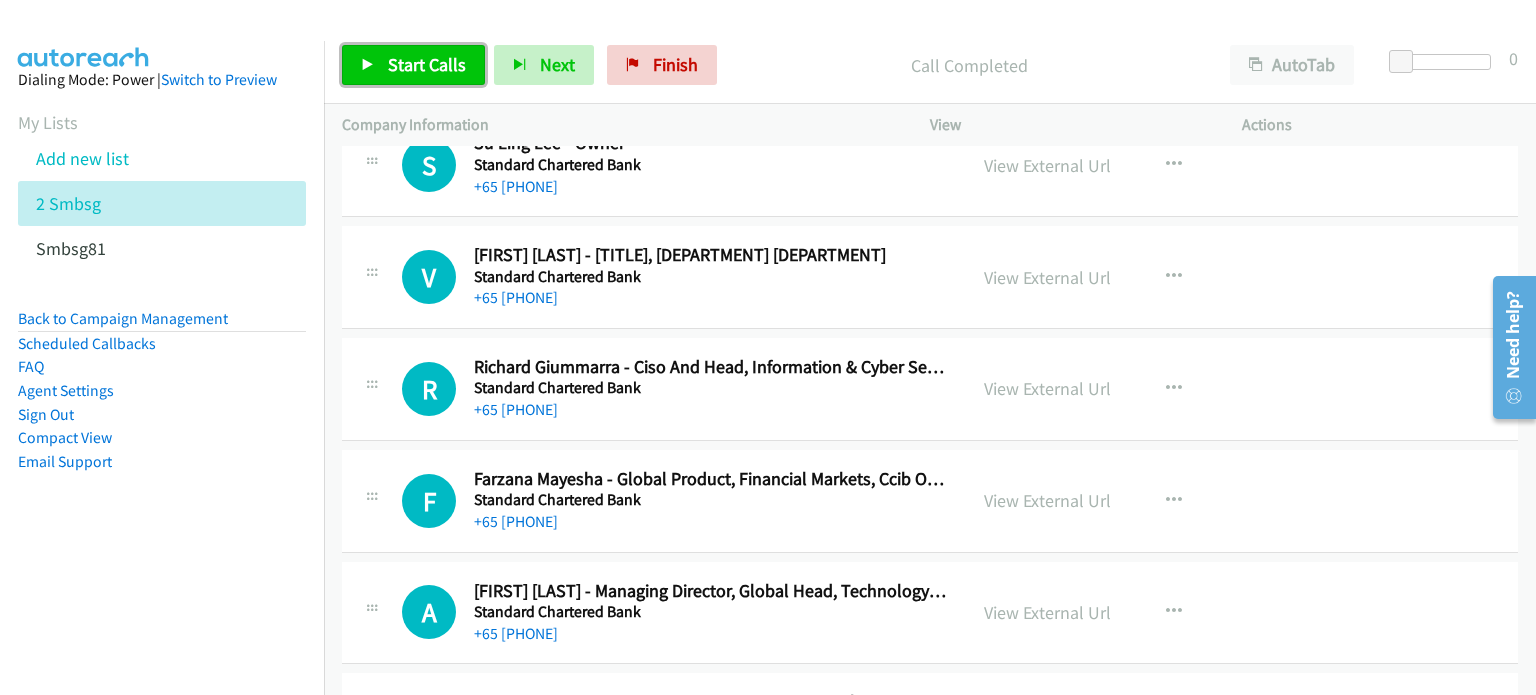click on "Start Calls" at bounding box center [427, 64] 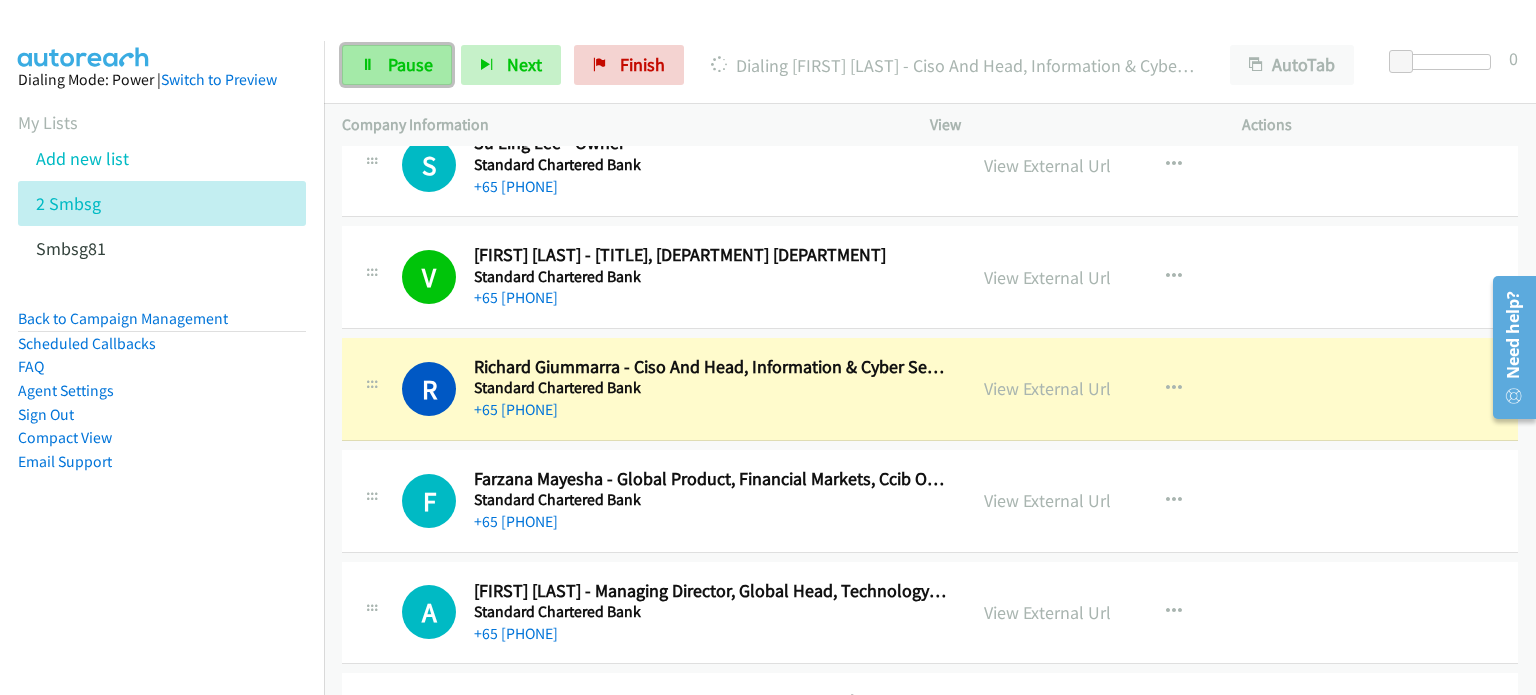 click on "Pause" at bounding box center [410, 64] 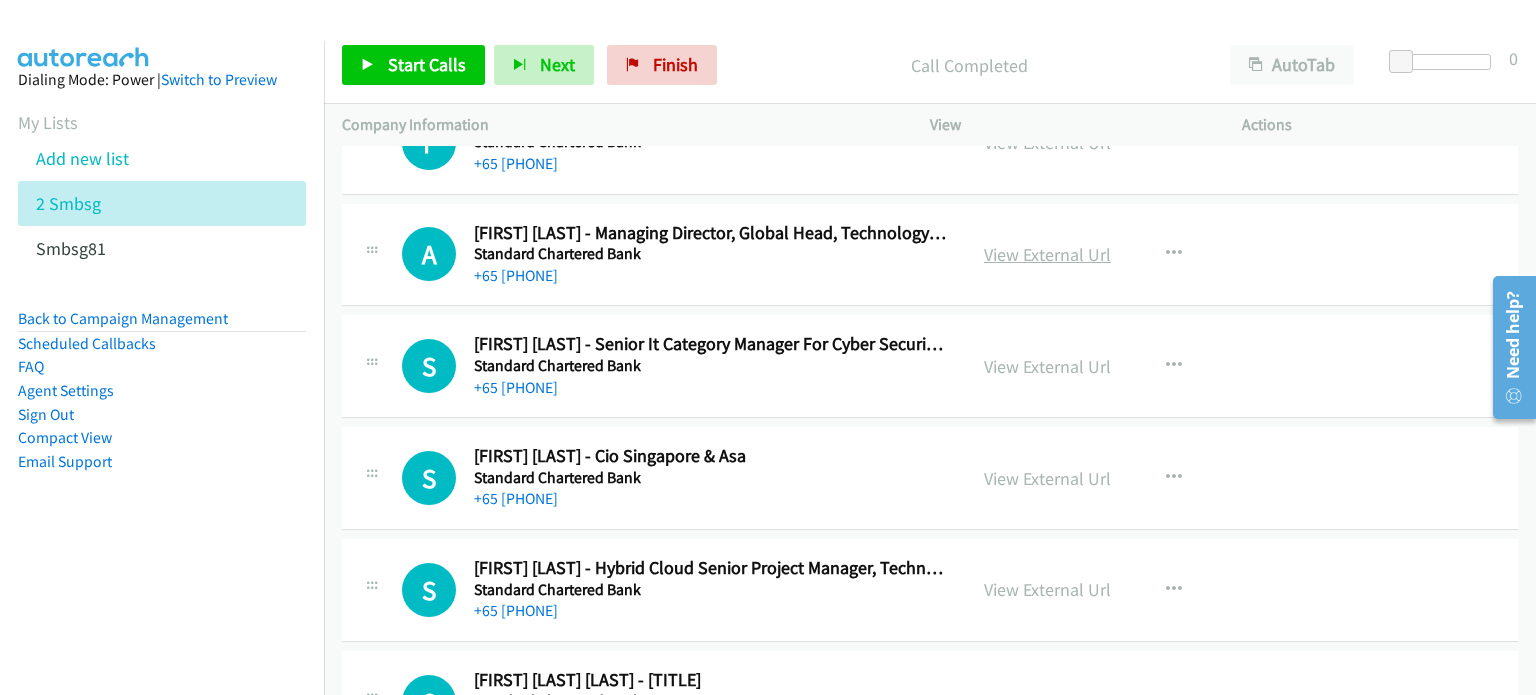 scroll, scrollTop: 9516, scrollLeft: 0, axis: vertical 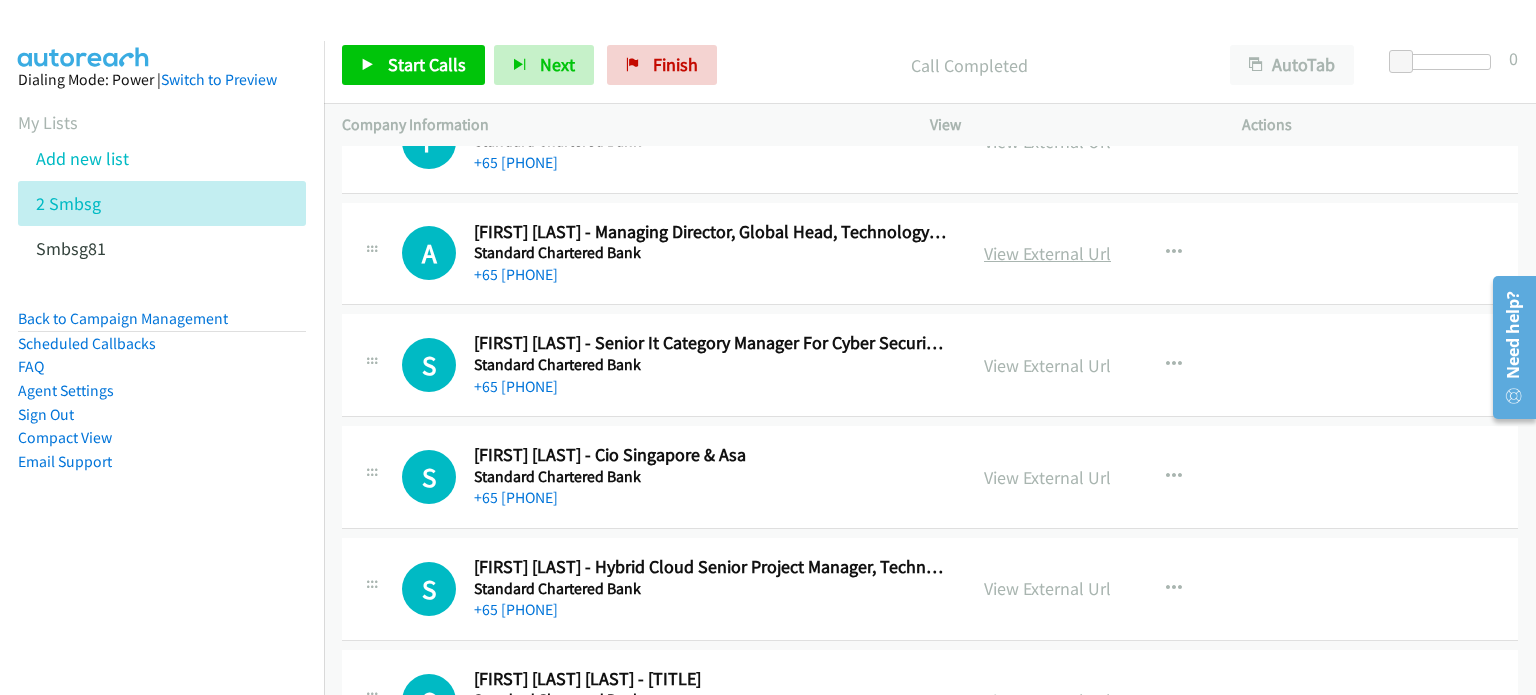 click on "View External Url" at bounding box center (1047, 253) 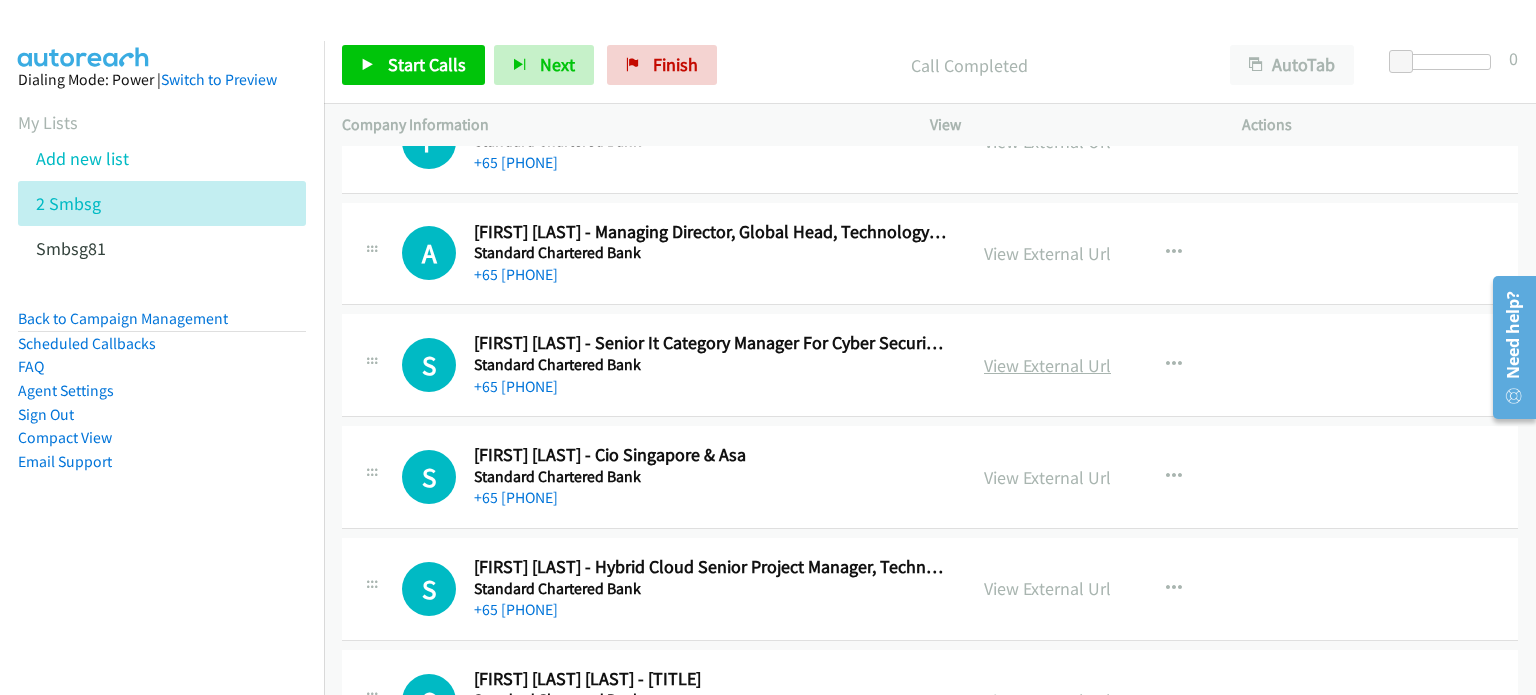 click on "View External Url" at bounding box center [1047, 365] 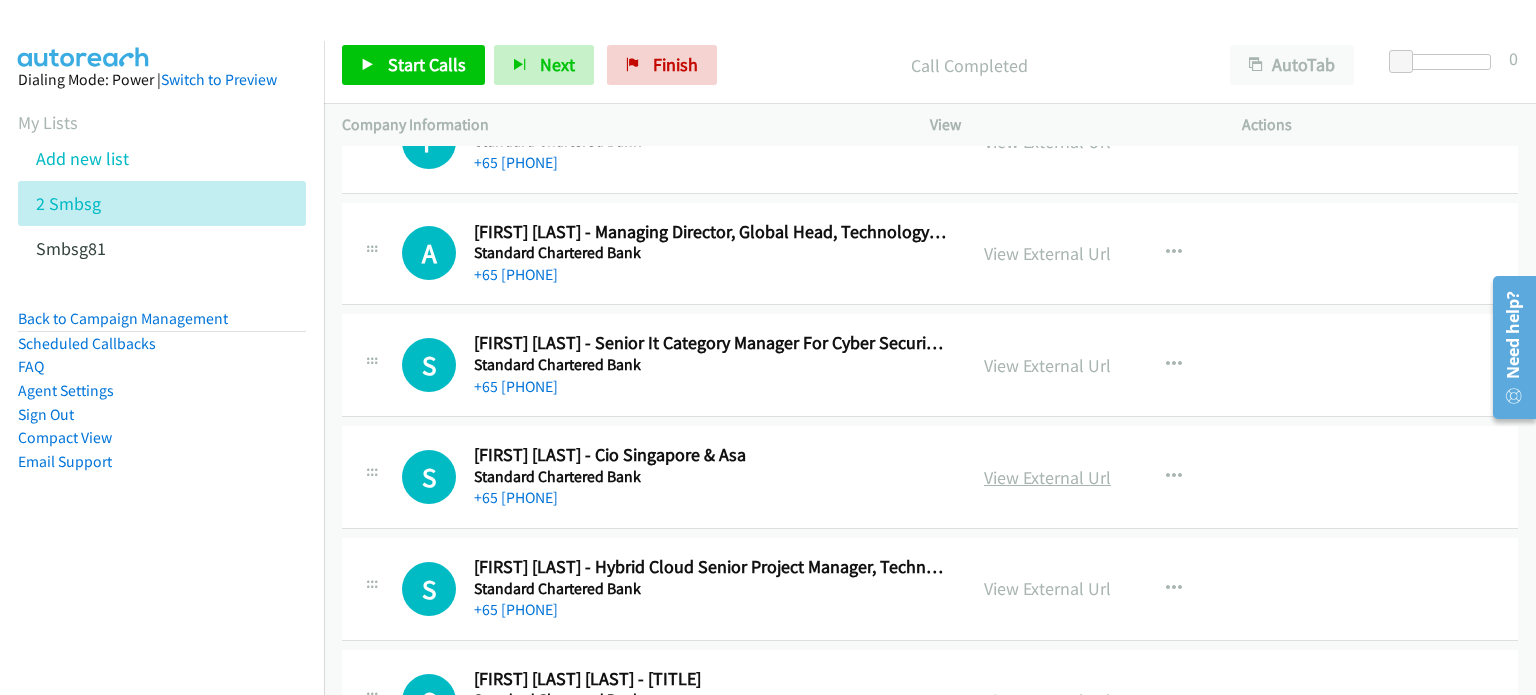 click on "View External Url" at bounding box center [1047, 477] 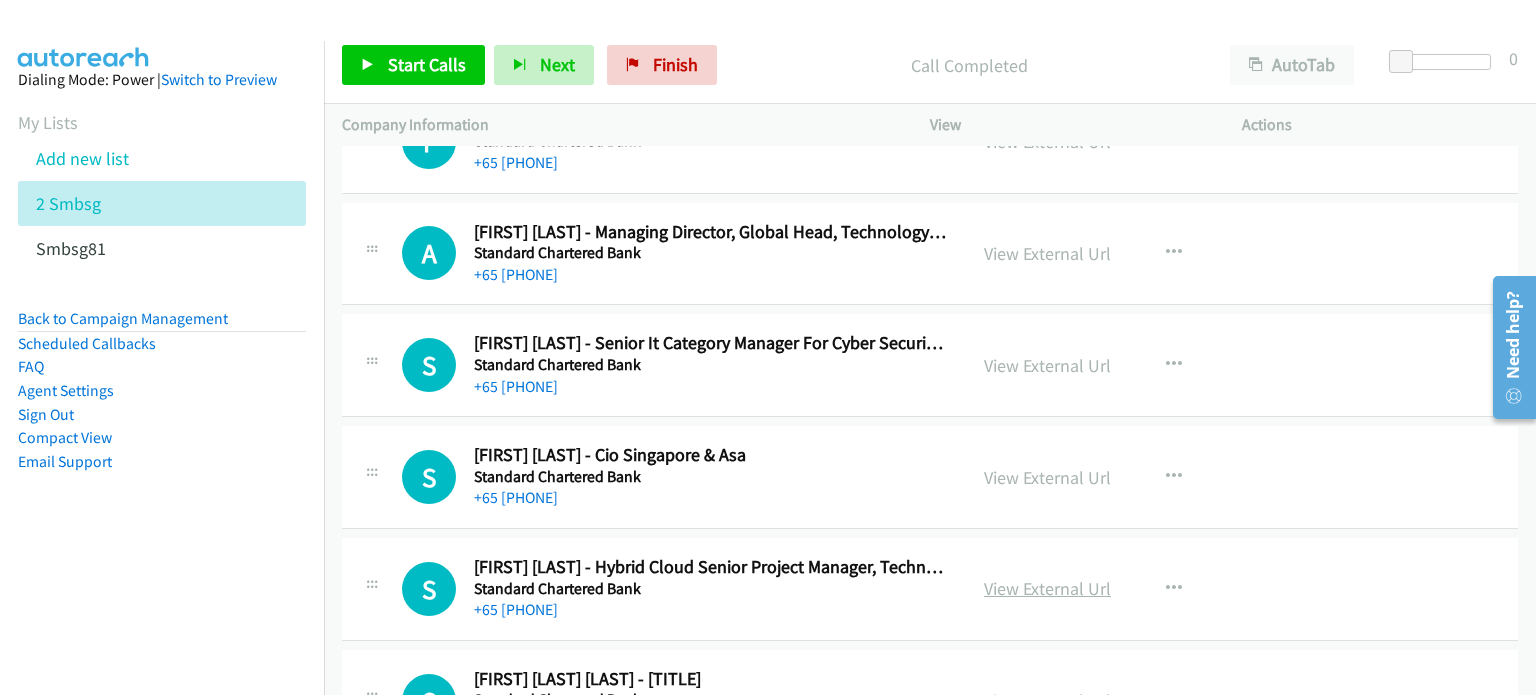 click on "View External Url" at bounding box center (1047, 588) 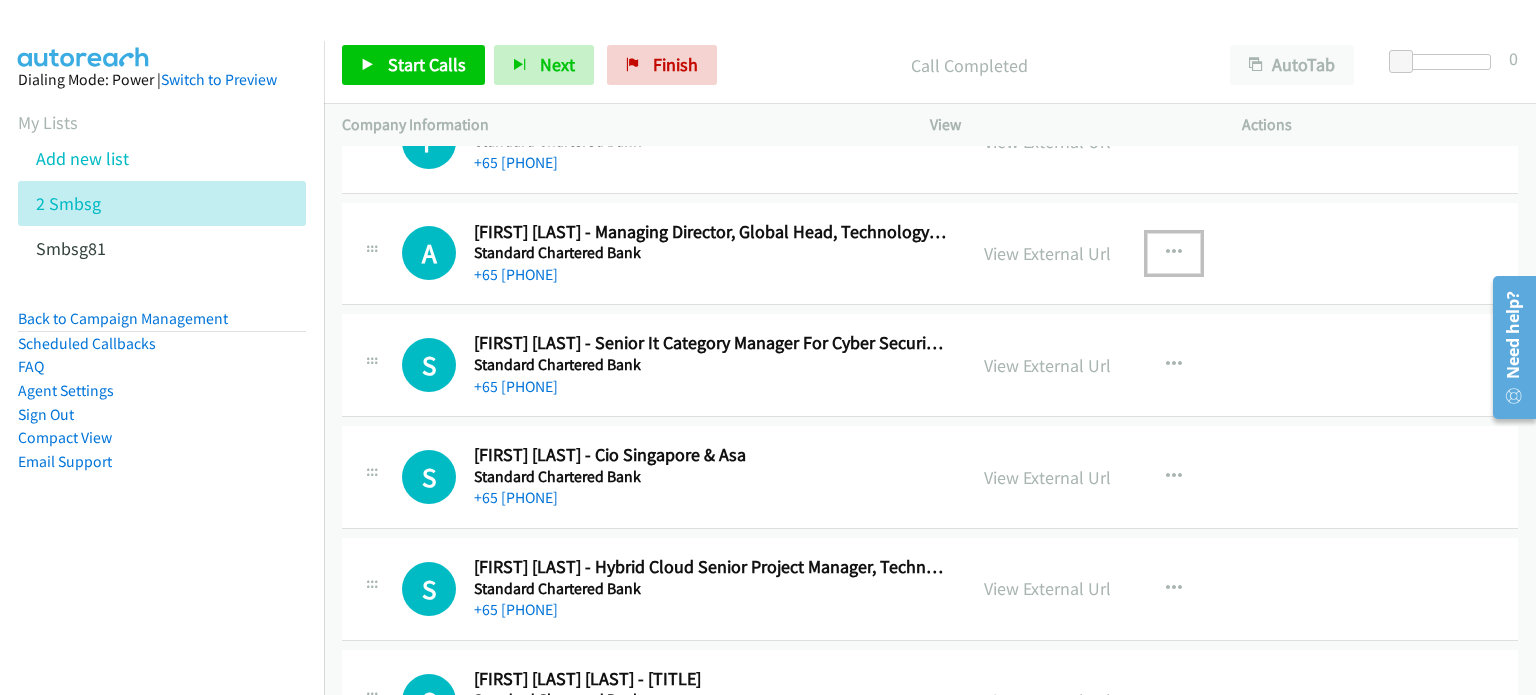 click at bounding box center [1174, 253] 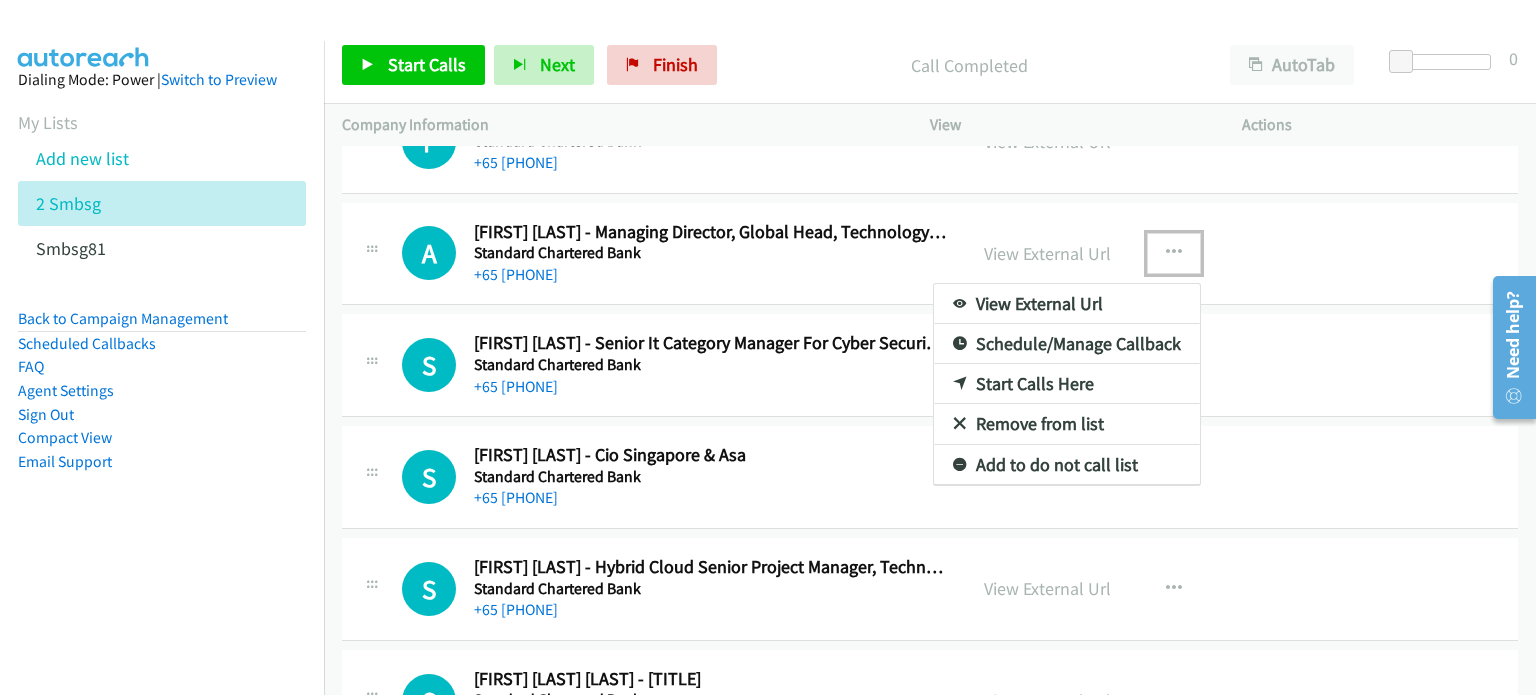 click on "Start Calls Here" at bounding box center (1067, 384) 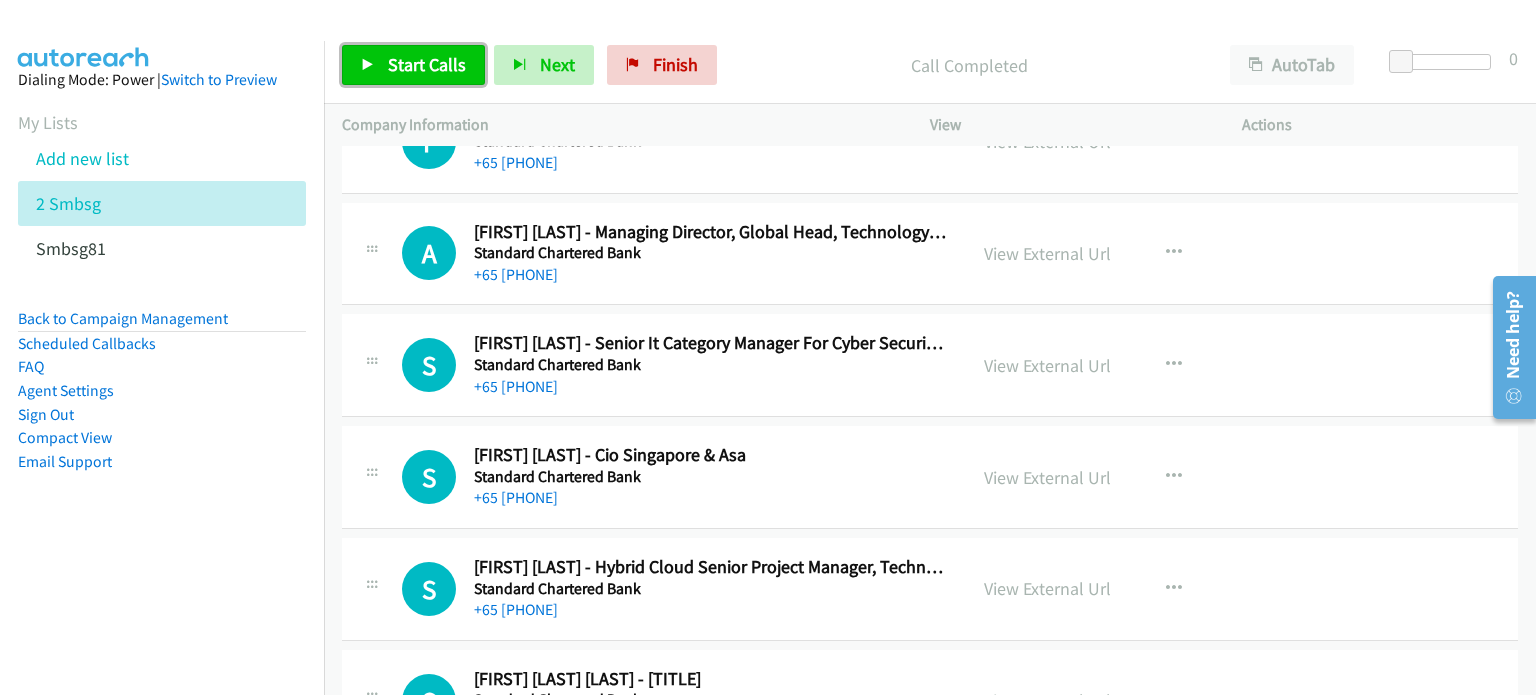 click on "Start Calls" at bounding box center (427, 64) 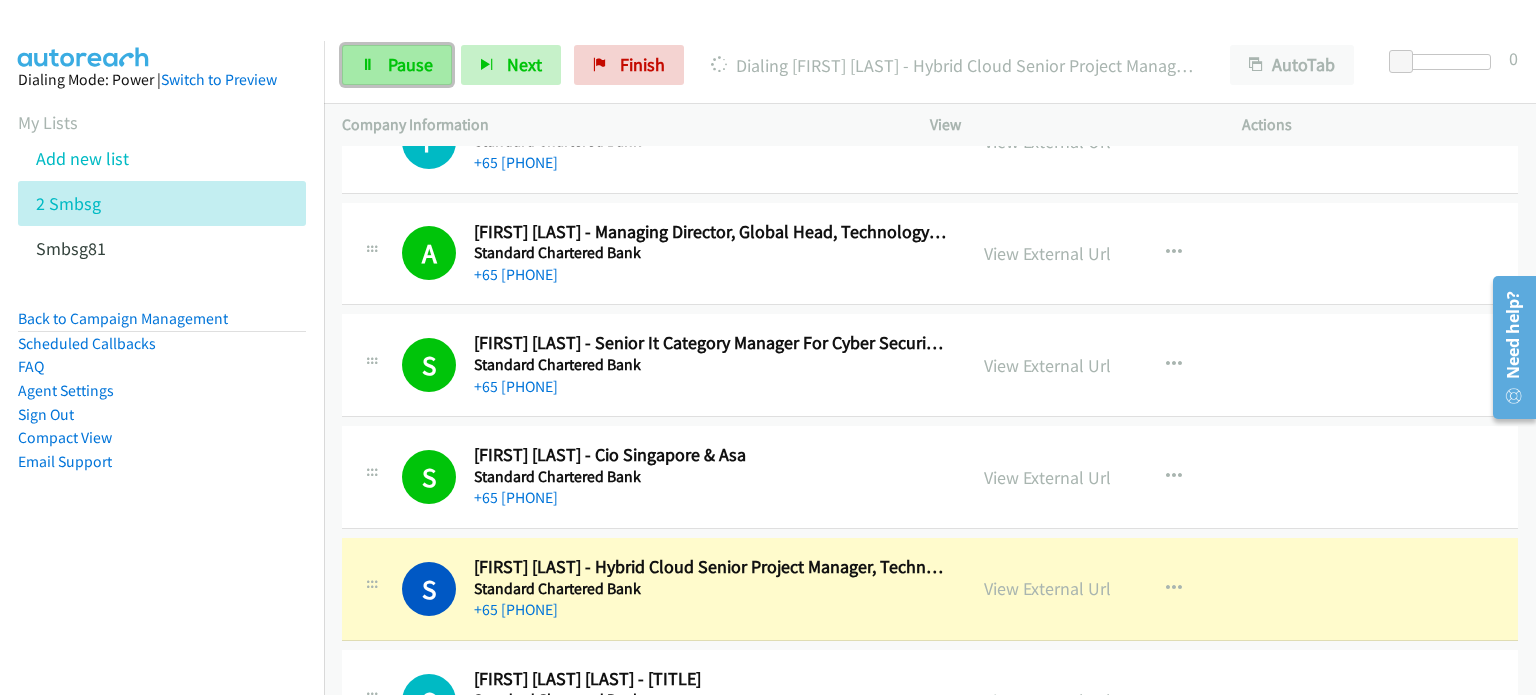 click on "Pause" at bounding box center (397, 65) 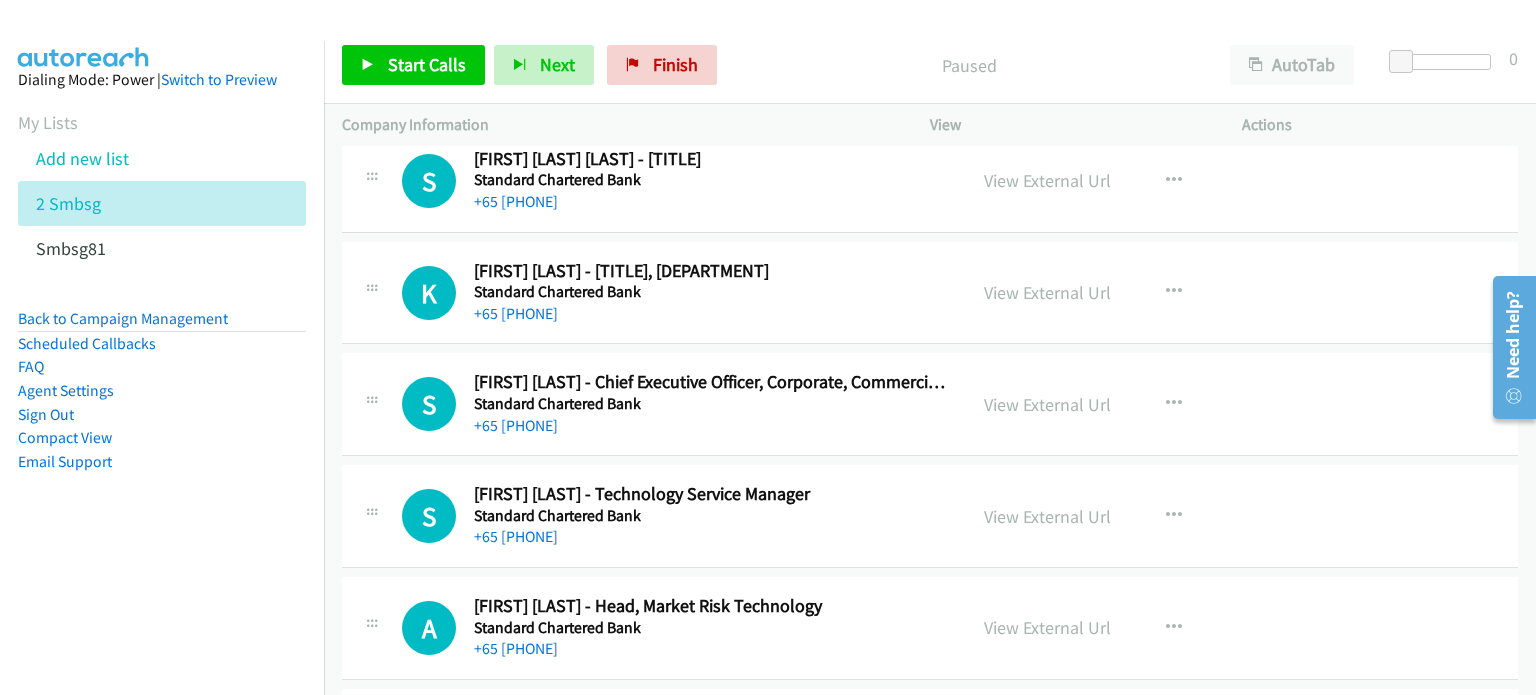 scroll, scrollTop: 10036, scrollLeft: 0, axis: vertical 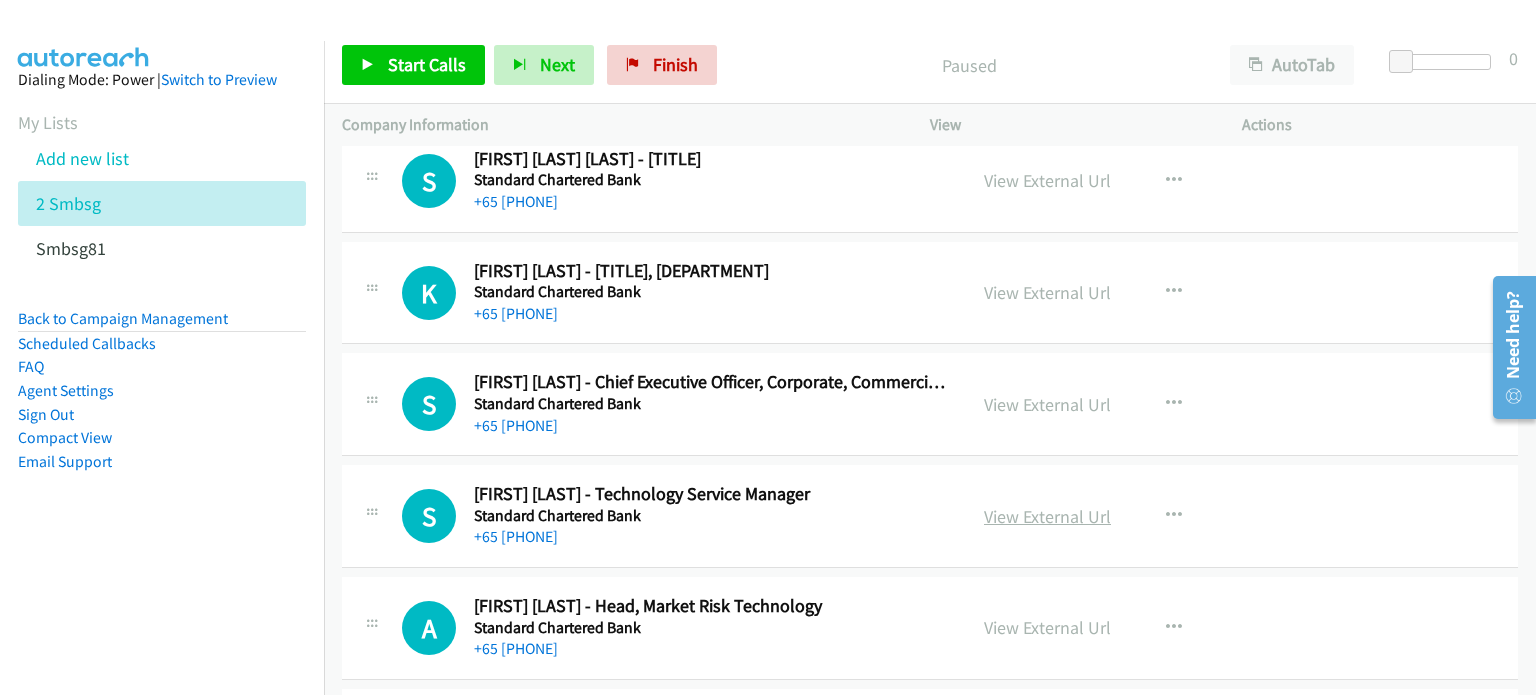 click on "View External Url" at bounding box center (1047, 516) 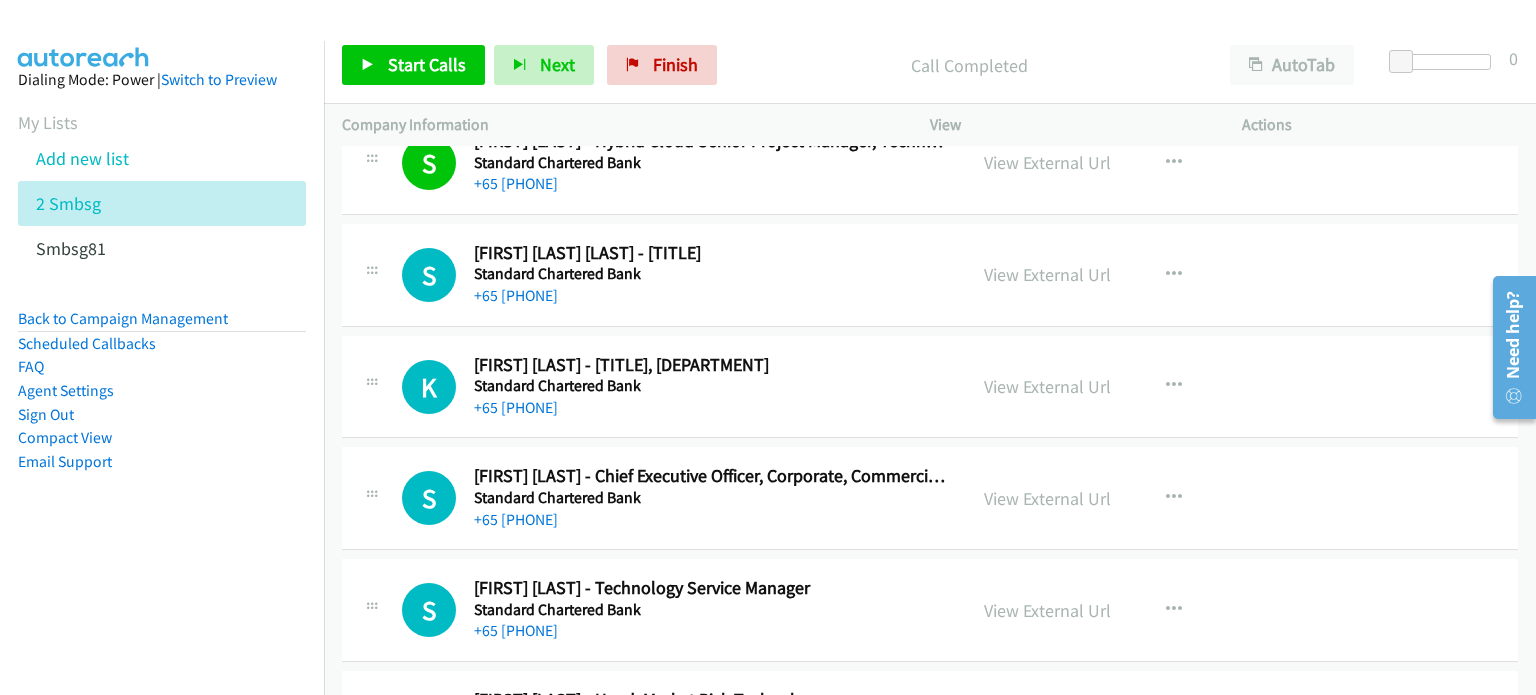 scroll, scrollTop: 9941, scrollLeft: 0, axis: vertical 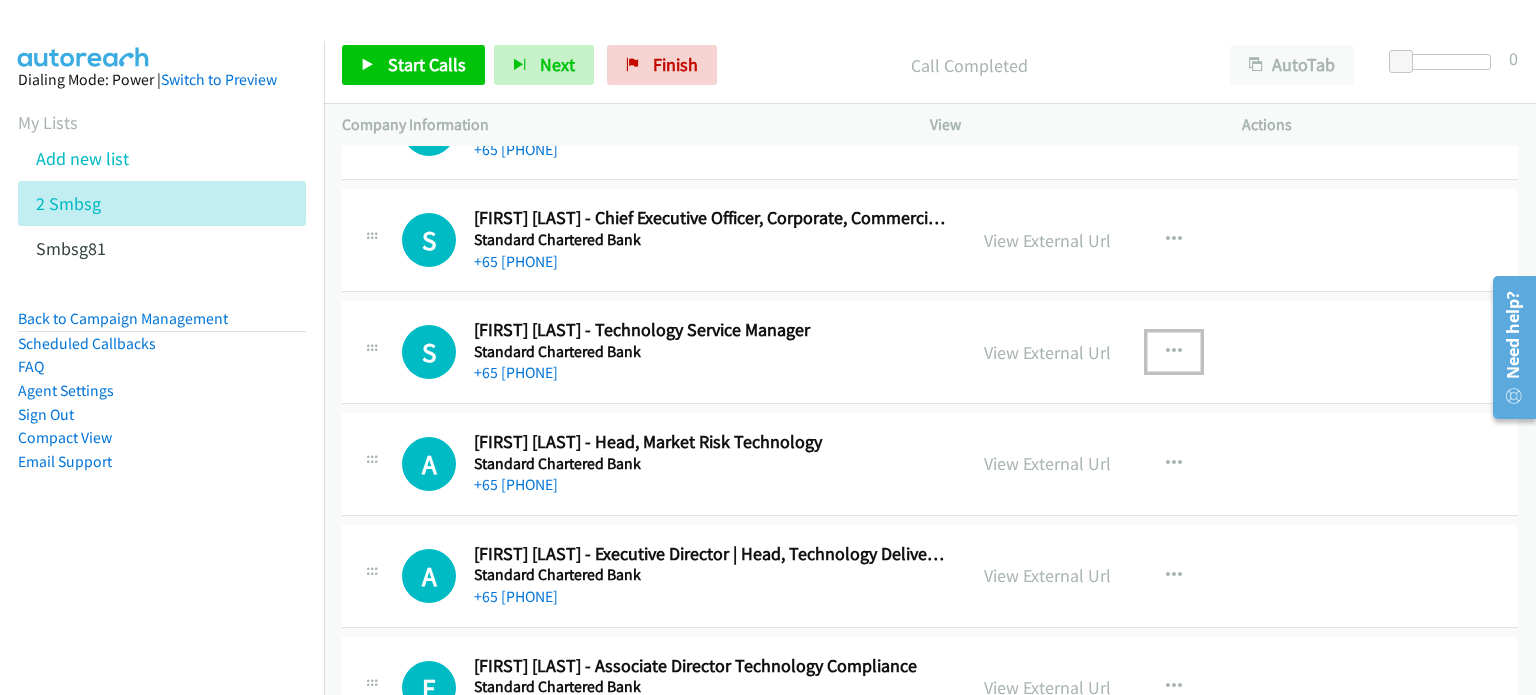 click at bounding box center [1174, 352] 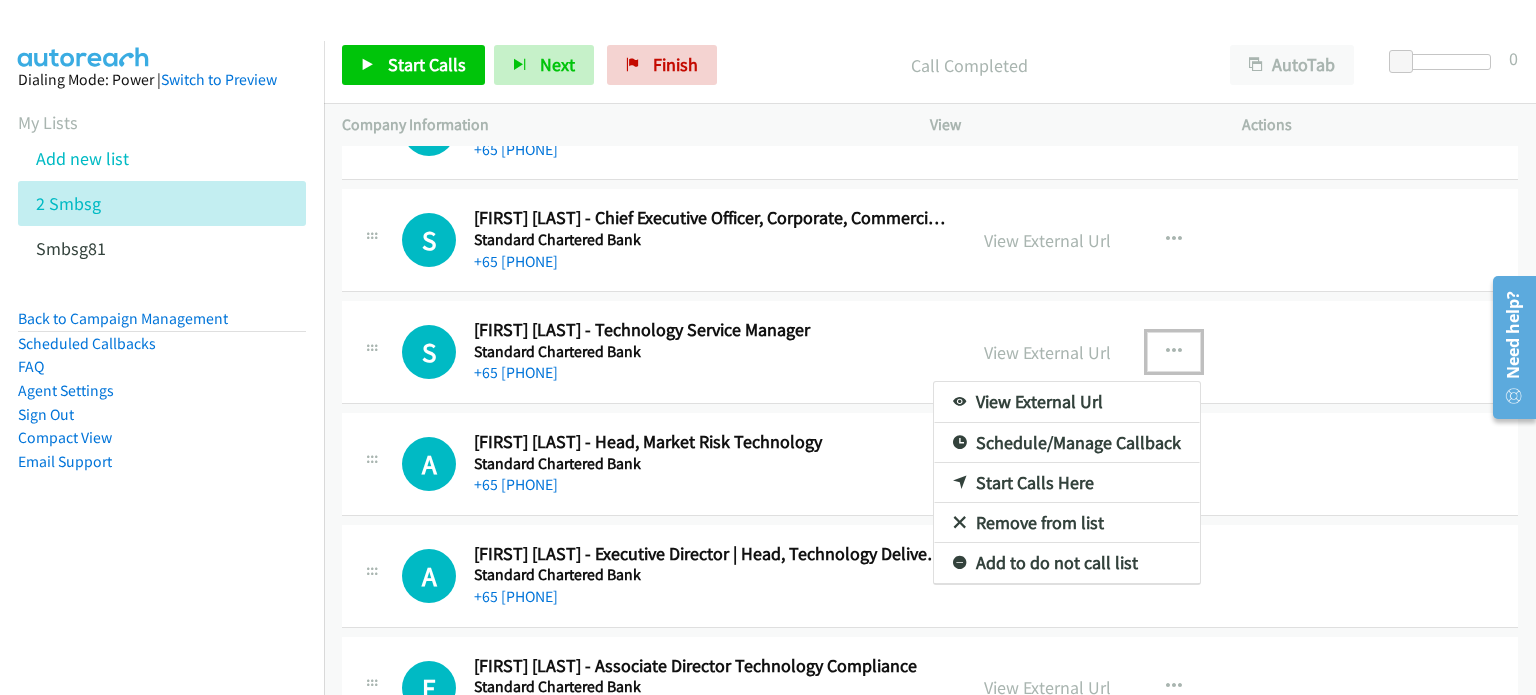 click on "Start Calls Here" at bounding box center [1067, 483] 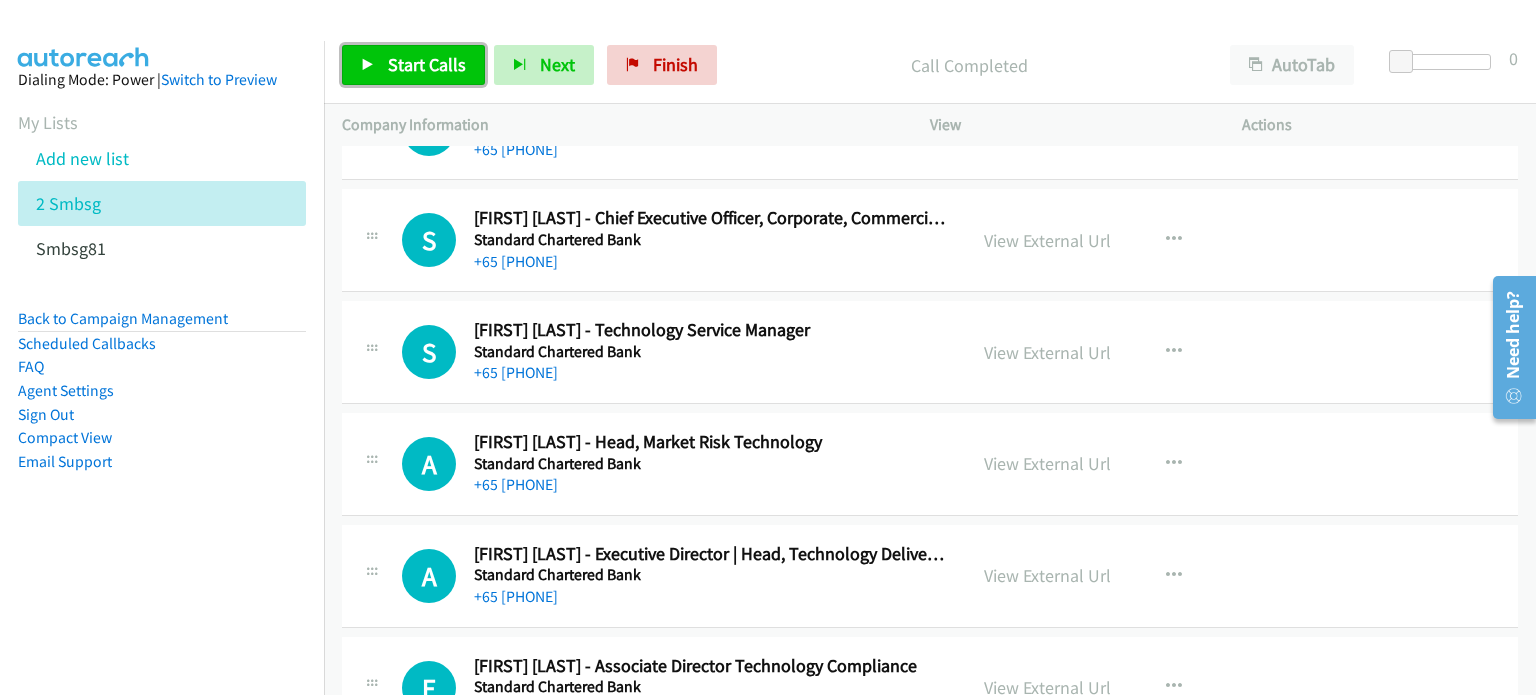 click on "Start Calls" at bounding box center [427, 64] 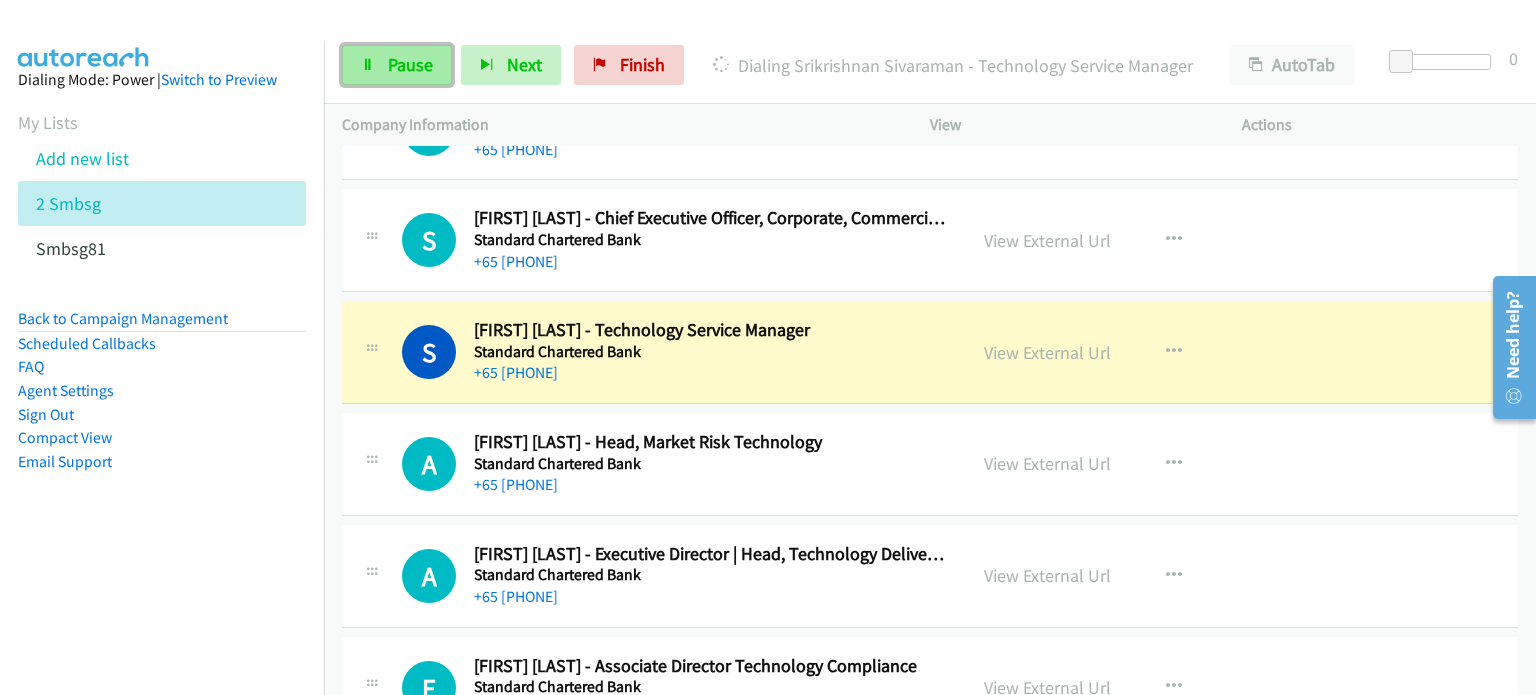 click at bounding box center (368, 66) 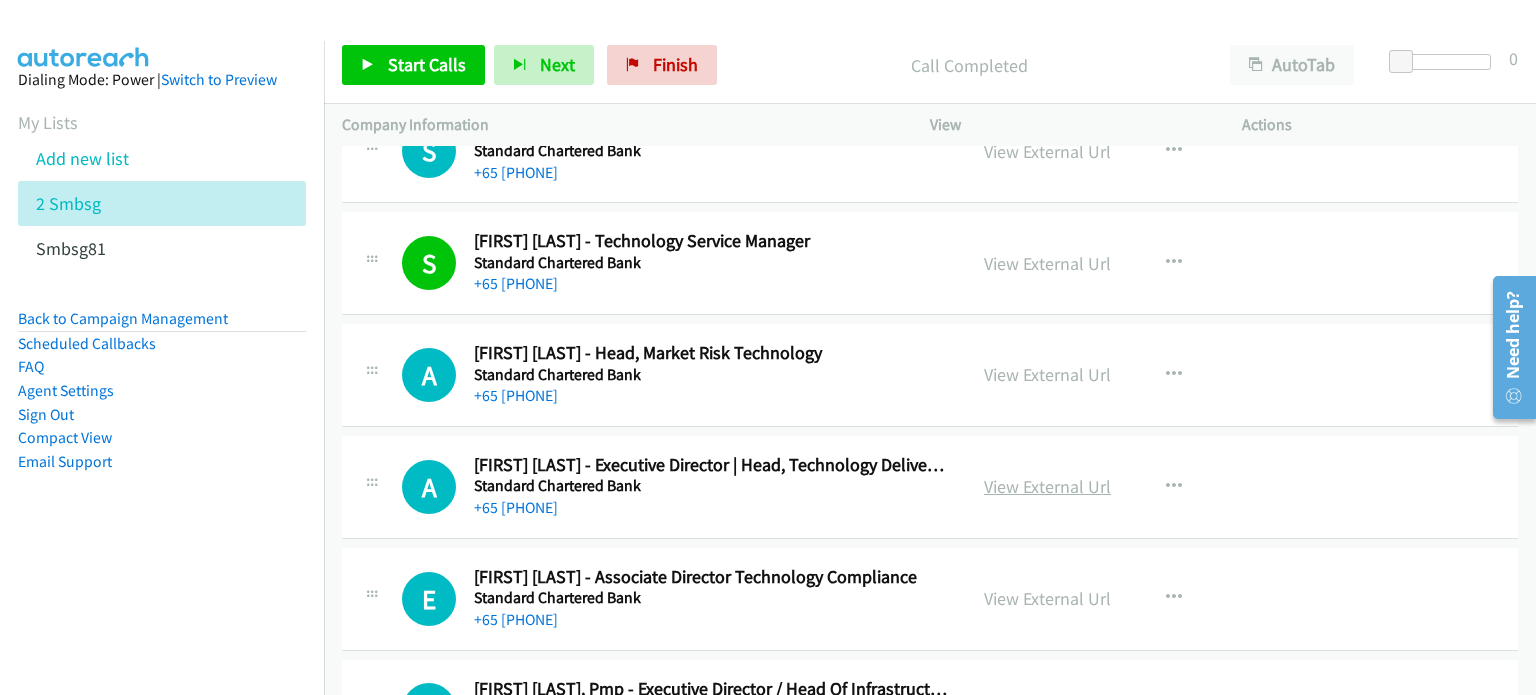 scroll, scrollTop: 10290, scrollLeft: 0, axis: vertical 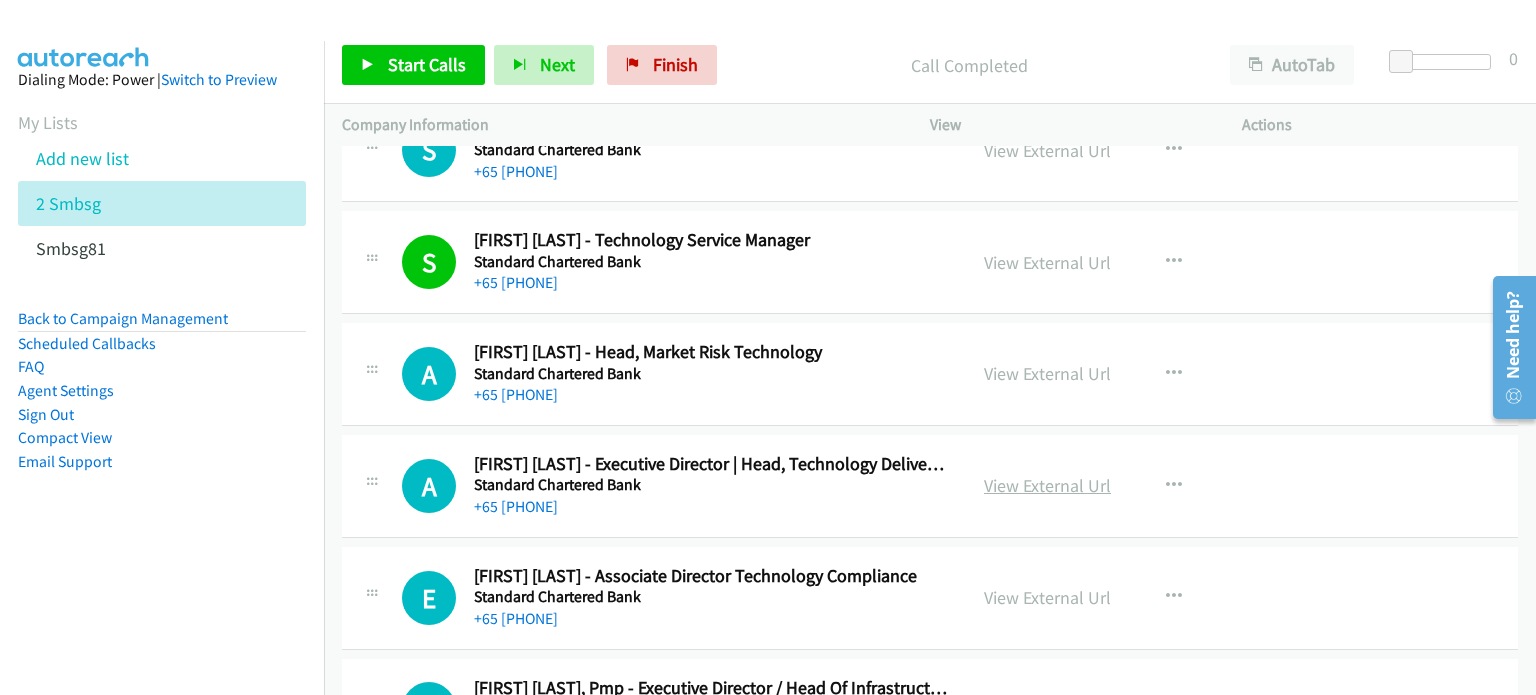 click on "View External Url" at bounding box center [1047, 485] 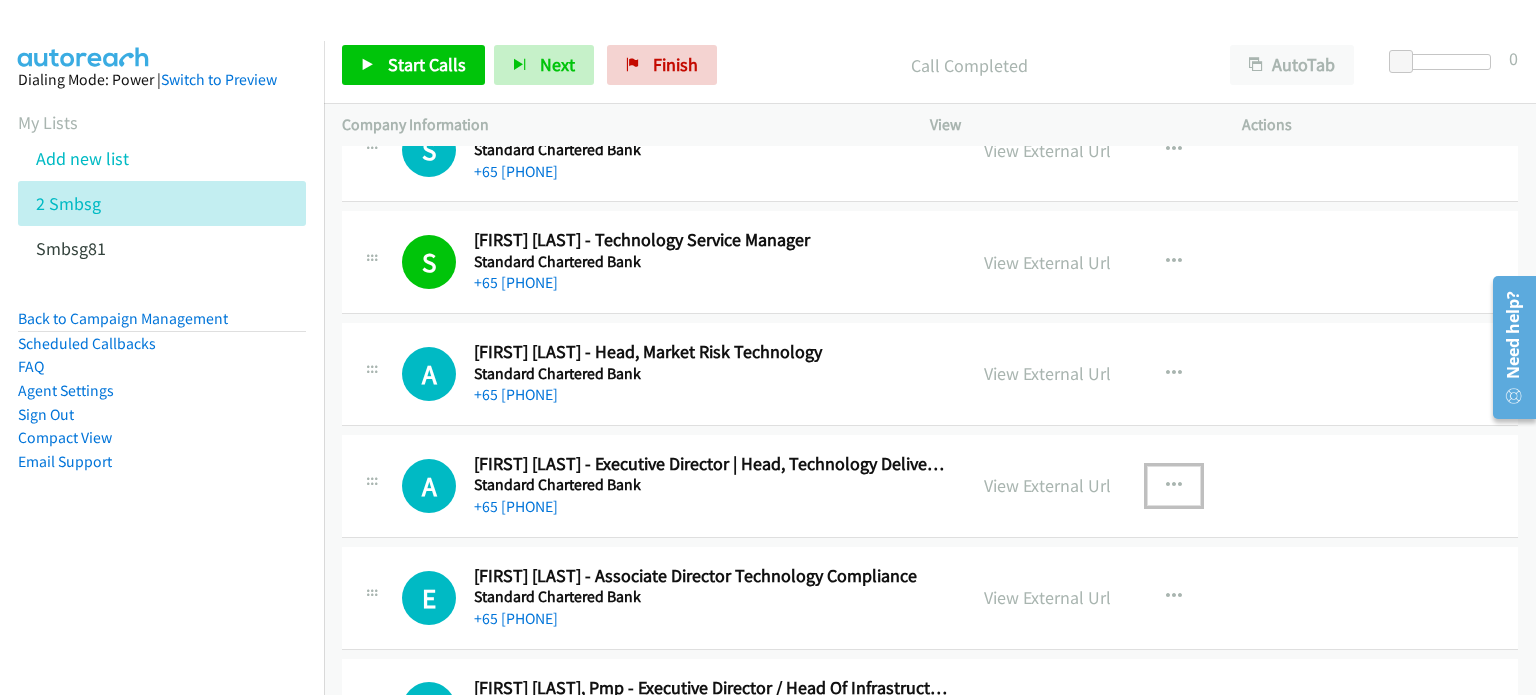 click at bounding box center (1174, 486) 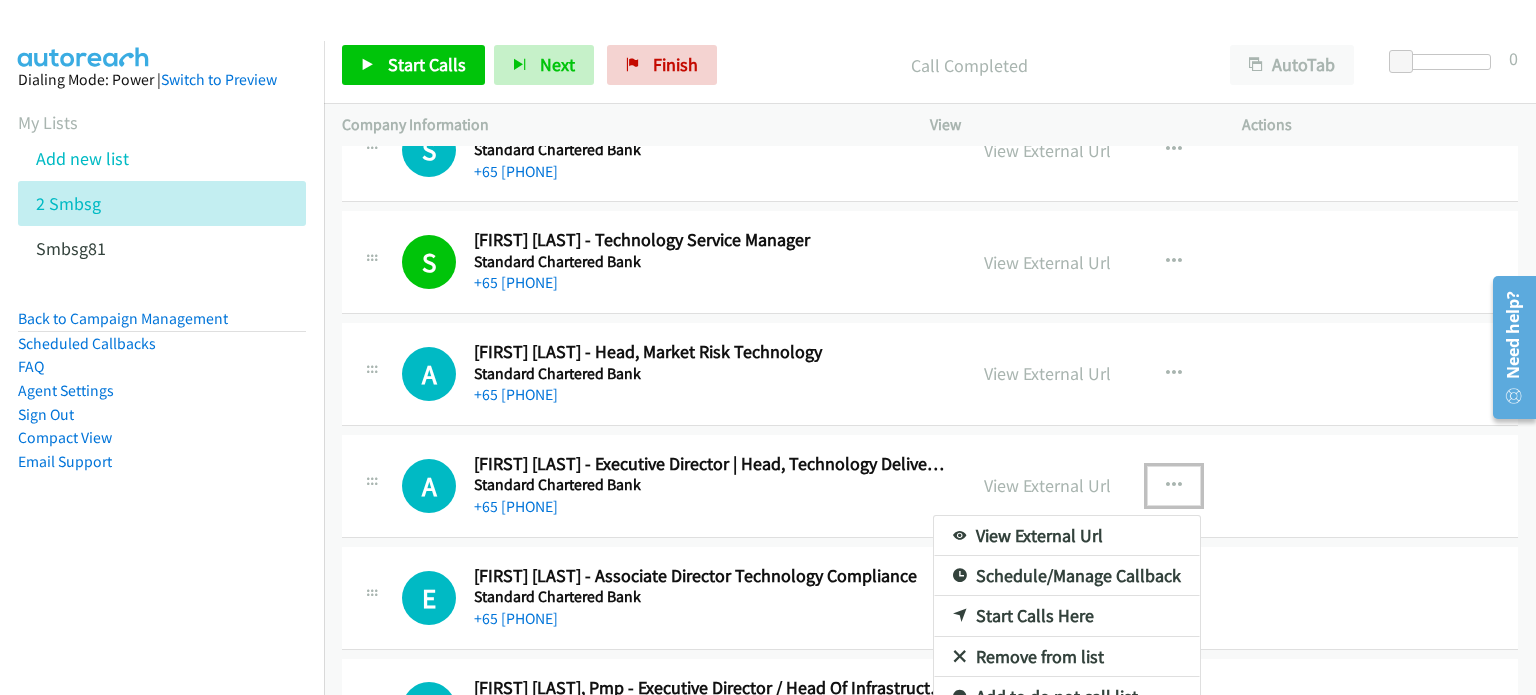 click on "Start Calls Here" at bounding box center (1067, 616) 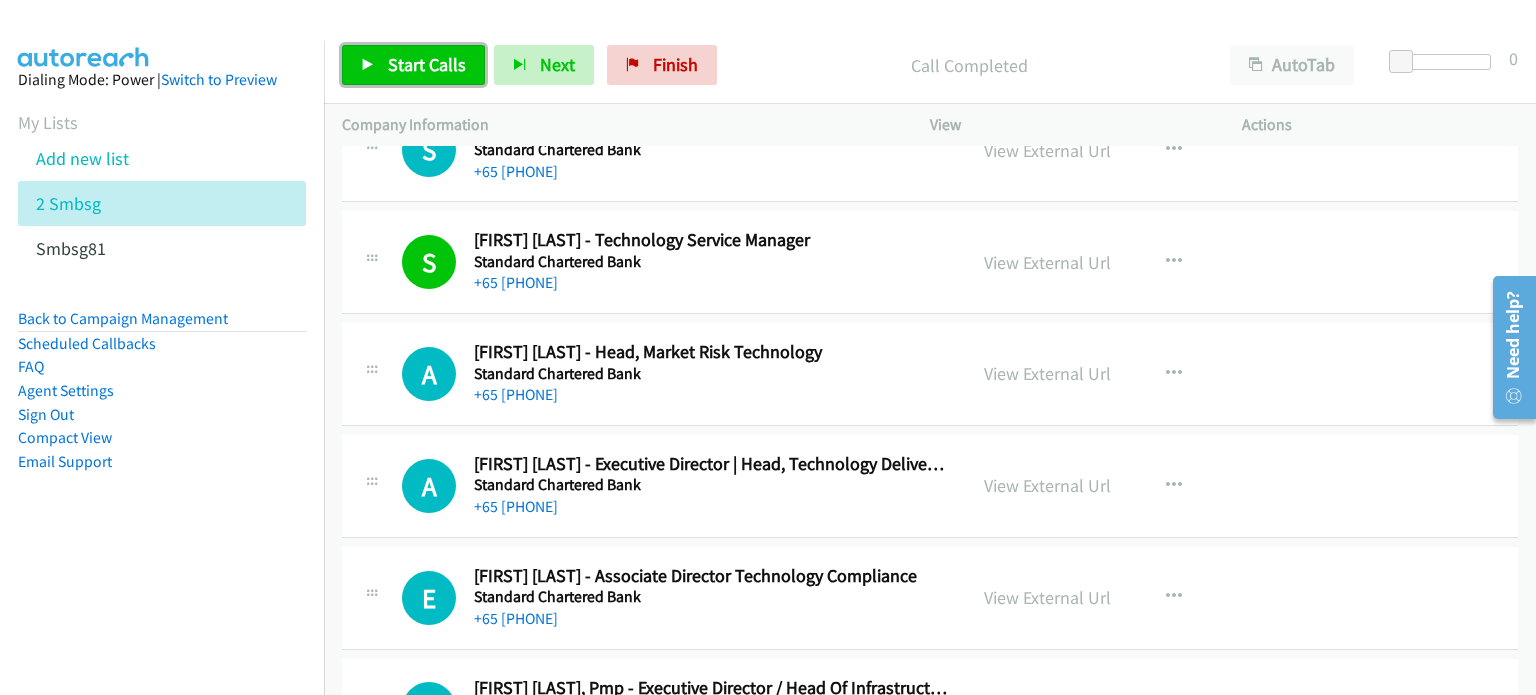 click on "Start Calls" at bounding box center [427, 64] 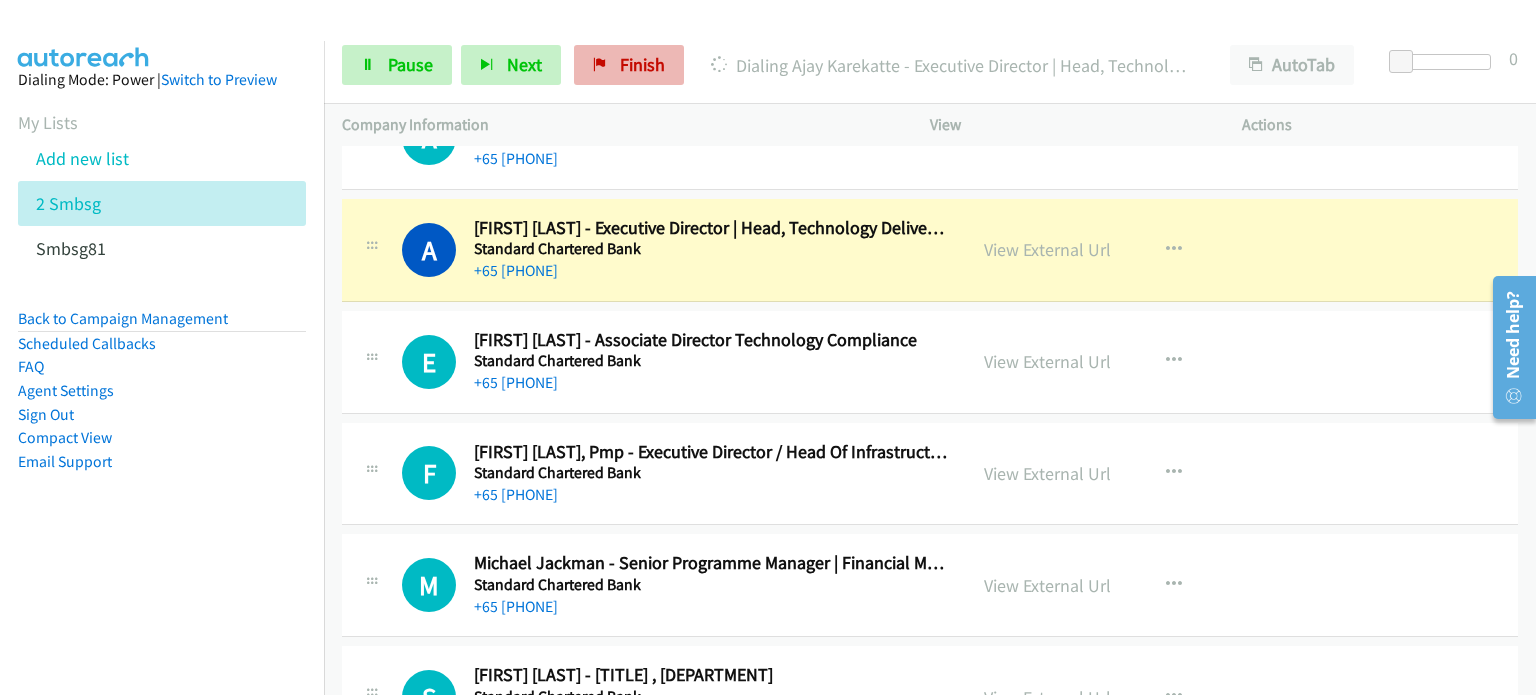 scroll, scrollTop: 10532, scrollLeft: 0, axis: vertical 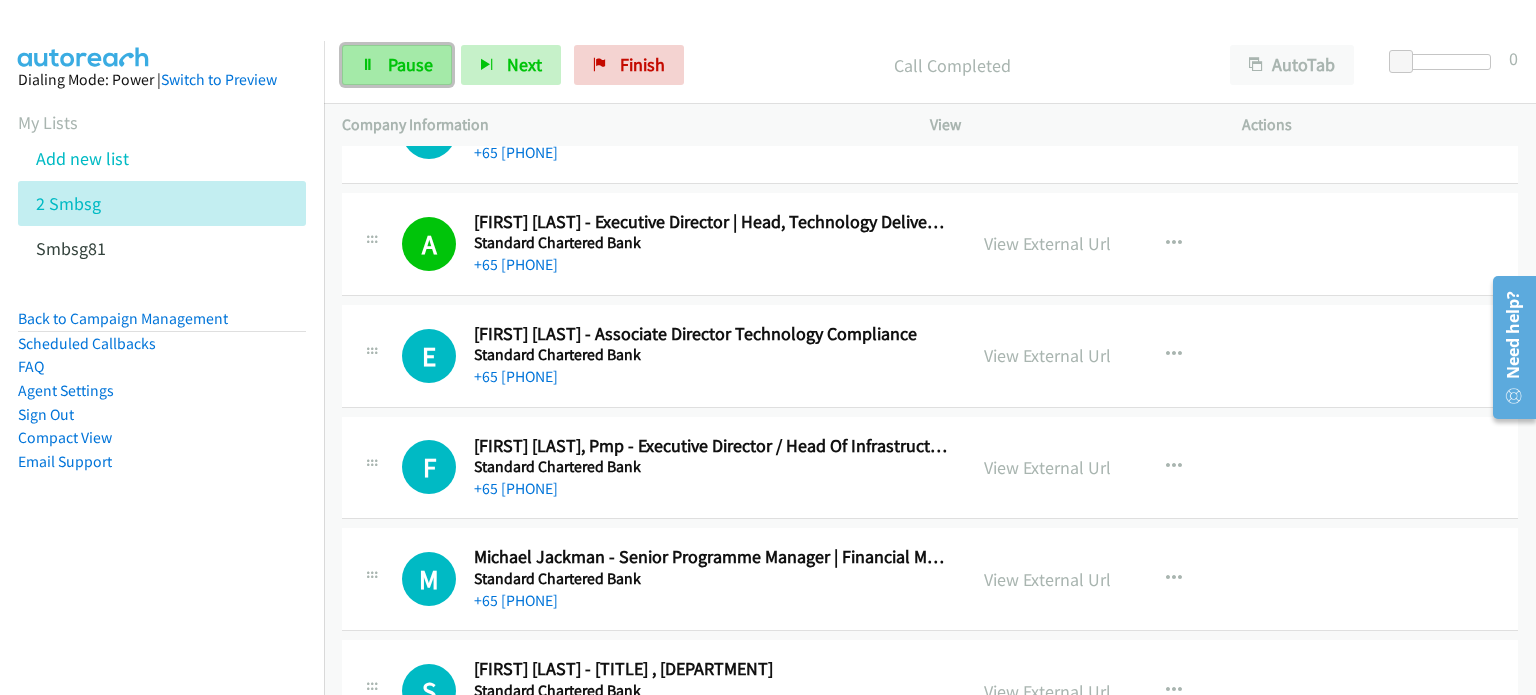 click on "Pause" at bounding box center [410, 64] 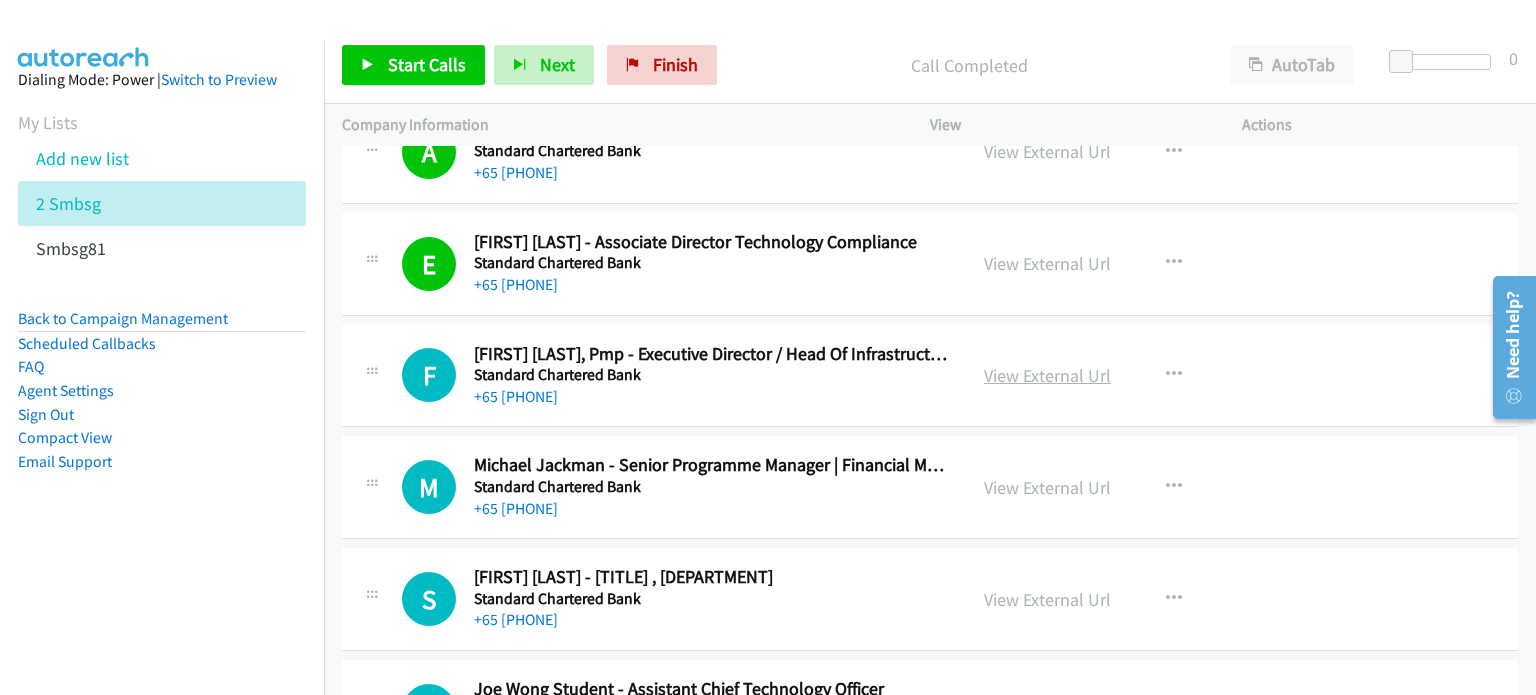 scroll, scrollTop: 10626, scrollLeft: 0, axis: vertical 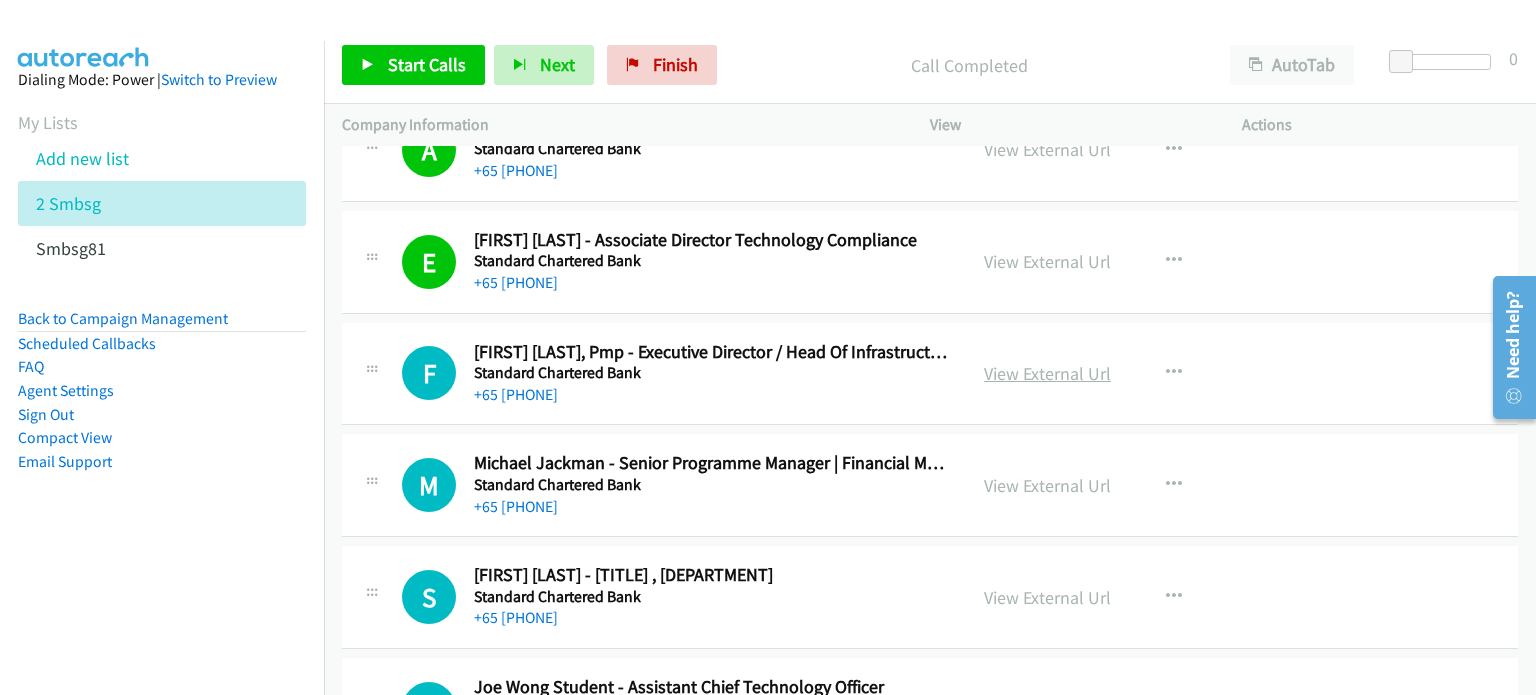 click on "View External Url" at bounding box center [1047, 373] 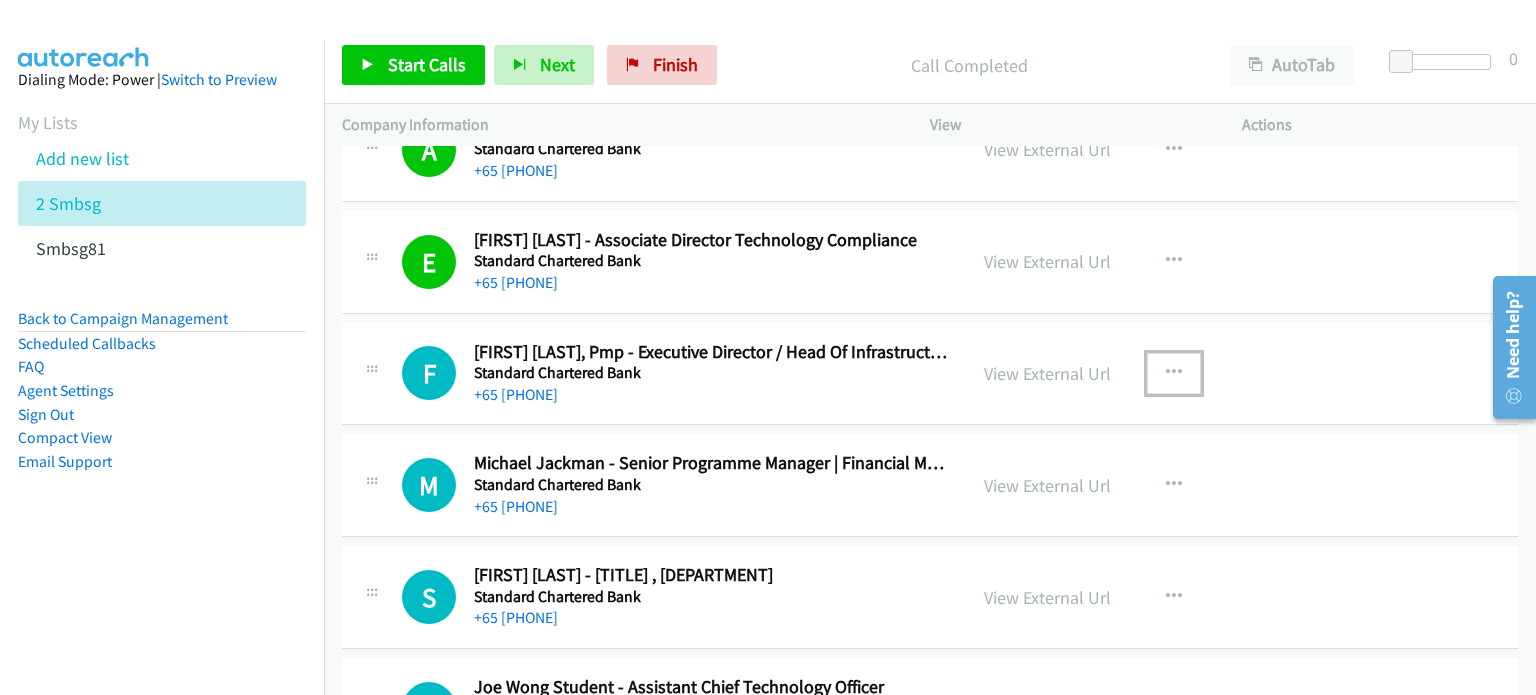 click at bounding box center [1174, 373] 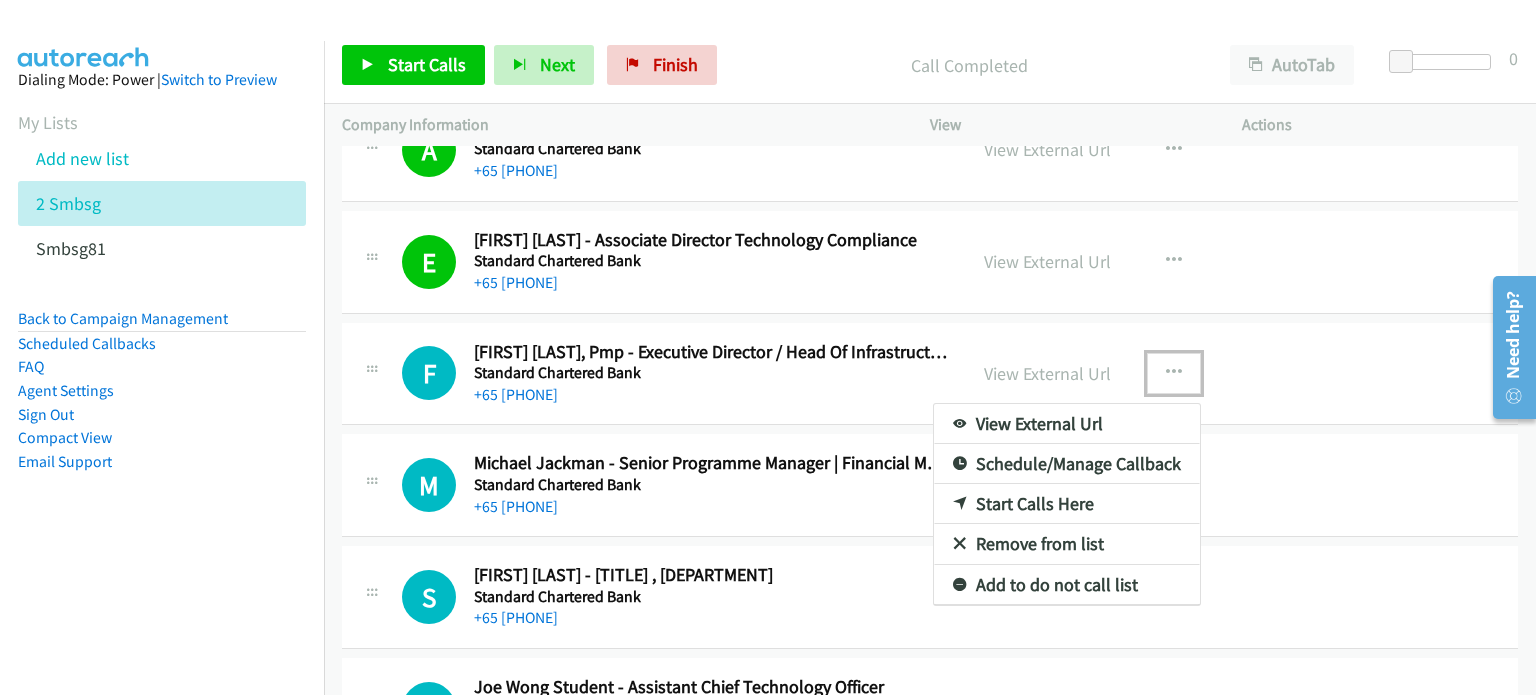 click on "Start Calls Here" at bounding box center [1067, 504] 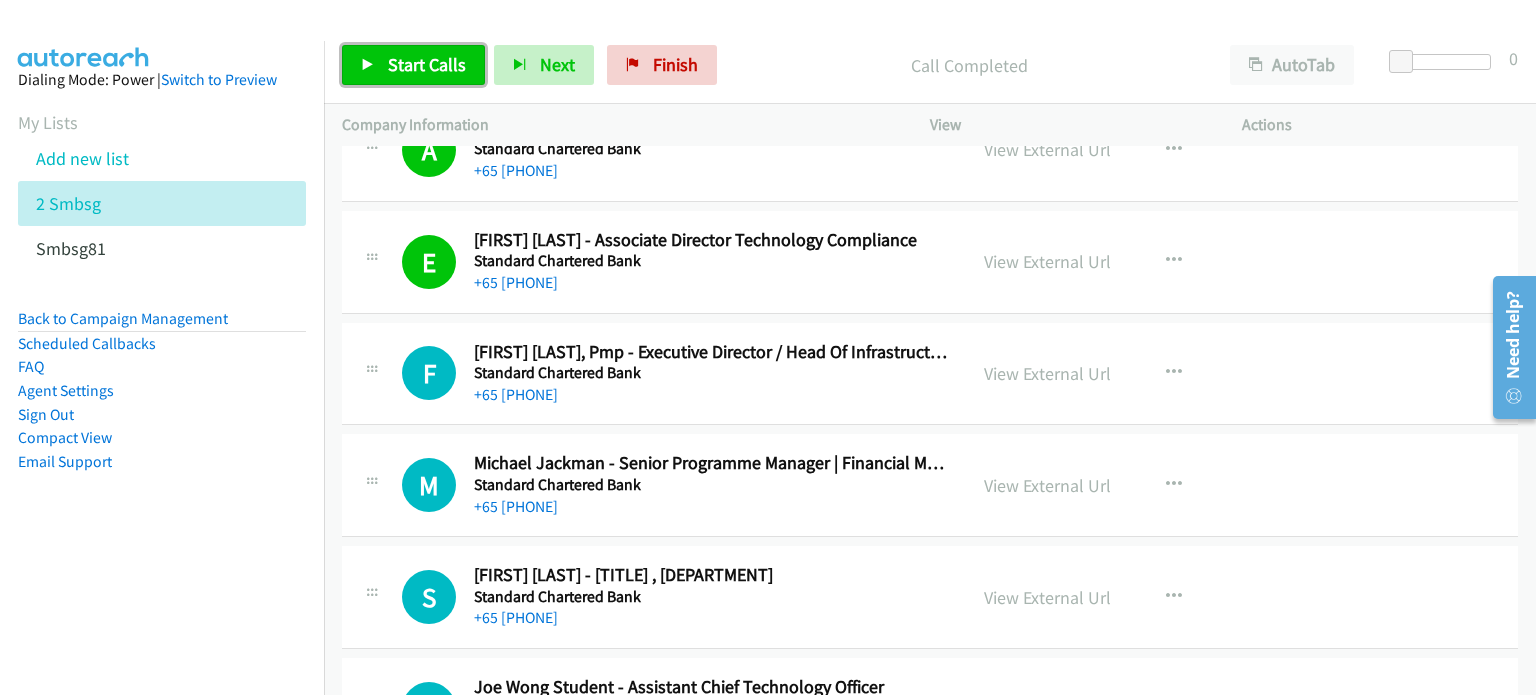 click on "Start Calls" at bounding box center [427, 64] 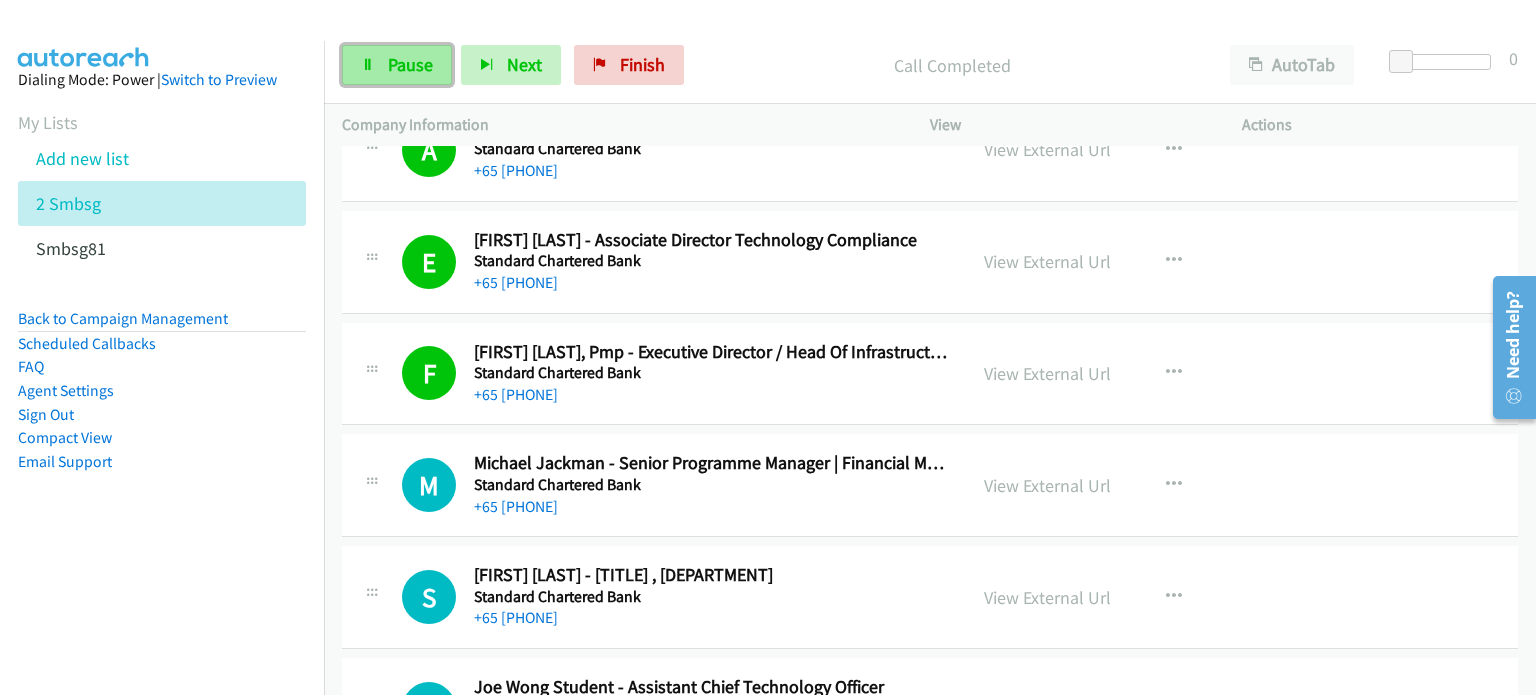 click on "Pause" at bounding box center (410, 64) 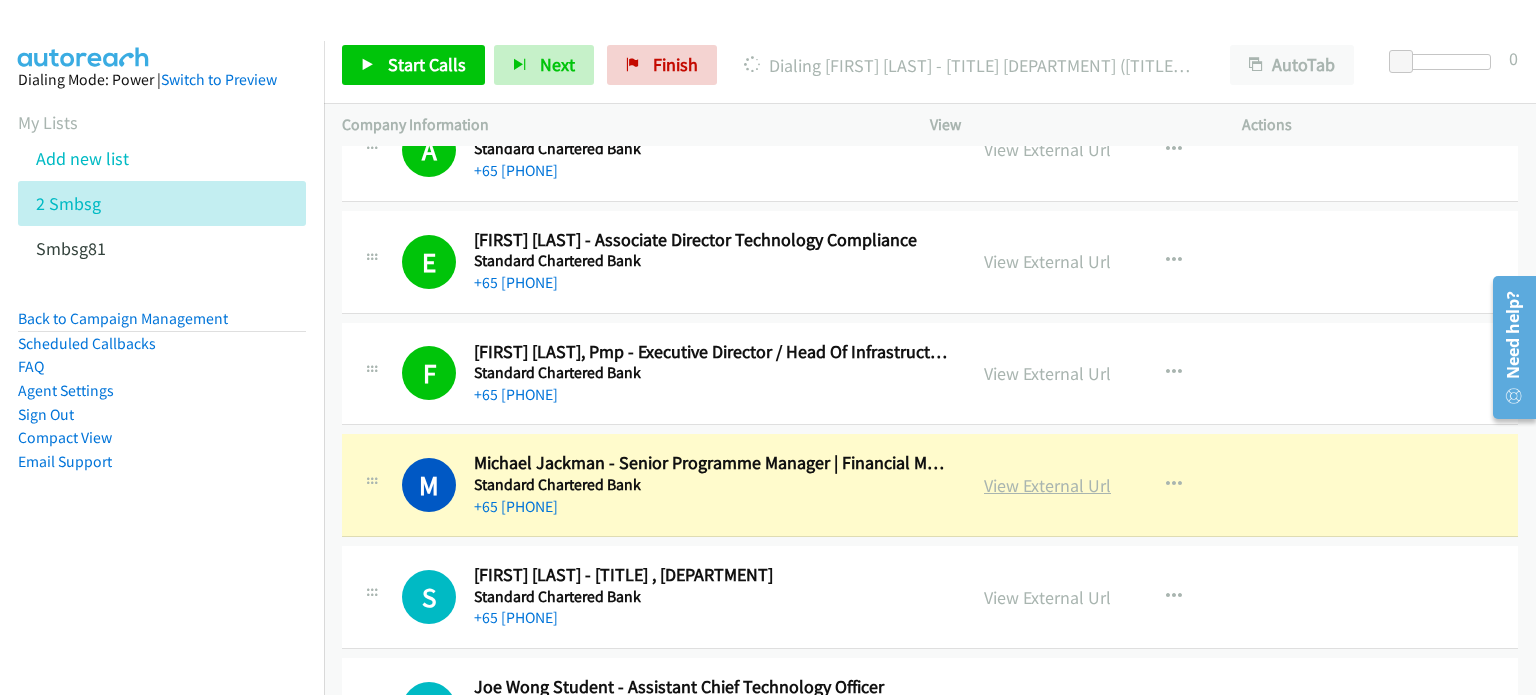 click on "View External Url" at bounding box center [1047, 485] 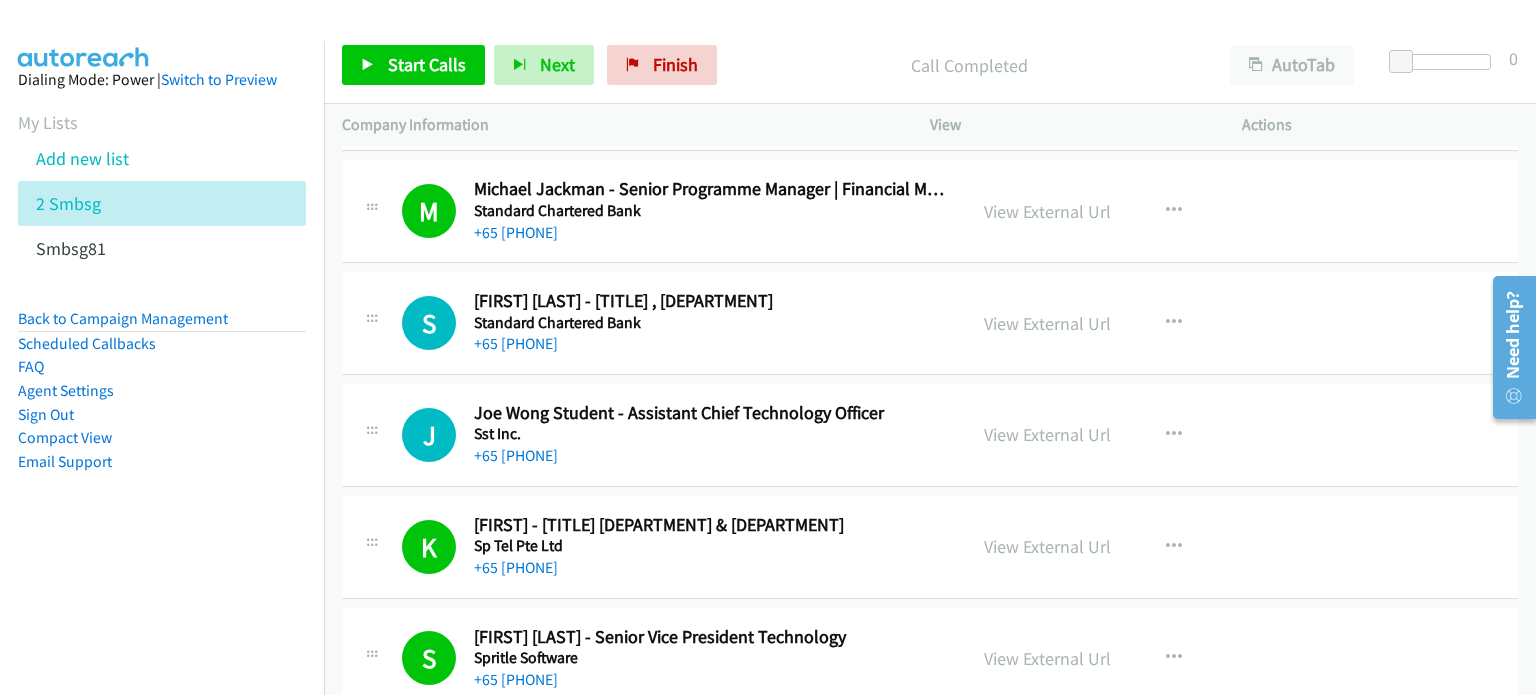 scroll, scrollTop: 10900, scrollLeft: 0, axis: vertical 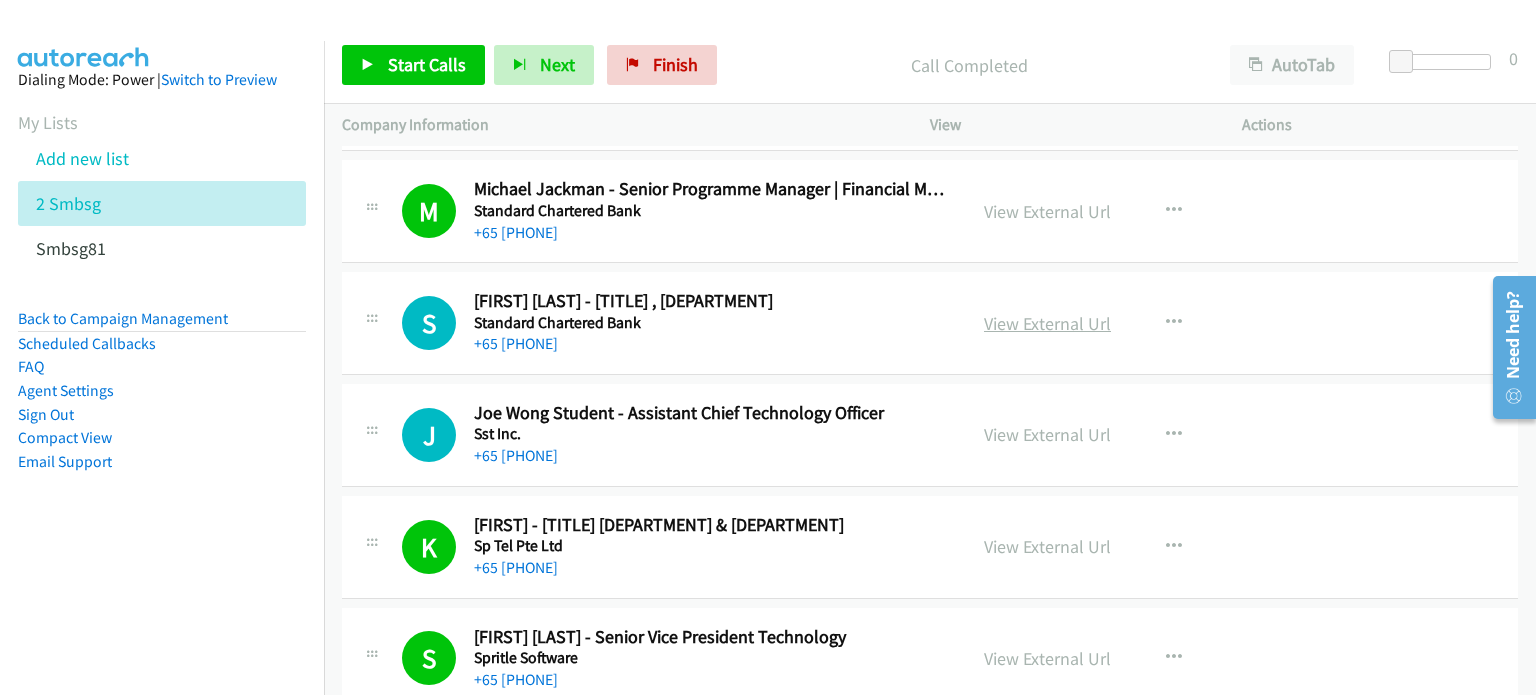 click on "View External Url" at bounding box center [1047, 323] 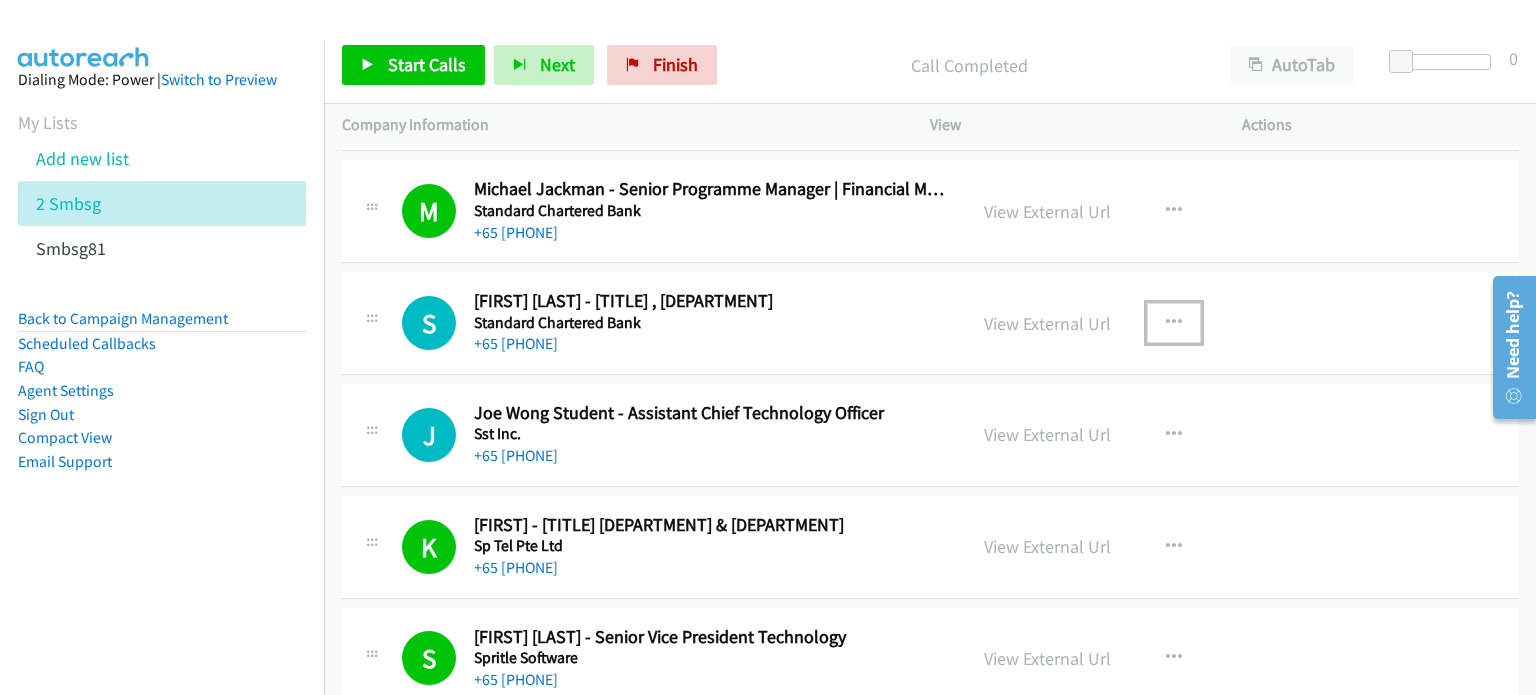 click at bounding box center (1174, 323) 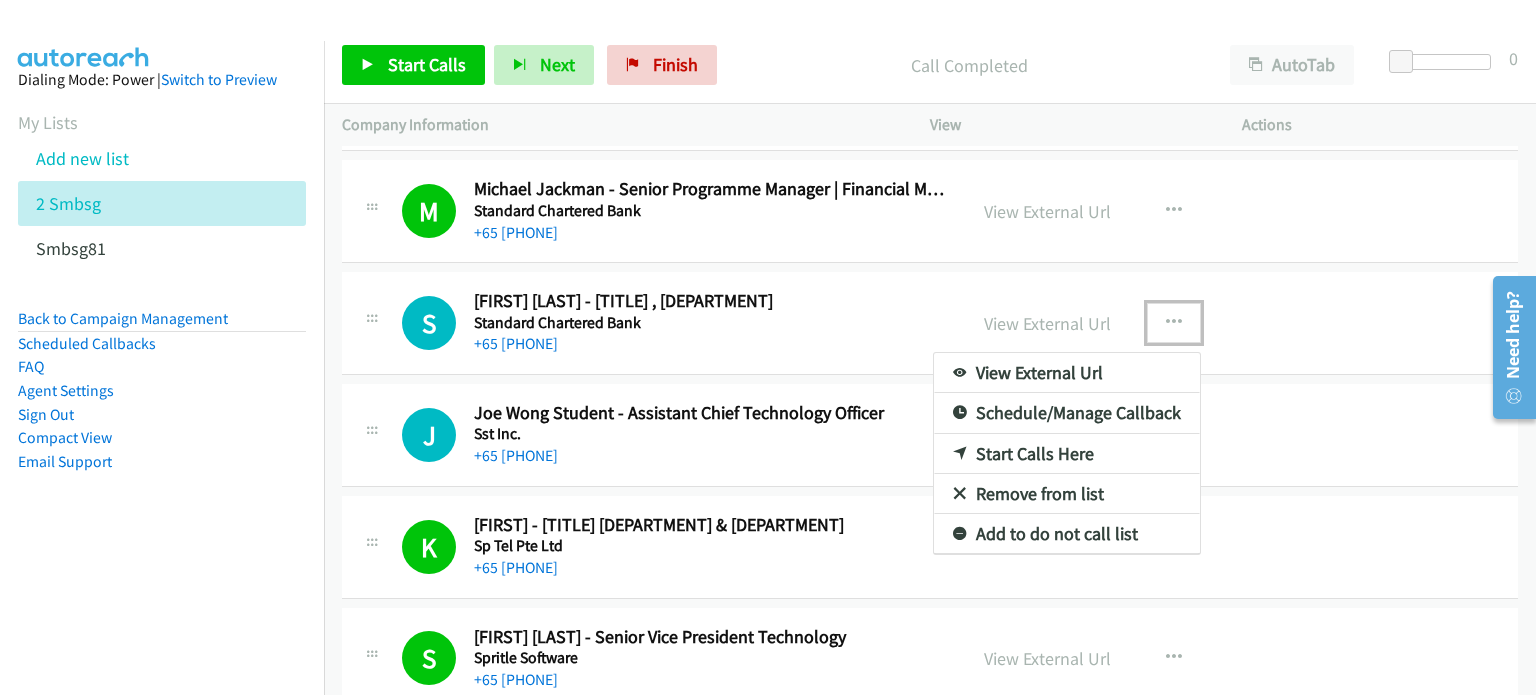 click on "Start Calls Here" at bounding box center [1067, 454] 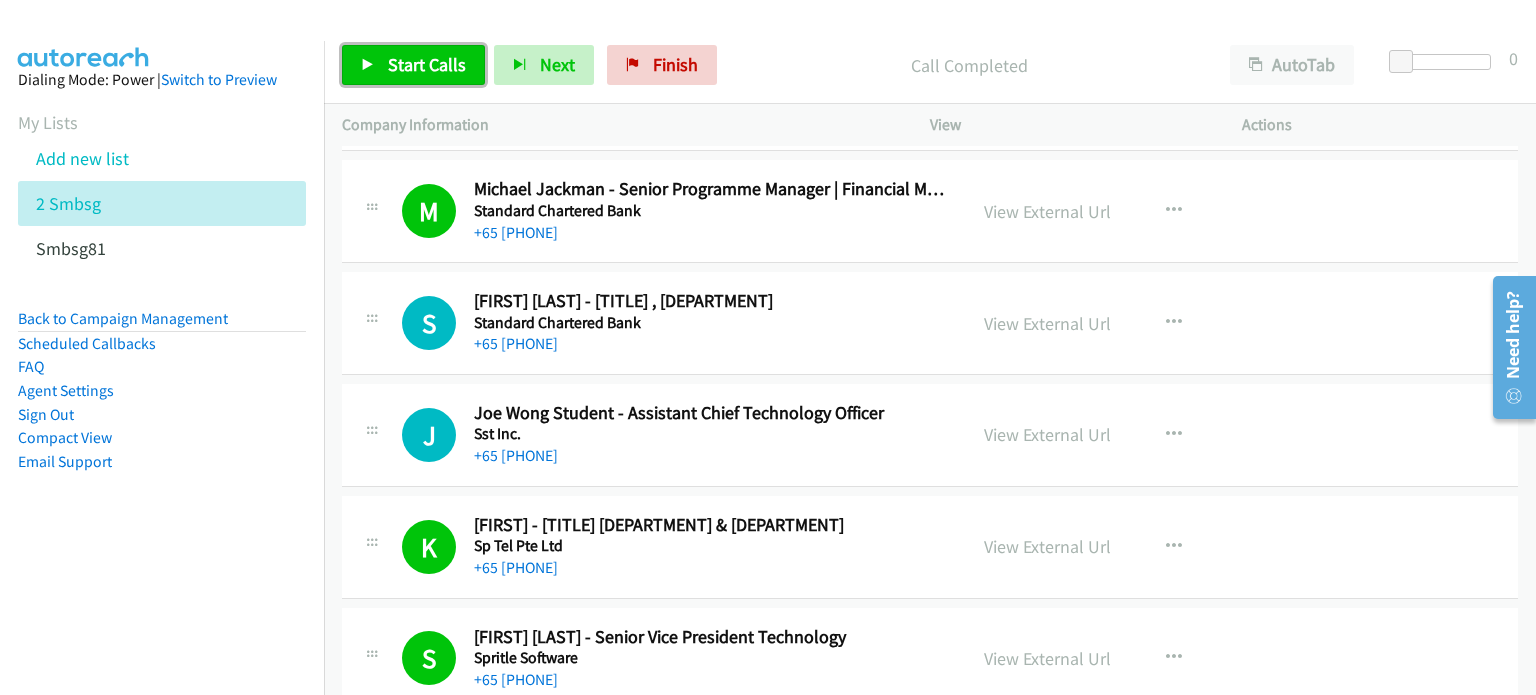 click on "Start Calls" at bounding box center [427, 64] 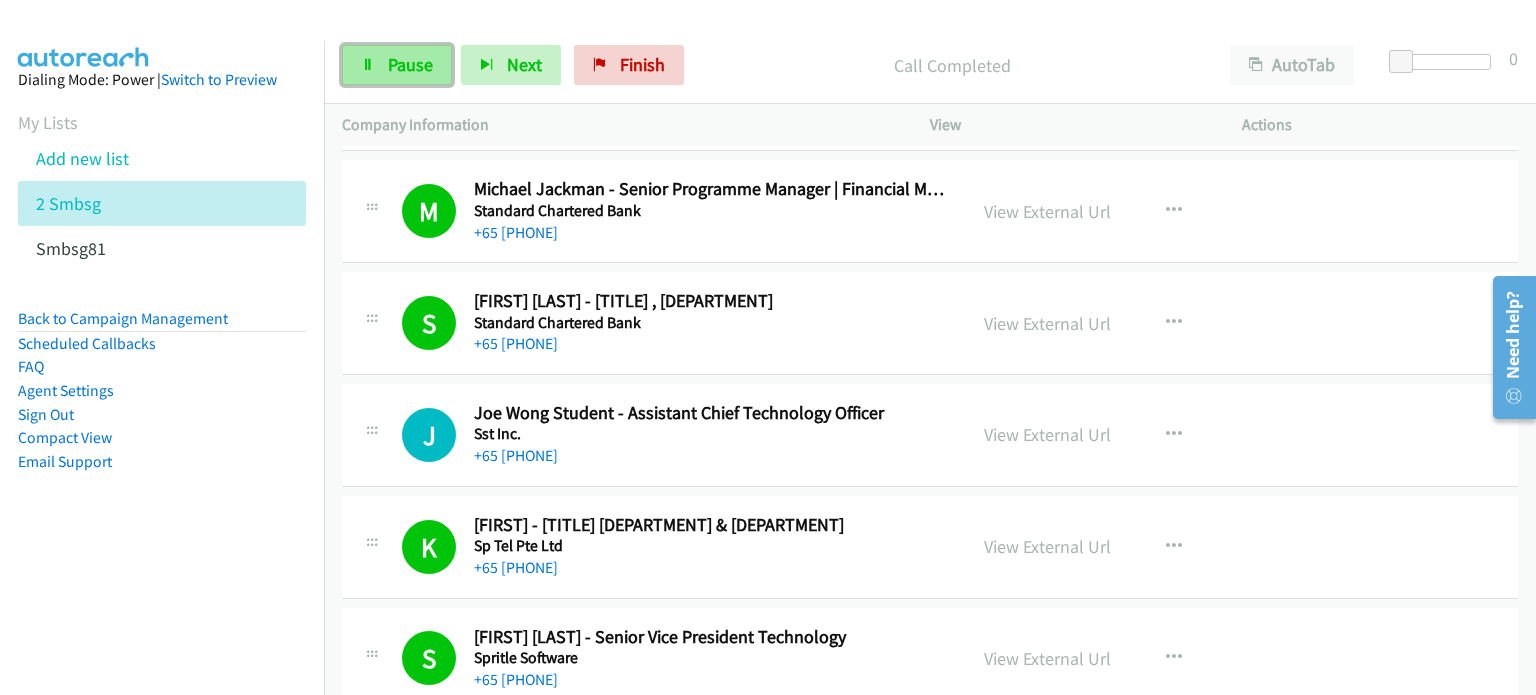 click on "Pause" at bounding box center (410, 64) 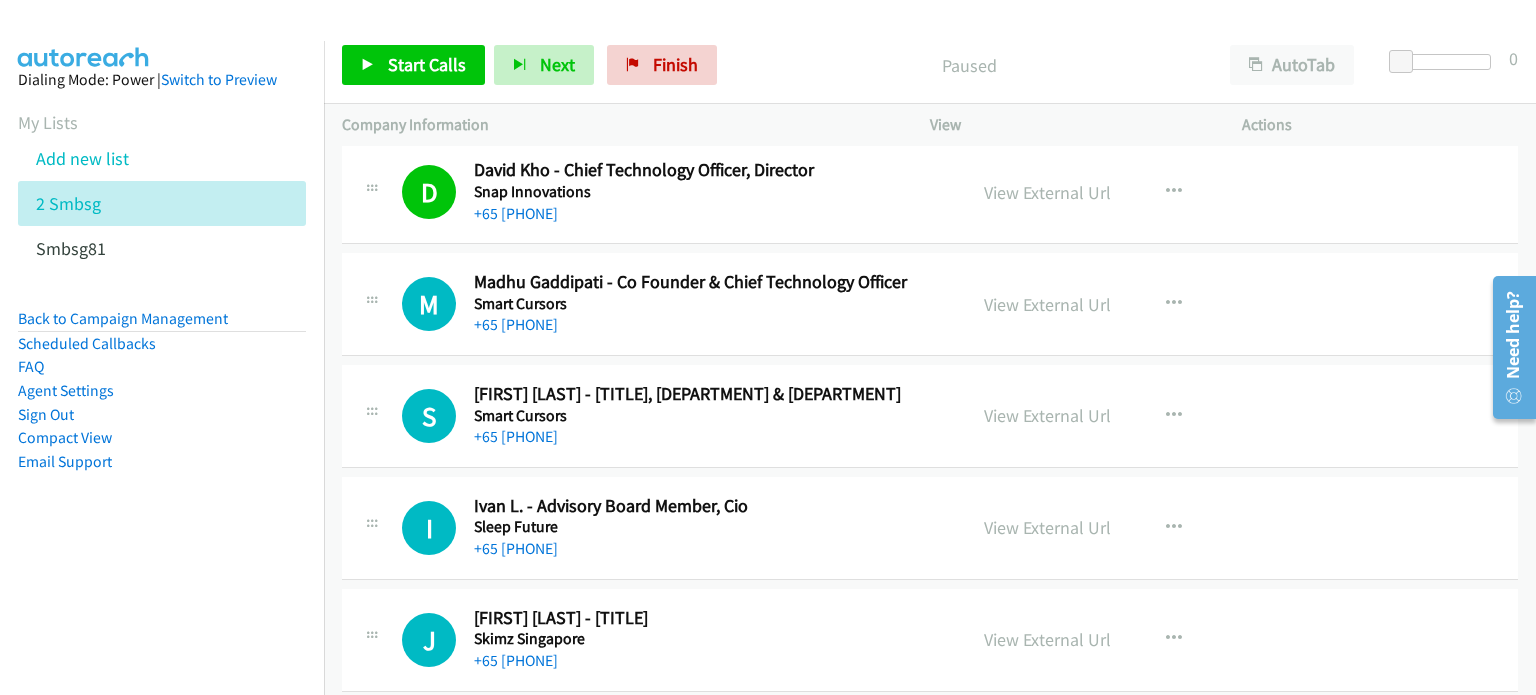 scroll, scrollTop: 12036, scrollLeft: 0, axis: vertical 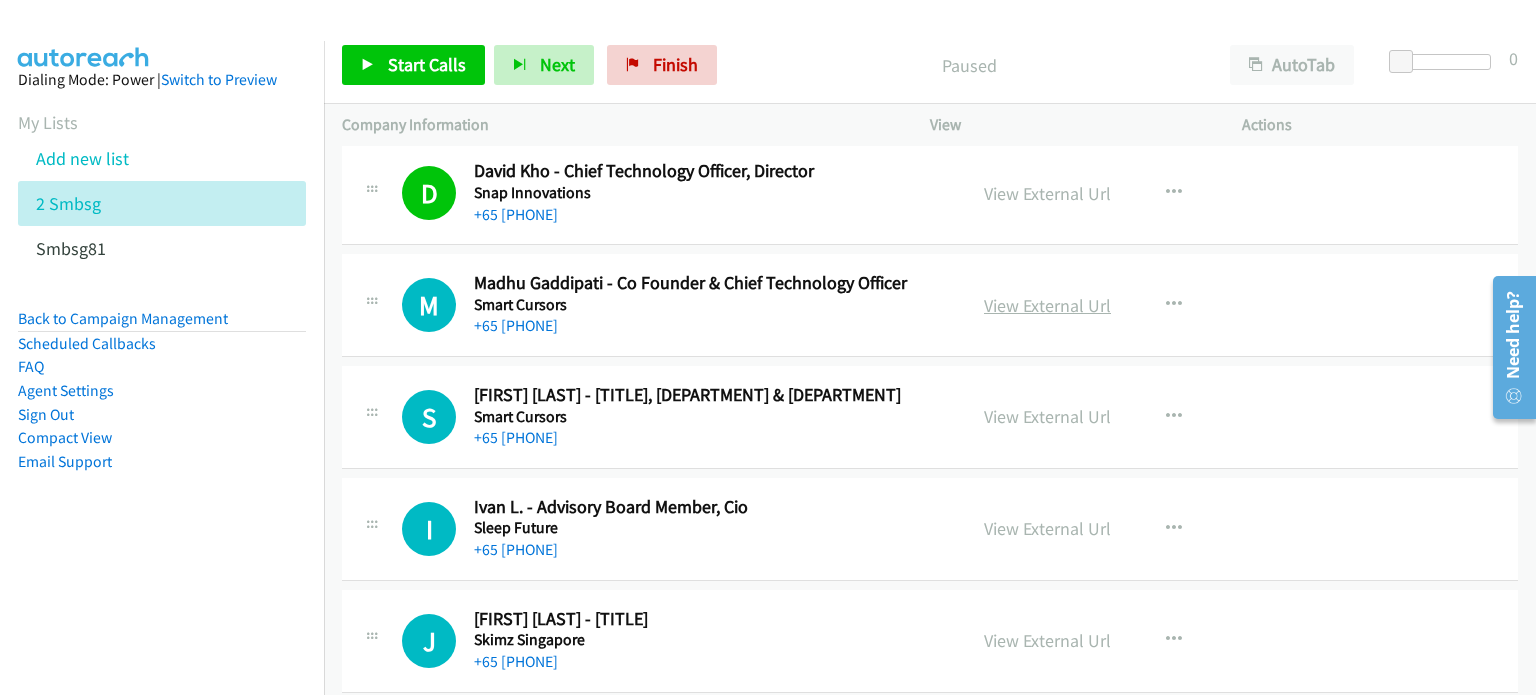 click on "View External Url" at bounding box center (1047, 305) 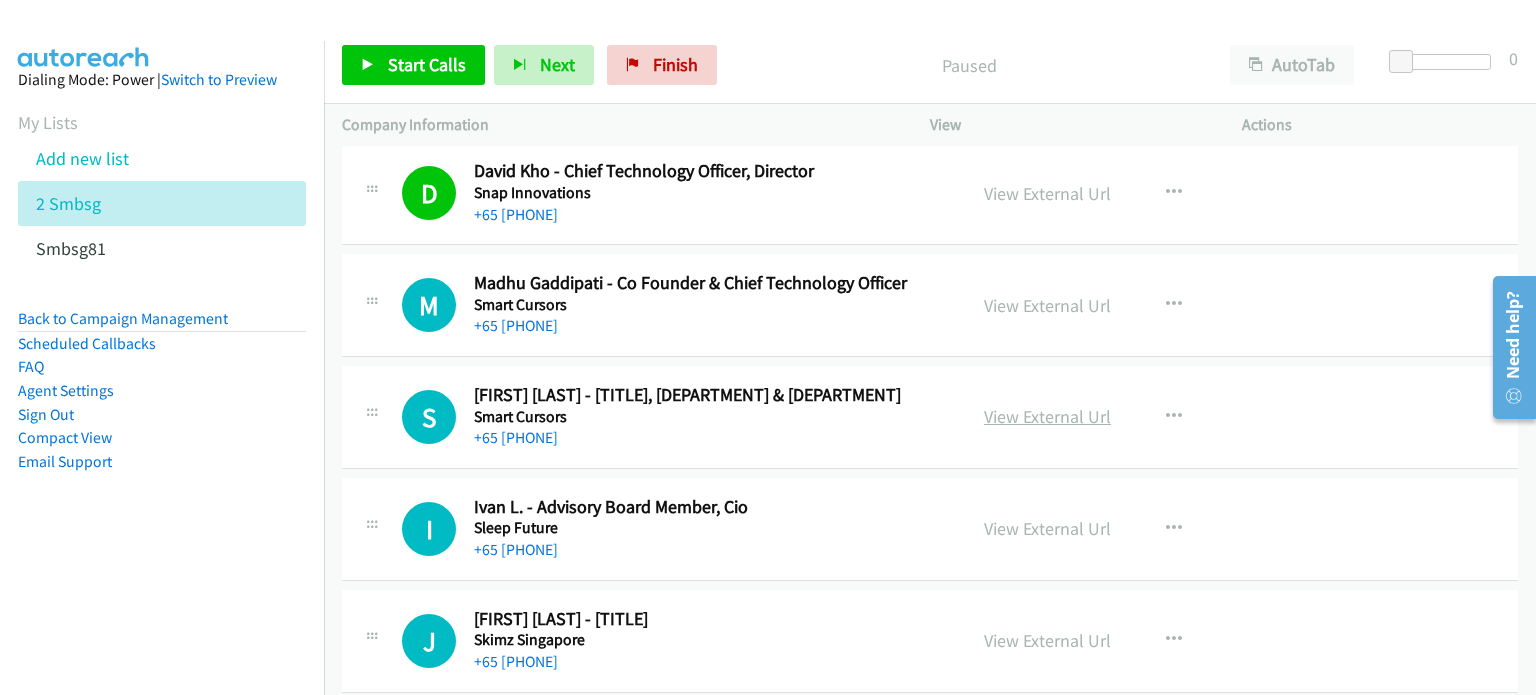 click on "View External Url" at bounding box center (1047, 416) 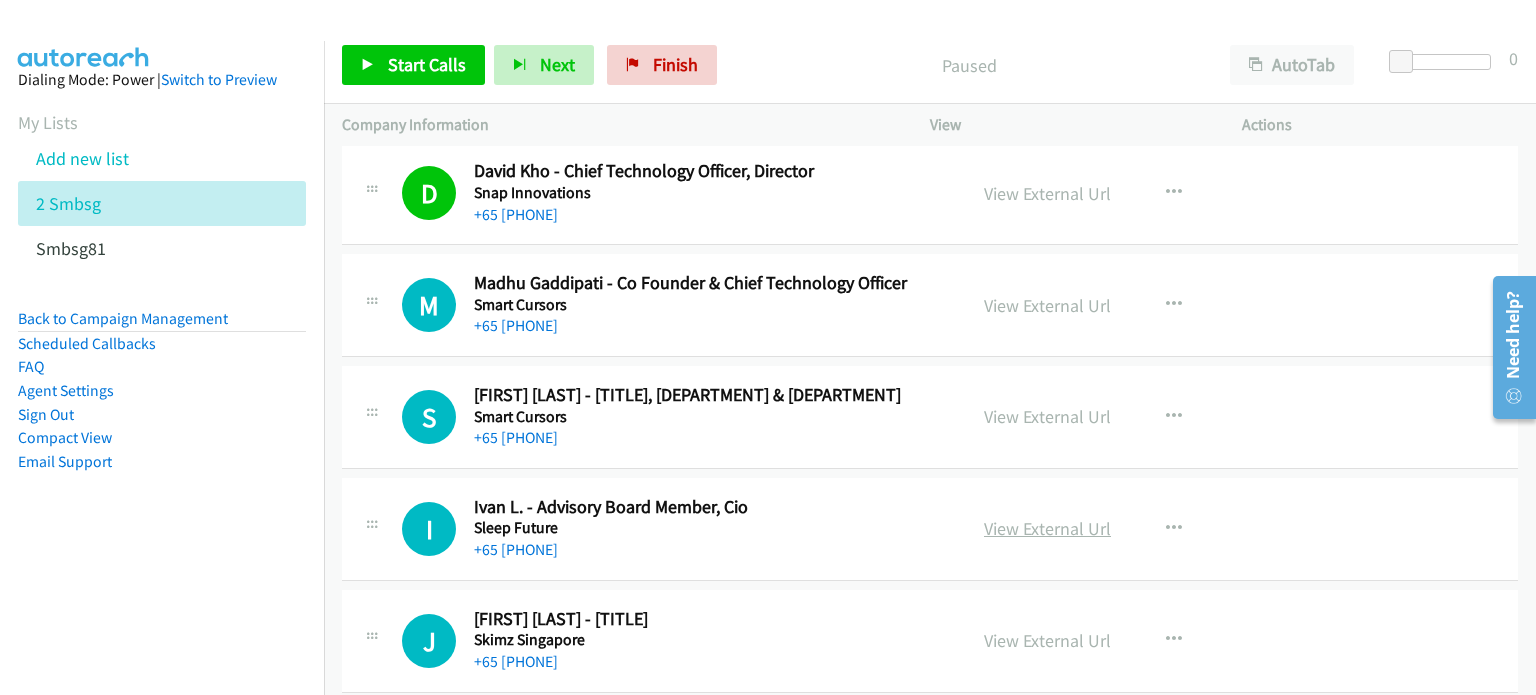 click on "View External Url" at bounding box center [1047, 528] 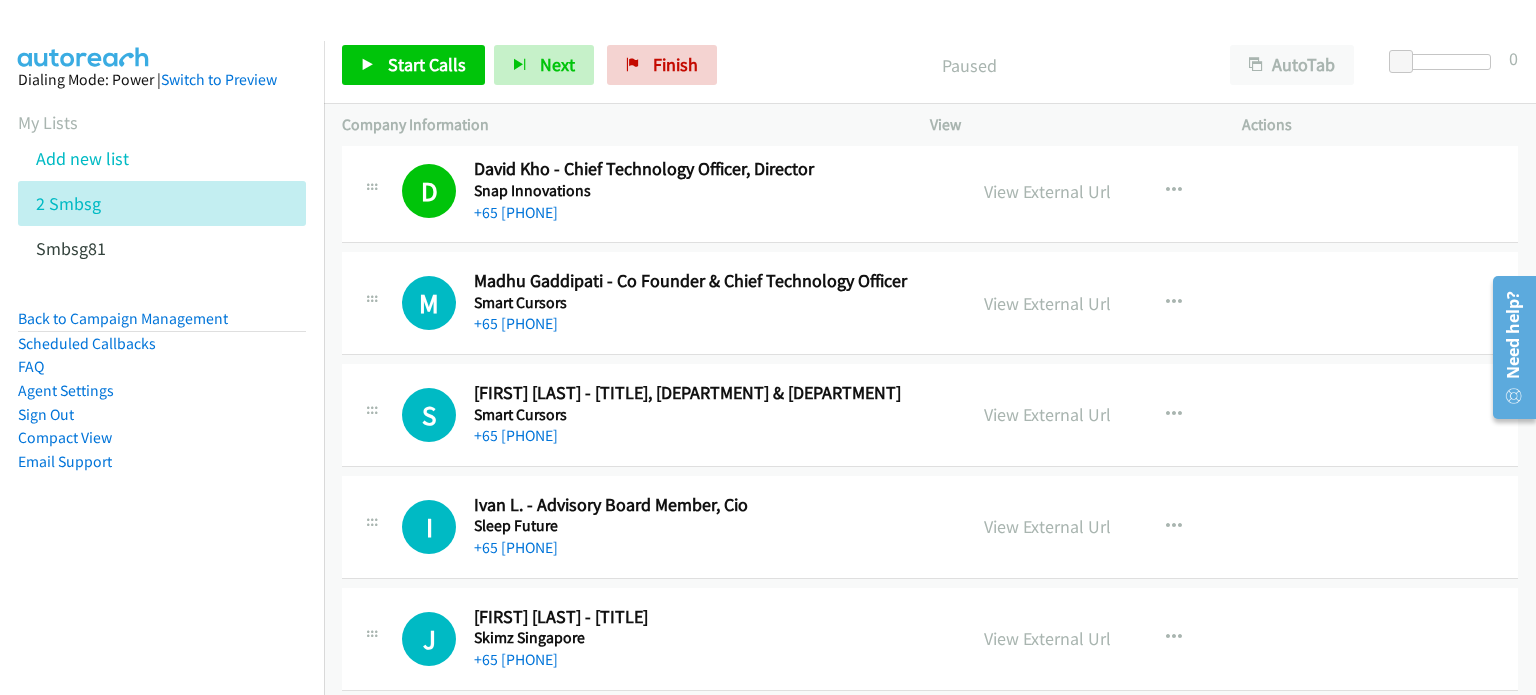 scroll, scrollTop: 11996, scrollLeft: 0, axis: vertical 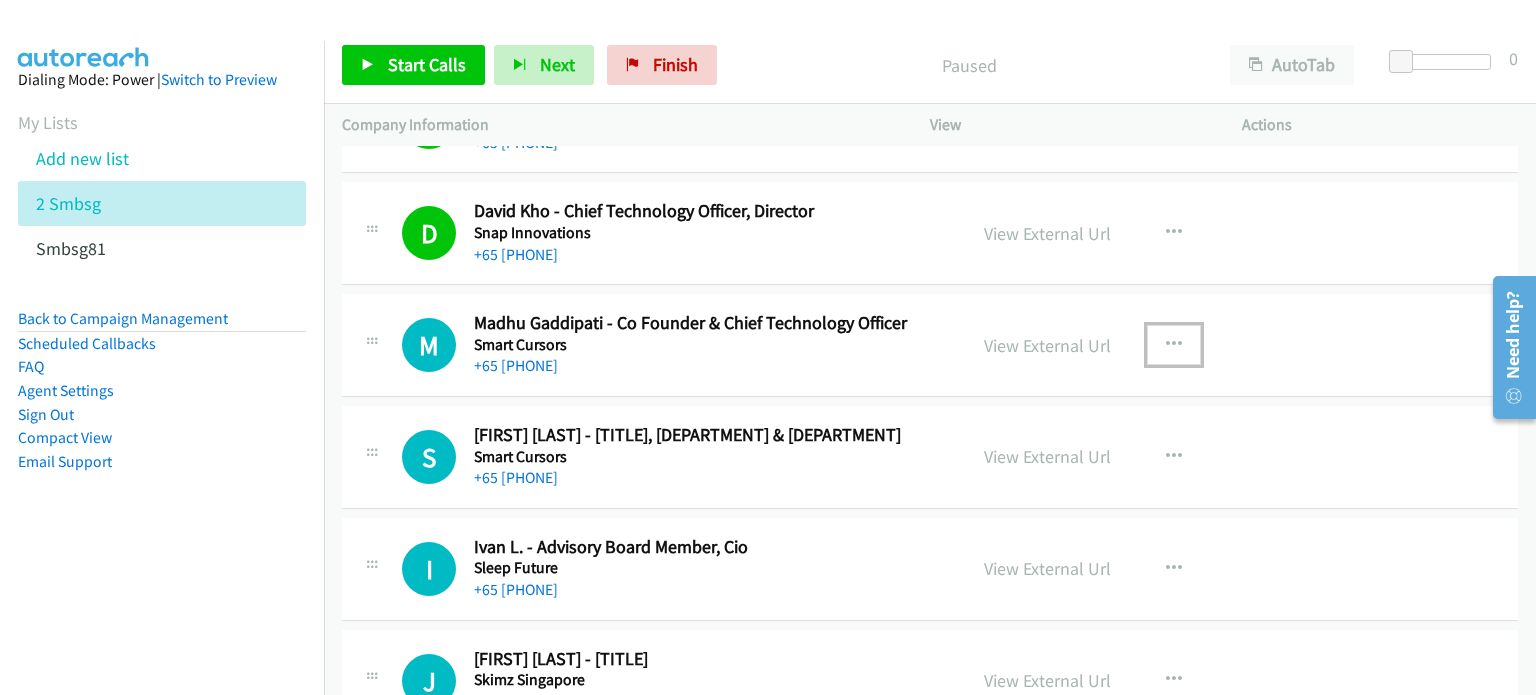 click at bounding box center [1174, 345] 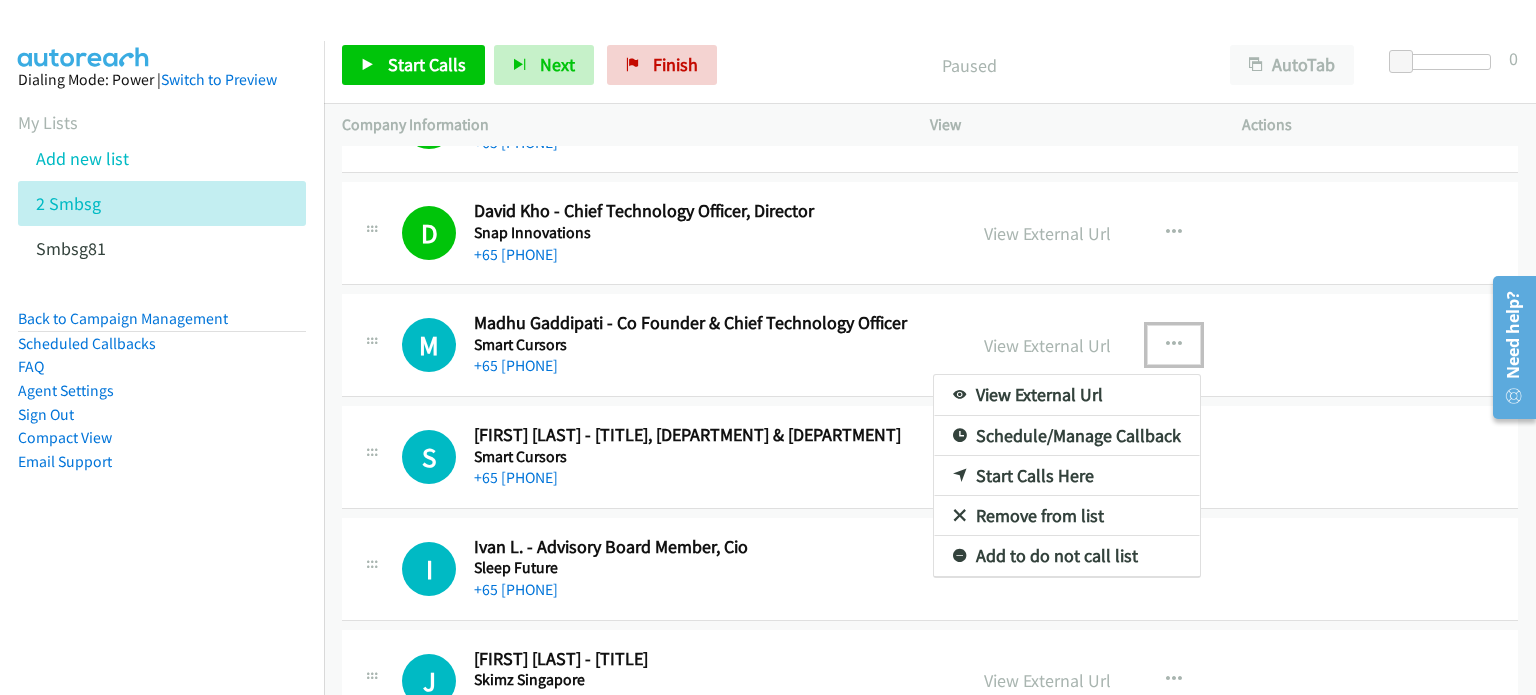 click on "Start Calls Here" at bounding box center (1067, 476) 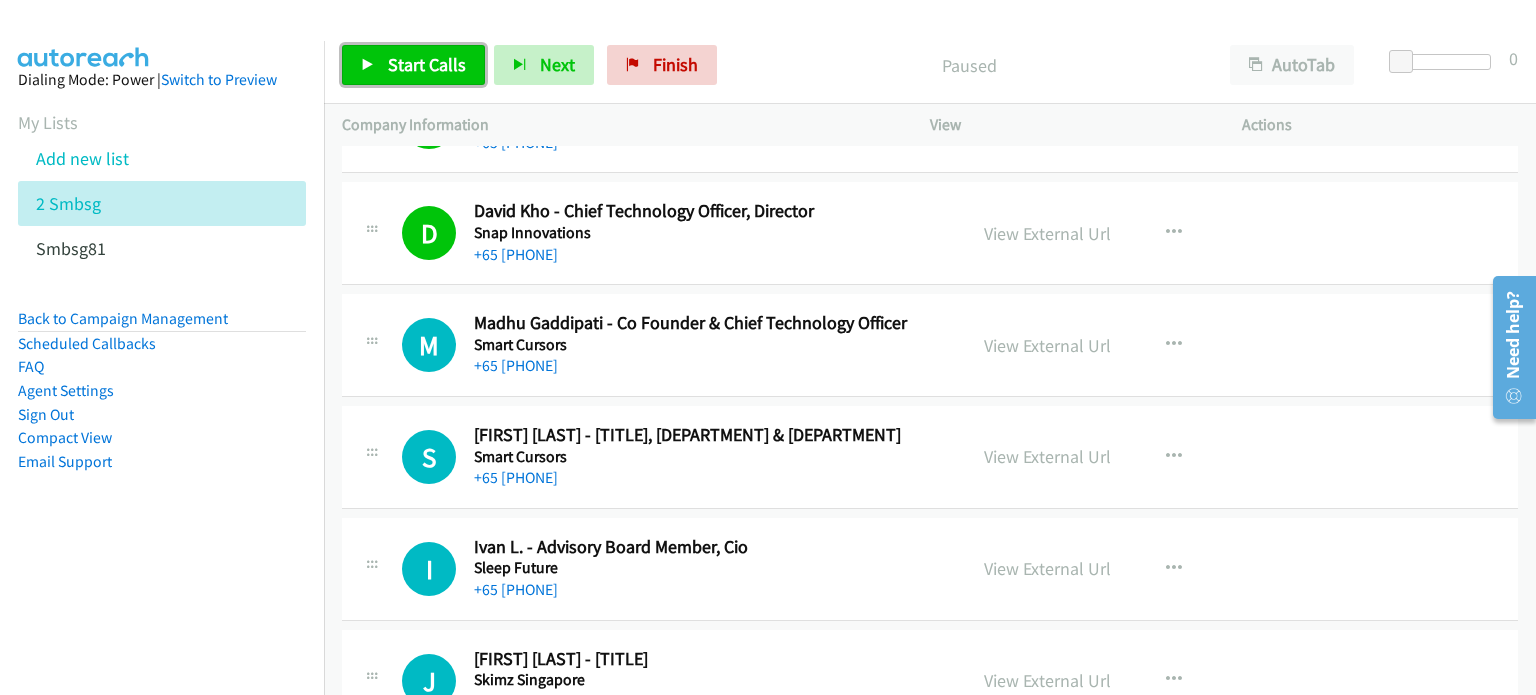 click on "Start Calls" at bounding box center [413, 65] 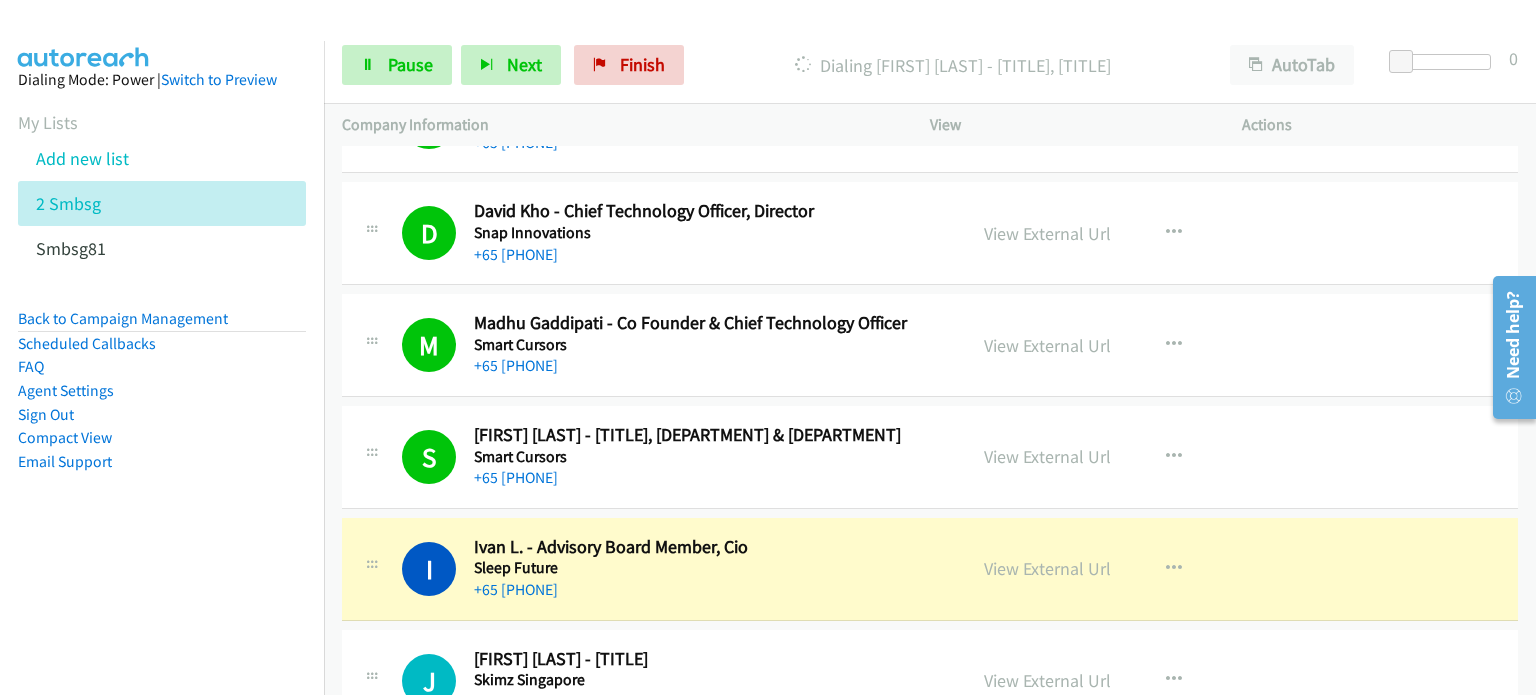 click on "Dialing [FIRST] [LAST] - [TITLE], [TITLE]
AutoTab
AutoTab
0" at bounding box center (930, 65) 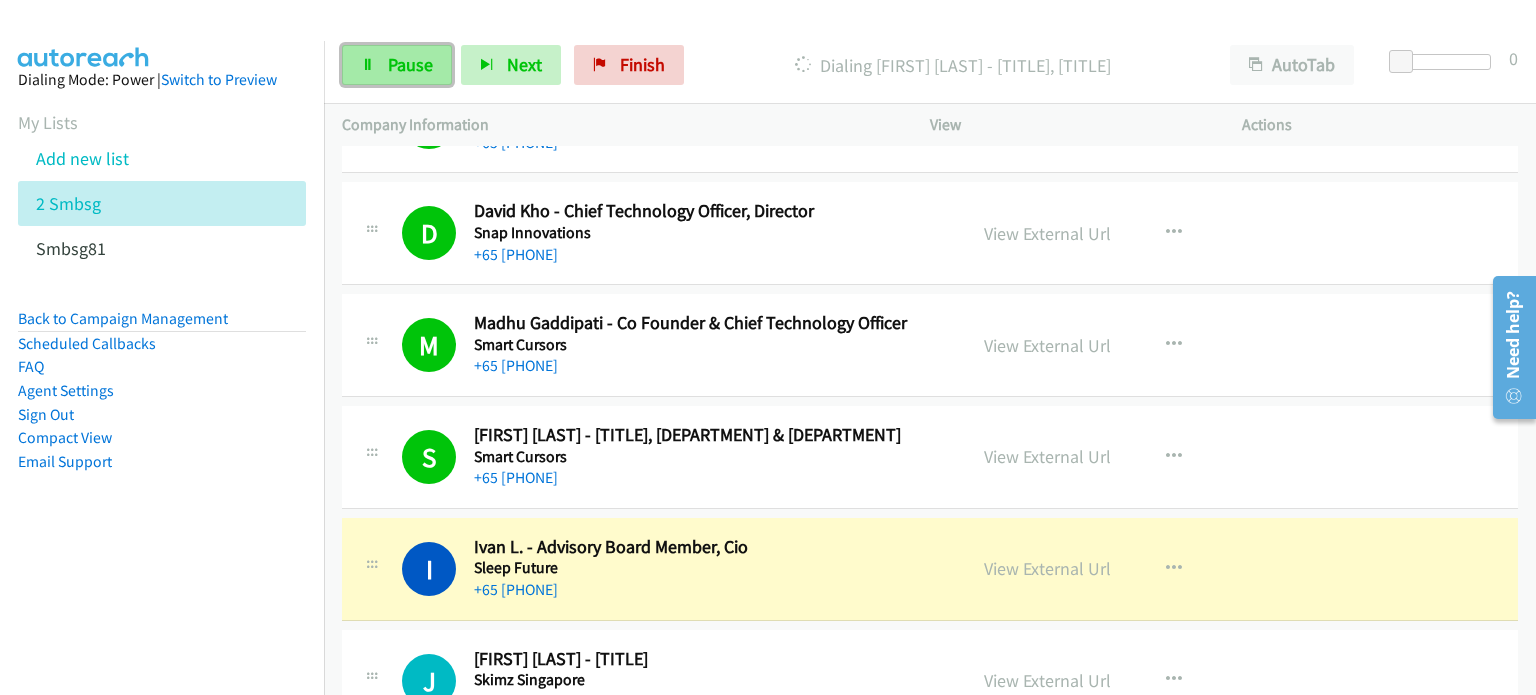 click on "Pause" at bounding box center (410, 64) 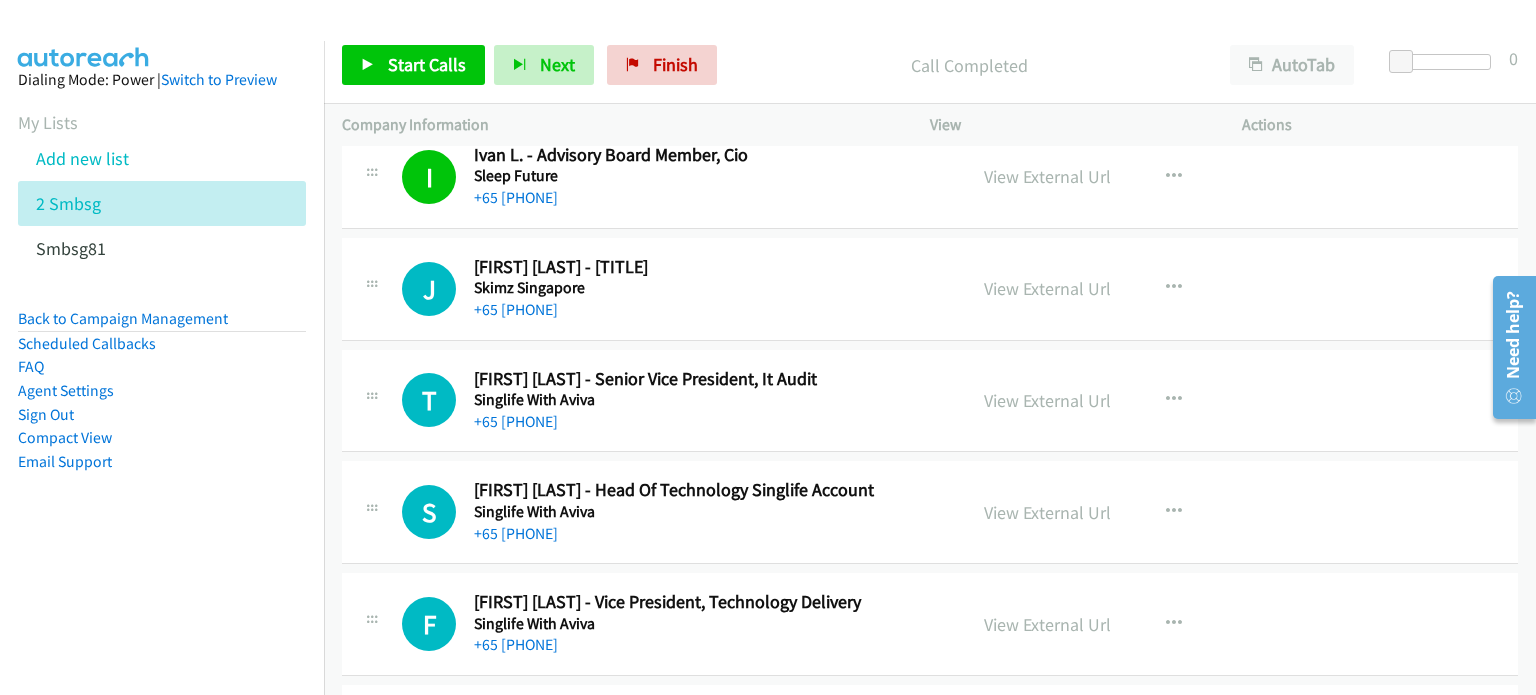 scroll, scrollTop: 12390, scrollLeft: 0, axis: vertical 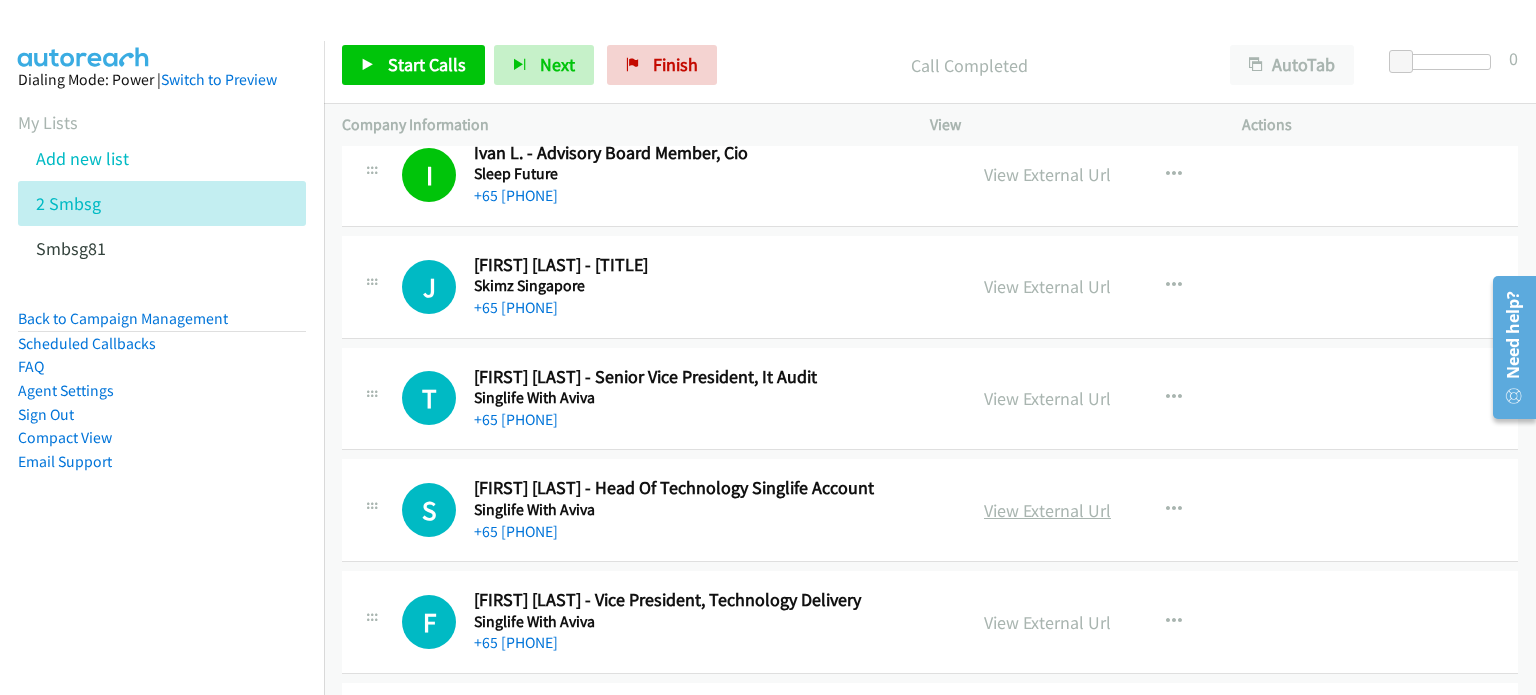 click on "View External Url" at bounding box center [1047, 510] 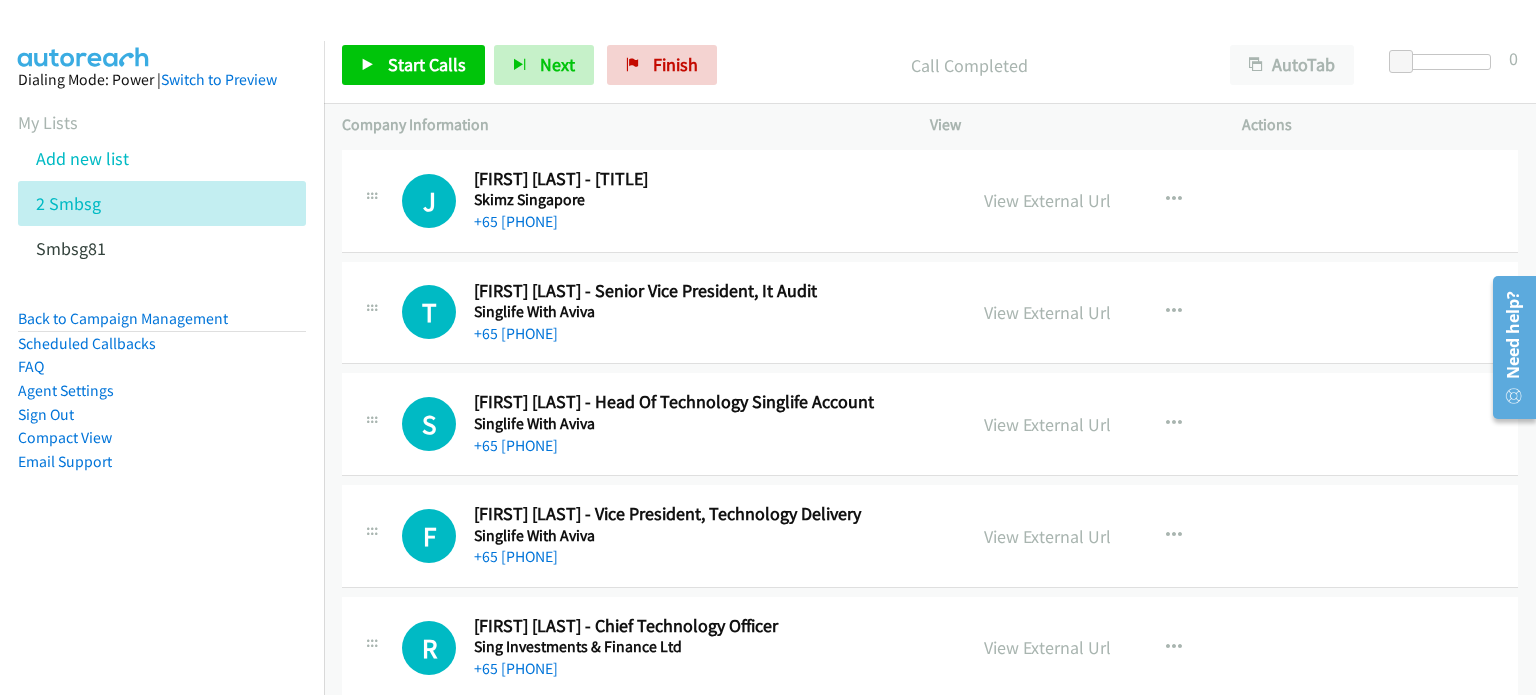 scroll, scrollTop: 12477, scrollLeft: 0, axis: vertical 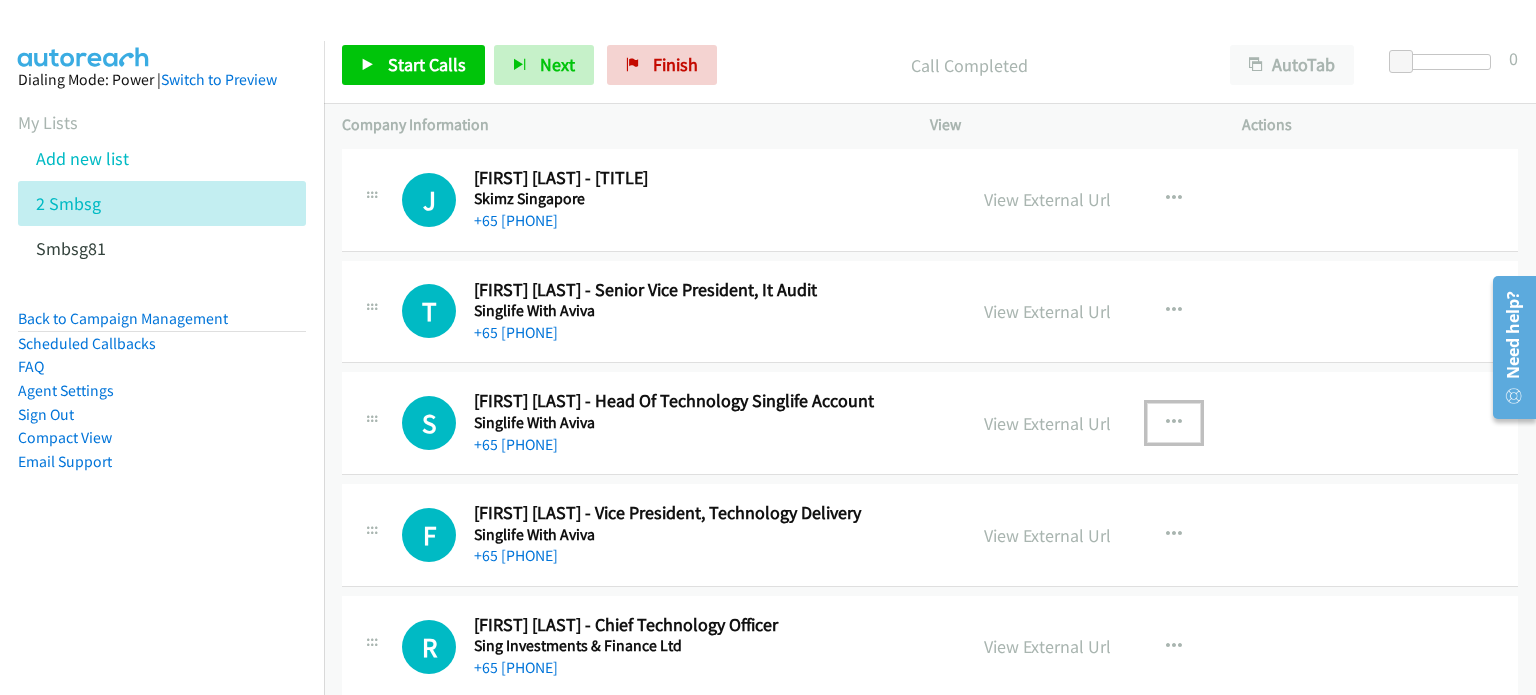 click at bounding box center (1174, 423) 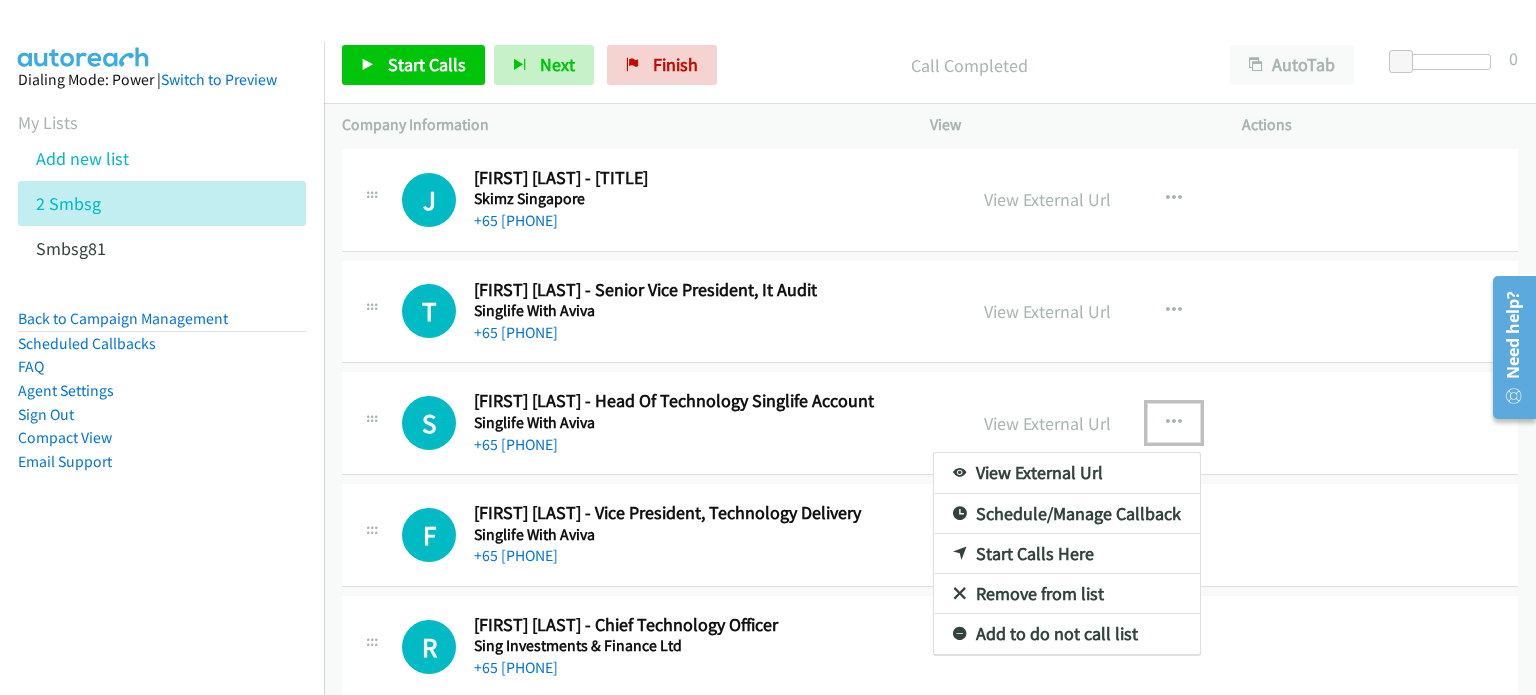 click on "Start Calls Here" at bounding box center (1067, 554) 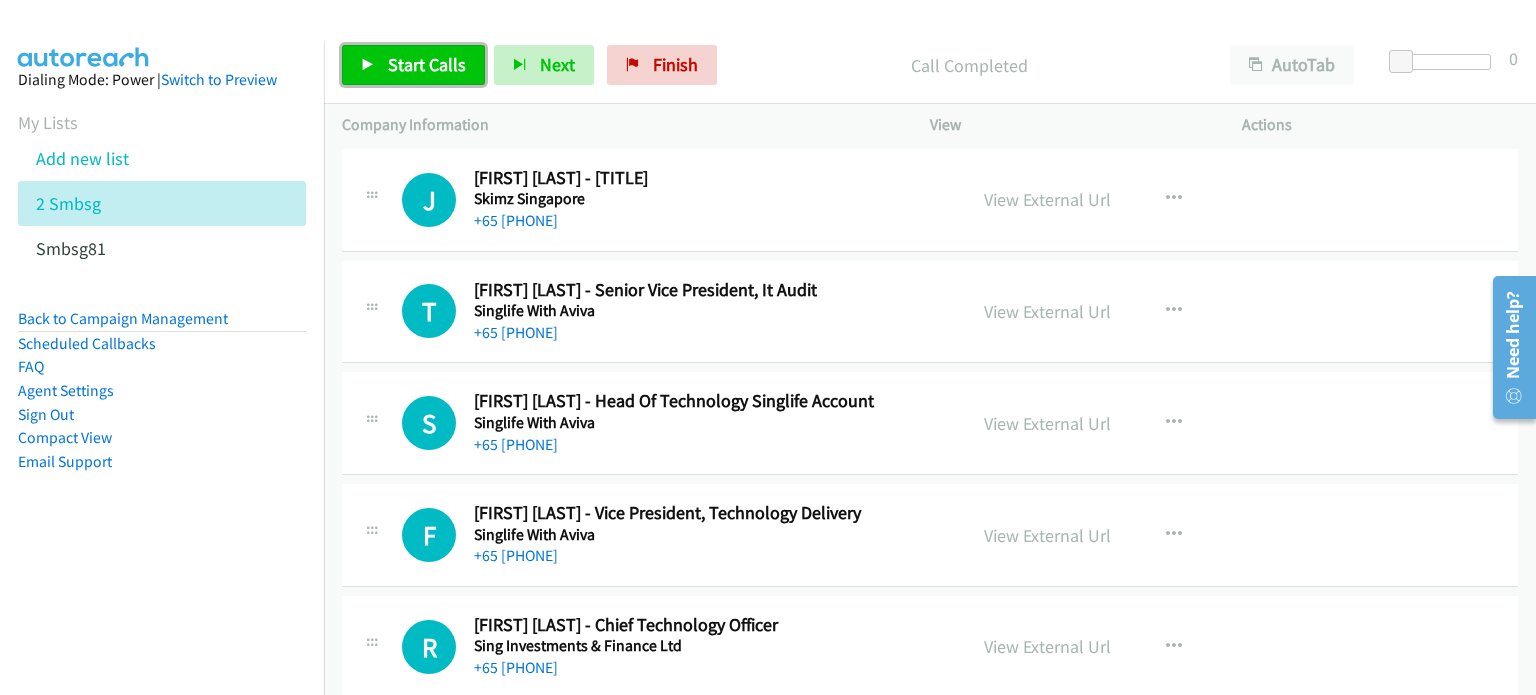 click on "Start Calls" at bounding box center [413, 65] 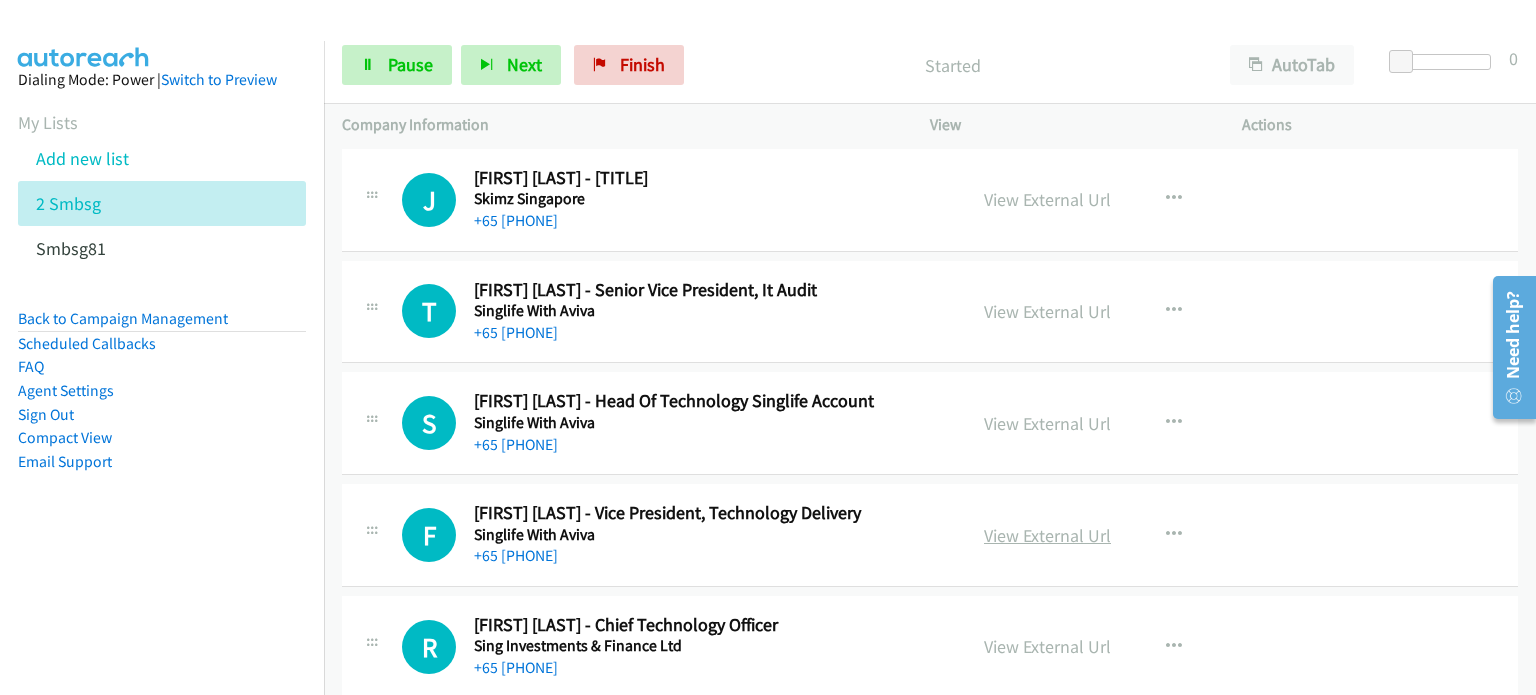 click on "View External Url" at bounding box center (1047, 535) 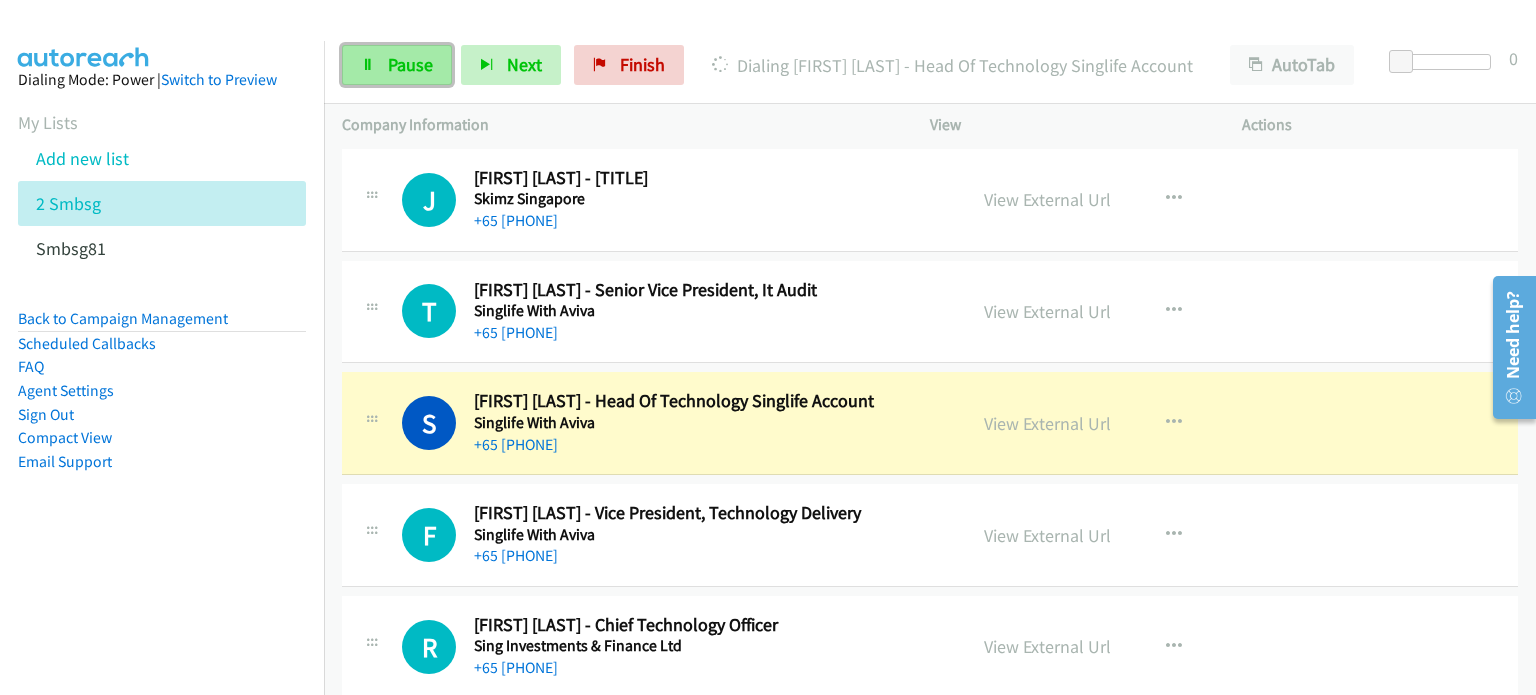click on "Pause" at bounding box center [410, 64] 